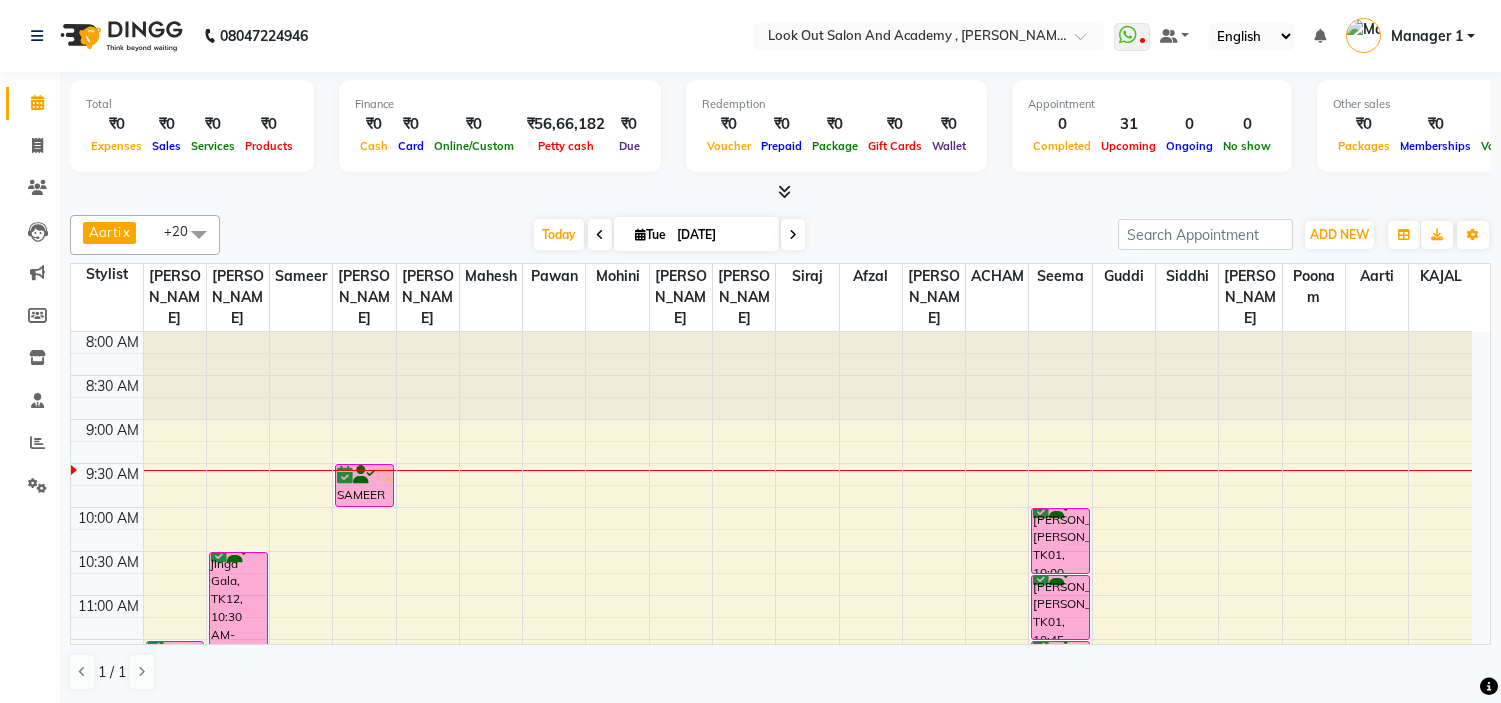 scroll, scrollTop: 0, scrollLeft: 0, axis: both 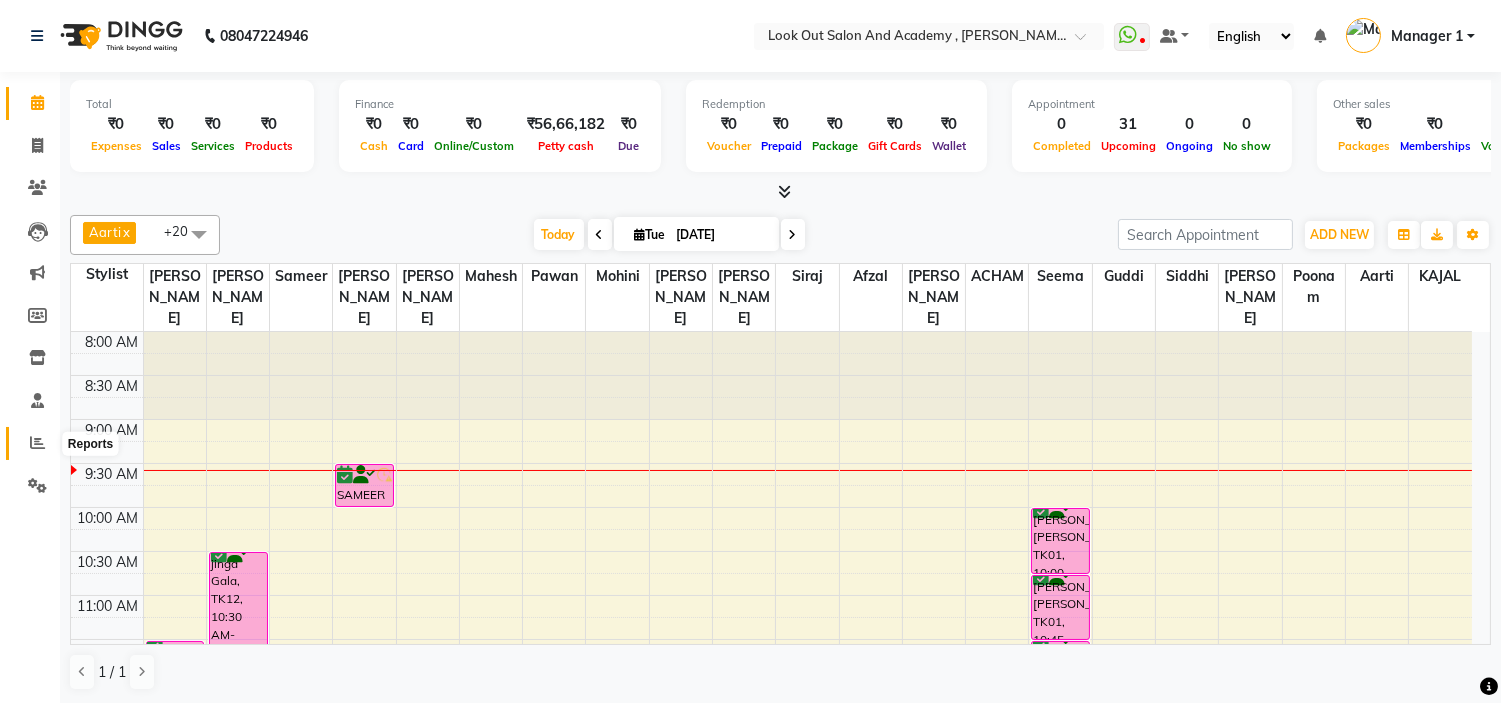 click 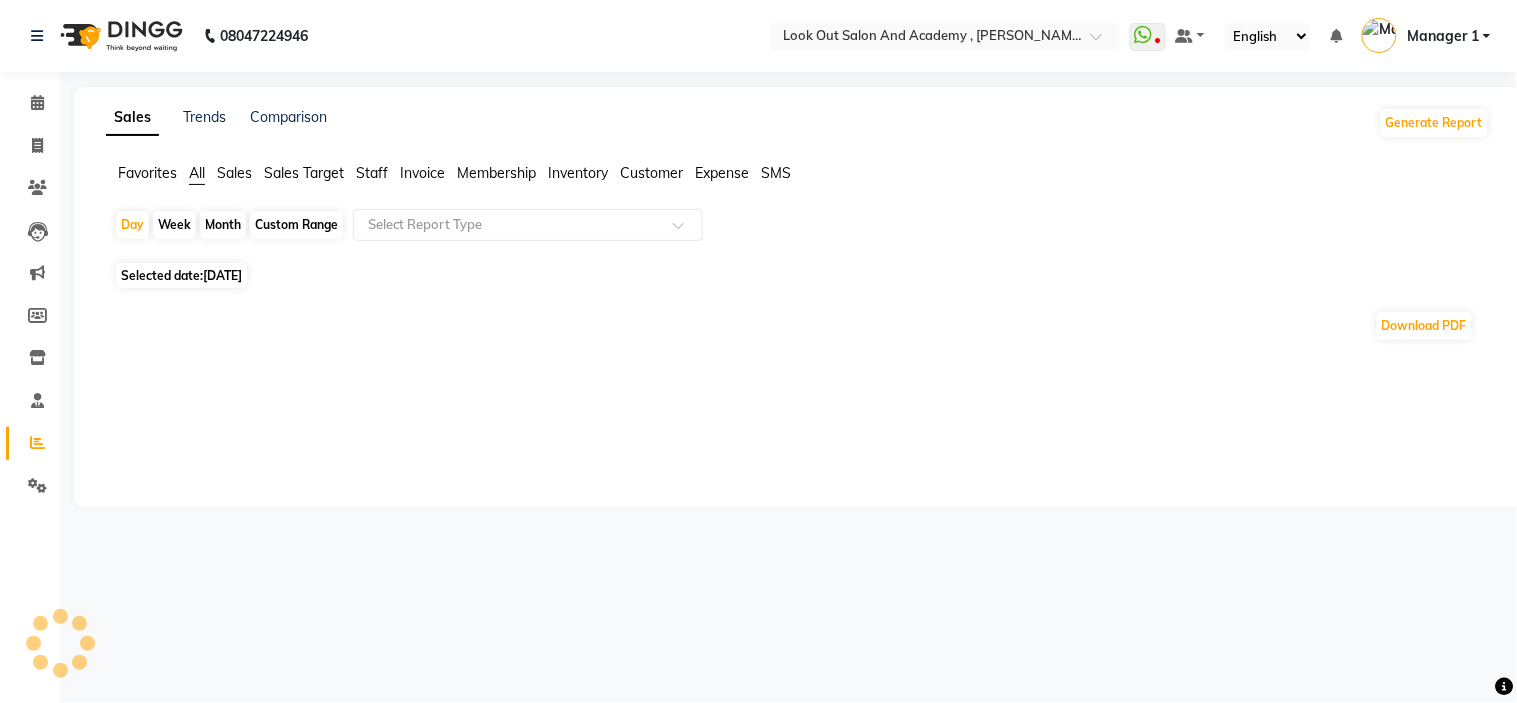 click on "Staff" 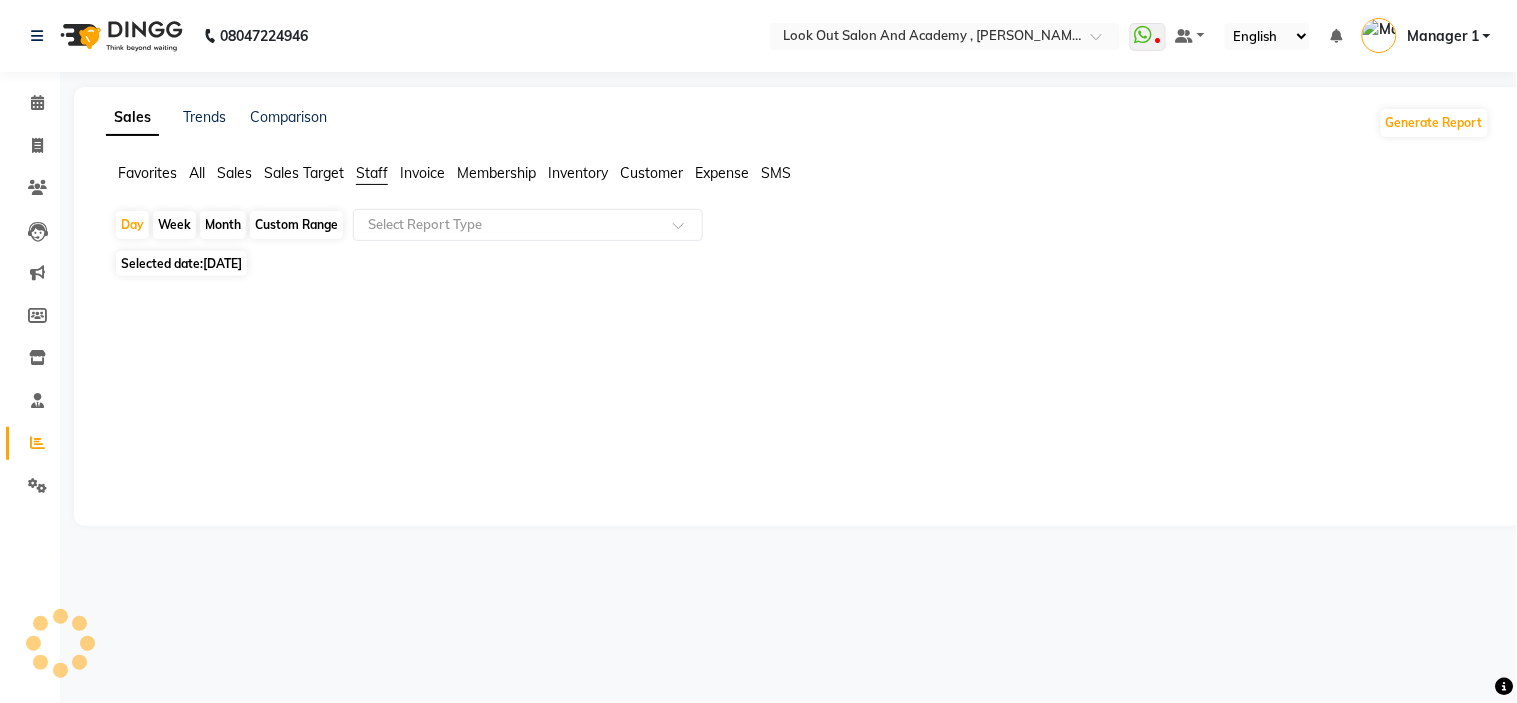 click on "[DATE]" 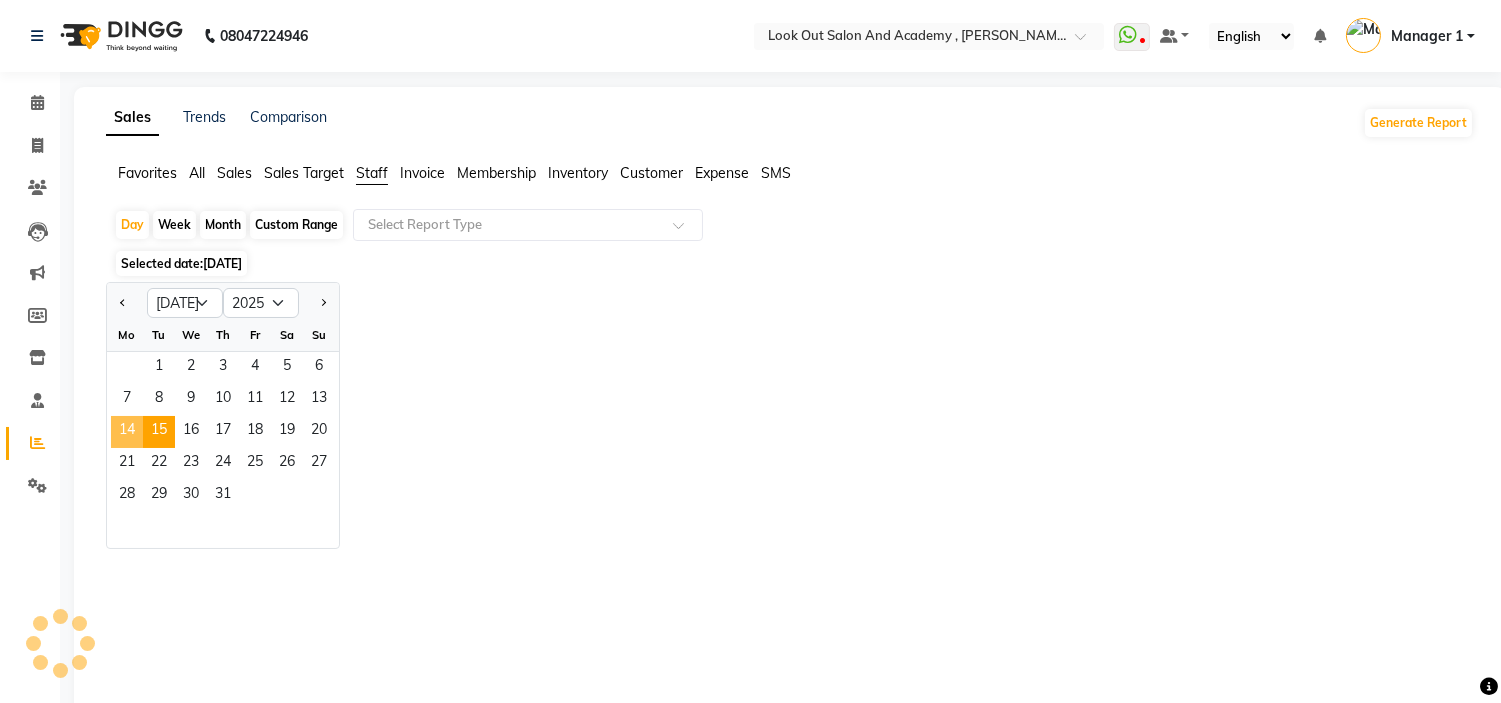 click on "14" 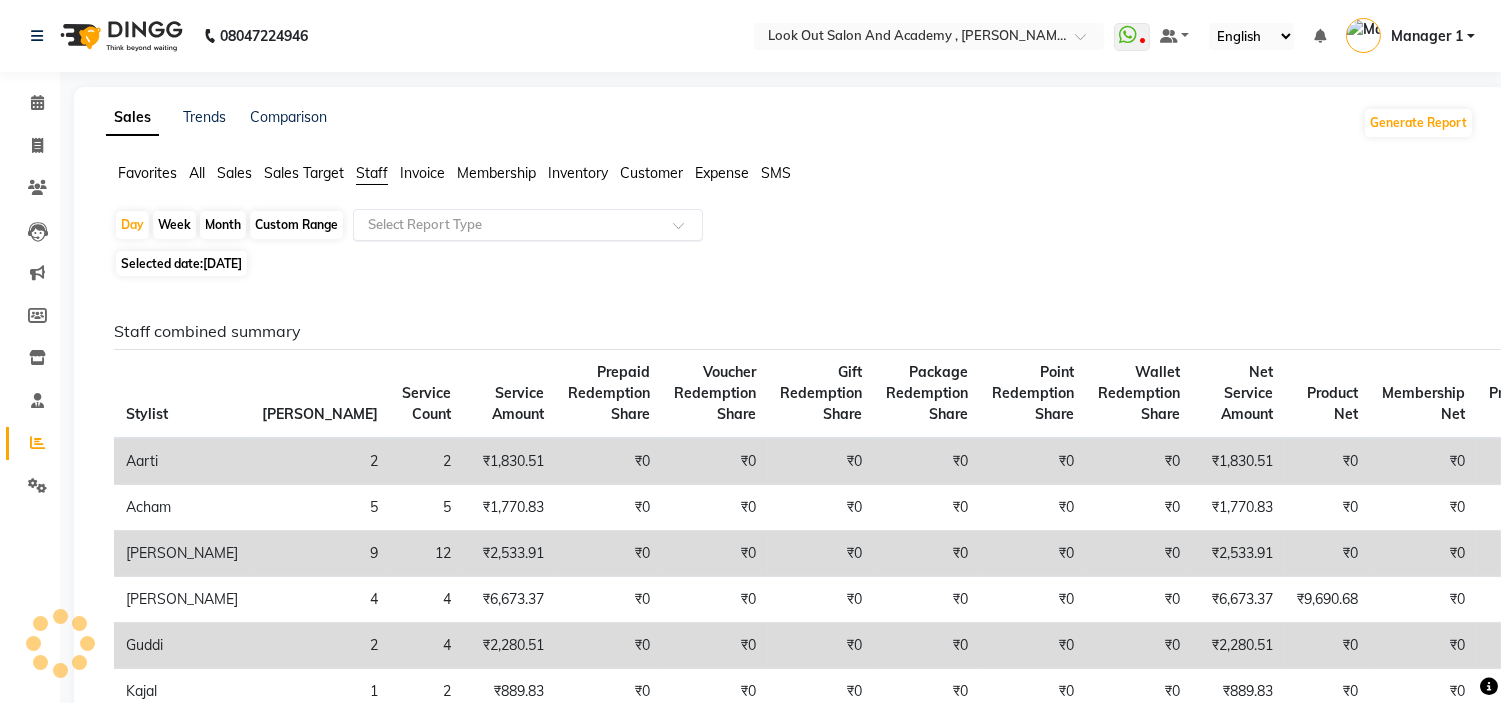 click 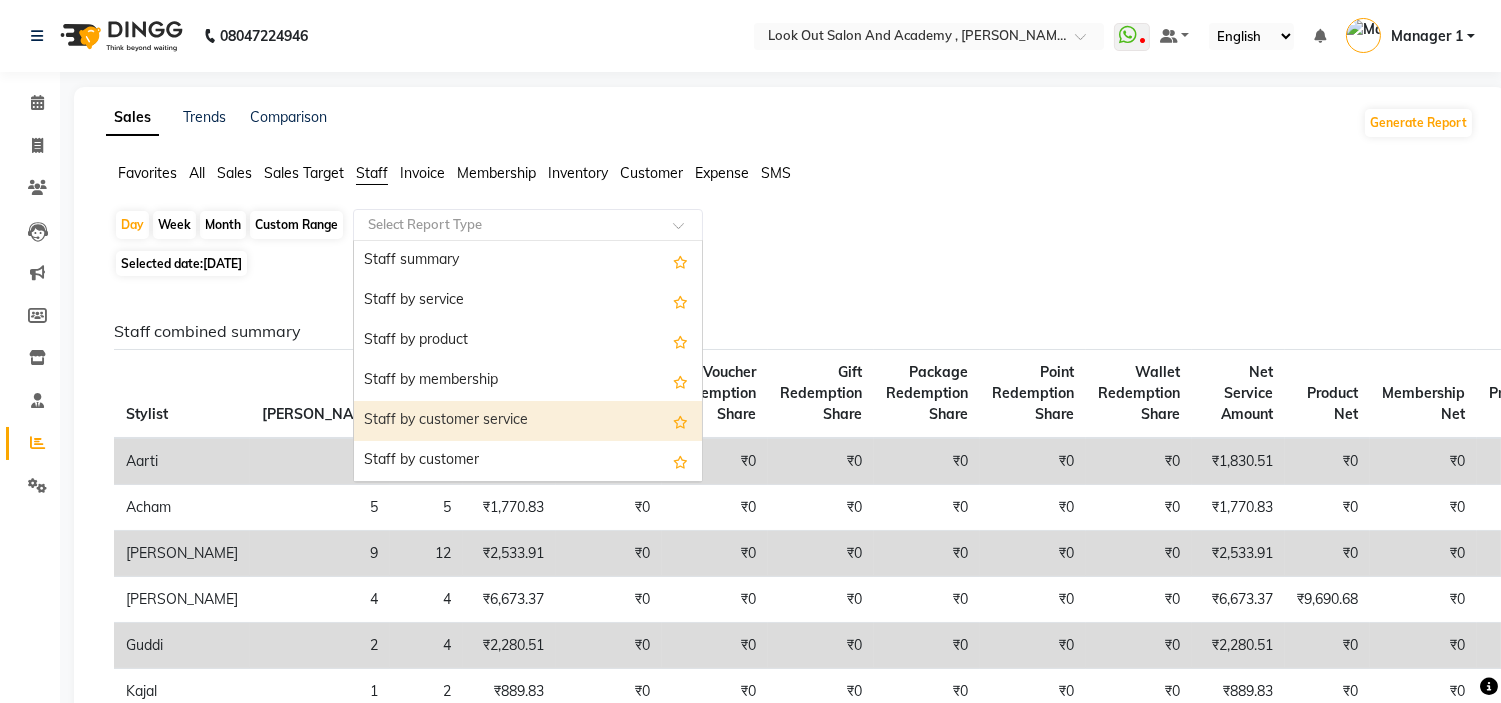 click on "Staff by customer service" at bounding box center [528, 421] 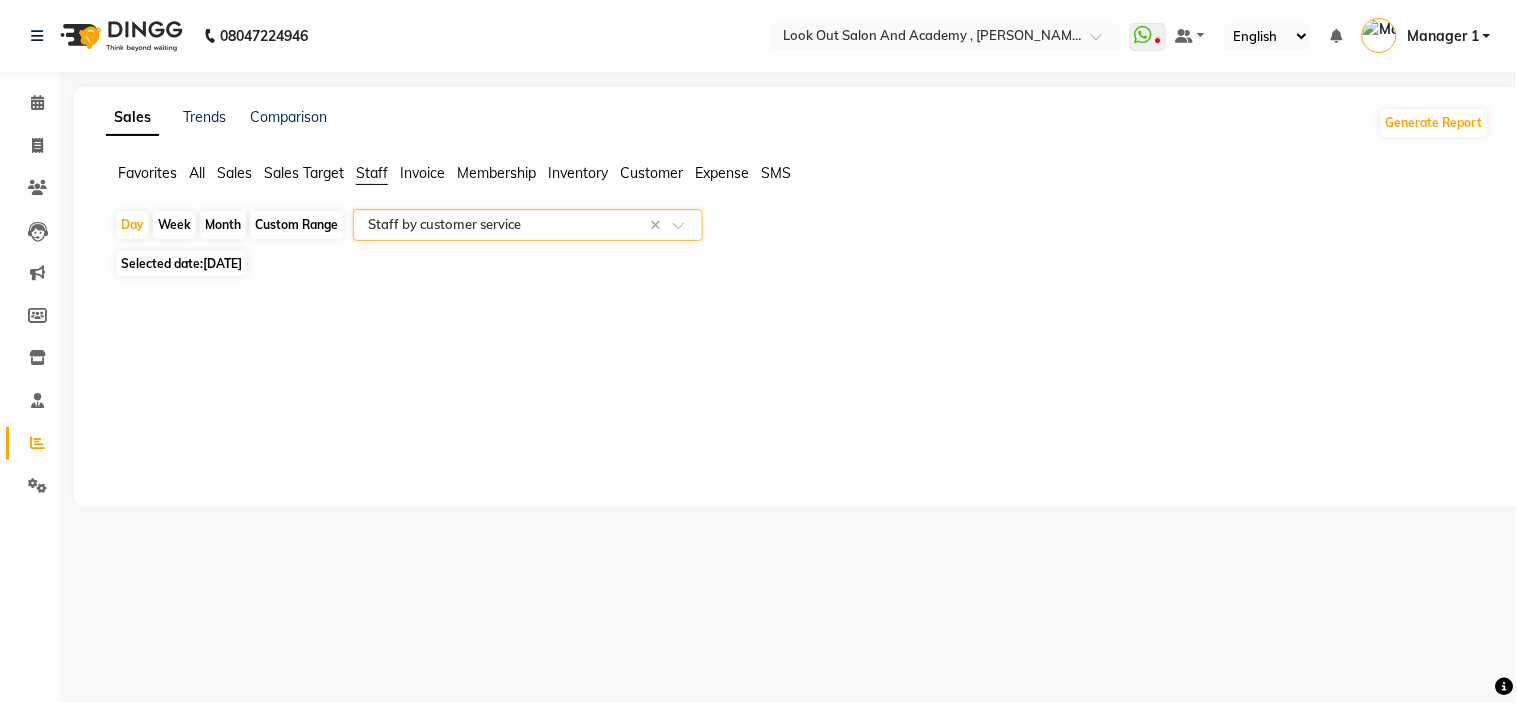 select on "full_report" 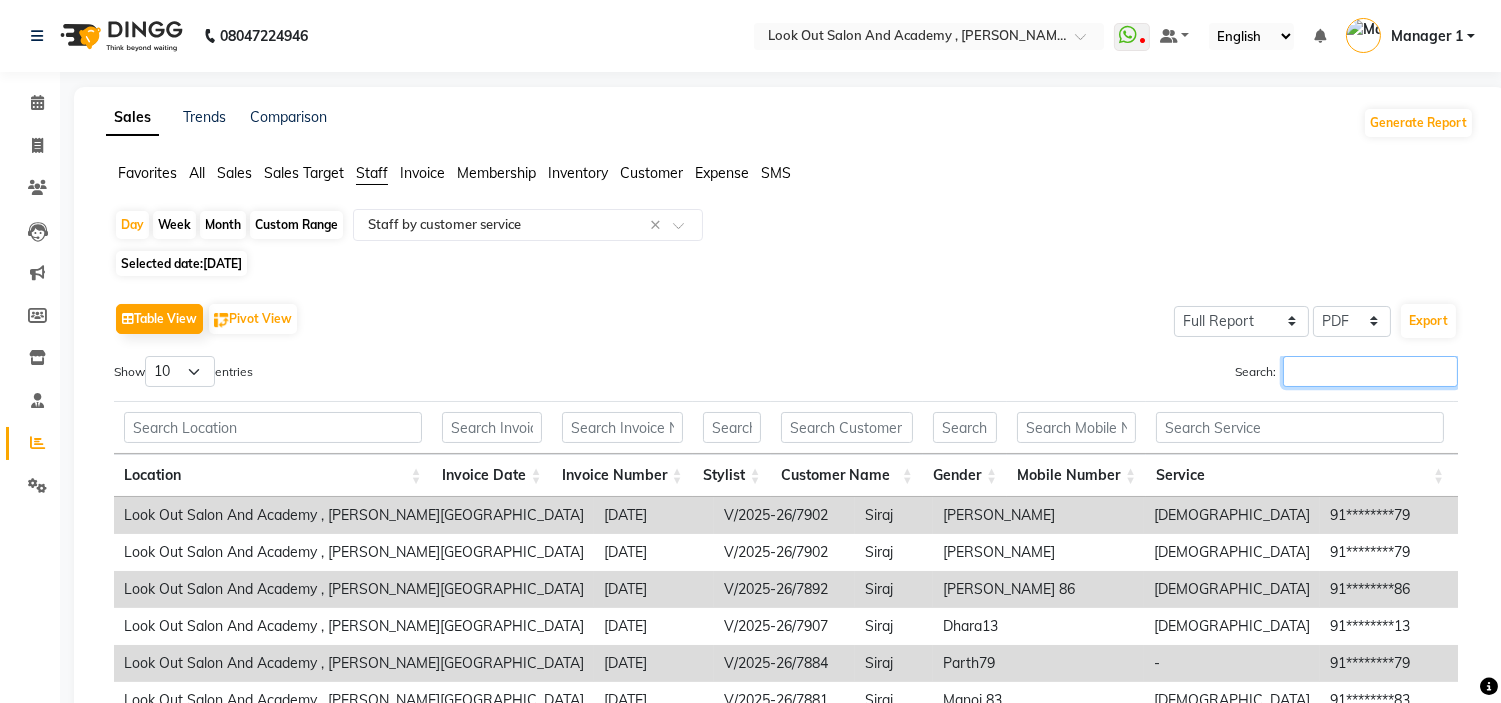 click on "Search:" at bounding box center [1370, 371] 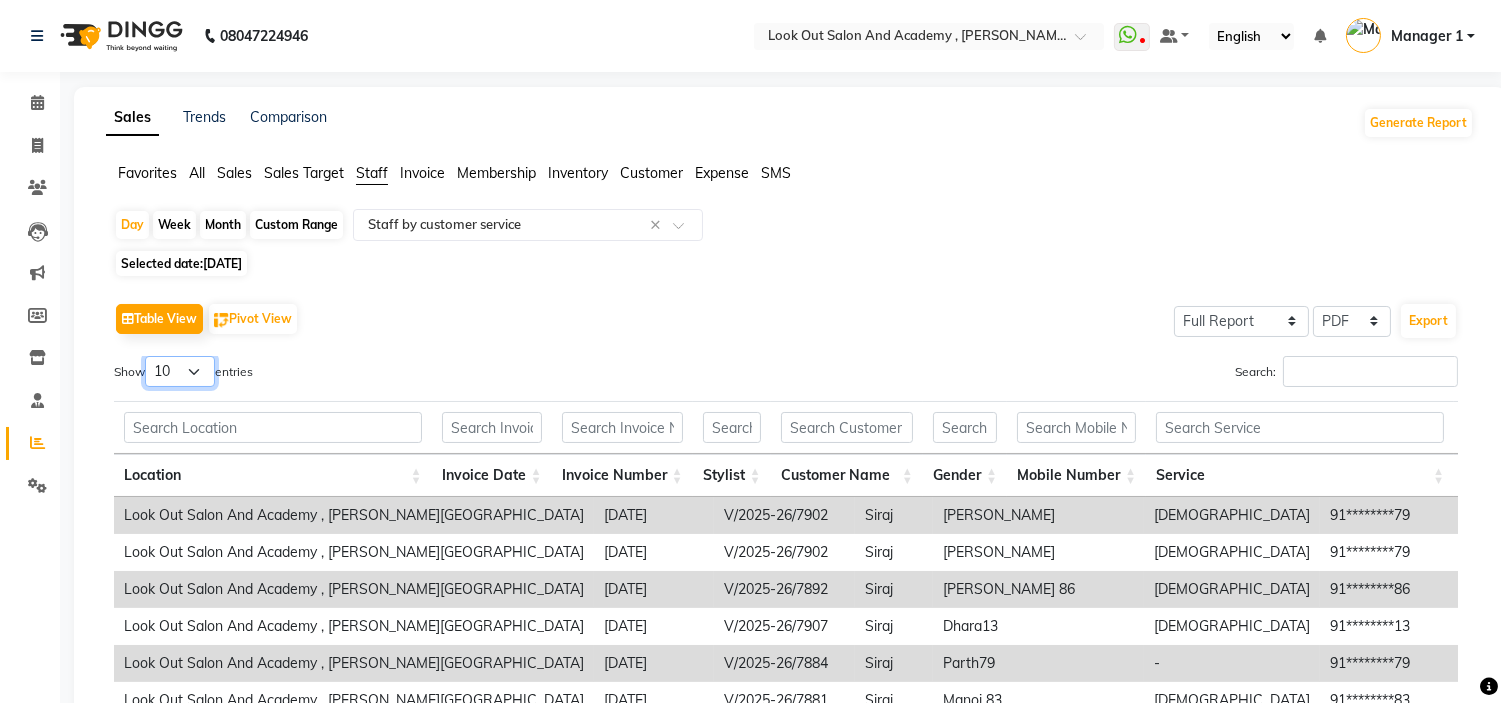 click on "10 25 50 100" at bounding box center (180, 371) 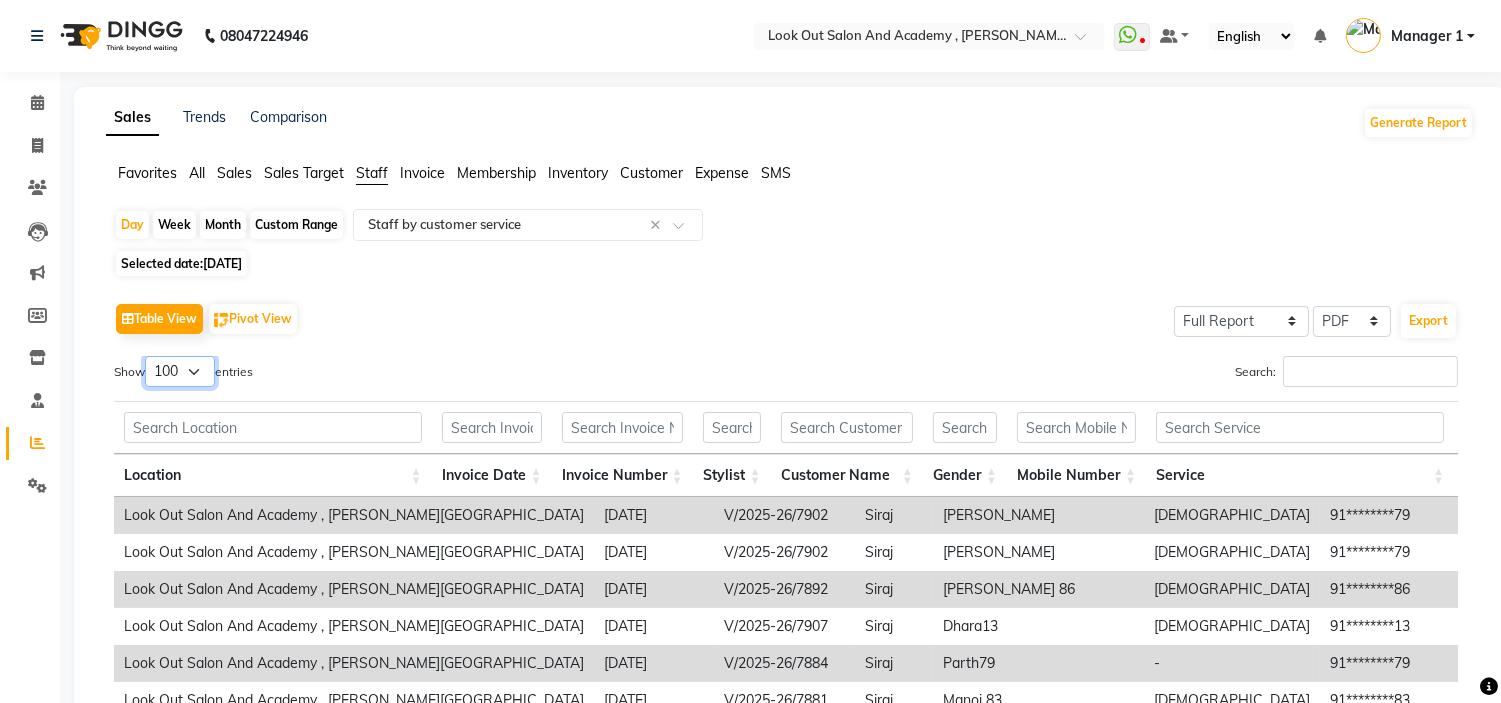 click on "10 25 50 100" at bounding box center (180, 371) 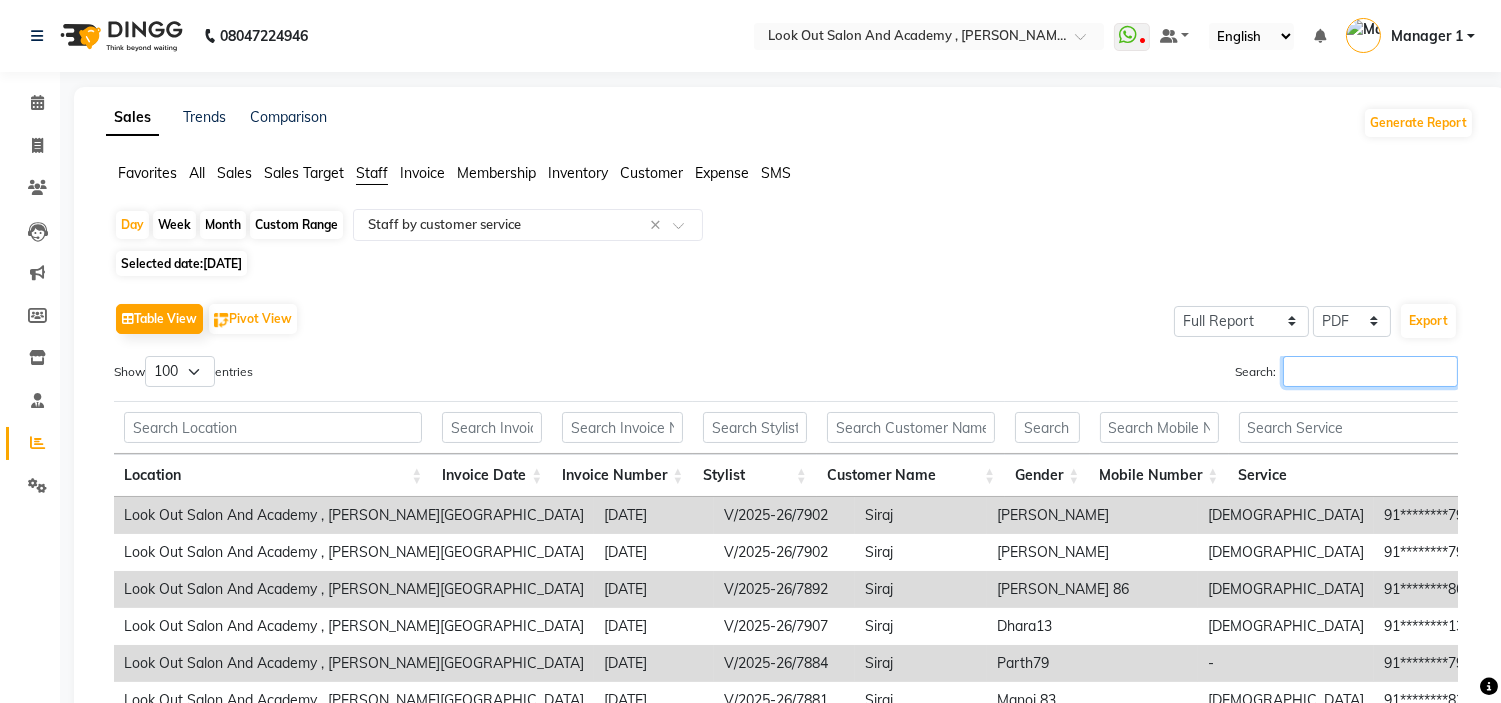 click on "Search:" at bounding box center [1370, 371] 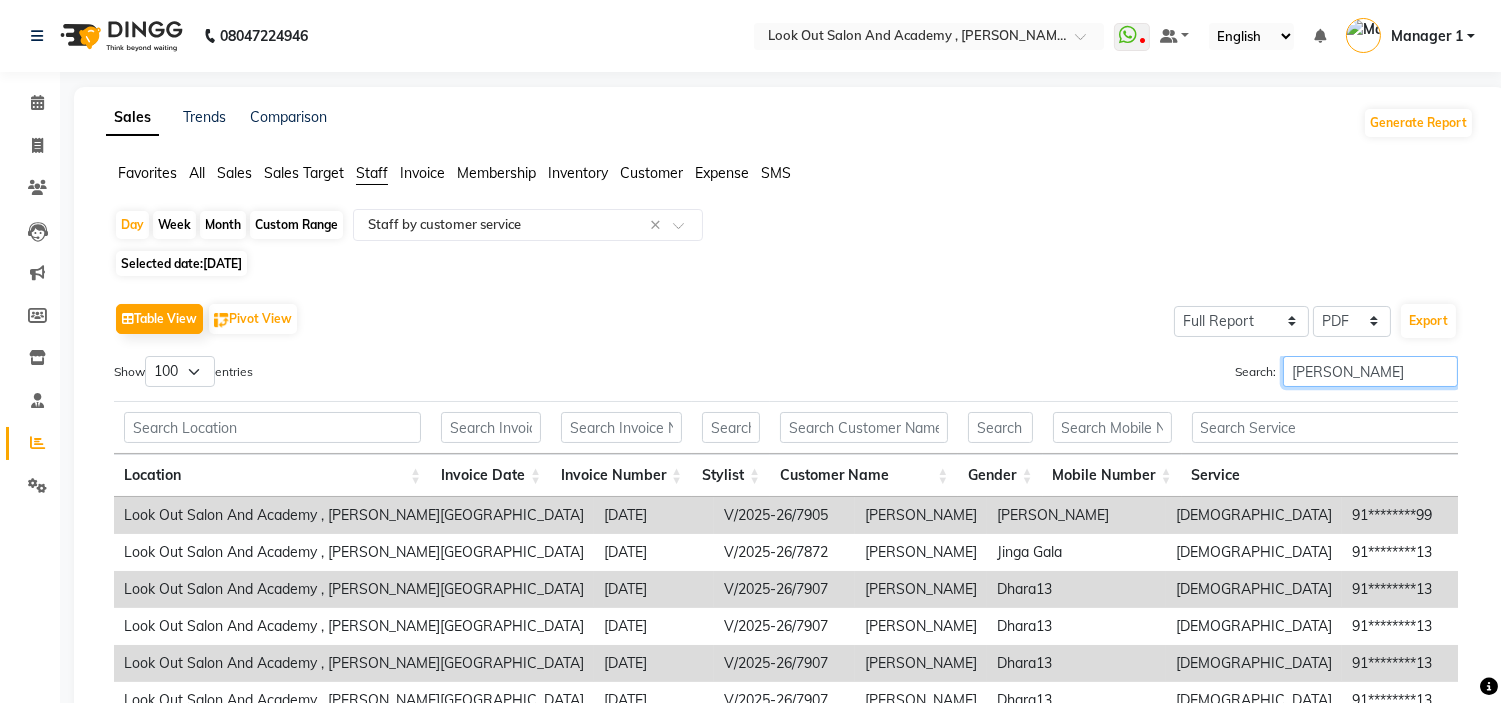 scroll, scrollTop: 333, scrollLeft: 0, axis: vertical 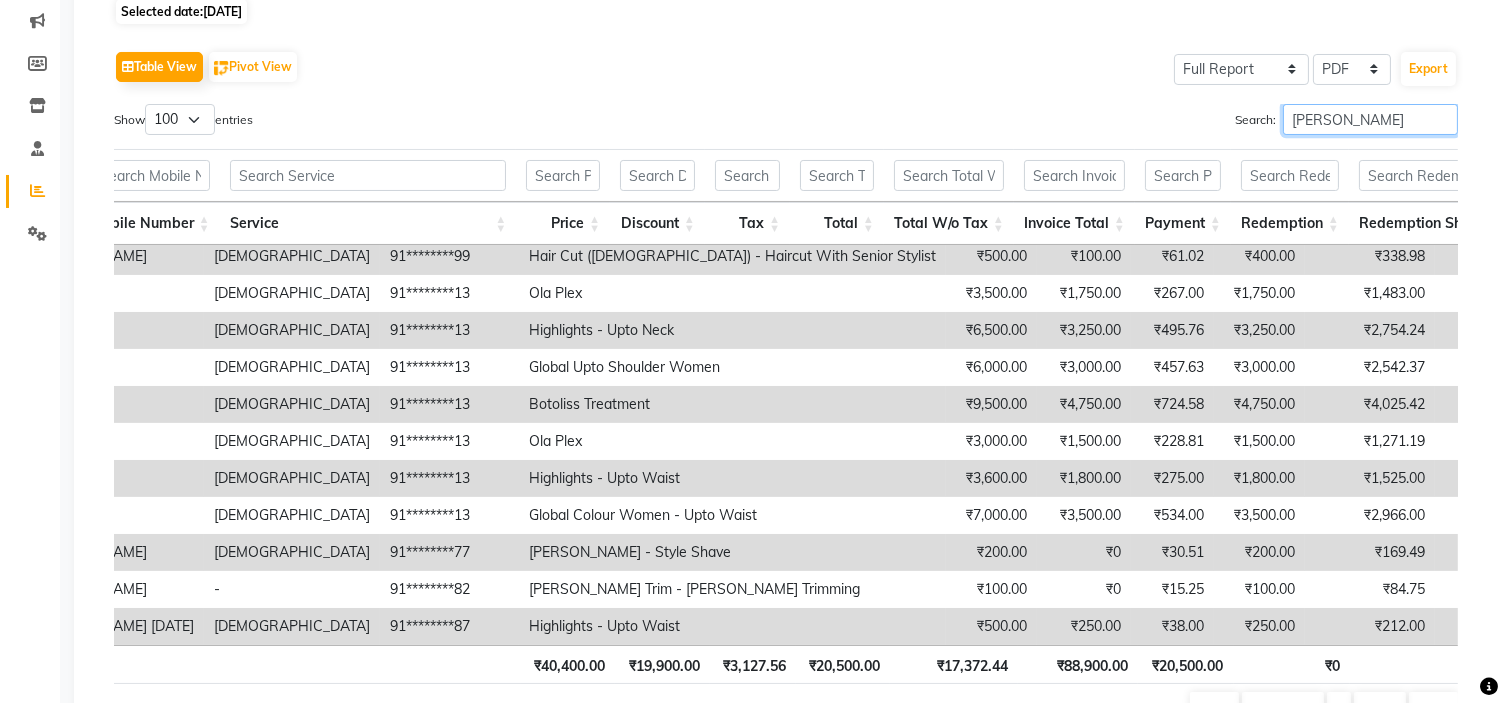 drag, startPoint x: 1348, startPoint y: 128, endPoint x: 1004, endPoint y: 211, distance: 353.87146 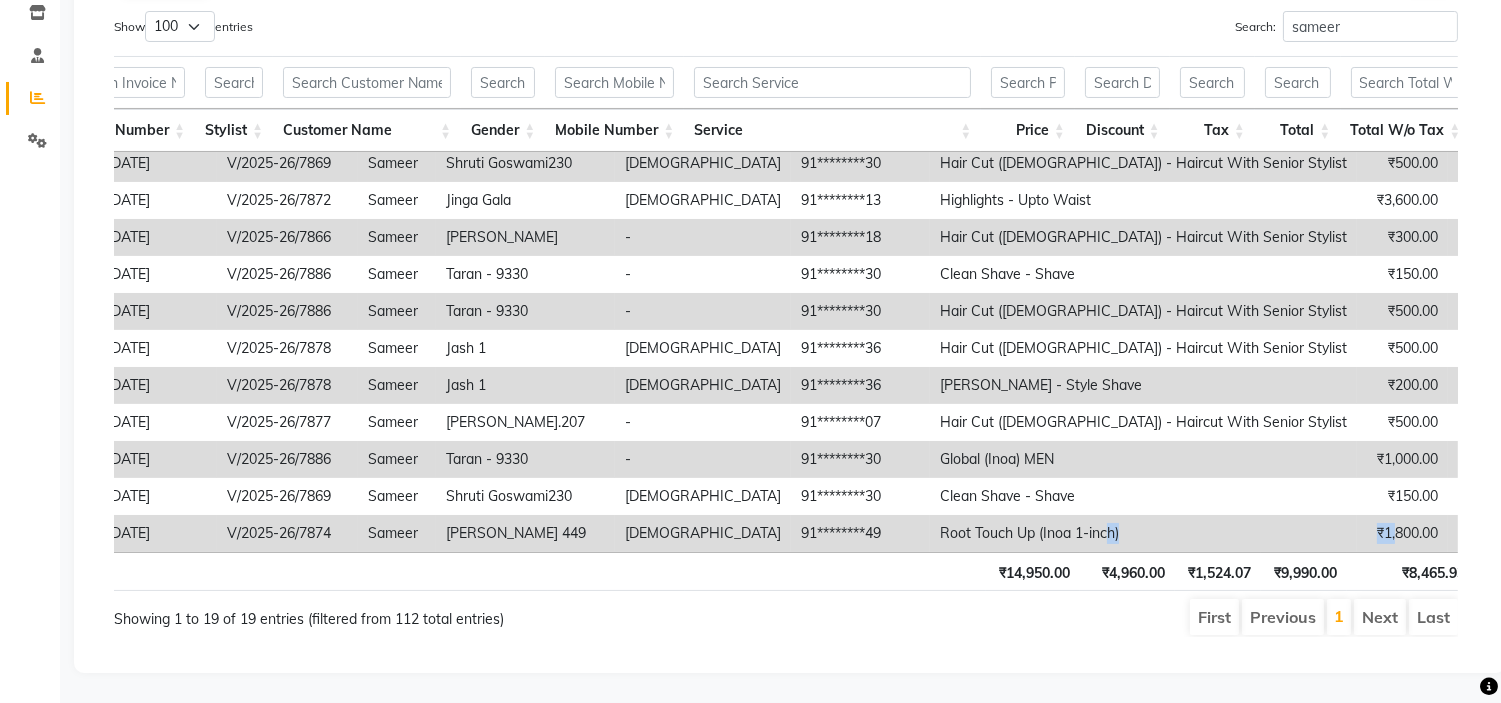 drag, startPoint x: 860, startPoint y: 516, endPoint x: 1025, endPoint y: 505, distance: 165.36626 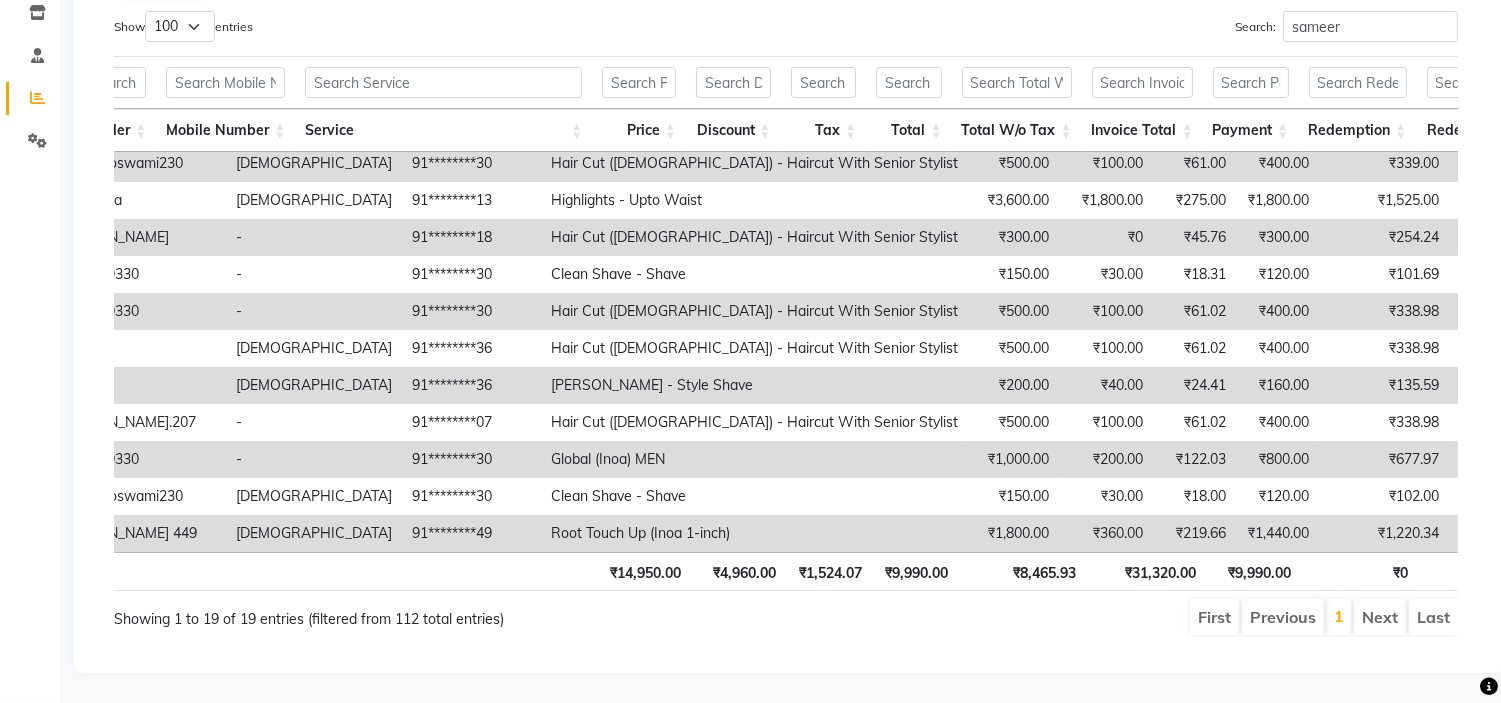 click on "First Previous 1 Next Last" at bounding box center [1073, 617] 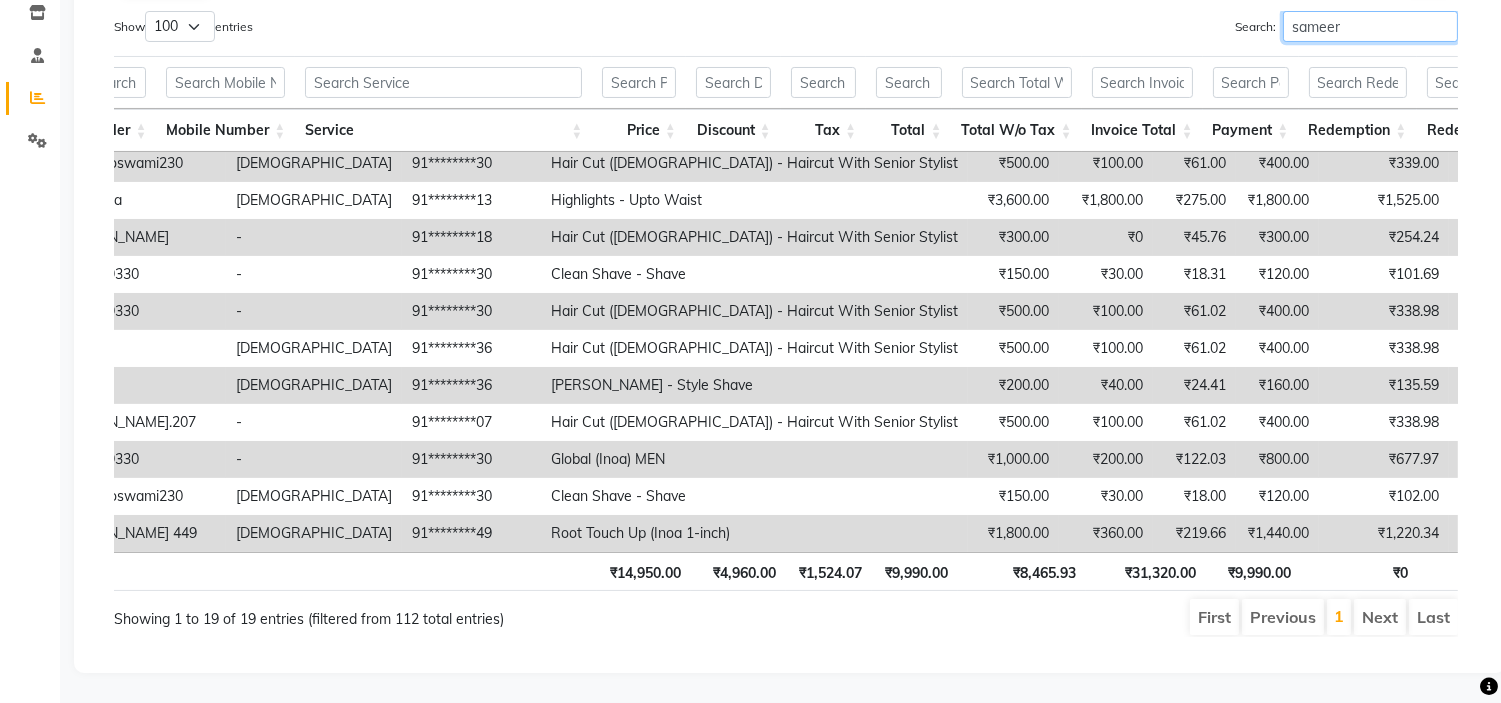scroll, scrollTop: 350, scrollLeft: 0, axis: vertical 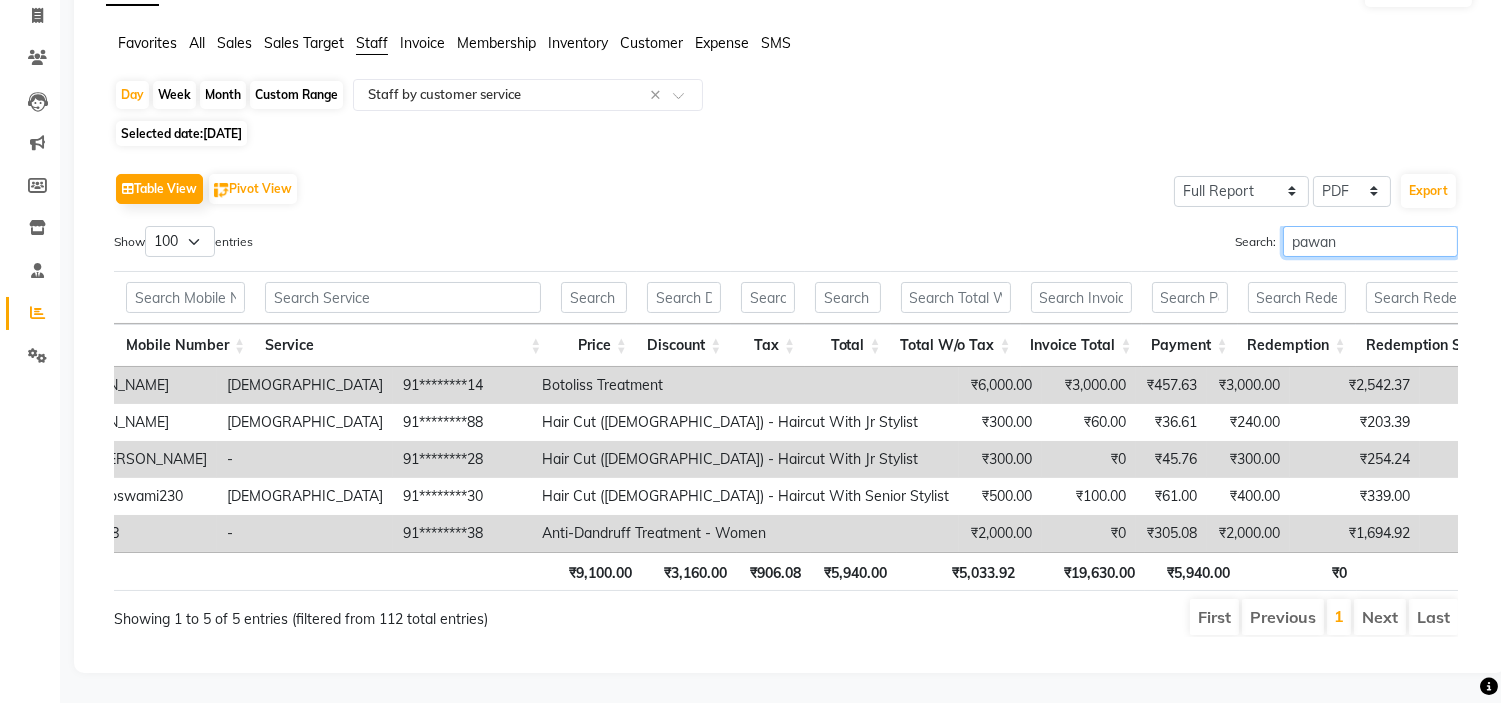 drag, startPoint x: 1380, startPoint y: 204, endPoint x: 1202, endPoint y: 222, distance: 178.90779 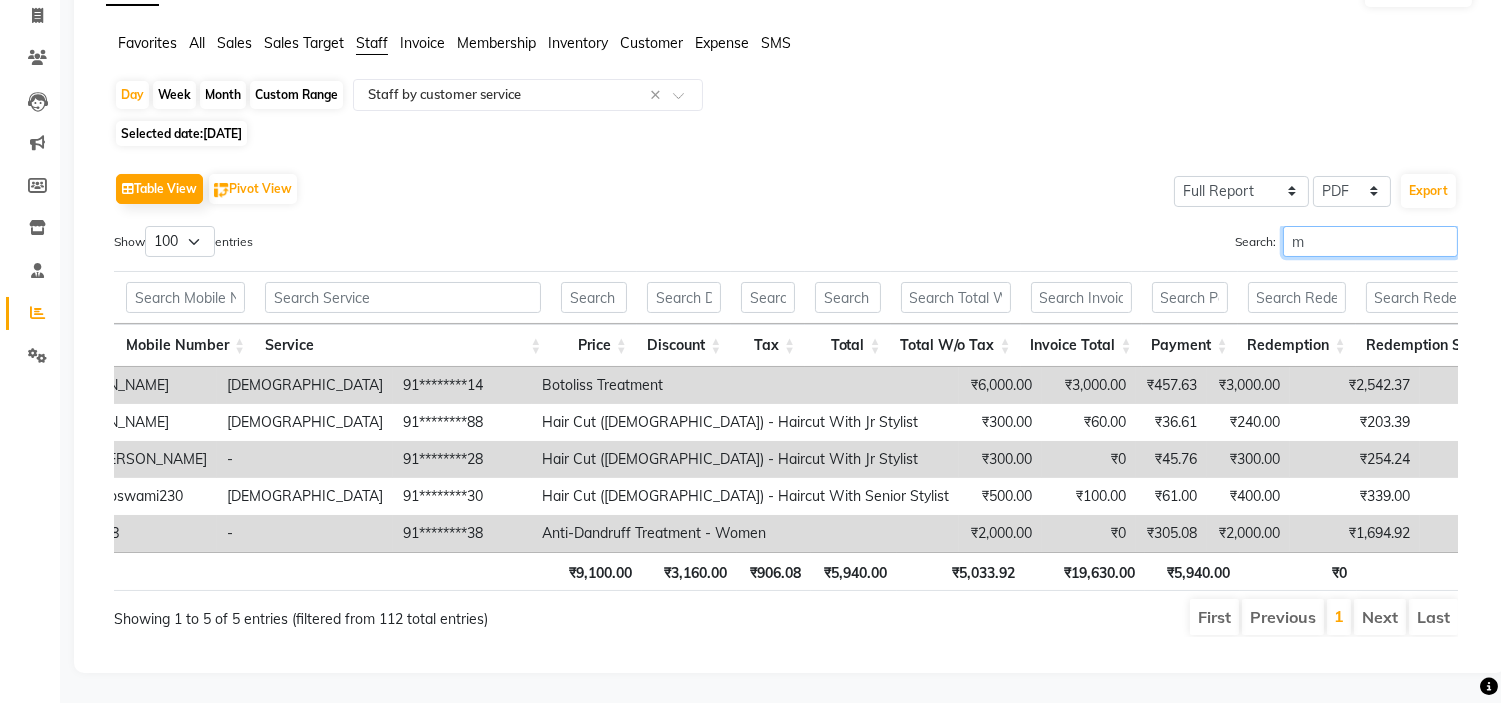 scroll, scrollTop: 350, scrollLeft: 0, axis: vertical 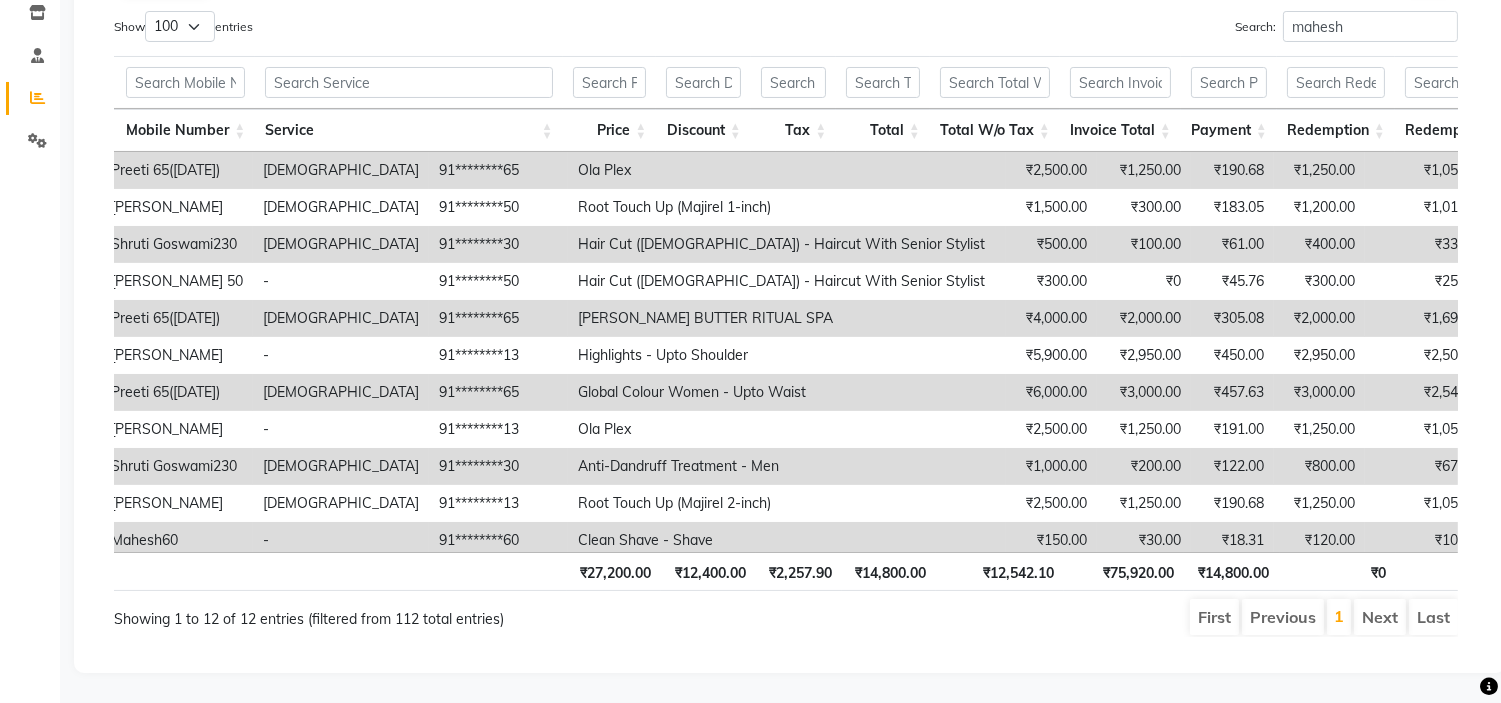 click on "₹120.00" at bounding box center [1664, 540] 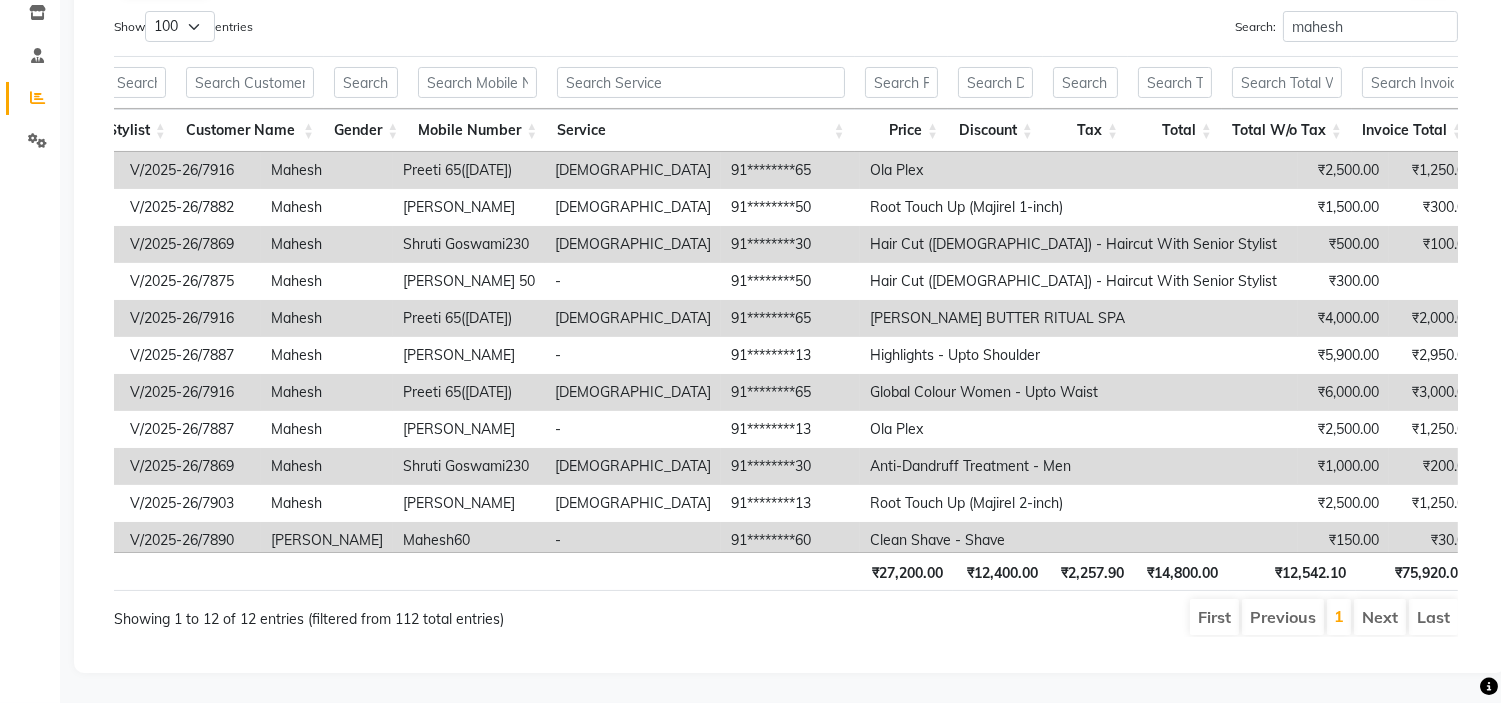 scroll, scrollTop: 0, scrollLeft: 504, axis: horizontal 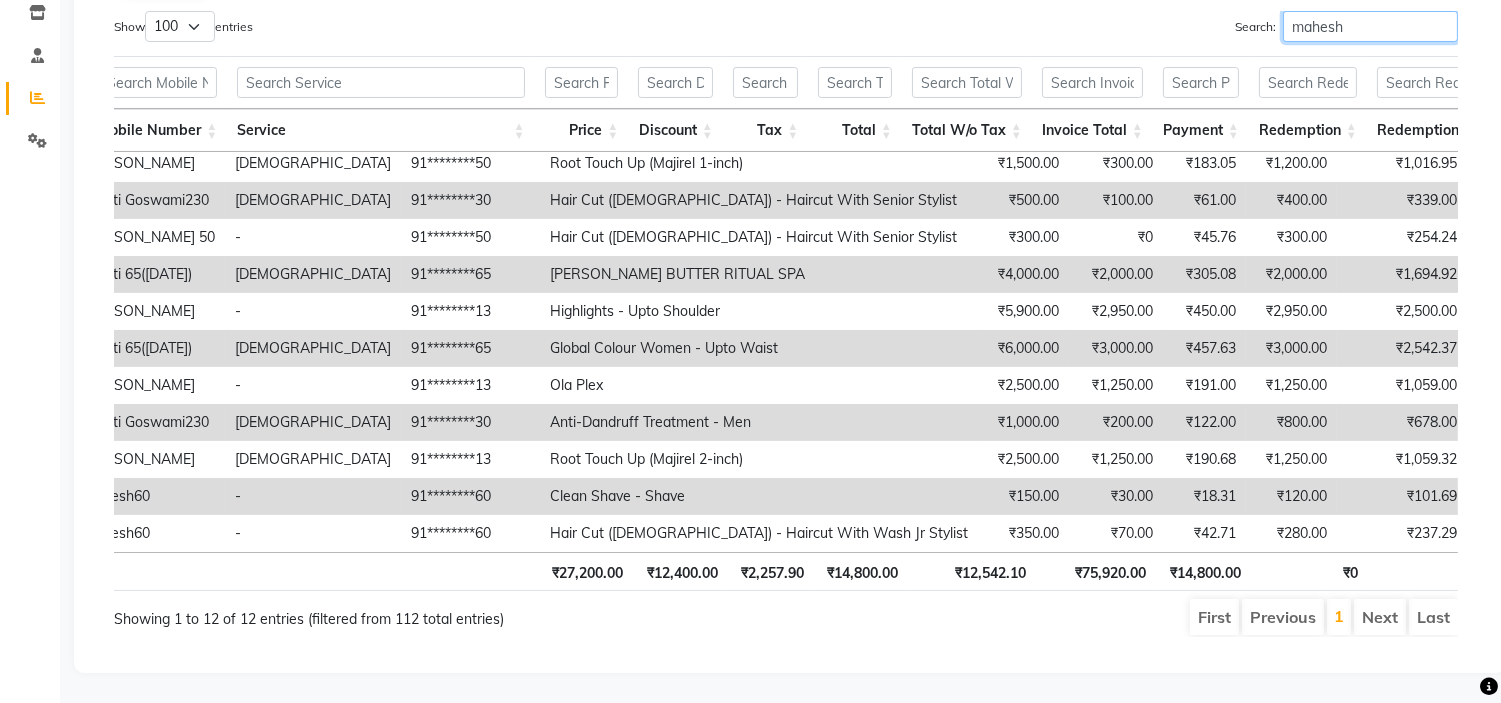 drag, startPoint x: 1337, startPoint y: 13, endPoint x: 1103, endPoint y: 55, distance: 237.73935 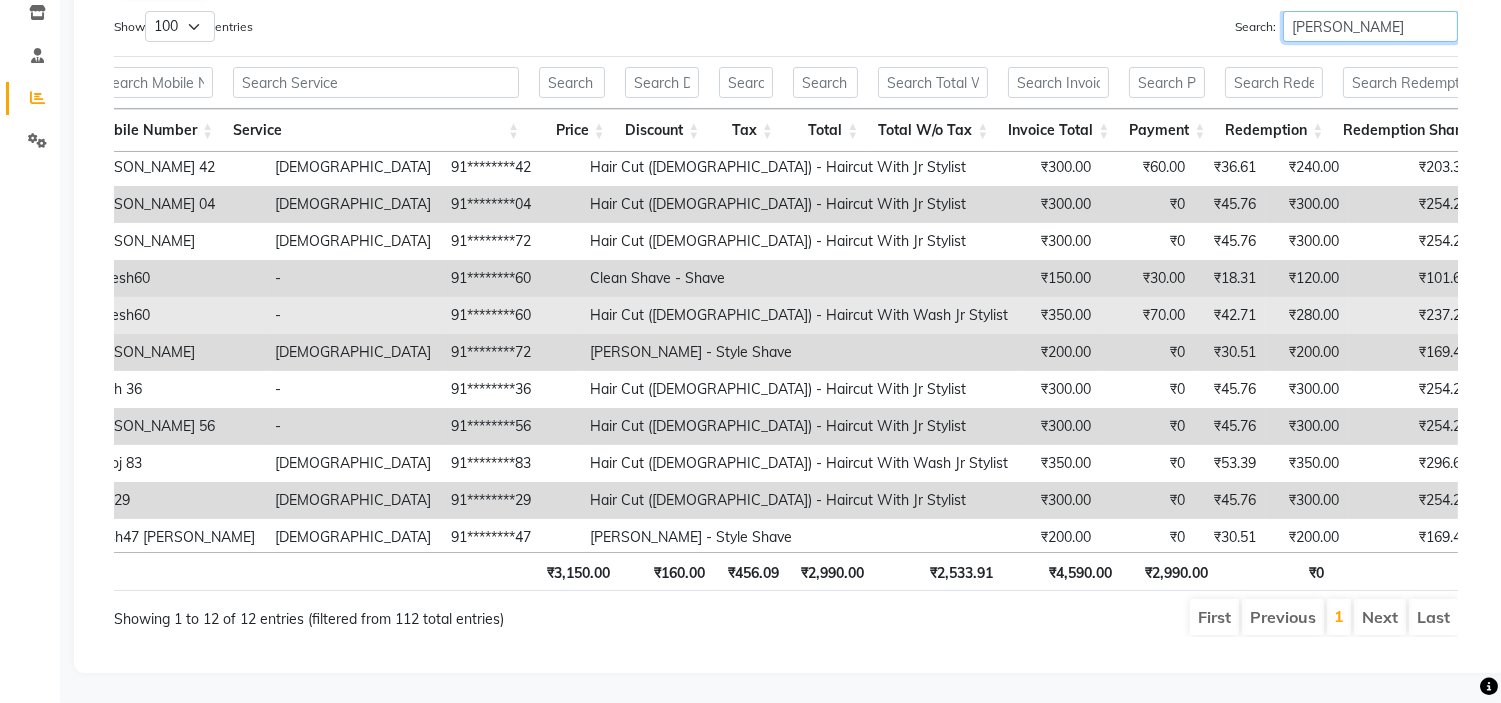 scroll, scrollTop: 60, scrollLeft: 914, axis: both 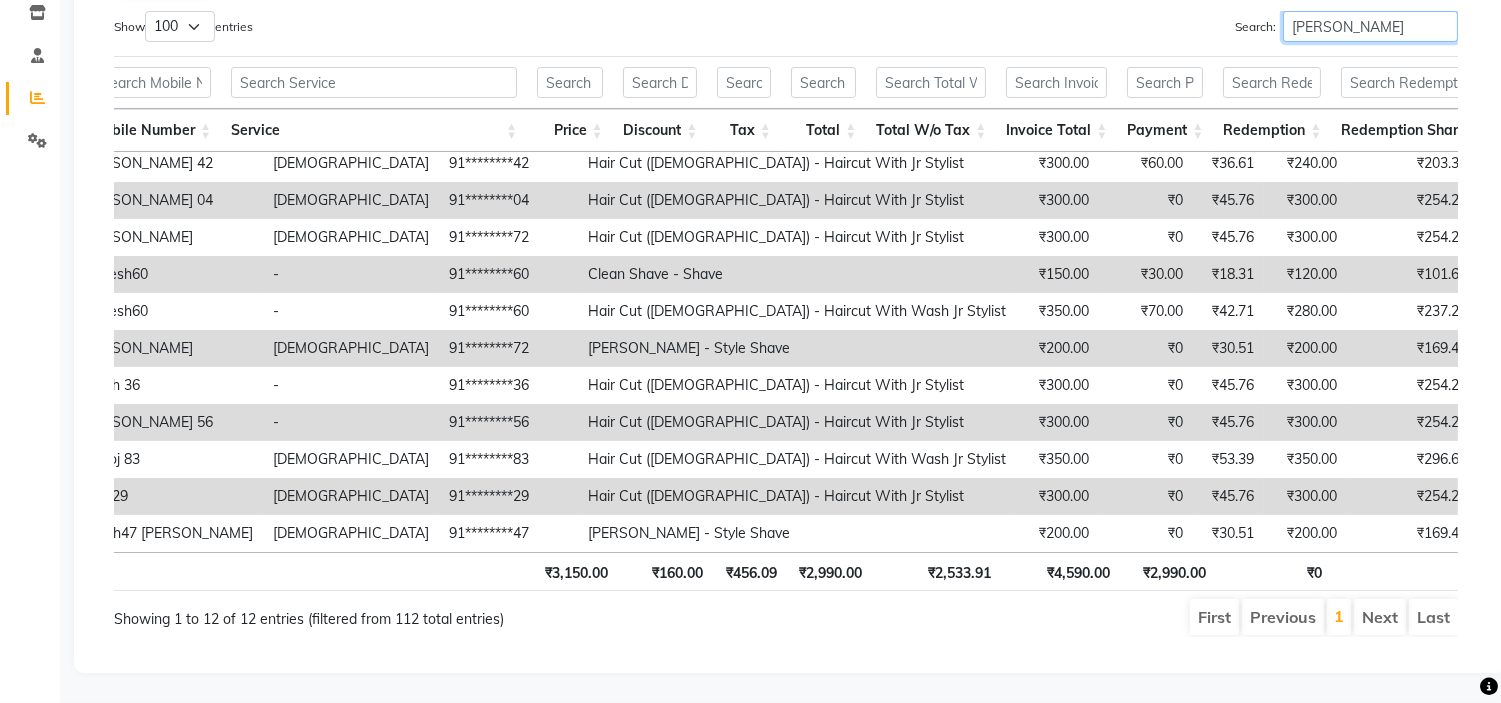drag, startPoint x: 1363, startPoint y: 8, endPoint x: 1114, endPoint y: 38, distance: 250.80072 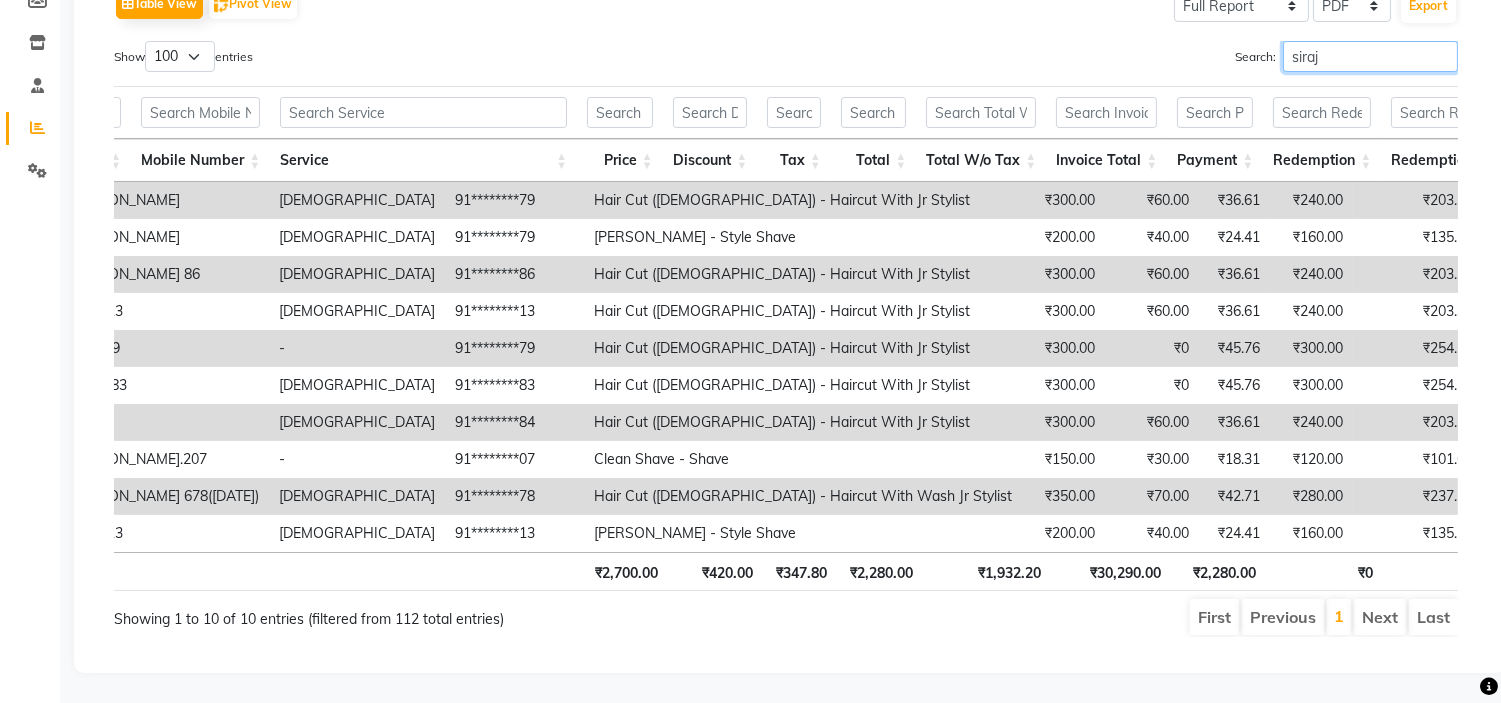 drag, startPoint x: 1265, startPoint y: 27, endPoint x: 1054, endPoint y: 53, distance: 212.59586 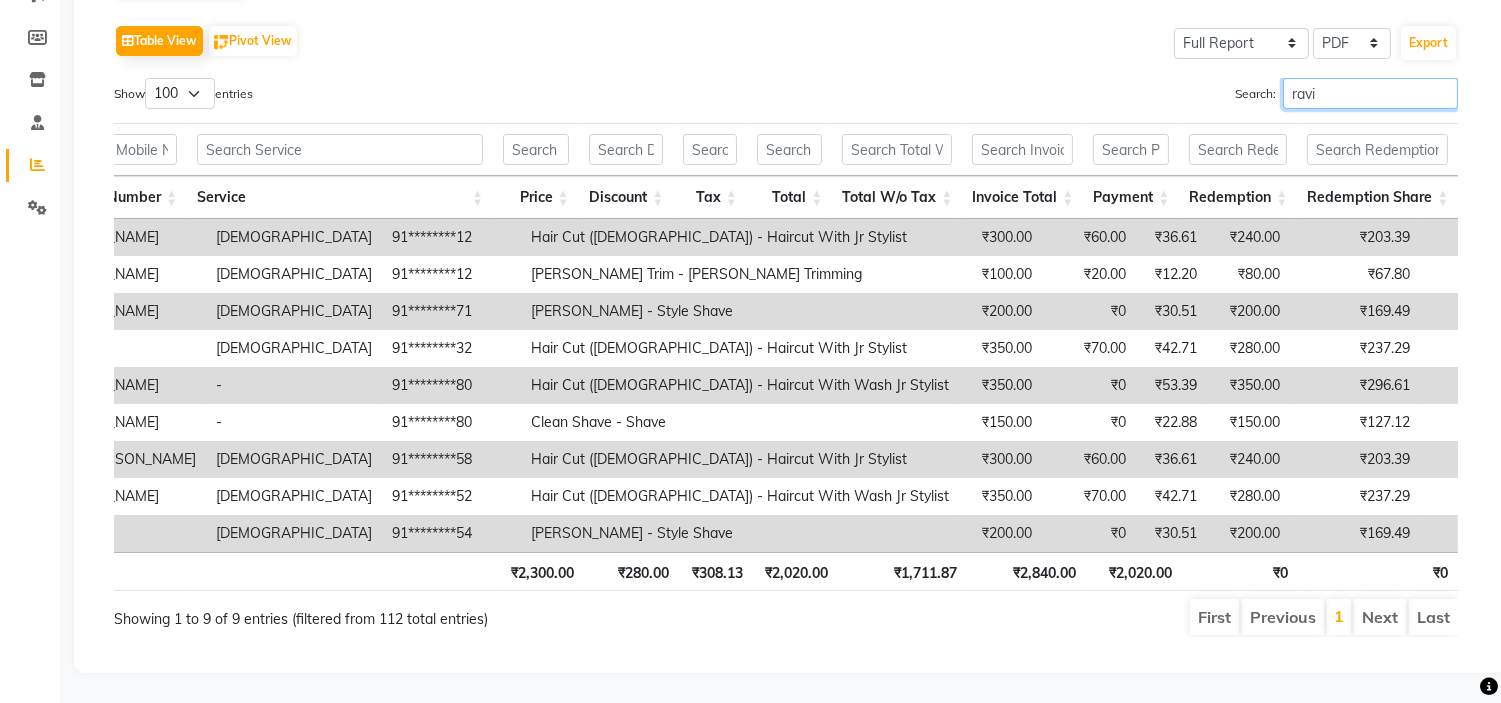 drag, startPoint x: 1354, startPoint y: 53, endPoint x: 1094, endPoint y: 76, distance: 261.01532 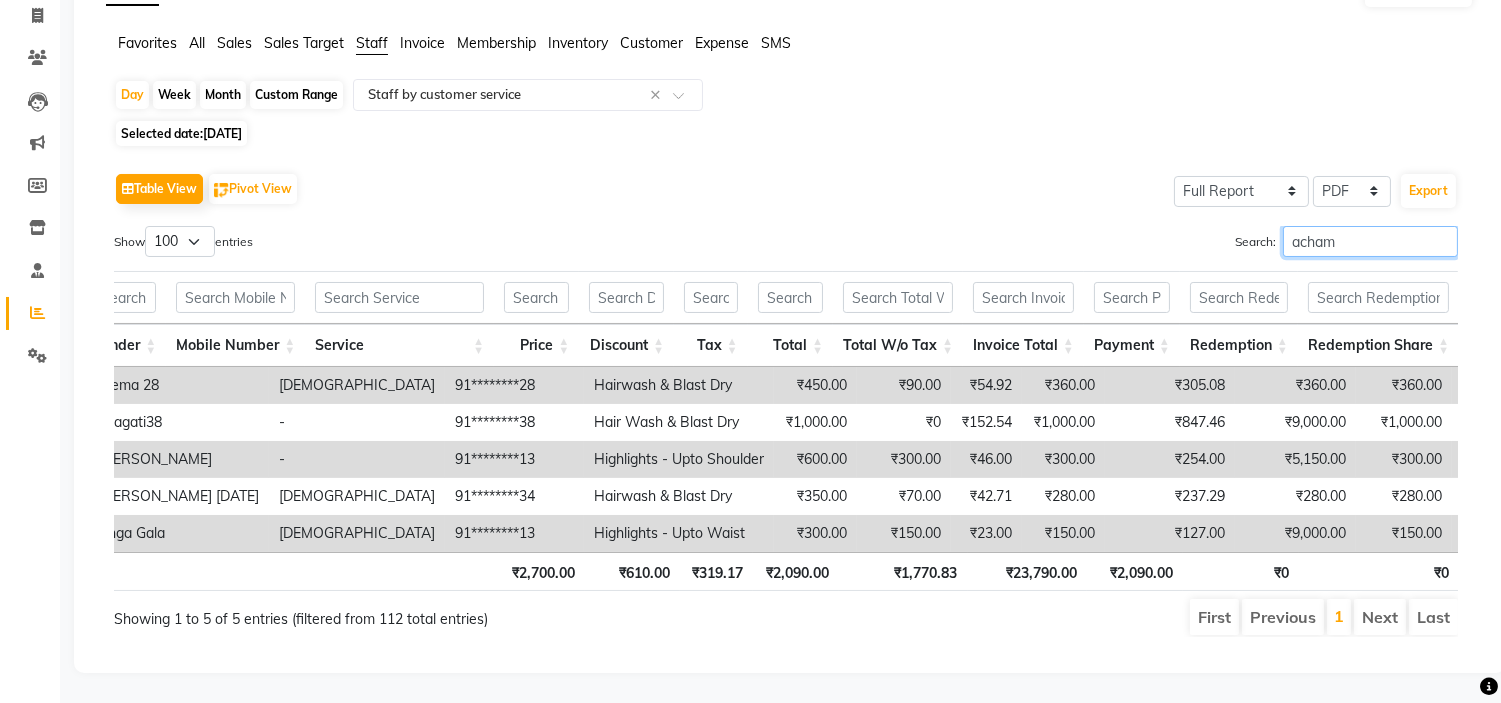 drag, startPoint x: 1343, startPoint y: 206, endPoint x: 1122, endPoint y: 222, distance: 221.57843 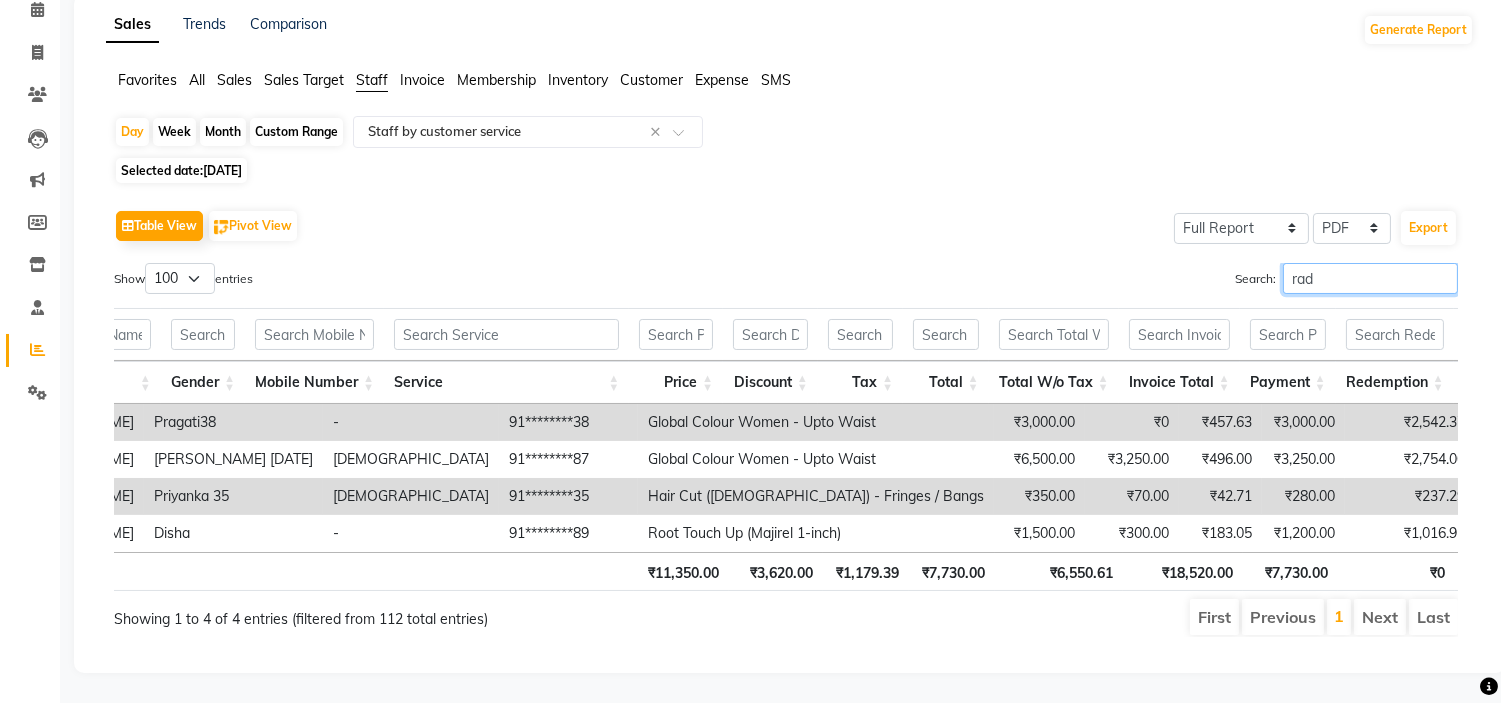 scroll, scrollTop: 127, scrollLeft: 0, axis: vertical 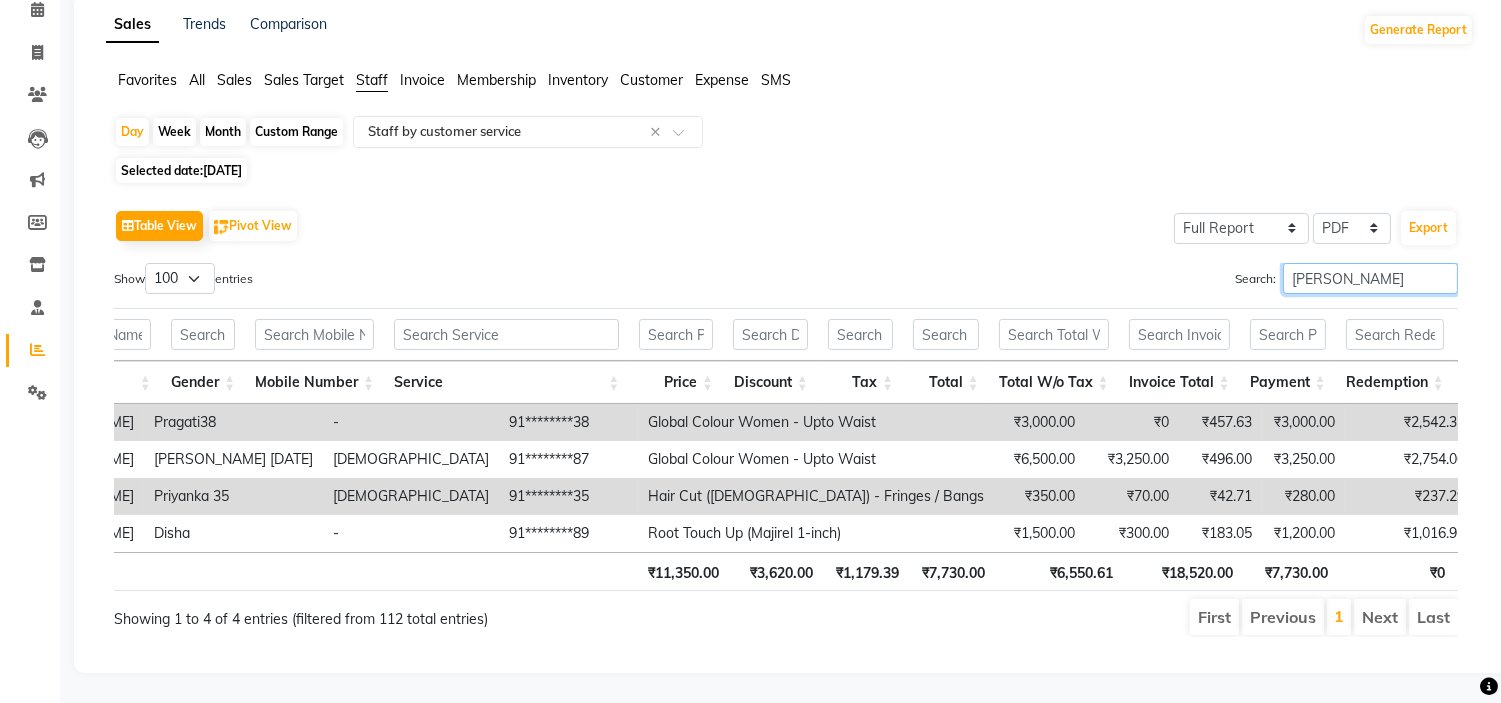 drag, startPoint x: 1355, startPoint y: 233, endPoint x: 1015, endPoint y: 262, distance: 341.23453 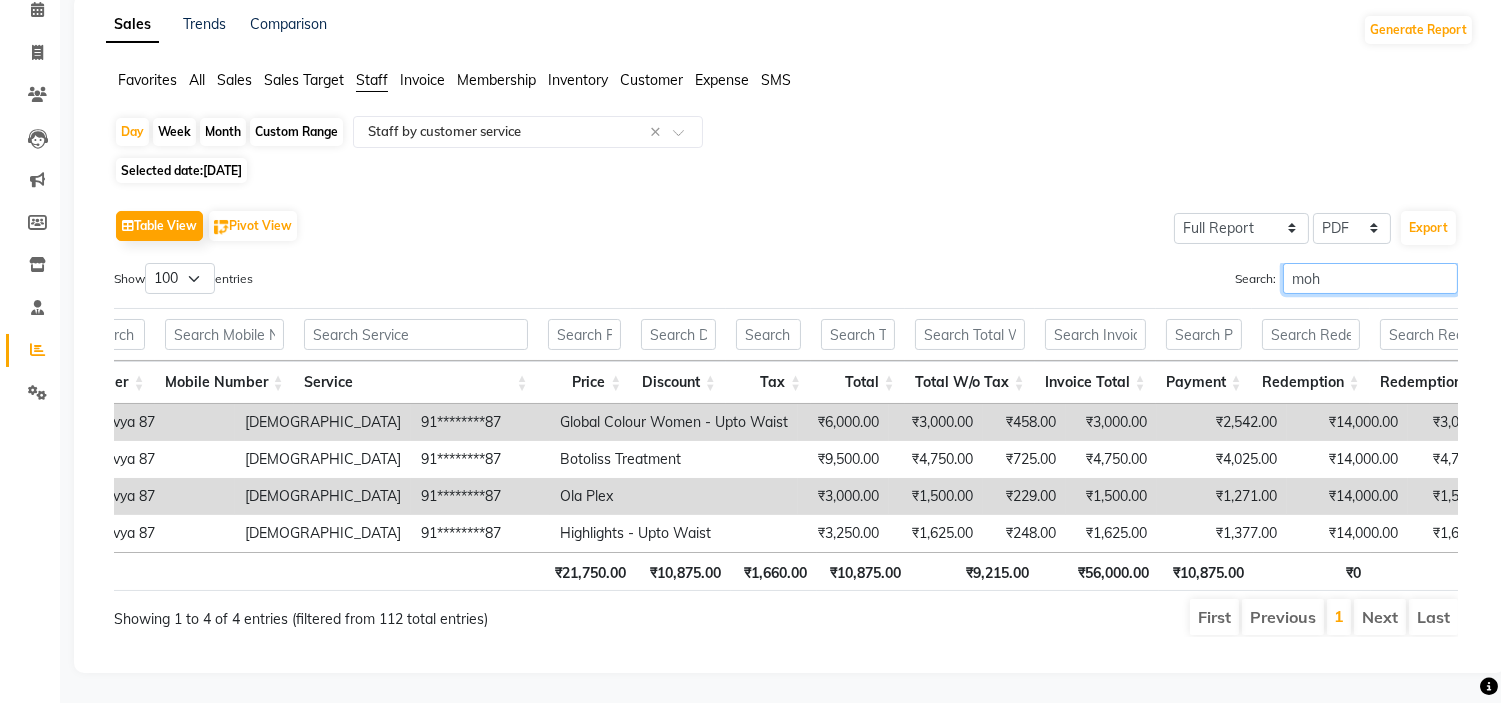 scroll, scrollTop: 127, scrollLeft: 0, axis: vertical 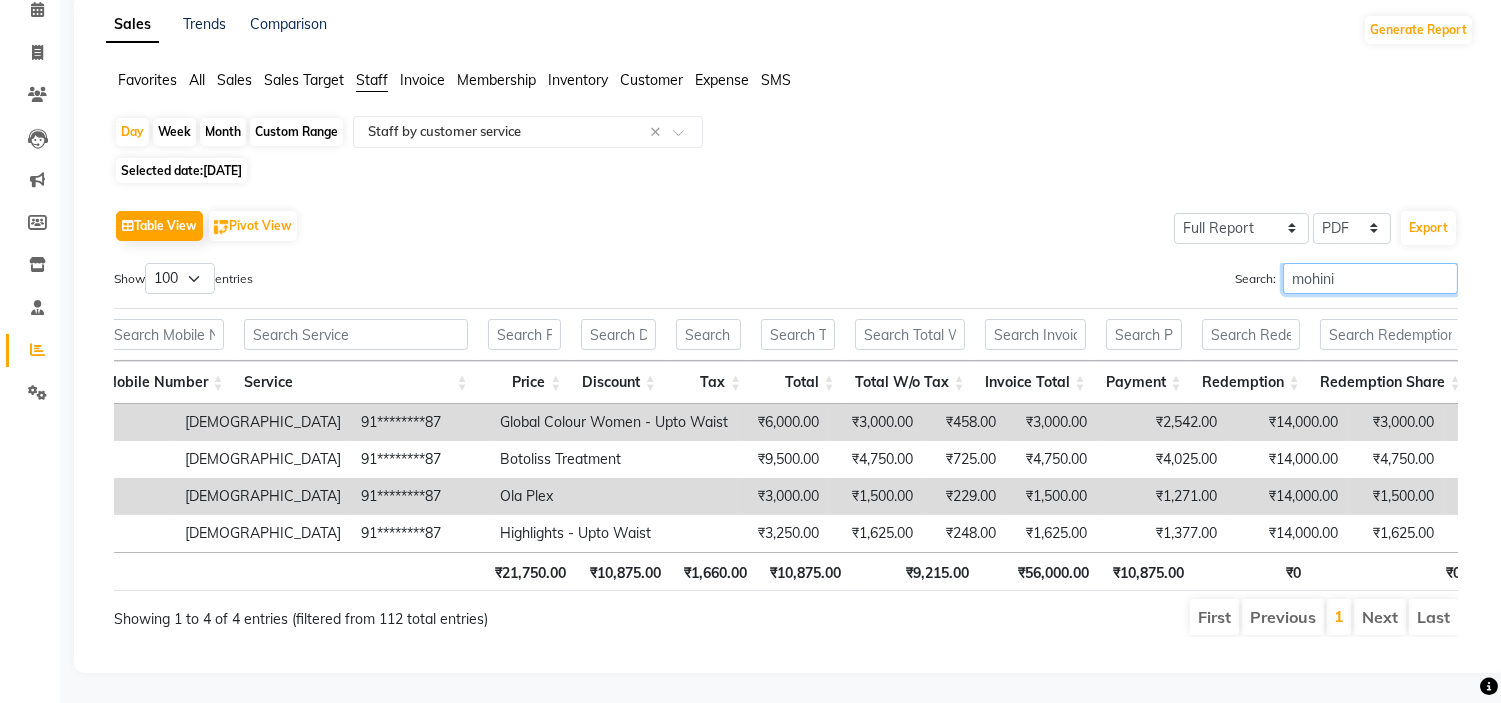 drag, startPoint x: 1352, startPoint y: 252, endPoint x: 992, endPoint y: 298, distance: 362.927 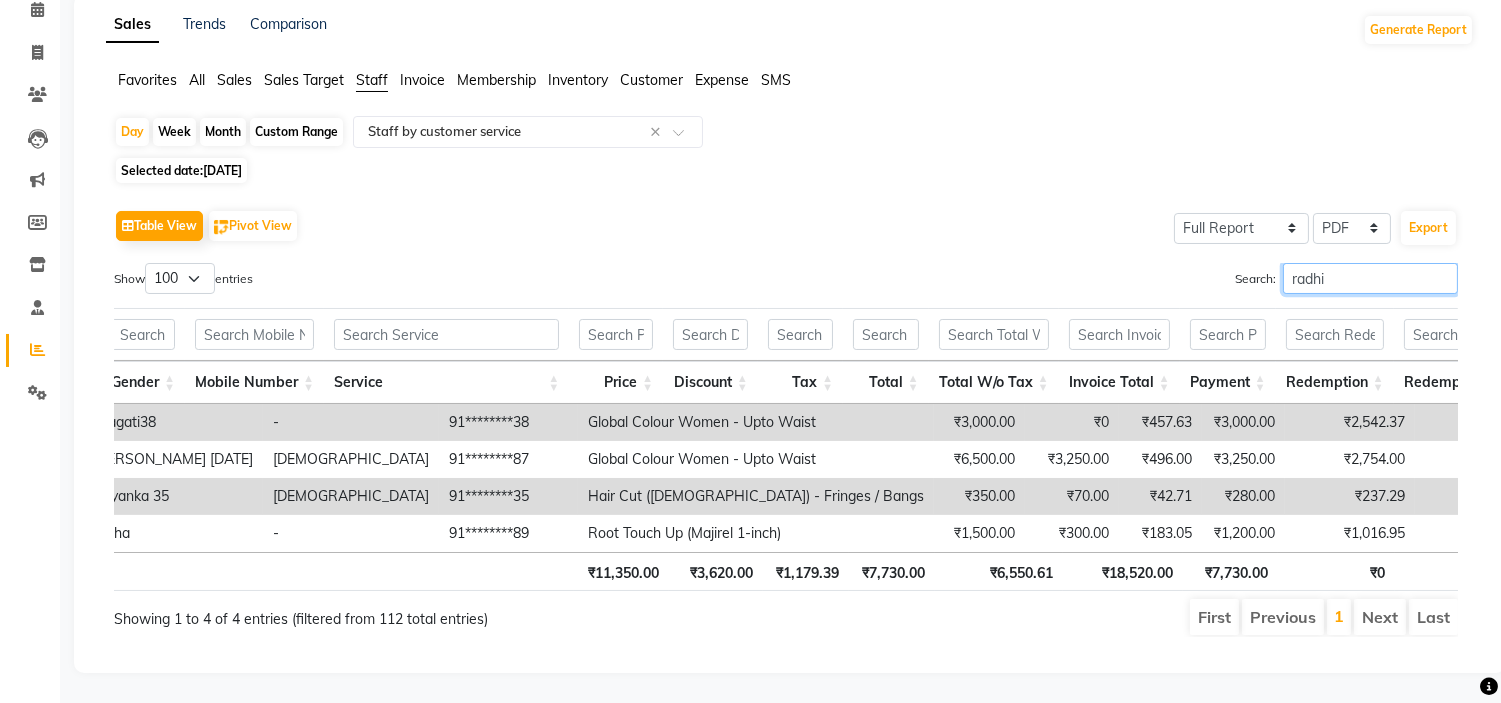 scroll, scrollTop: 0, scrollLeft: 861, axis: horizontal 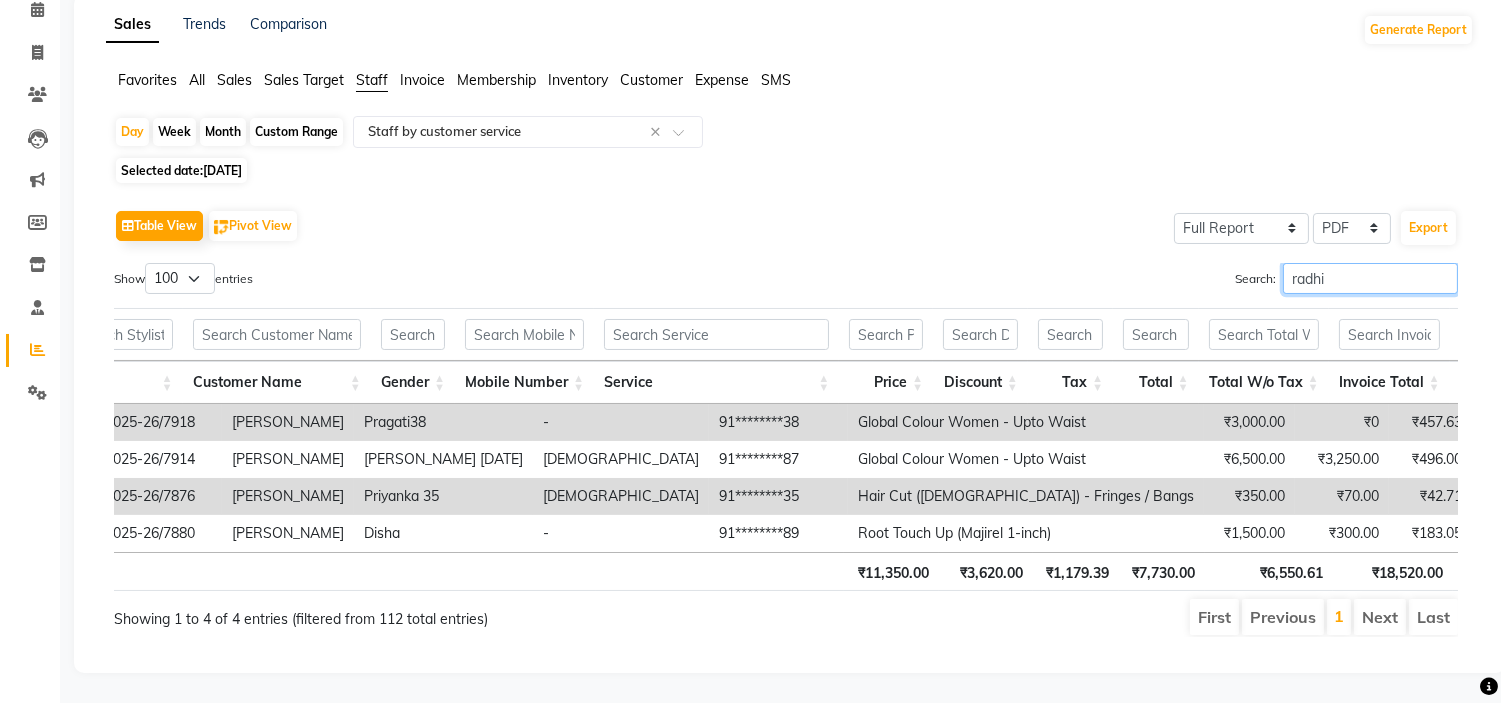drag, startPoint x: 1301, startPoint y: 252, endPoint x: 837, endPoint y: 332, distance: 470.84604 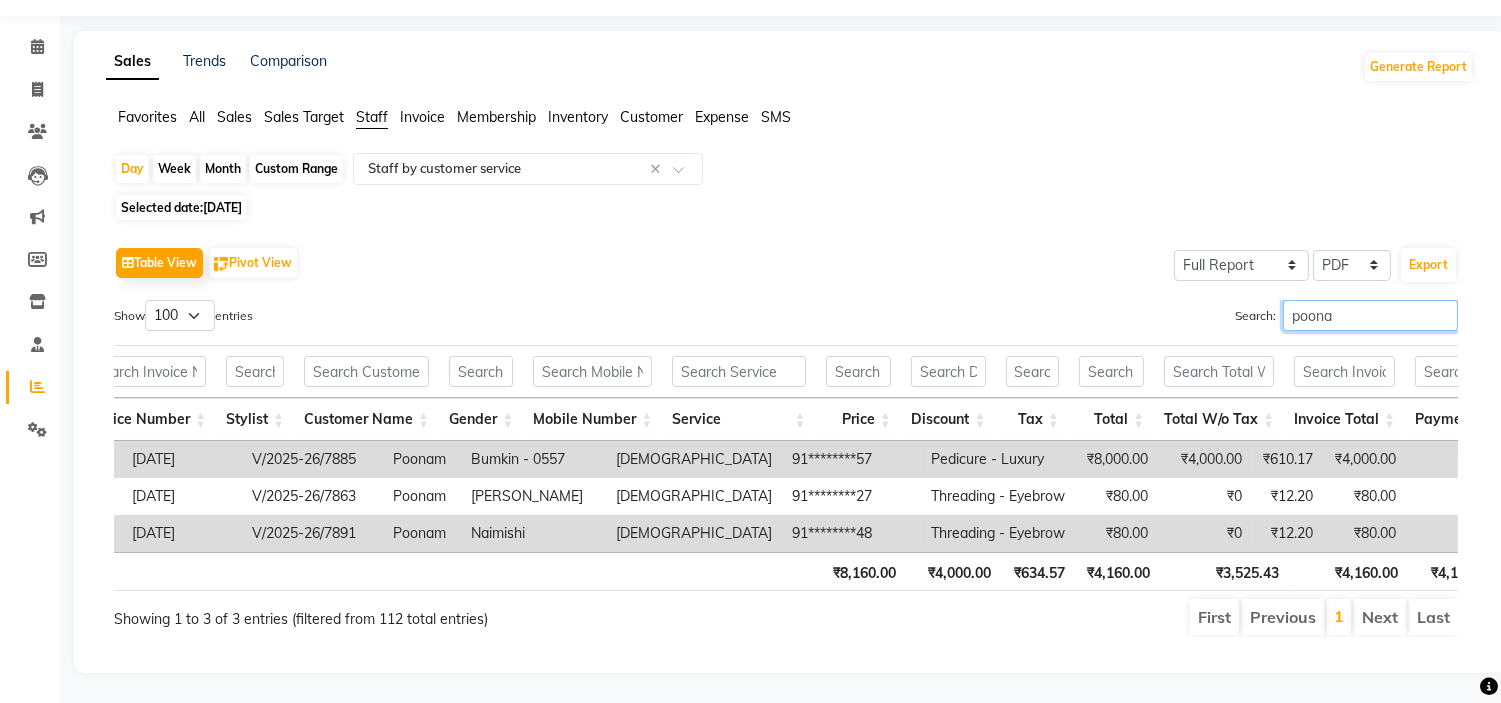 drag, startPoint x: 1338, startPoint y: 278, endPoint x: 1124, endPoint y: 300, distance: 215.12787 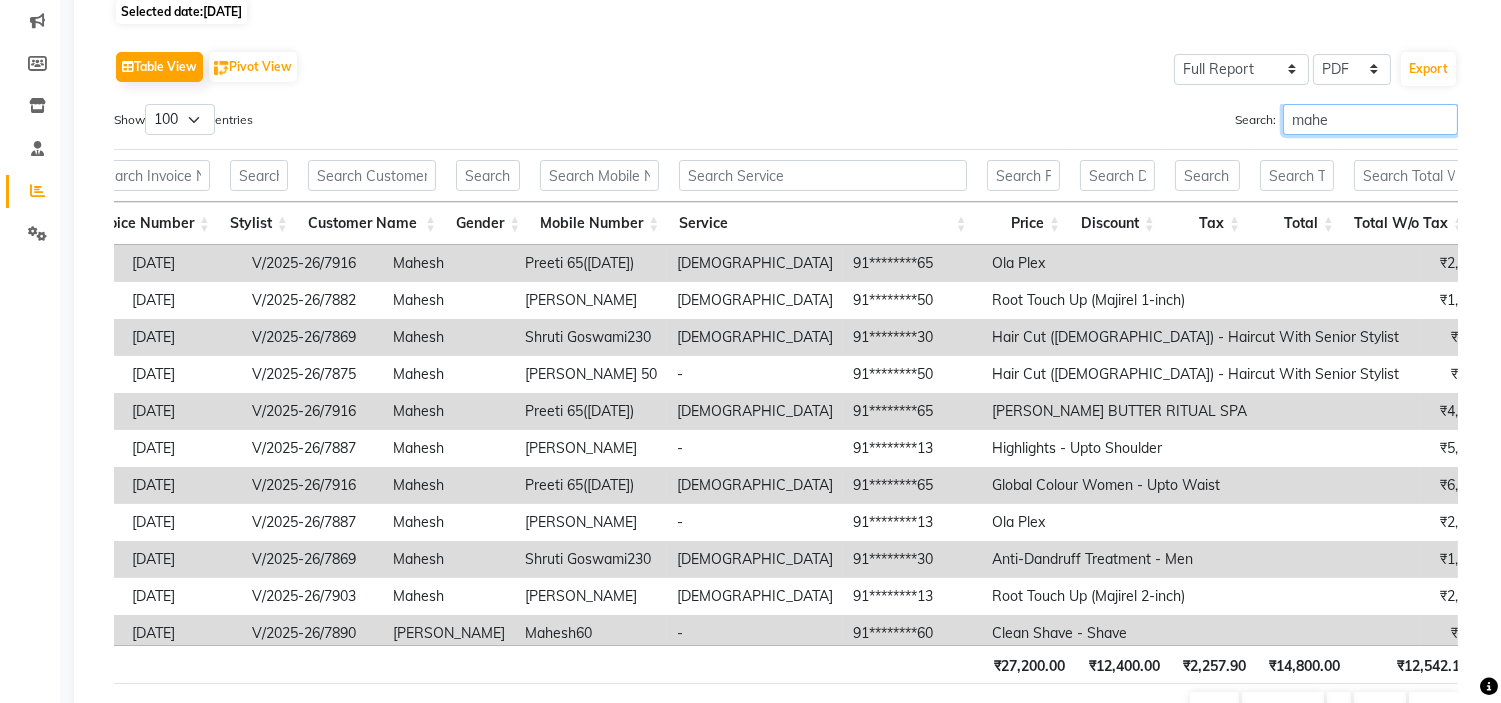 drag, startPoint x: 1375, startPoint y: 108, endPoint x: 1100, endPoint y: 137, distance: 276.52487 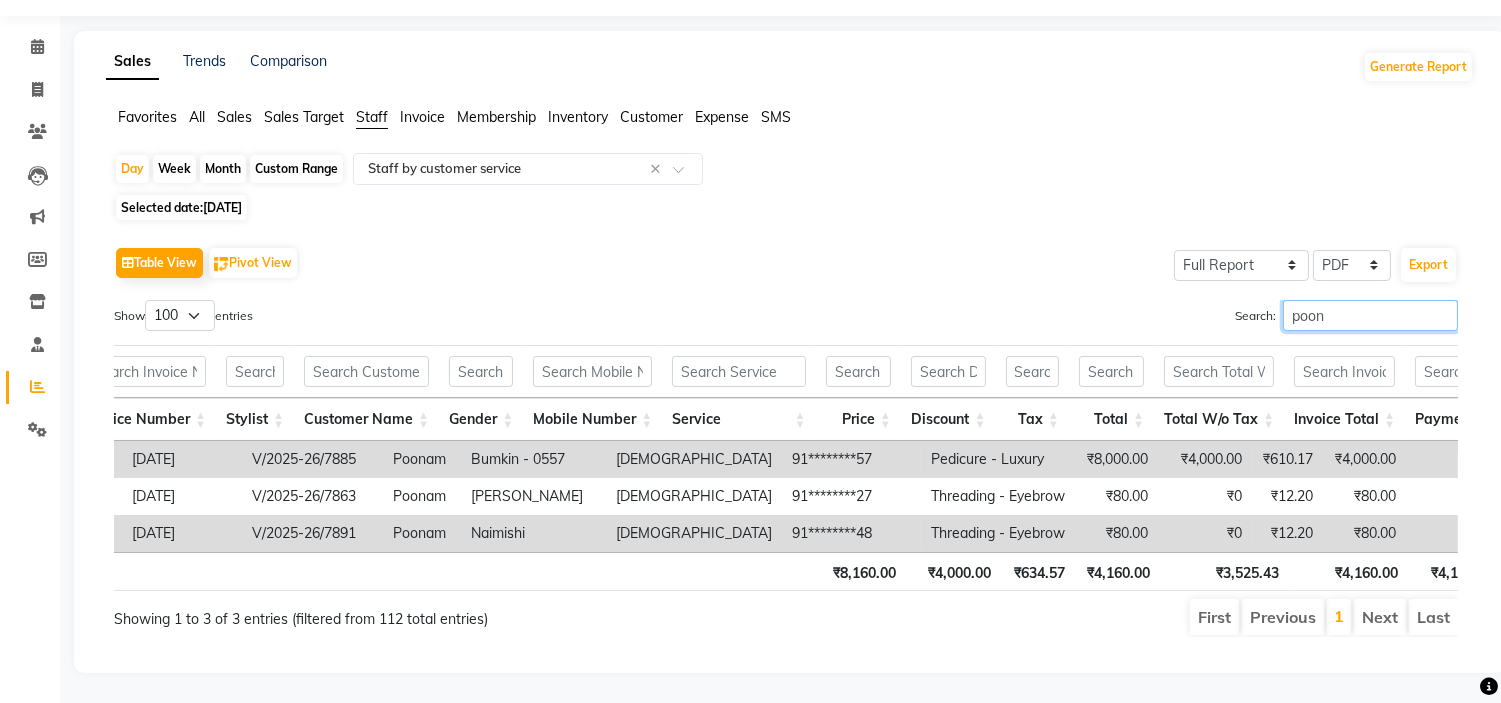 drag, startPoint x: 1123, startPoint y: 288, endPoint x: 1113, endPoint y: 290, distance: 10.198039 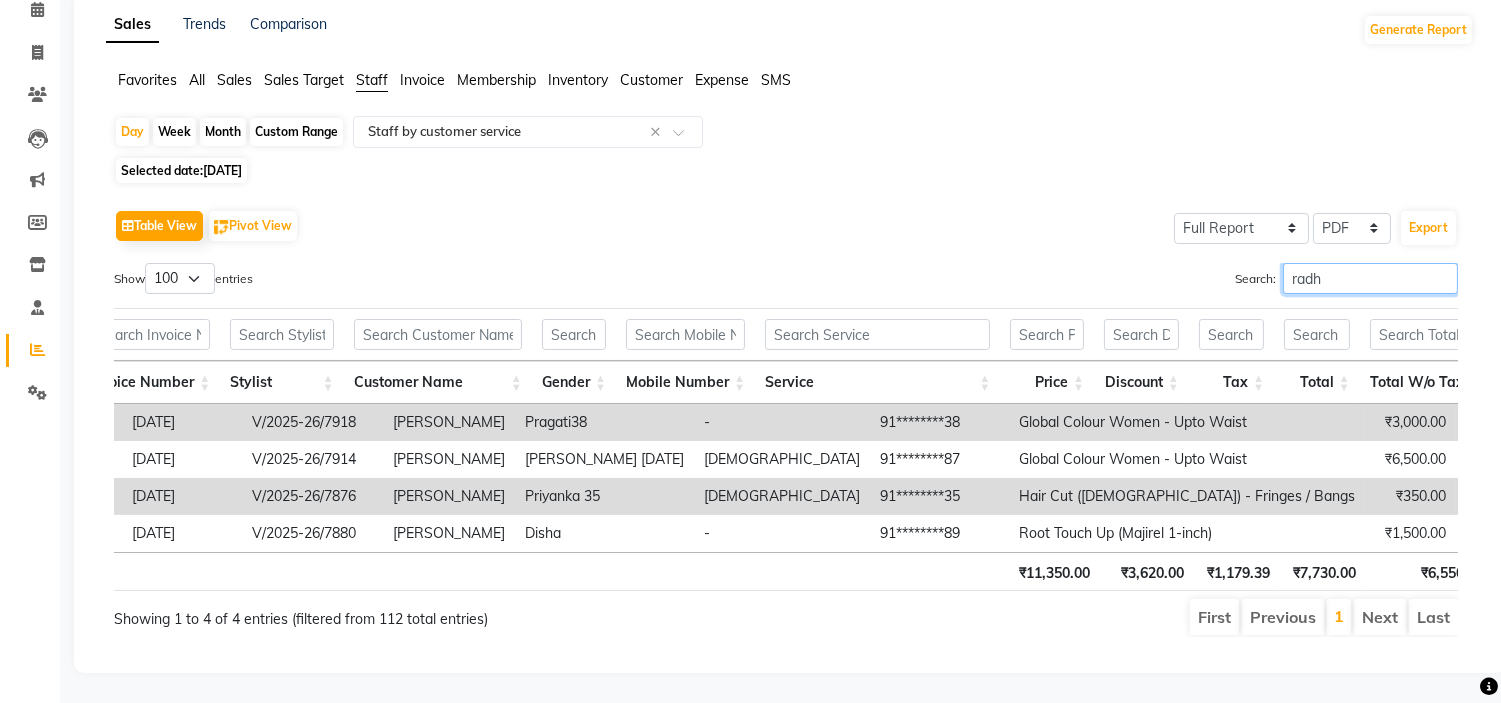 drag, startPoint x: 1367, startPoint y: 242, endPoint x: 1205, endPoint y: 261, distance: 163.1104 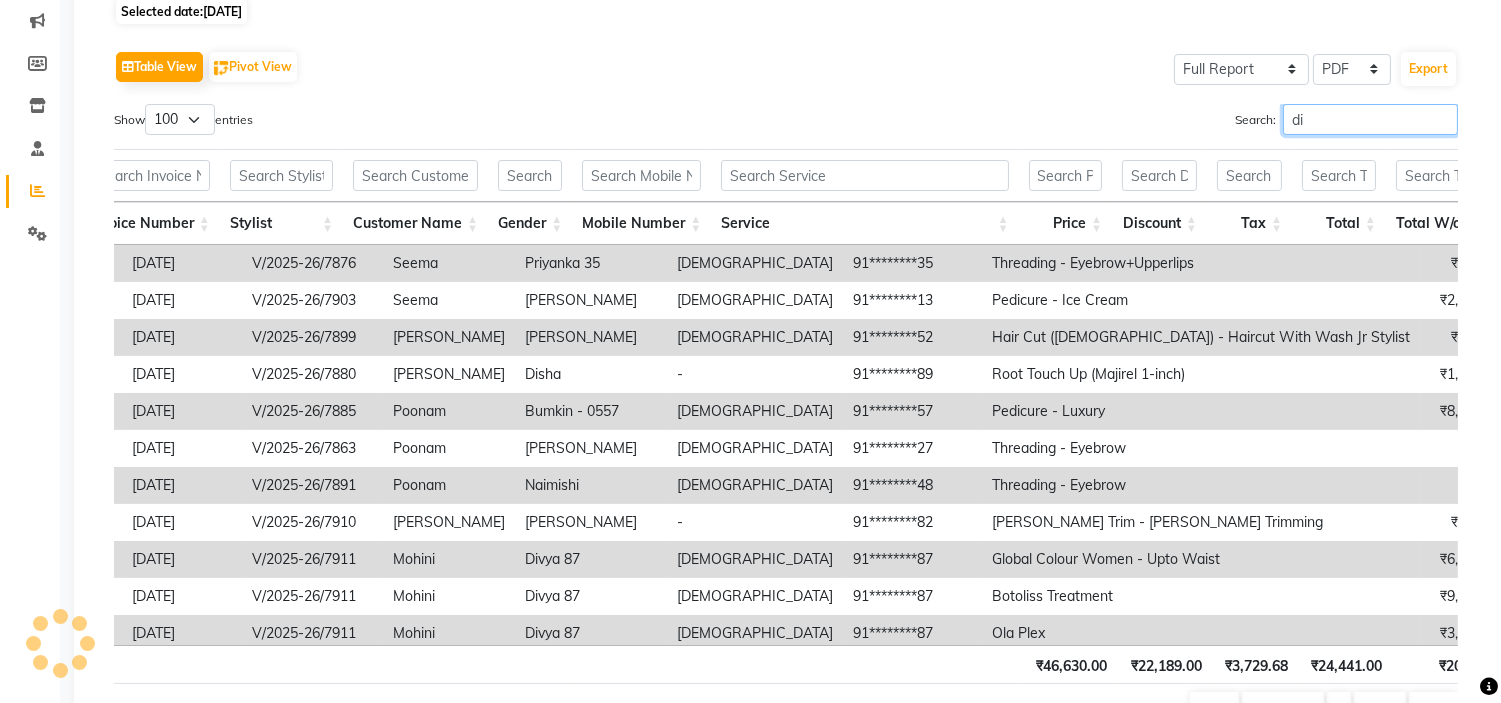 type on "d" 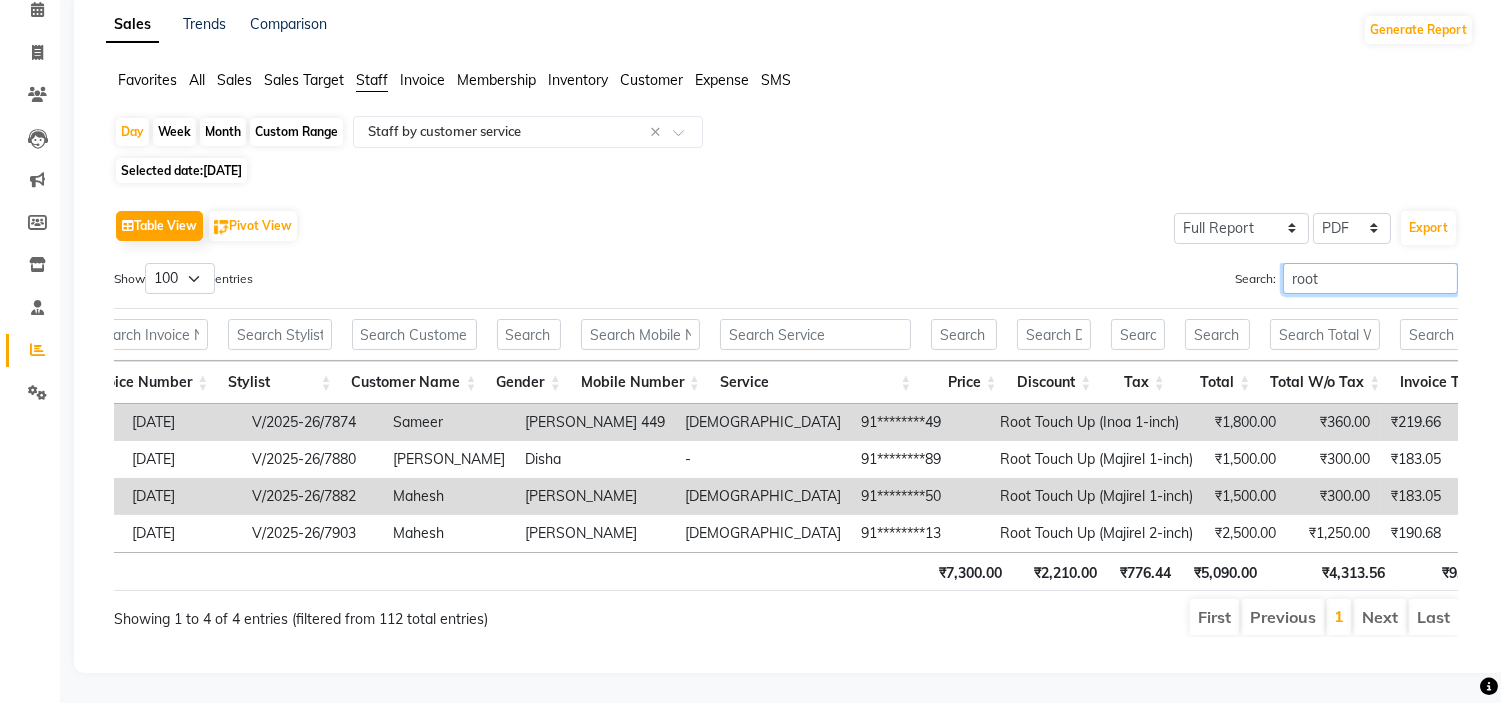 scroll, scrollTop: 0, scrollLeft: 548, axis: horizontal 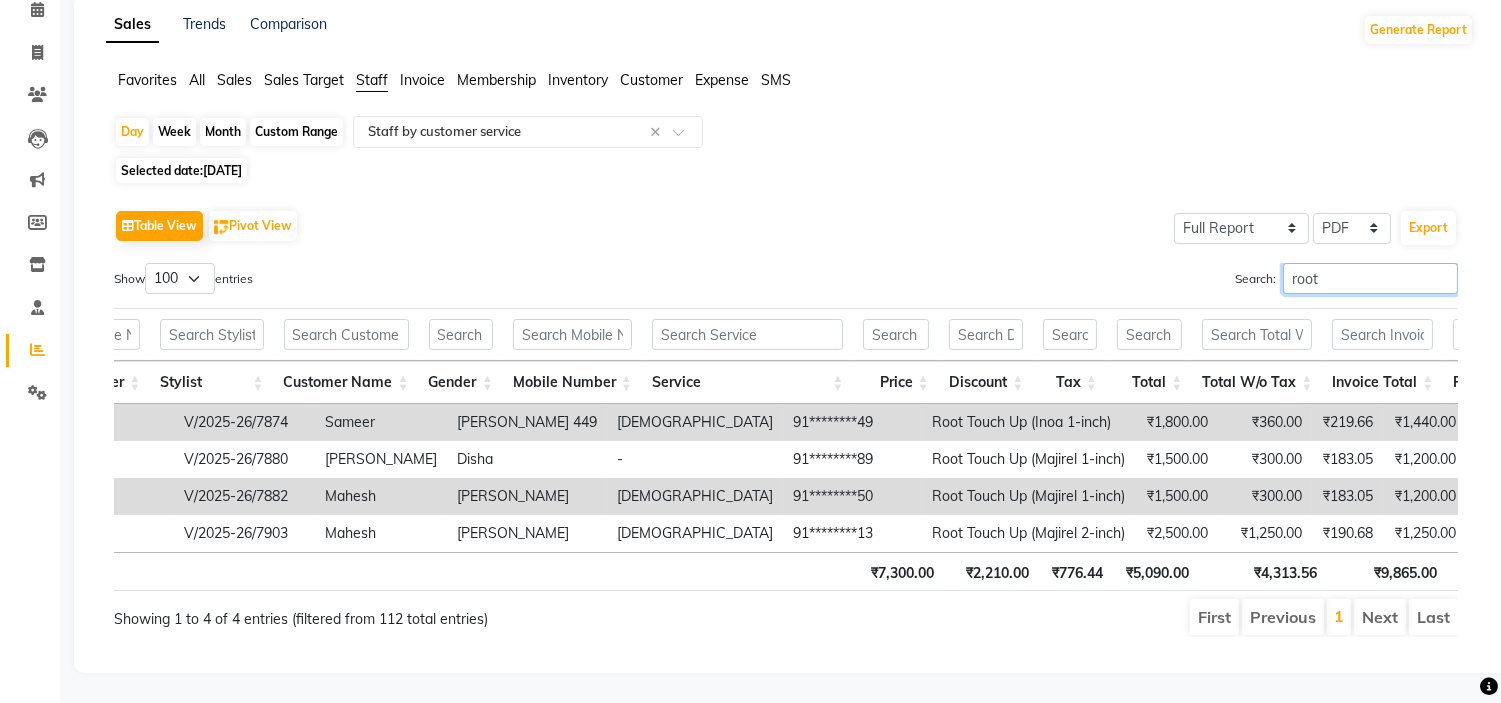 drag, startPoint x: 1357, startPoint y: 248, endPoint x: 1251, endPoint y: 254, distance: 106.16968 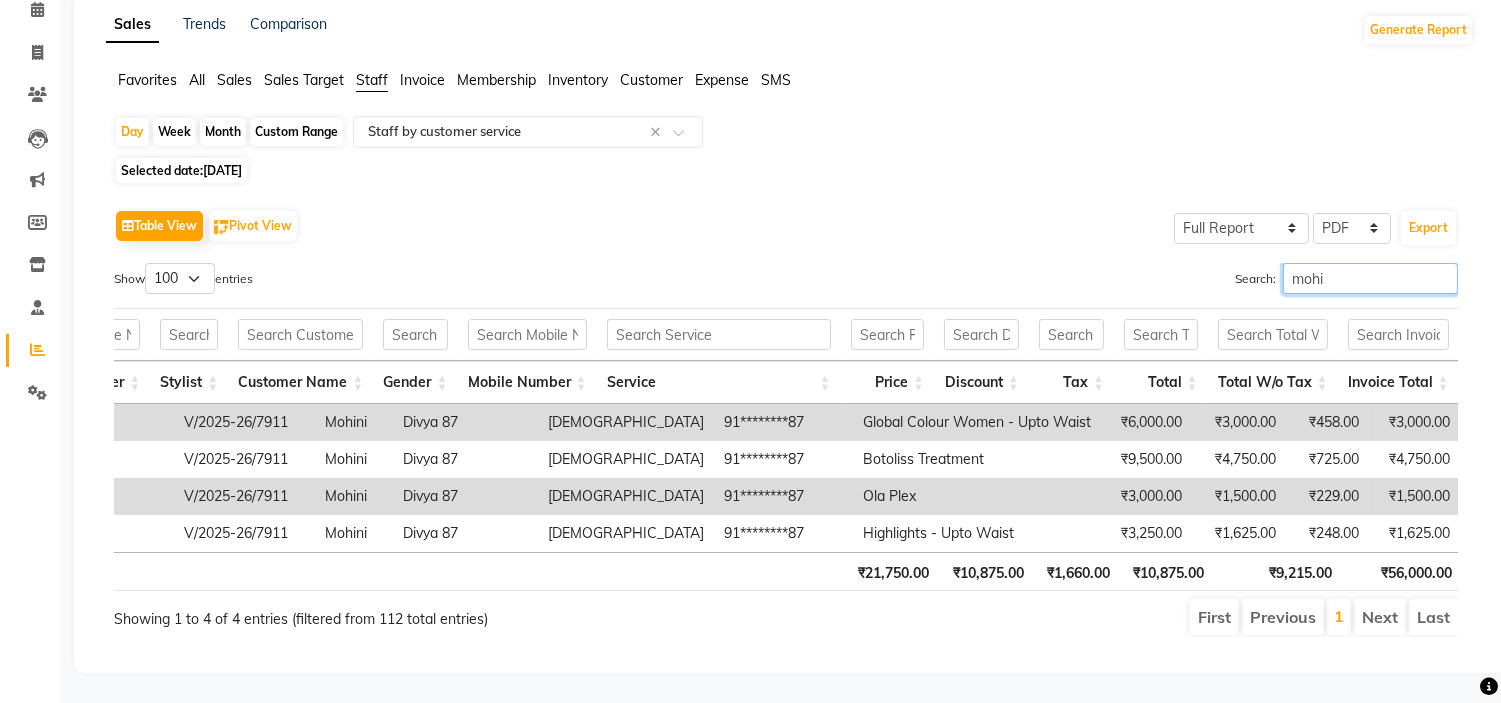 drag, startPoint x: 1338, startPoint y: 255, endPoint x: 1047, endPoint y: 300, distance: 294.45883 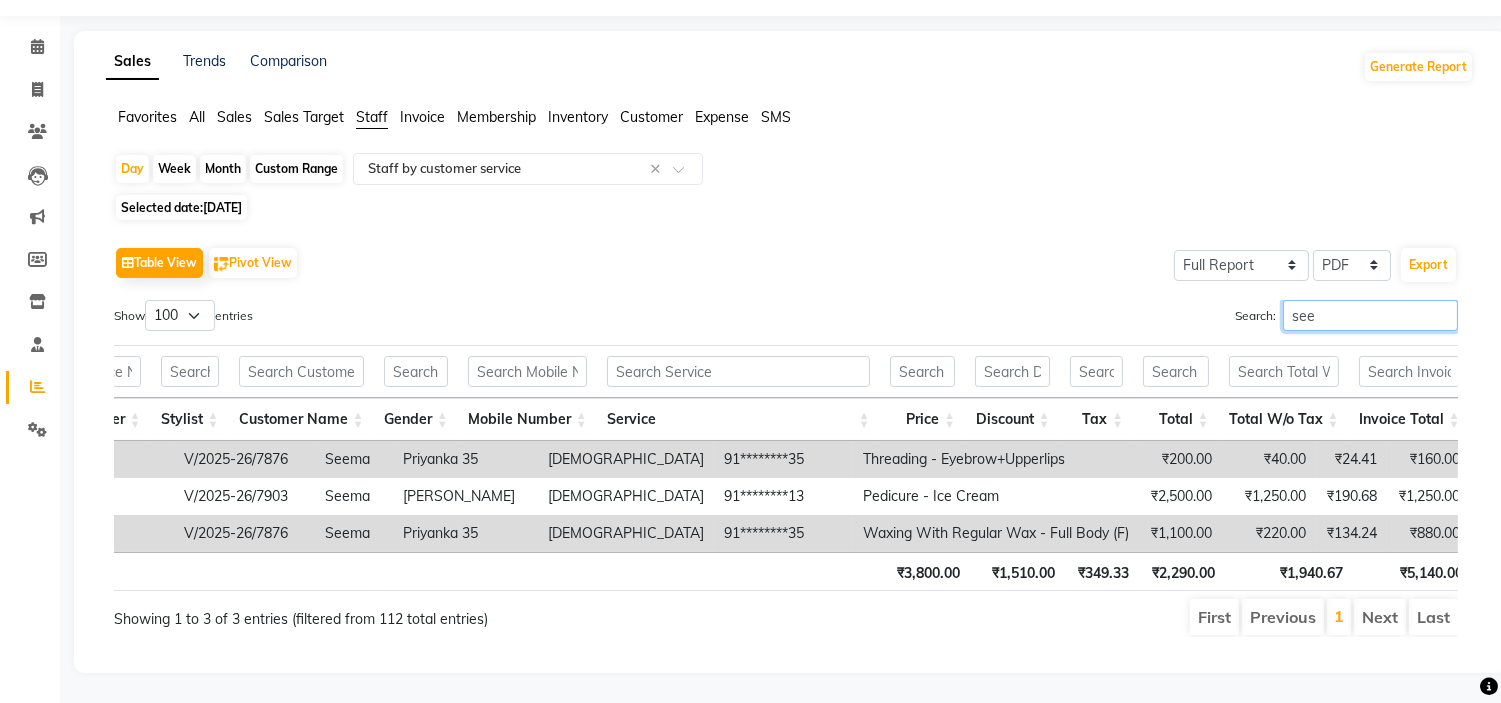scroll, scrollTop: 91, scrollLeft: 0, axis: vertical 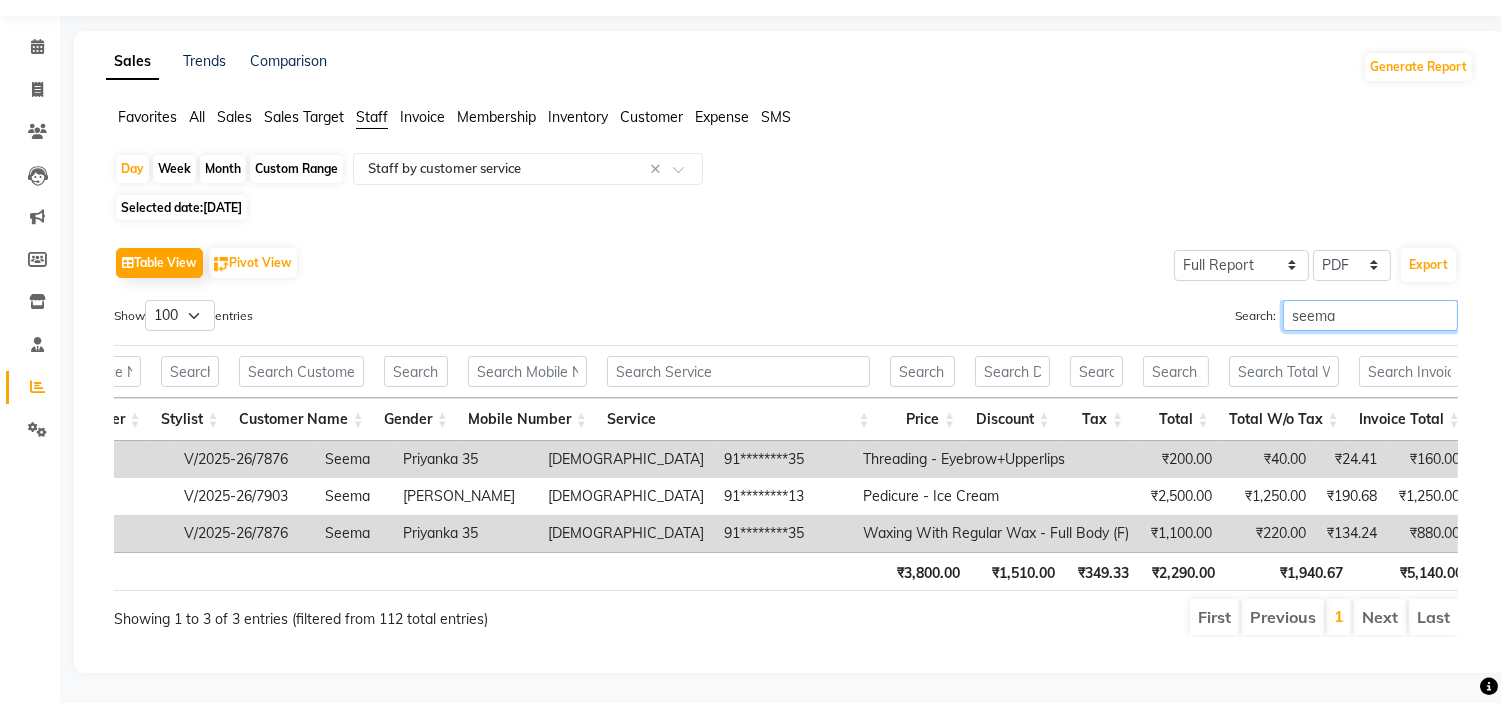 drag, startPoint x: 1398, startPoint y: 293, endPoint x: 1122, endPoint y: 326, distance: 277.96582 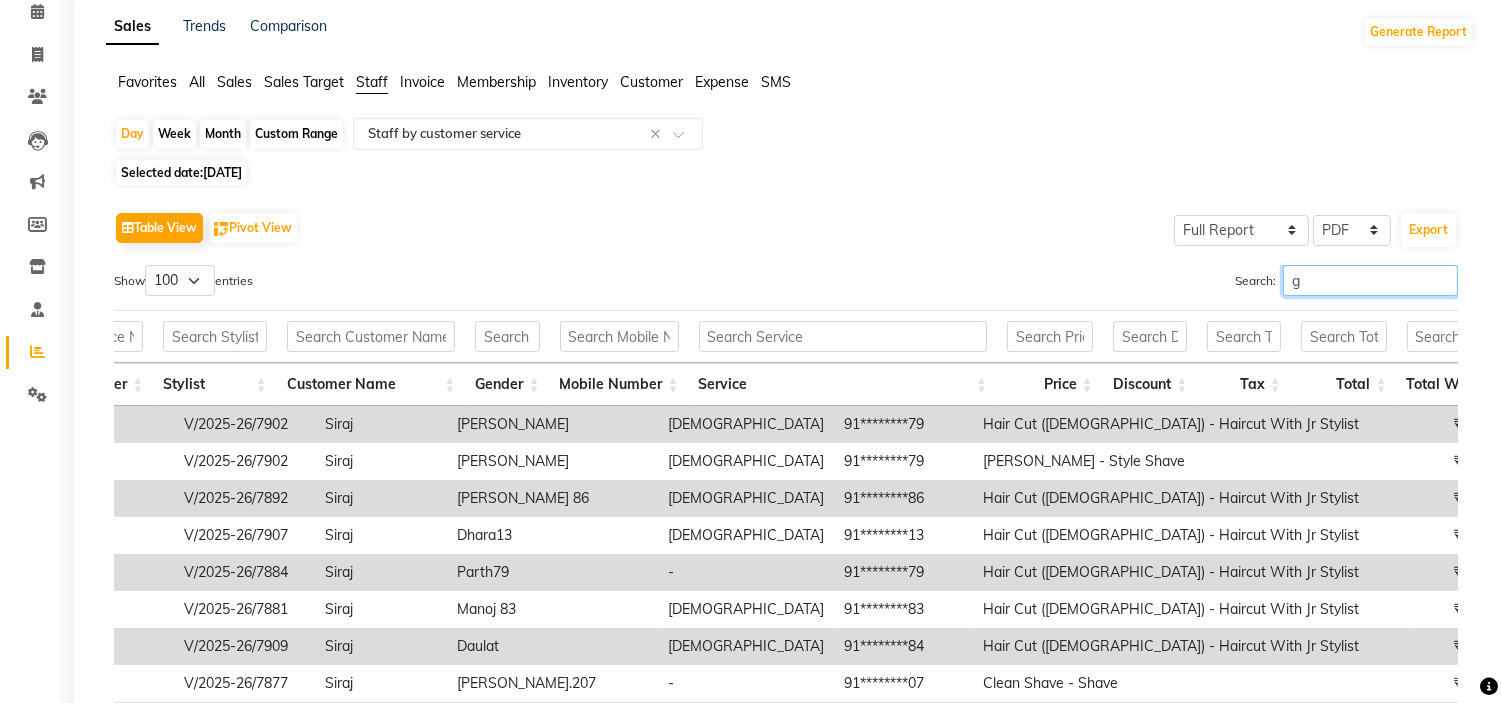 scroll, scrollTop: 127, scrollLeft: 0, axis: vertical 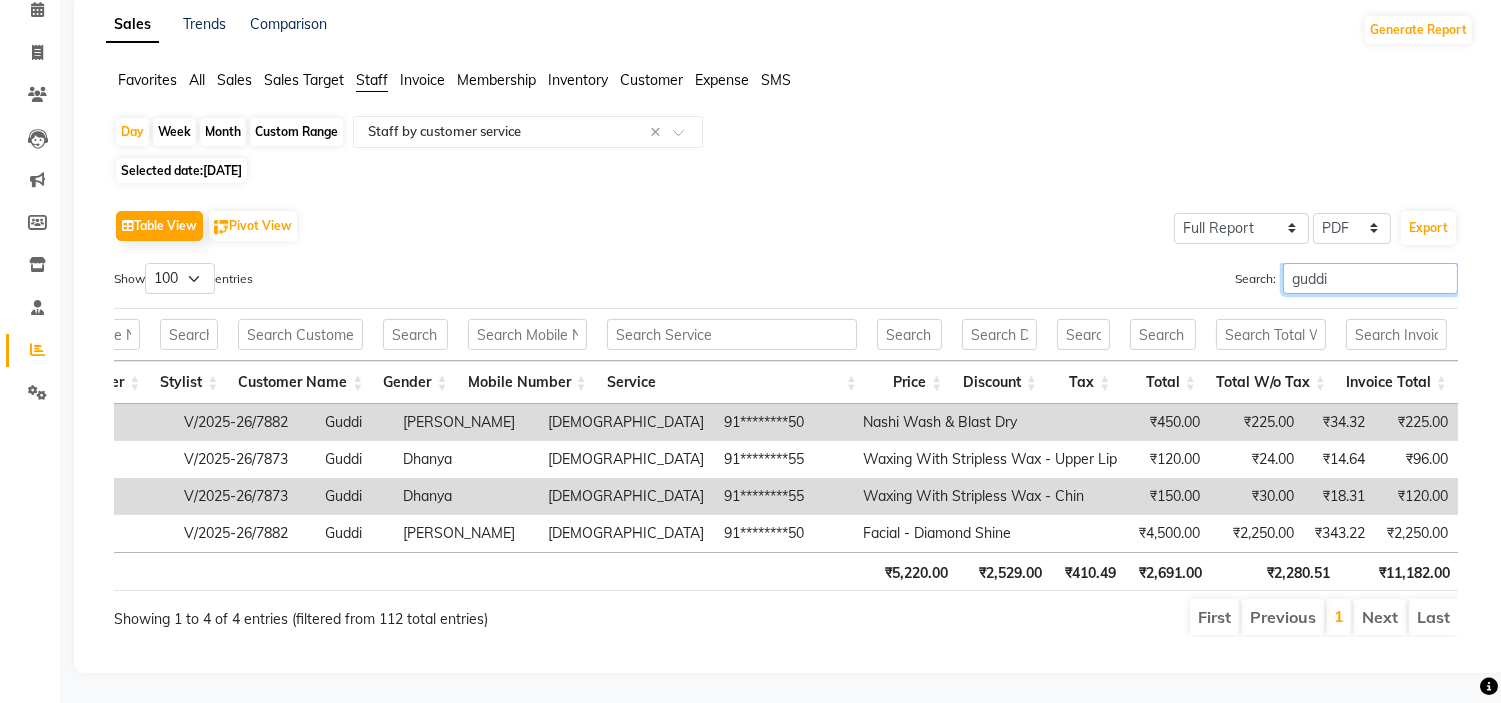 drag, startPoint x: 1330, startPoint y: 245, endPoint x: 1213, endPoint y: 256, distance: 117.51595 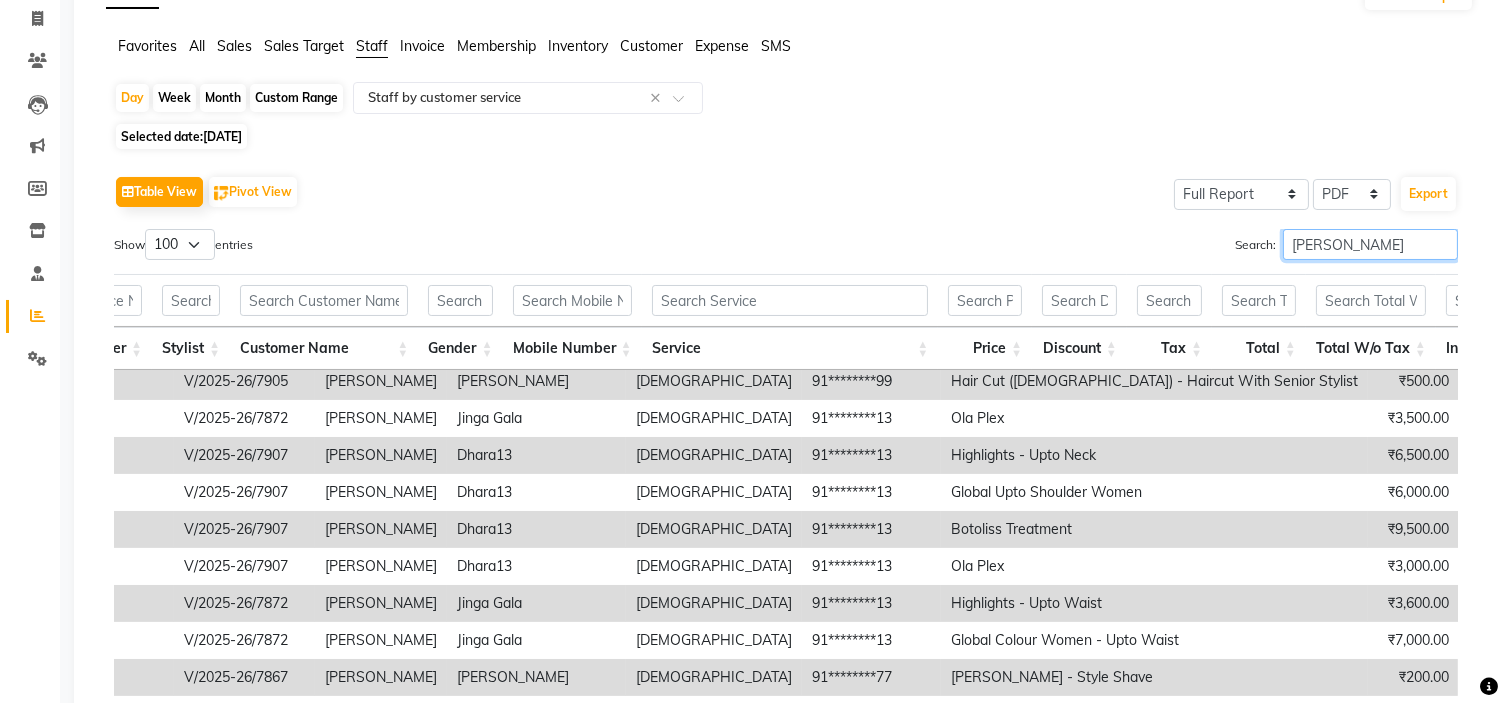 scroll, scrollTop: 23, scrollLeft: 540, axis: both 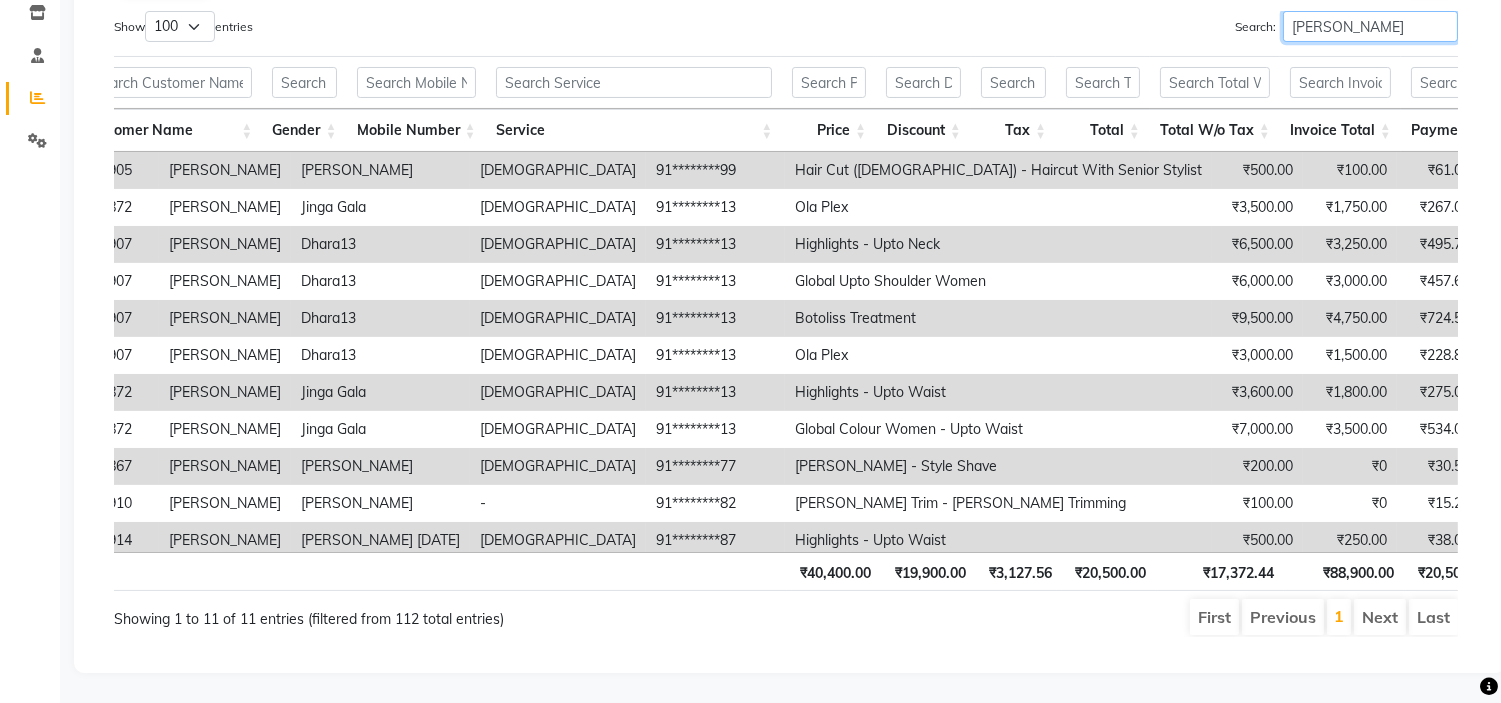 type on "[PERSON_NAME]" 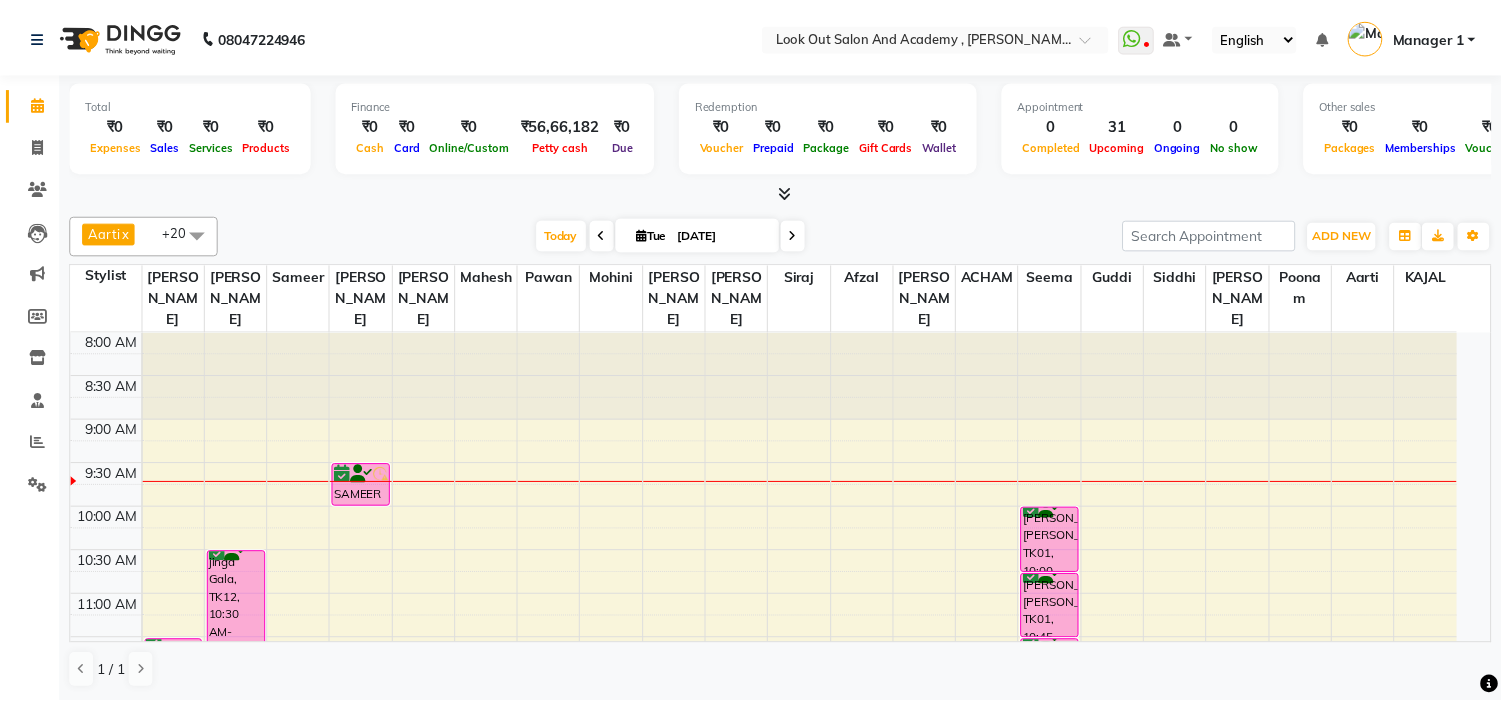 scroll, scrollTop: 0, scrollLeft: 0, axis: both 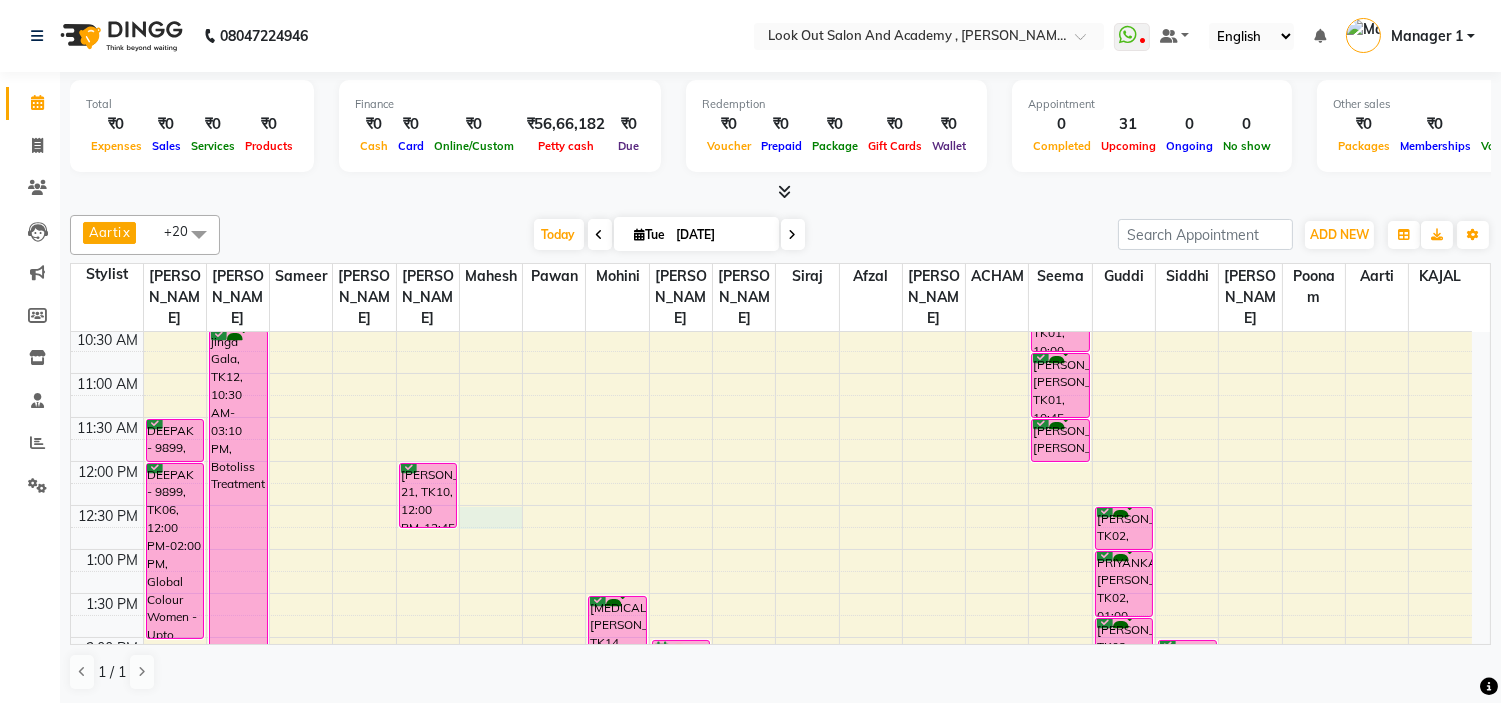 click on "8:00 AM 8:30 AM 9:00 AM 9:30 AM 10:00 AM 10:30 AM 11:00 AM 11:30 AM 12:00 PM 12:30 PM 1:00 PM 1:30 PM 2:00 PM 2:30 PM 3:00 PM 3:30 PM 4:00 PM 4:30 PM 5:00 PM 5:30 PM 6:00 PM 6:30 PM 7:00 PM 7:30 PM 8:00 PM 8:30 PM 9:00 PM 9:30 PM 10:00 PM 10:30 PM     DEEPAK - 9899, TK06, 11:30 AM-12:00 PM, Hair Cut ([DEMOGRAPHIC_DATA]) - Haircut With Master Stylist     DEEPAK - 9899, TK06, 12:00 PM-02:00 PM, Global Colour Women - Upto Waist  MEETING BEAUTY PALACE      [PERSON_NAME]  - 2903, TK08, 07:00 PM-07:45 PM, Hair Cut ([DEMOGRAPHIC_DATA]) - Haircut With Master Stylist     jinga Gala, TK12, 10:30 AM-03:10 PM, Botoliss Treatment     DEEPALI91, TK15, 09:00 PM-11:00 PM, Global Upto Neck Women     [PERSON_NAME], TK13, 07:00 PM-07:30 PM, Hair Cut ([DEMOGRAPHIC_DATA]) - Haircut With Senior Stylist     [PERSON_NAME], TK13, 07:30 PM-08:15 PM, Global (Inoa) MEN     [PERSON_NAME] 09, TK03, 07:15 PM-08:15 PM, Hair Cut ([DEMOGRAPHIC_DATA]) - Haircut With Senior Stylist     [PERSON_NAME] 09, TK03, 07:15 PM-07:45 PM, Hair Cut ([DEMOGRAPHIC_DATA]) - Haircut With Senior Stylist" at bounding box center [771, 769] 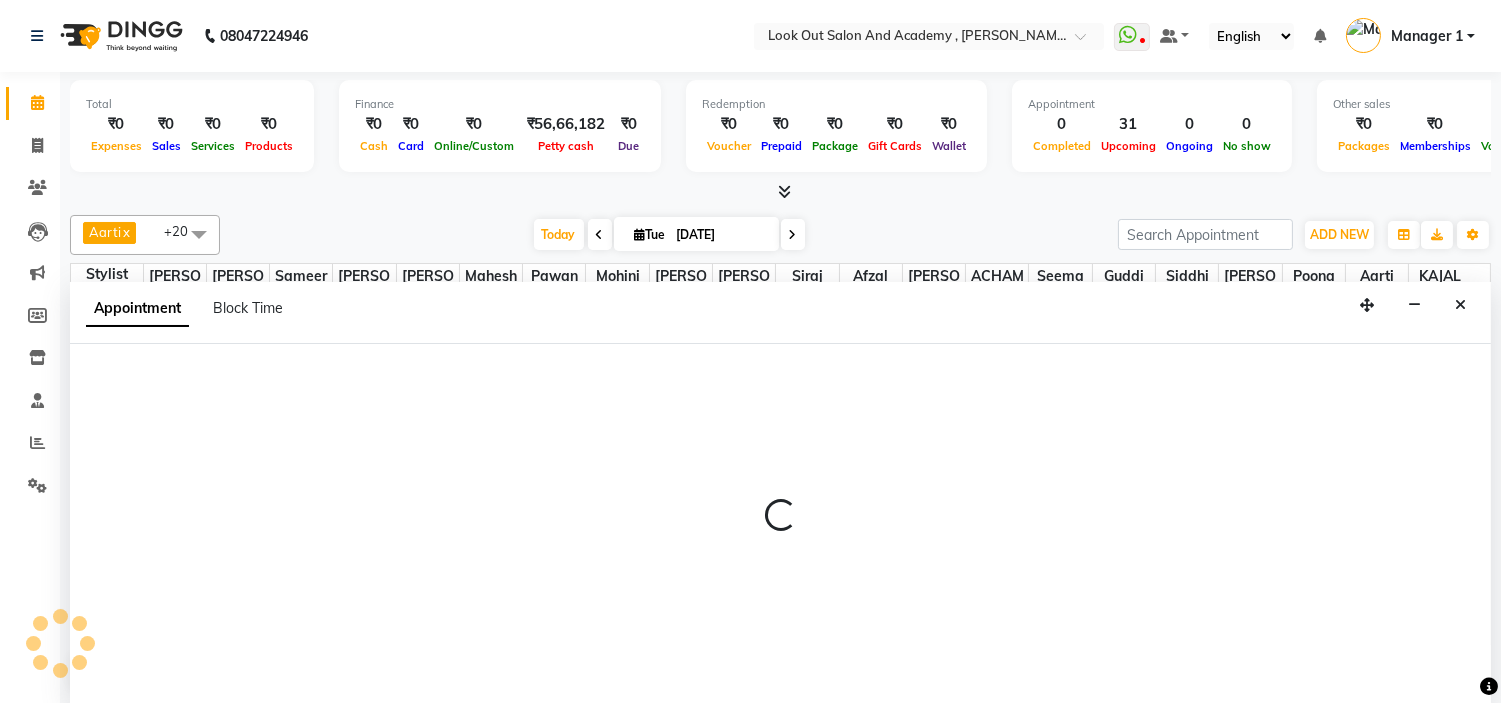 scroll, scrollTop: 1, scrollLeft: 0, axis: vertical 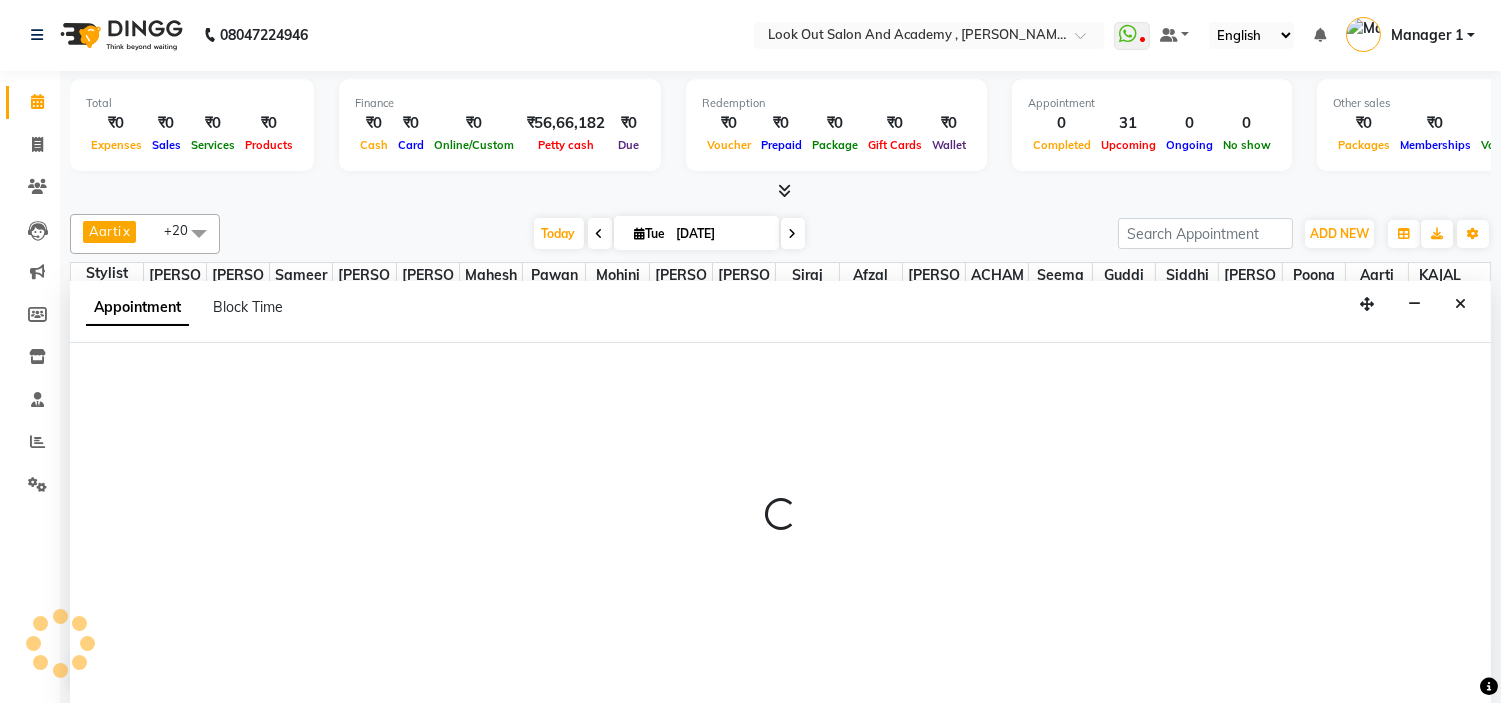 select on "28201" 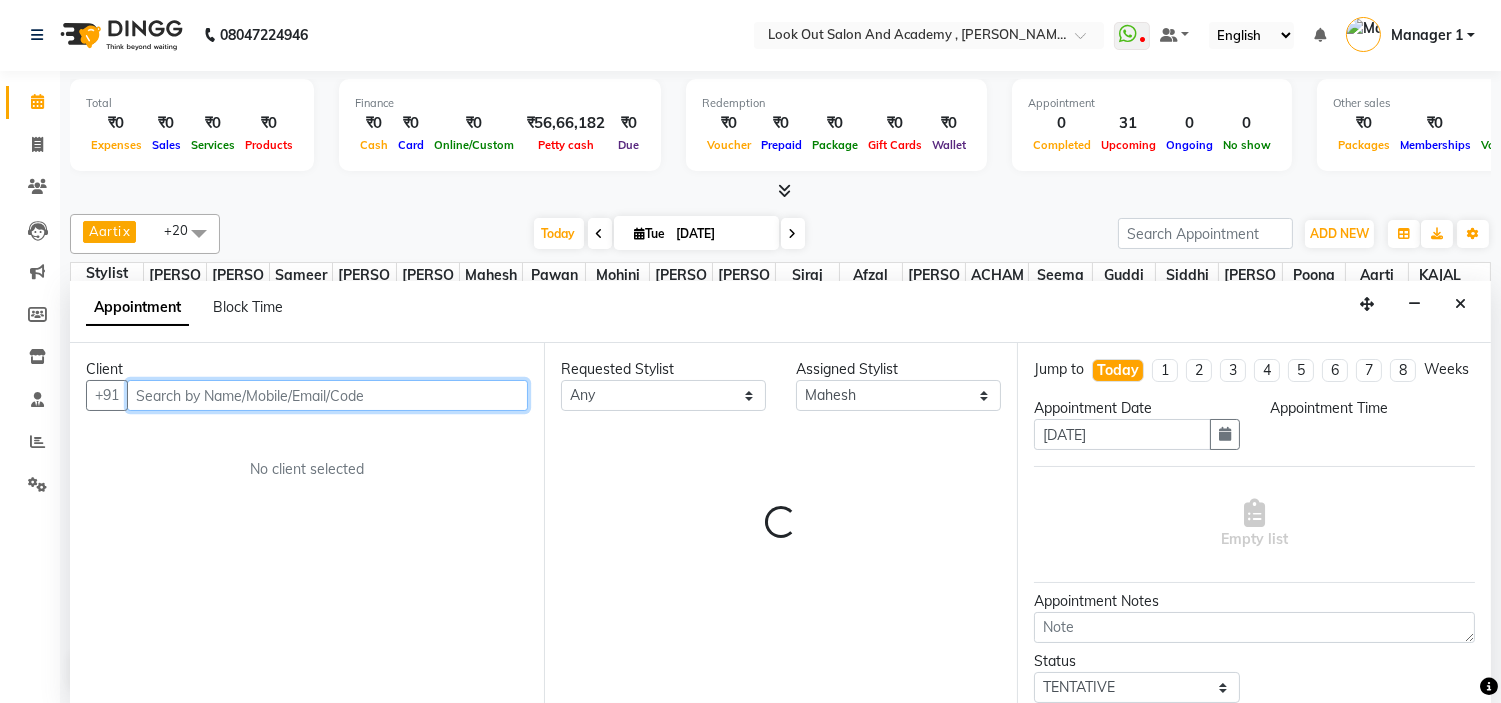 select on "750" 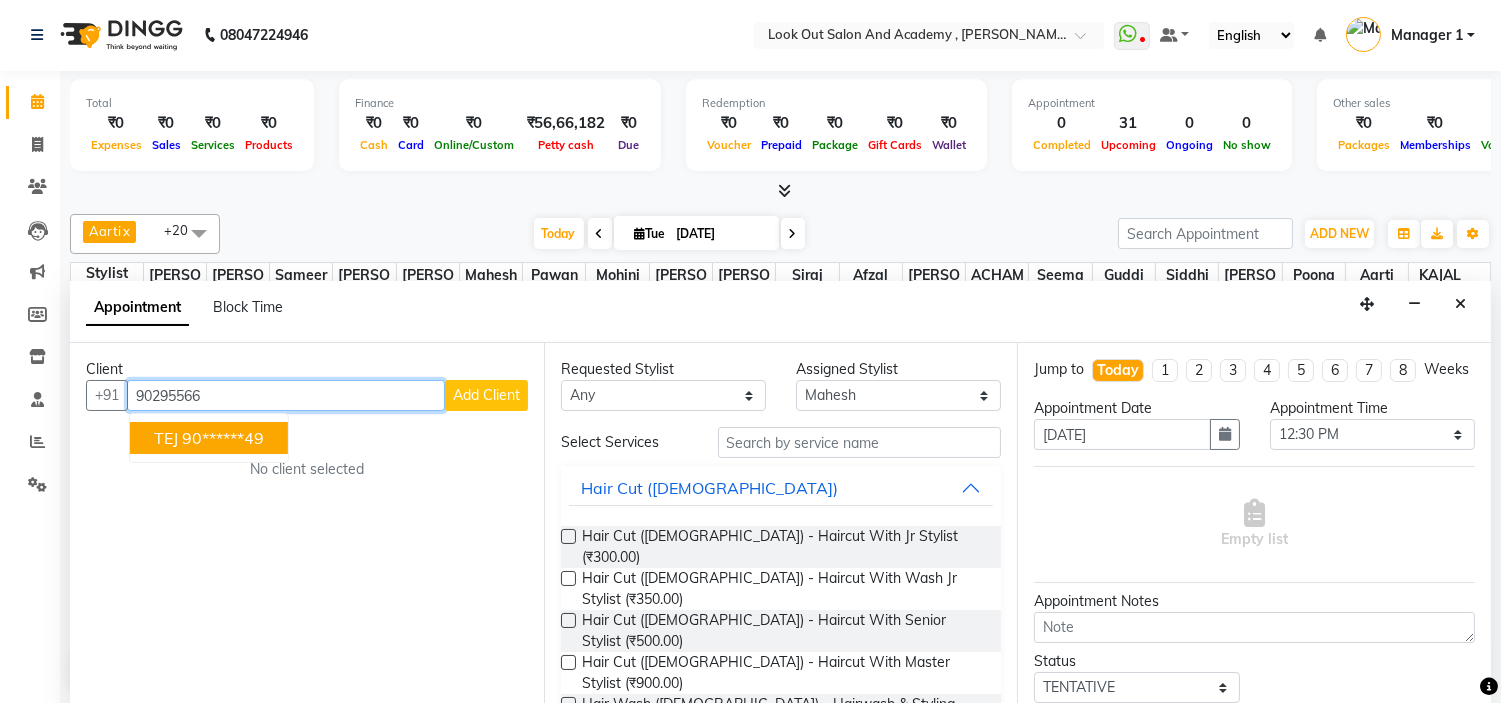 click on "90******49" at bounding box center [223, 438] 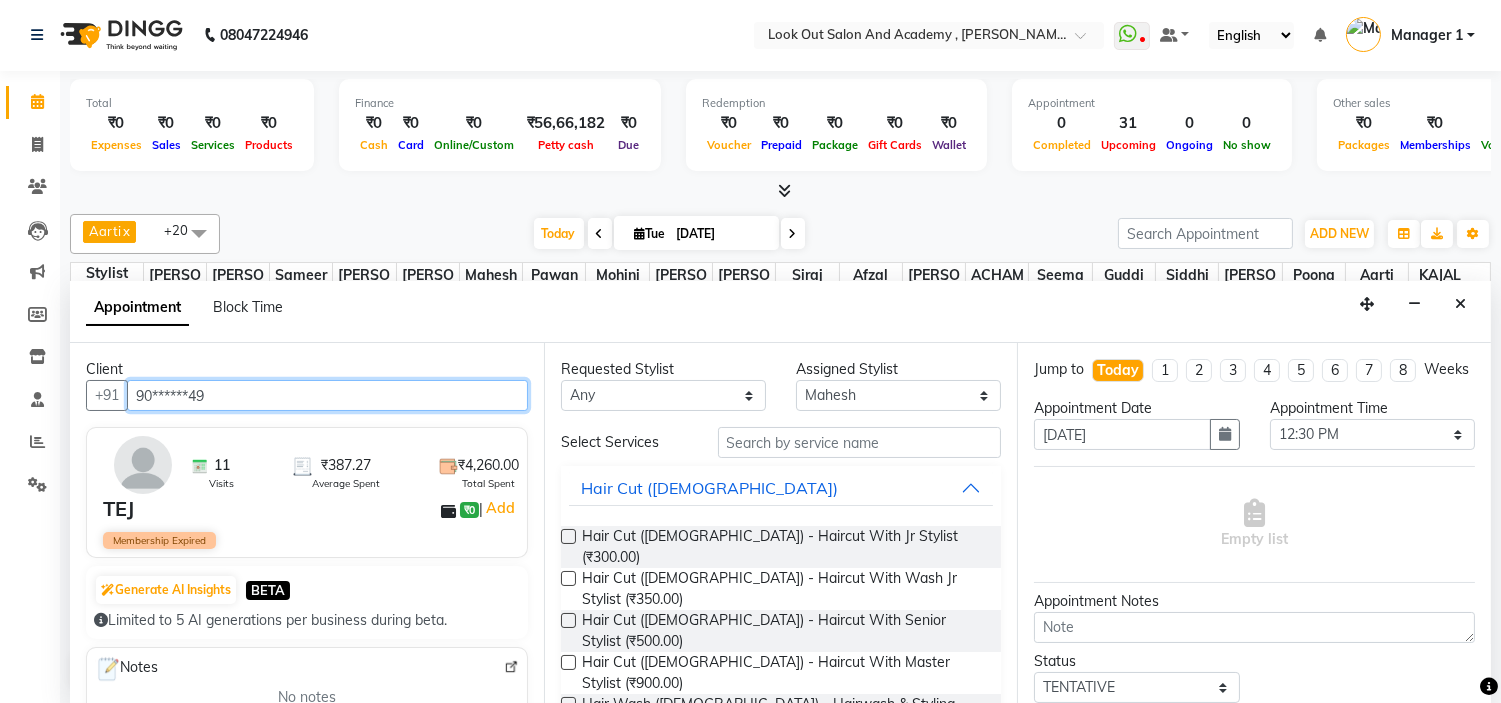 type on "90******49" 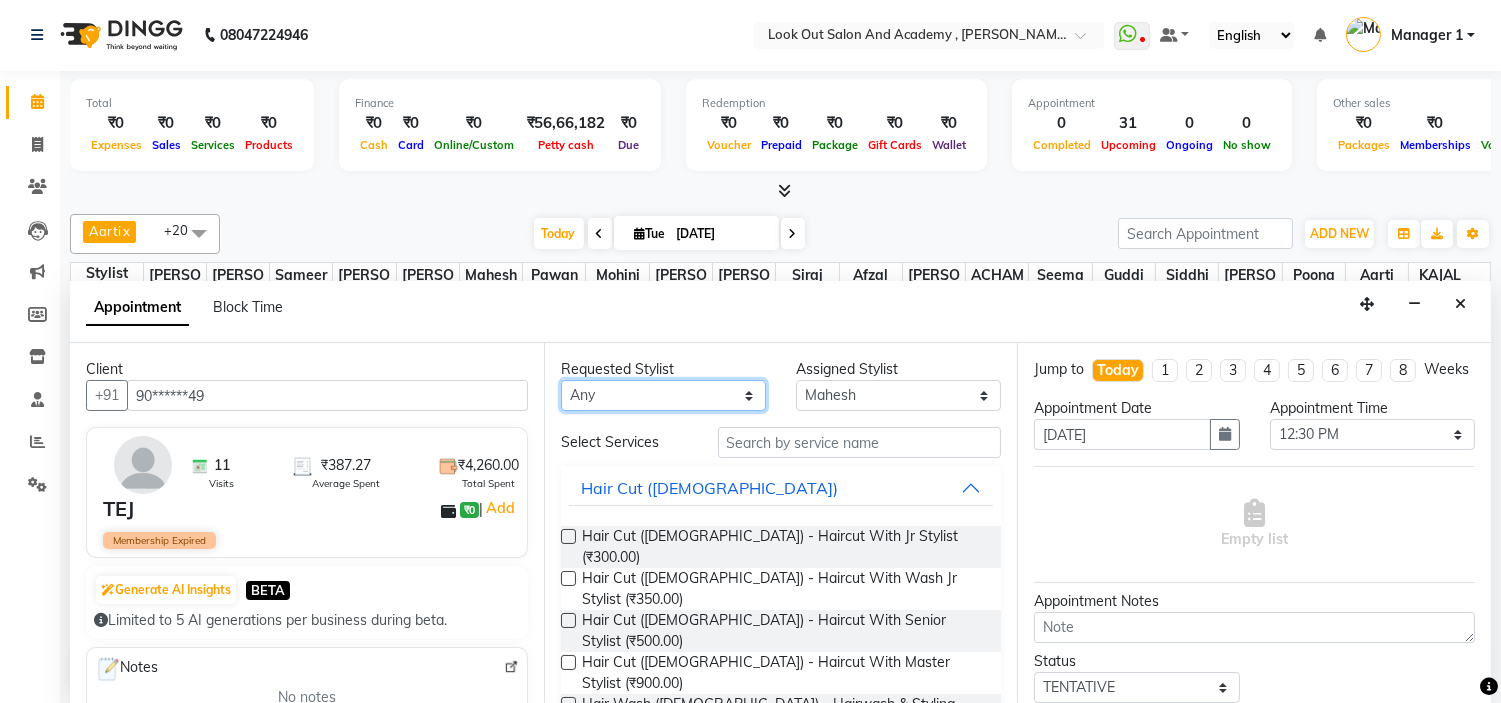 click on "Any [PERSON_NAME] [PERSON_NAME] [PERSON_NAME]  [PERSON_NAME] [PERSON_NAME] [PERSON_NAME] DISHA H [PERSON_NAME] [PERSON_NAME] KAJAL Mahesh [PERSON_NAME]  [PERSON_NAME]  [PERSON_NAME]  [PERSON_NAME] Pawan  Poonam [PERSON_NAME] [PERSON_NAME] [PERSON_NAME] [PERSON_NAME] [PERSON_NAME] Sameer [PERSON_NAME] [PERSON_NAME]  [PERSON_NAME]" at bounding box center (663, 395) 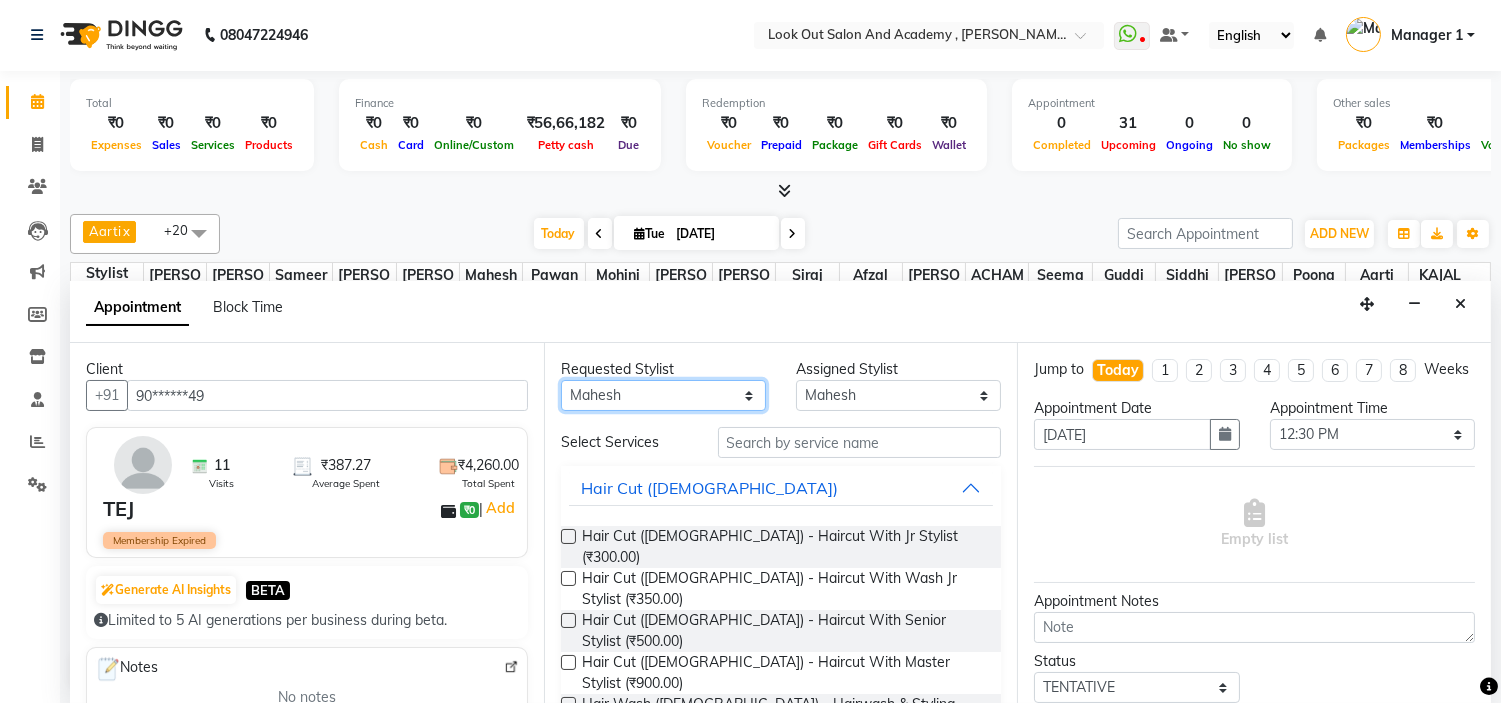 click on "Any [PERSON_NAME] [PERSON_NAME] [PERSON_NAME]  [PERSON_NAME] [PERSON_NAME] [PERSON_NAME] DISHA H [PERSON_NAME] [PERSON_NAME] KAJAL Mahesh [PERSON_NAME]  [PERSON_NAME]  [PERSON_NAME]  [PERSON_NAME] Pawan  Poonam [PERSON_NAME] [PERSON_NAME] [PERSON_NAME] [PERSON_NAME] [PERSON_NAME] Sameer [PERSON_NAME] [PERSON_NAME]  [PERSON_NAME]" at bounding box center [663, 395] 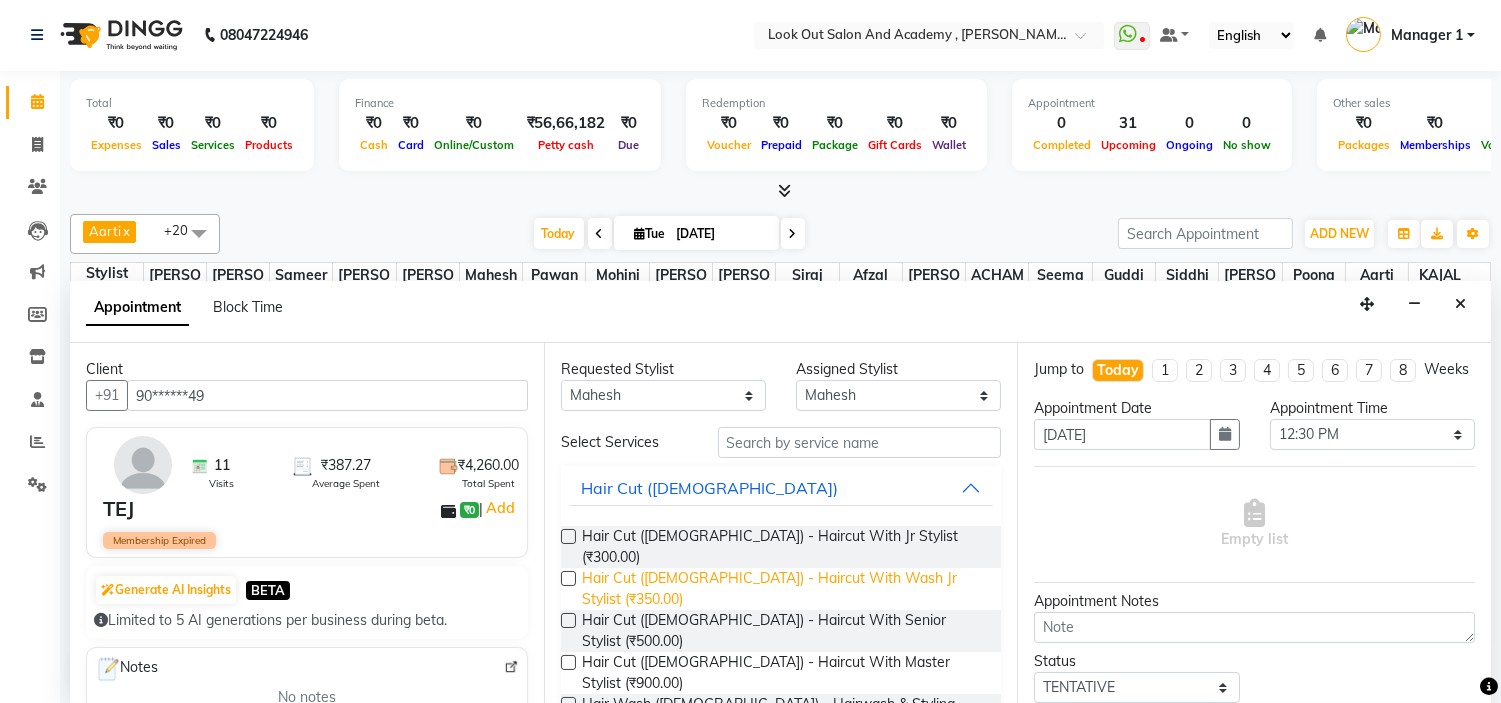 click on "Hair Cut ([DEMOGRAPHIC_DATA]) - Haircut With Wash Jr Stylist (₹350.00)" at bounding box center [784, 589] 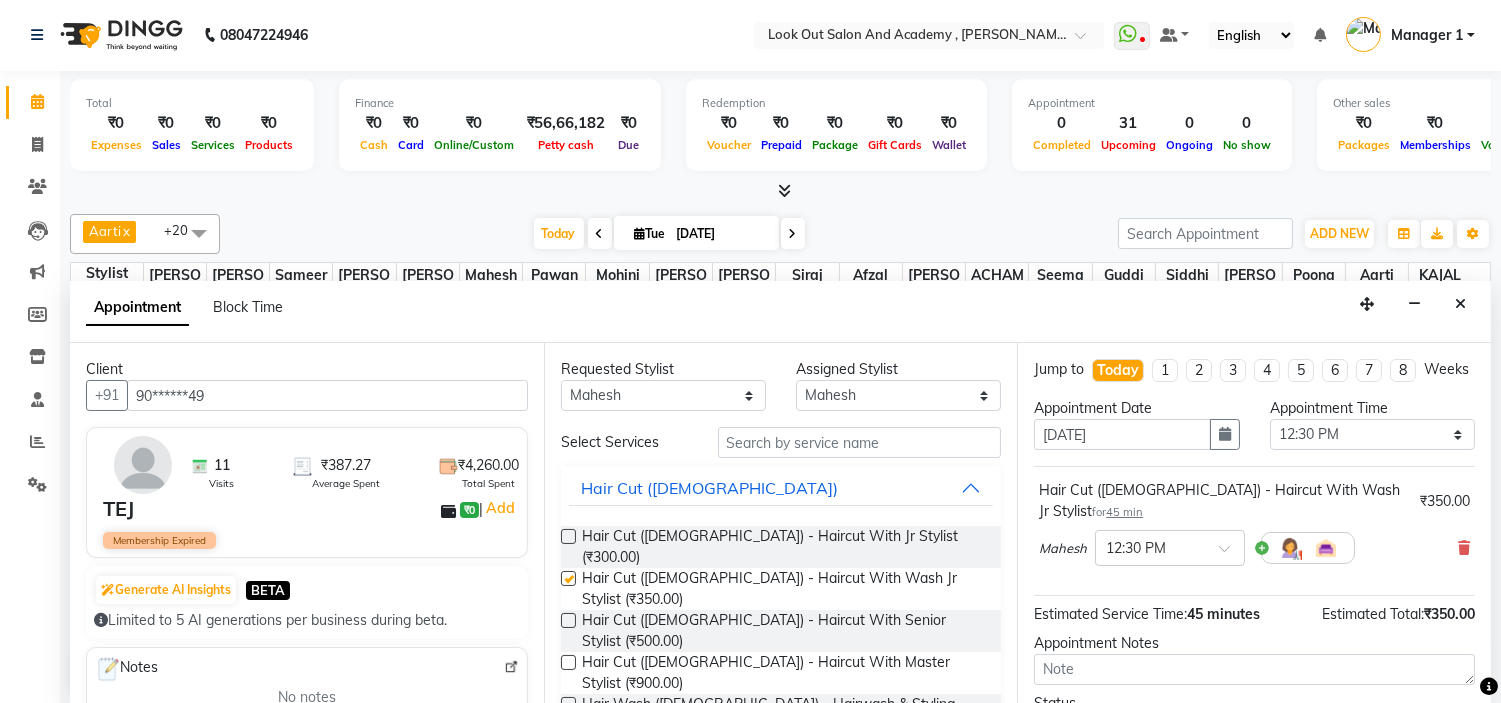 checkbox on "false" 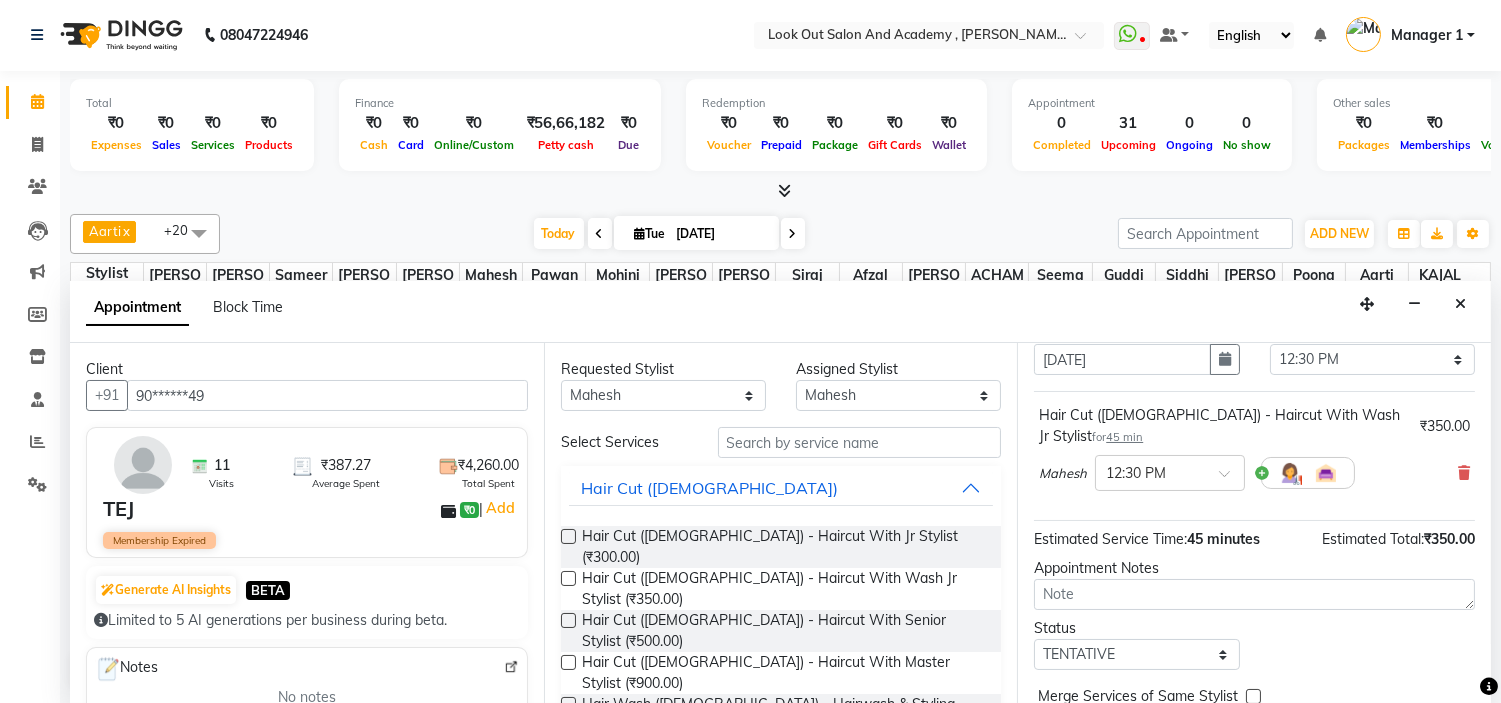 scroll, scrollTop: 165, scrollLeft: 0, axis: vertical 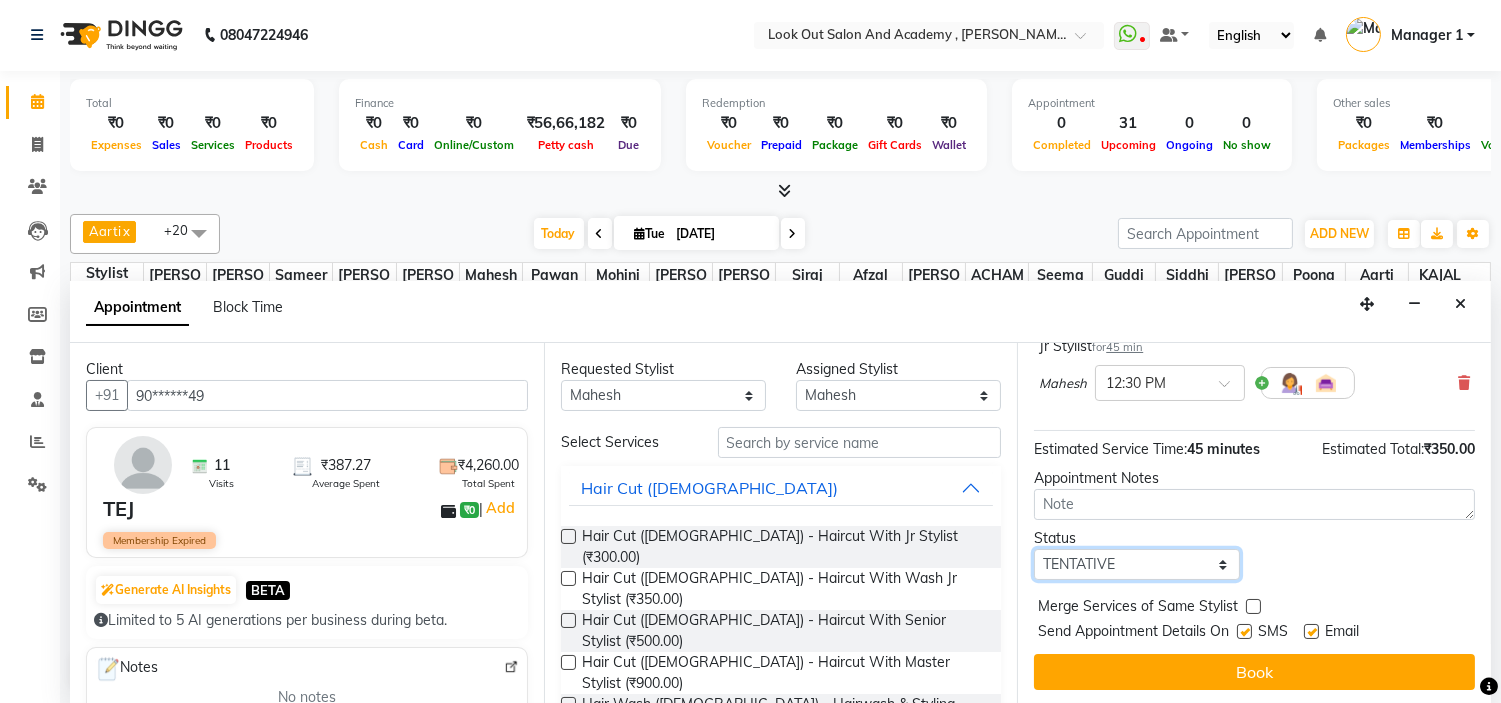 drag, startPoint x: 1141, startPoint y: 554, endPoint x: 1136, endPoint y: 571, distance: 17.720045 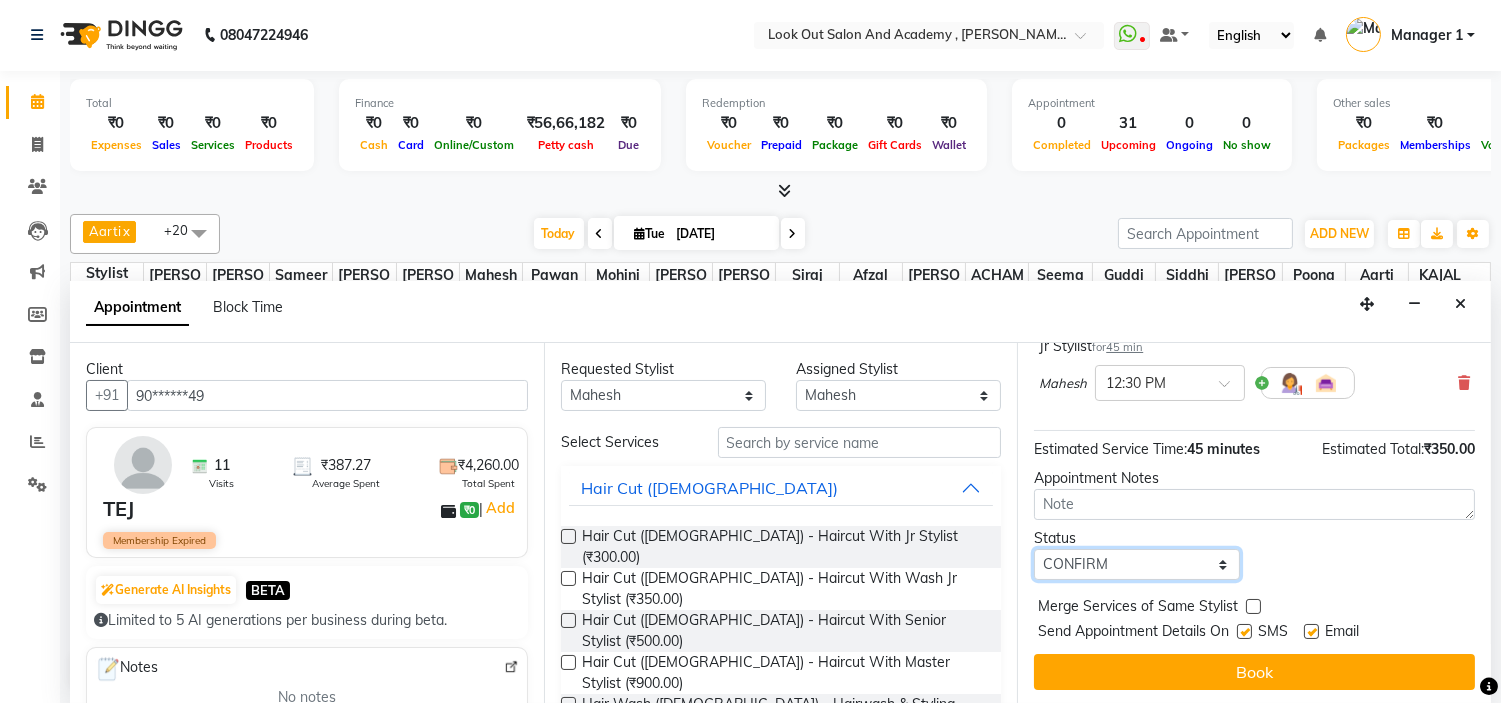 click on "Select TENTATIVE CONFIRM CHECK-IN UPCOMING" at bounding box center (1136, 564) 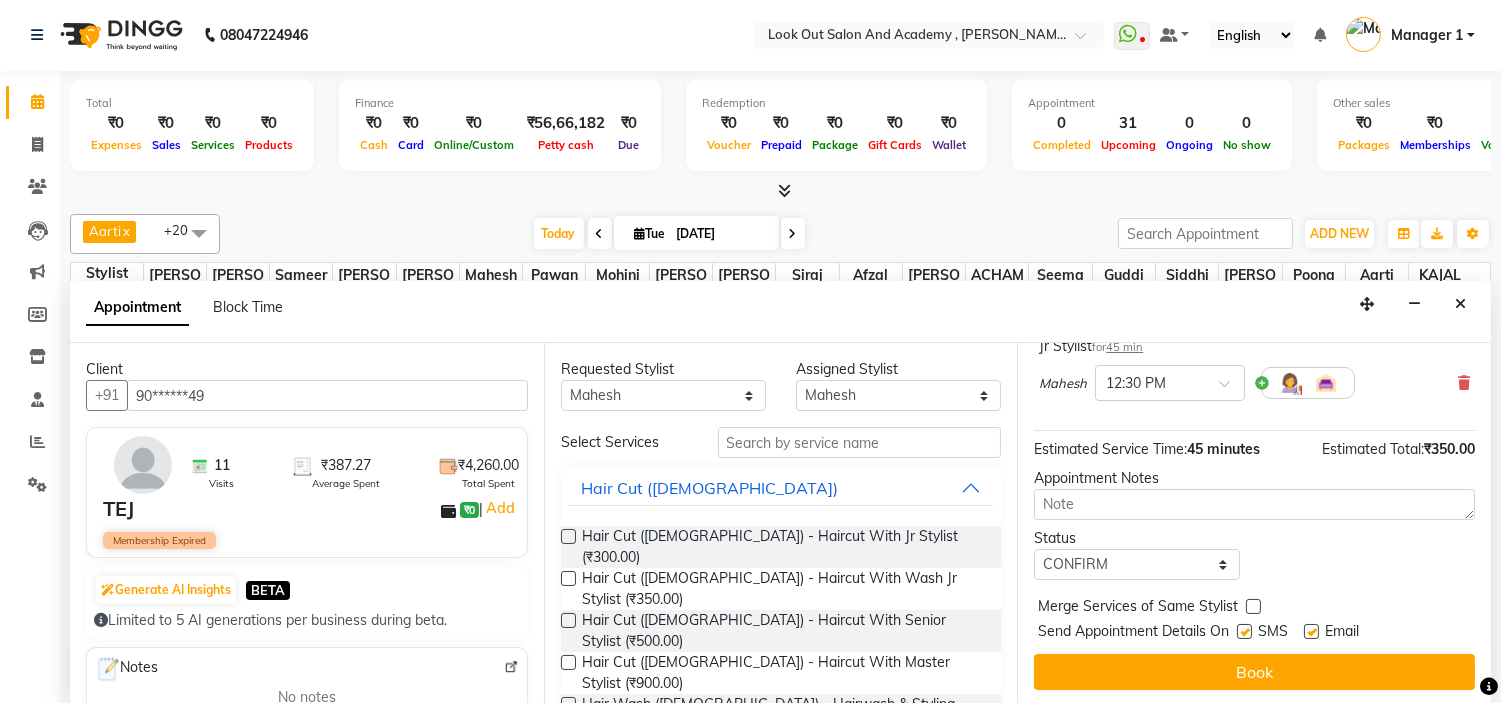 click at bounding box center (1243, 635) 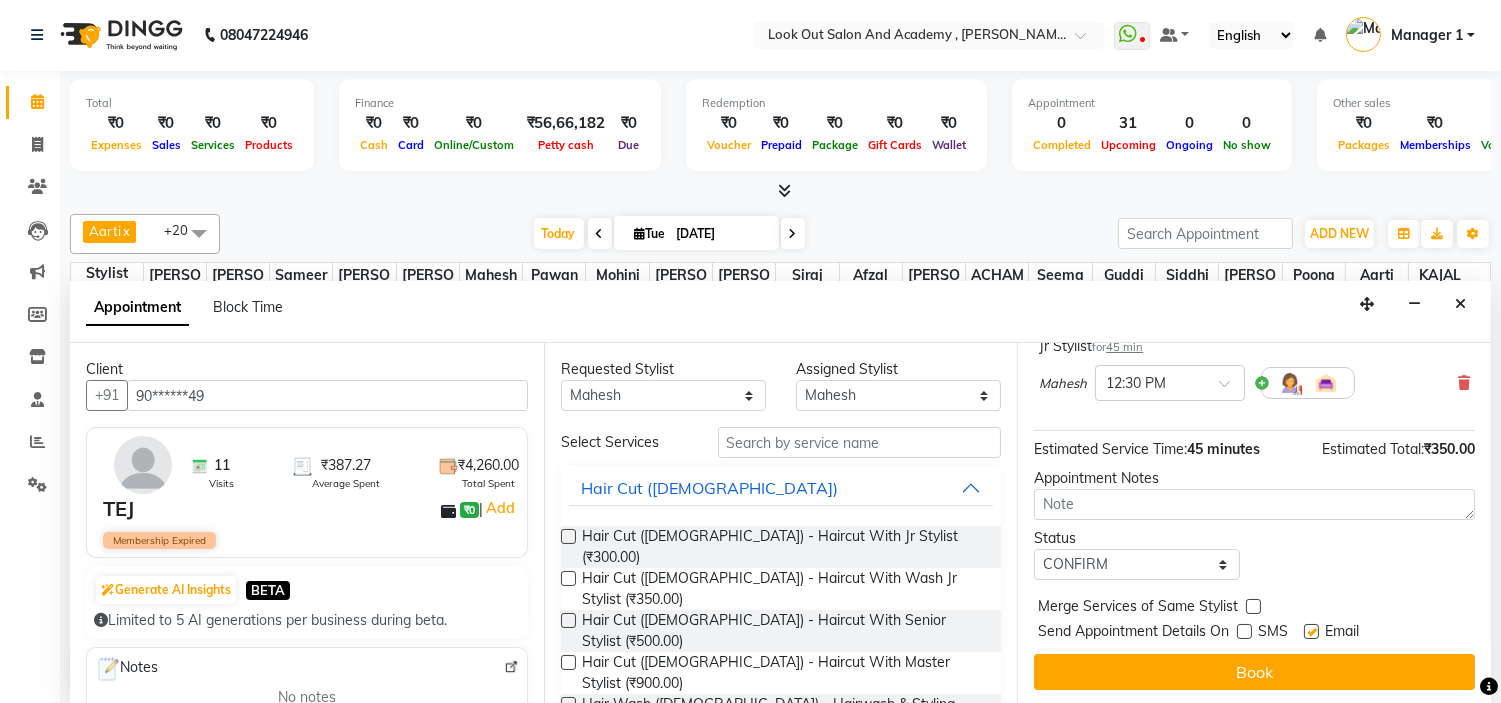 click at bounding box center [1311, 631] 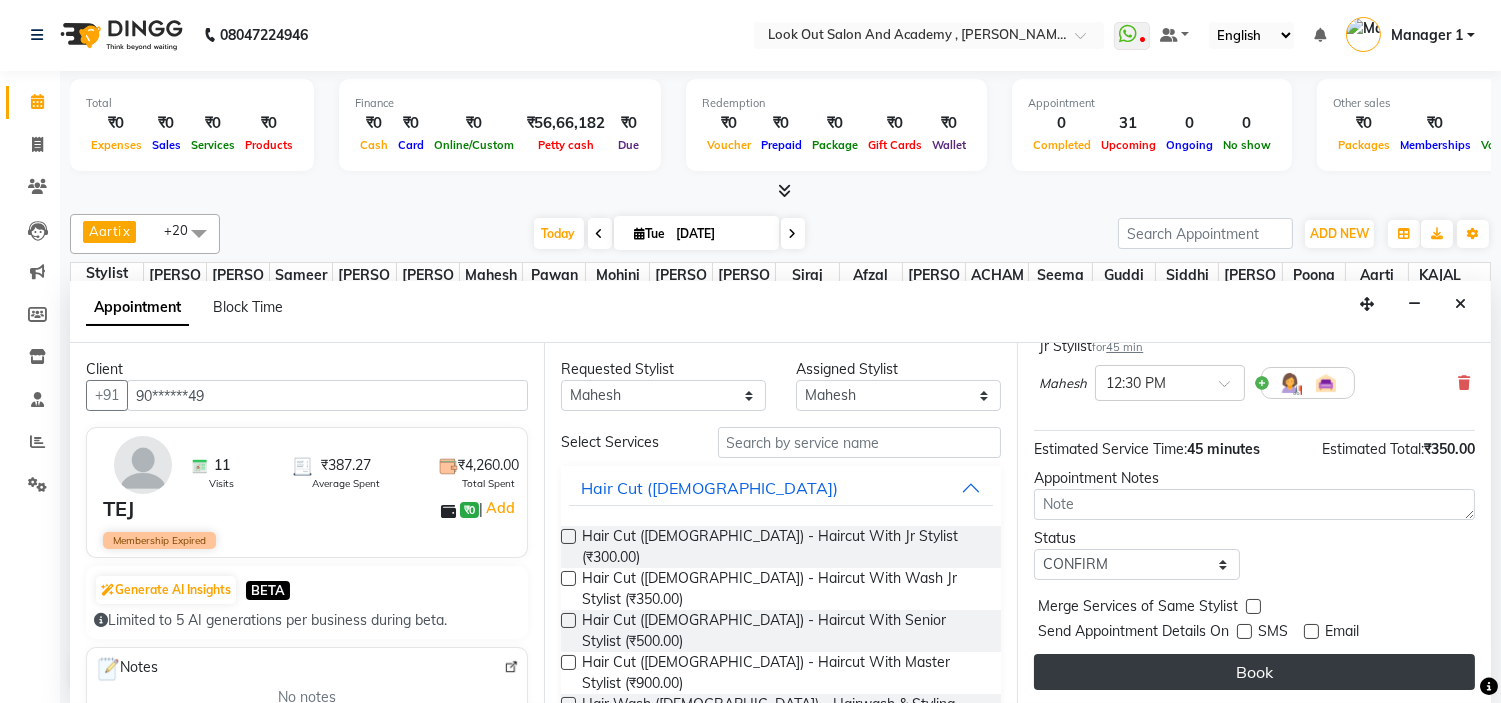 click on "Book" at bounding box center [1254, 672] 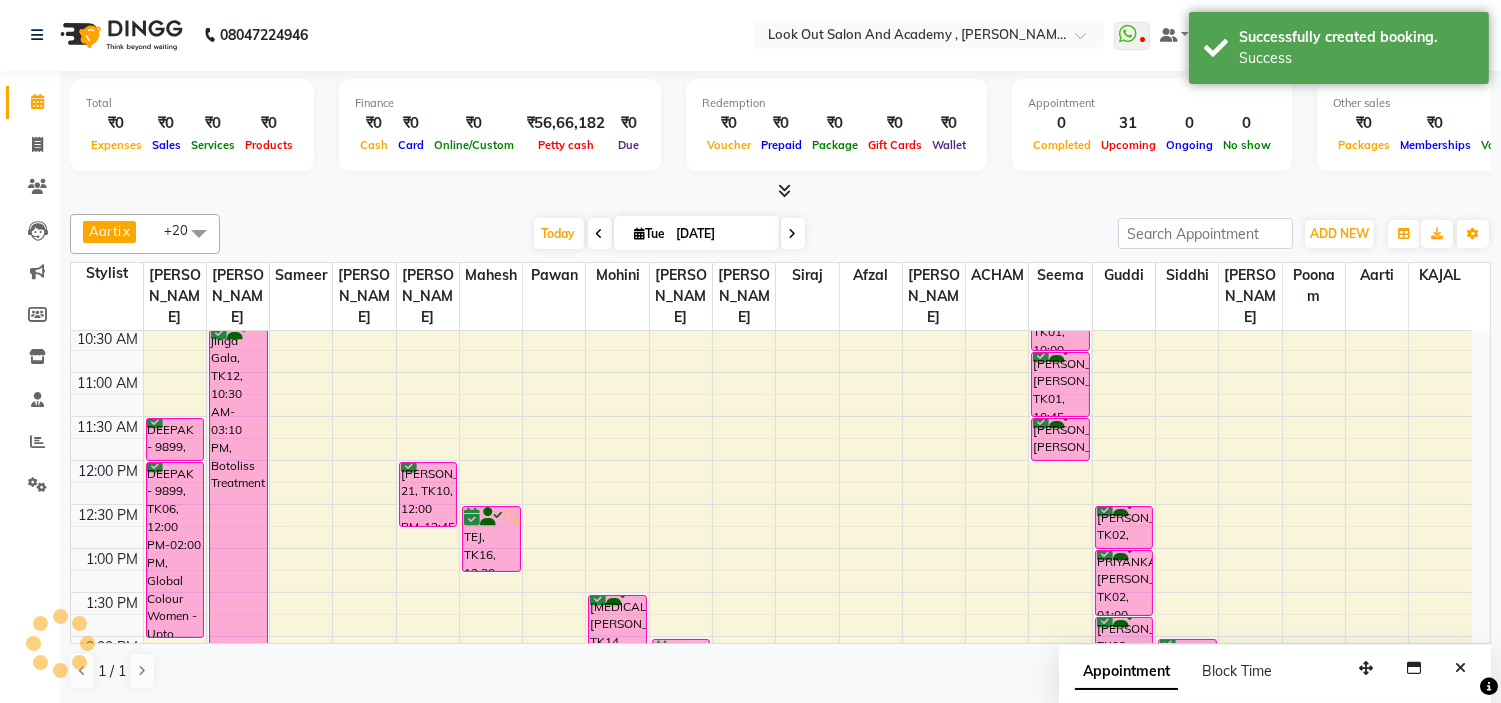 scroll, scrollTop: 0, scrollLeft: 0, axis: both 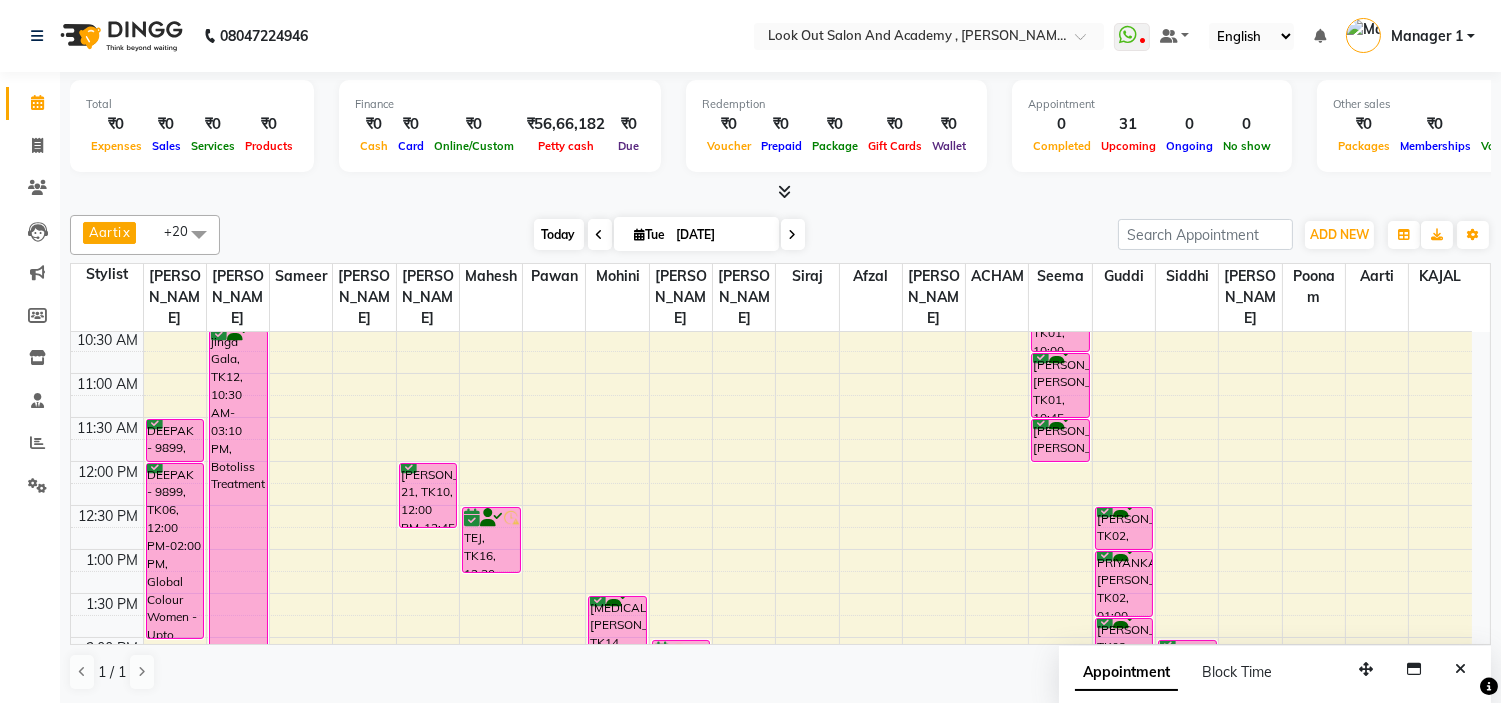 click on "Today" at bounding box center (559, 234) 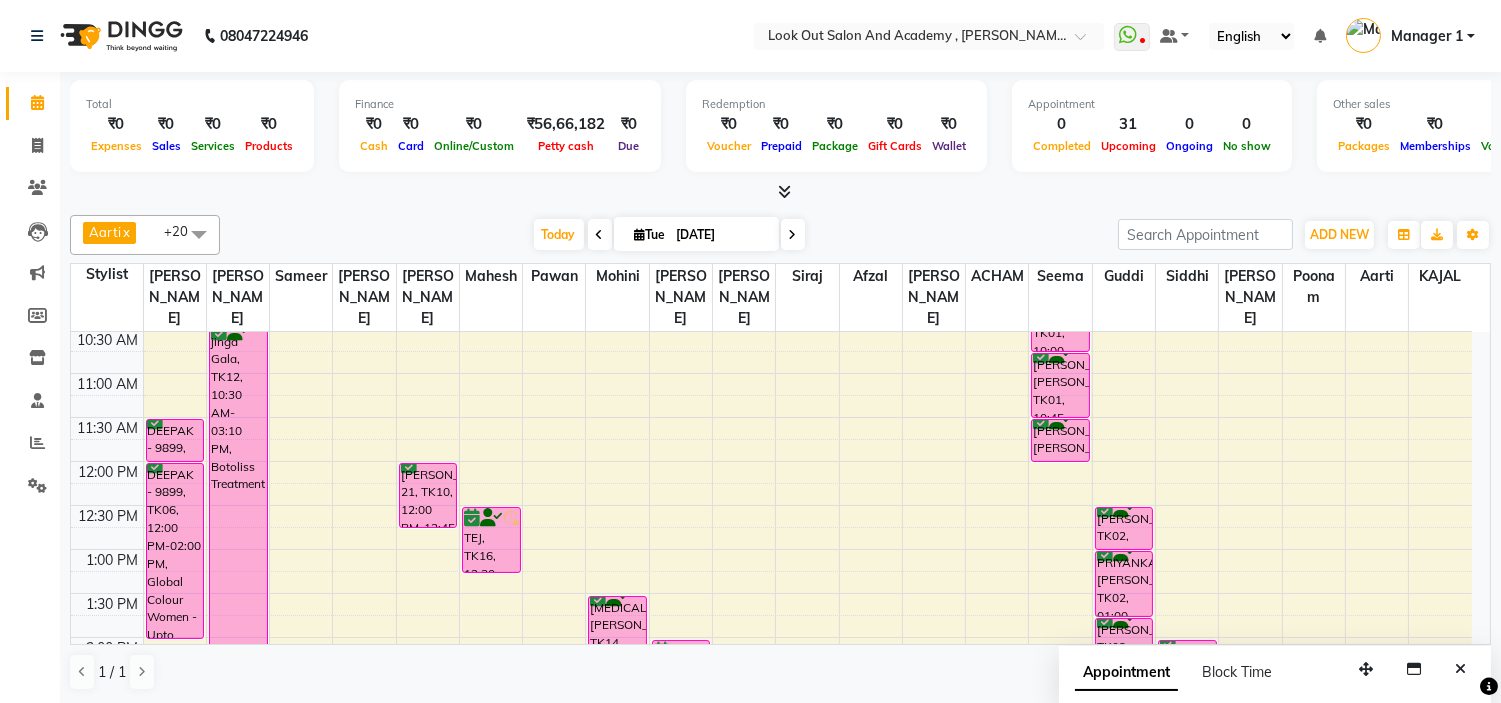 scroll, scrollTop: 88, scrollLeft: 0, axis: vertical 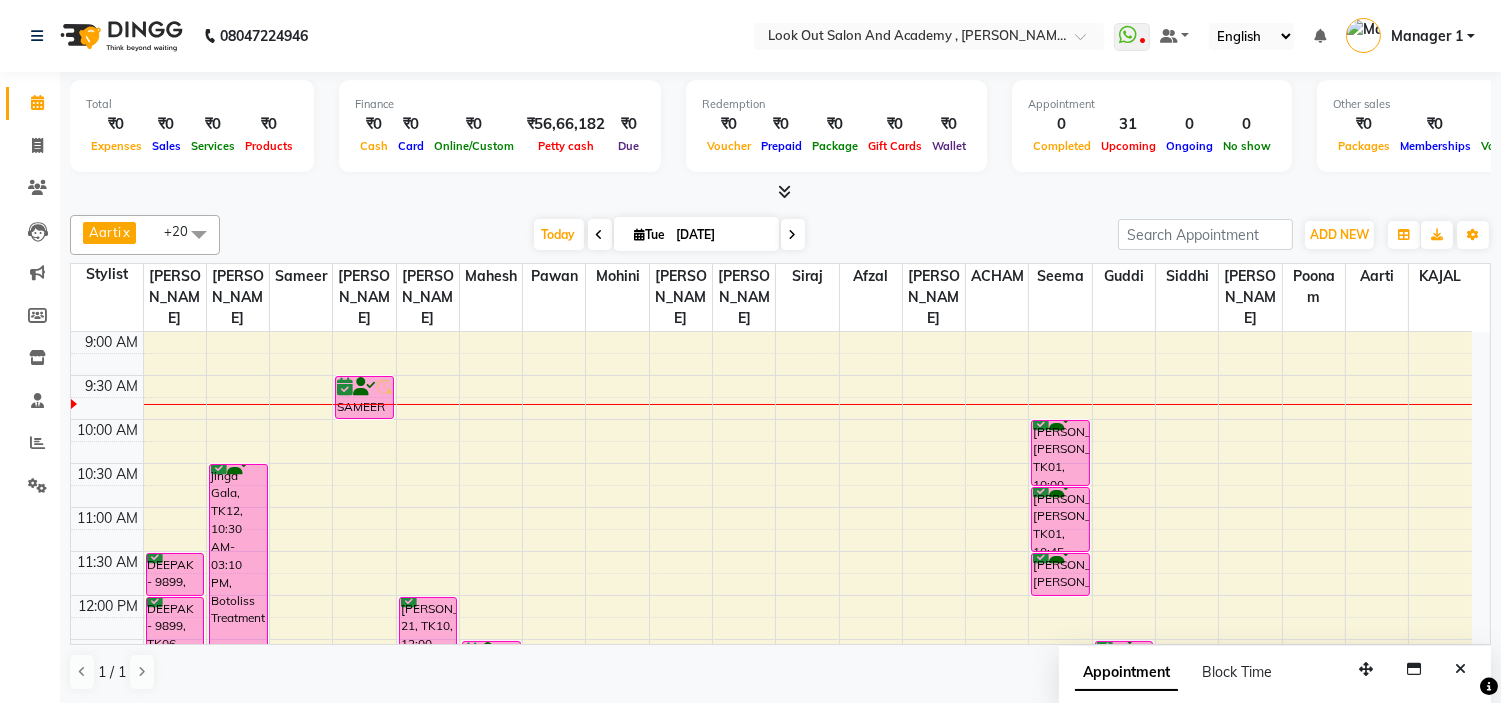 click at bounding box center (793, 234) 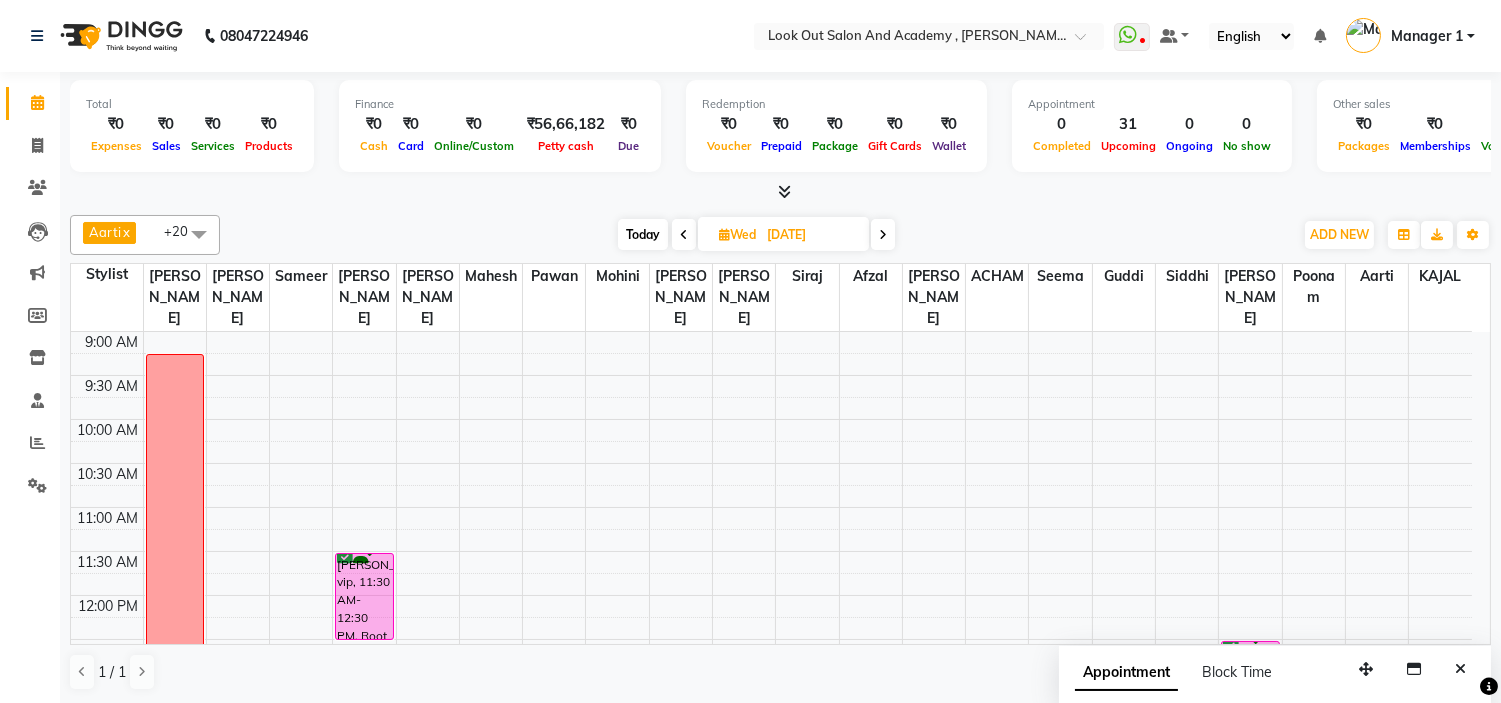scroll, scrollTop: 422, scrollLeft: 0, axis: vertical 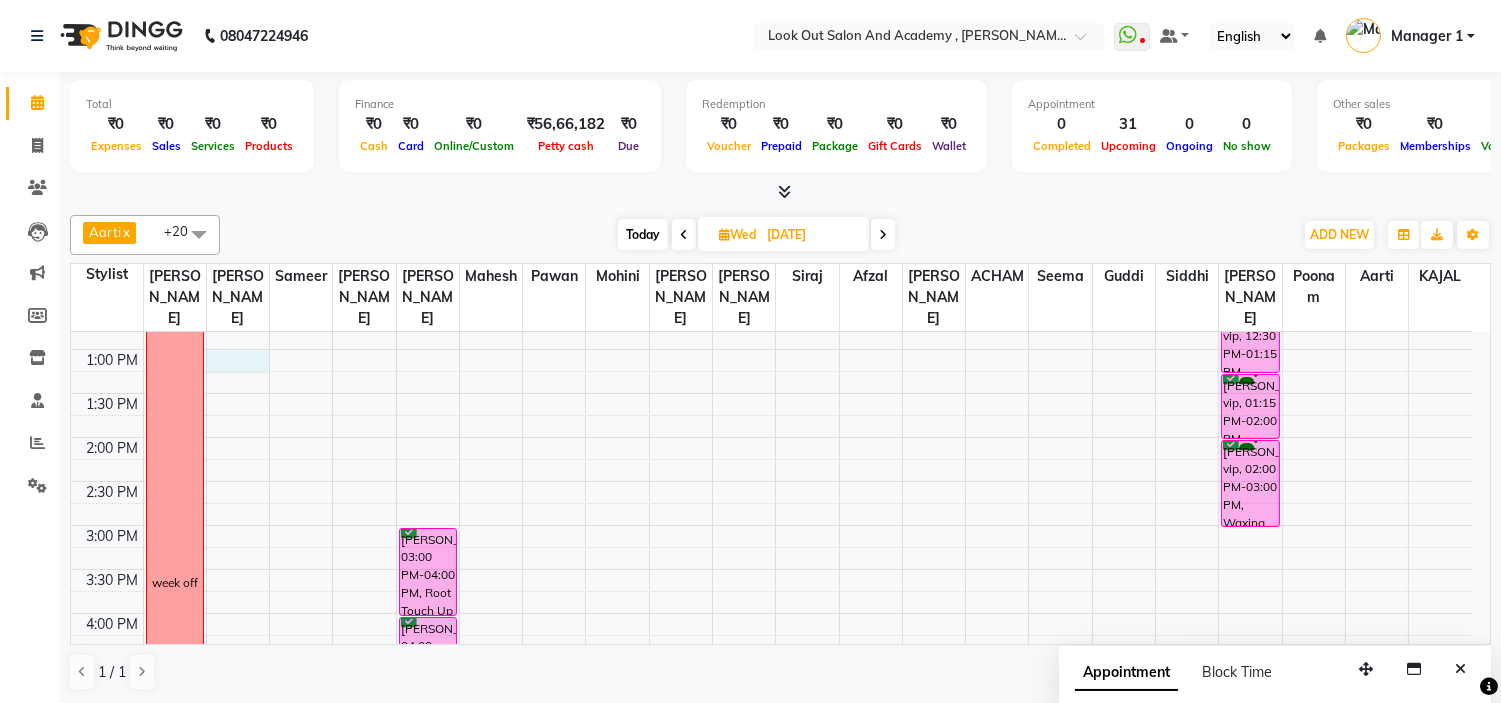 click on "8:00 AM 8:30 AM 9:00 AM 9:30 AM 10:00 AM 10:30 AM 11:00 AM 11:30 AM 12:00 PM 12:30 PM 1:00 PM 1:30 PM 2:00 PM 2:30 PM 3:00 PM 3:30 PM 4:00 PM 4:30 PM 5:00 PM 5:30 PM 6:00 PM 6:30 PM 7:00 PM 7:30 PM 8:00 PM 8:30 PM 9:00 PM 9:30 PM 10:00 PM 10:30 PM  week off      [PERSON_NAME]  vip, 11:30 AM-12:30 PM, Root Touch Up (Inoa 1-inch)     [PERSON_NAME], 05:00 PM-05:30 PM, [PERSON_NAME]  - Style Shave     [PERSON_NAME], 05:30 PM-06:00 PM, Hair Cut ([DEMOGRAPHIC_DATA]) - Haircut With Senior Stylist     [PERSON_NAME], 03:00 PM-04:00 PM, Root Touch Up (Inoa 1-inch)     [PERSON_NAME], 04:00 PM-04:45 PM, Hair Cut ([DEMOGRAPHIC_DATA]) - Haircut With Stylist     [PERSON_NAME]  vip, 12:30 PM-01:15 PM, Manicure - IceCream     [PERSON_NAME]  vip, 01:15 PM-02:00 PM, Pedicure - Ice Cream      [PERSON_NAME]  vip, 02:00 PM-03:00 PM, Waxing With Regular Wax - Full Body (F)" at bounding box center [771, 569] 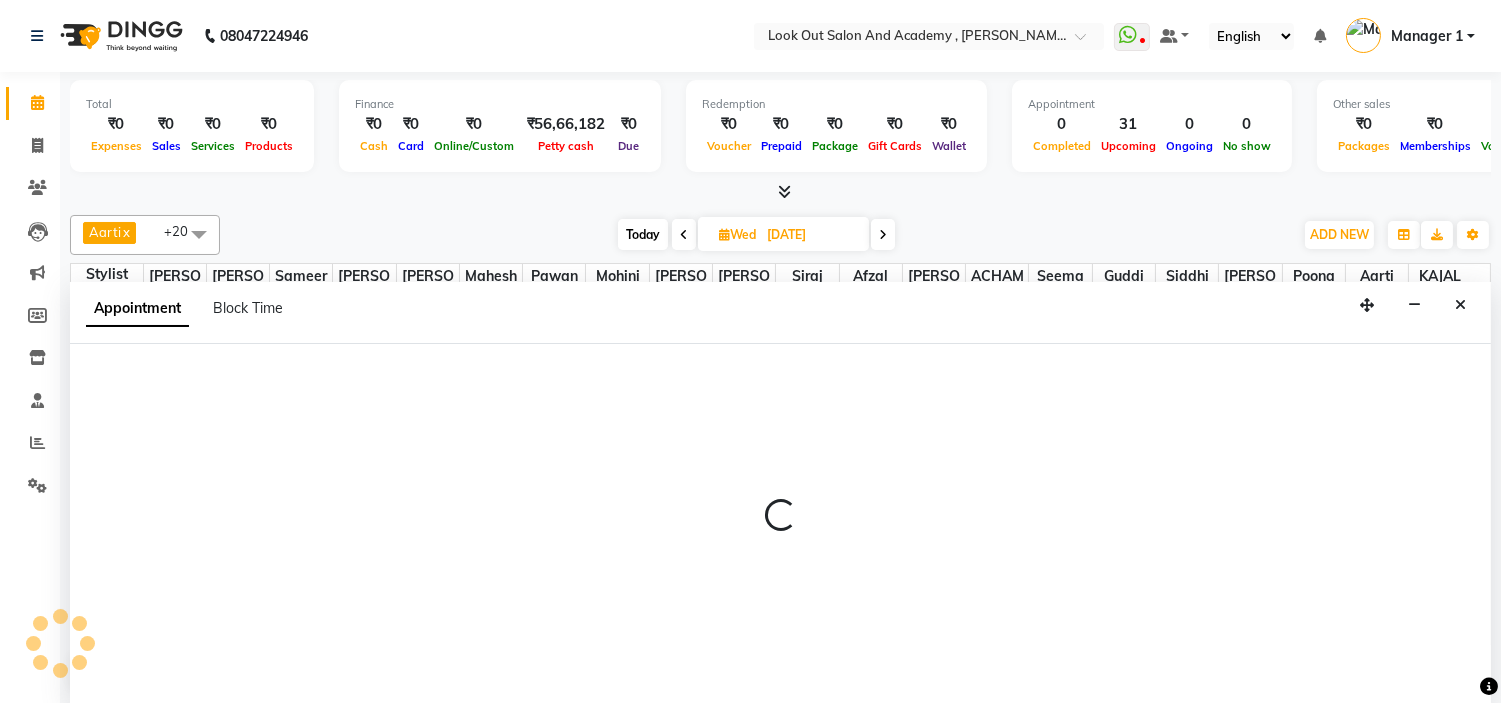 scroll, scrollTop: 1, scrollLeft: 0, axis: vertical 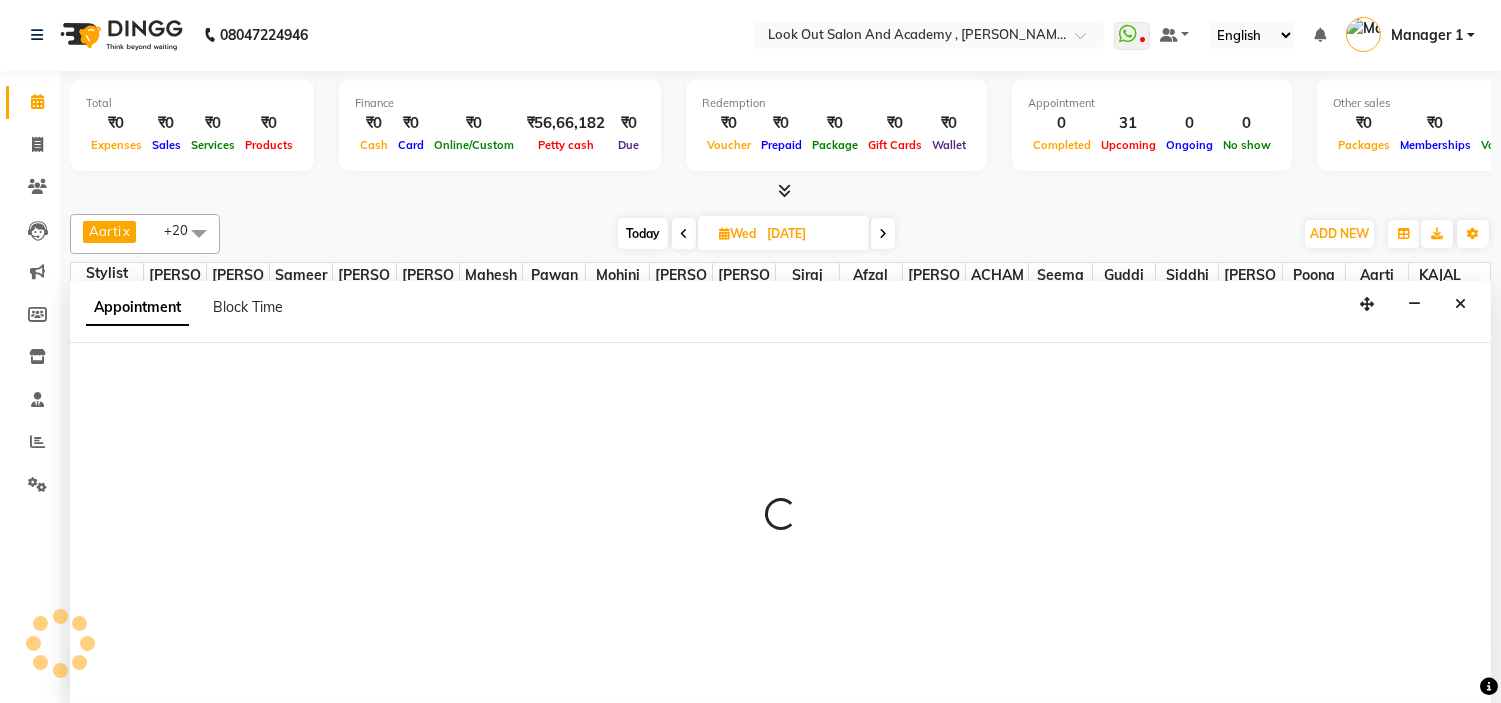 select on "28198" 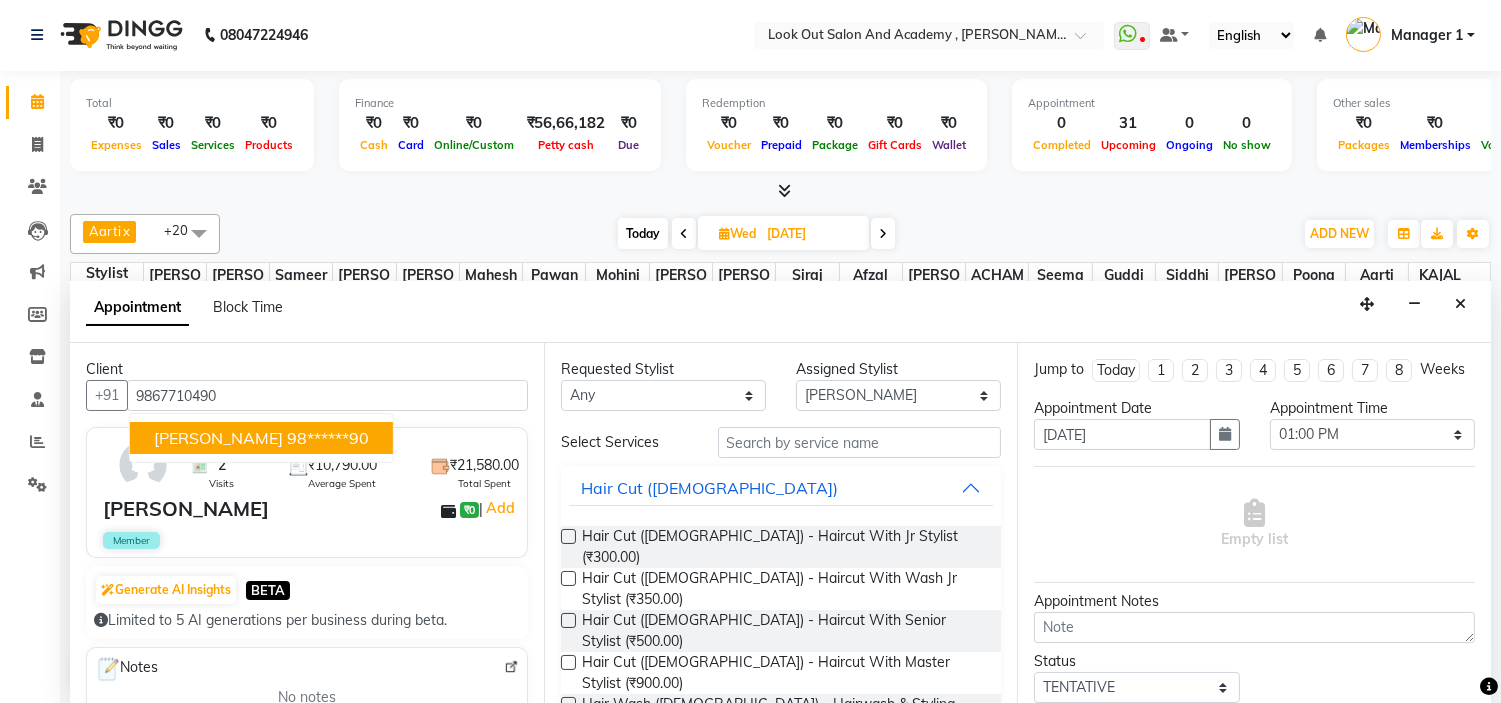 click on "[PERSON_NAME]" at bounding box center [218, 438] 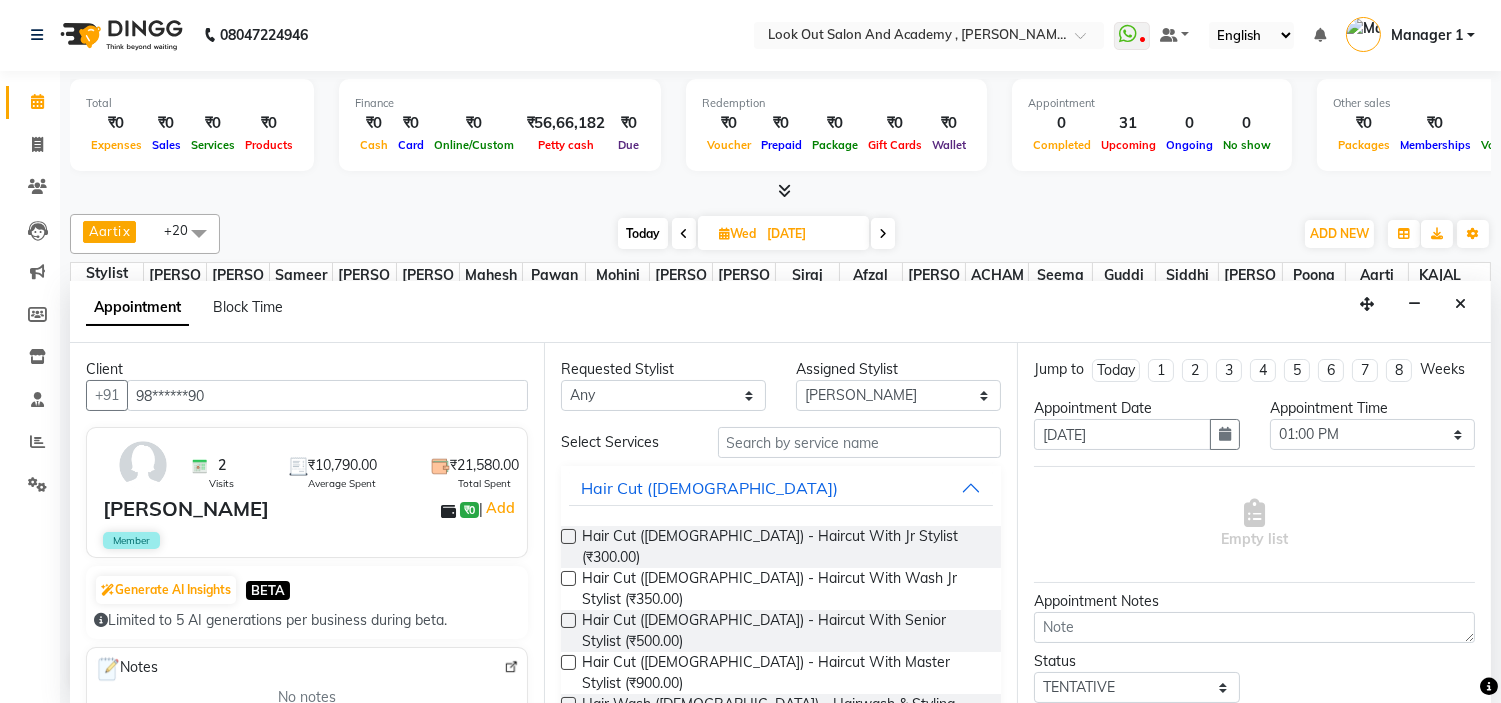 type on "98******90" 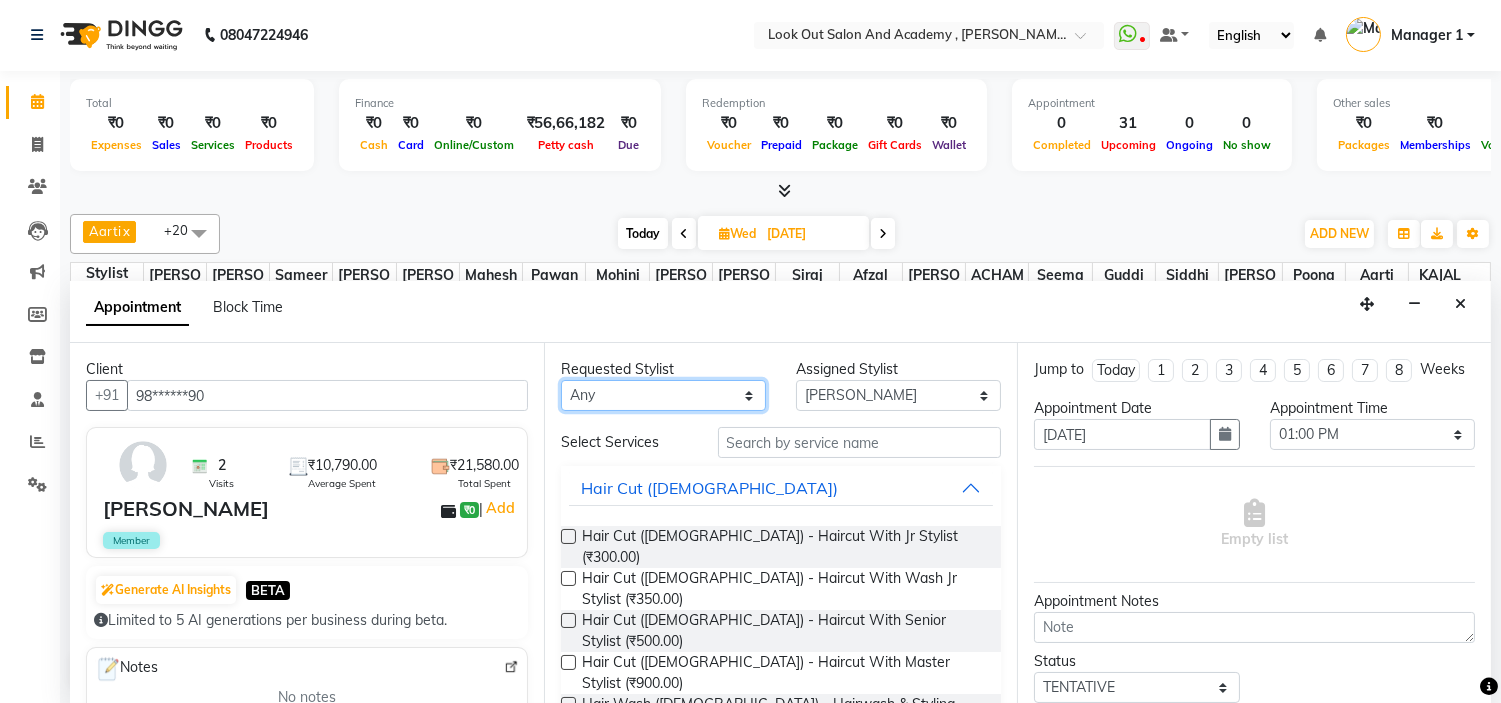 click on "Any [PERSON_NAME] [PERSON_NAME] [PERSON_NAME]  [PERSON_NAME] [PERSON_NAME] [PERSON_NAME] DISHA H [PERSON_NAME] [PERSON_NAME] KAJAL Mahesh [PERSON_NAME]  [PERSON_NAME]  [PERSON_NAME]  [PERSON_NAME] Pawan  Poonam [PERSON_NAME] [PERSON_NAME] [PERSON_NAME] [PERSON_NAME] [PERSON_NAME] Sameer [PERSON_NAME] [PERSON_NAME]  [PERSON_NAME]" at bounding box center [663, 395] 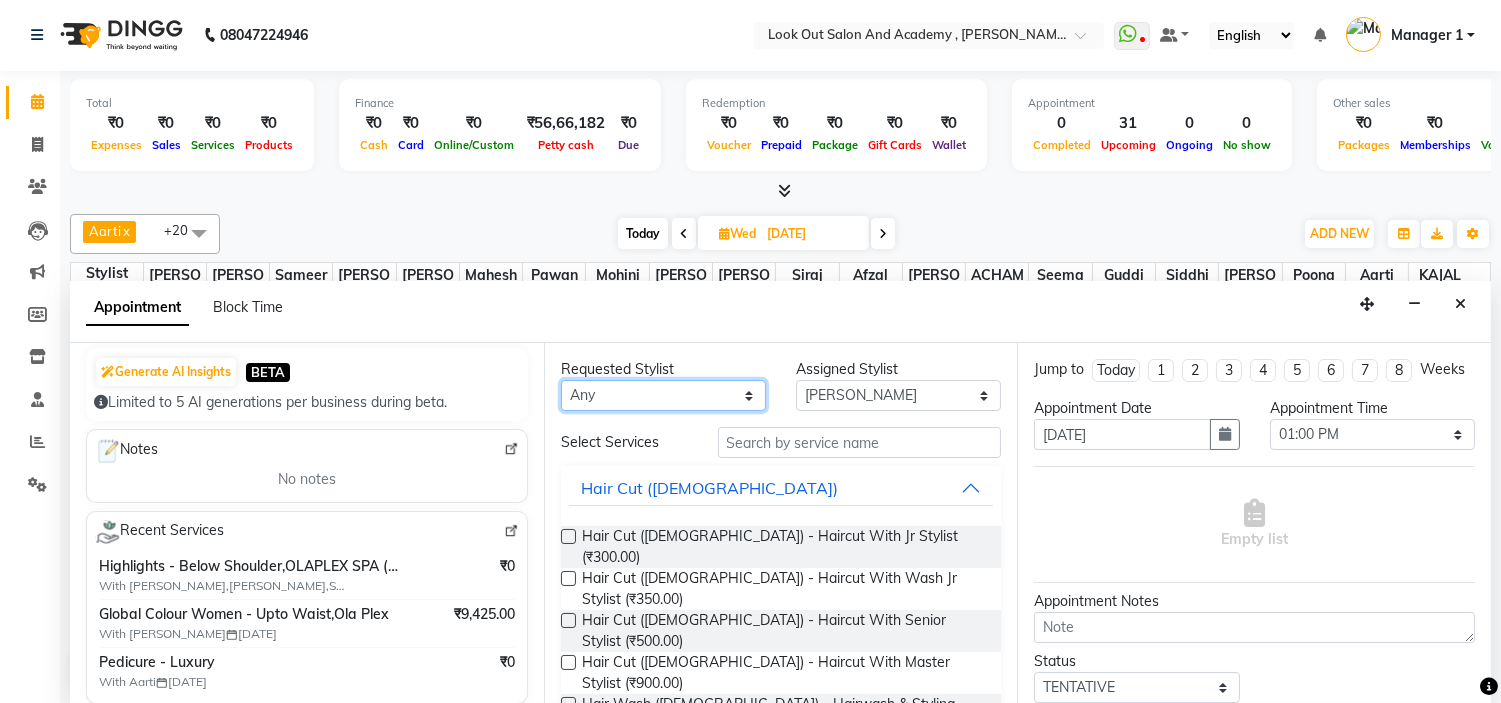 scroll, scrollTop: 222, scrollLeft: 0, axis: vertical 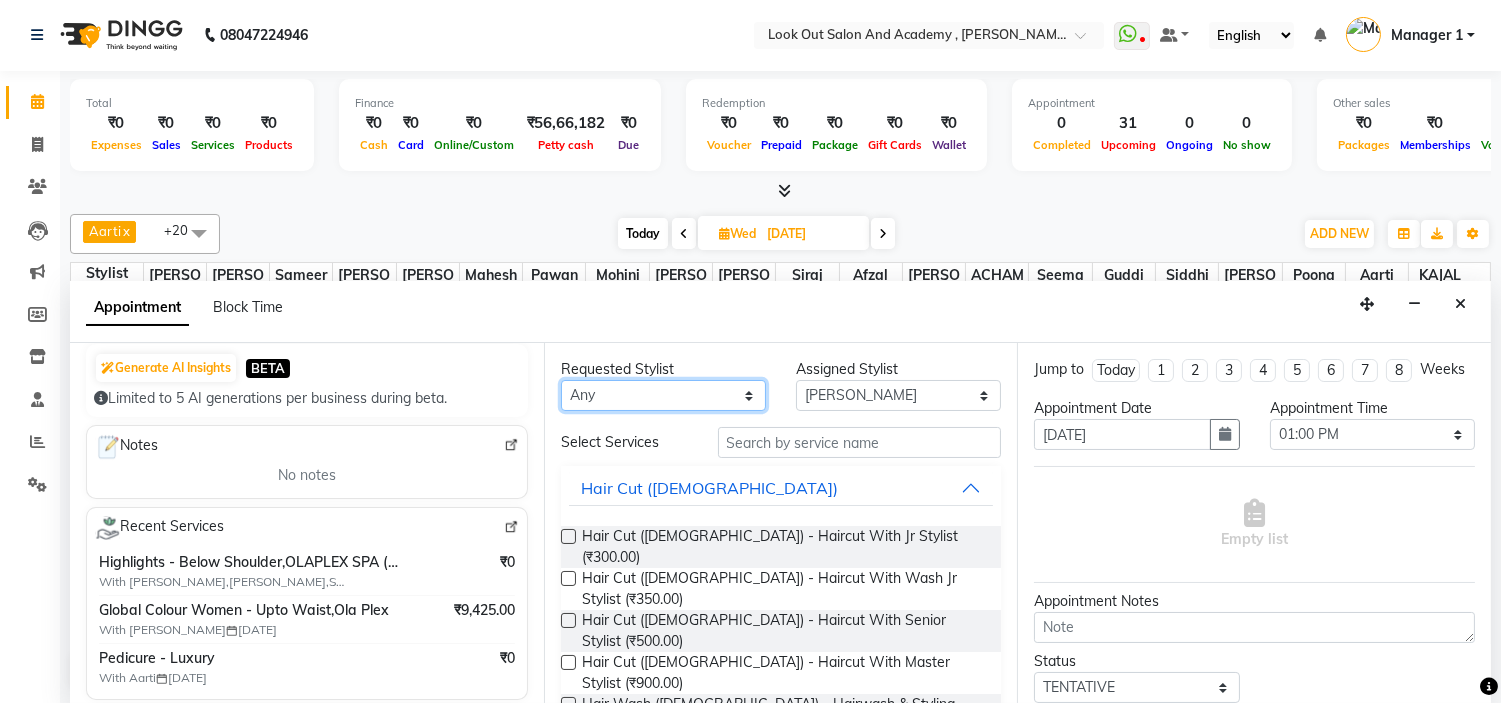 select on "46080" 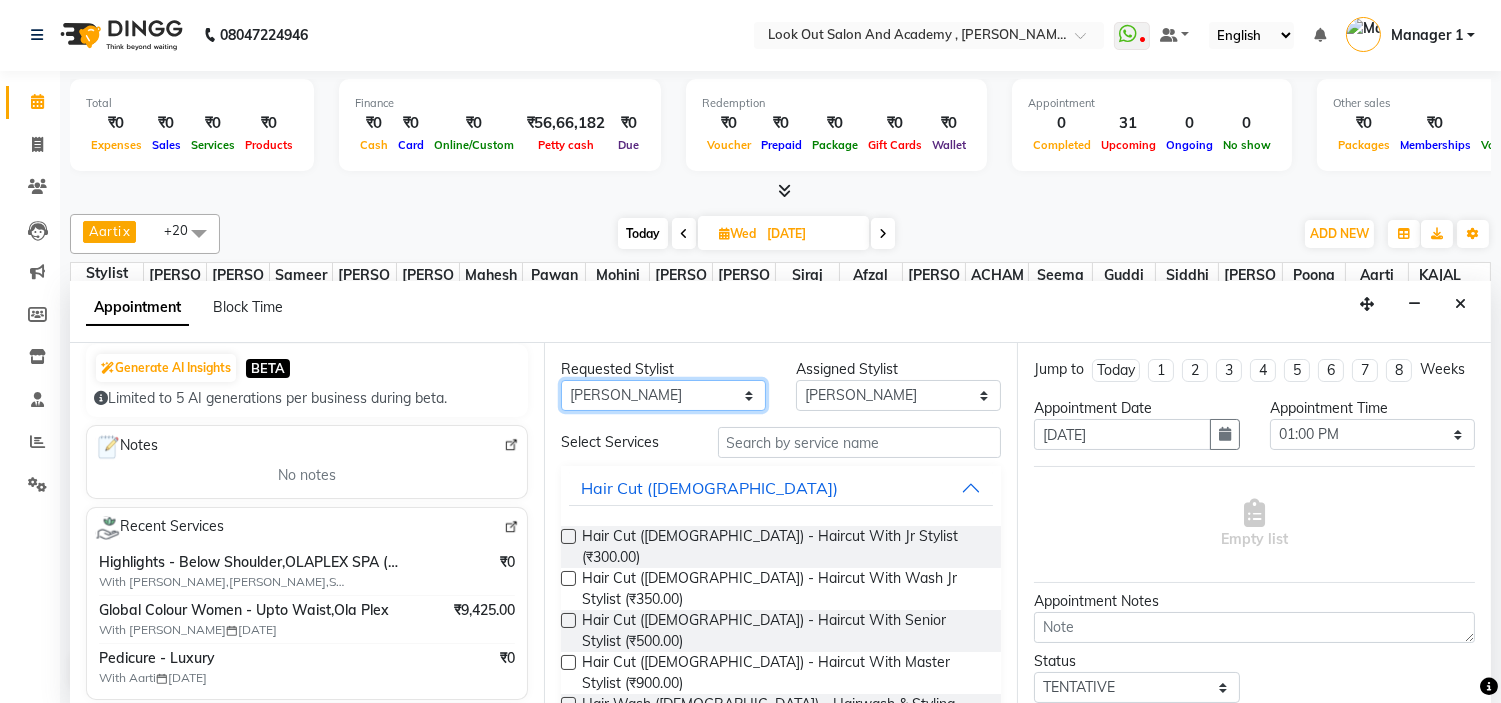 select on "46080" 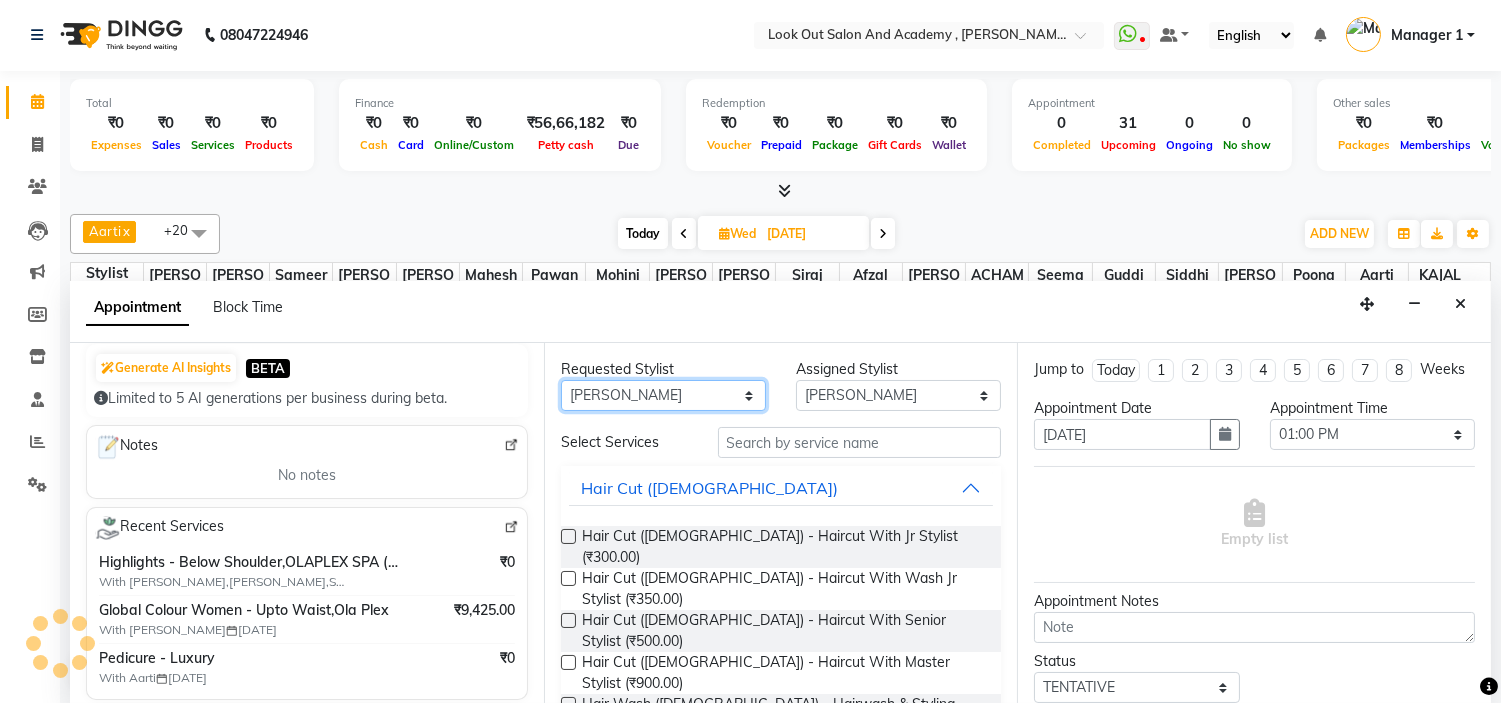 select on "28198" 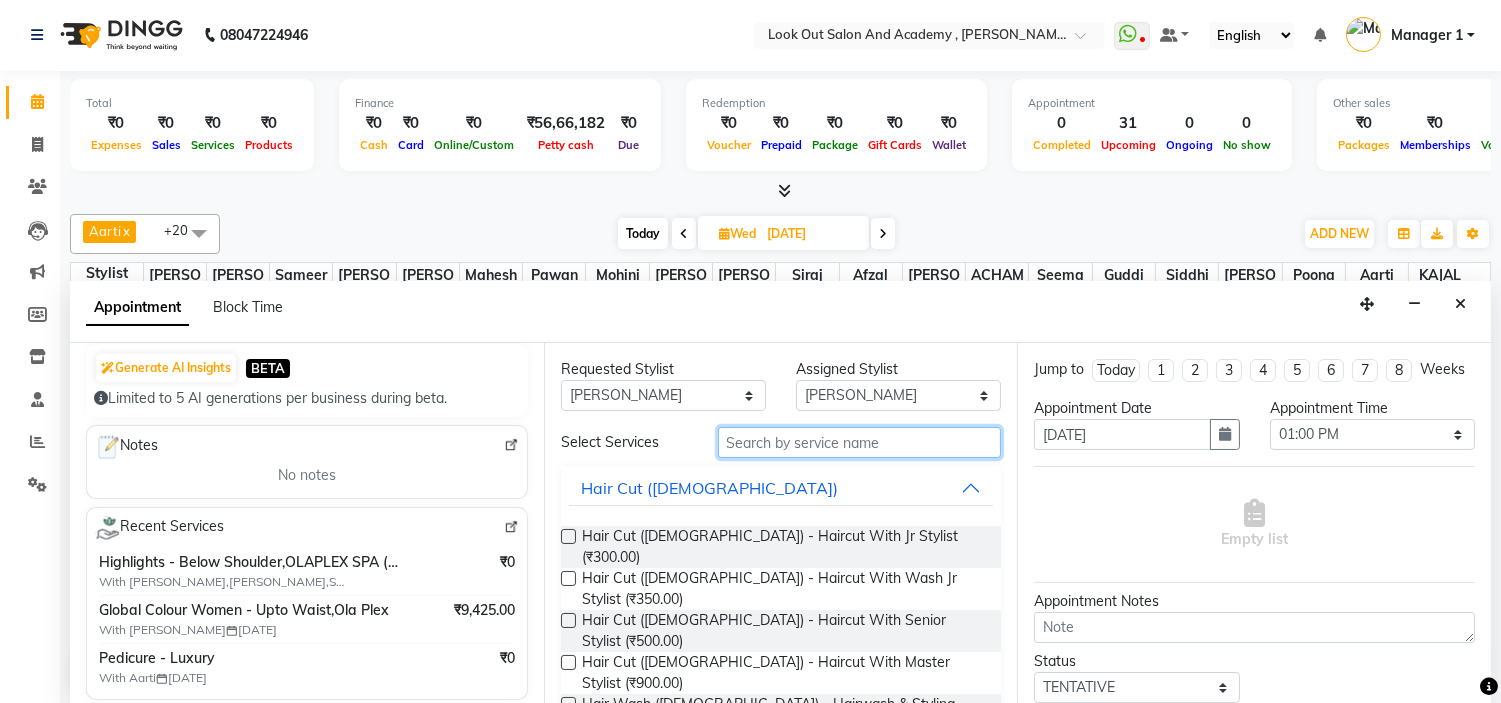 click at bounding box center (860, 442) 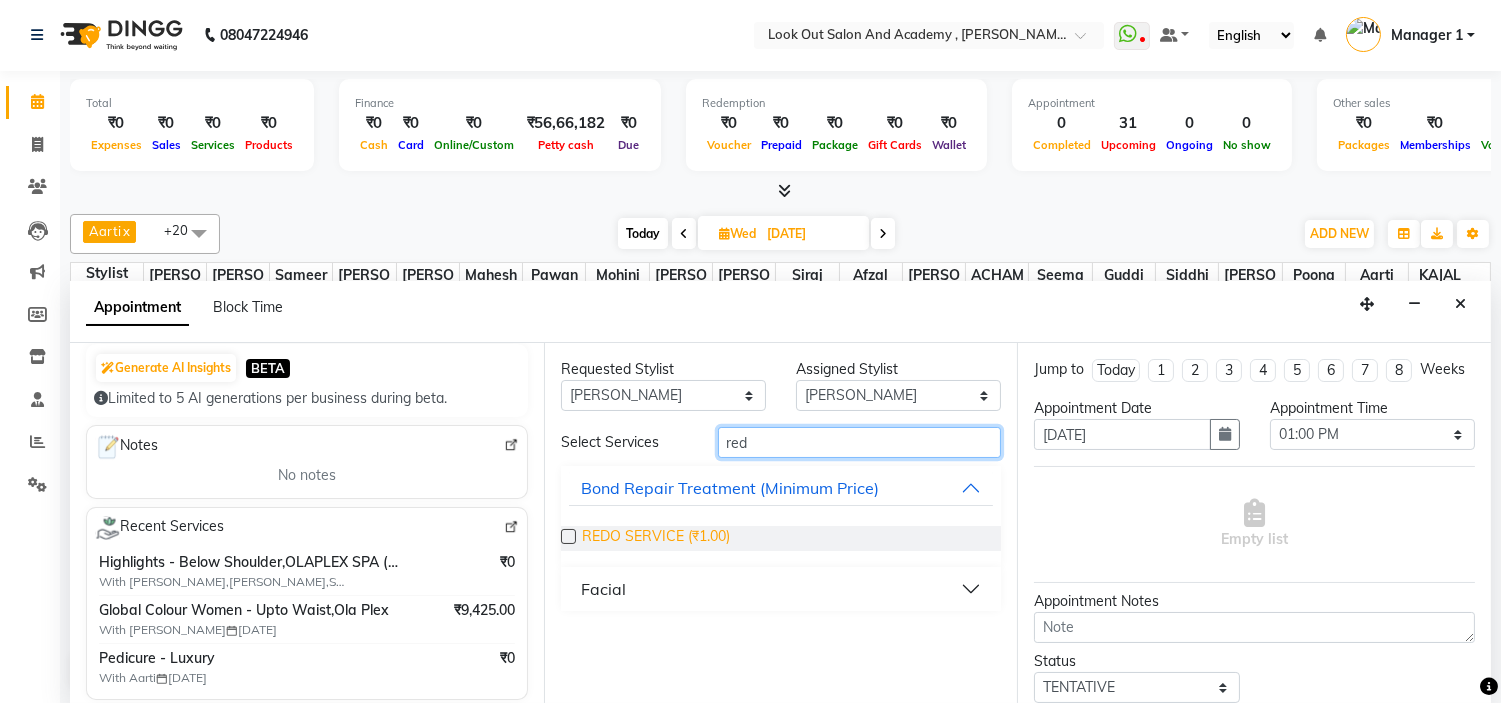 type on "red" 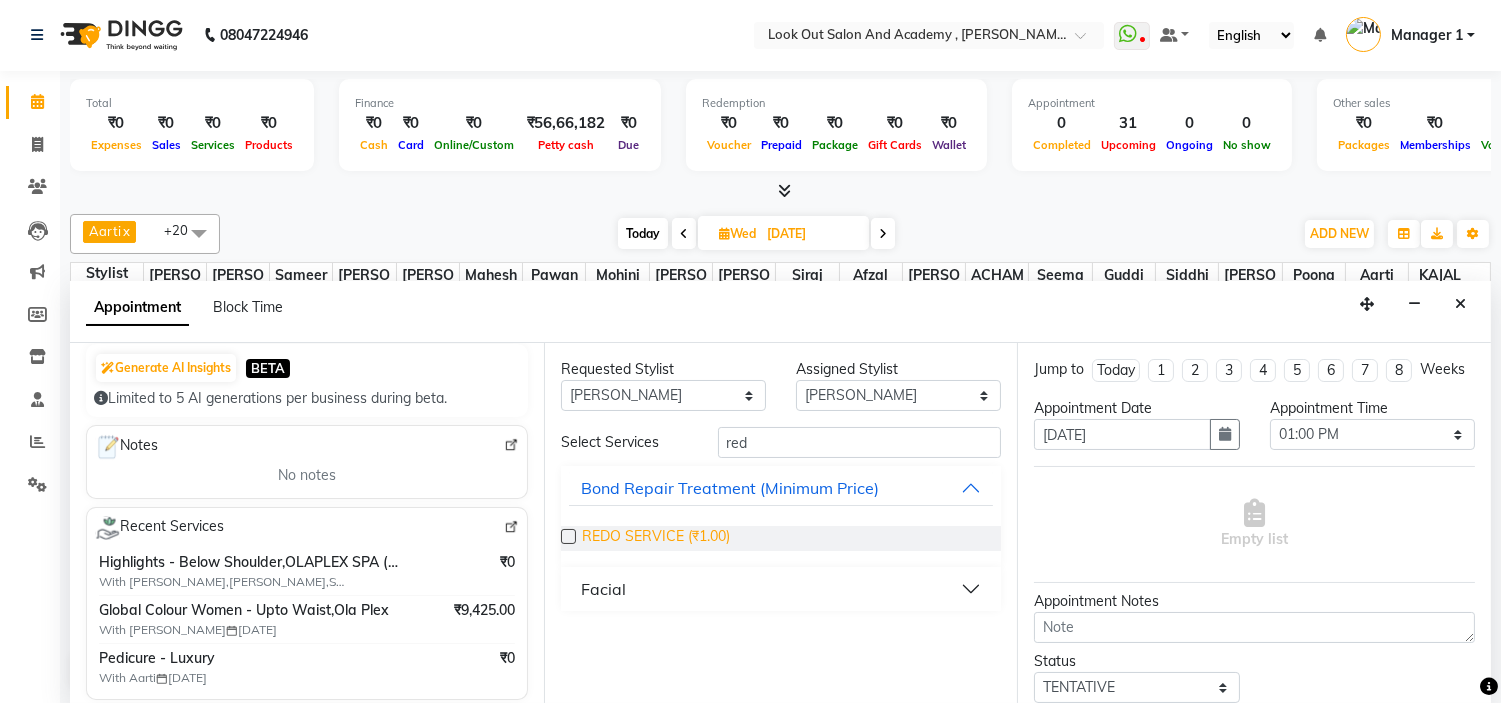 click on "REDO SERVICE (₹1.00)" at bounding box center [656, 538] 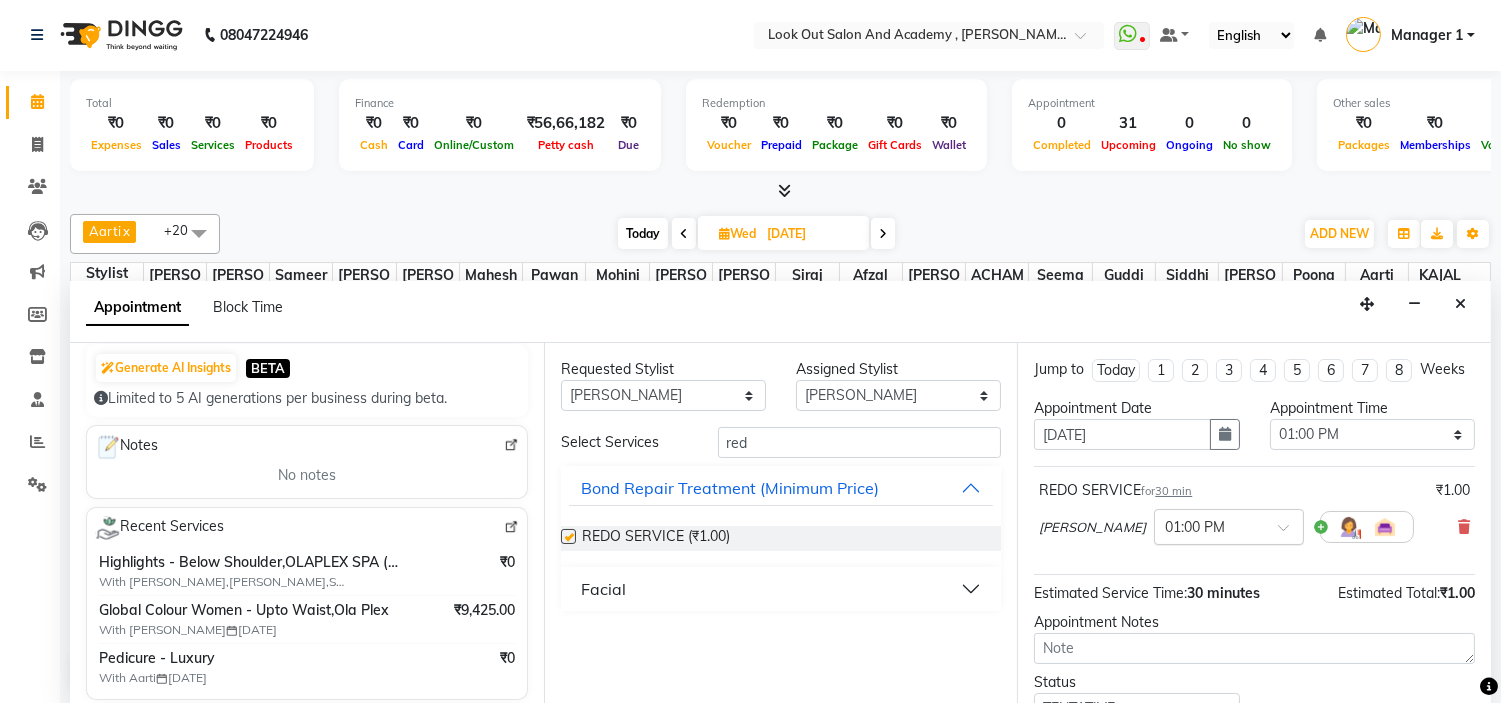 checkbox on "false" 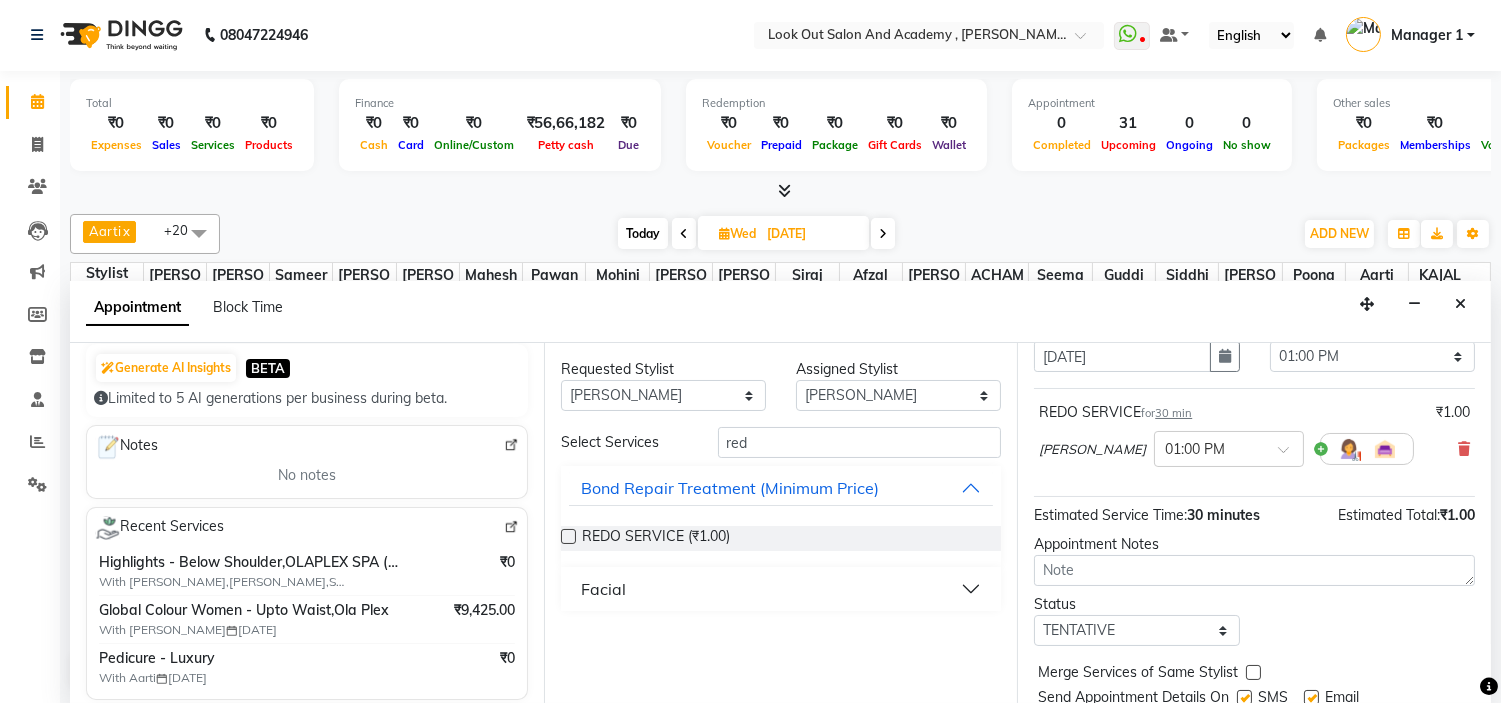 scroll, scrollTop: 165, scrollLeft: 0, axis: vertical 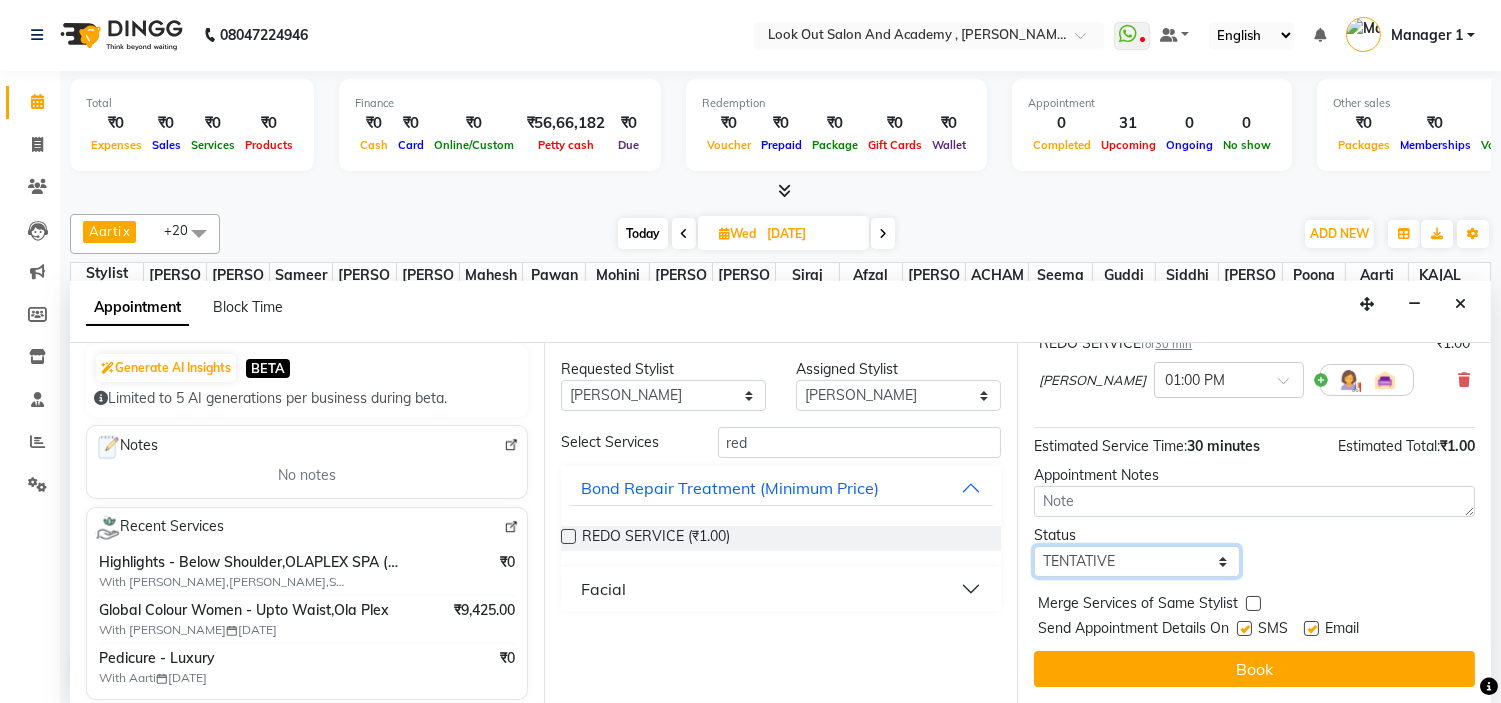 click on "Select TENTATIVE CONFIRM UPCOMING" at bounding box center (1136, 561) 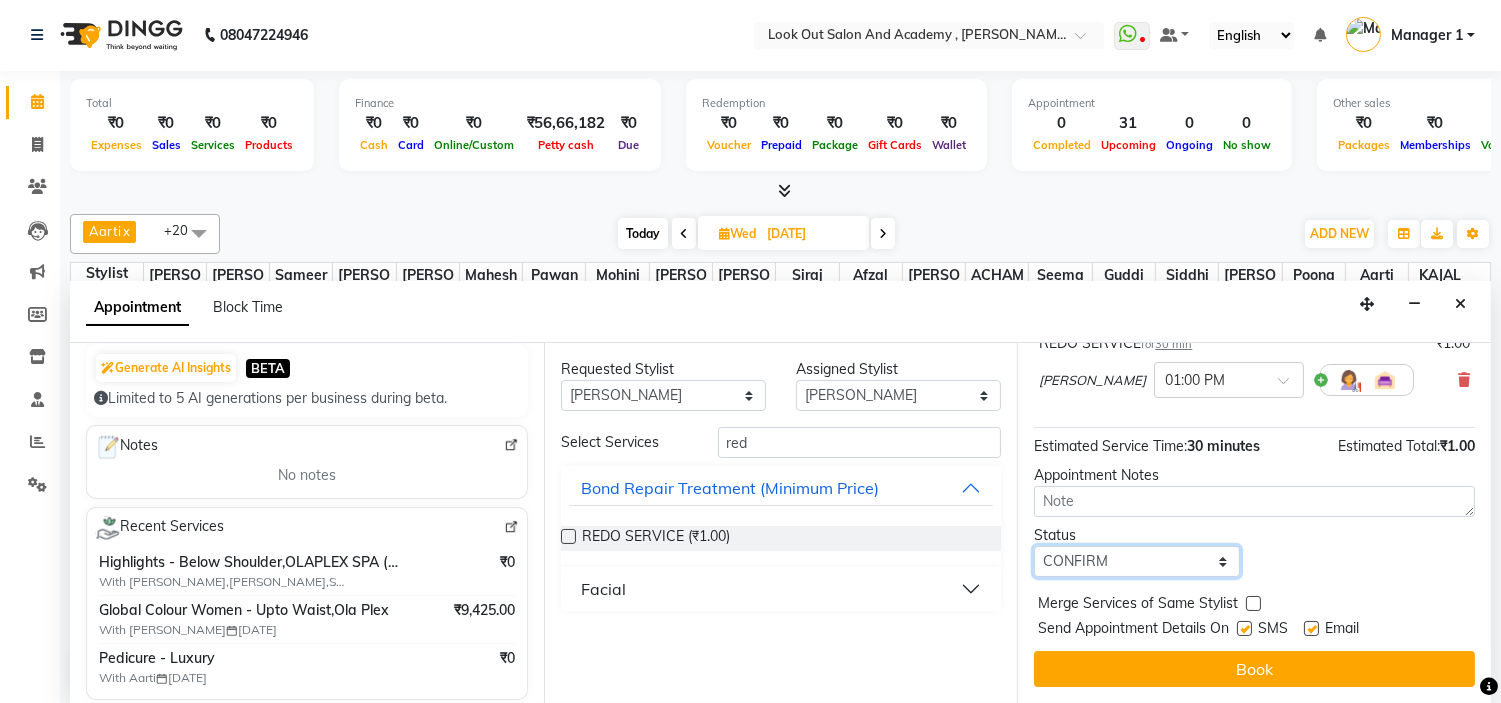 click on "Select TENTATIVE CONFIRM UPCOMING" at bounding box center [1136, 561] 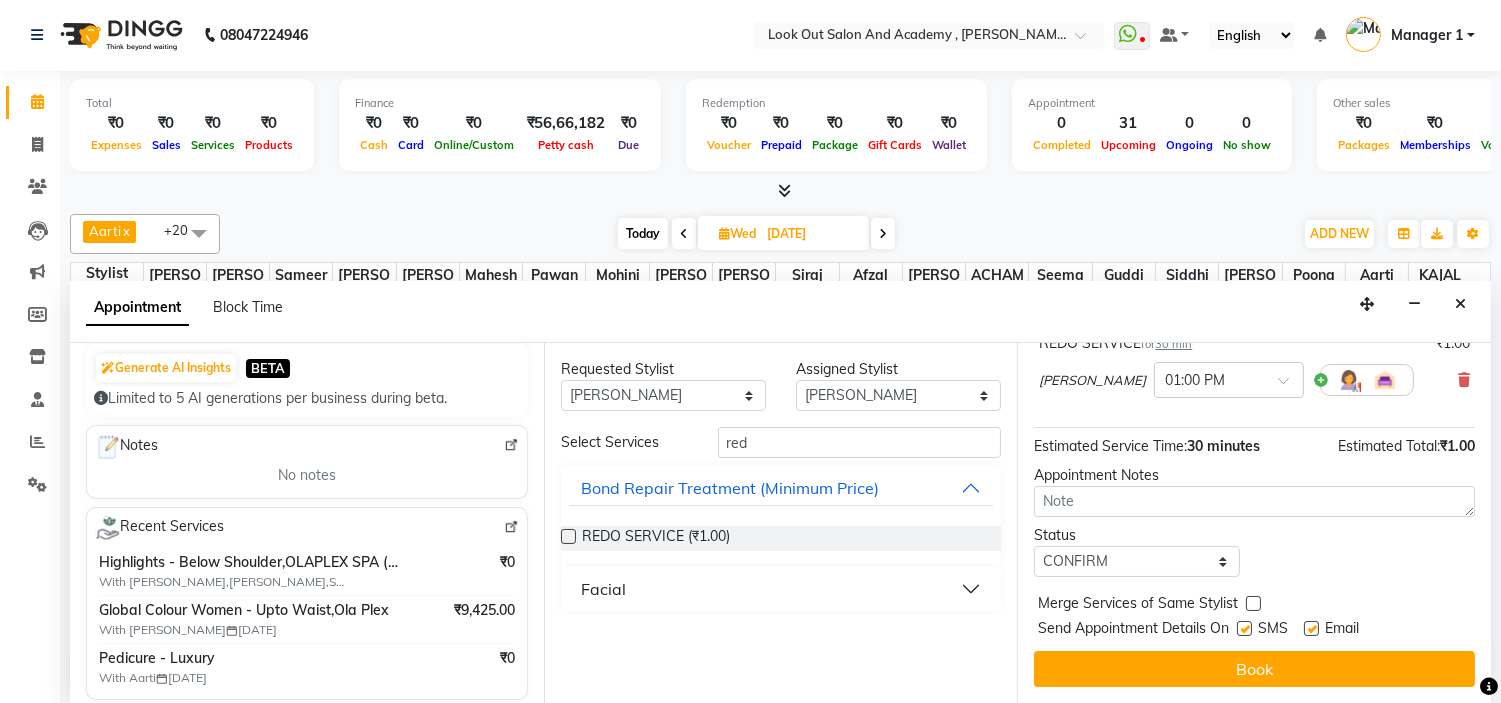 click at bounding box center (1244, 628) 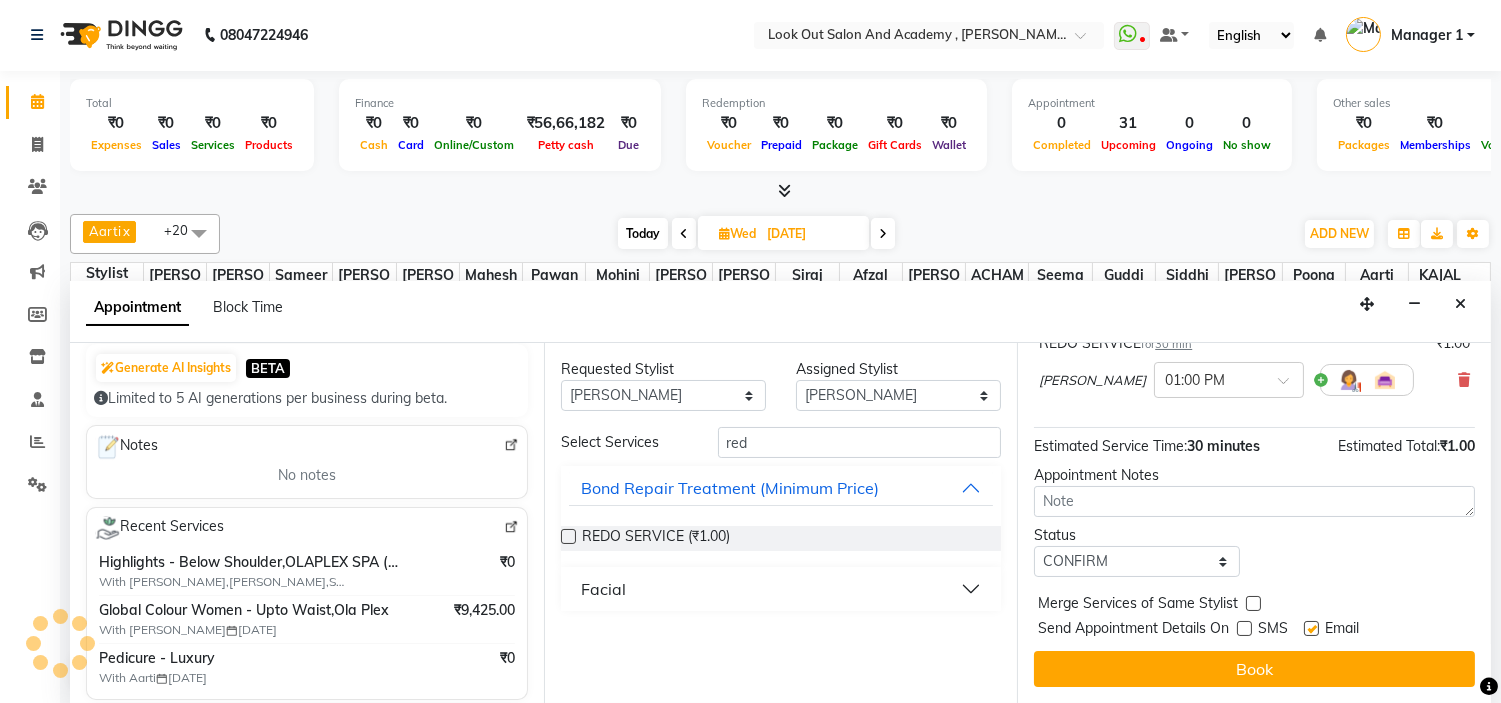 click at bounding box center (1311, 628) 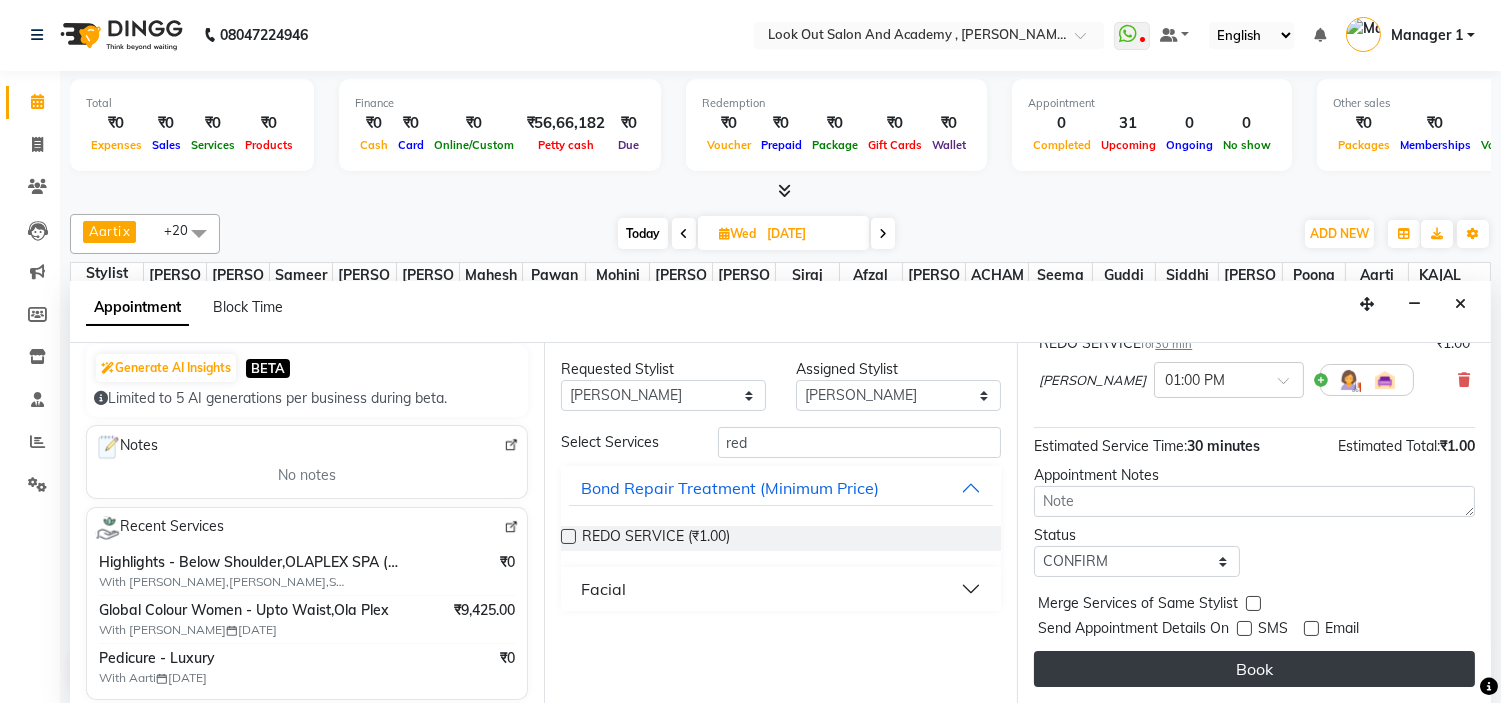 click on "Book" at bounding box center [1254, 669] 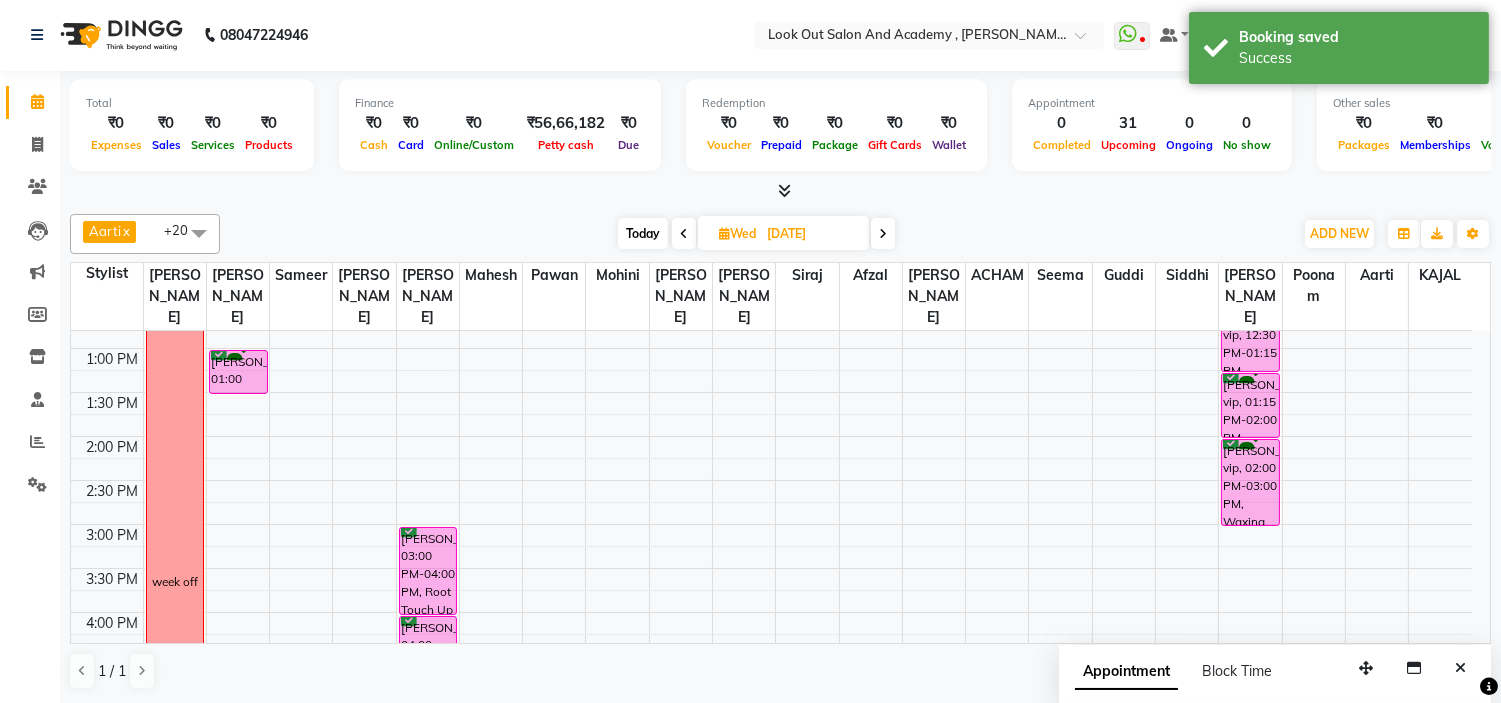 scroll, scrollTop: 0, scrollLeft: 0, axis: both 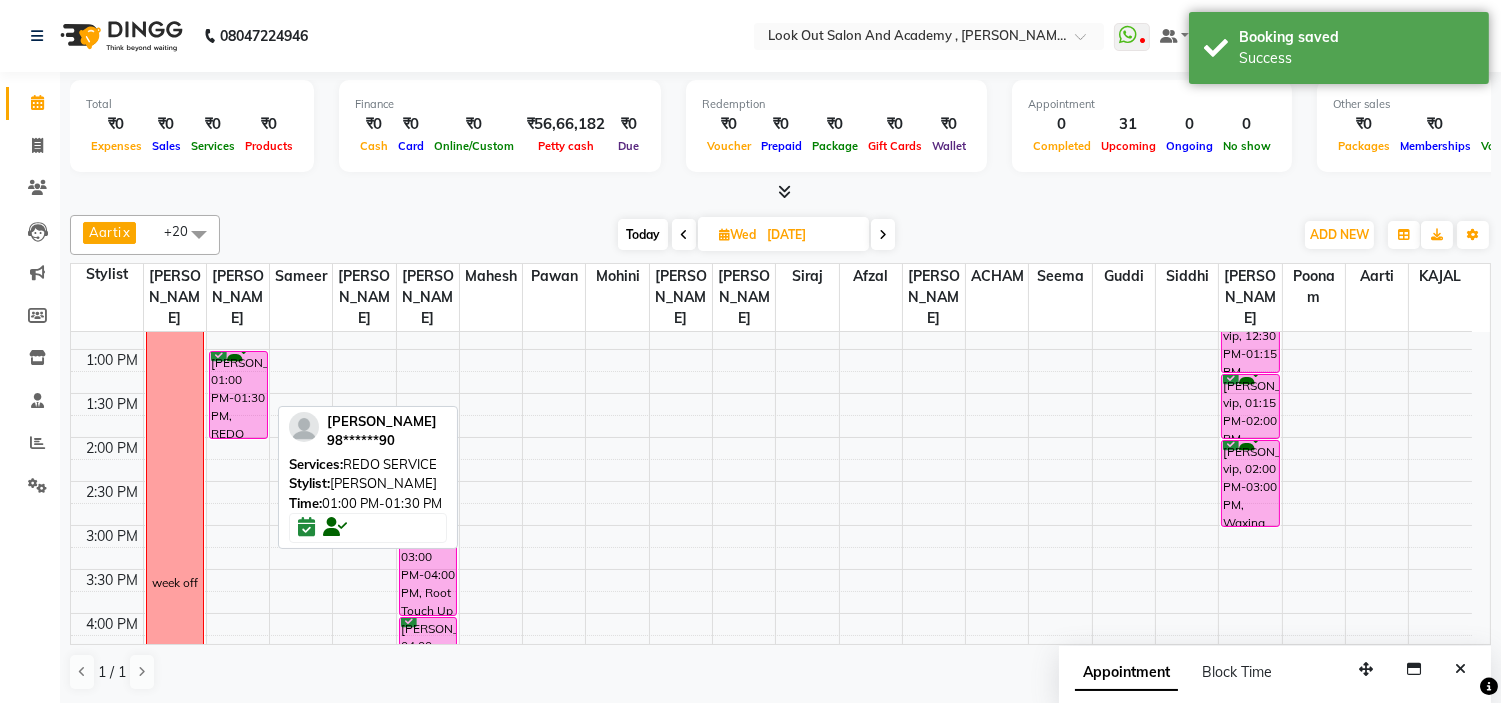 drag, startPoint x: 226, startPoint y: 411, endPoint x: 231, endPoint y: 457, distance: 46.270943 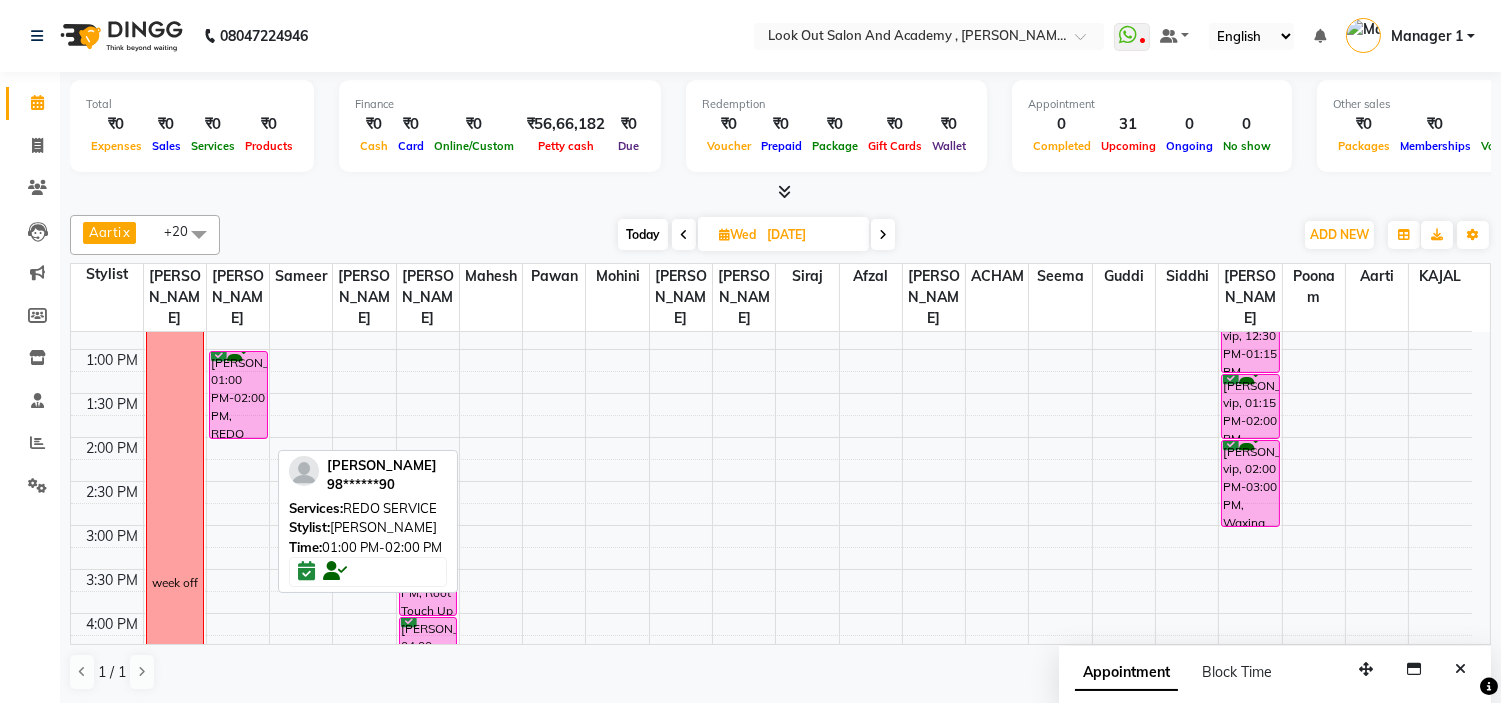 click on "[PERSON_NAME], 01:00 PM-02:00 PM, REDO SERVICE" at bounding box center [238, 395] 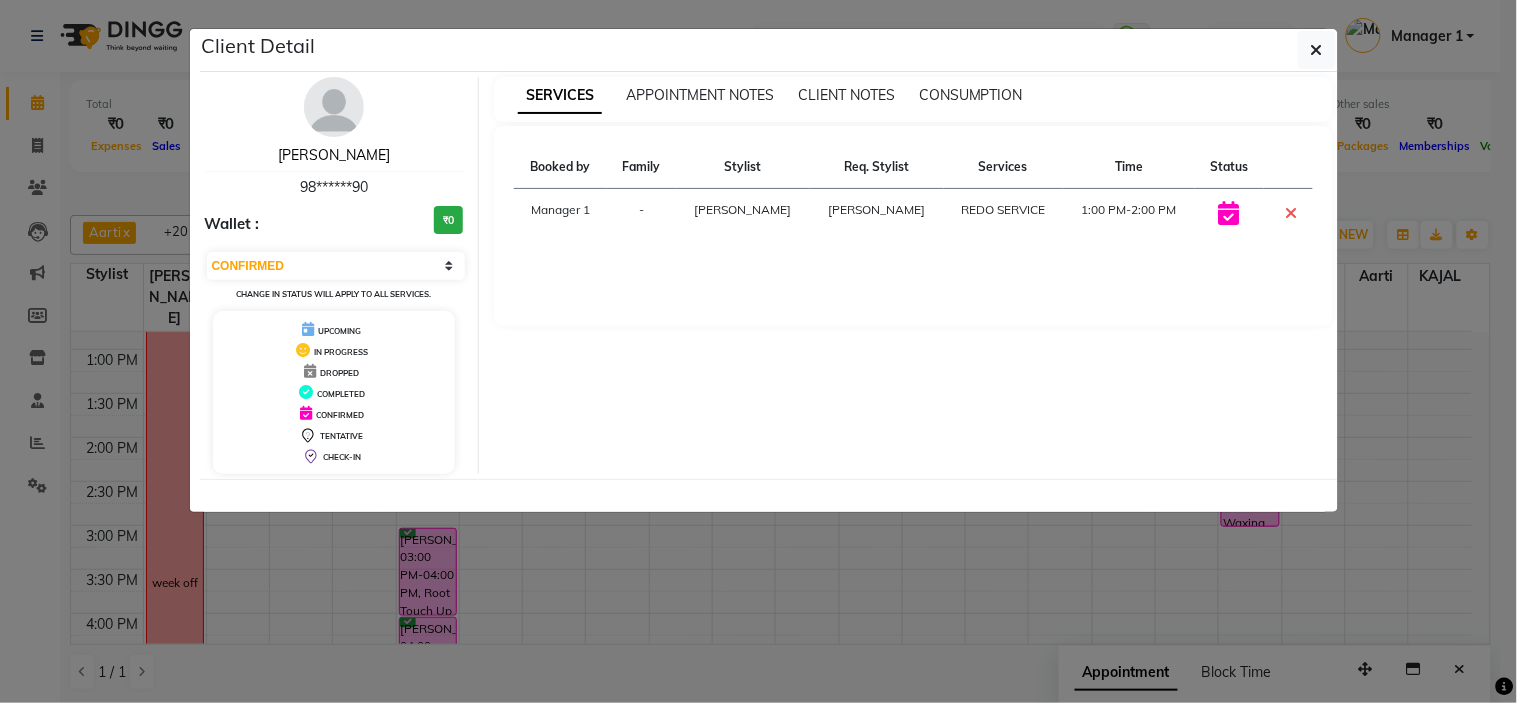 click on "[PERSON_NAME]" at bounding box center (334, 155) 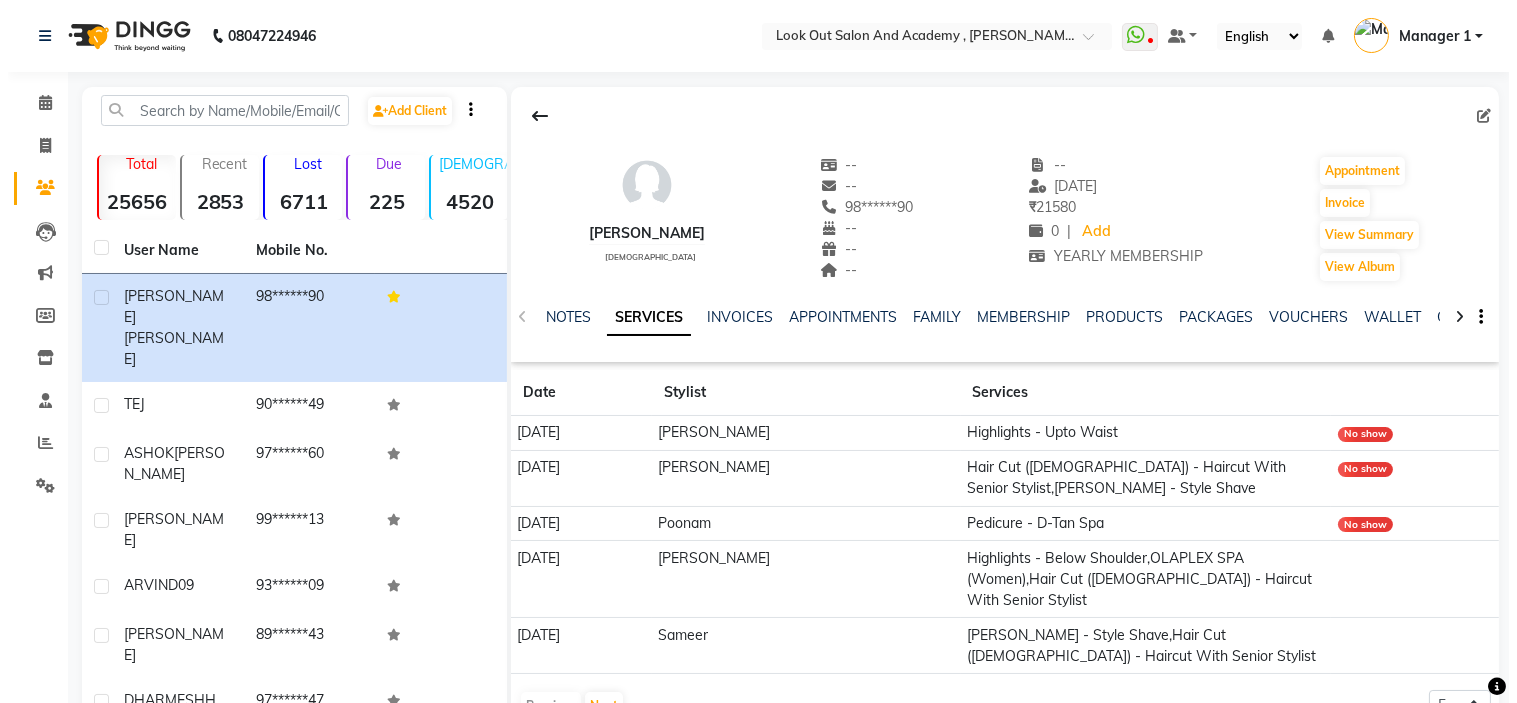 scroll, scrollTop: 180, scrollLeft: 0, axis: vertical 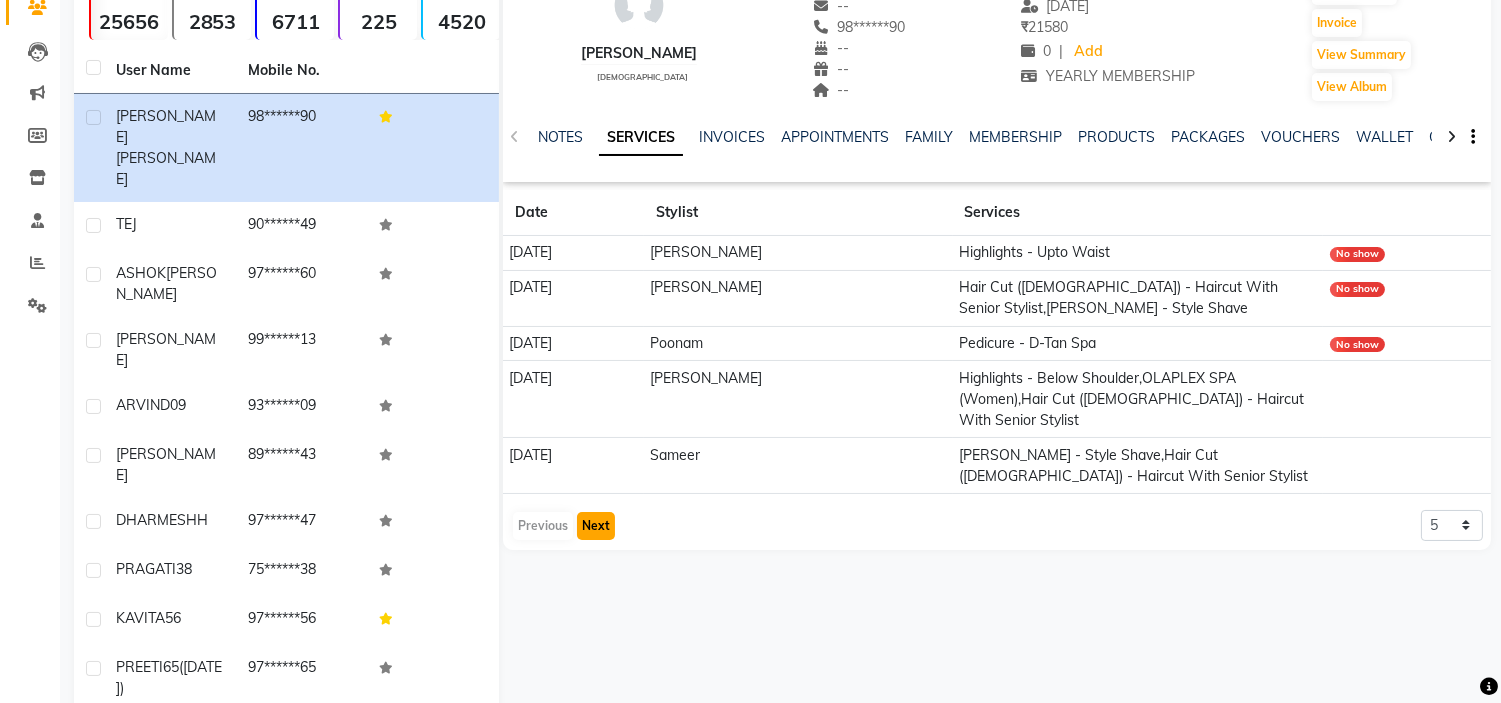click on "Next" 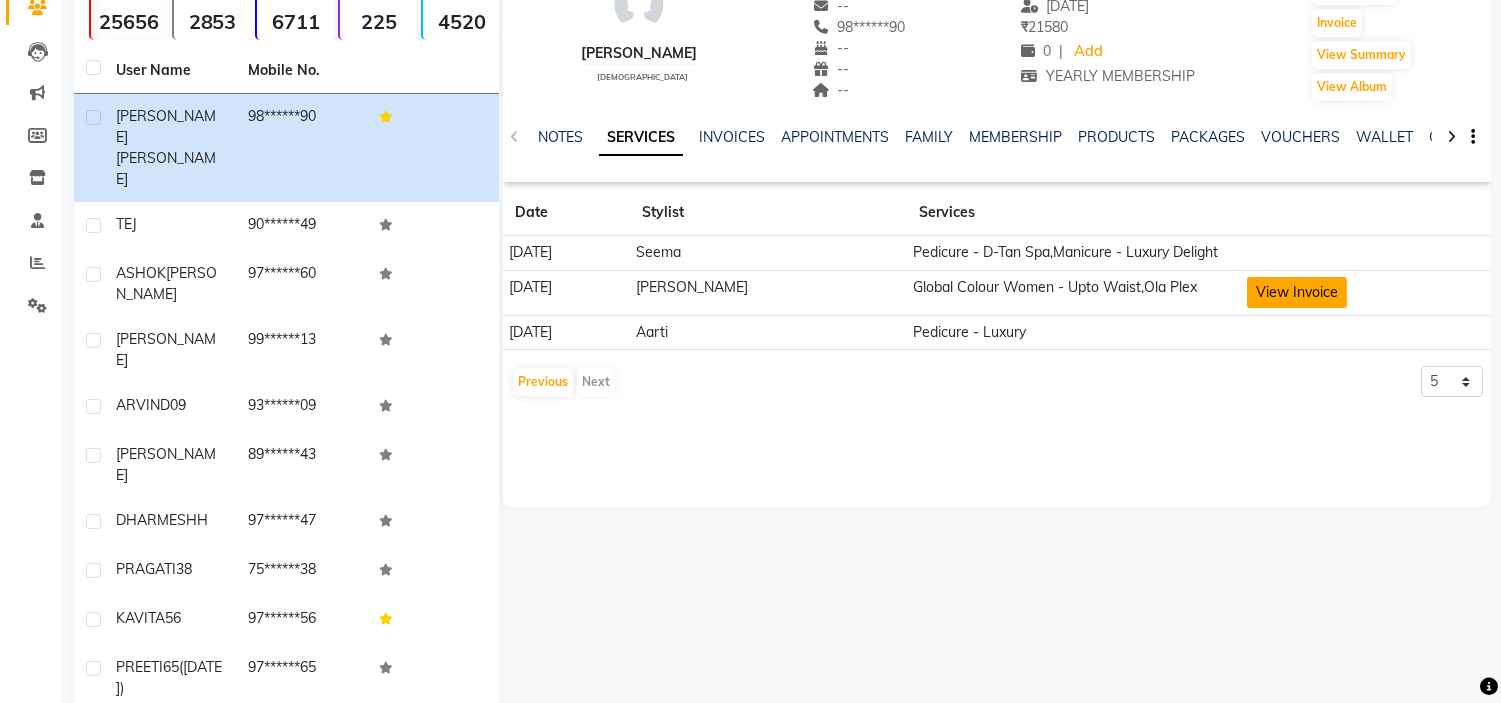 click on "View Invoice" 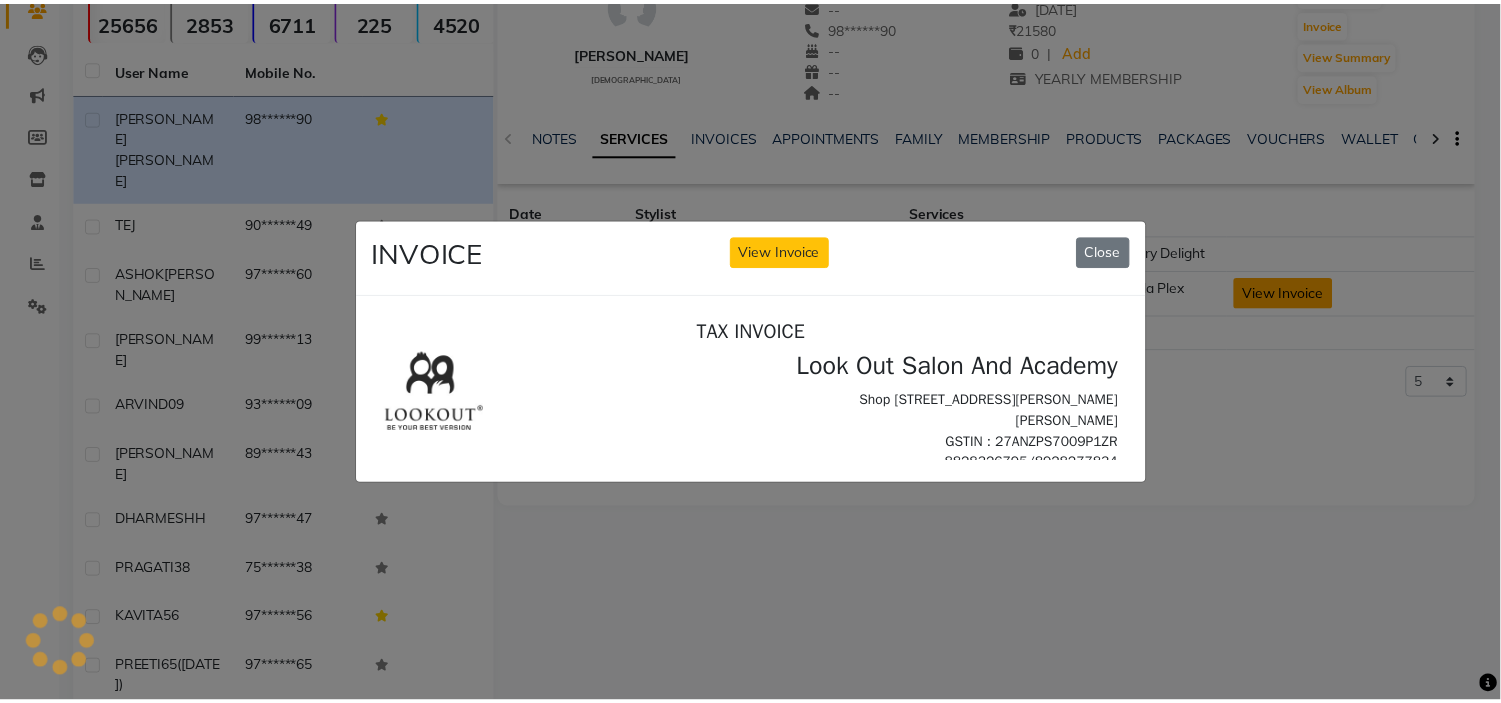 scroll, scrollTop: 0, scrollLeft: 0, axis: both 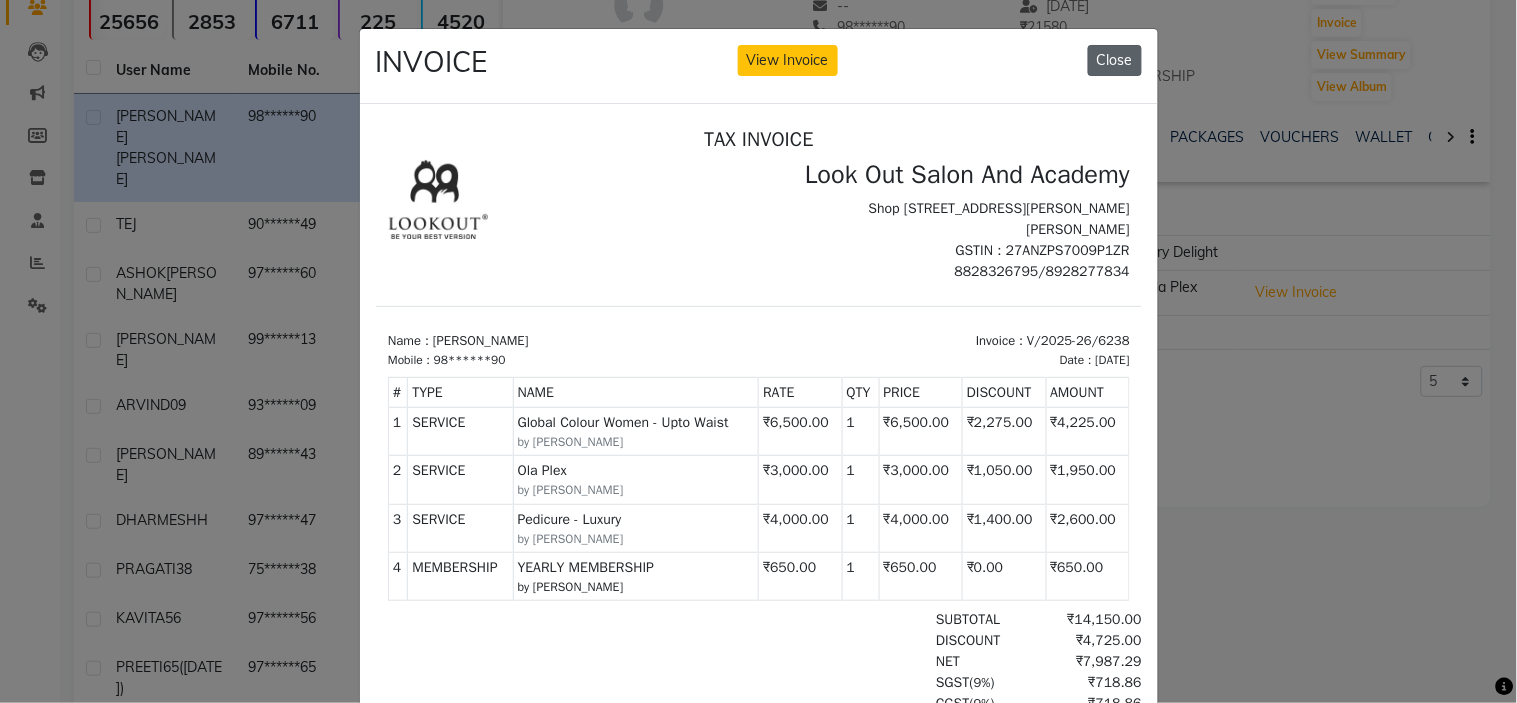 click on "Close" 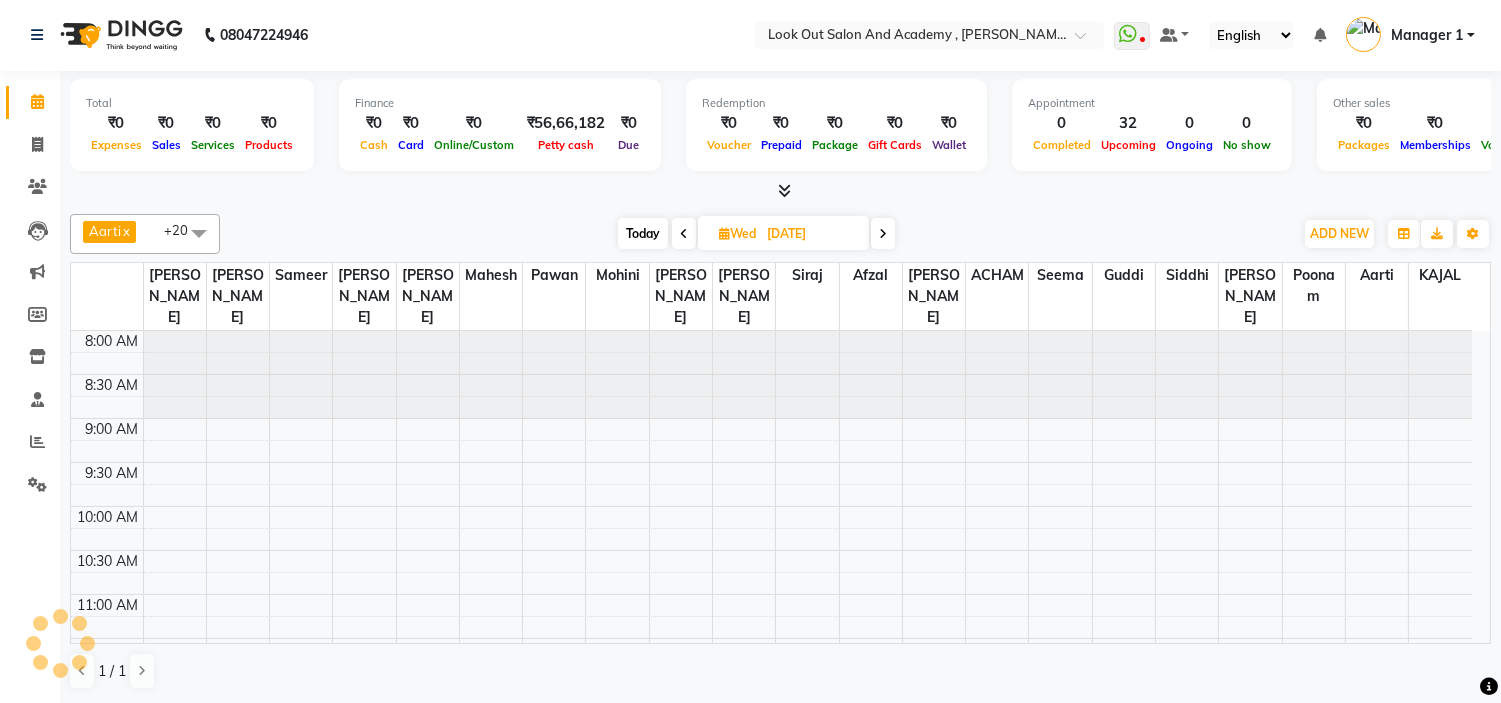 scroll, scrollTop: 1, scrollLeft: 0, axis: vertical 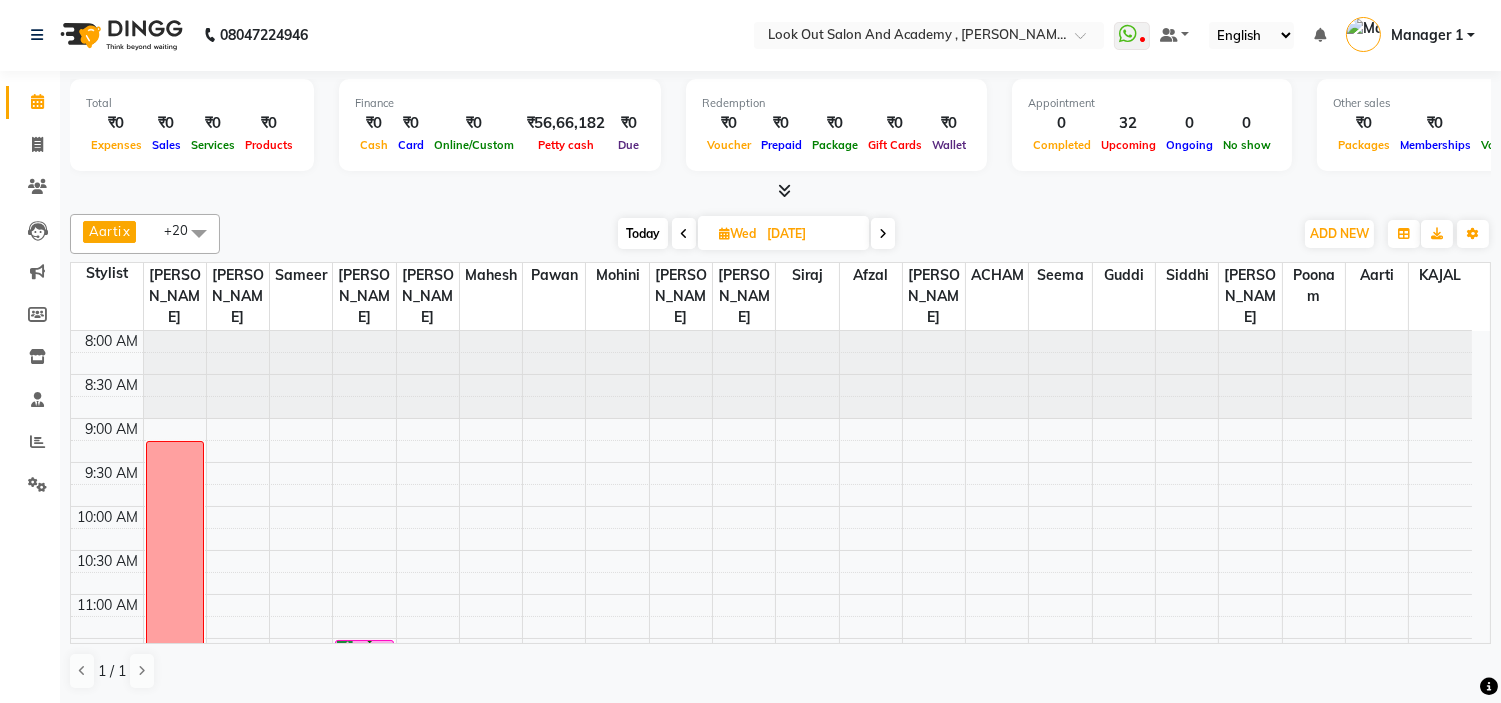 click on "Aarti  x Ayan   x [PERSON_NAME]  x [PERSON_NAME]  x Guddi  x  [PERSON_NAME]  x Pawan   x Sameer  x [PERSON_NAME]   x [PERSON_NAME]  x Siddhi  x Poonam  x [PERSON_NAME]   x [PERSON_NAME]  x [PERSON_NAME]  x [PERSON_NAME]  x [PERSON_NAME]  x +20 Select All [PERSON_NAME] [PERSON_NAME] [PERSON_NAME]  [PERSON_NAME] [PERSON_NAME] [PERSON_NAME] DISHA H [PERSON_NAME] [PERSON_NAME] KAJAL Mahesh [PERSON_NAME]  [PERSON_NAME]  [PERSON_NAME]  [PERSON_NAME] [PERSON_NAME] [PERSON_NAME] [PERSON_NAME] [PERSON_NAME] [PERSON_NAME] Sameer [PERSON_NAME] [PERSON_NAME]  [PERSON_NAME] [DATE]  [DATE] Toggle Dropdown Add Appointment Add Invoice Add Expense Add Attendance Add Client Add Transaction Toggle Dropdown Add Appointment Add Invoice Add Expense Add Attendance Add Client ADD NEW Toggle Dropdown Add Appointment Add Invoice Add Expense Add Attendance Add Client Add Transaction Aarti  x Ayan   x [PERSON_NAME]  x [PERSON_NAME]  x Guddi  x  [PERSON_NAME]  x Pawan   x Sameer  x [PERSON_NAME]   x [PERSON_NAME]  x Siddhi  x Poonam  x [PERSON_NAME]   x" at bounding box center [780, 234] 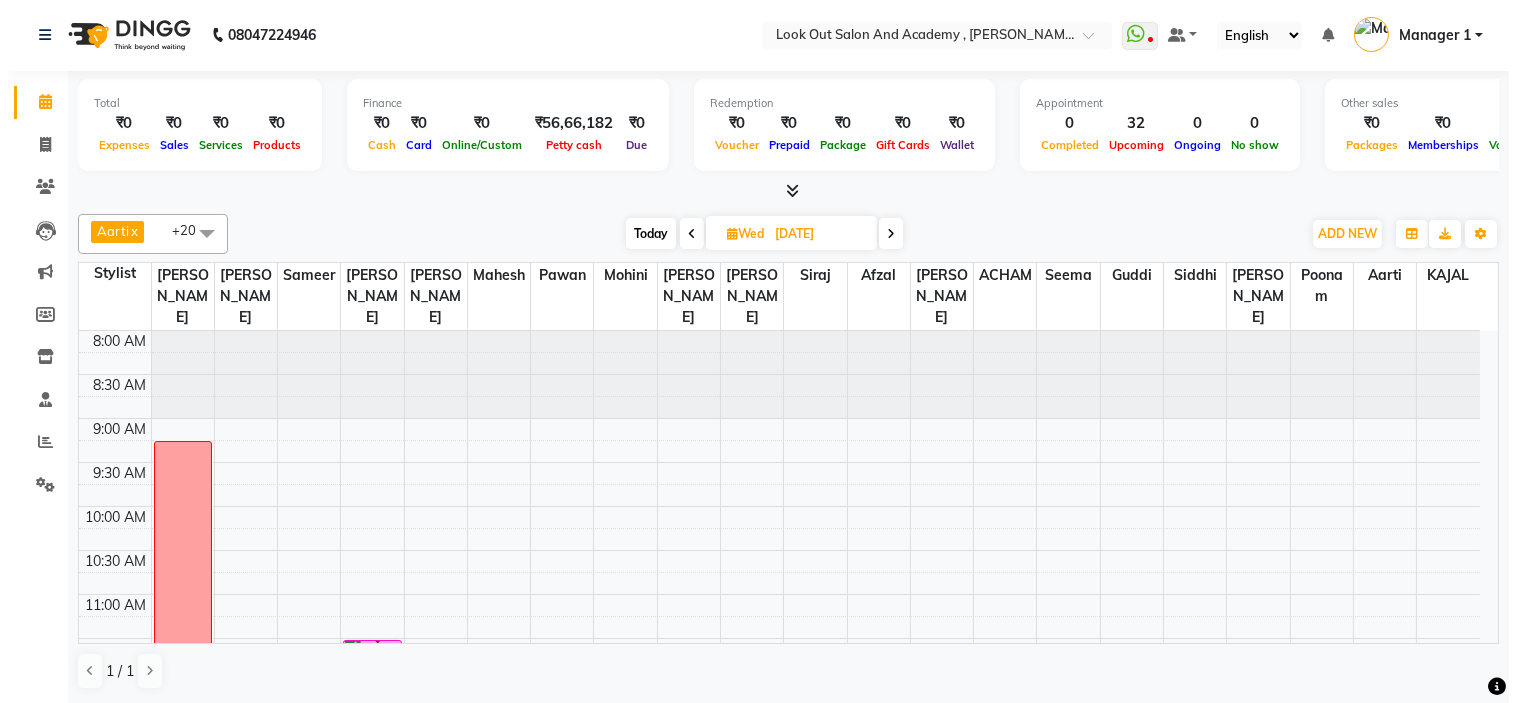 scroll, scrollTop: 88, scrollLeft: 0, axis: vertical 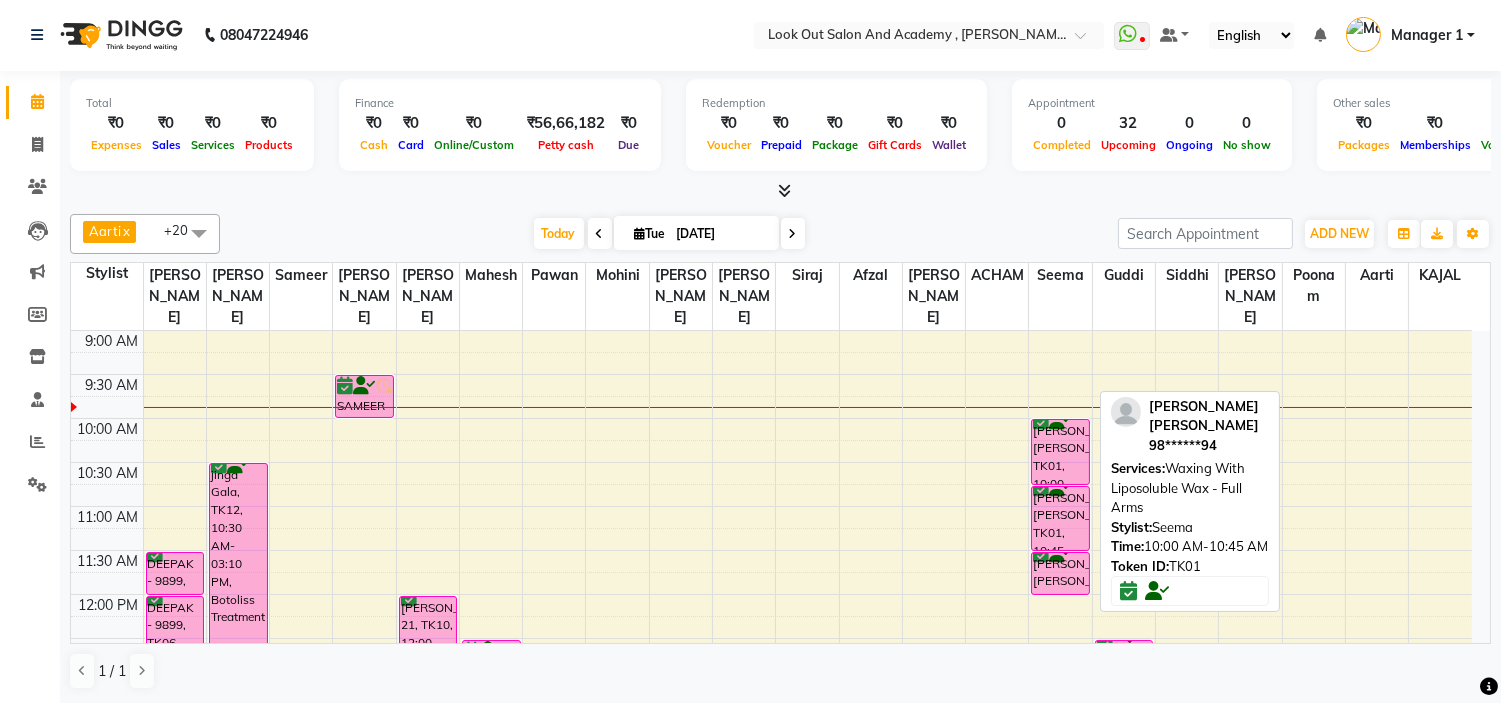 click on "[PERSON_NAME] [PERSON_NAME], TK01, 10:00 AM-10:45 AM, Waxing With Liposoluble Wax - Full Arms" at bounding box center (1060, 452) 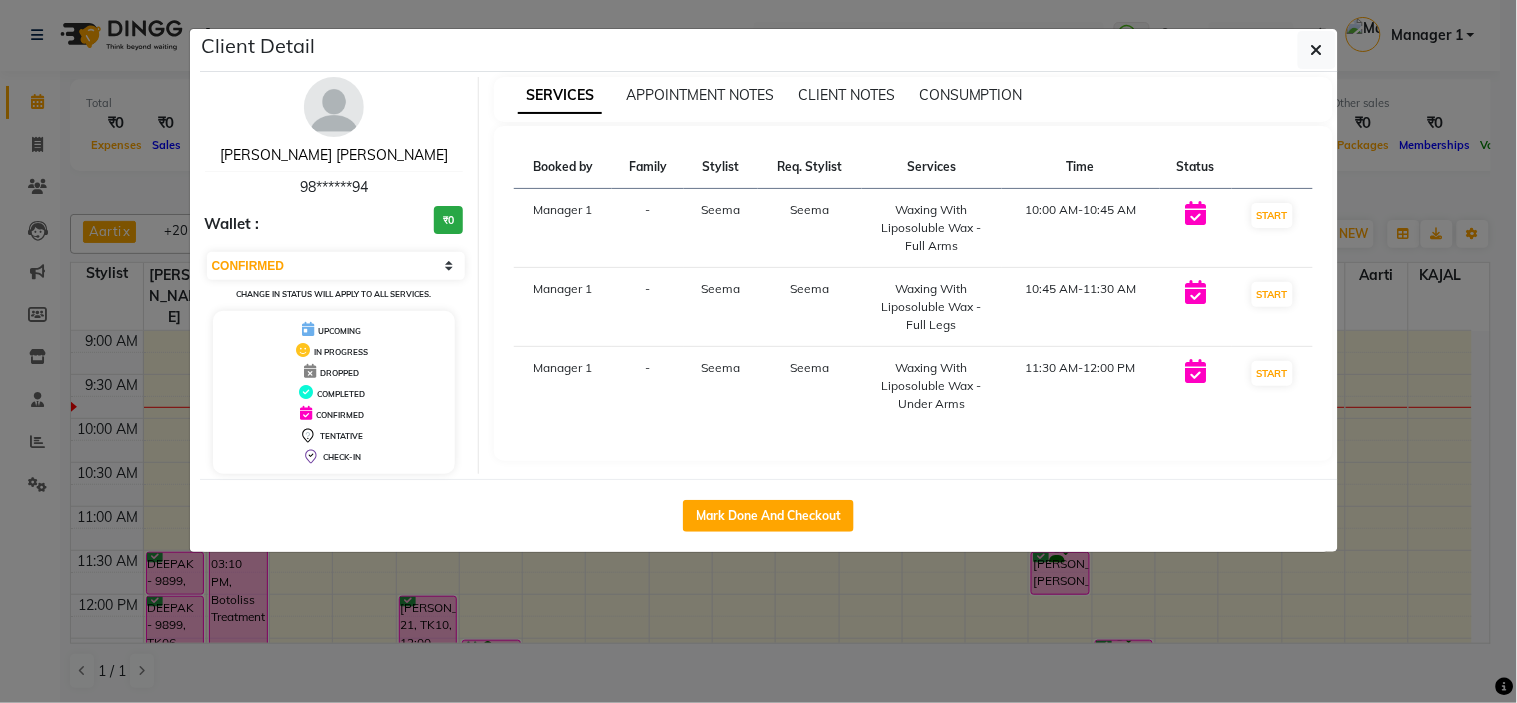 click on "[PERSON_NAME] [PERSON_NAME]" at bounding box center [334, 155] 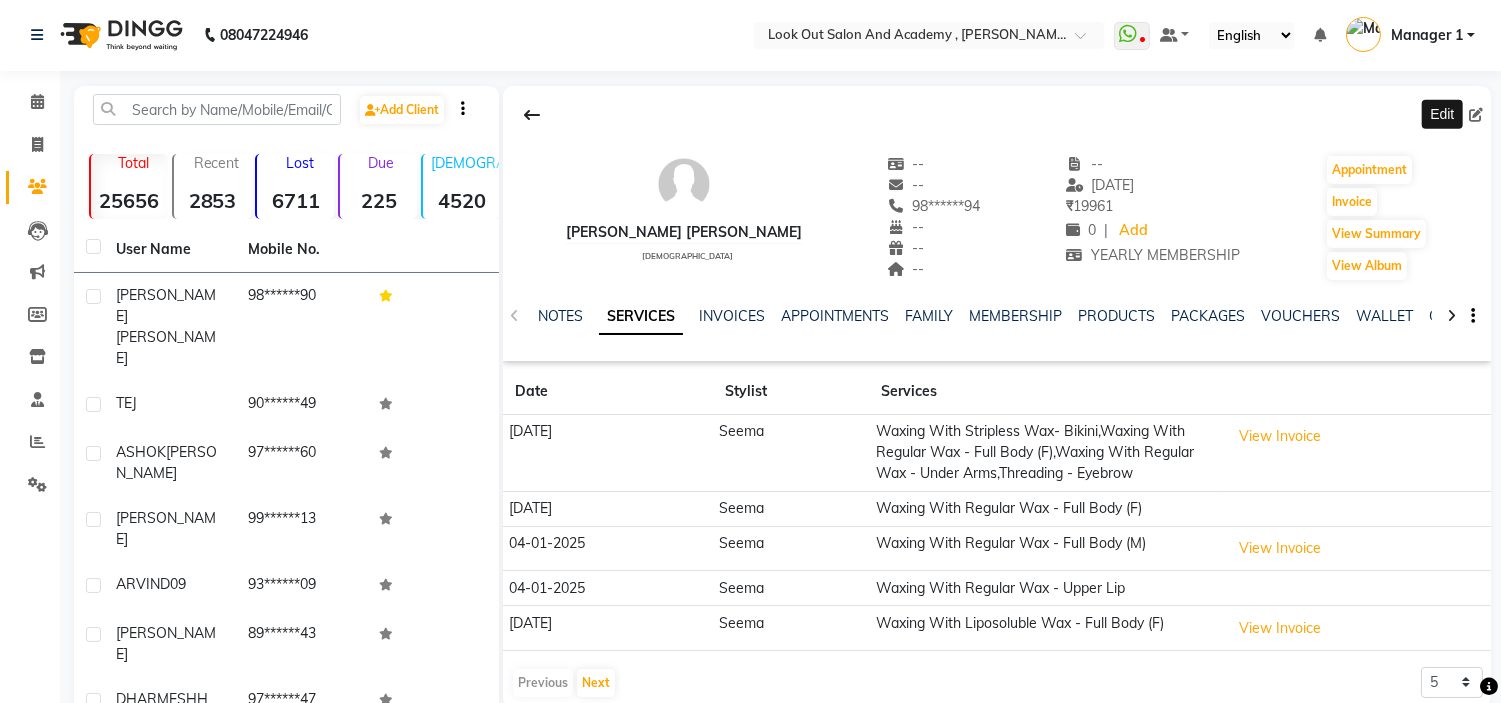 click 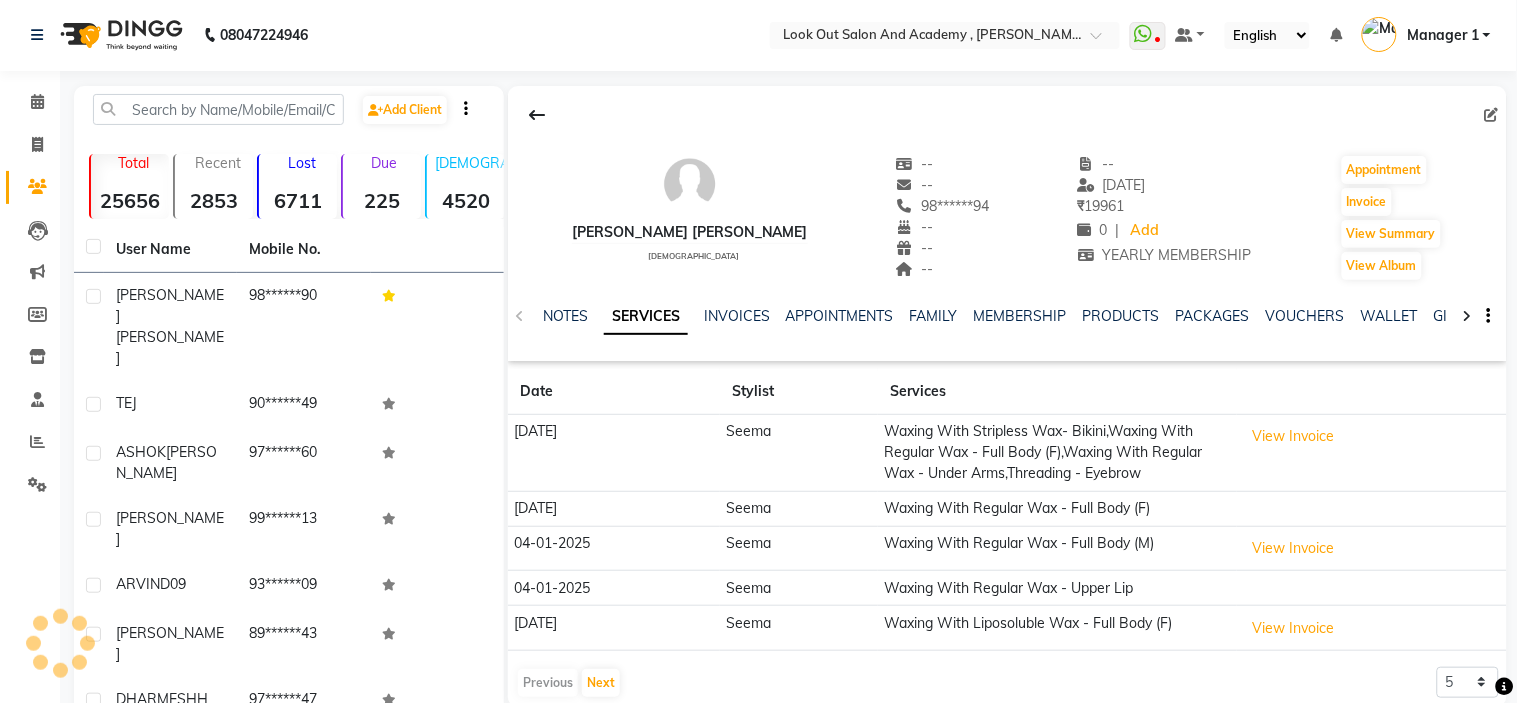 select on "[DEMOGRAPHIC_DATA]" 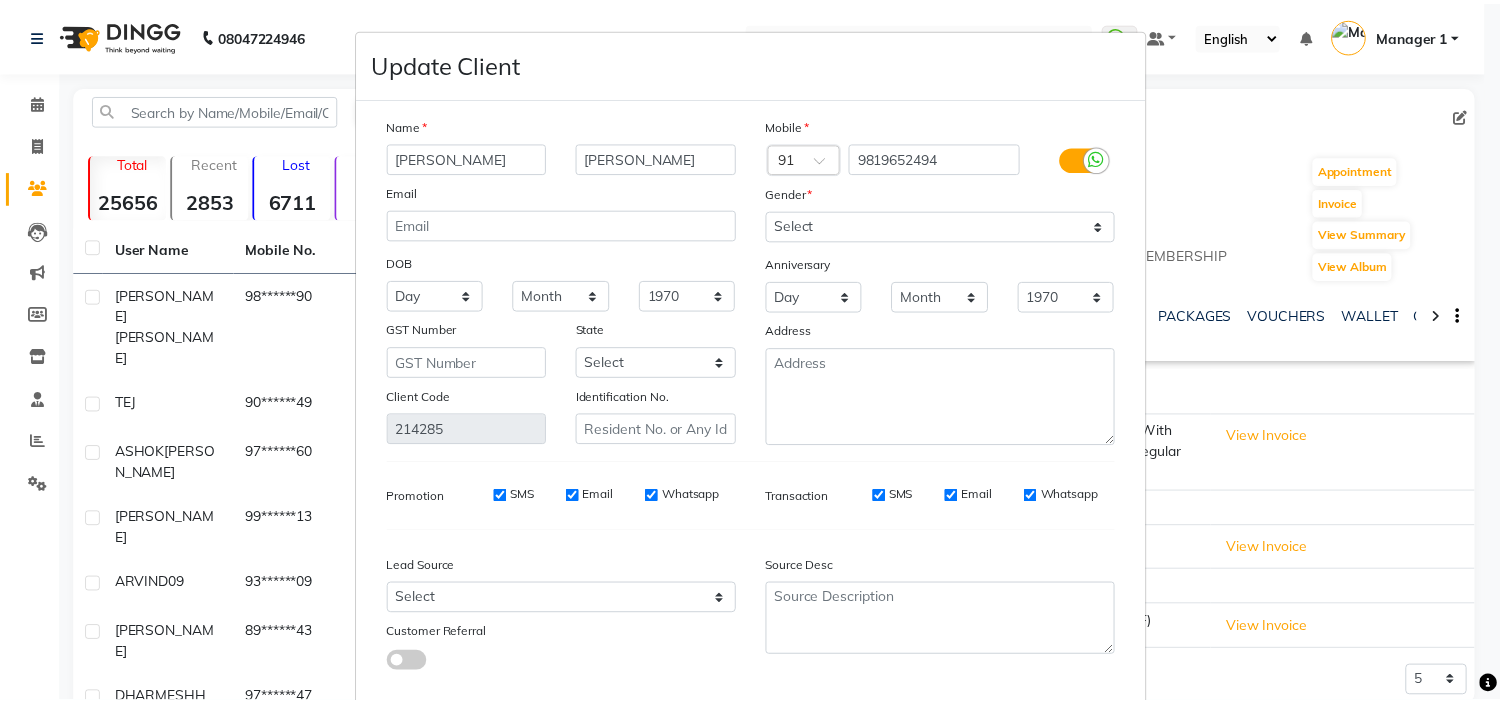 scroll, scrollTop: 112, scrollLeft: 0, axis: vertical 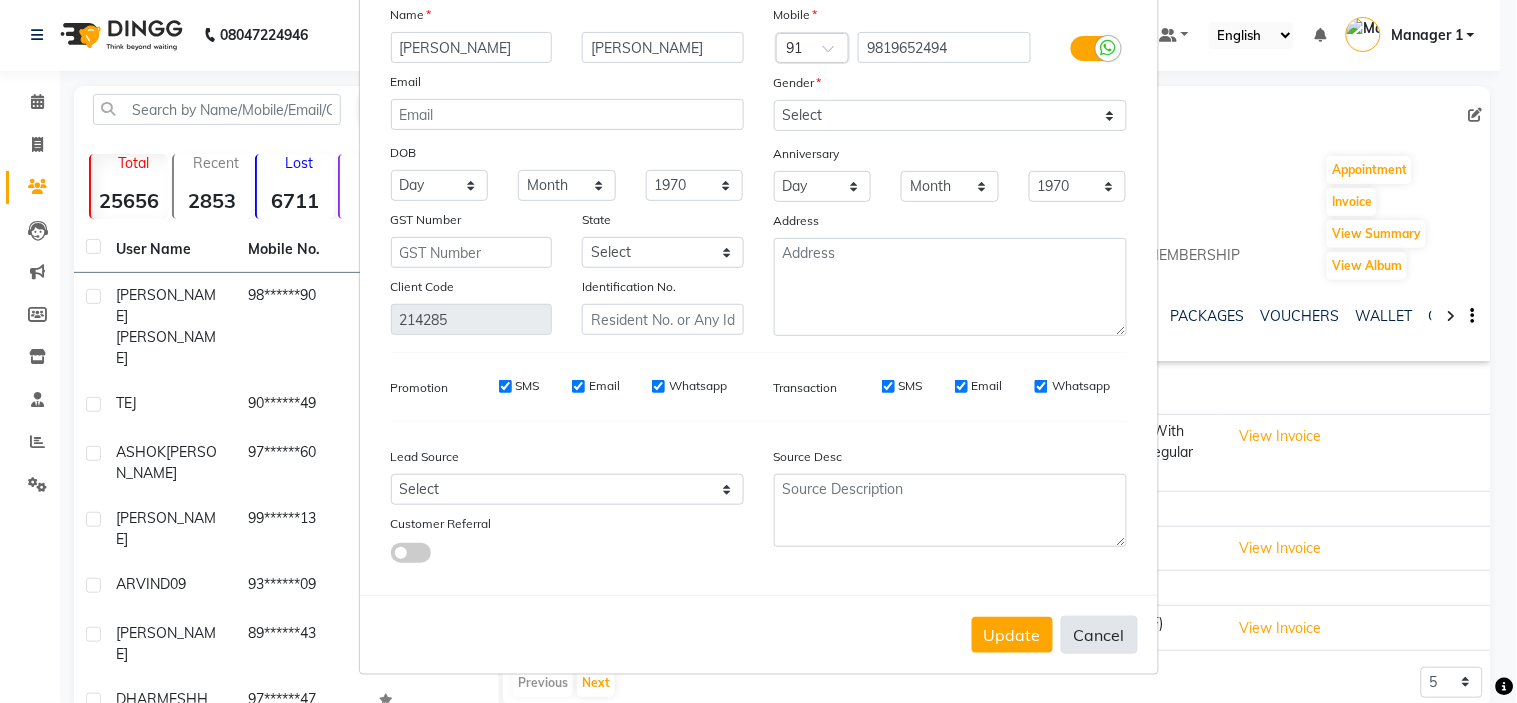click on "Cancel" at bounding box center [1099, 635] 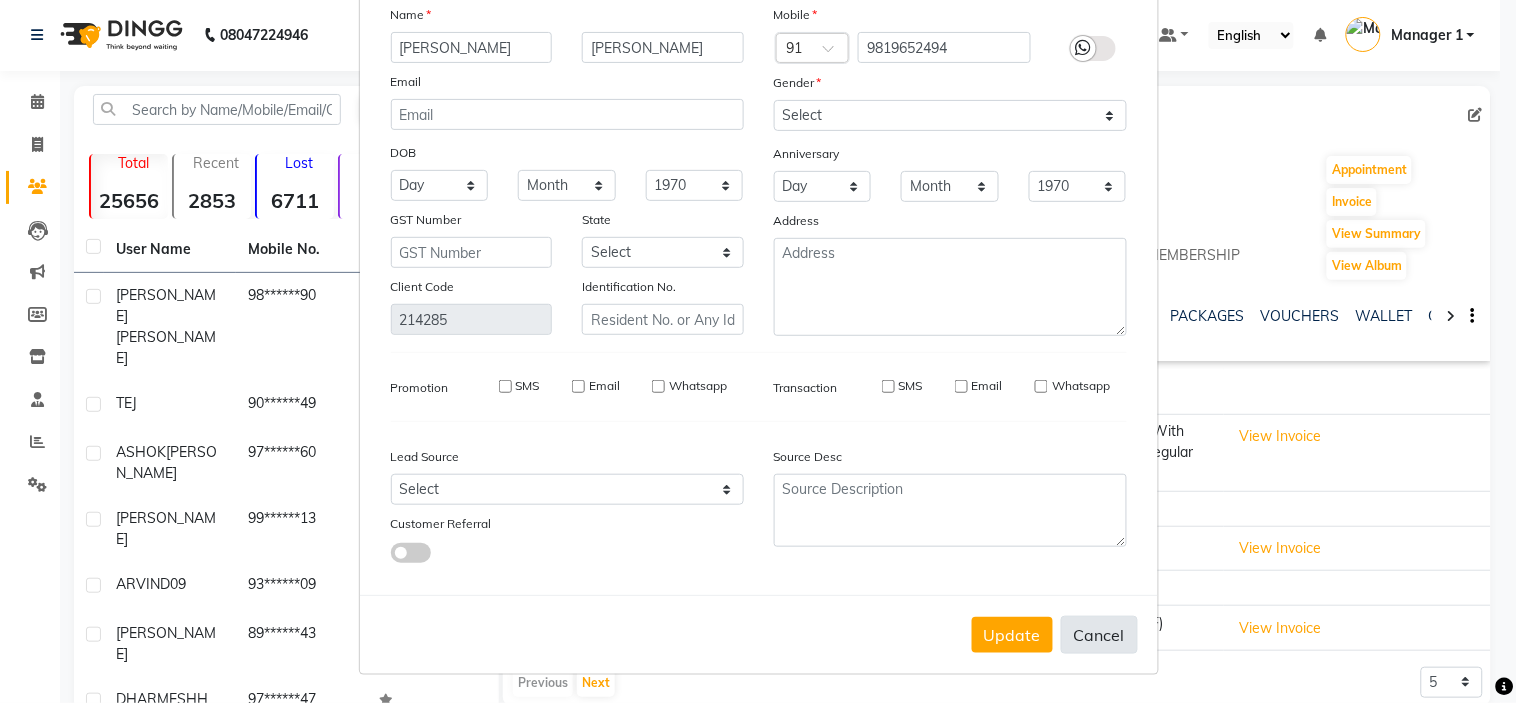 type 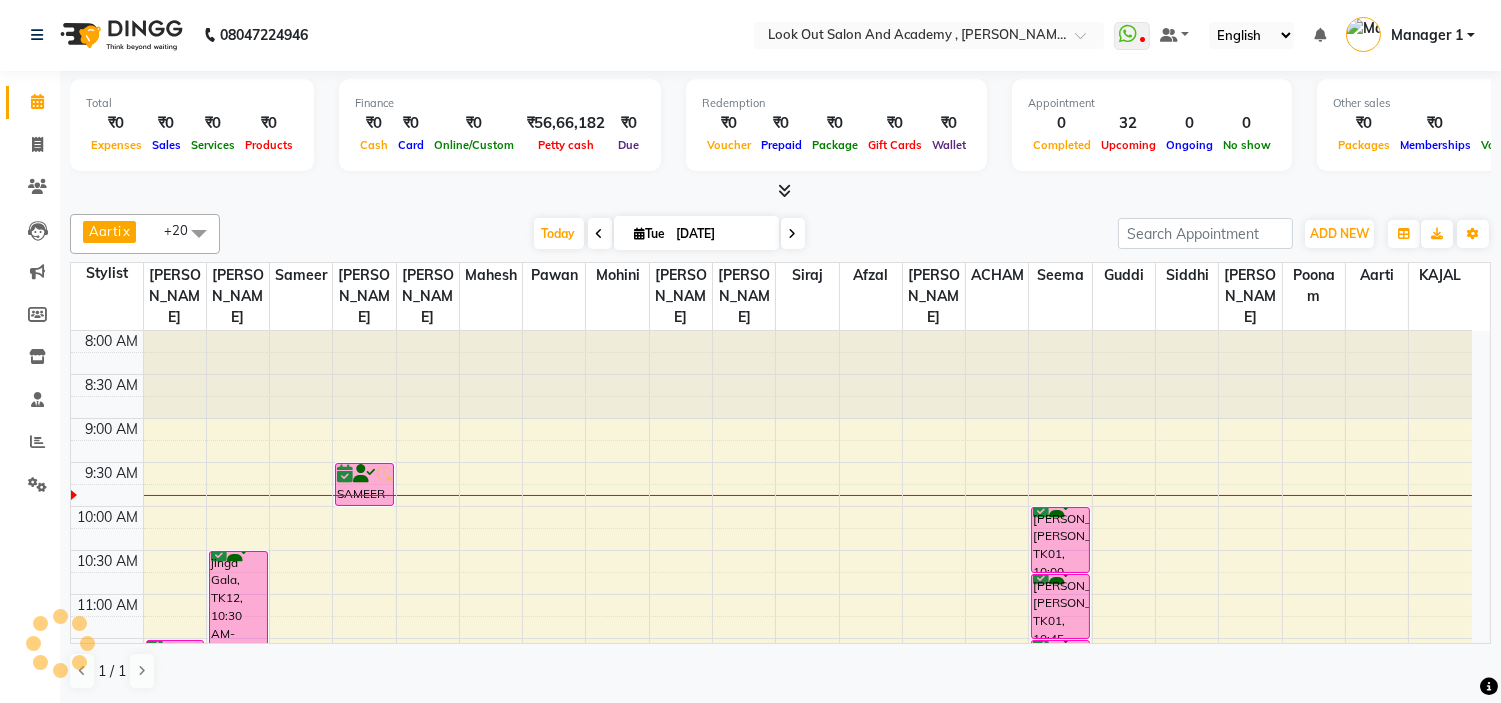 scroll, scrollTop: 0, scrollLeft: 0, axis: both 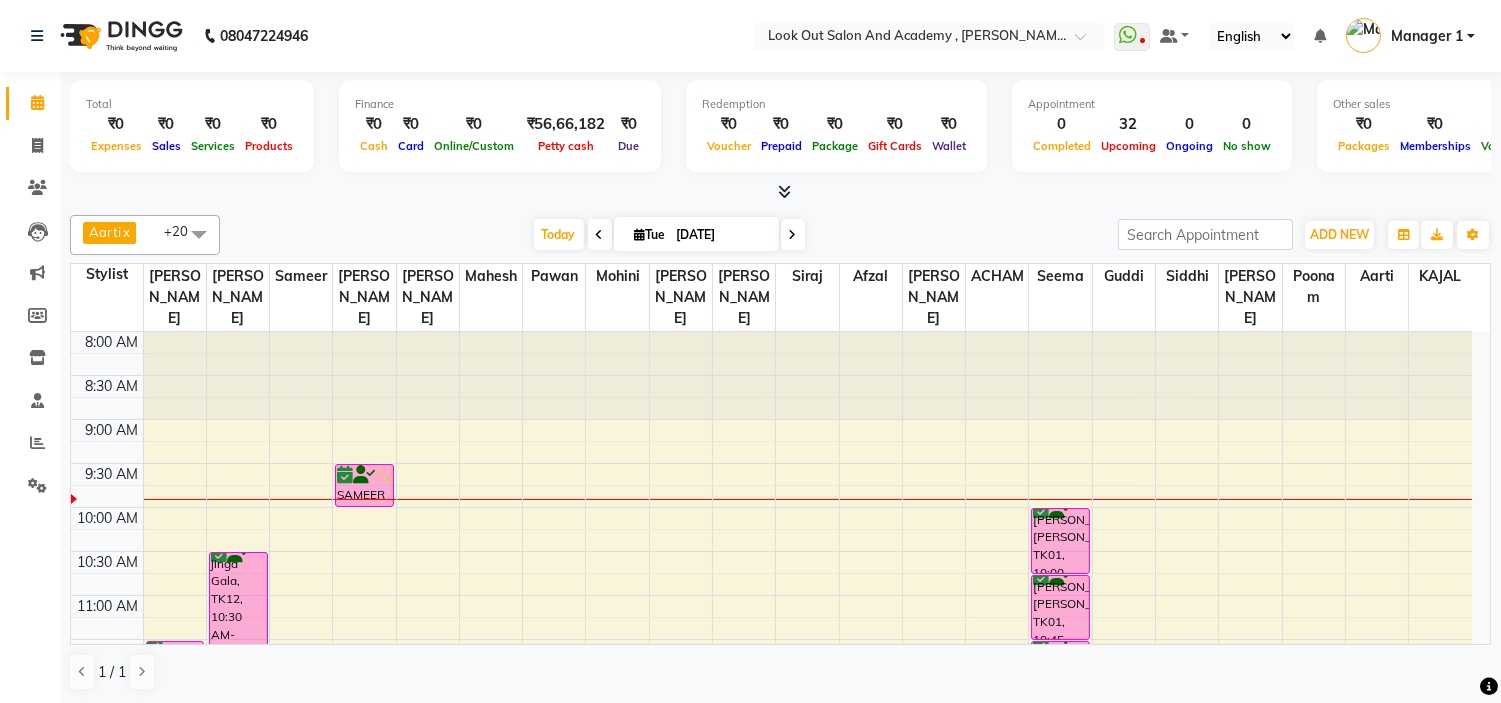 click at bounding box center (793, 234) 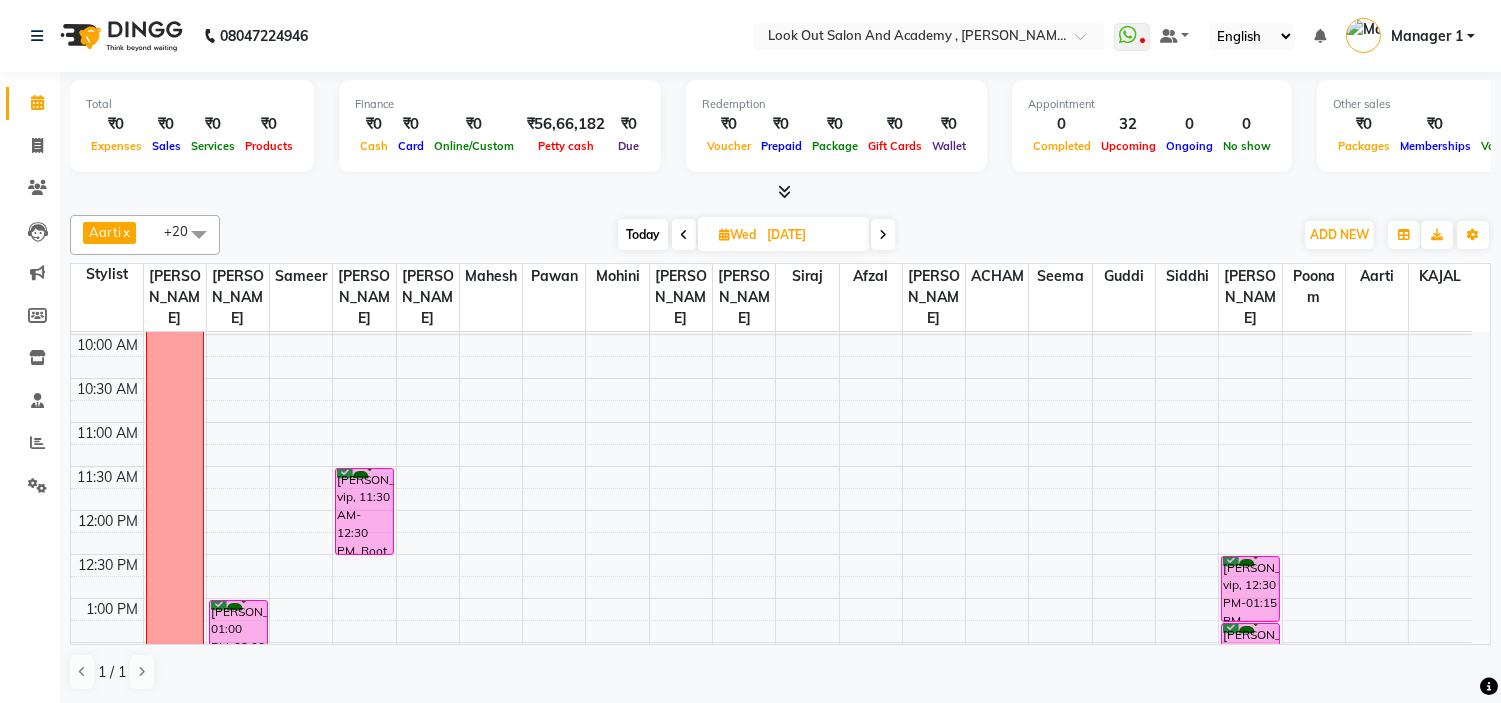 scroll, scrollTop: 311, scrollLeft: 0, axis: vertical 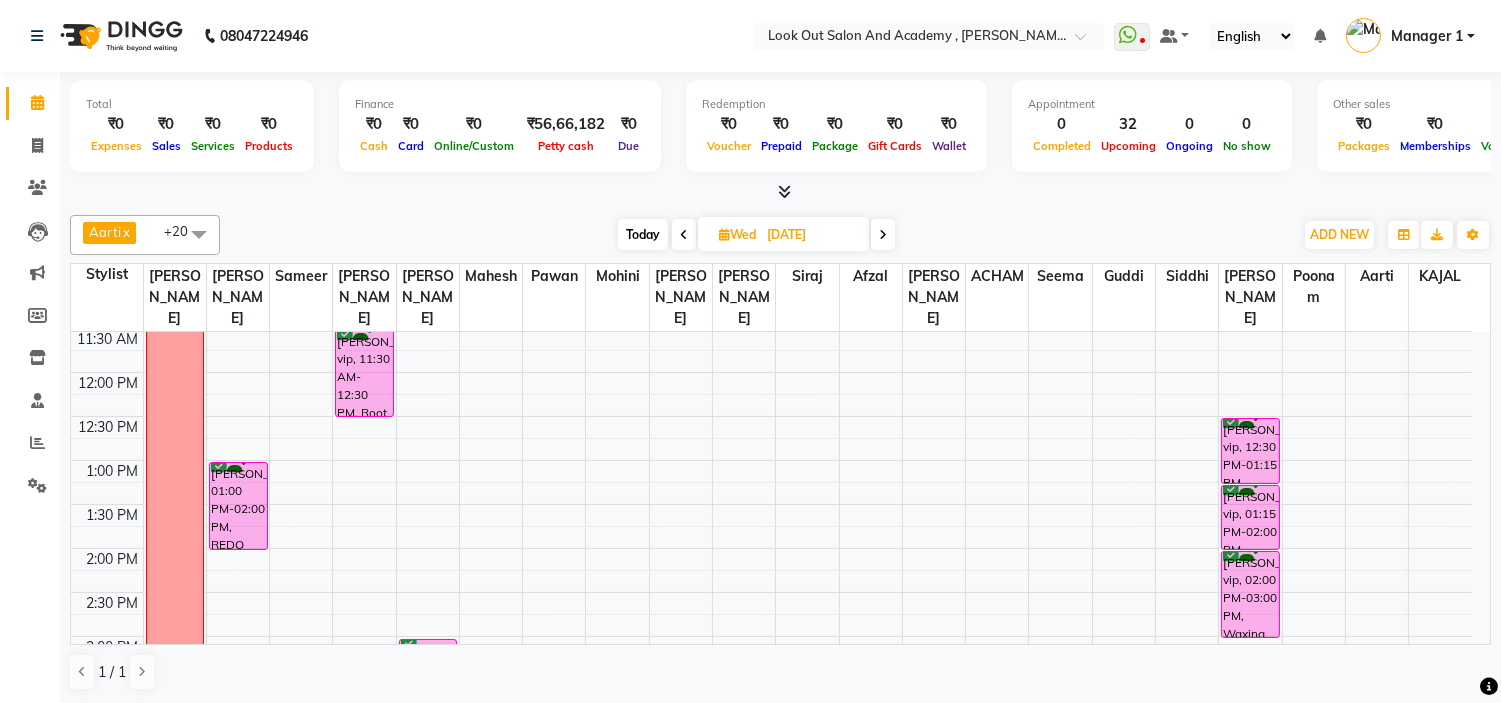 click on "Today" at bounding box center (643, 234) 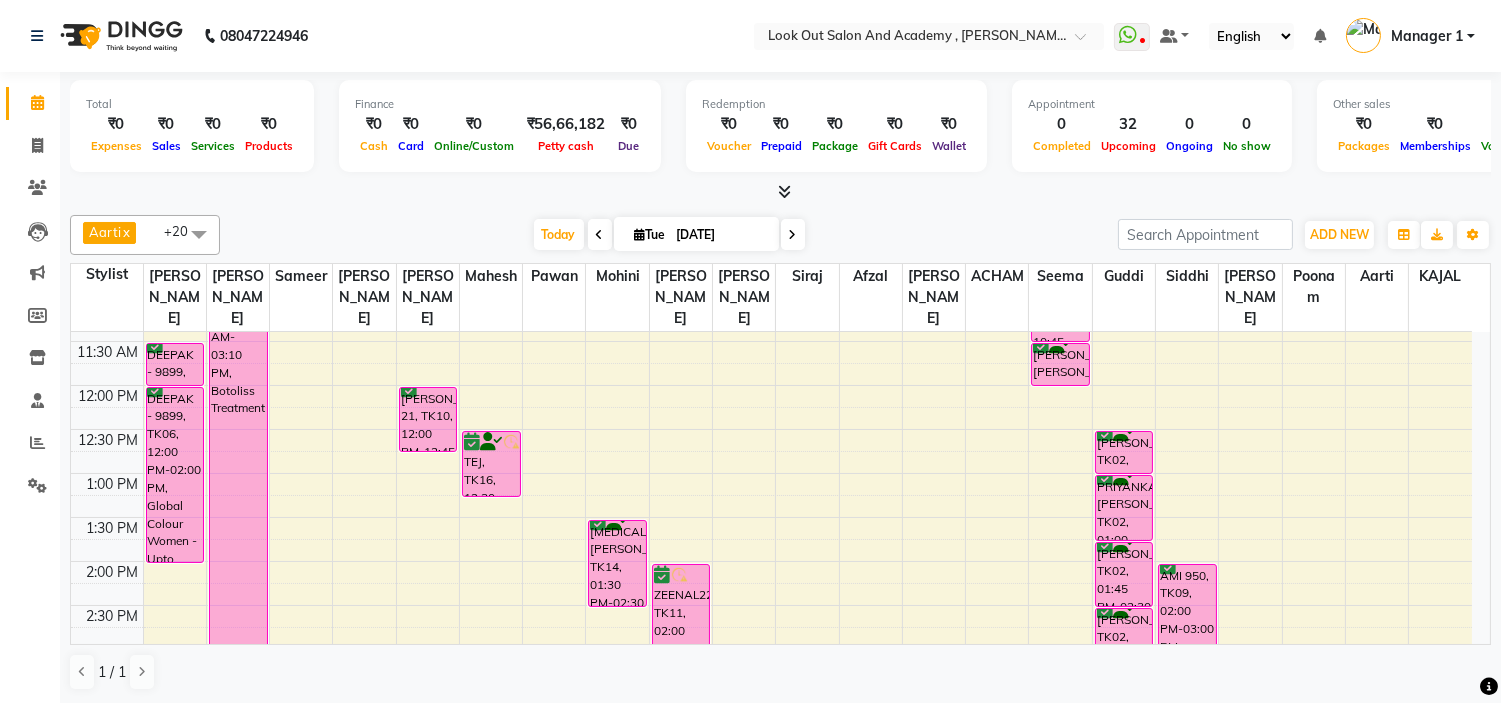 scroll, scrollTop: 311, scrollLeft: 0, axis: vertical 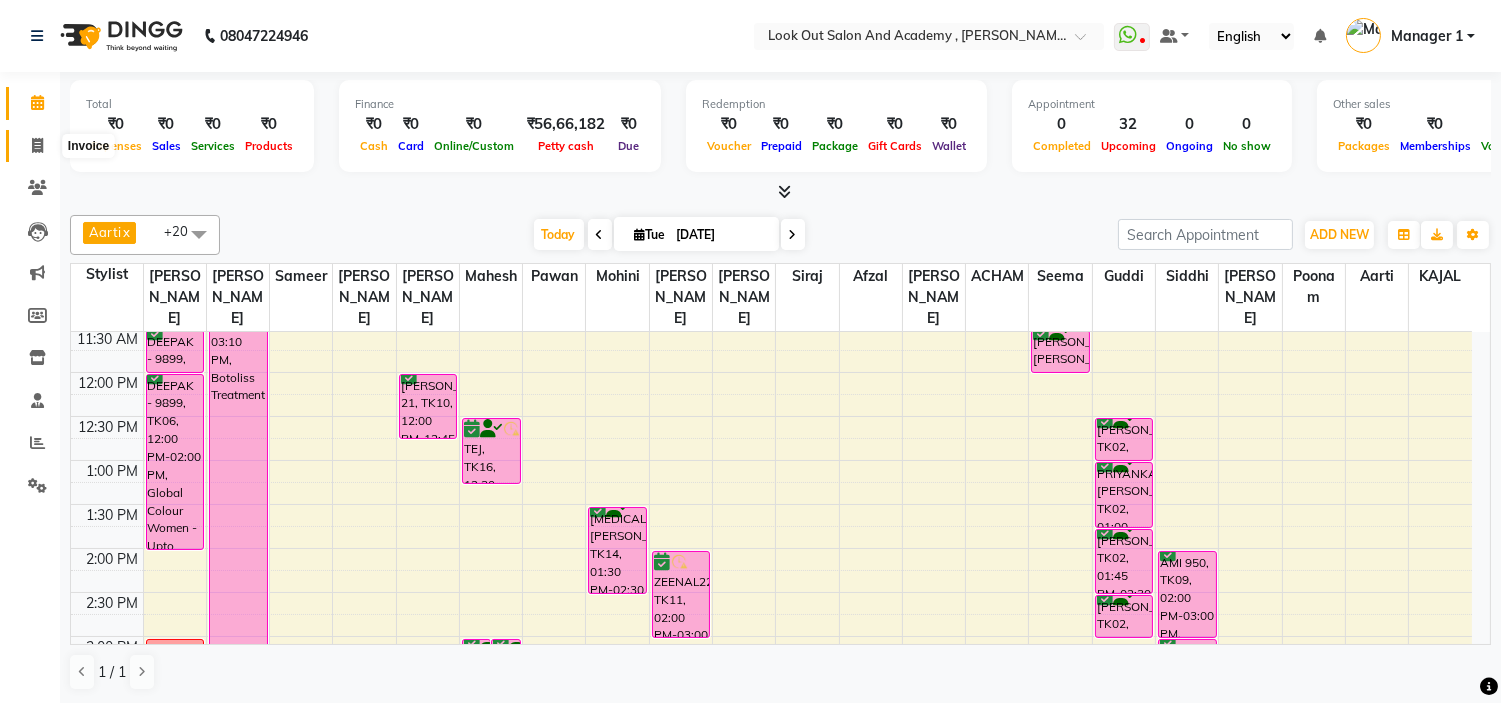 click 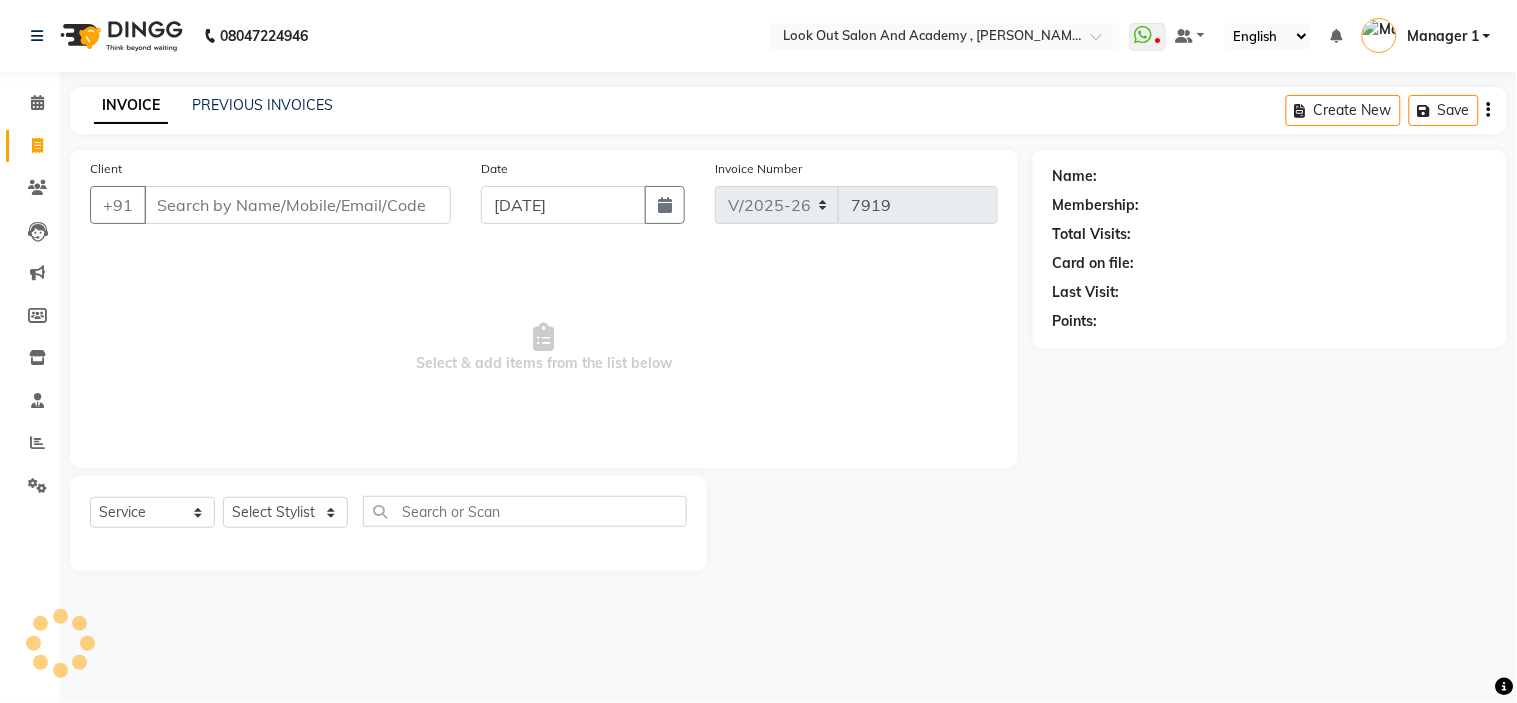drag, startPoint x: 327, startPoint y: 203, endPoint x: 351, endPoint y: 208, distance: 24.5153 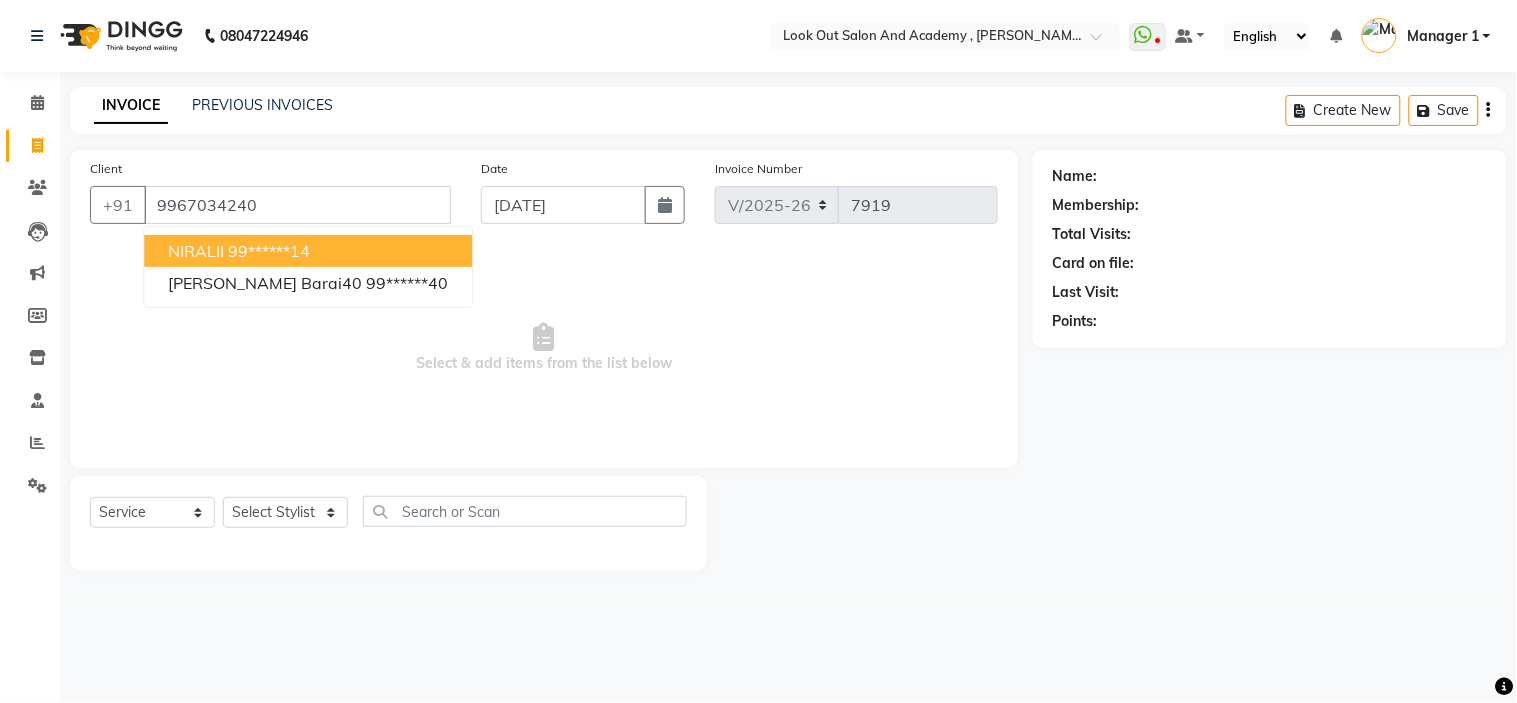 type on "9967034240" 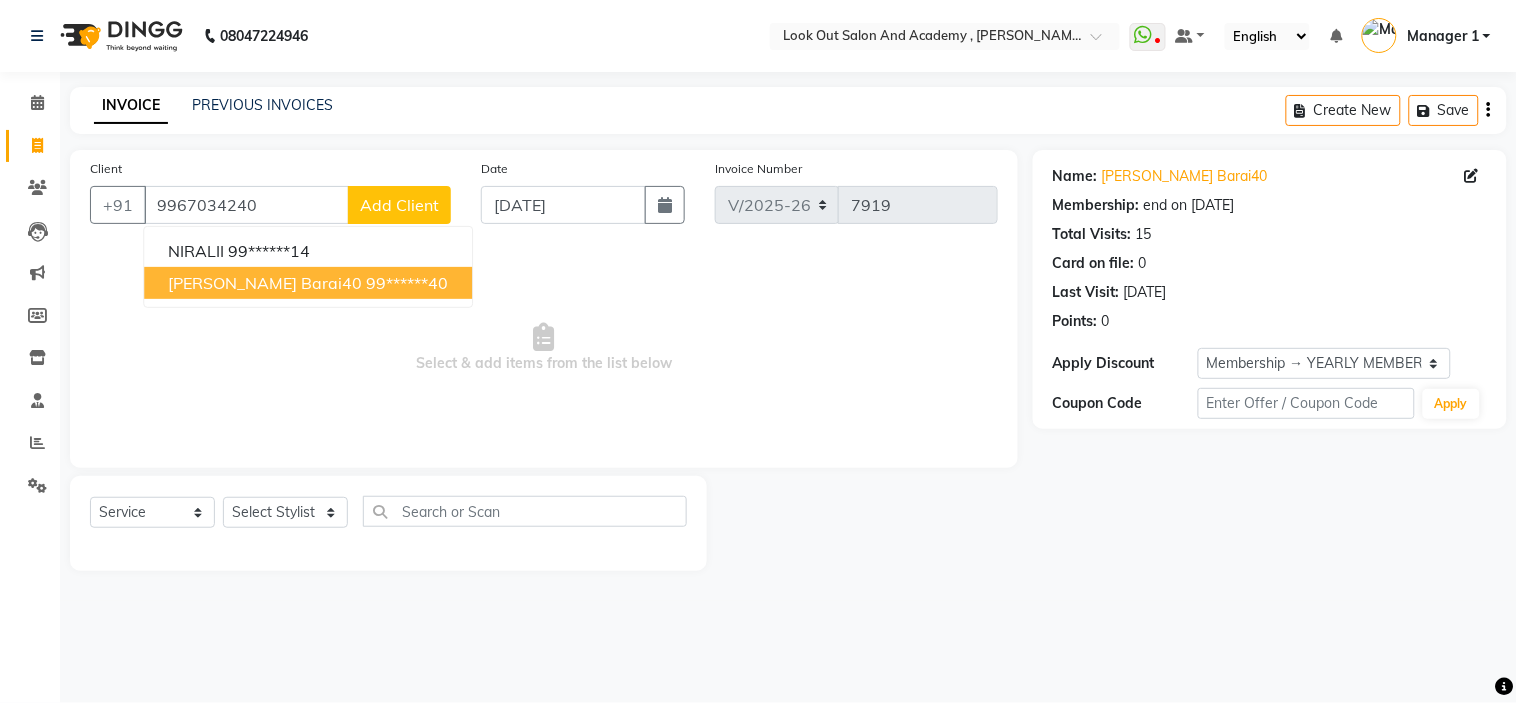click on "[PERSON_NAME] barai40" at bounding box center (265, 283) 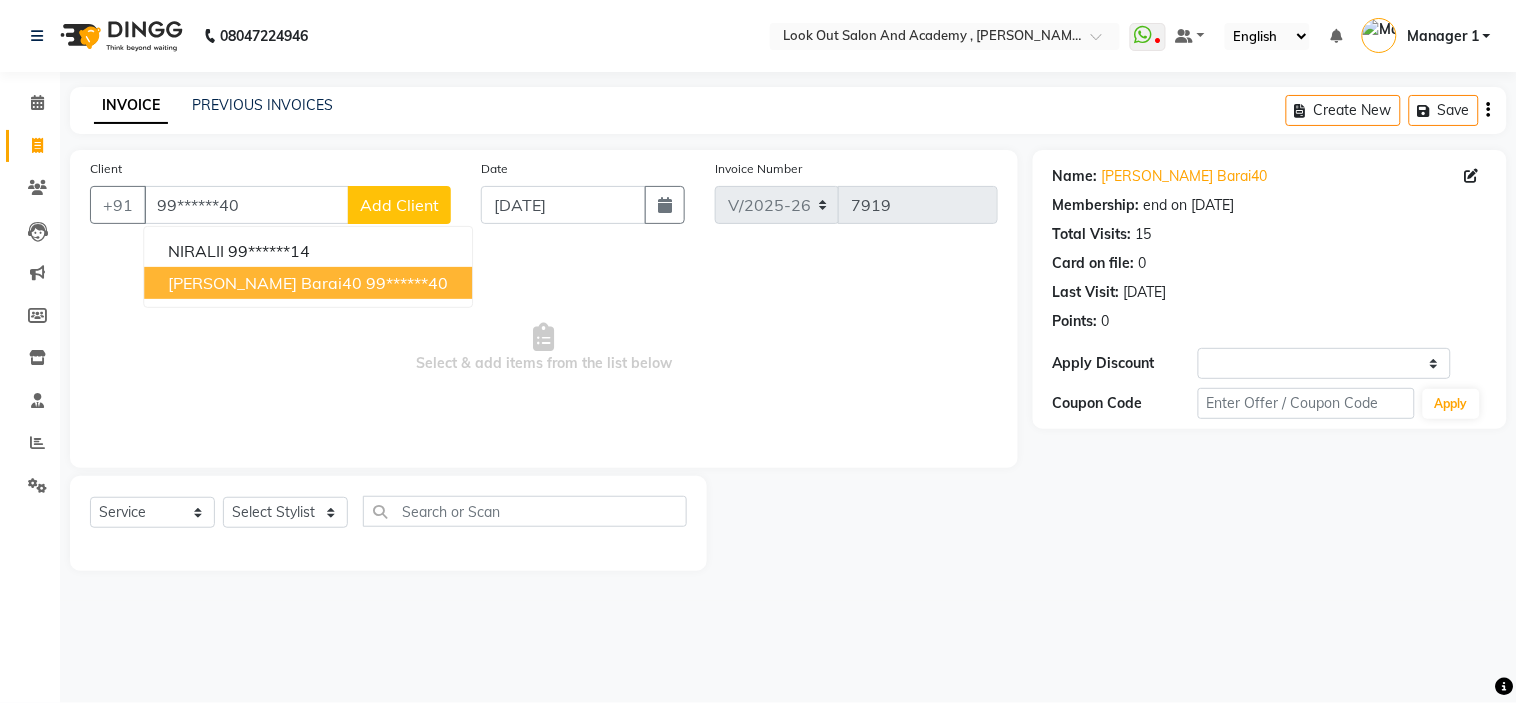 select on "1: Object" 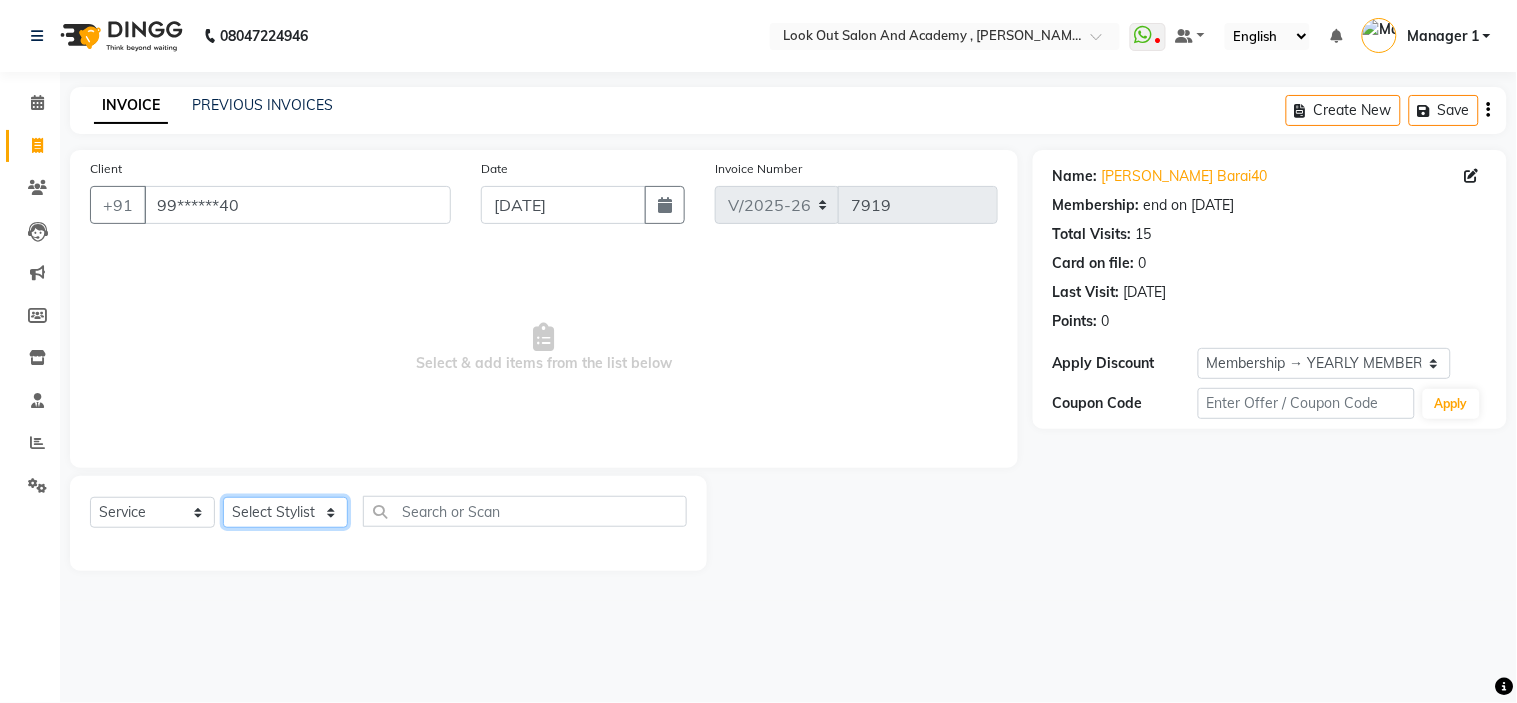 click on "Select Stylist Aarti Aatish [PERSON_NAME]  [PERSON_NAME] ITWARI [PERSON_NAME]  [PERSON_NAME] [PERSON_NAME] [PERSON_NAME] [PERSON_NAME] [PERSON_NAME] [PERSON_NAME] [PERSON_NAME] [PERSON_NAME] [PERSON_NAME] Mahesh Manager 1 Manager 2 [PERSON_NAME]  [PERSON_NAME] [PERSON_NAME] [PERSON_NAME]  [PERSON_NAME] [MEDICAL_DATA][PERSON_NAME] Pawan  Poonam [PERSON_NAME] [PERSON_NAME] [PERSON_NAME] [PERSON_NAME] [PERSON_NAME] [PERSON_NAME] [PERSON_NAME] Sameer [PERSON_NAME] Siddhi [PERSON_NAME] [PERSON_NAME] [PERSON_NAME] [PERSON_NAME] Jagkar" 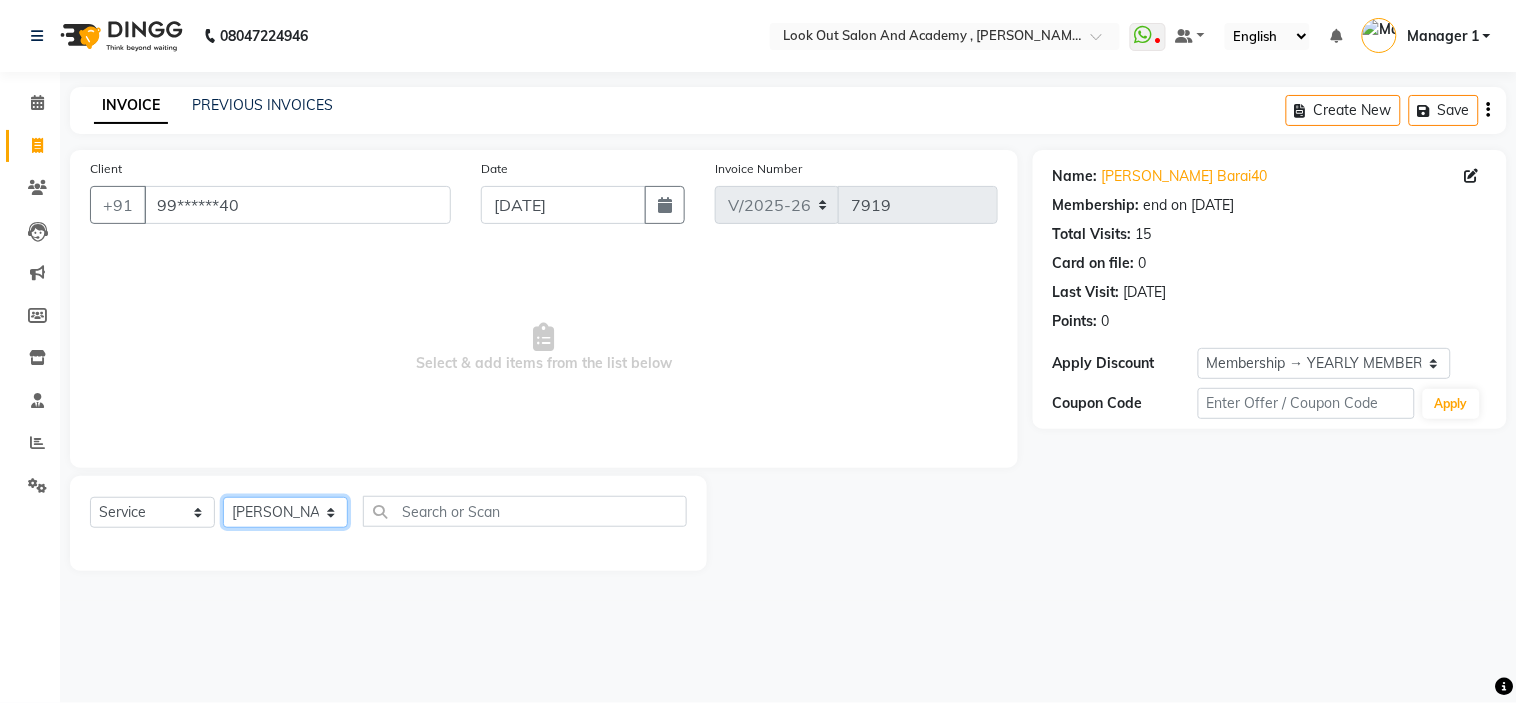 drag, startPoint x: 286, startPoint y: 501, endPoint x: 297, endPoint y: 503, distance: 11.18034 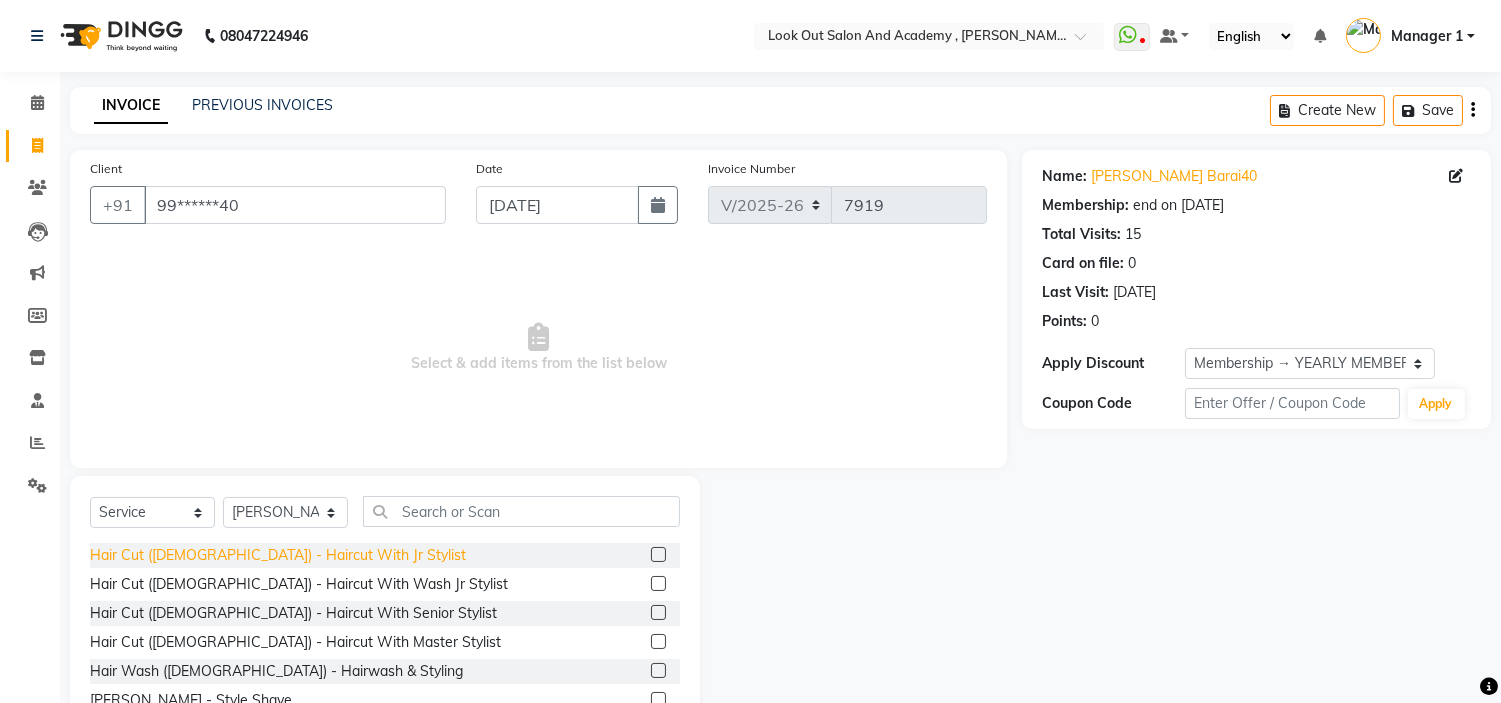 click on "Hair Cut ([DEMOGRAPHIC_DATA]) - Haircut With Jr Stylist" 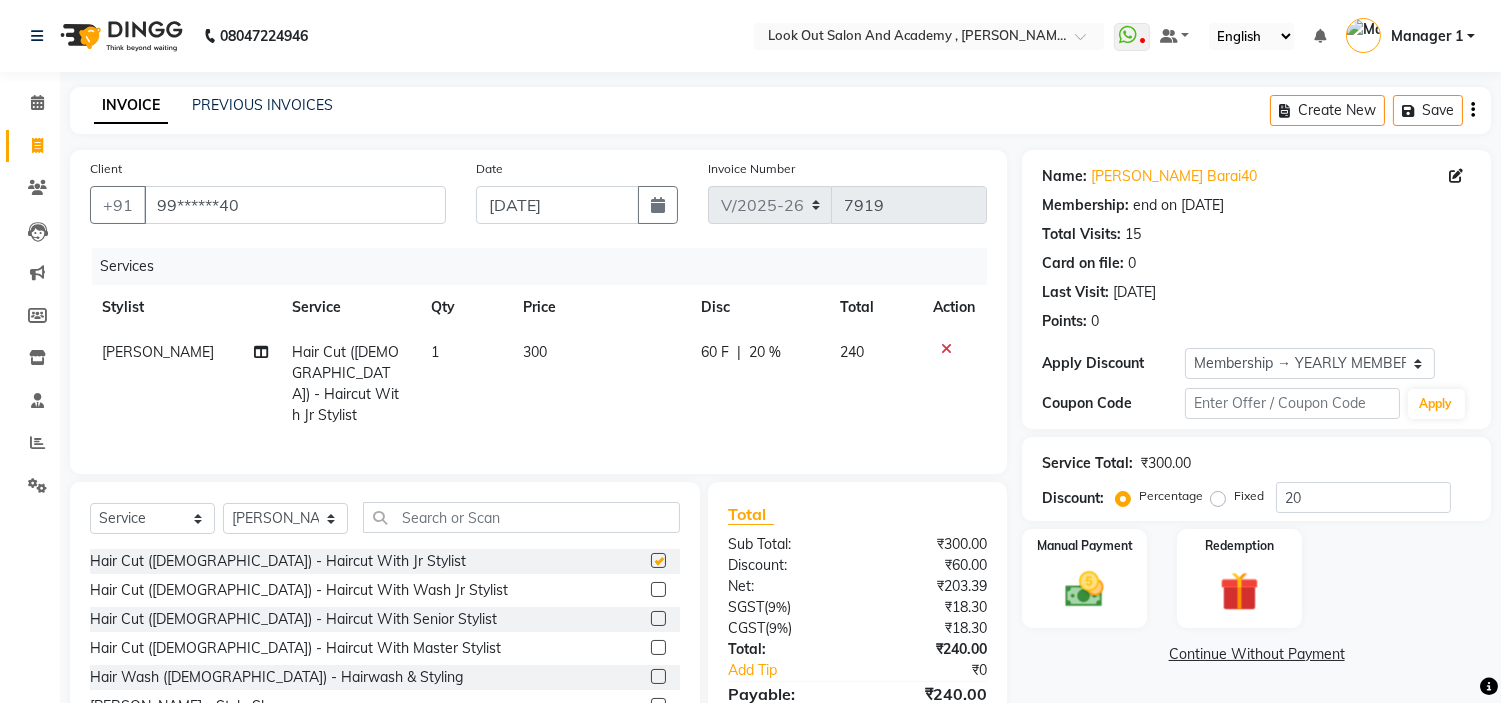 checkbox on "false" 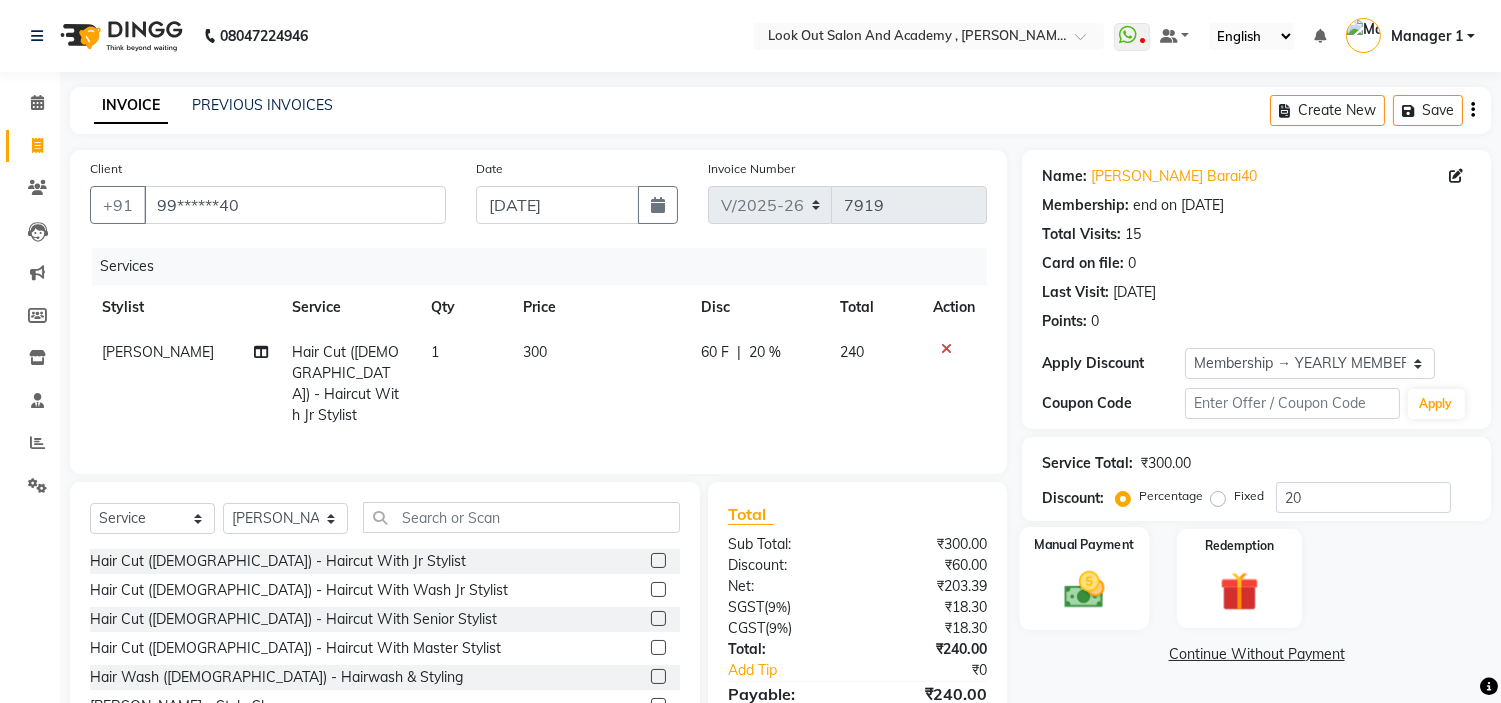 click on "Manual Payment" 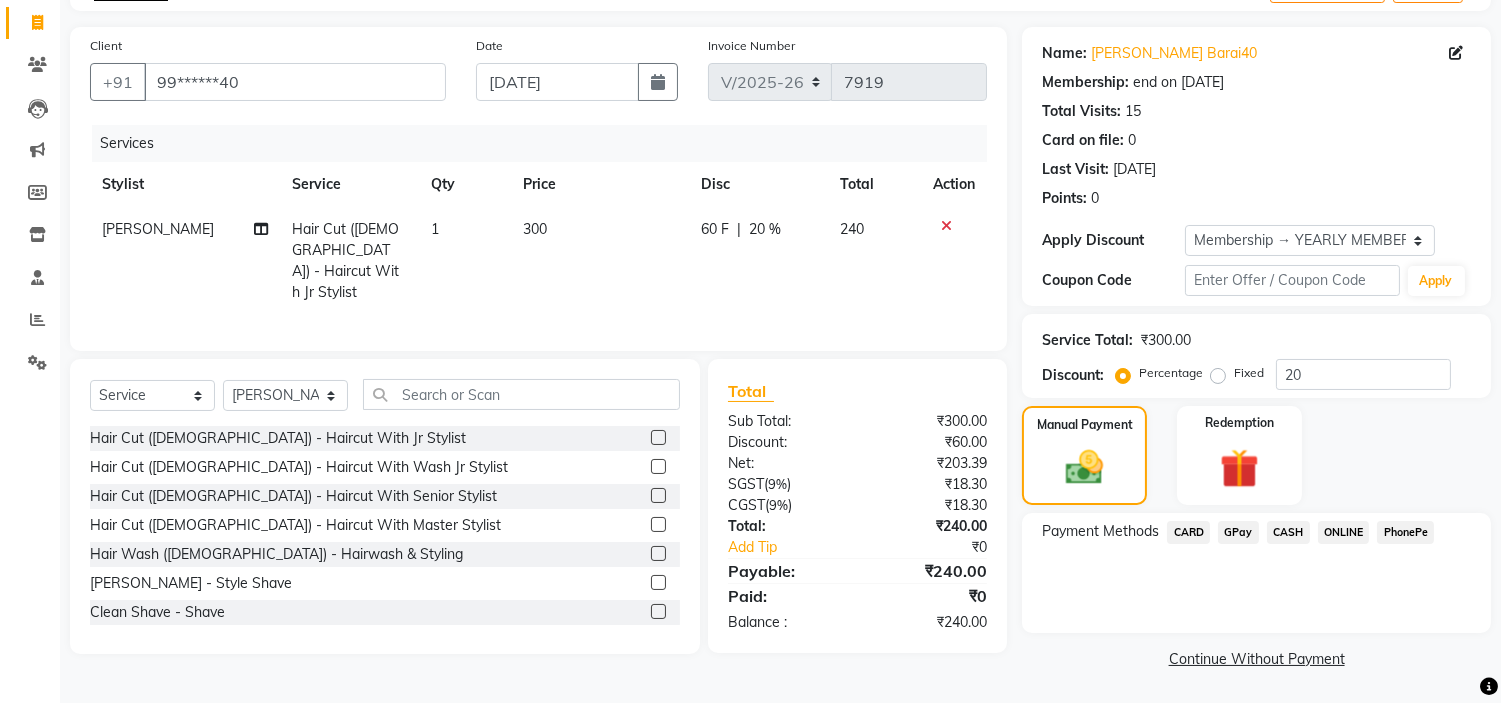 click on "GPay" 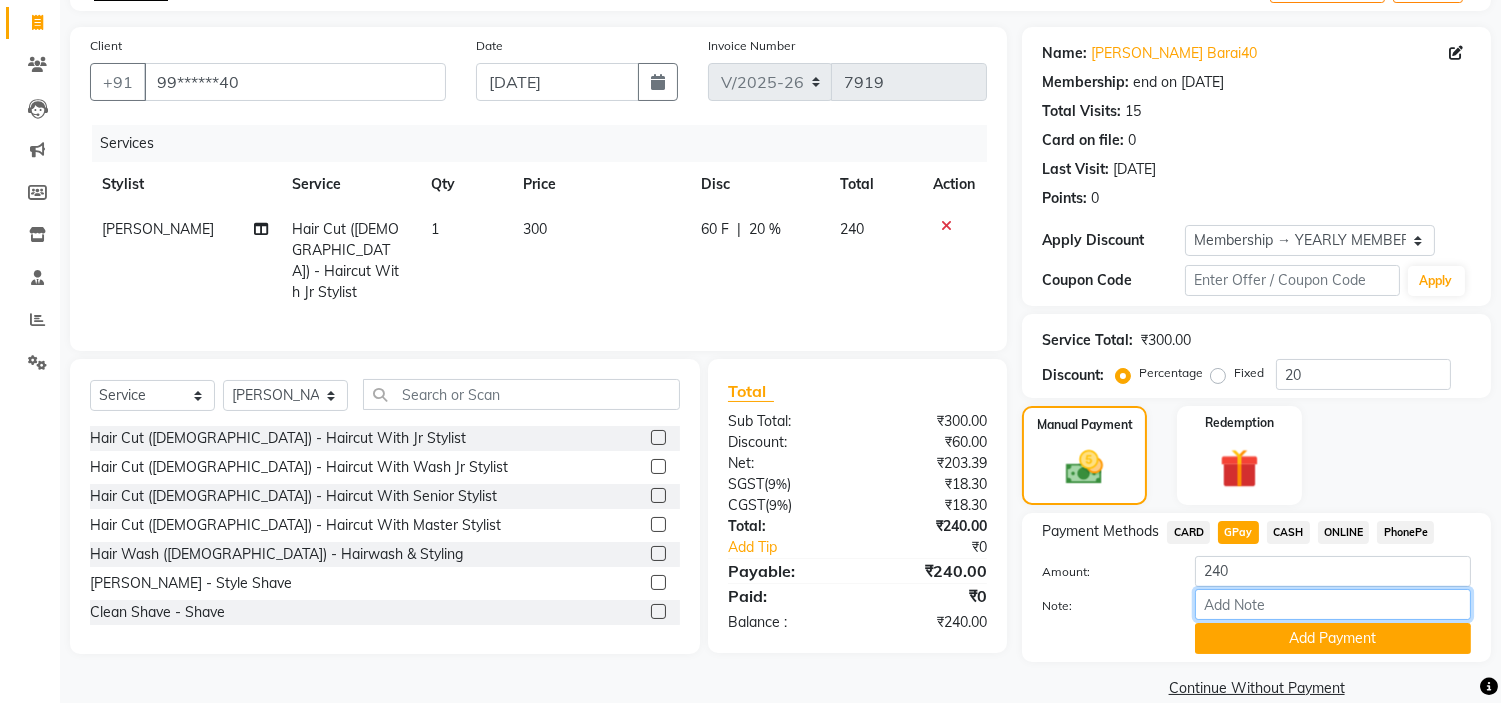 click on "Note:" at bounding box center [1333, 604] 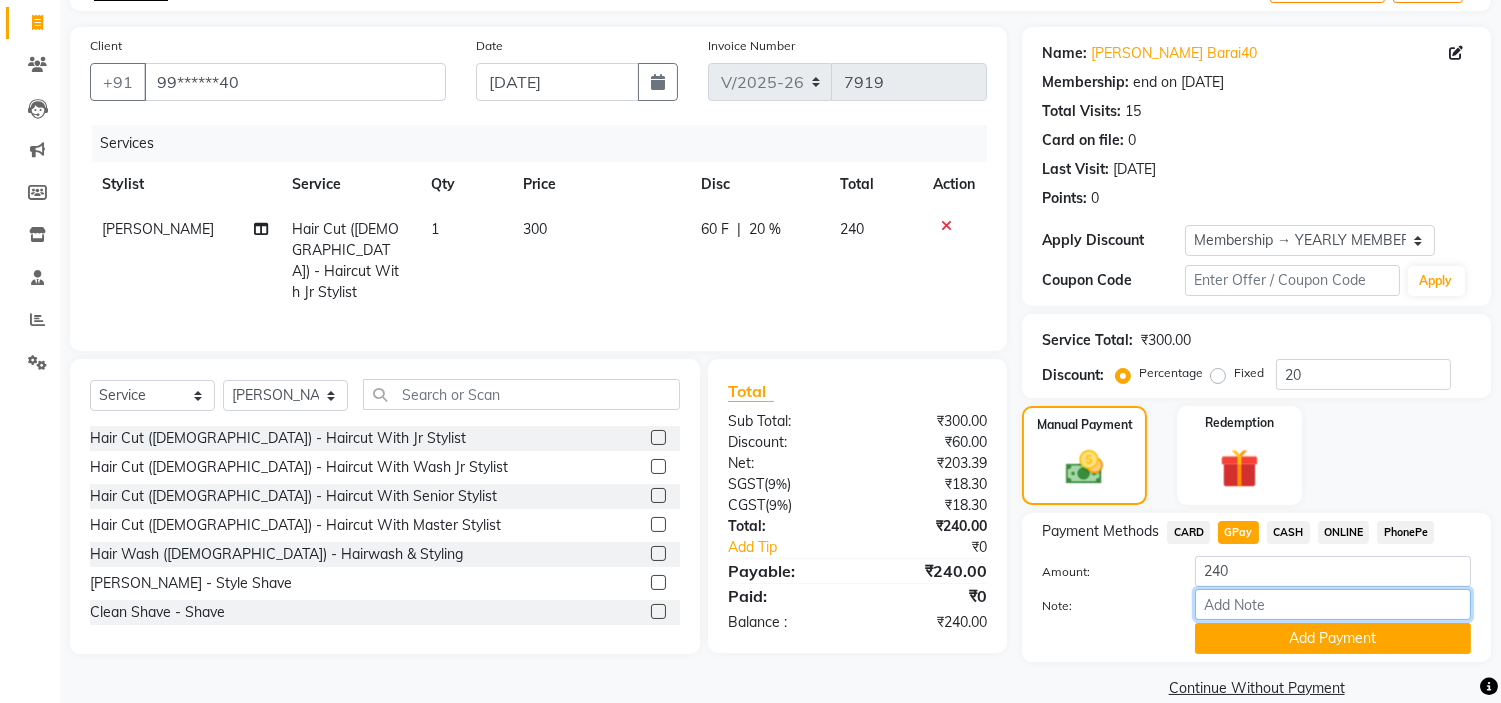 type on "[PERSON_NAME]" 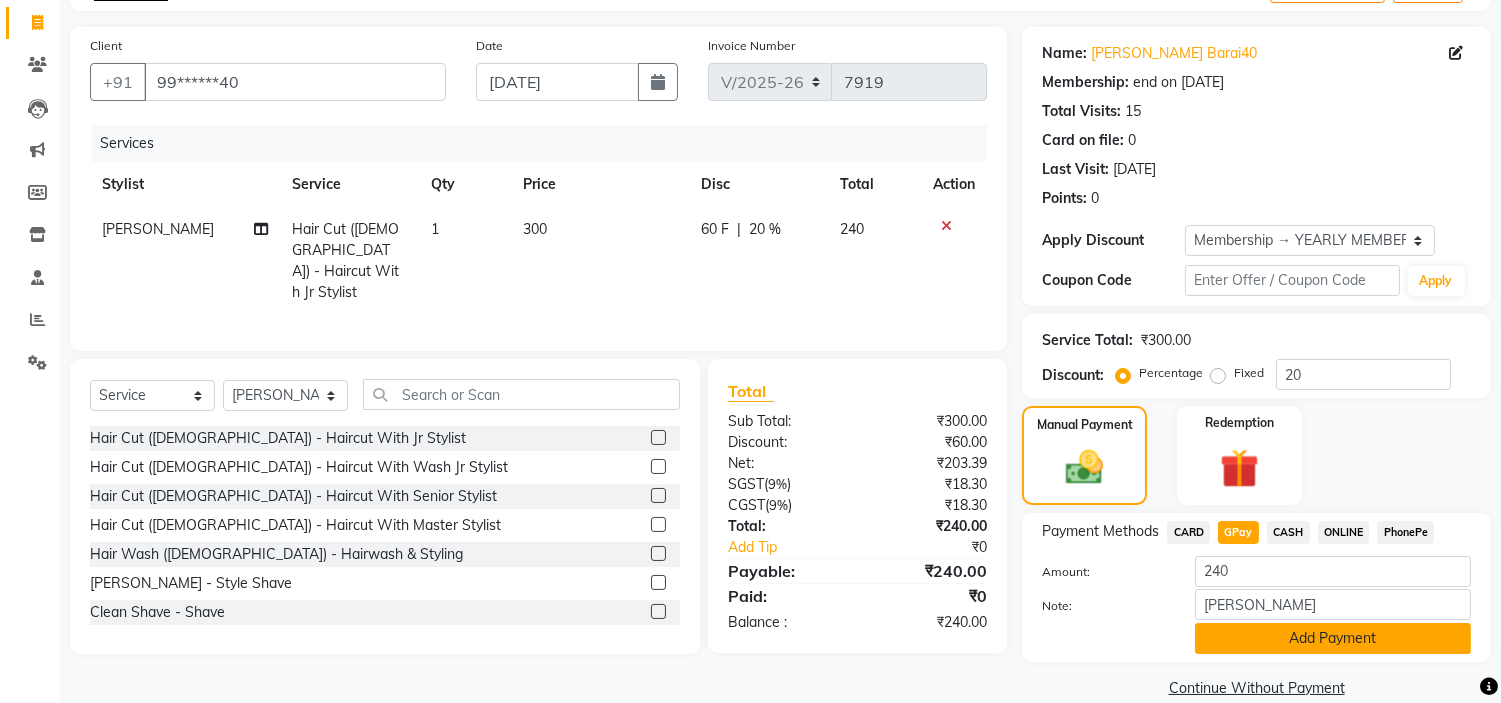 click on "Add Payment" 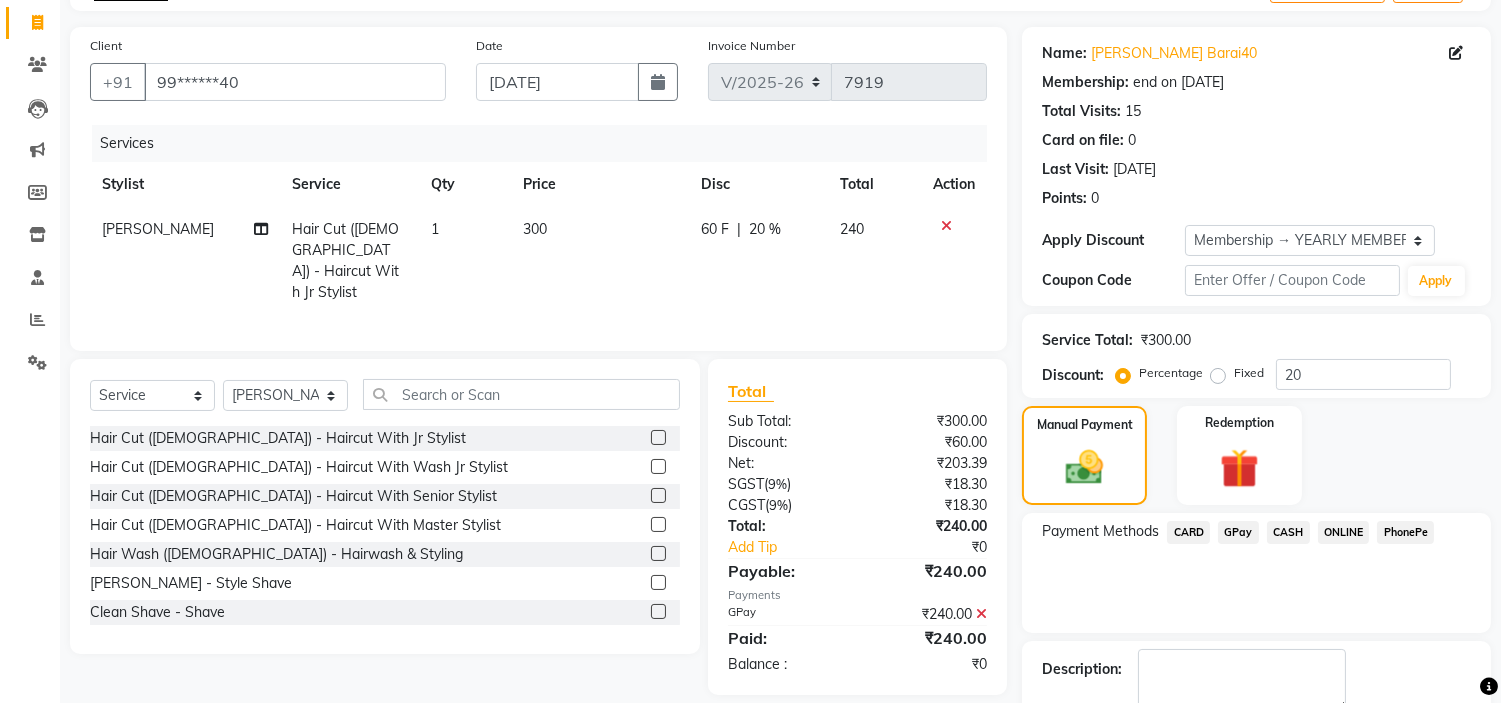 scroll, scrollTop: 236, scrollLeft: 0, axis: vertical 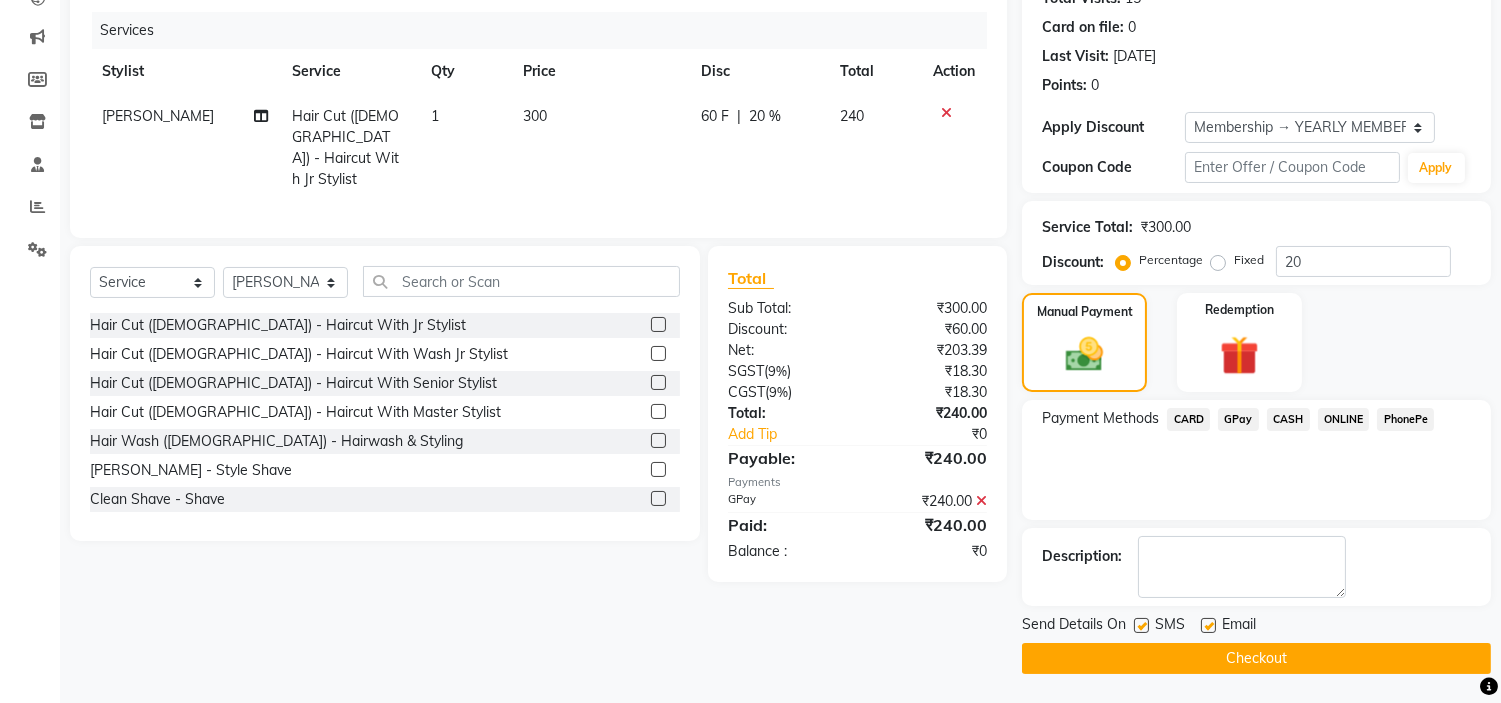 click 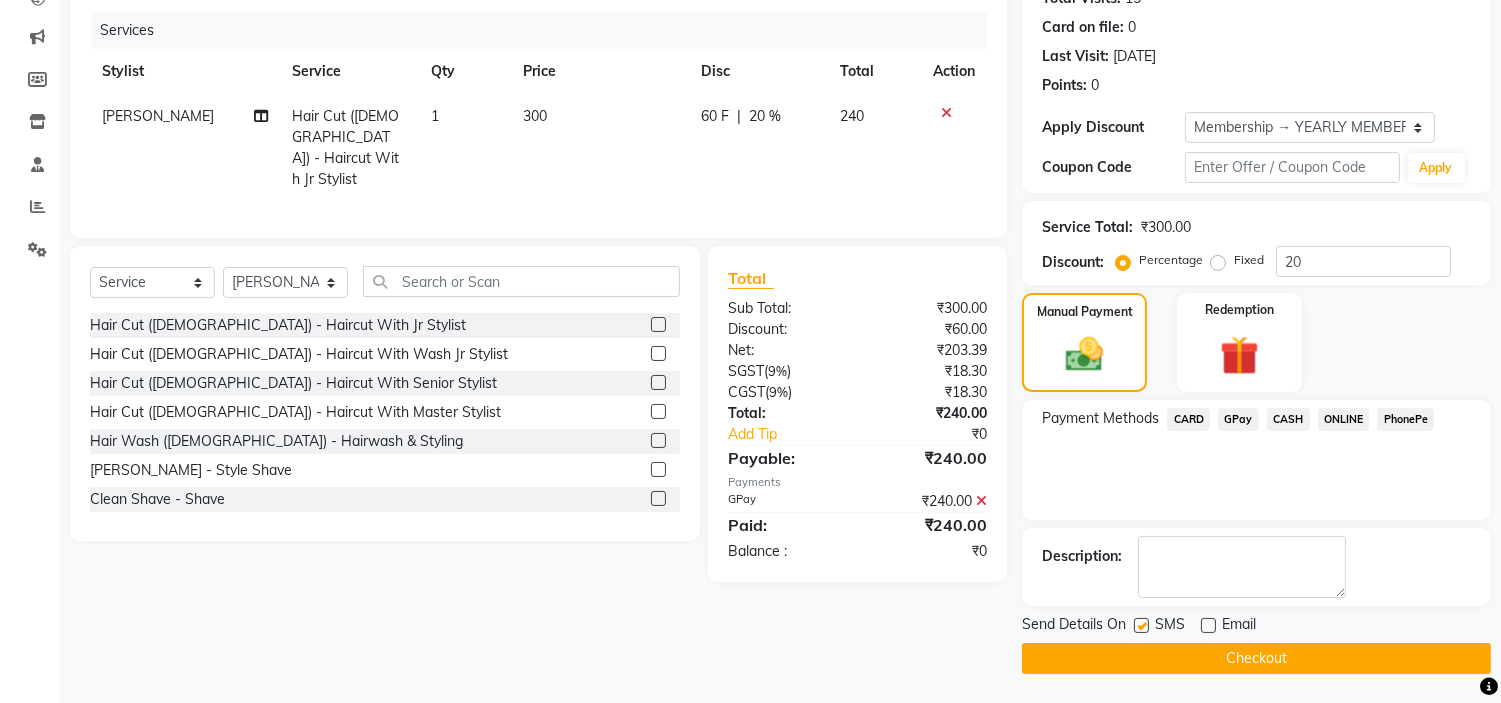 click 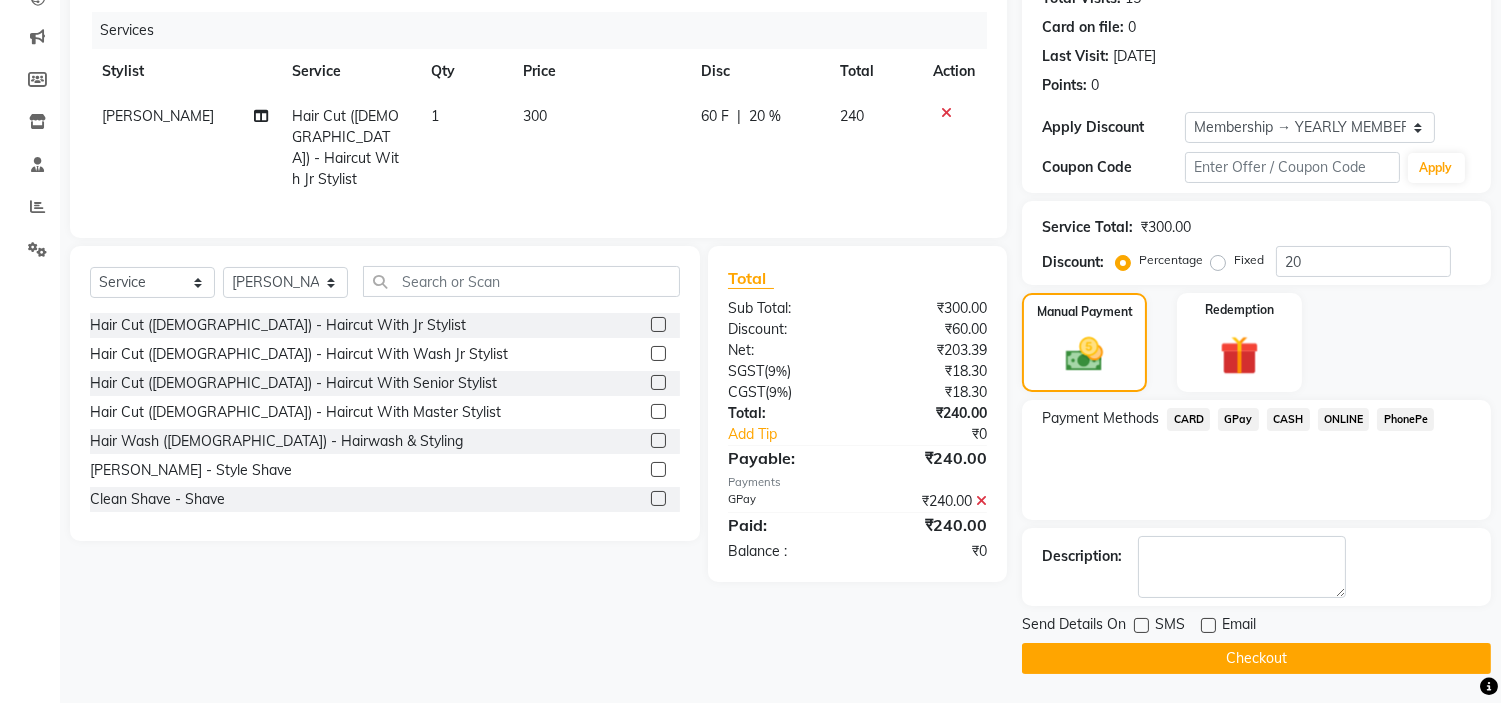 click on "Checkout" 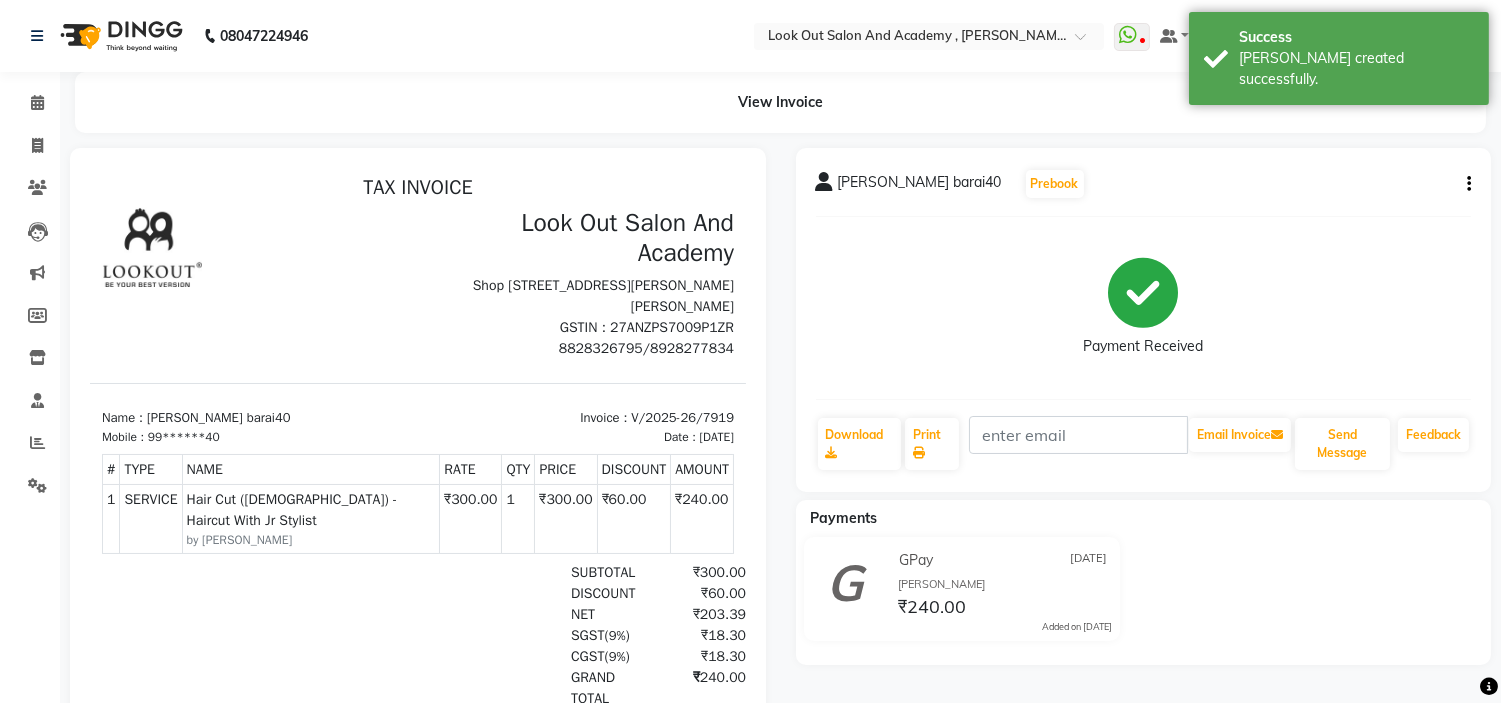 scroll, scrollTop: 0, scrollLeft: 0, axis: both 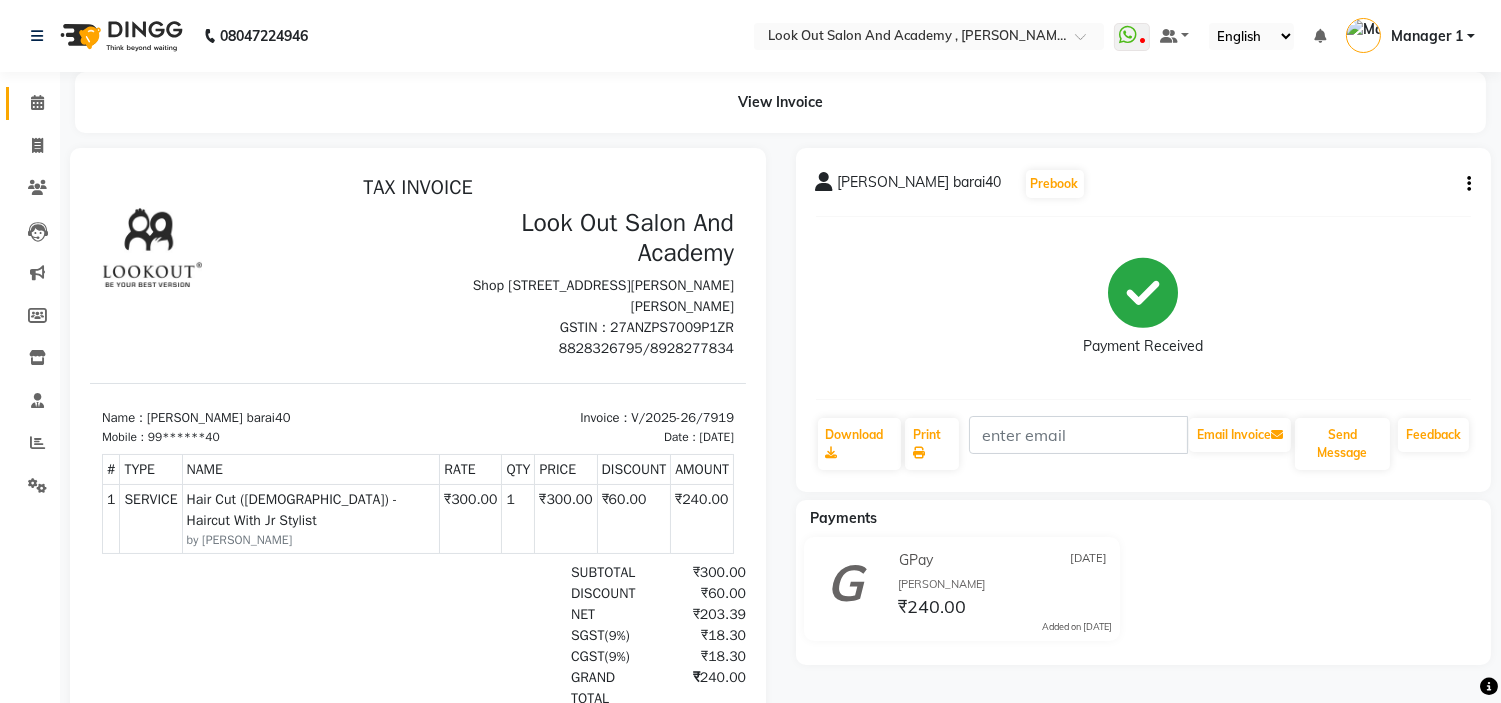click 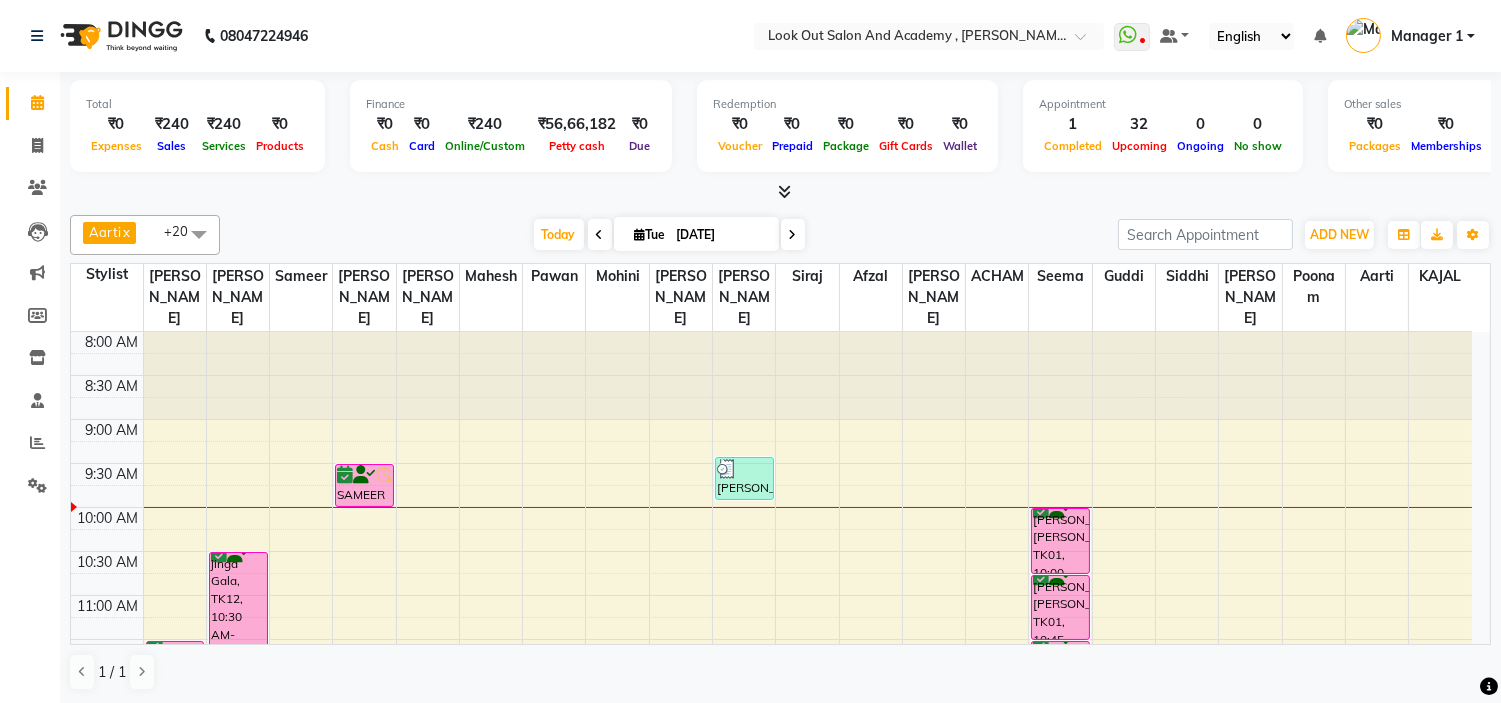 click at bounding box center [600, 235] 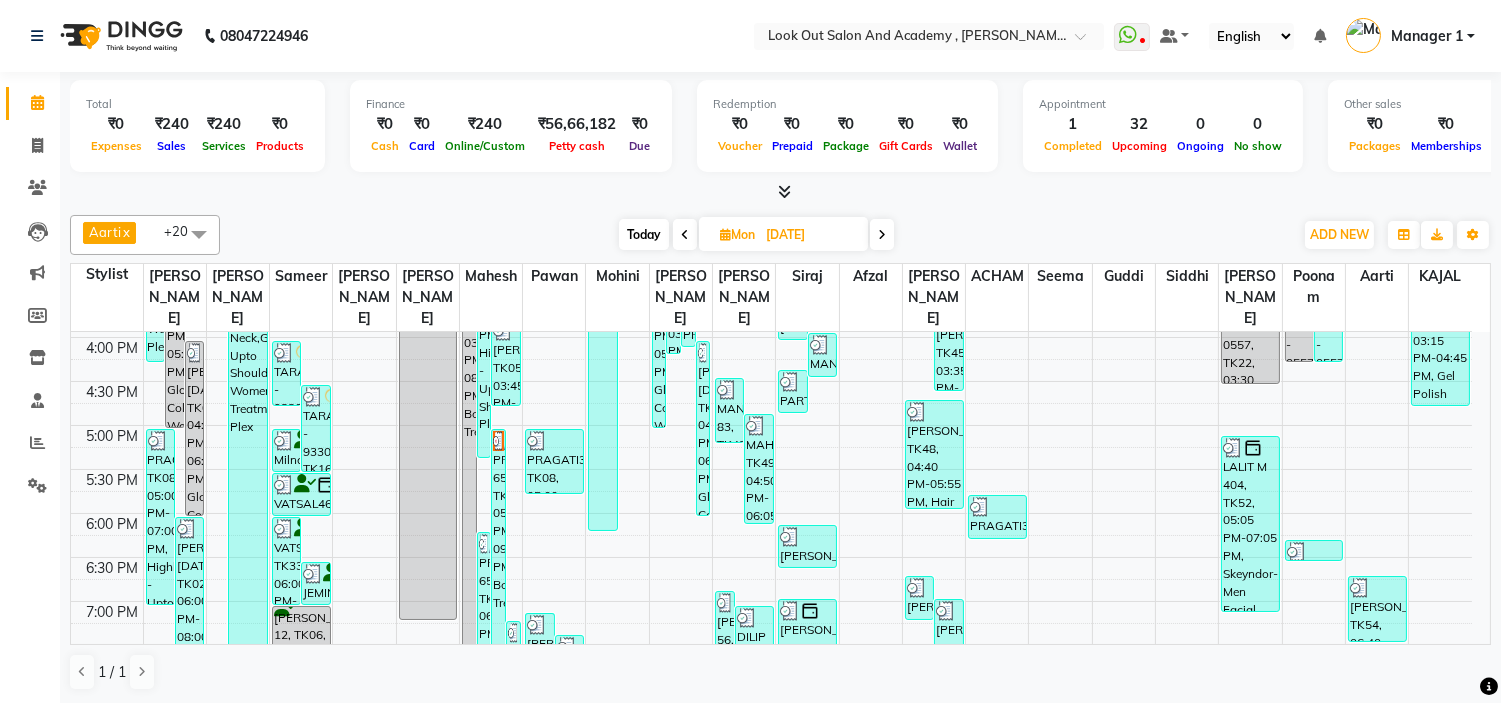 scroll, scrollTop: 477, scrollLeft: 0, axis: vertical 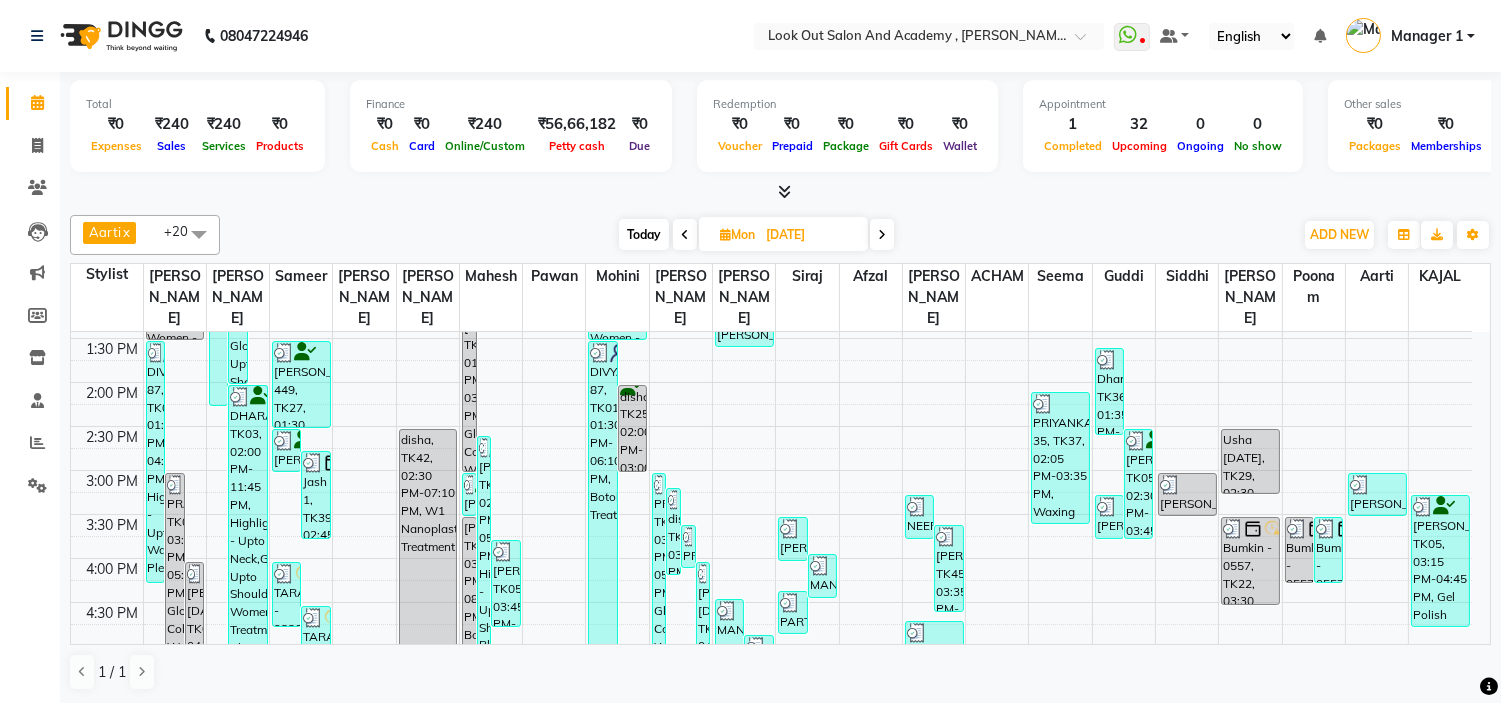 click on "Today" at bounding box center [644, 234] 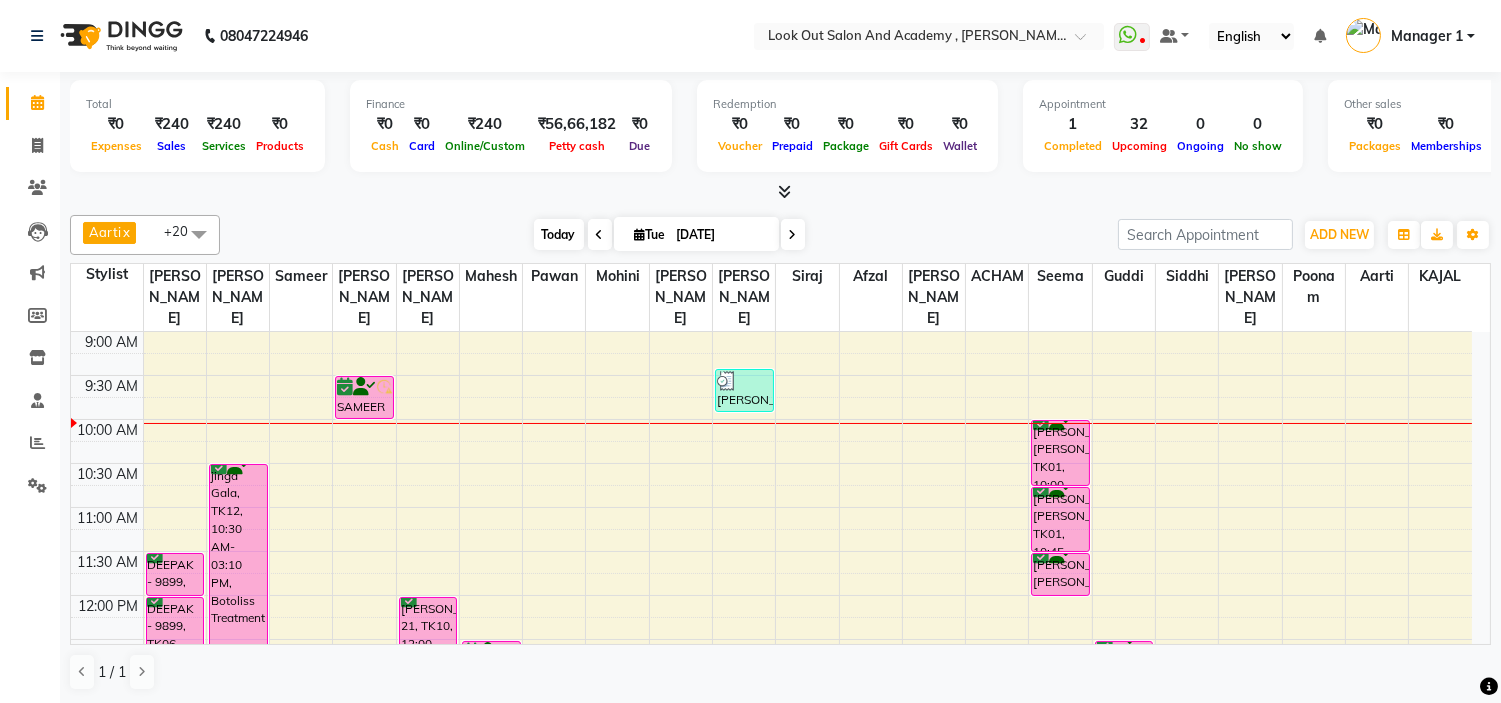 click on "Today" at bounding box center [559, 234] 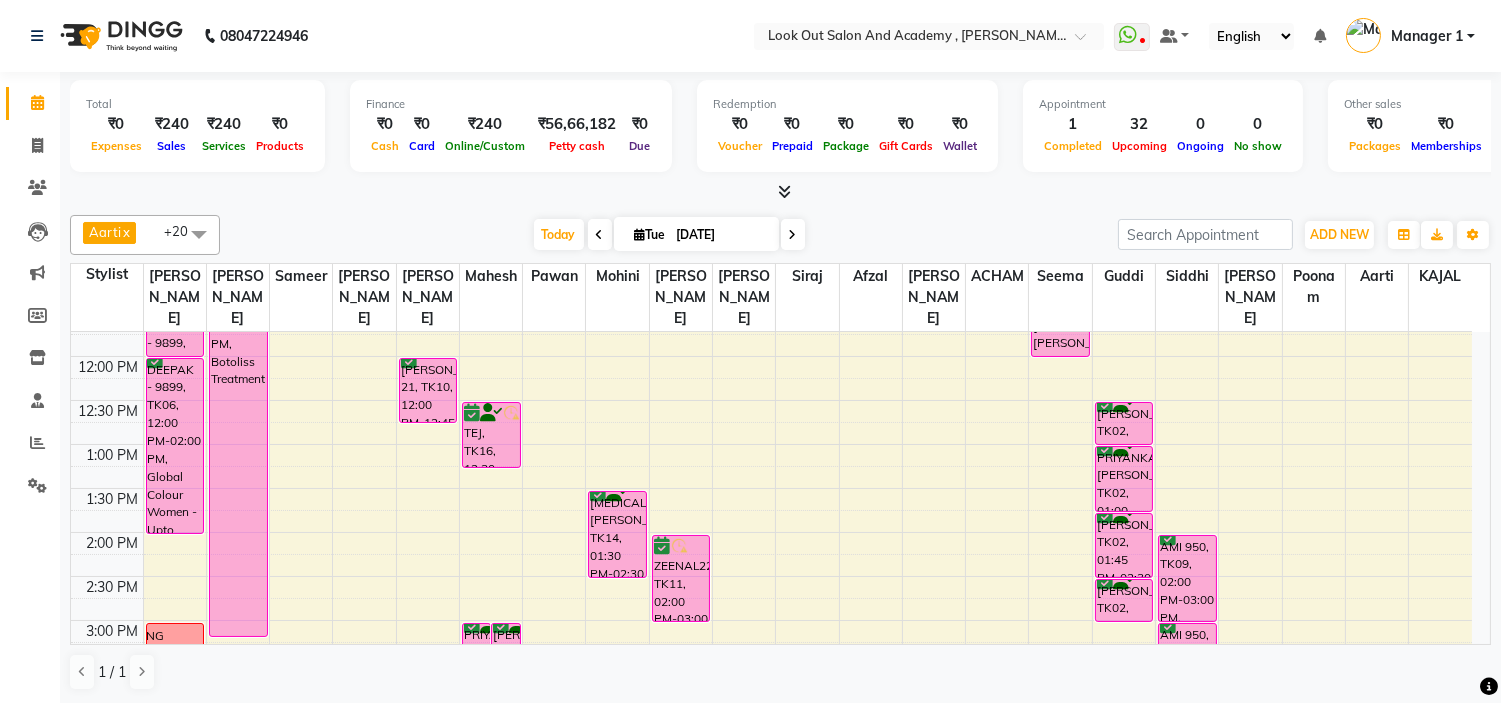 scroll, scrollTop: 288, scrollLeft: 0, axis: vertical 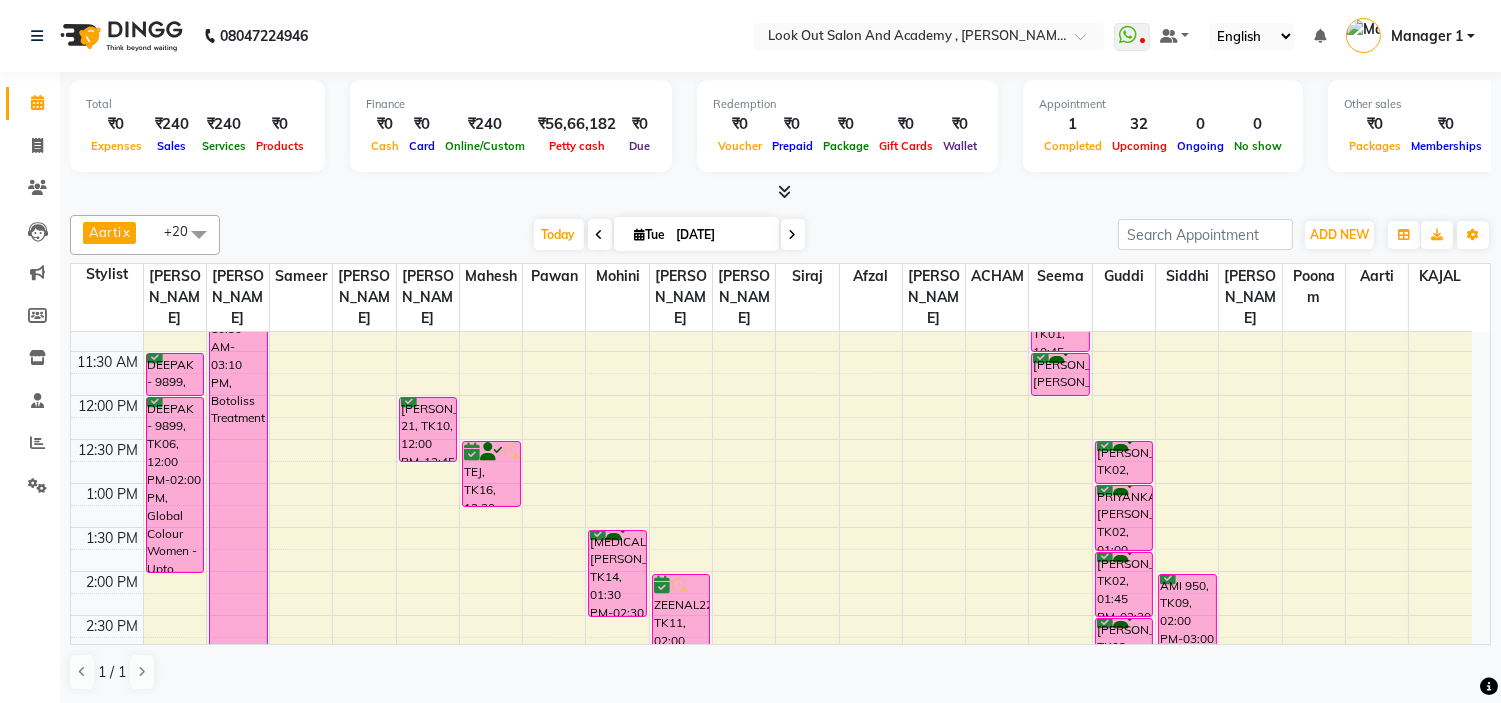 click on "8:00 AM 8:30 AM 9:00 AM 9:30 AM 10:00 AM 10:30 AM 11:00 AM 11:30 AM 12:00 PM 12:30 PM 1:00 PM 1:30 PM 2:00 PM 2:30 PM 3:00 PM 3:30 PM 4:00 PM 4:30 PM 5:00 PM 5:30 PM 6:00 PM 6:30 PM 7:00 PM 7:30 PM 8:00 PM 8:30 PM 9:00 PM 9:30 PM 10:00 PM 10:30 PM     DEEPAK - 9899, TK06, 11:30 AM-12:00 PM, Hair Cut ([DEMOGRAPHIC_DATA]) - Haircut With Master Stylist     DEEPAK - 9899, TK06, 12:00 PM-02:00 PM, Global Colour Women - Upto Waist  MEETING BEAUTY PALACE      [PERSON_NAME]  - 2903, TK08, 07:00 PM-07:45 PM, Hair Cut ([DEMOGRAPHIC_DATA]) - Haircut With Master Stylist     jinga Gala, TK12, 10:30 AM-03:10 PM, Botoliss Treatment     DEEPALI91, TK15, 09:00 PM-11:00 PM, Global Upto Neck Women     [PERSON_NAME], TK13, 07:00 PM-07:30 PM, Hair Cut ([DEMOGRAPHIC_DATA]) - Haircut With Senior Stylist     [PERSON_NAME], TK13, 07:30 PM-08:15 PM, Global (Inoa) MEN     [PERSON_NAME] 09, TK03, 07:15 PM-08:15 PM, Hair Cut ([DEMOGRAPHIC_DATA]) - Haircut With Senior Stylist     [PERSON_NAME] 09, TK03, 07:15 PM-07:45 PM, Hair Cut ([DEMOGRAPHIC_DATA]) - Haircut With Senior Stylist" at bounding box center (771, 703) 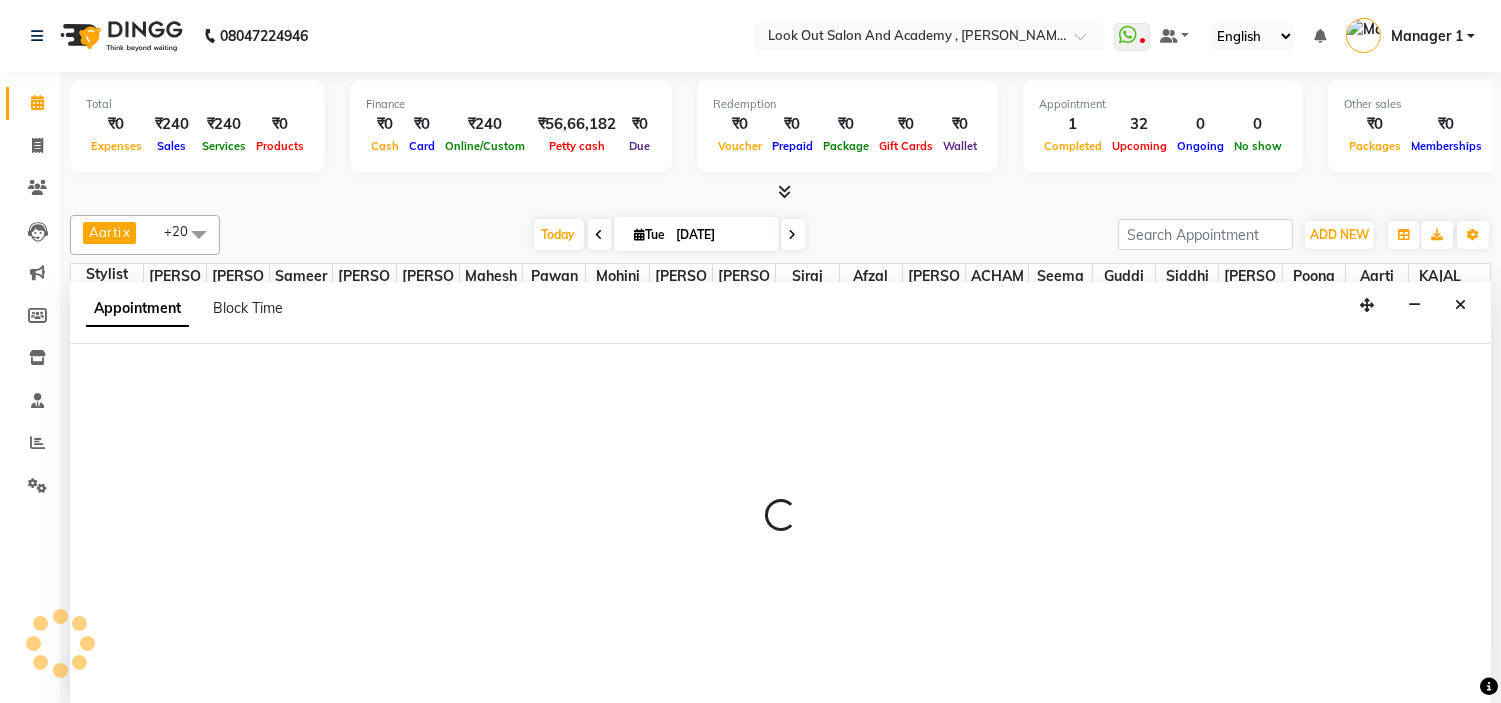scroll, scrollTop: 1, scrollLeft: 0, axis: vertical 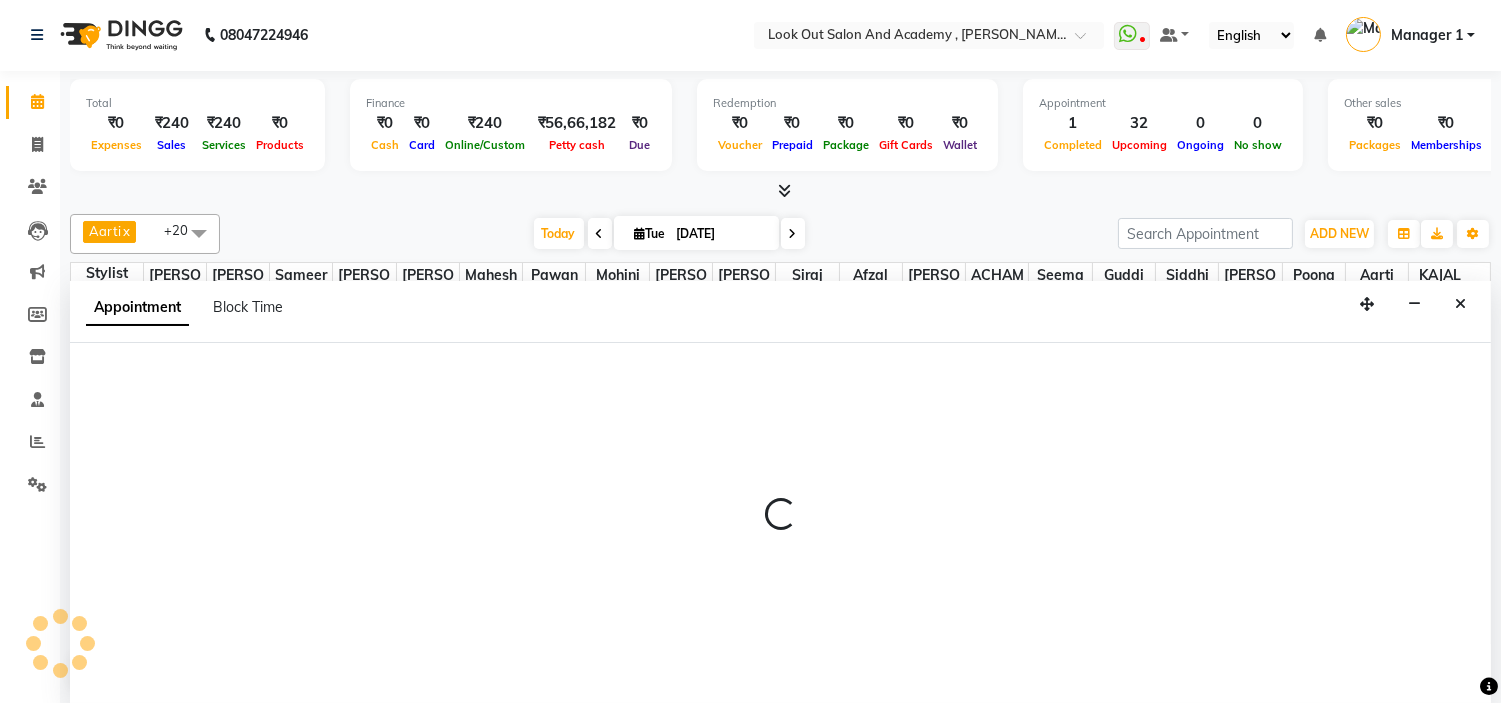select on "28199" 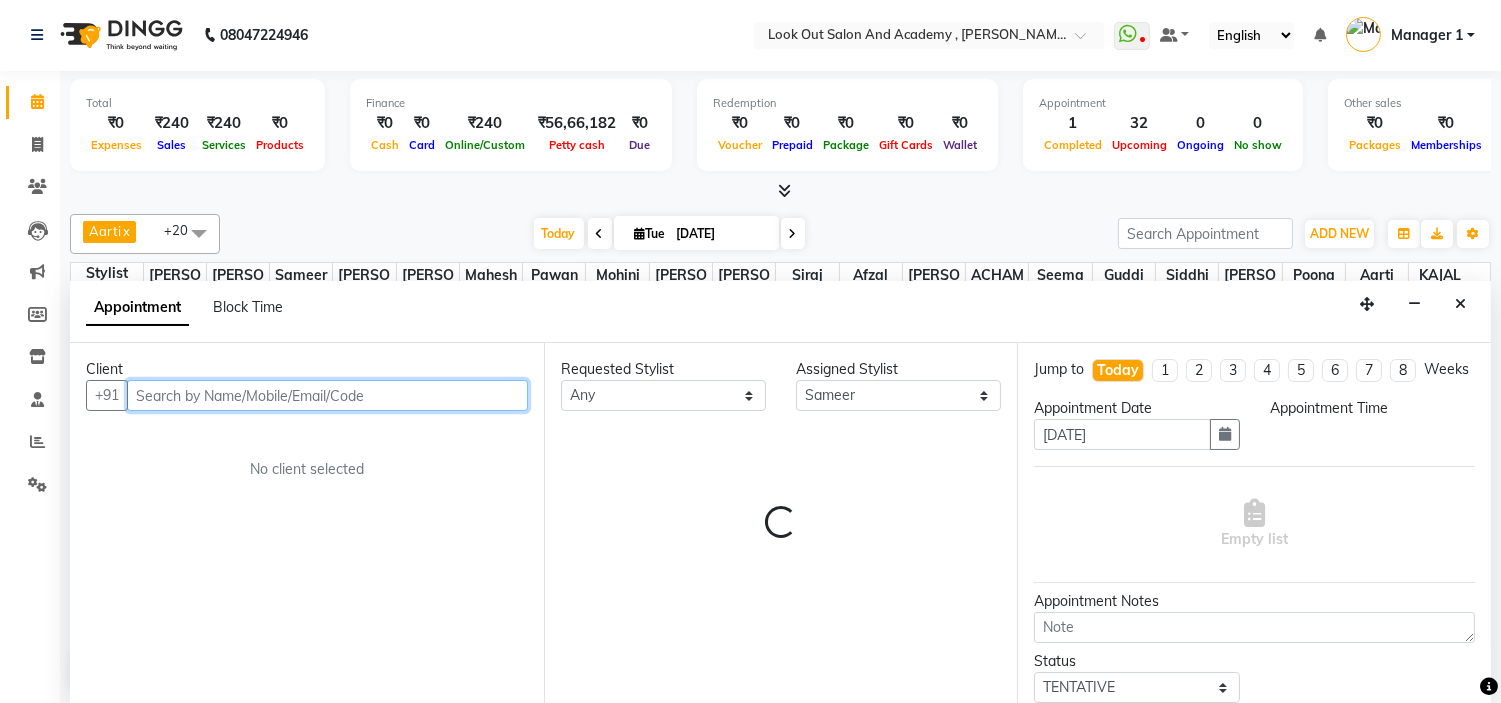 select on "690" 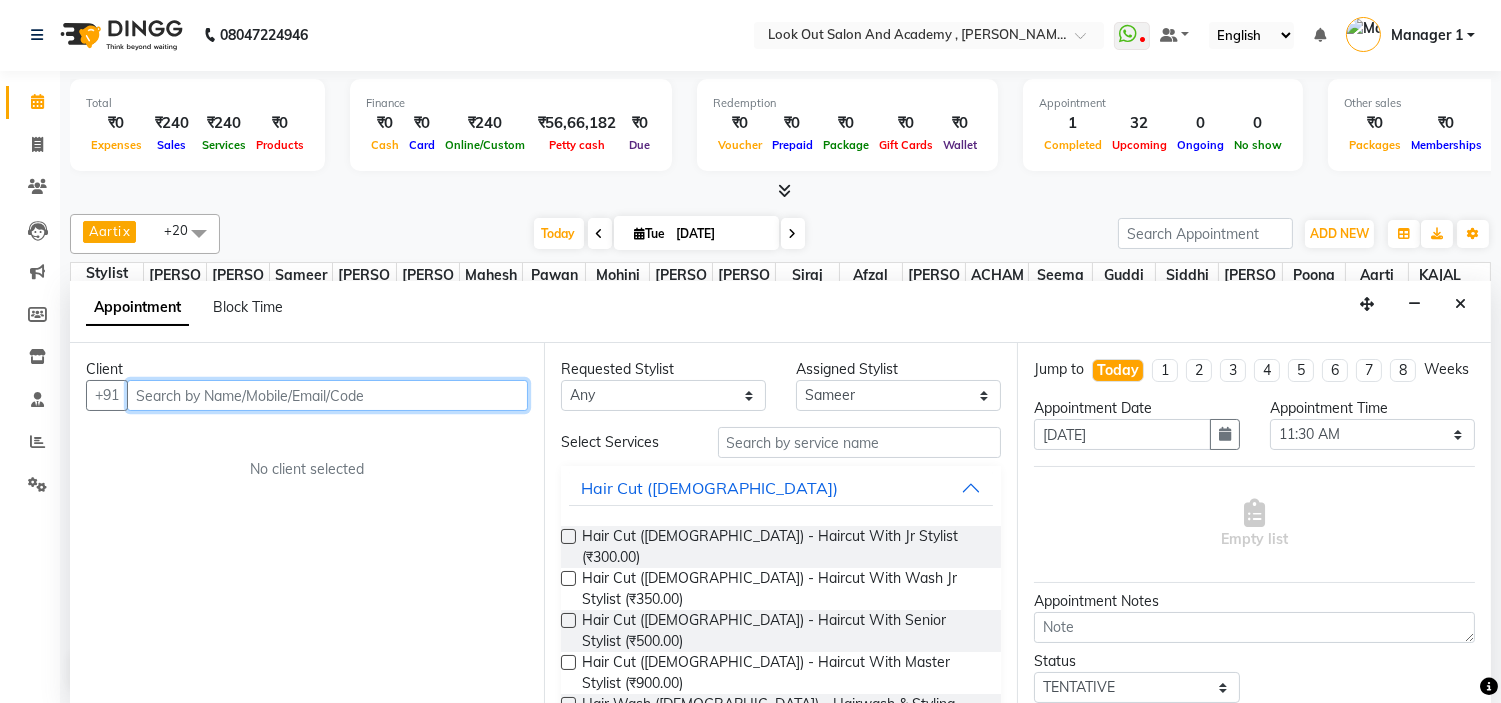 click at bounding box center (327, 395) 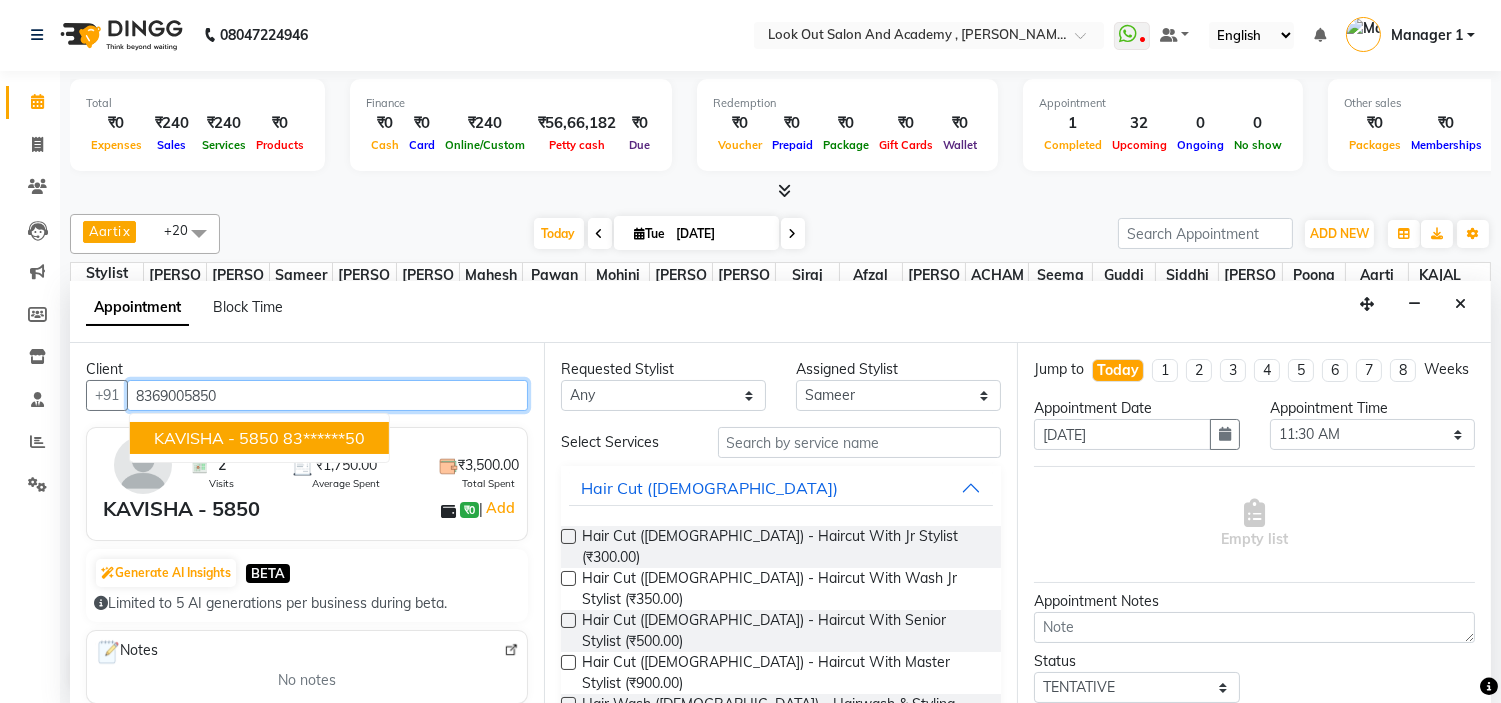 click on "KAVISHA - 5850" at bounding box center (216, 438) 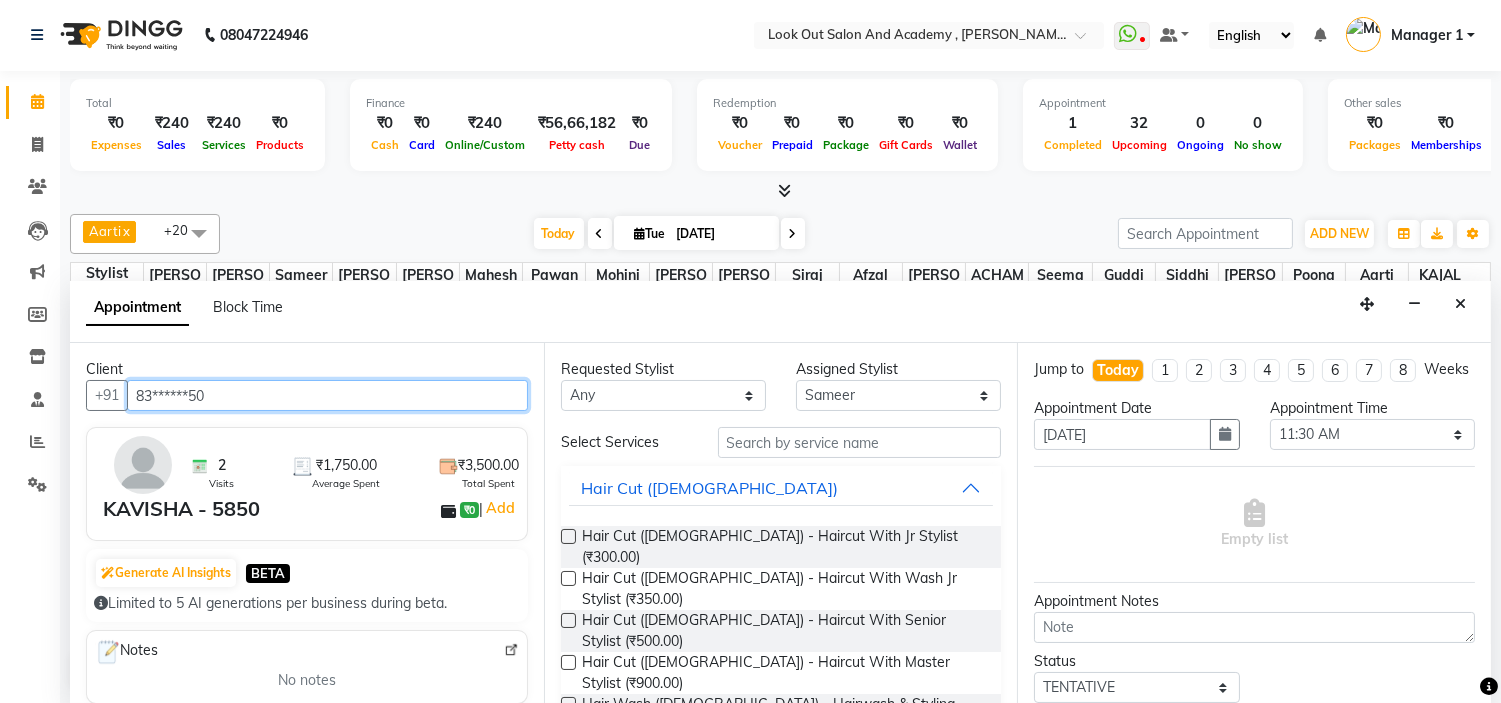 type on "83******50" 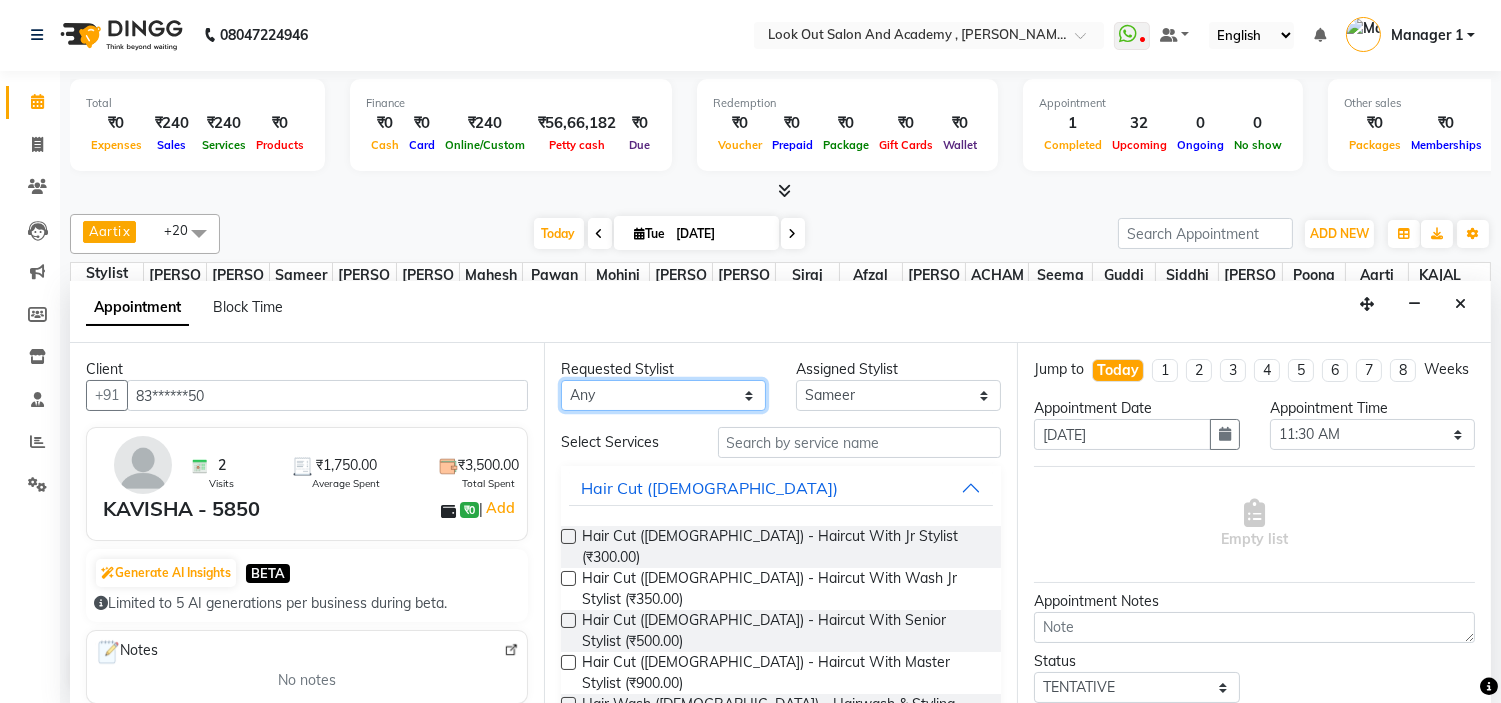 click on "Any [PERSON_NAME] [PERSON_NAME] [PERSON_NAME]  [PERSON_NAME] [PERSON_NAME] [PERSON_NAME] DISHA H [PERSON_NAME] [PERSON_NAME] KAJAL Mahesh [PERSON_NAME]  [PERSON_NAME]  [PERSON_NAME]  [PERSON_NAME] Pawan  Poonam [PERSON_NAME] [PERSON_NAME] [PERSON_NAME] [PERSON_NAME] [PERSON_NAME] Sameer [PERSON_NAME] [PERSON_NAME]  [PERSON_NAME]" at bounding box center [663, 395] 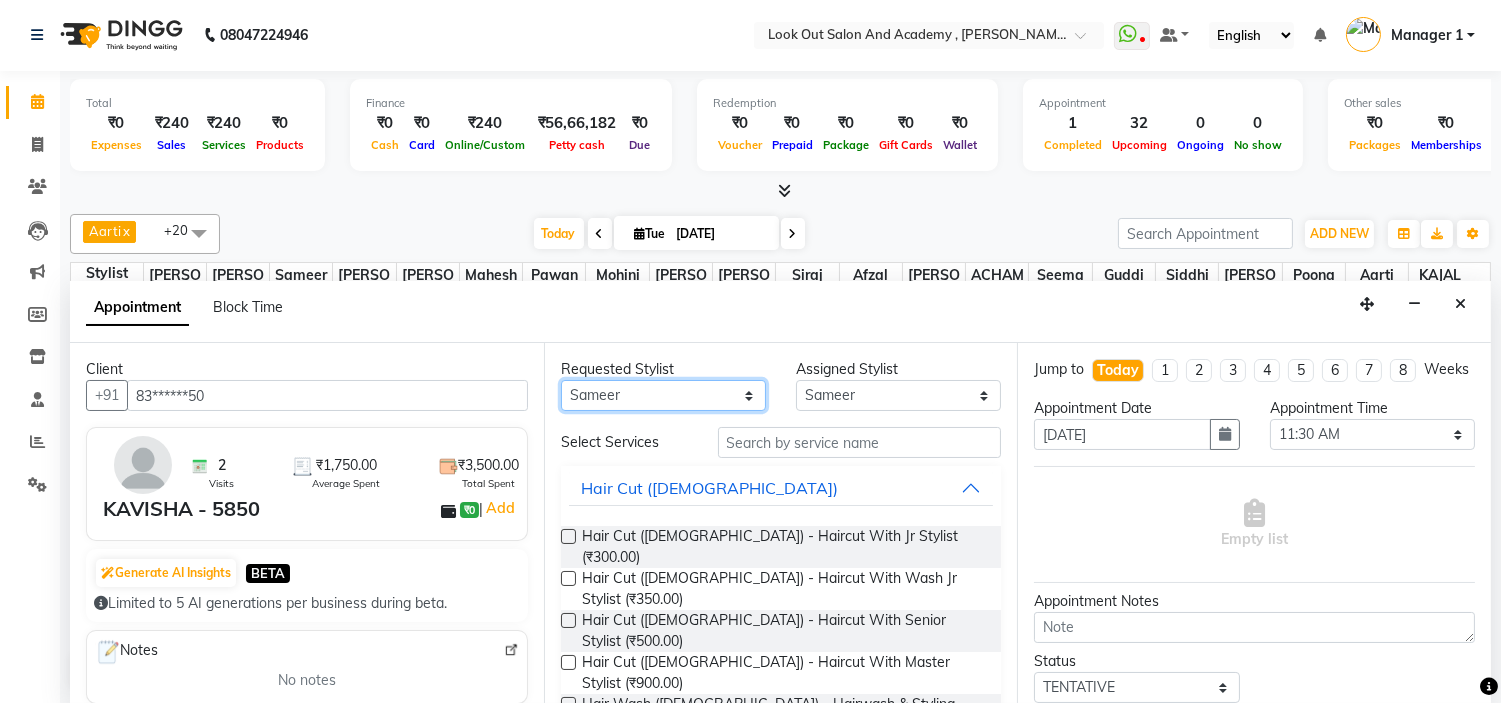 click on "Any [PERSON_NAME] [PERSON_NAME] [PERSON_NAME]  [PERSON_NAME] [PERSON_NAME] [PERSON_NAME] DISHA H [PERSON_NAME] [PERSON_NAME] KAJAL Mahesh [PERSON_NAME]  [PERSON_NAME]  [PERSON_NAME]  [PERSON_NAME] Pawan  Poonam [PERSON_NAME] [PERSON_NAME] [PERSON_NAME] [PERSON_NAME] [PERSON_NAME] Sameer [PERSON_NAME] [PERSON_NAME]  [PERSON_NAME]" at bounding box center (663, 395) 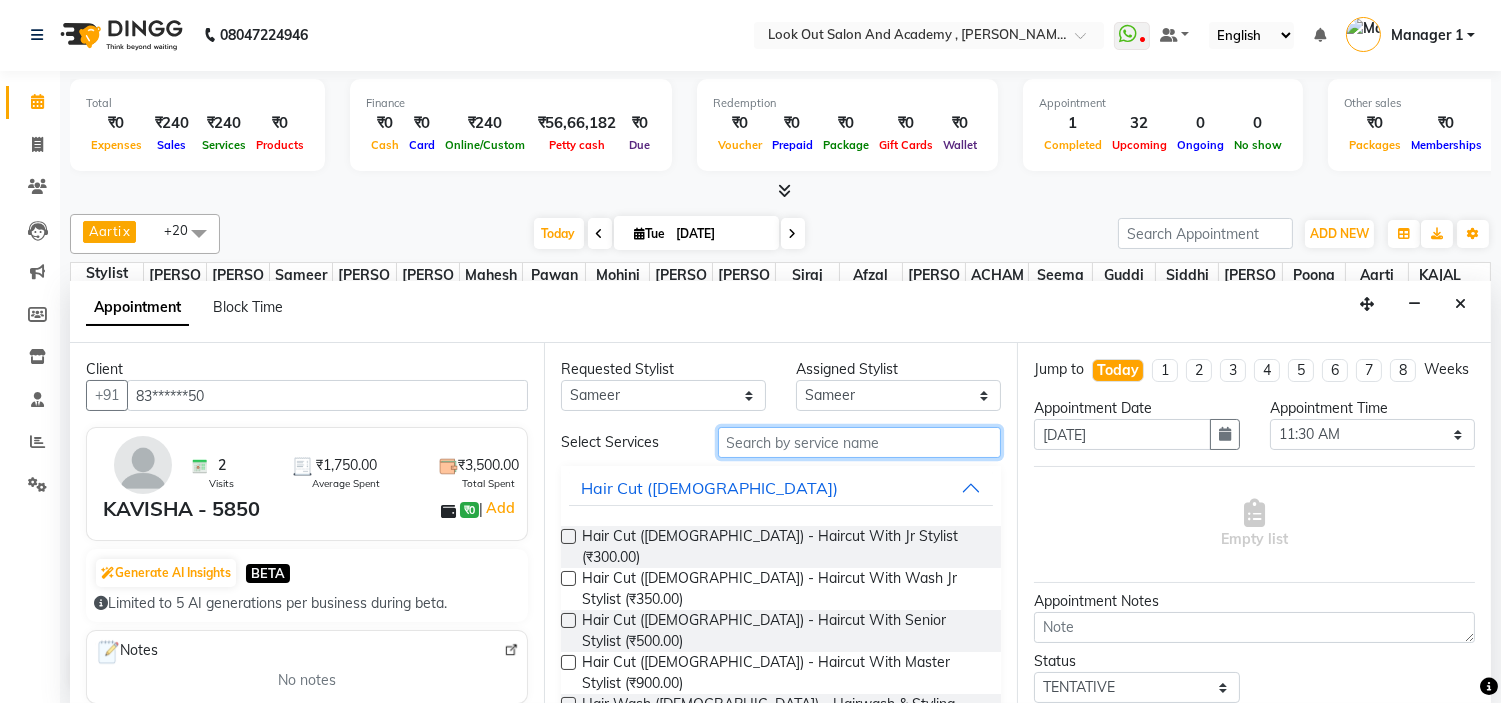 click at bounding box center [860, 442] 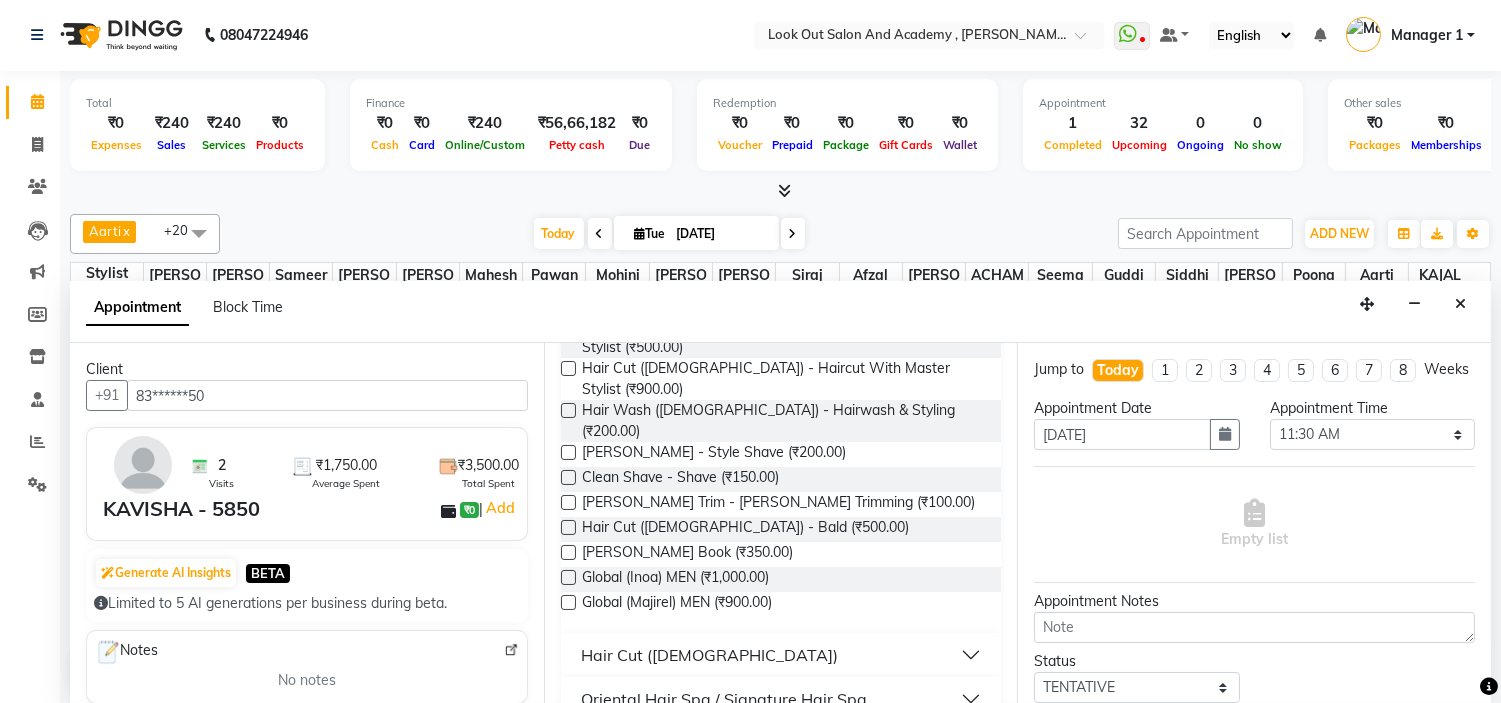 scroll, scrollTop: 333, scrollLeft: 0, axis: vertical 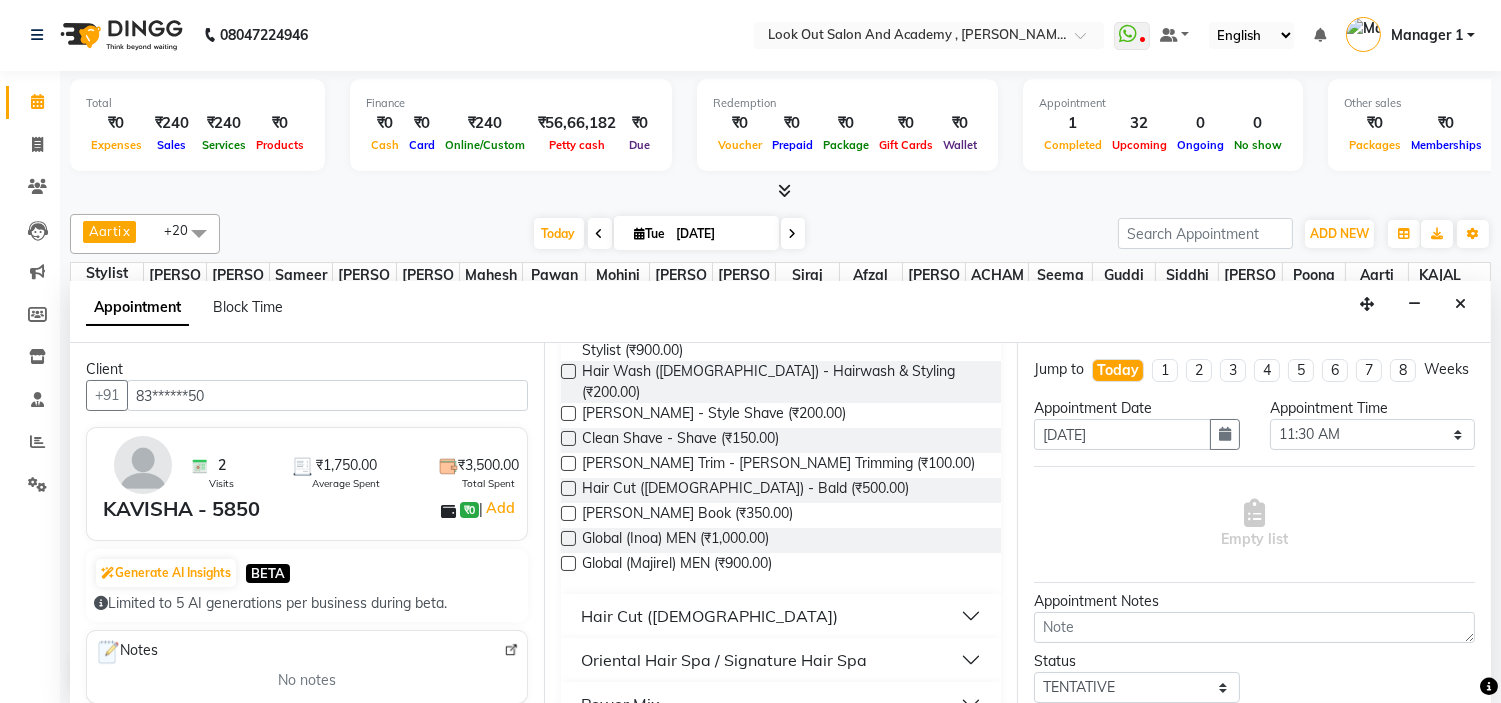 click on "Hair Cut ([DEMOGRAPHIC_DATA])" at bounding box center (709, 616) 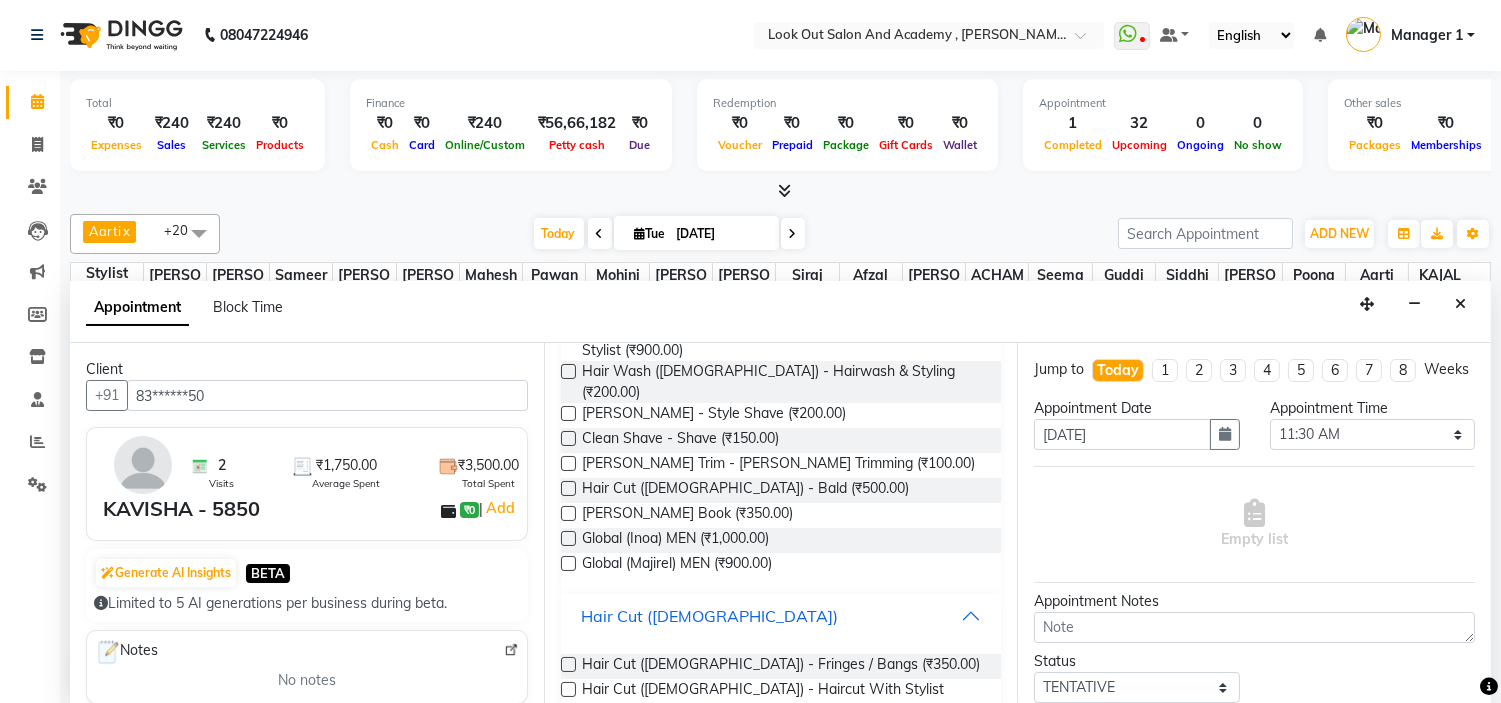 scroll, scrollTop: 444, scrollLeft: 0, axis: vertical 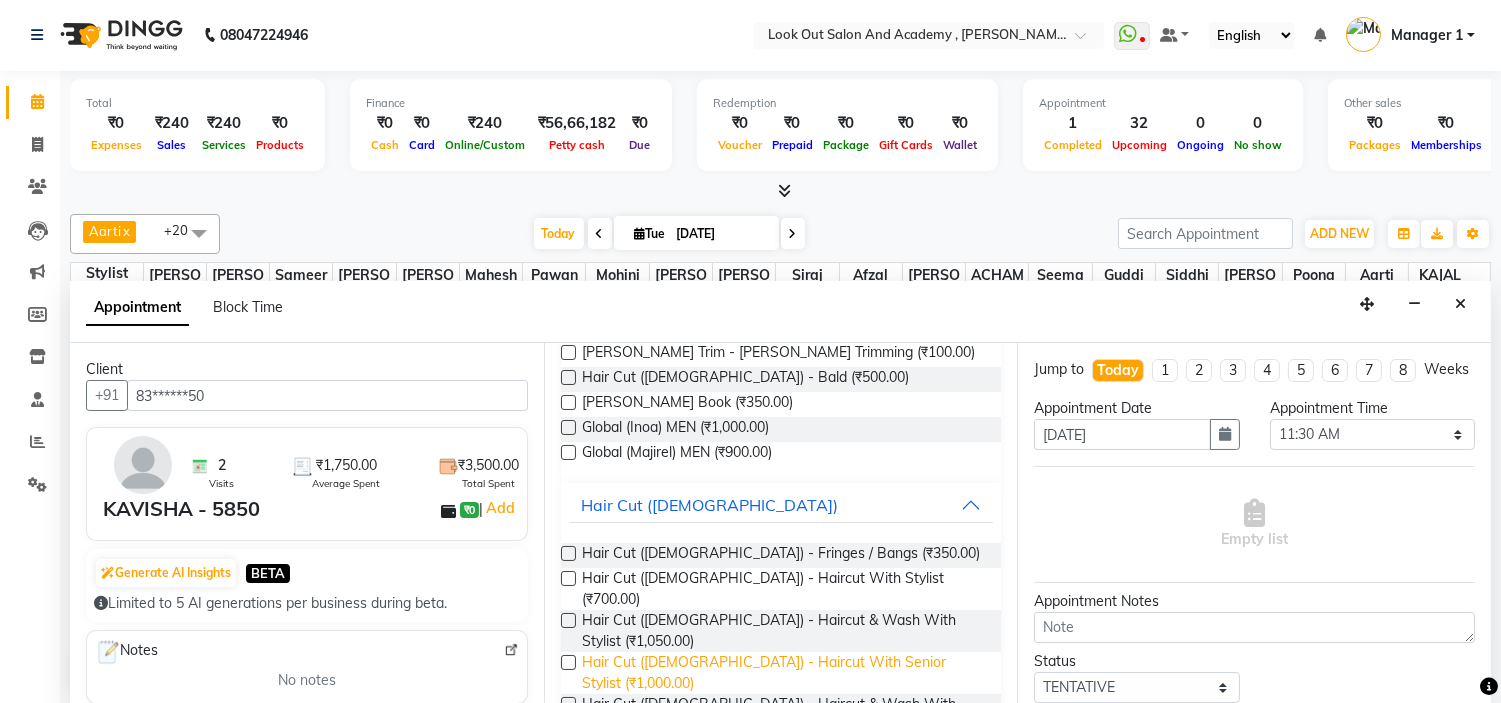 click on "Hair Cut ([DEMOGRAPHIC_DATA]) - Haircut With Senior Stylist (₹1,000.00)" at bounding box center (784, 673) 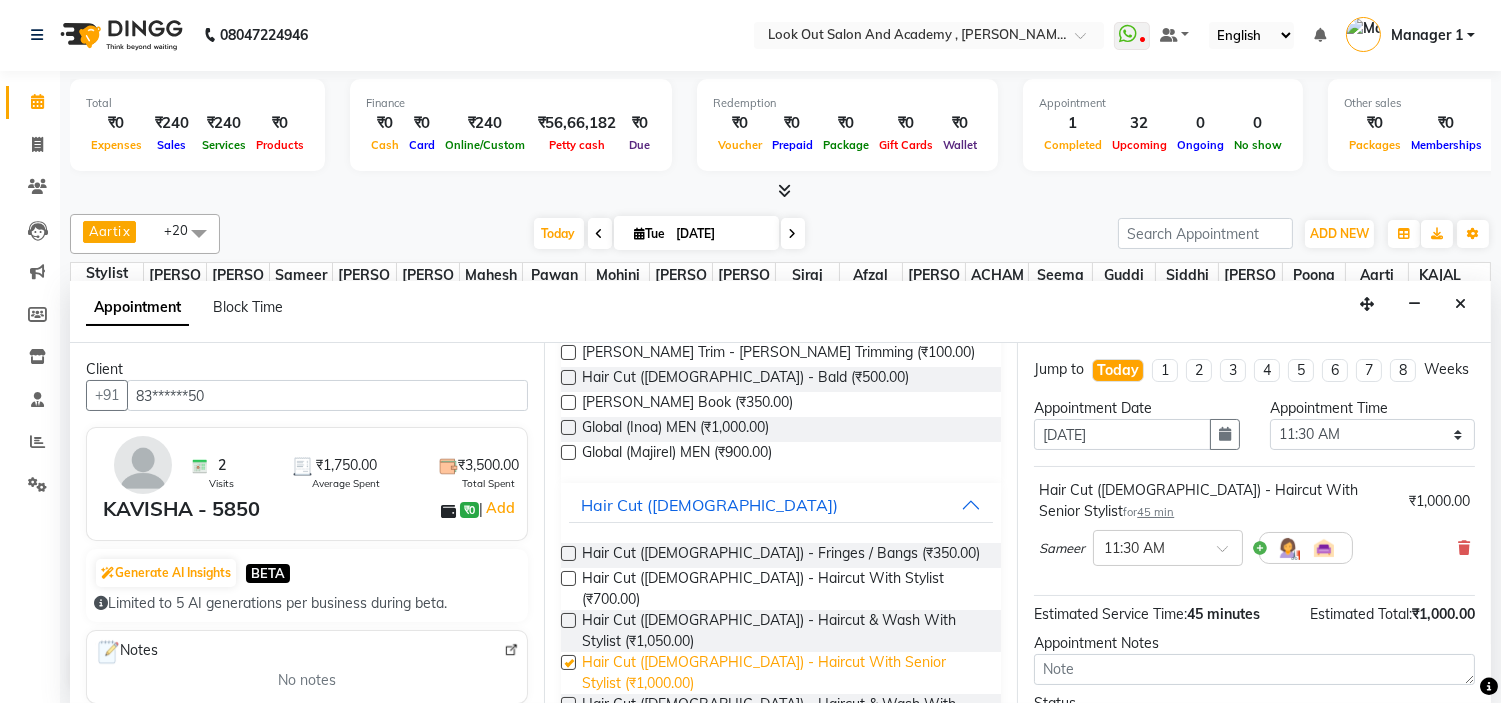 checkbox on "false" 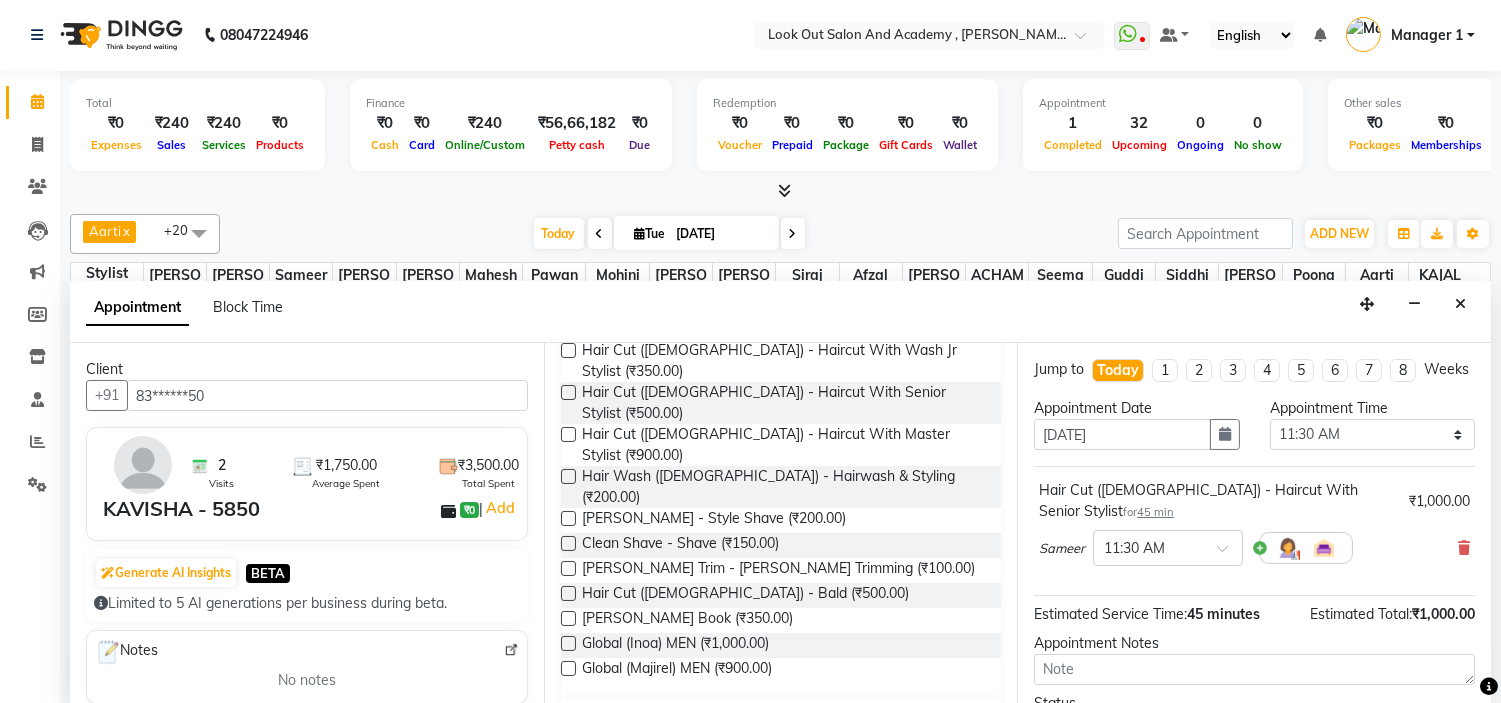 scroll, scrollTop: 111, scrollLeft: 0, axis: vertical 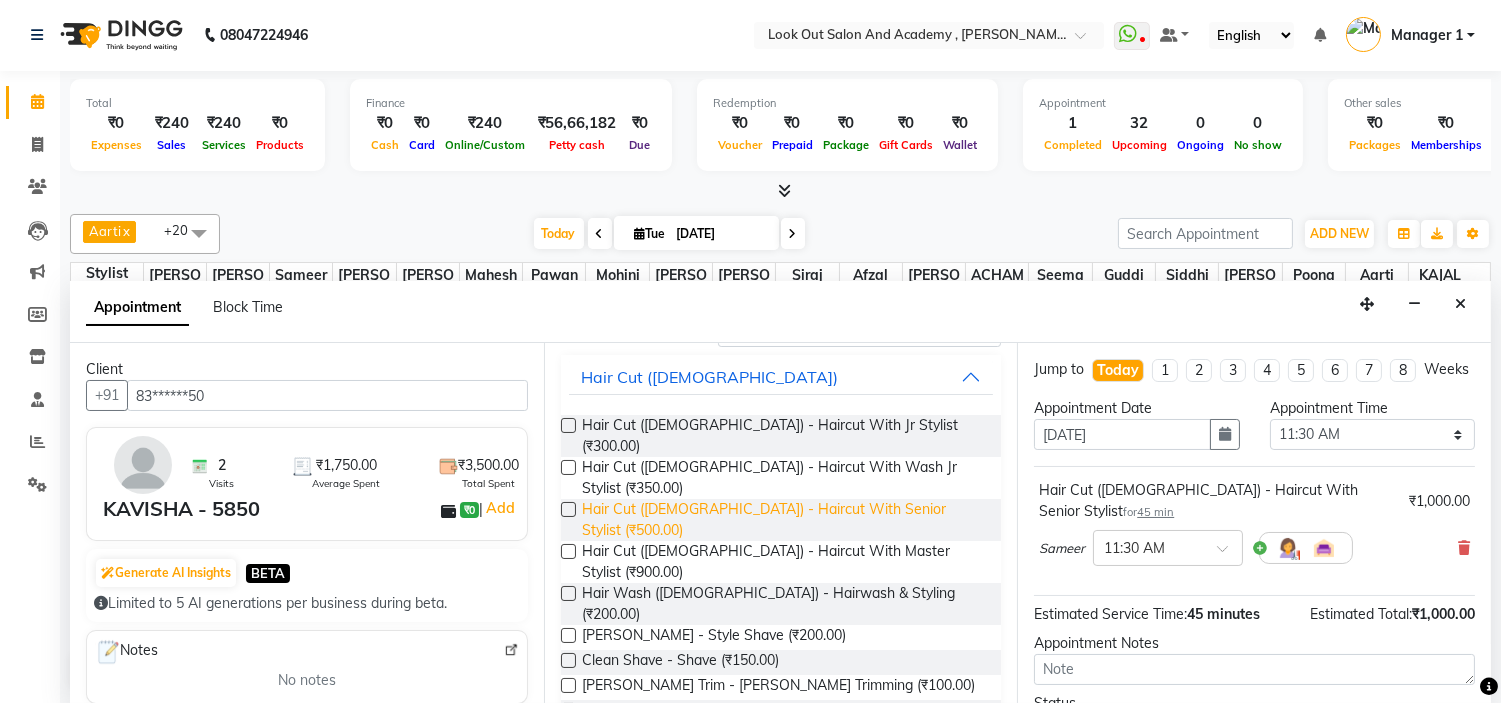 click on "Hair Cut ([DEMOGRAPHIC_DATA]) - Haircut With Senior Stylist (₹500.00)" at bounding box center [784, 520] 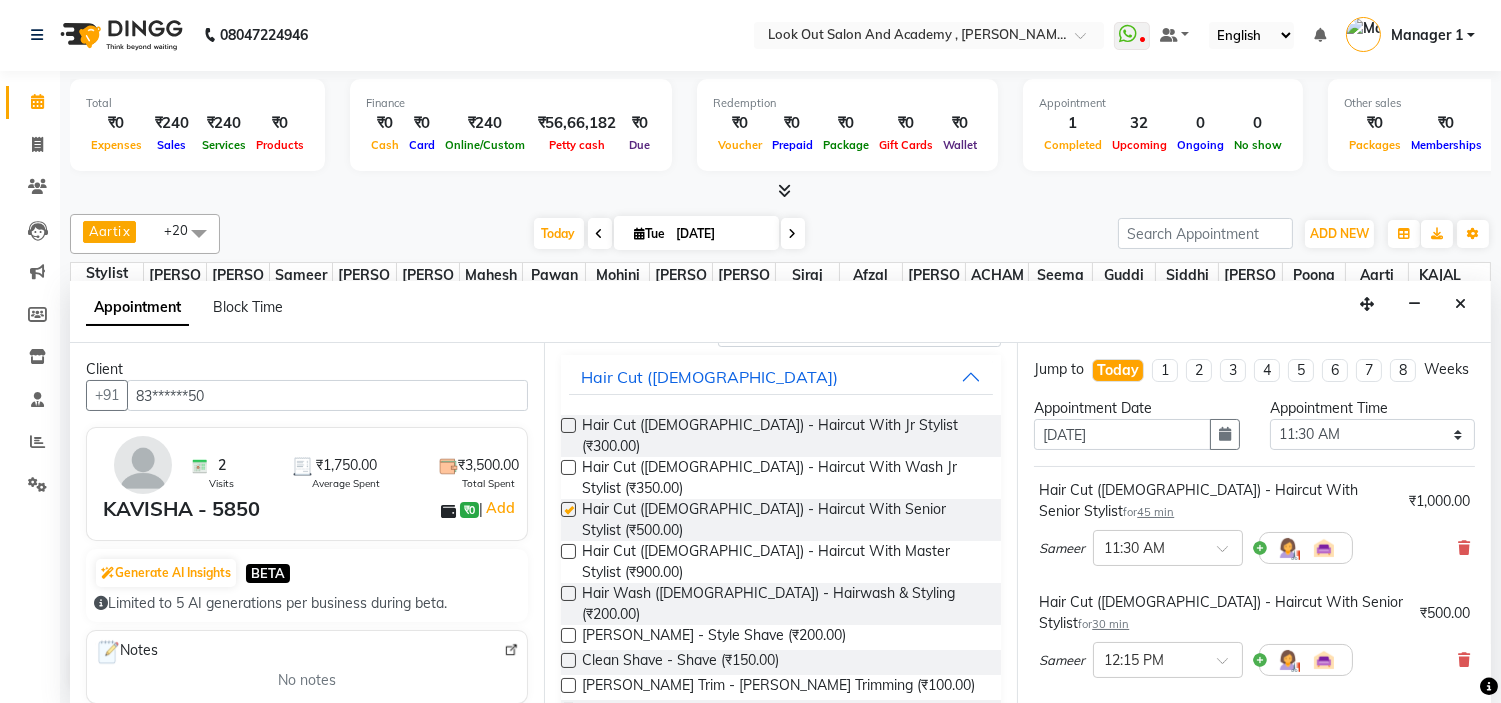 checkbox on "false" 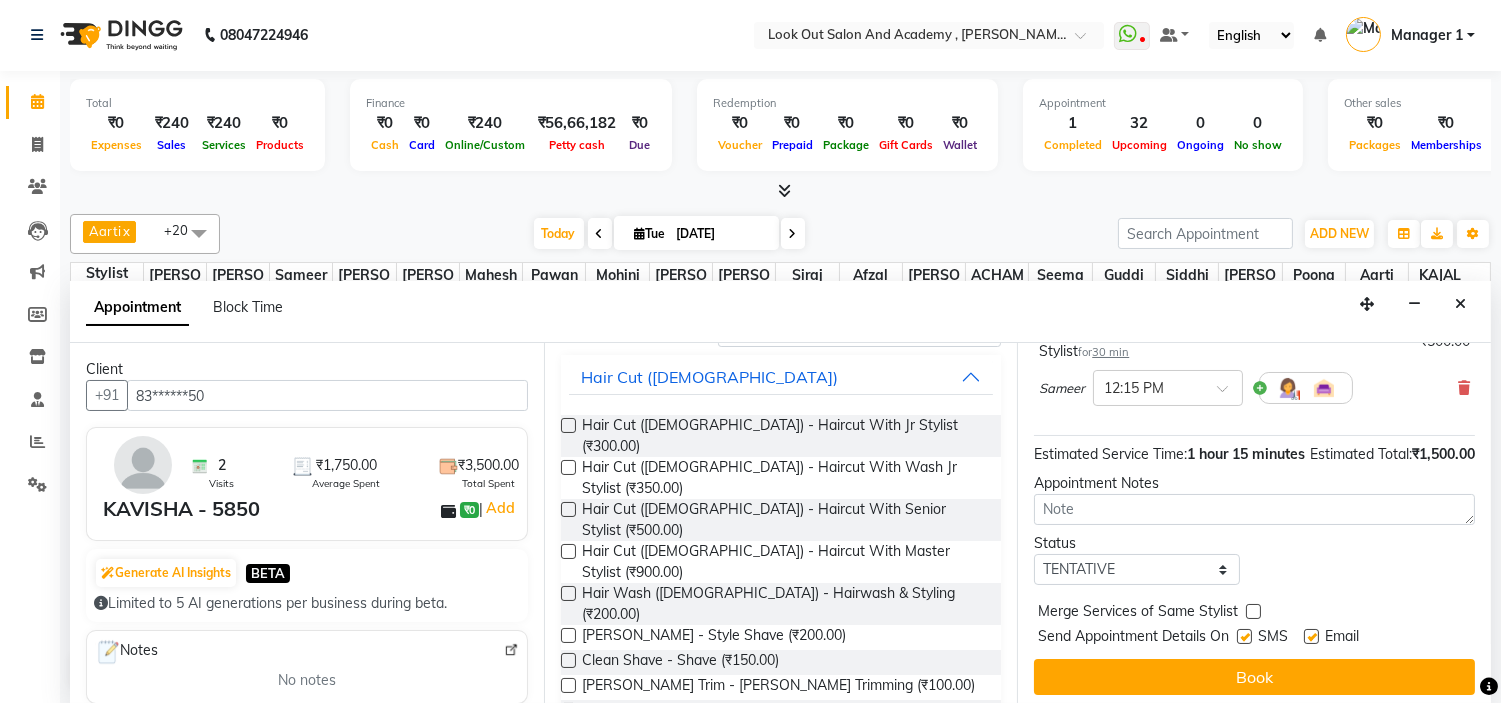 scroll, scrollTop: 298, scrollLeft: 0, axis: vertical 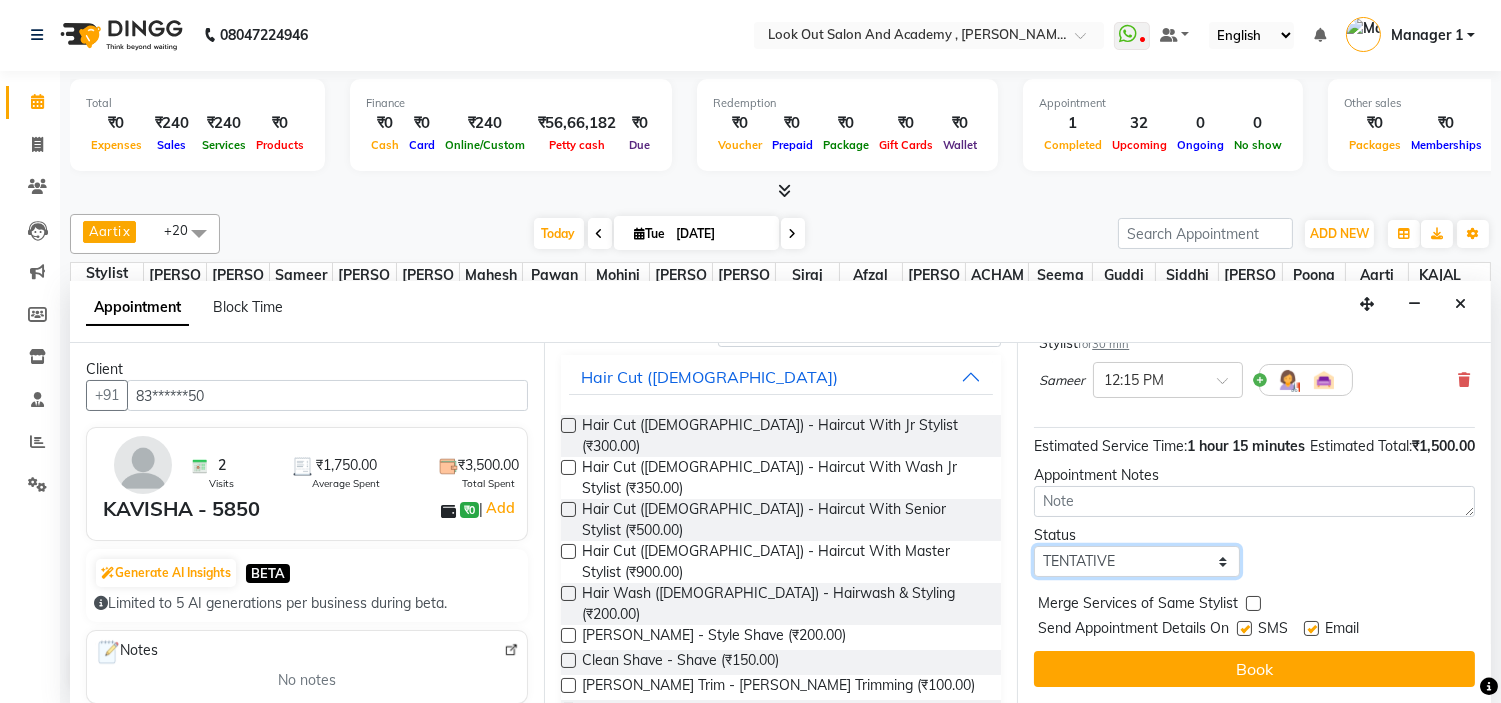 click on "Select TENTATIVE CONFIRM CHECK-IN UPCOMING" at bounding box center (1136, 561) 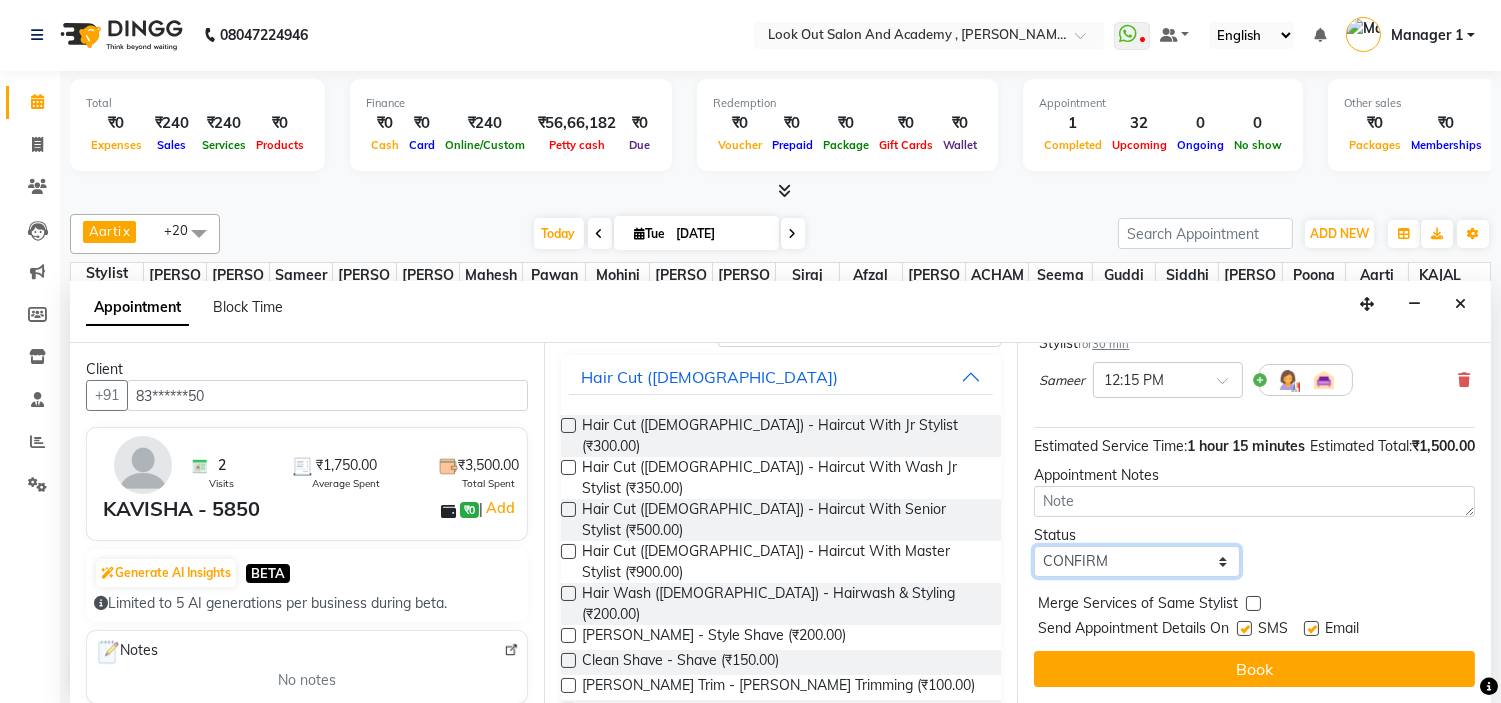 click on "Select TENTATIVE CONFIRM CHECK-IN UPCOMING" at bounding box center (1136, 561) 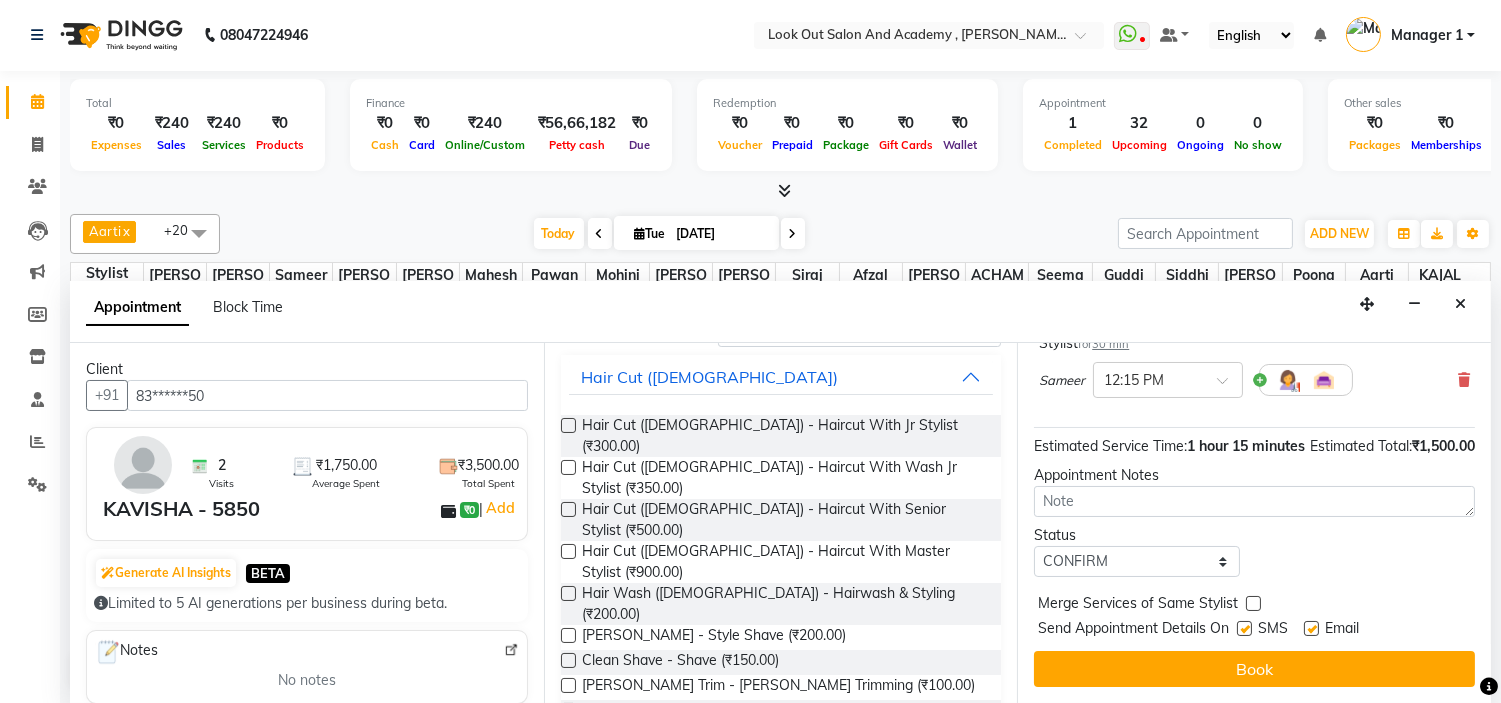 click at bounding box center [1244, 628] 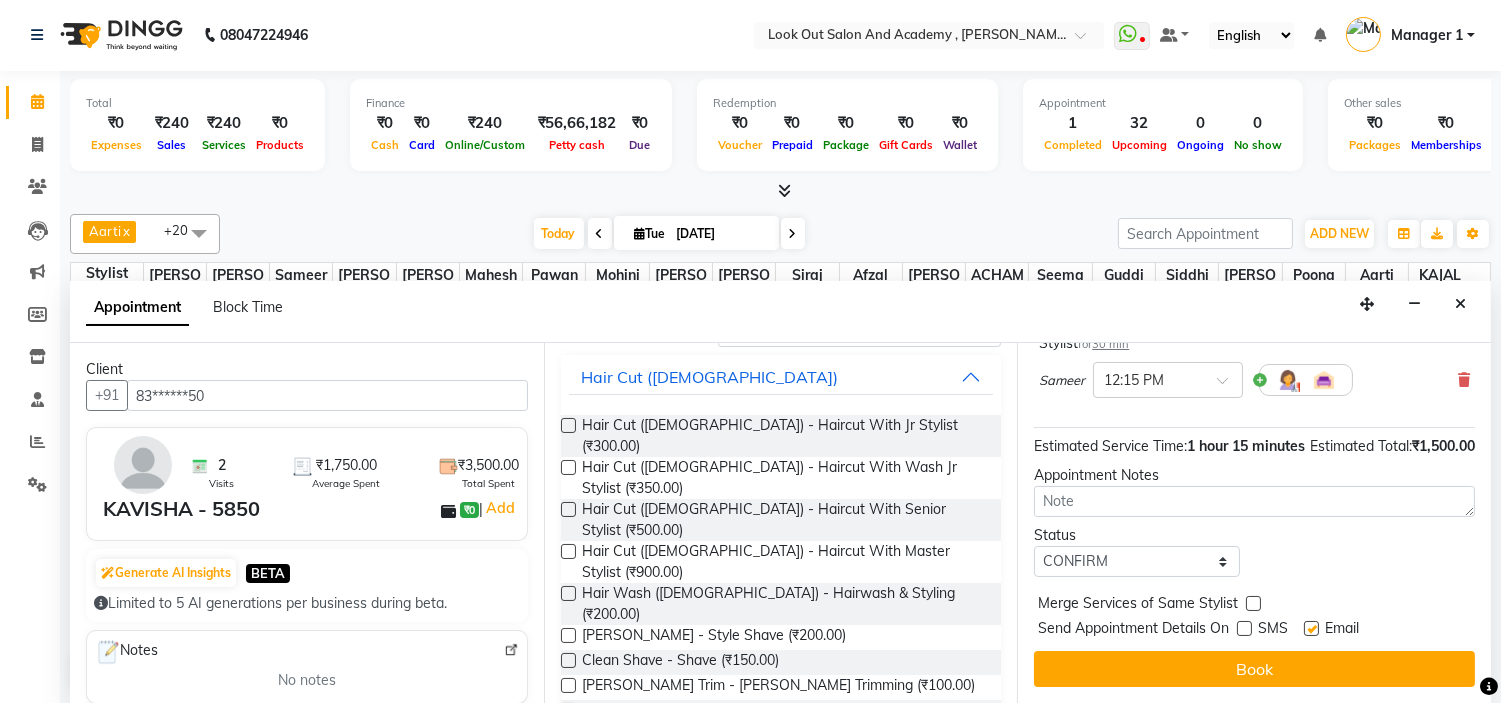 click at bounding box center (1311, 628) 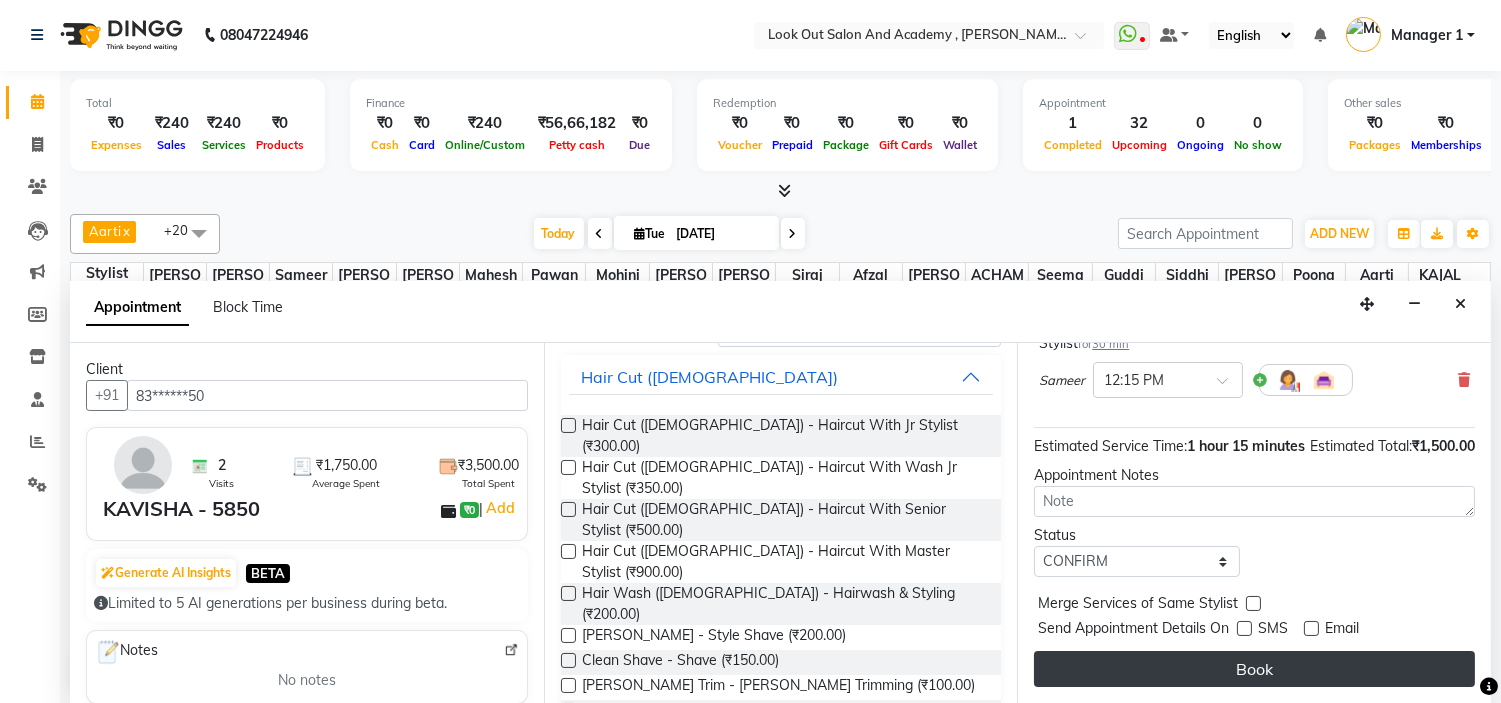 click on "Book" at bounding box center (1254, 669) 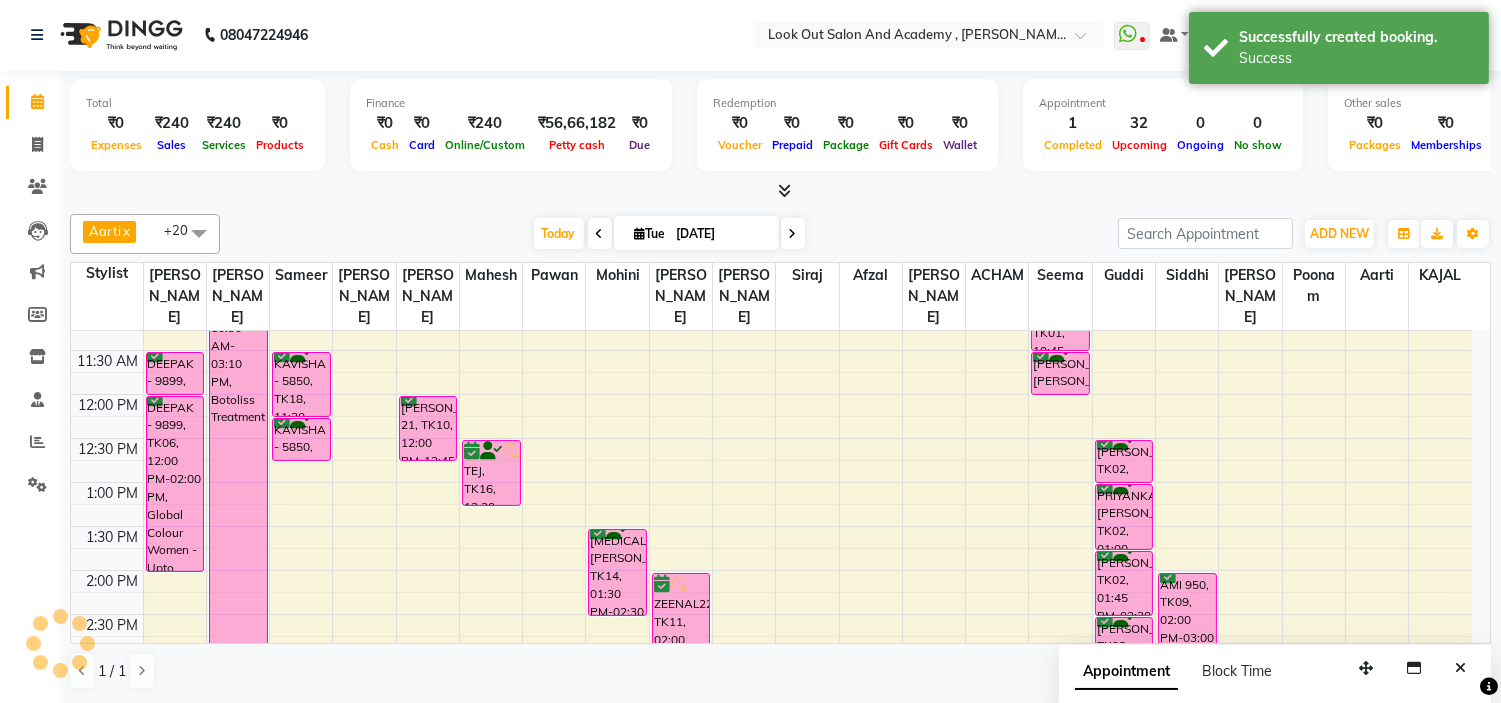 scroll, scrollTop: 0, scrollLeft: 0, axis: both 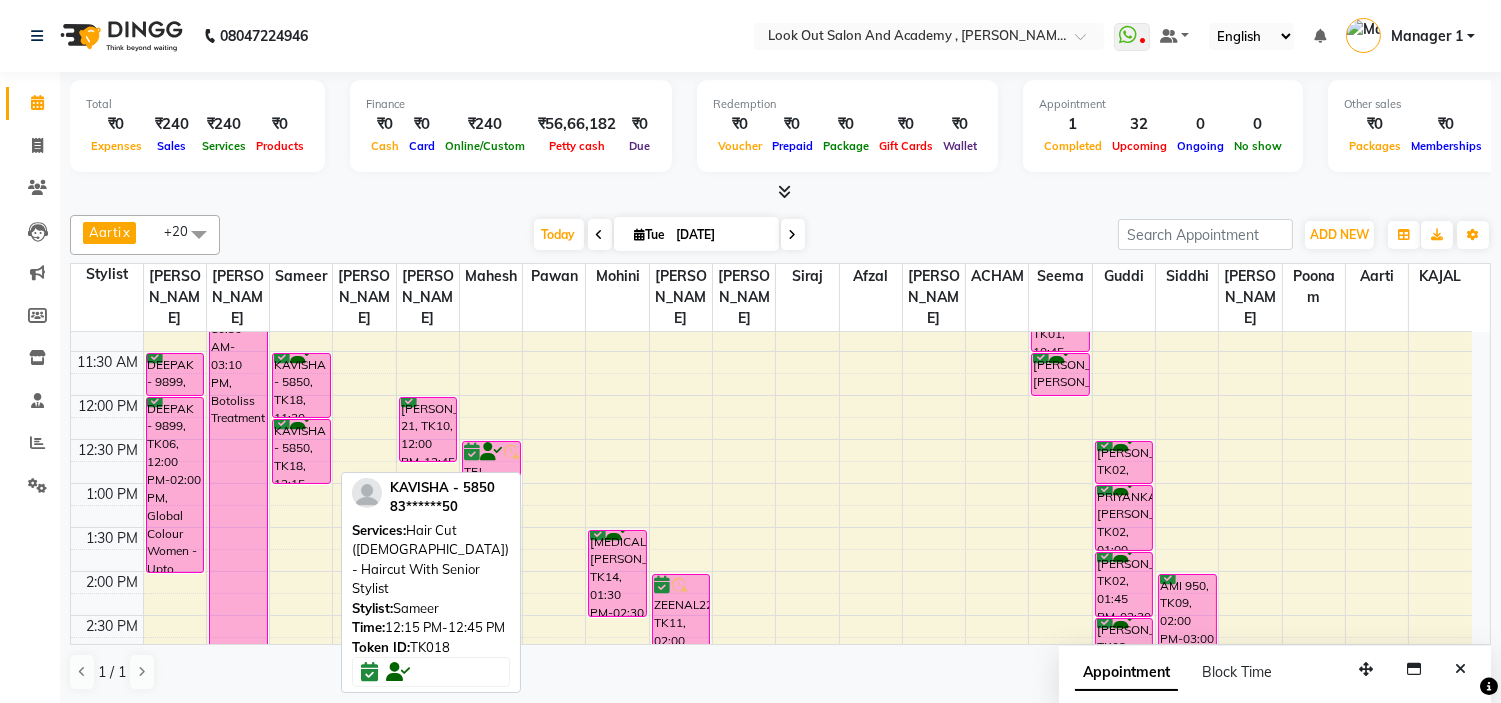 click on "KAVISHA - 5850, TK18, 11:30 AM-12:15 PM, Hair Cut ([DEMOGRAPHIC_DATA]) - Haircut With Senior Stylist     KAVISHA - 5850, TK18, 12:15 PM-12:45 PM, Hair Cut ([DEMOGRAPHIC_DATA]) - Haircut With Senior Stylist     [PERSON_NAME], TK13, 07:00 PM-07:30 PM, Hair Cut ([DEMOGRAPHIC_DATA]) - Haircut With Senior Stylist     [PERSON_NAME], TK13, 07:30 PM-08:15 PM, Global (Inoa) MEN     KAVISHA - 5850, TK18, 12:15 PM-12:45 PM, Hair Cut ([DEMOGRAPHIC_DATA]) - Haircut With Senior Stylist" at bounding box center [301, 703] 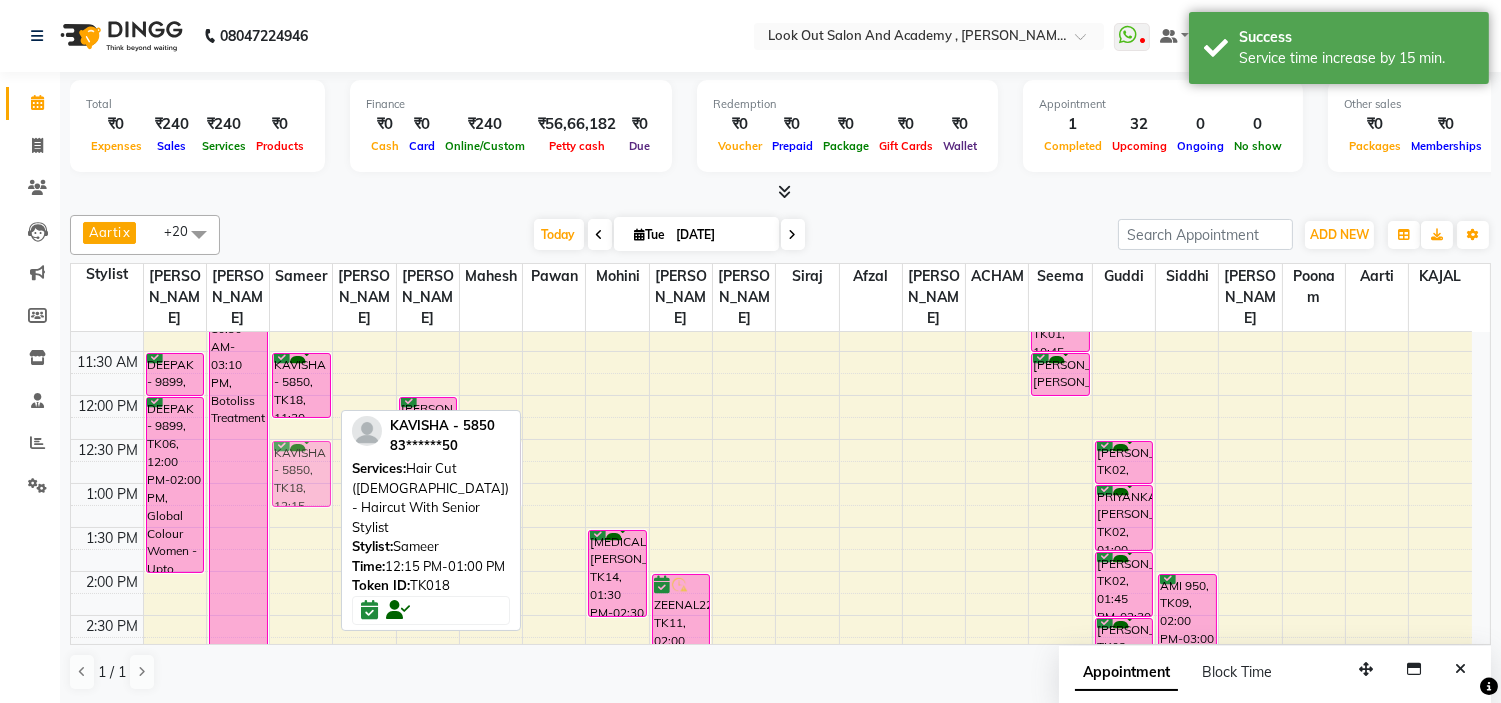 drag, startPoint x: 293, startPoint y: 462, endPoint x: 293, endPoint y: 482, distance: 20 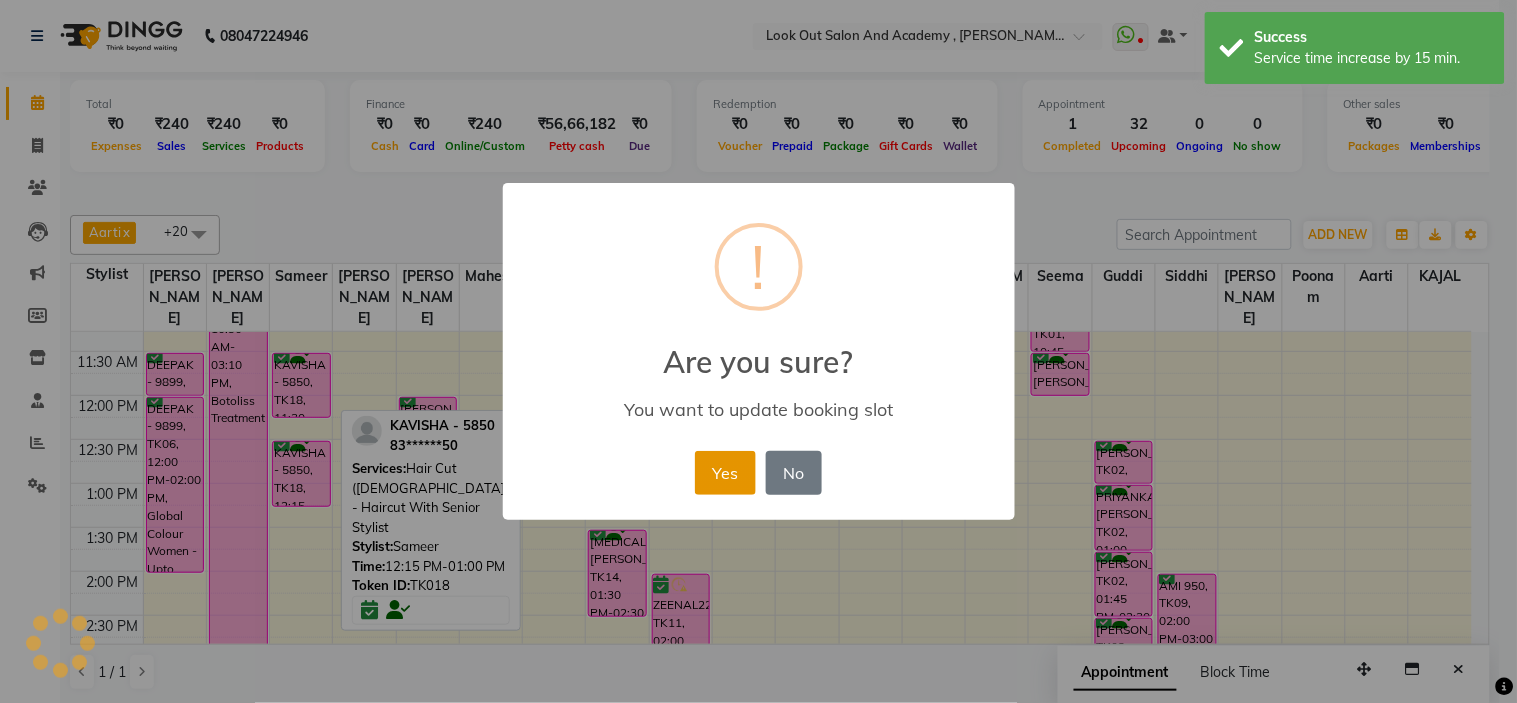 click on "Yes" at bounding box center [725, 473] 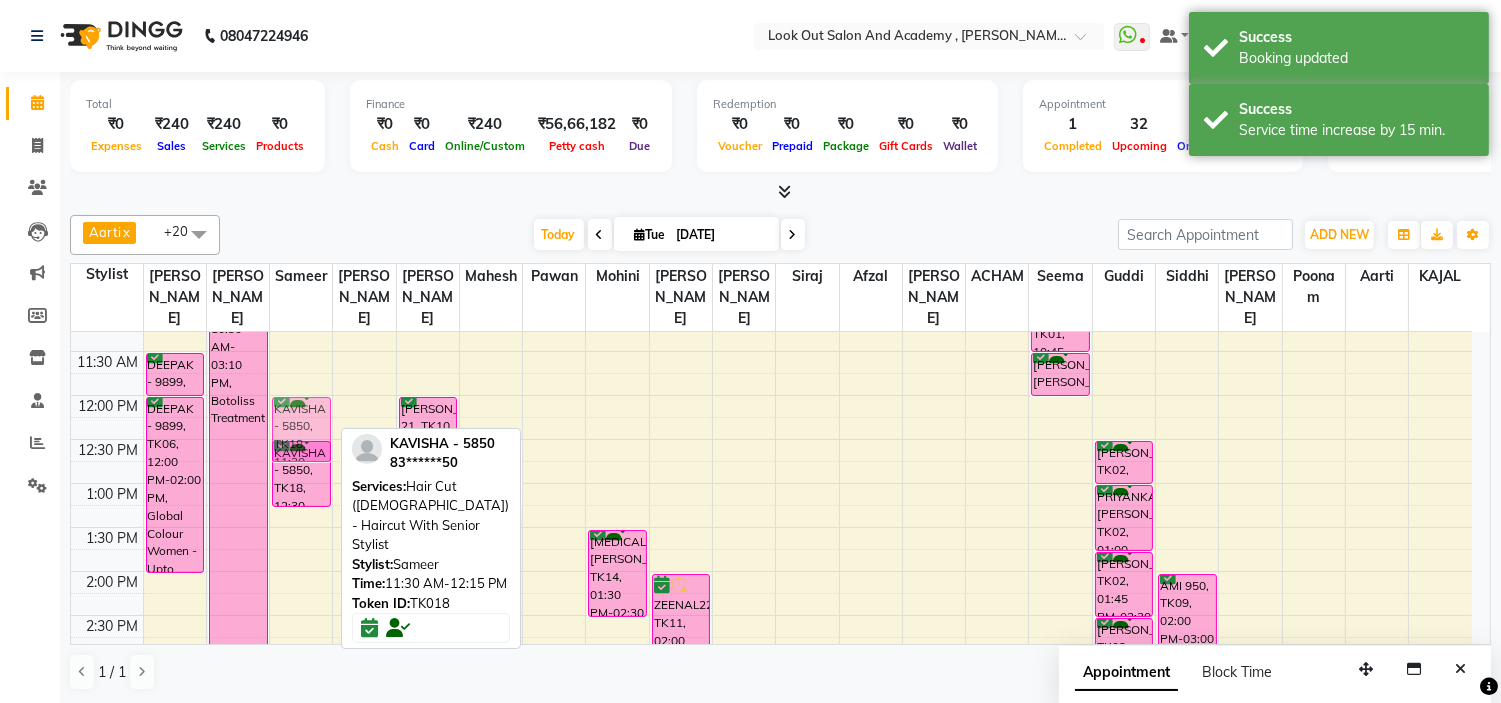 drag, startPoint x: 300, startPoint y: 393, endPoint x: 306, endPoint y: 438, distance: 45.39824 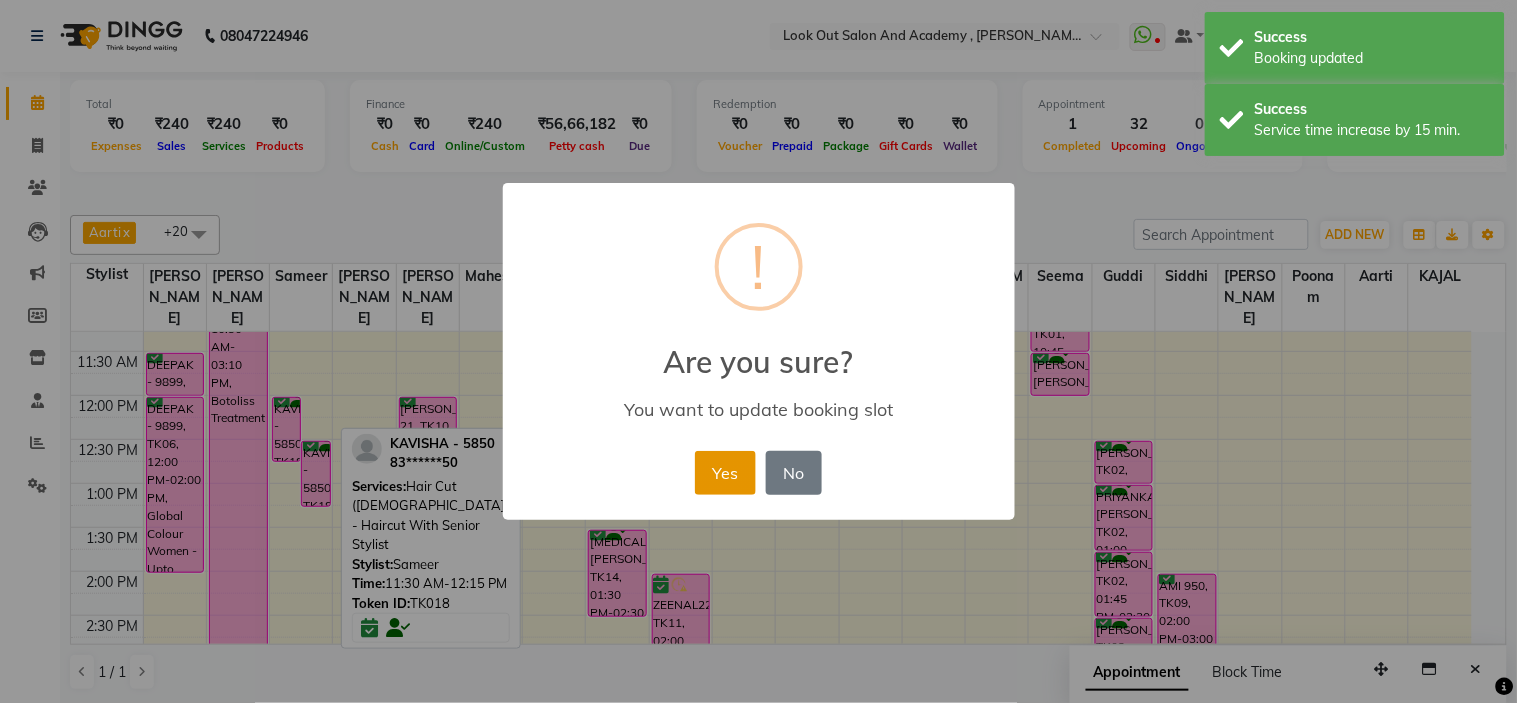 click on "Yes" at bounding box center [725, 473] 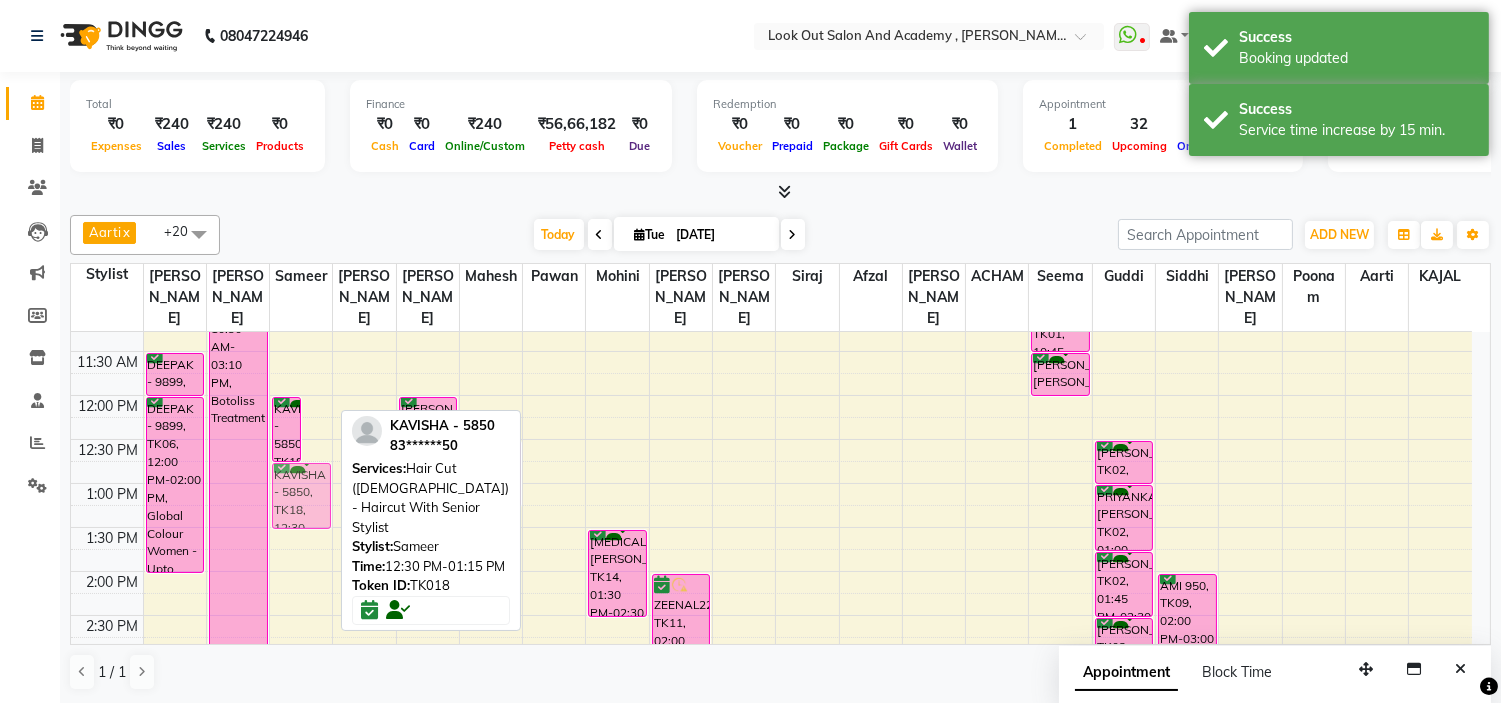 drag, startPoint x: 316, startPoint y: 484, endPoint x: 312, endPoint y: 502, distance: 18.439089 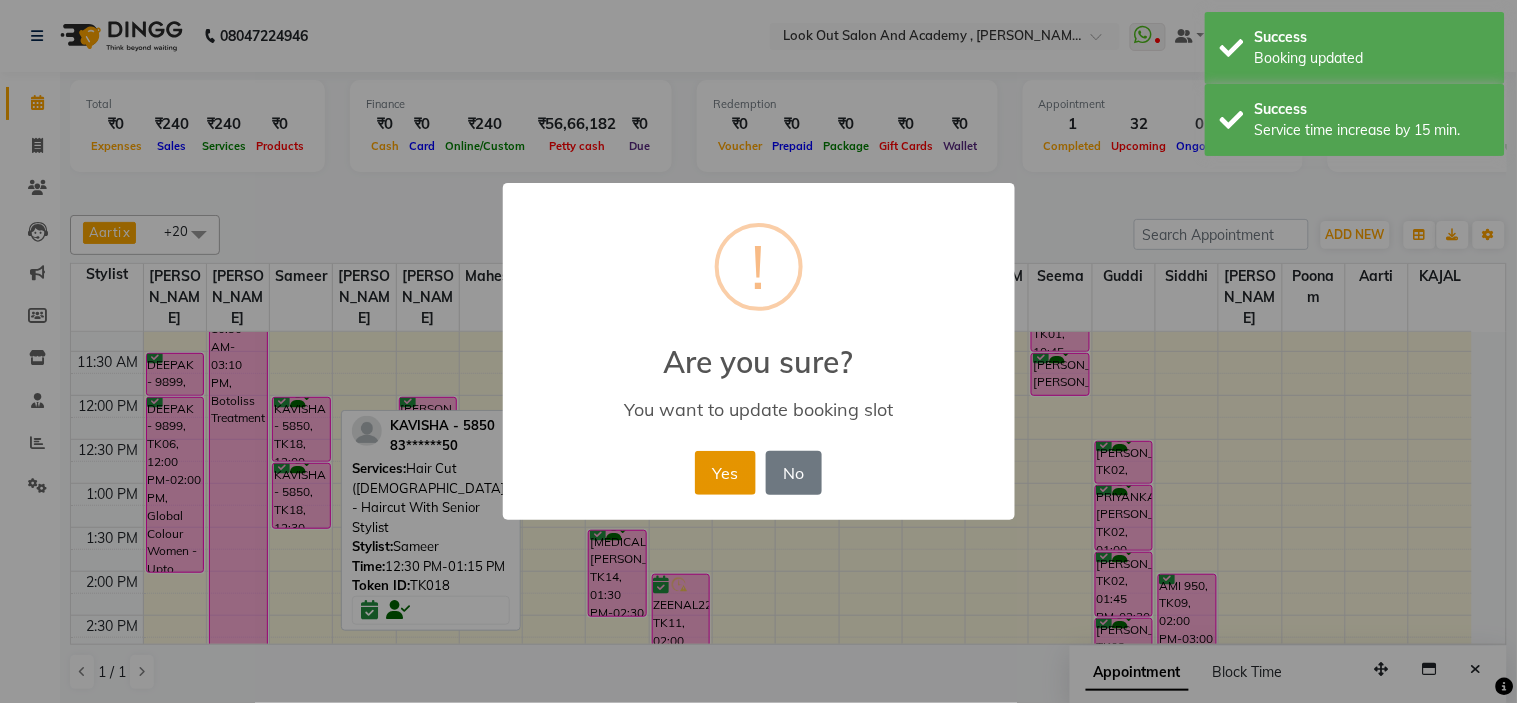 click on "Yes" at bounding box center (725, 473) 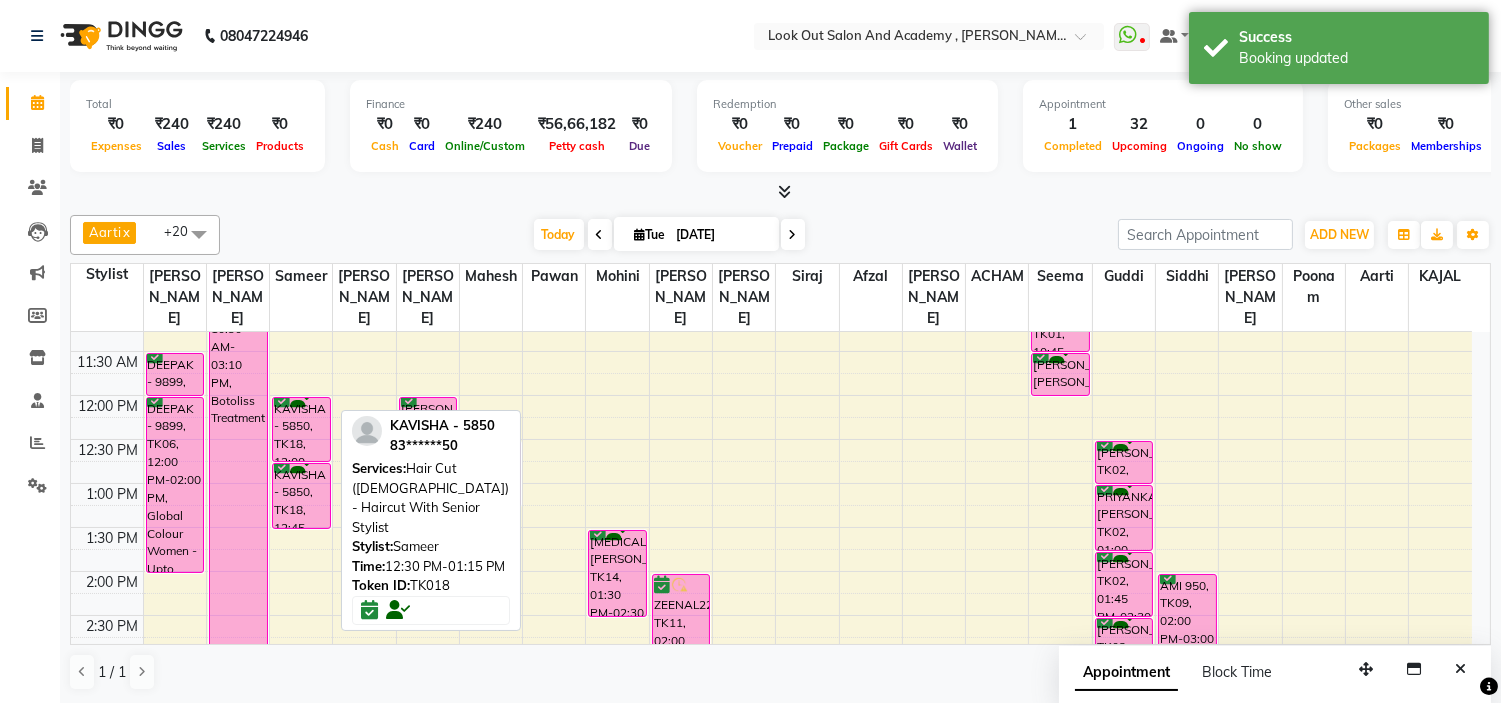 click on "[DATE]" at bounding box center (721, 235) 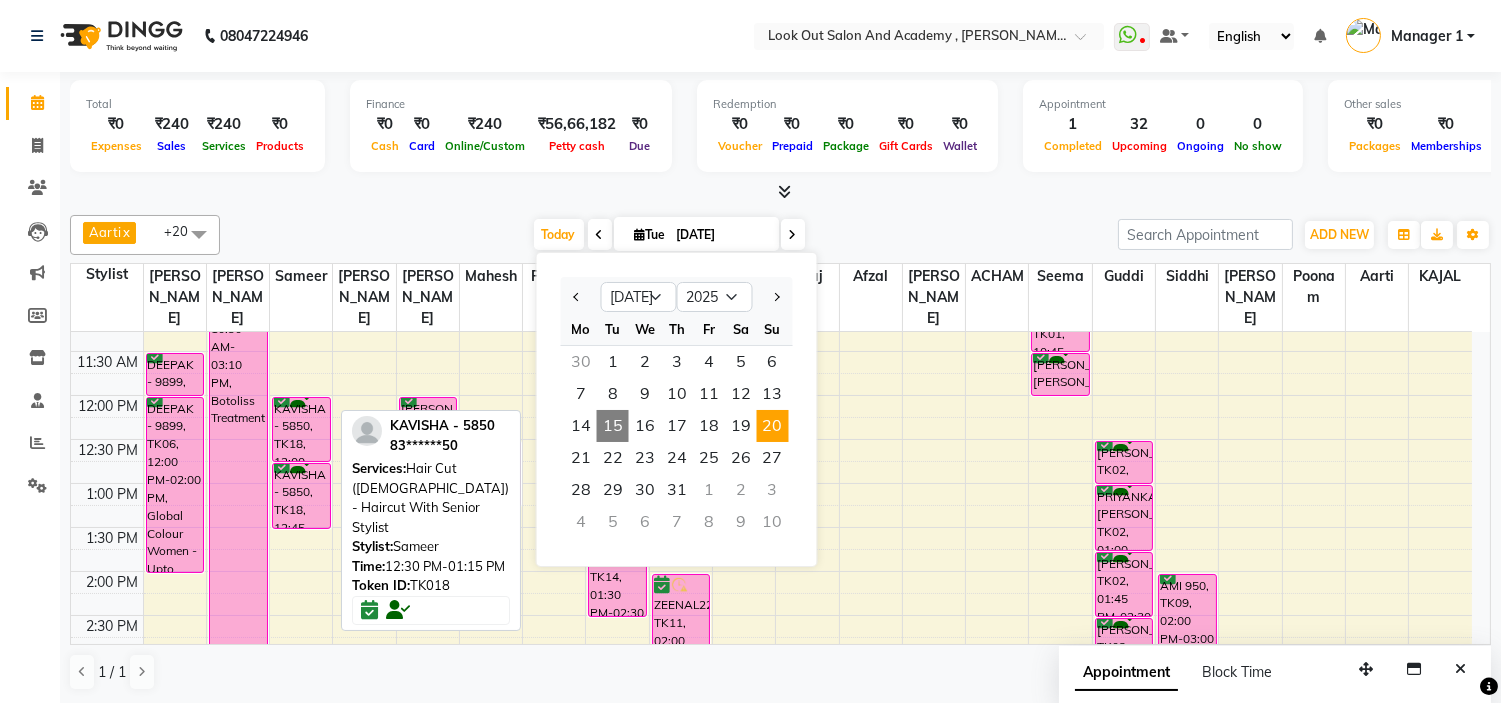 click on "20" at bounding box center (773, 426) 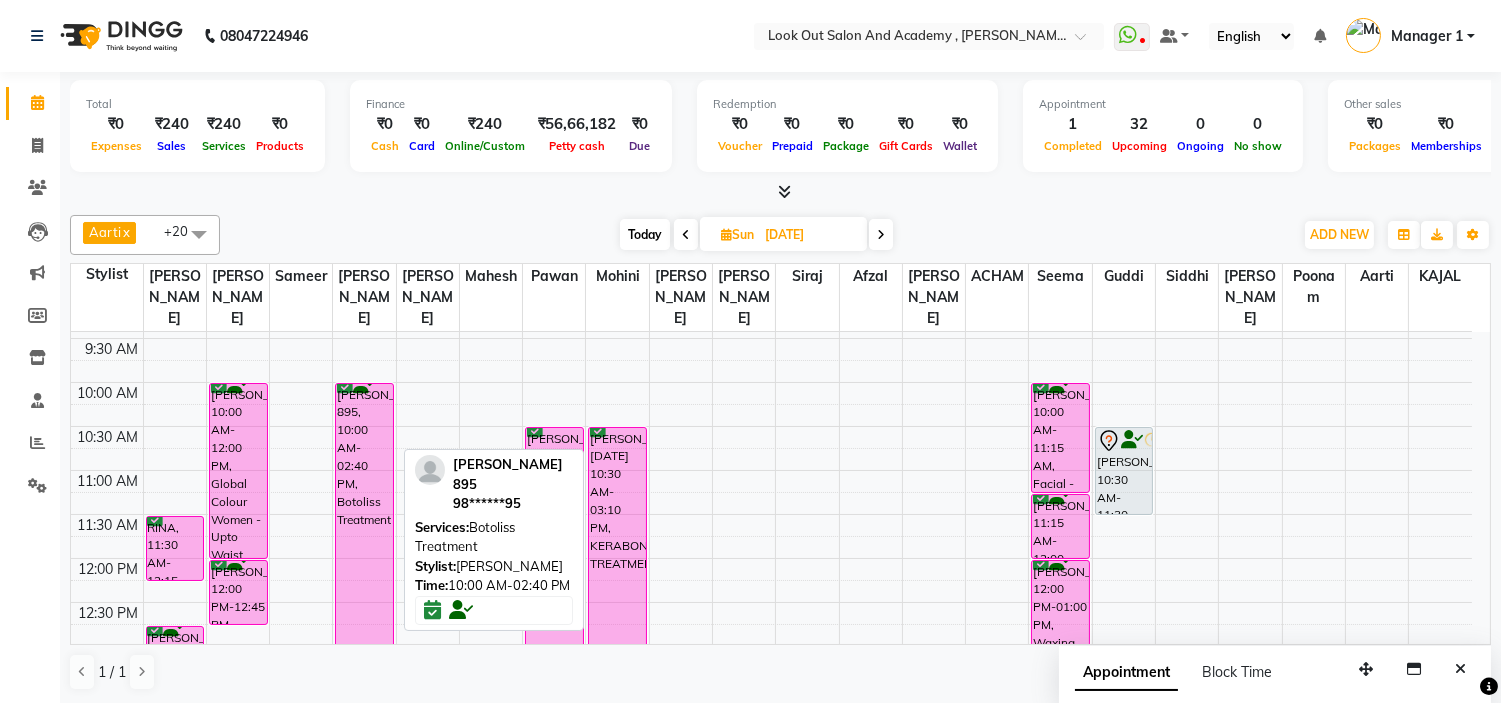 scroll, scrollTop: 0, scrollLeft: 0, axis: both 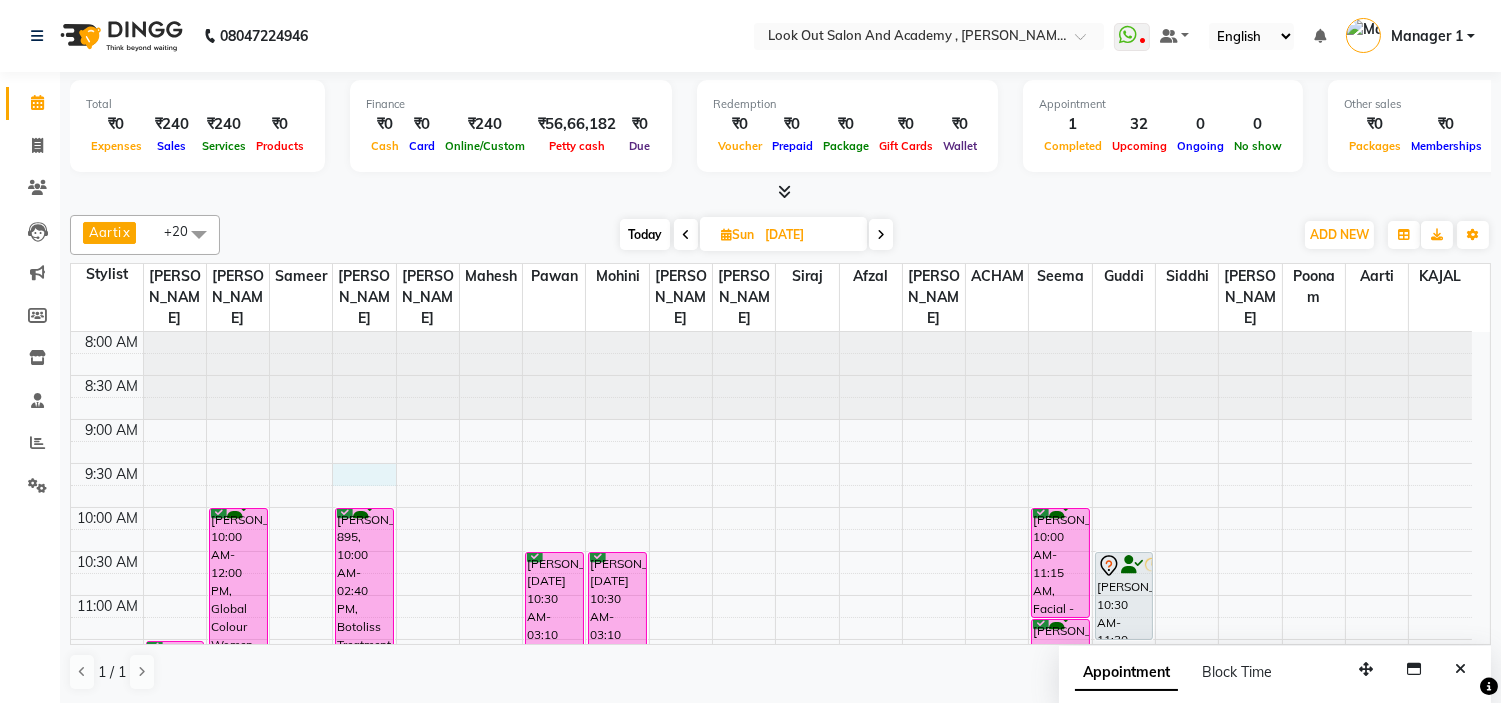 click on "8:00 AM 8:30 AM 9:00 AM 9:30 AM 10:00 AM 10:30 AM 11:00 AM 11:30 AM 12:00 PM 12:30 PM 1:00 PM 1:30 PM 2:00 PM 2:30 PM 3:00 PM 3:30 PM 4:00 PM 4:30 PM 5:00 PM 5:30 PM 6:00 PM 6:30 PM 7:00 PM 7:30 PM 8:00 PM 8:30 PM 9:00 PM 9:30 PM 10:00 PM 10:30 PM     RINA, 11:30 AM-12:15 PM, Hair Cut ([DEMOGRAPHIC_DATA]) - Haircut With Master Stylist     [PERSON_NAME], 12:45 PM-01:45 PM, Hair Cut ([DEMOGRAPHIC_DATA]) - Haircut With Master Stylist     [PERSON_NAME], 10:00 AM-12:00 PM, Global Colour Women - Upto Waist     [PERSON_NAME], 12:00 PM-12:45 PM, BioTop Hair SPA (Women)     SMITA 71, 02:00 PM-06:40 PM, W1 Nanoplastia Treatment     [PERSON_NAME] 895, 10:00 AM-02:40 PM, Botoliss Treatment     [PERSON_NAME] 895, 02:45 PM-04:45 PM, Highlights - Upto Waist     [PERSON_NAME], 02:00 PM-06:40 PM, [MEDICAL_DATA]      [PERSON_NAME]  [DATE] 10:30 AM-03:10 PM, KERABOND TREATMENT     [PERSON_NAME]  [DATE] 10:30 AM-03:10 PM, KERABOND TREATMENT     [PERSON_NAME], 01:30 PM-02:15 PM, Manicure - Wine     [PERSON_NAME], 01:45 PM-02:30 PM, Pedicure - D-Tan Spa" at bounding box center (771, 991) 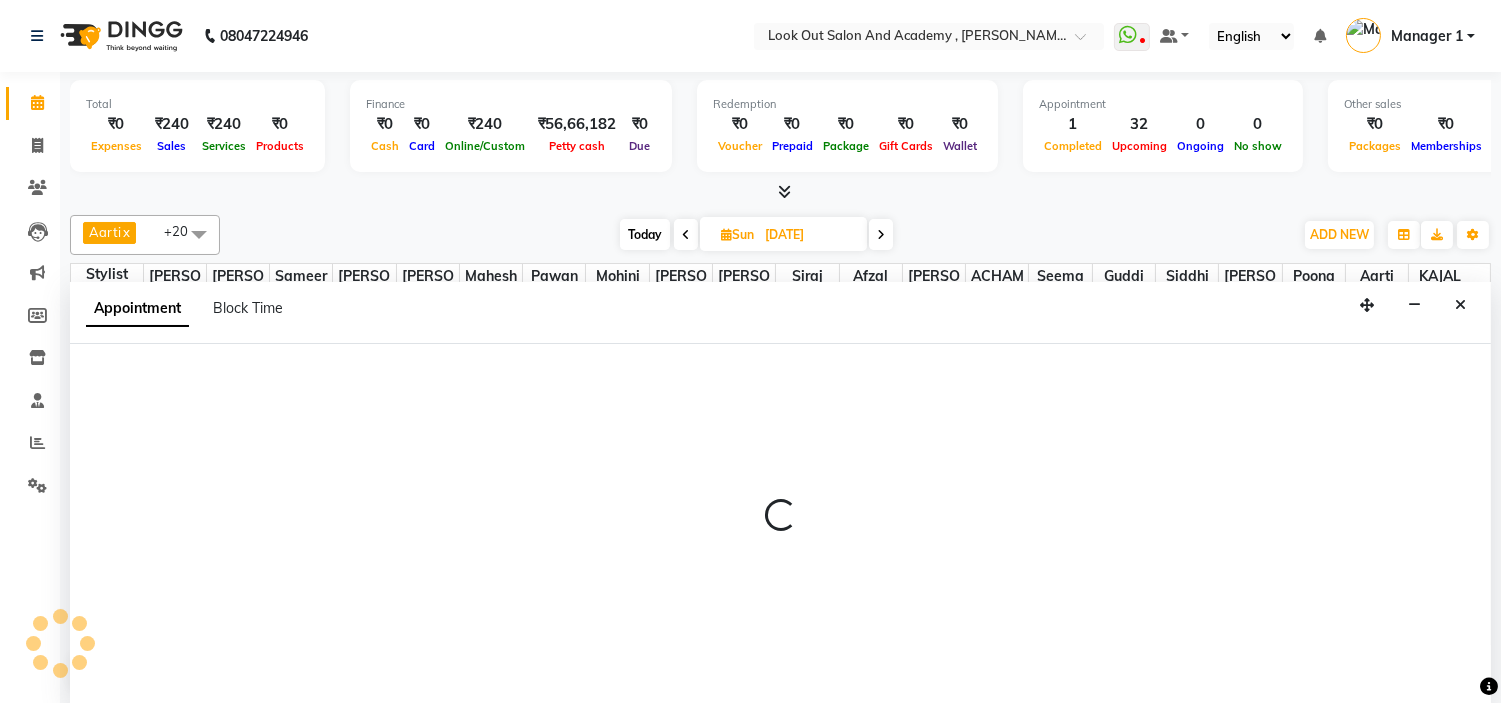 scroll, scrollTop: 1, scrollLeft: 0, axis: vertical 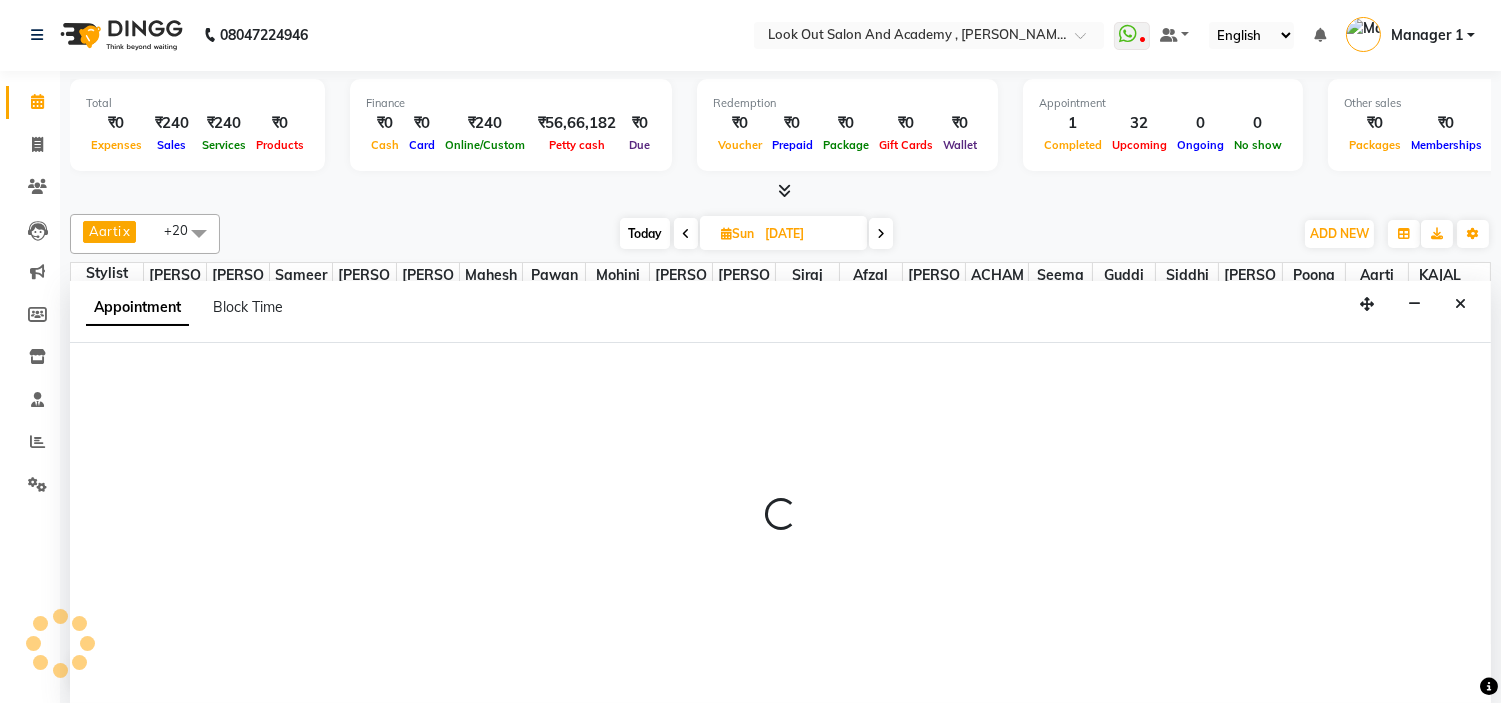 select on "28196" 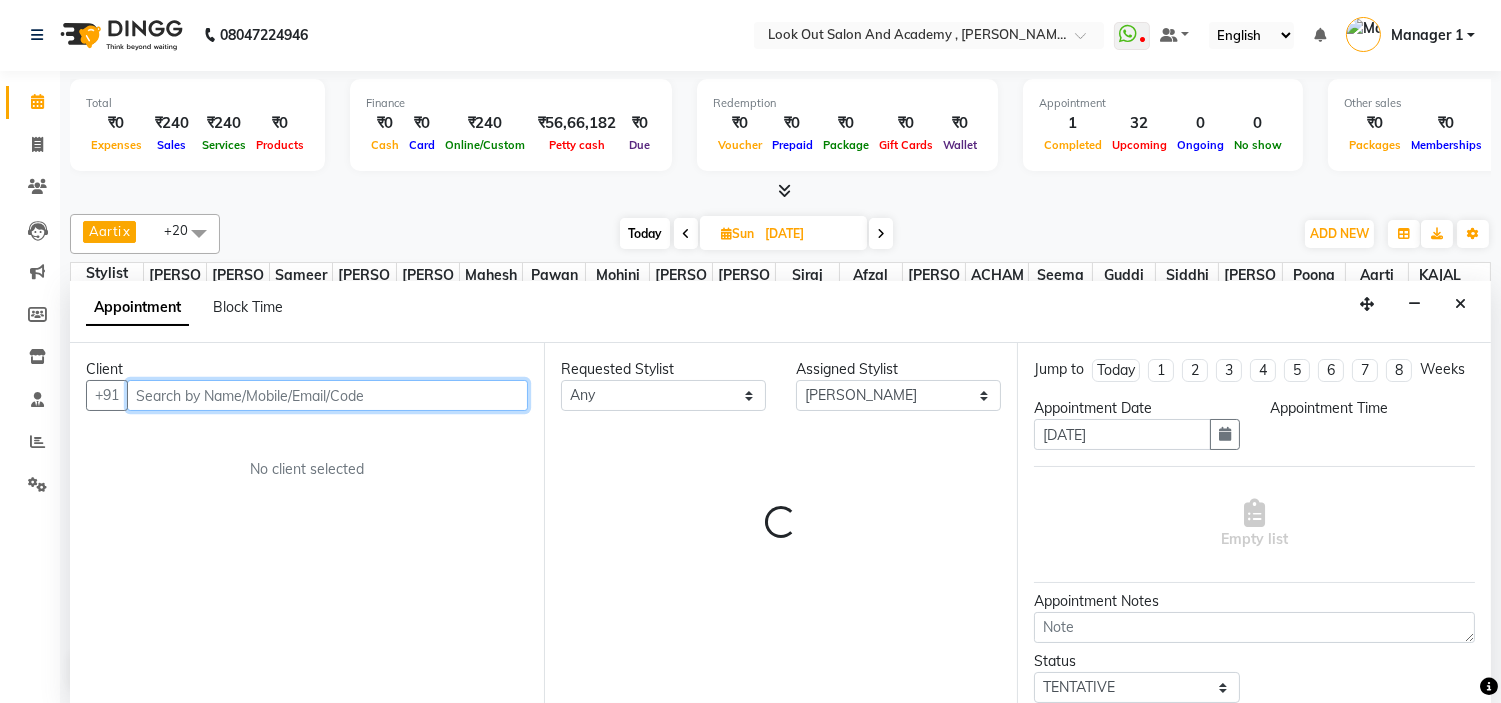 select on "570" 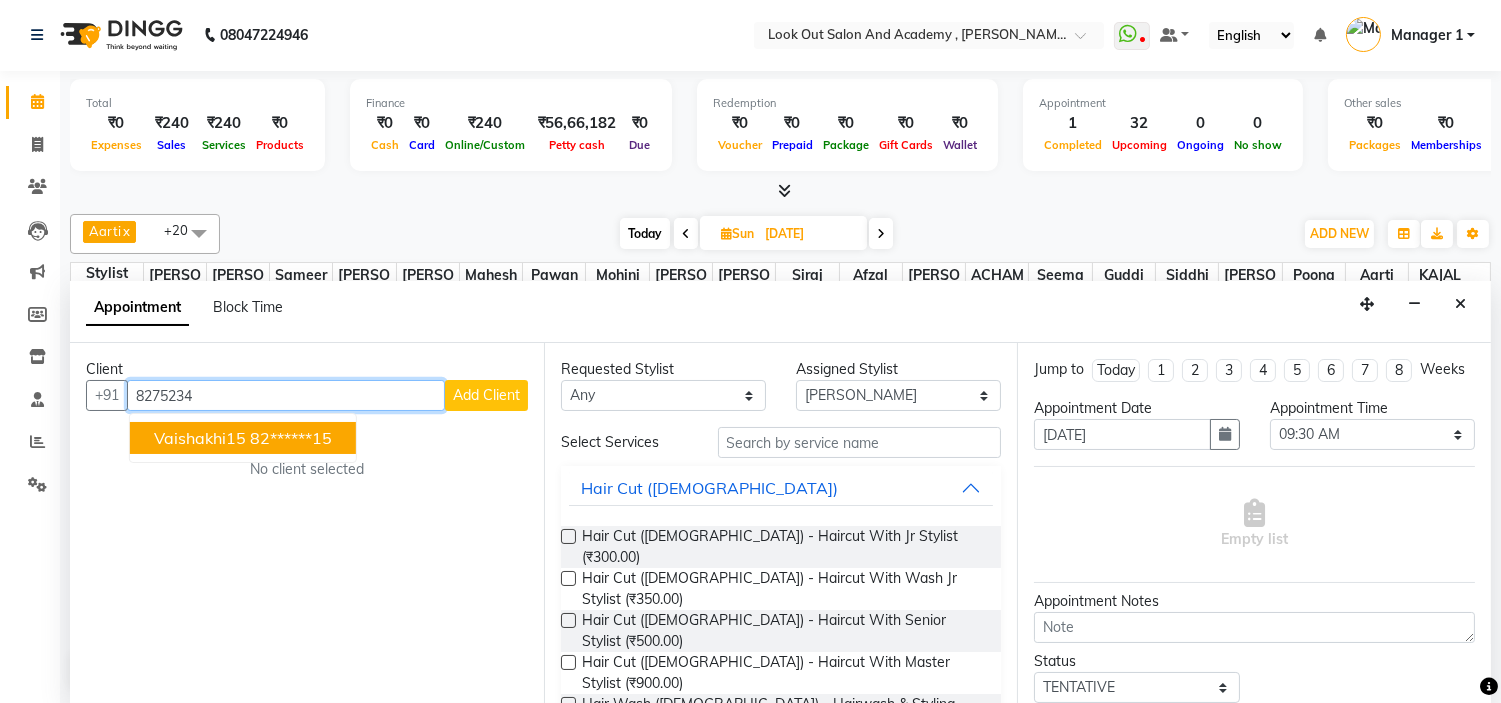 click on "vaishakhi15" at bounding box center (200, 438) 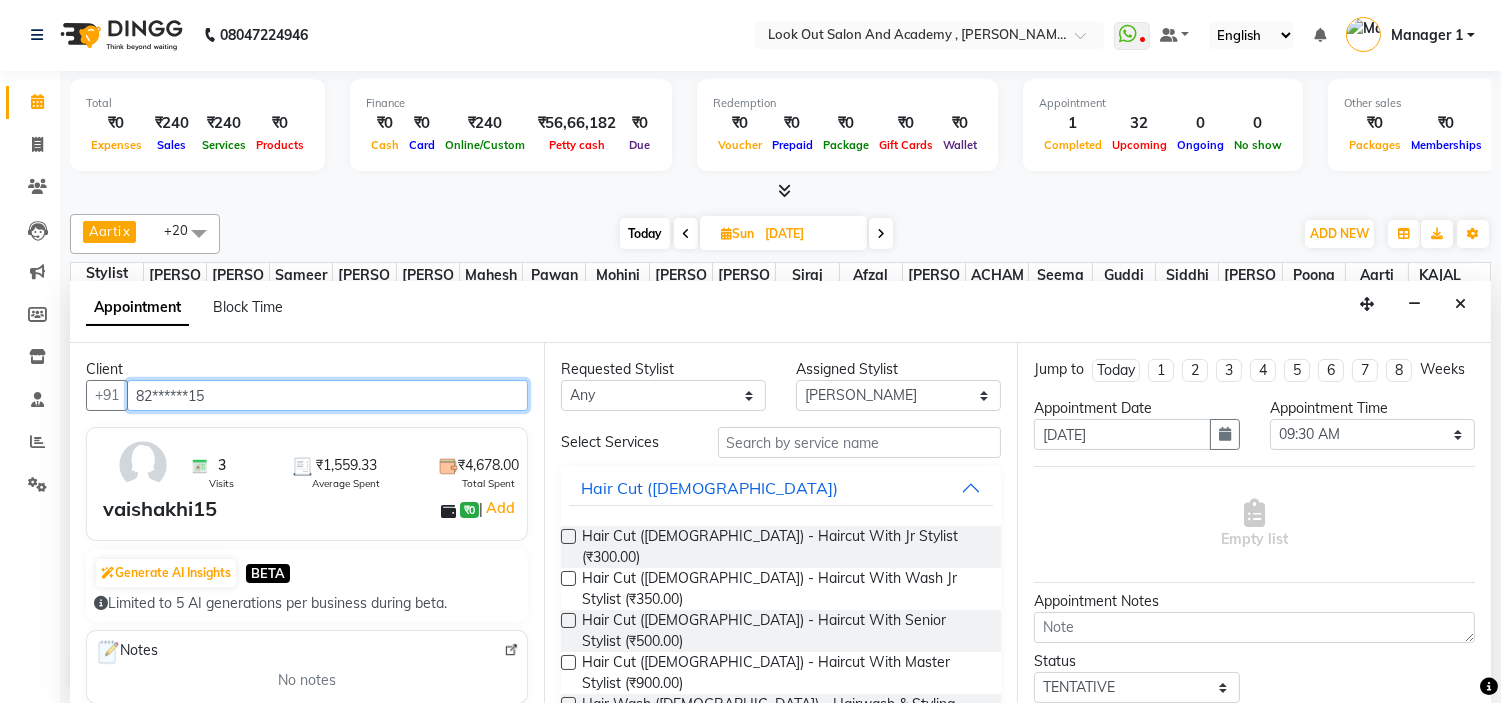 type on "82******15" 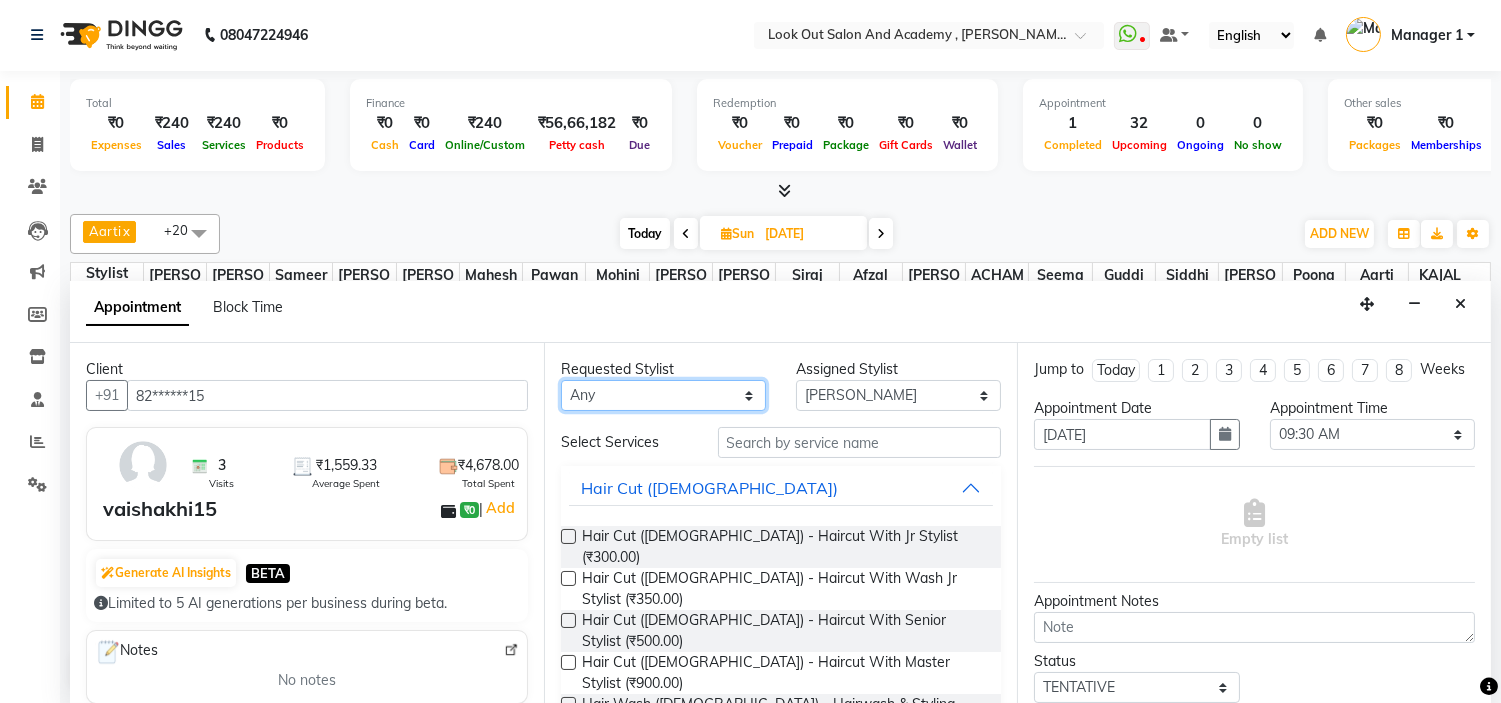 click on "Any [PERSON_NAME] [PERSON_NAME] [PERSON_NAME]  [PERSON_NAME] [PERSON_NAME] [PERSON_NAME] DISHA H [PERSON_NAME] [PERSON_NAME] KAJAL Mahesh [PERSON_NAME]  [PERSON_NAME]  [PERSON_NAME]  [PERSON_NAME] Pawan  Poonam [PERSON_NAME] [PERSON_NAME] [PERSON_NAME] [PERSON_NAME] [PERSON_NAME] Sameer [PERSON_NAME] [PERSON_NAME]  [PERSON_NAME]" at bounding box center (663, 395) 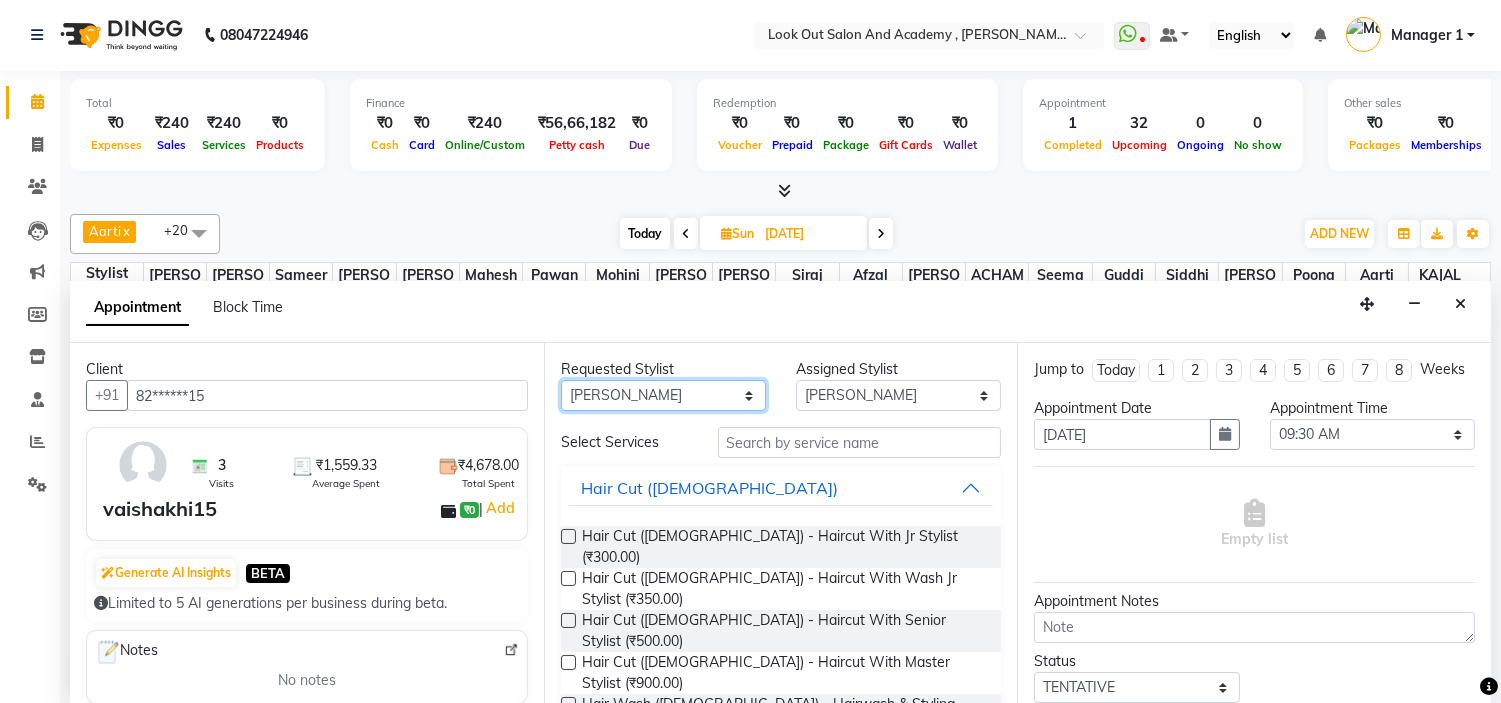 click on "Any [PERSON_NAME] [PERSON_NAME] [PERSON_NAME]  [PERSON_NAME] [PERSON_NAME] [PERSON_NAME] DISHA H [PERSON_NAME] [PERSON_NAME] KAJAL Mahesh [PERSON_NAME]  [PERSON_NAME]  [PERSON_NAME]  [PERSON_NAME] Pawan  Poonam [PERSON_NAME] [PERSON_NAME] [PERSON_NAME] [PERSON_NAME] [PERSON_NAME] Sameer [PERSON_NAME] [PERSON_NAME]  [PERSON_NAME]" at bounding box center (663, 395) 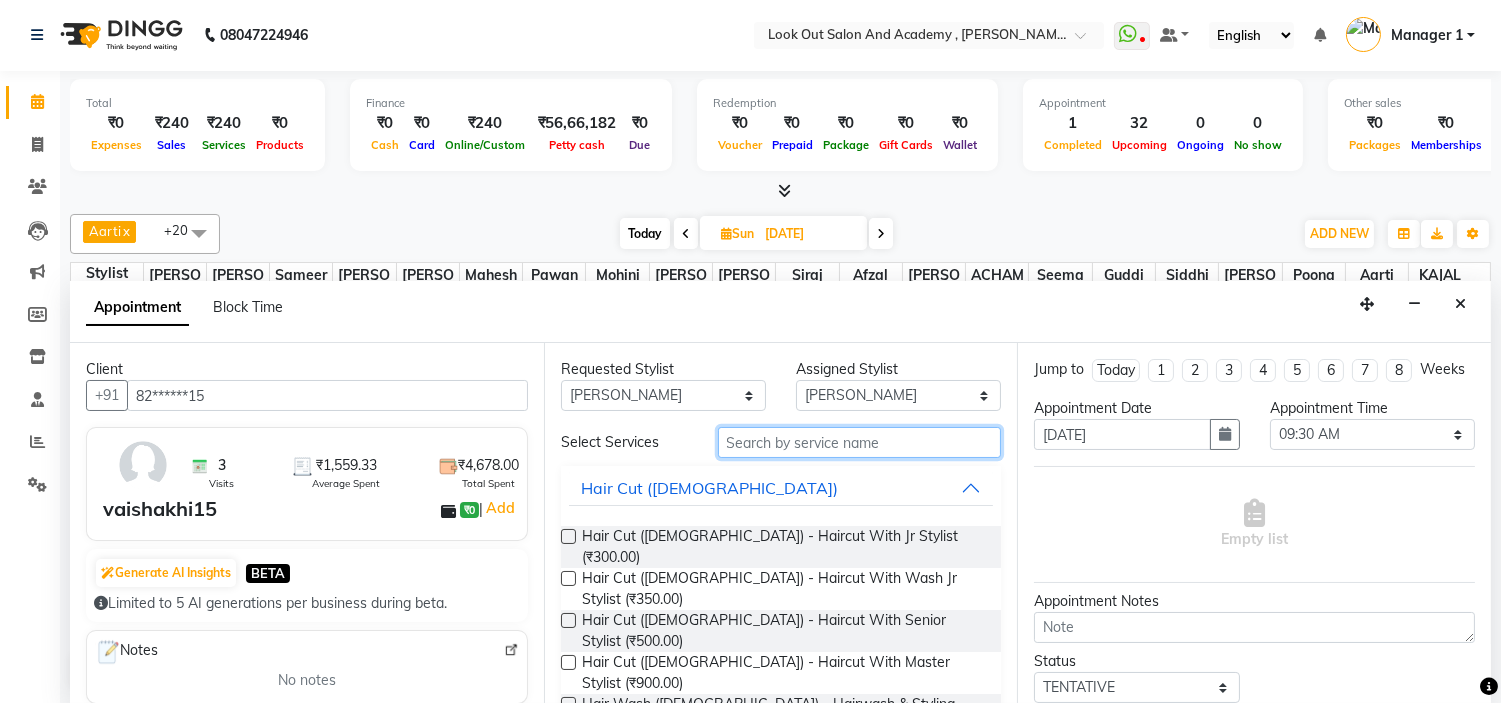 click at bounding box center (860, 442) 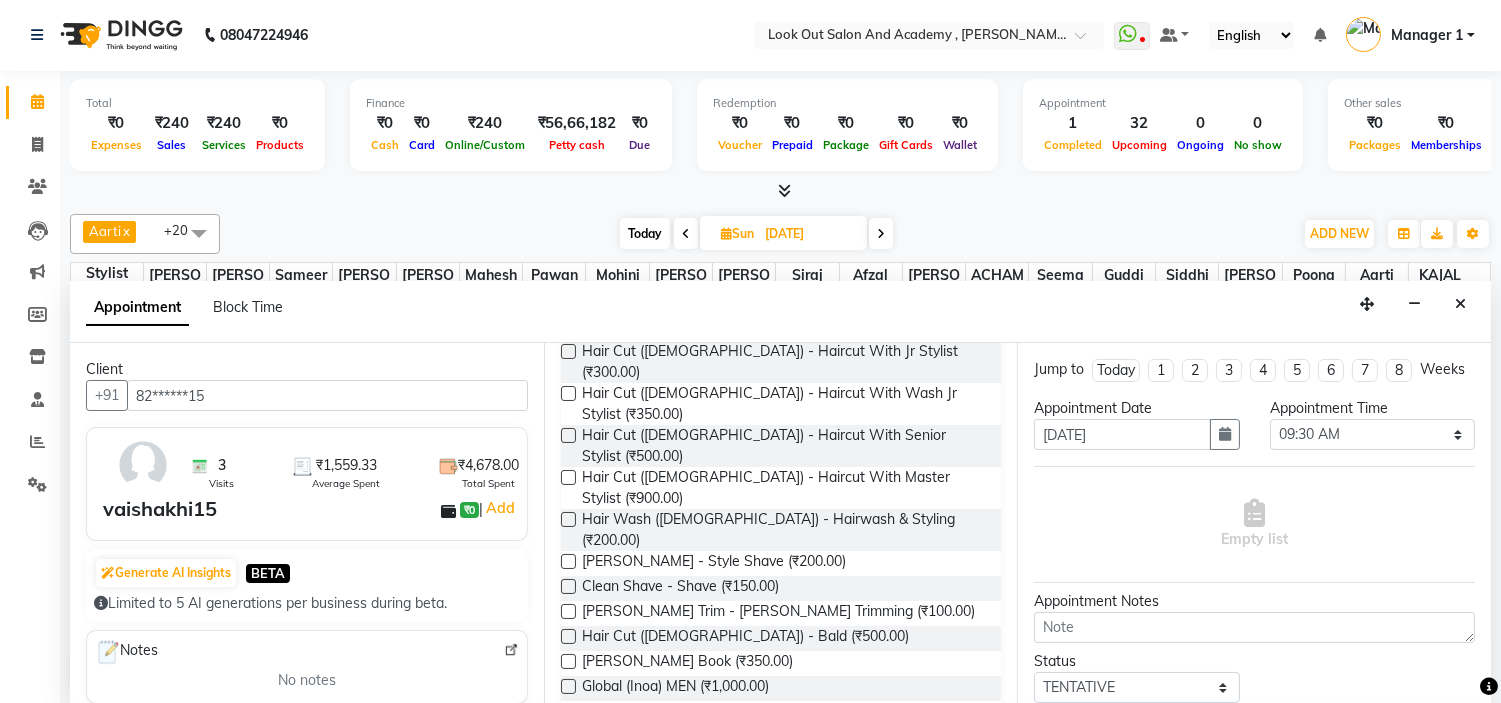 scroll, scrollTop: 333, scrollLeft: 0, axis: vertical 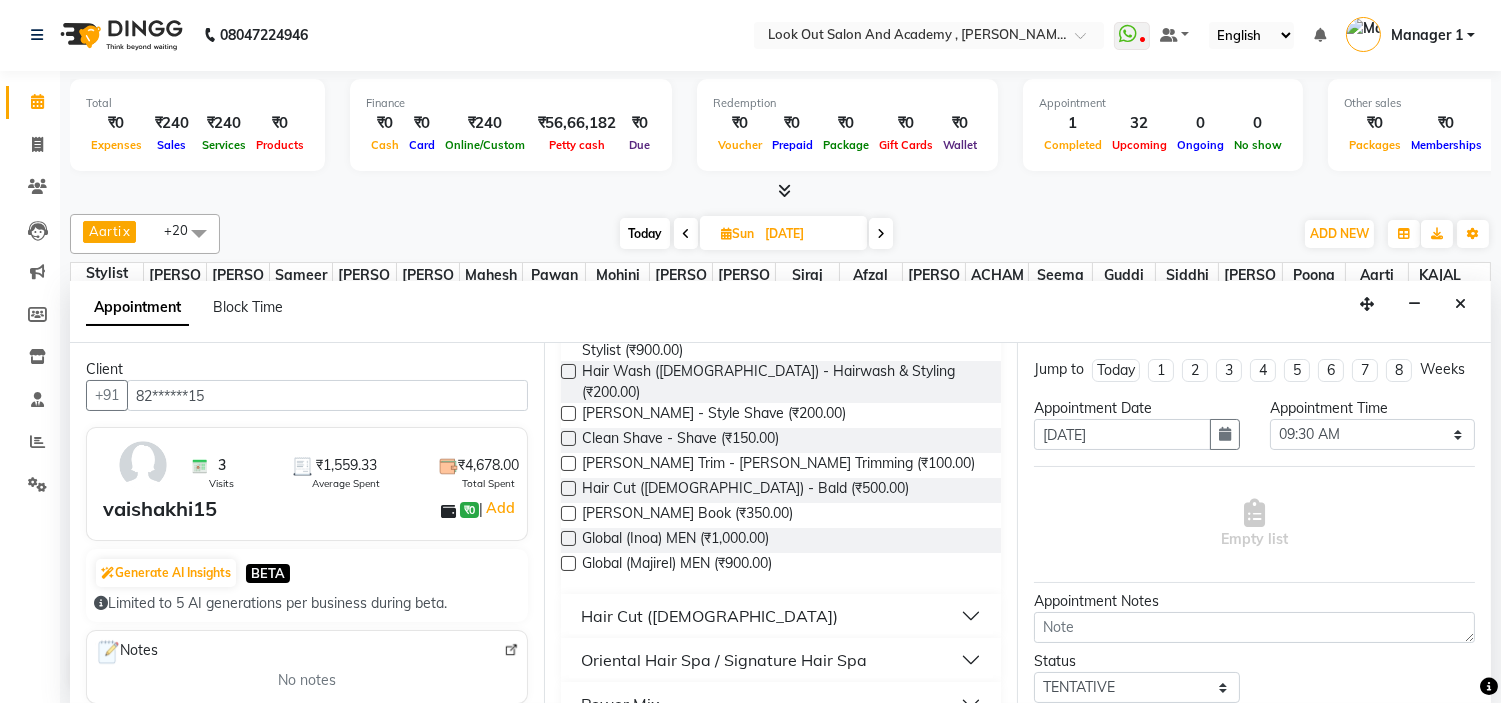 click on "Hair Cut ([DEMOGRAPHIC_DATA])" at bounding box center (709, 616) 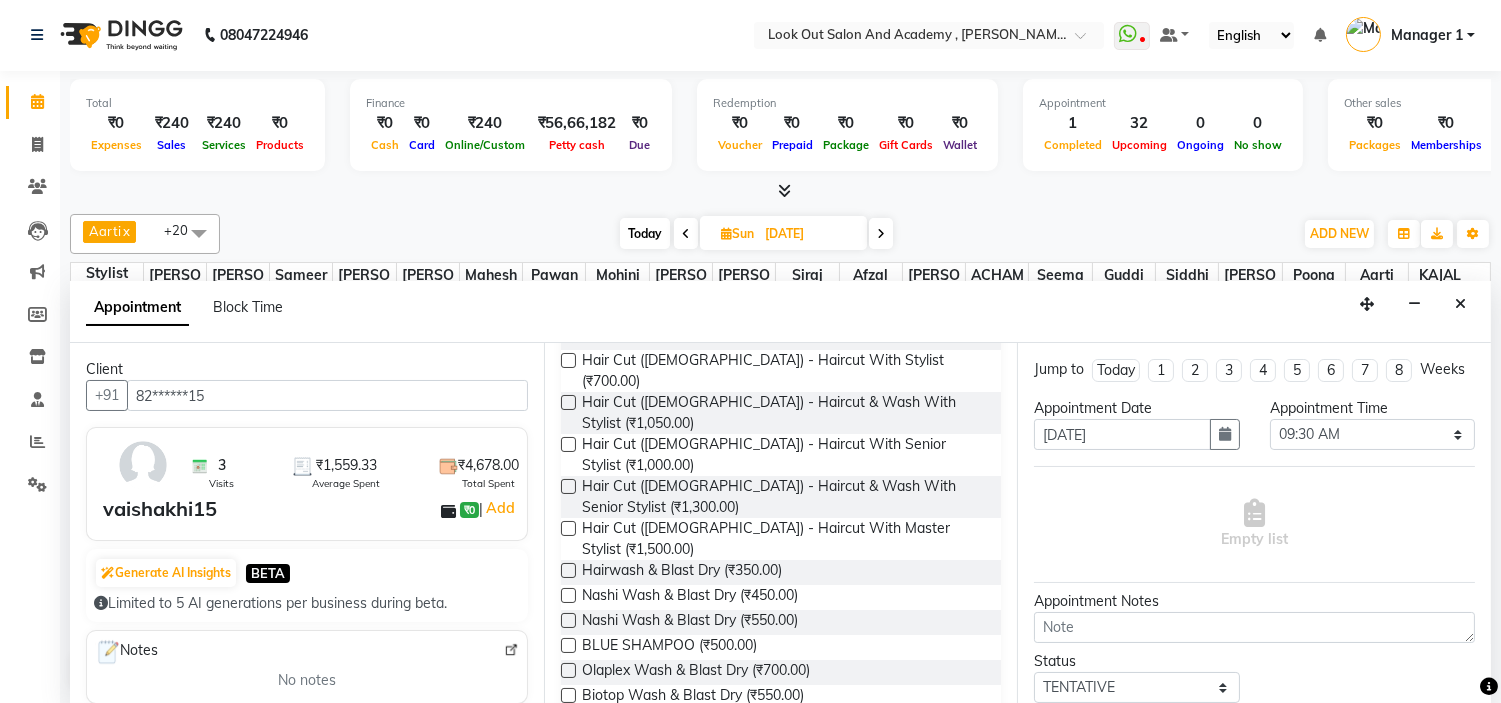 scroll, scrollTop: 555, scrollLeft: 0, axis: vertical 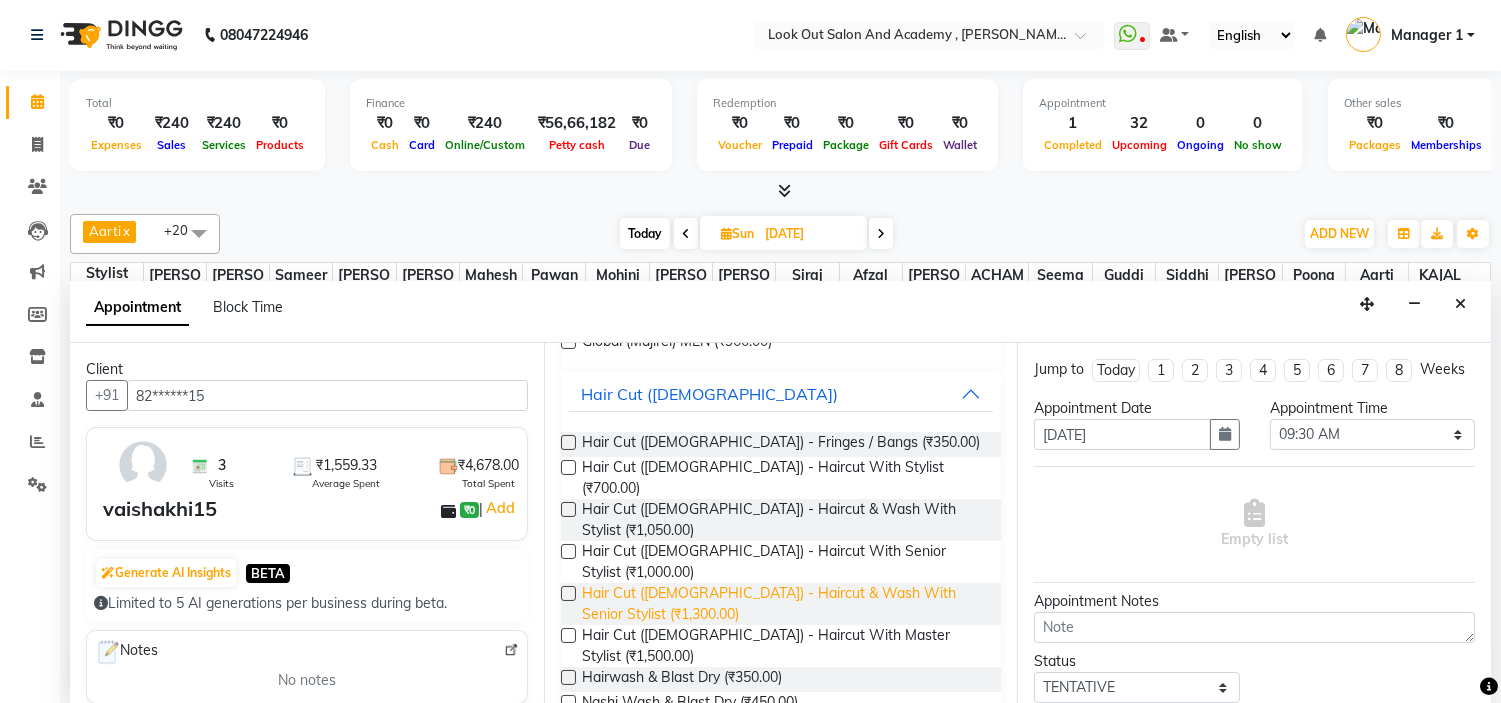 click on "Hair Cut ([DEMOGRAPHIC_DATA]) - Haircut & Wash With Senior Stylist (₹1,300.00)" at bounding box center [784, 604] 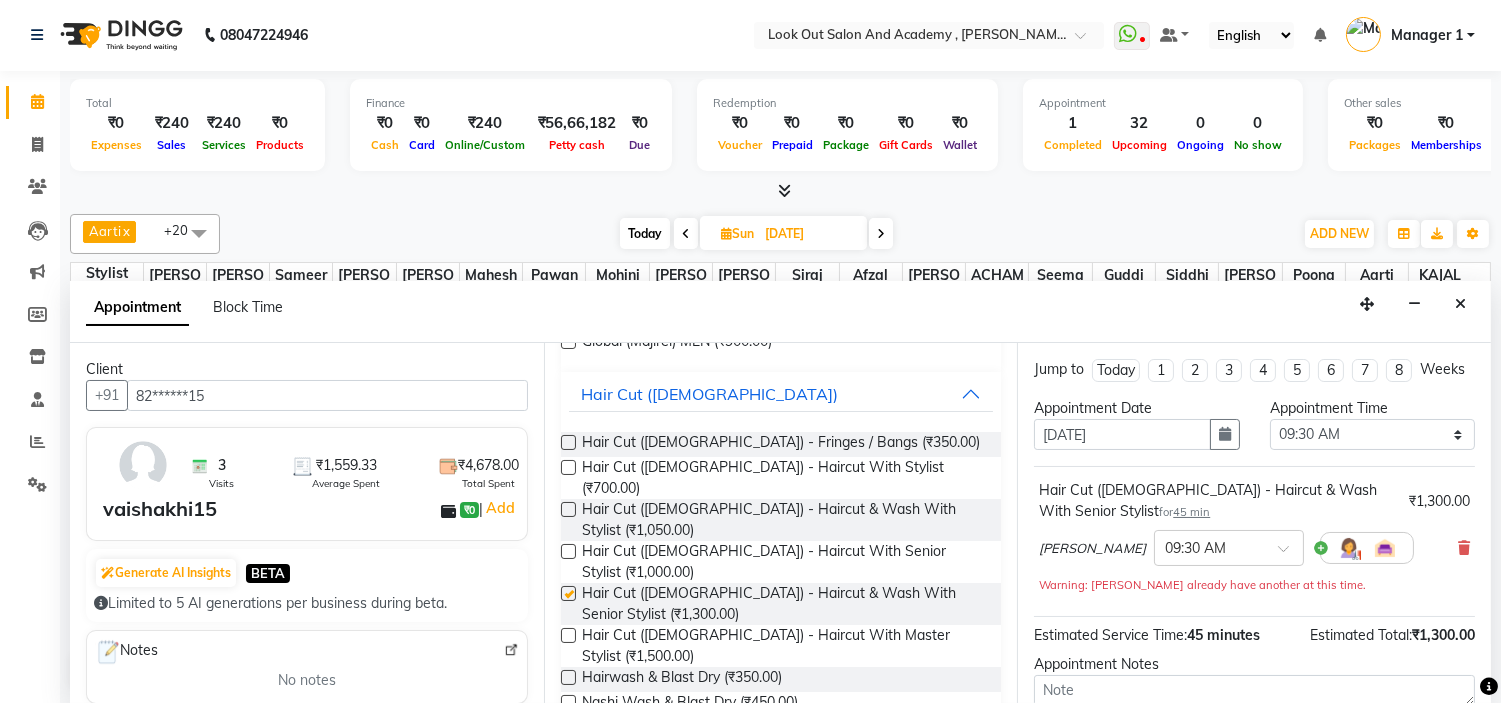 checkbox on "false" 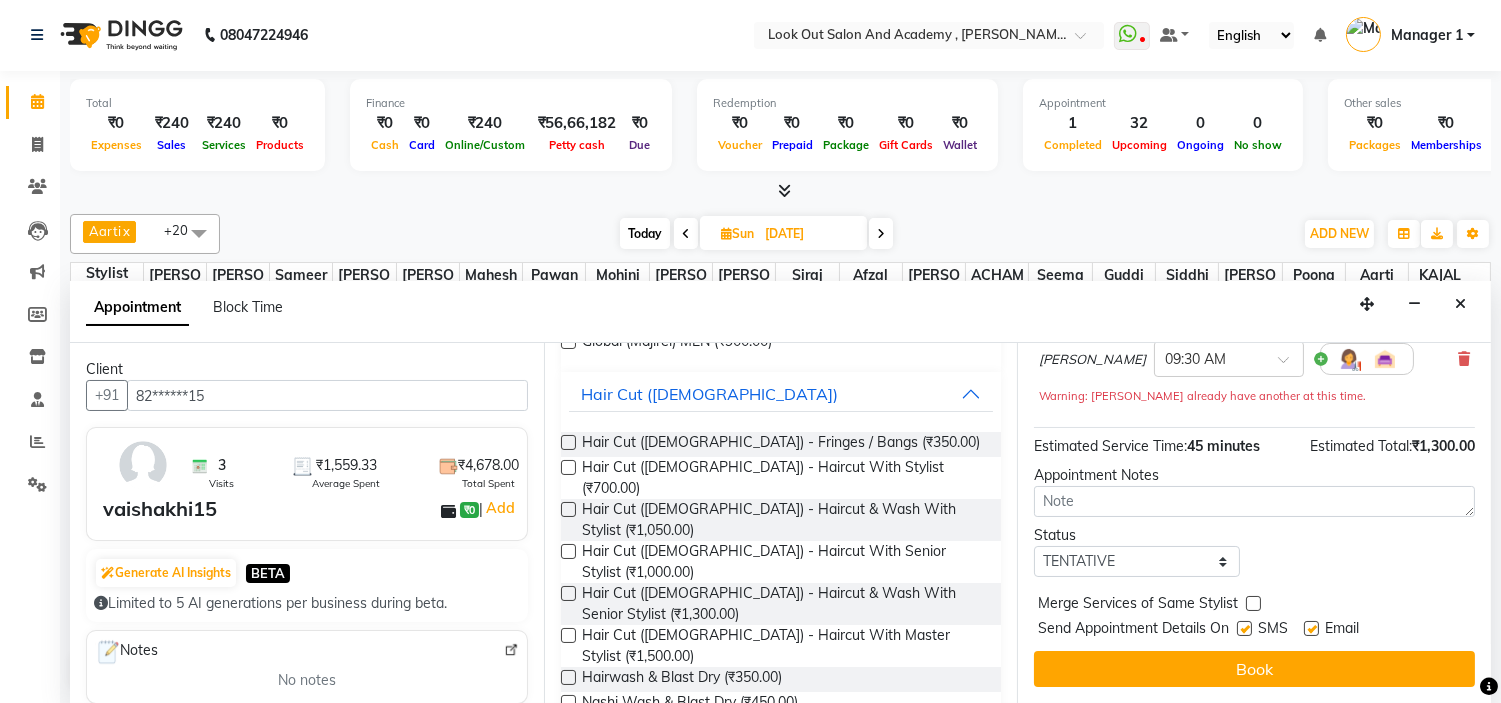 scroll, scrollTop: 207, scrollLeft: 0, axis: vertical 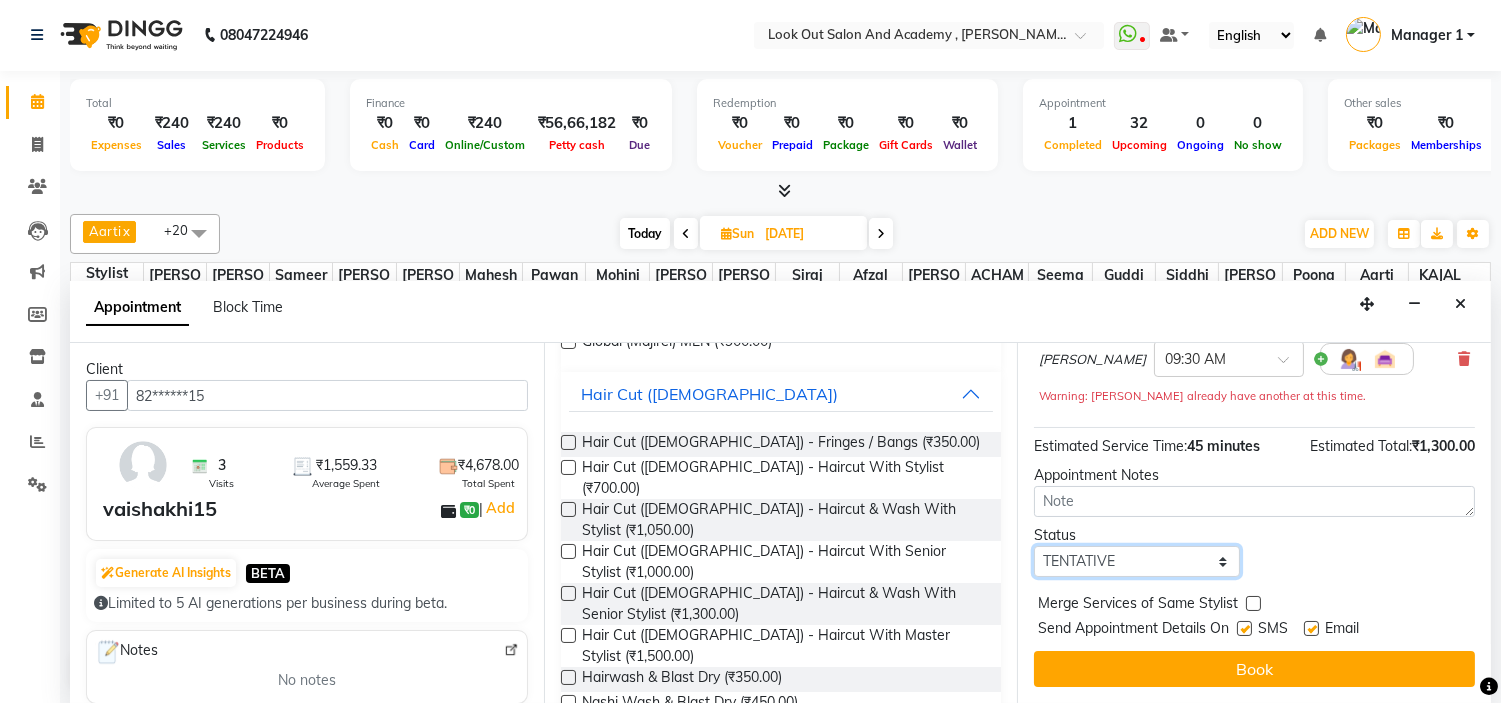 click on "Select TENTATIVE CONFIRM UPCOMING" at bounding box center [1136, 561] 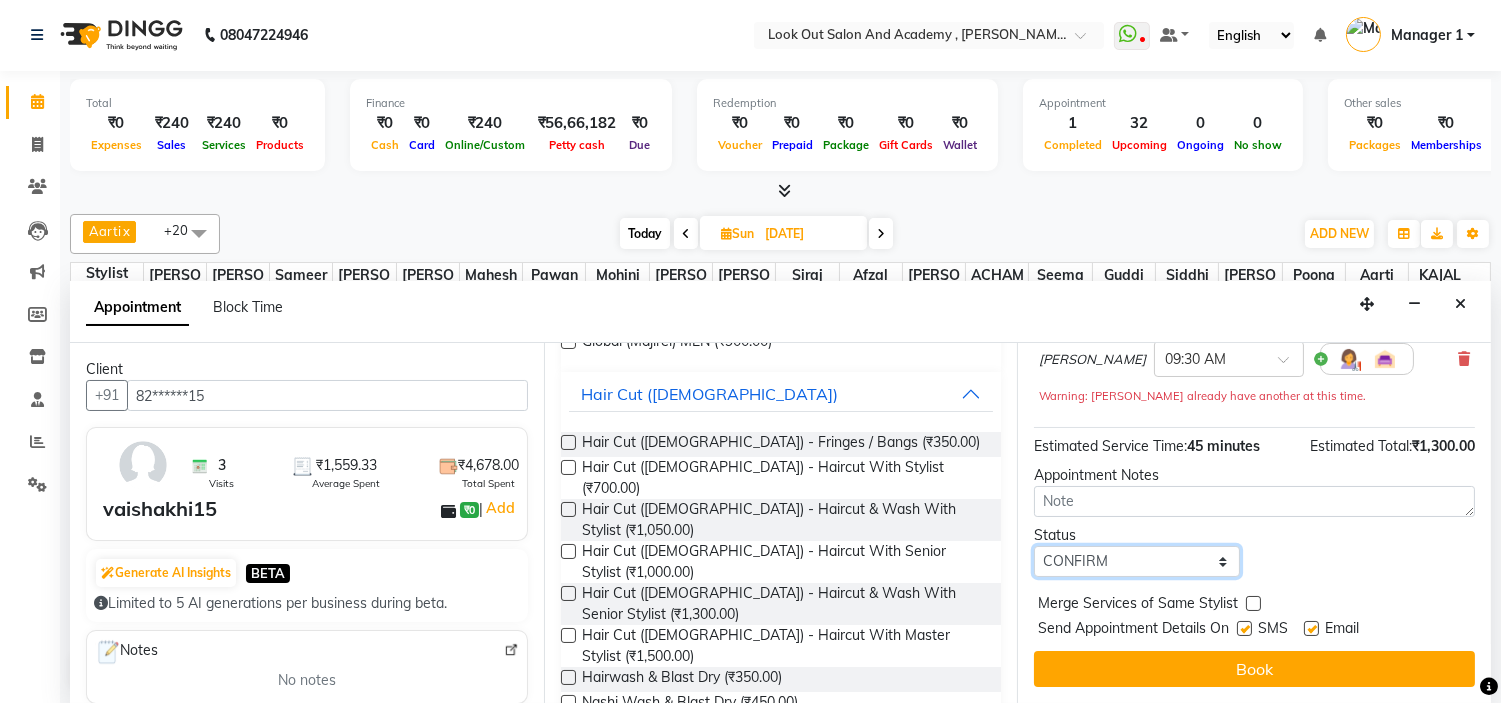 click on "Select TENTATIVE CONFIRM UPCOMING" at bounding box center (1136, 561) 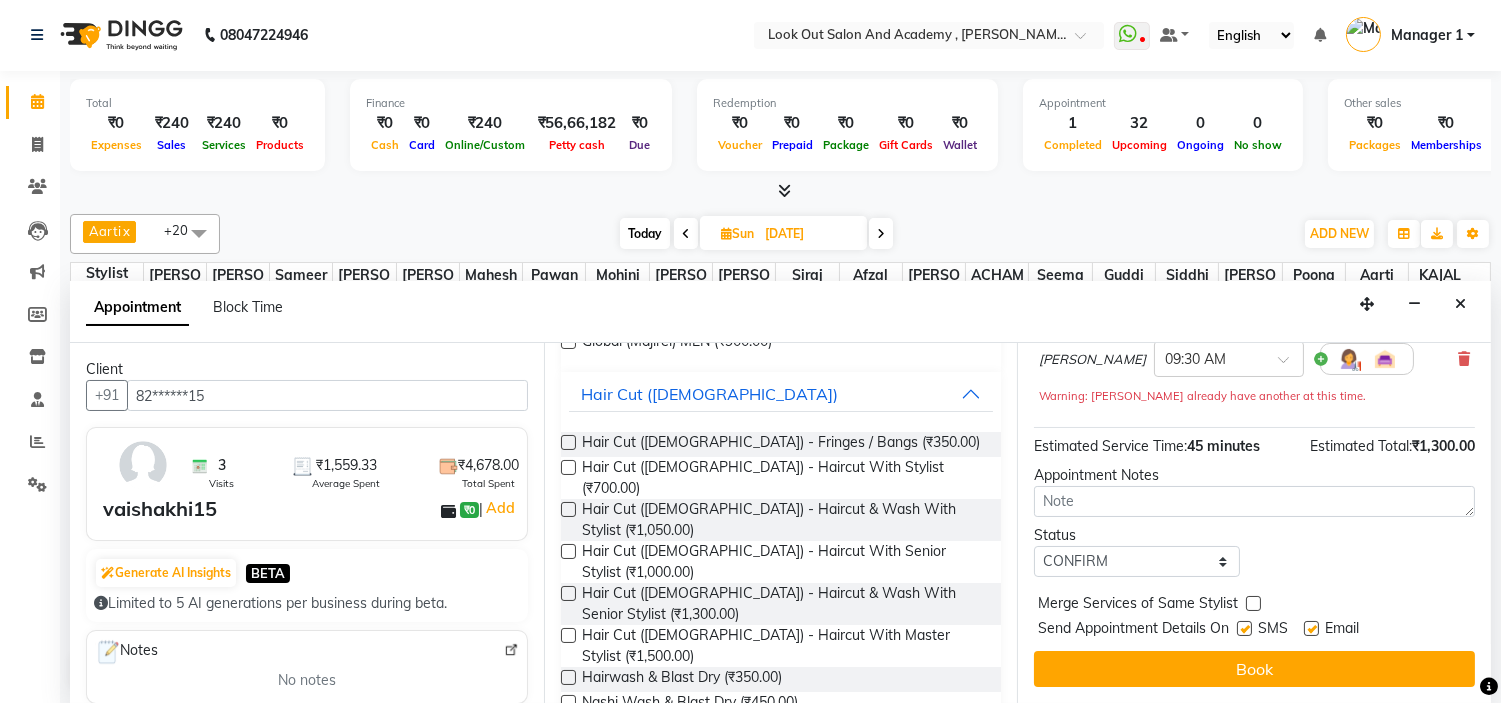 click at bounding box center [1244, 628] 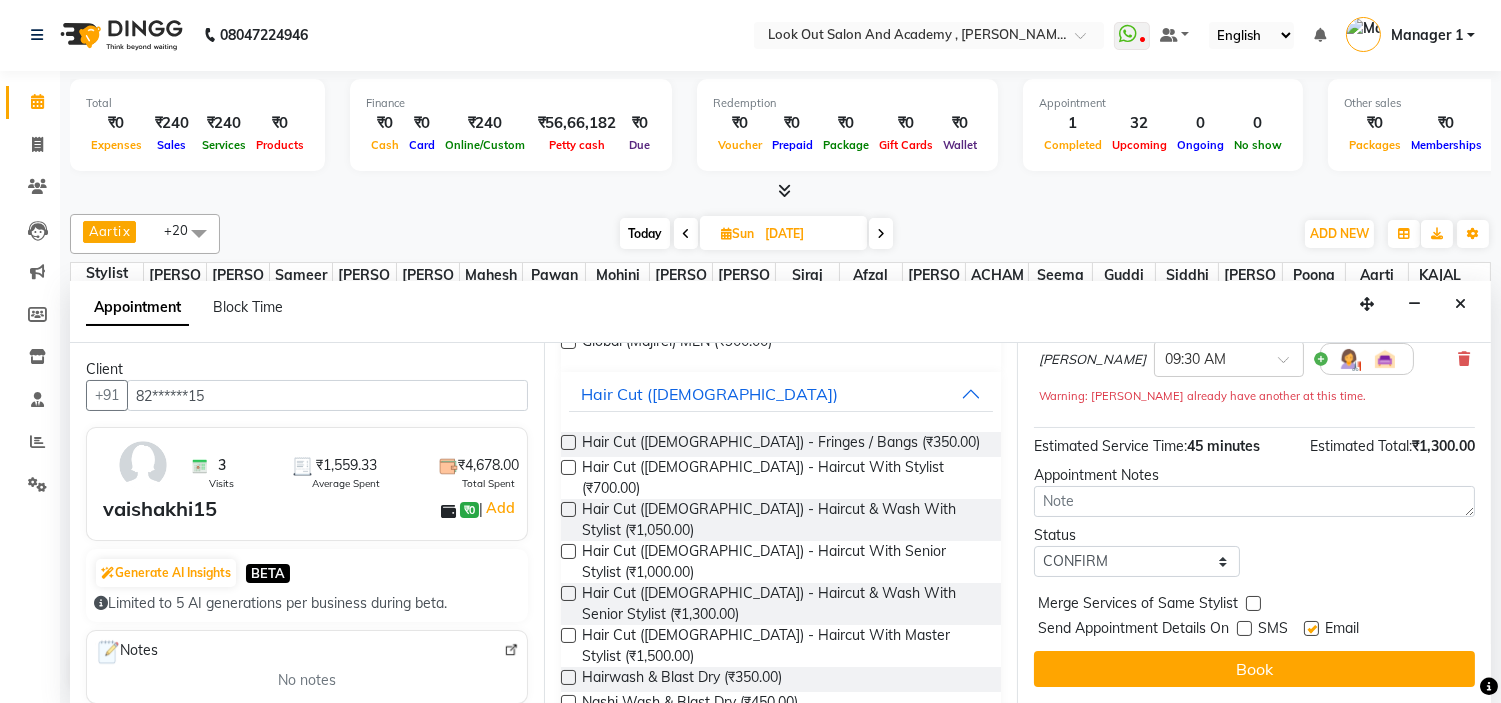 click at bounding box center [1311, 628] 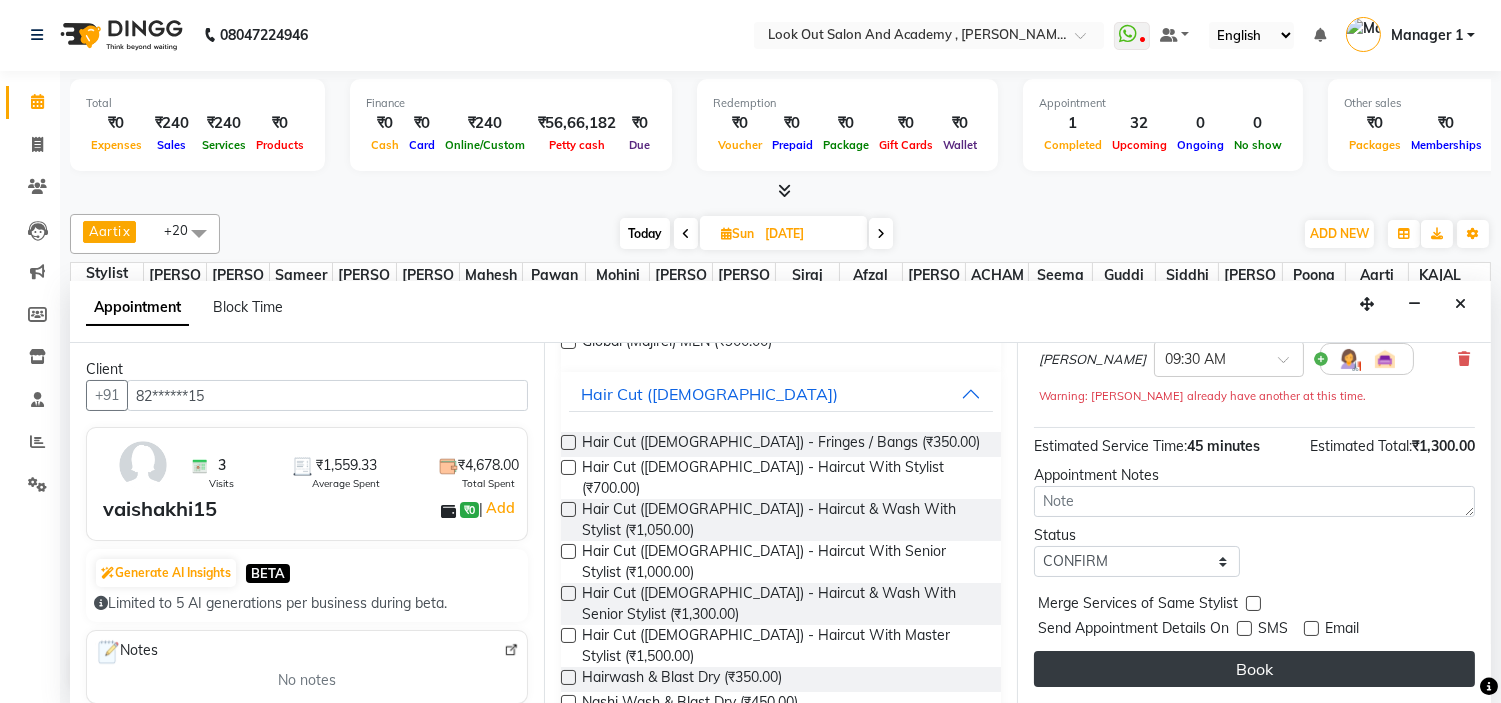 click on "Book" at bounding box center (1254, 669) 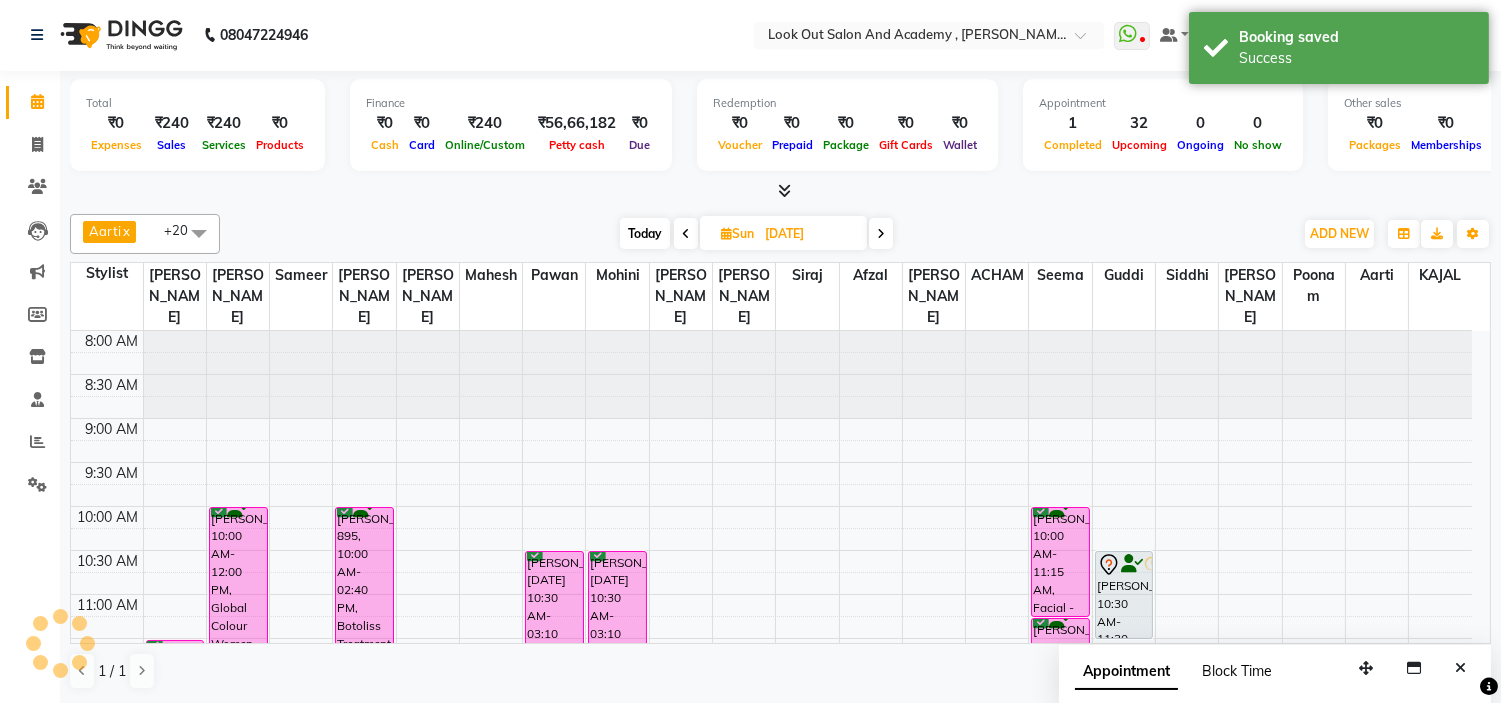 scroll, scrollTop: 0, scrollLeft: 0, axis: both 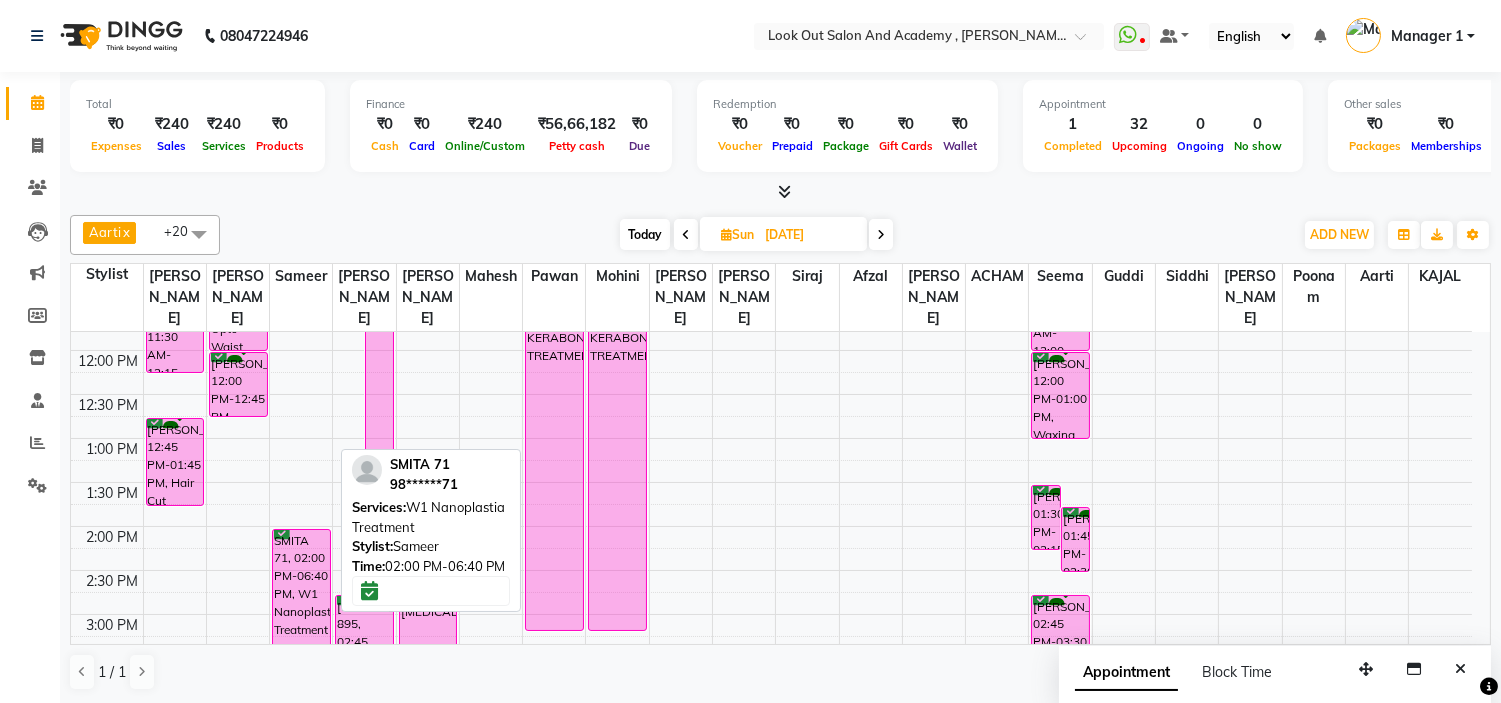 click on "SMITA 71, 02:00 PM-06:40 PM, W1 Nanoplastia Treatment" at bounding box center [301, 734] 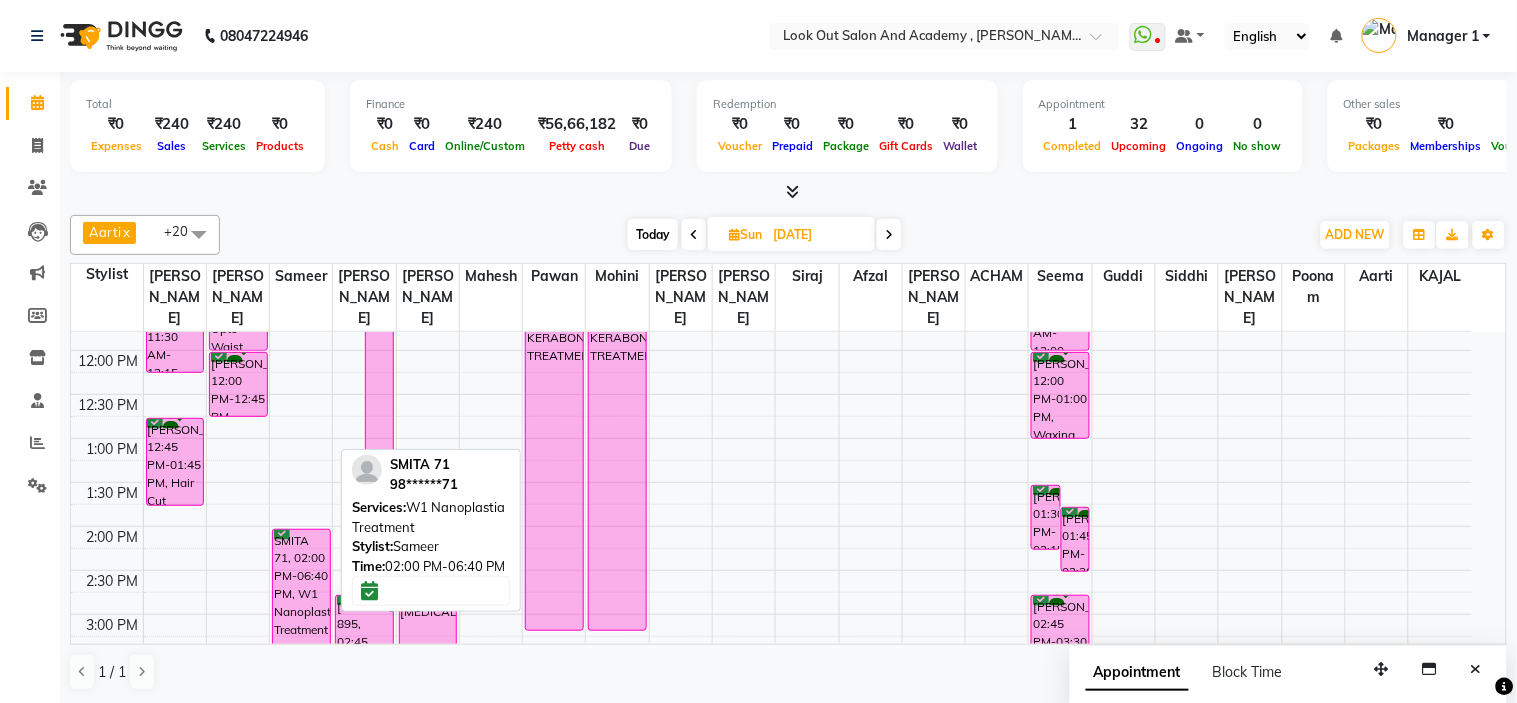 select on "6" 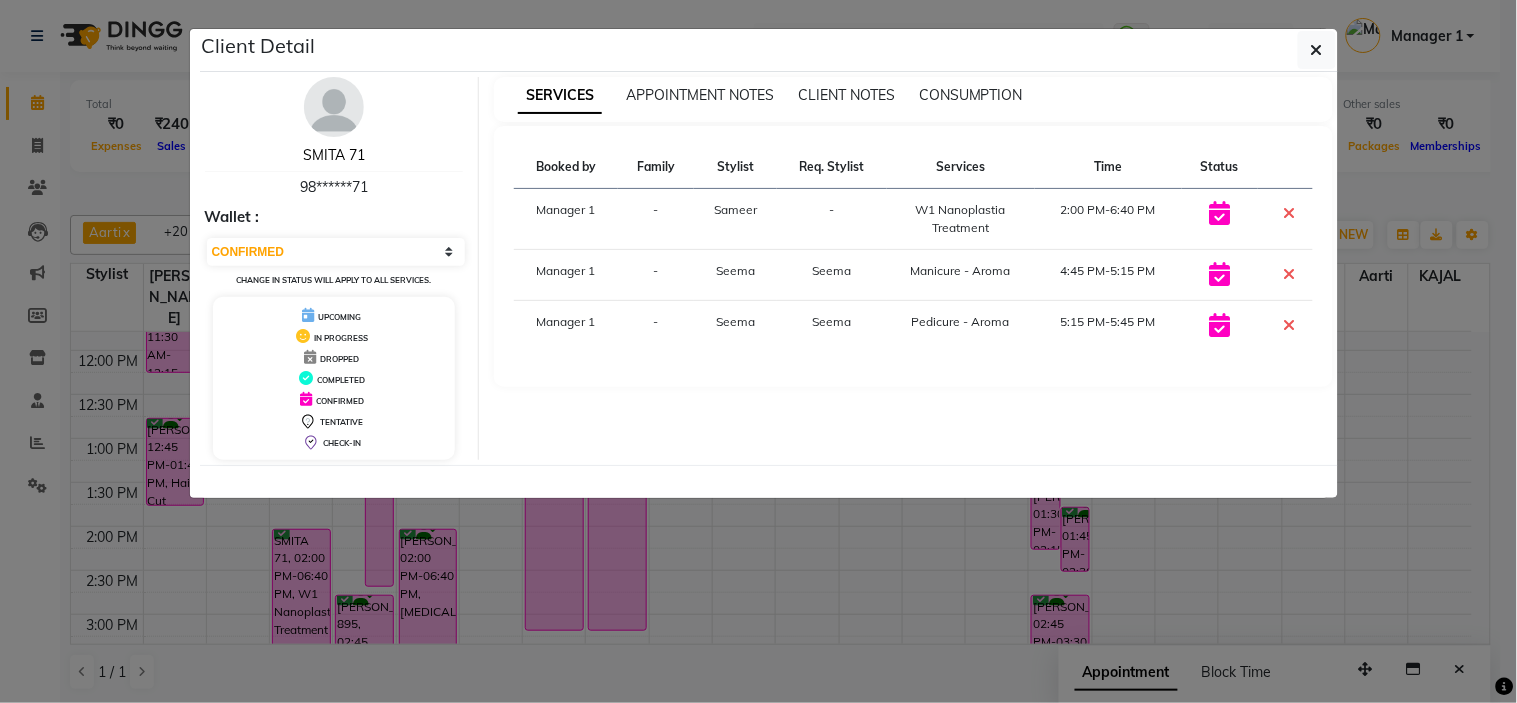 click on "SMITA 71" at bounding box center (334, 155) 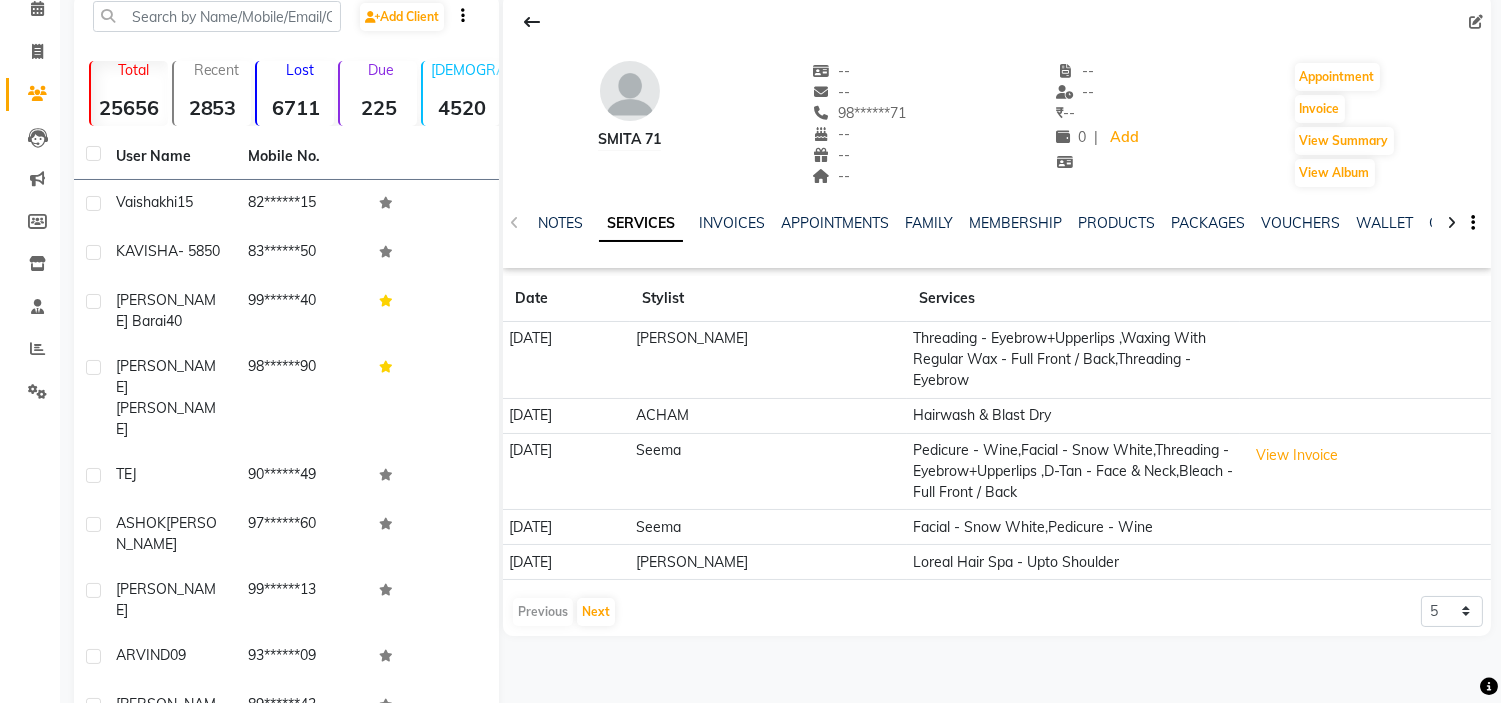scroll, scrollTop: 180, scrollLeft: 0, axis: vertical 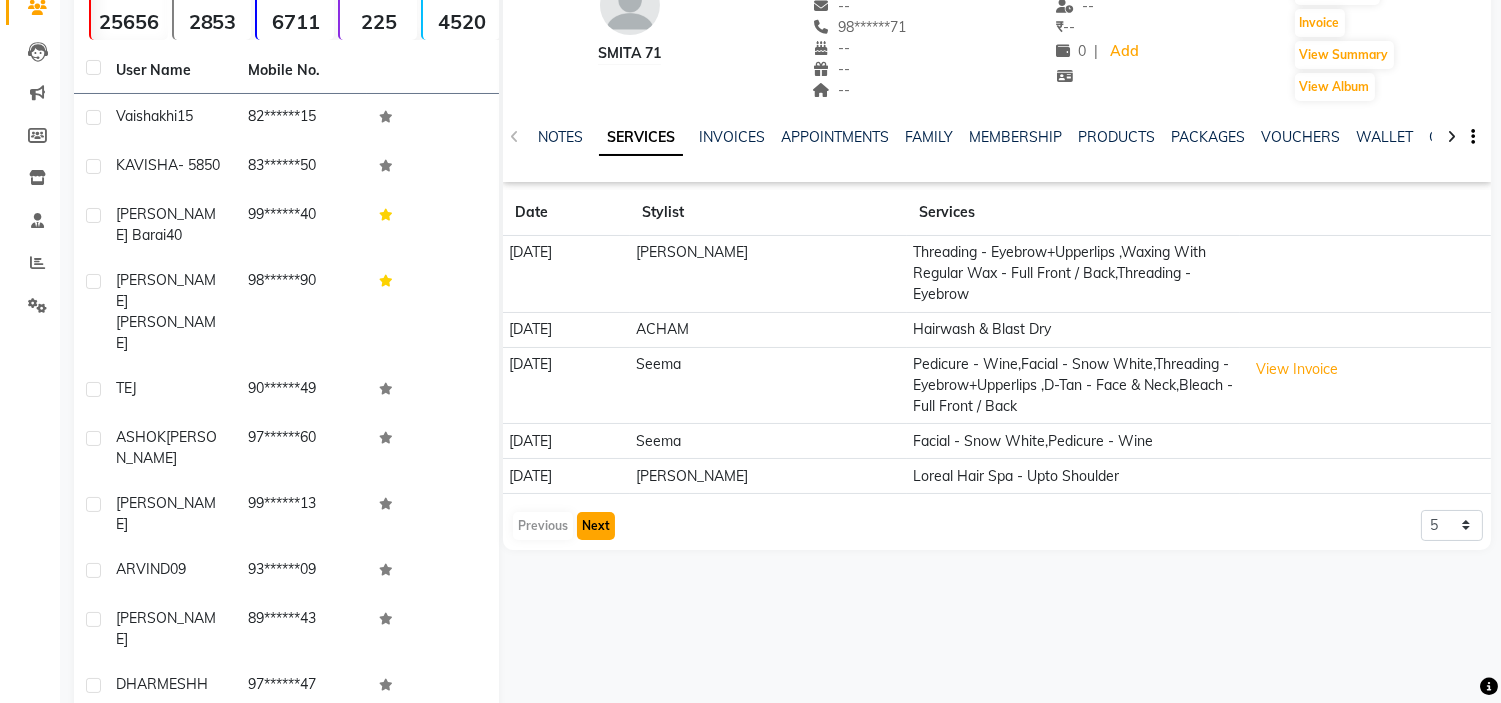 click on "Next" 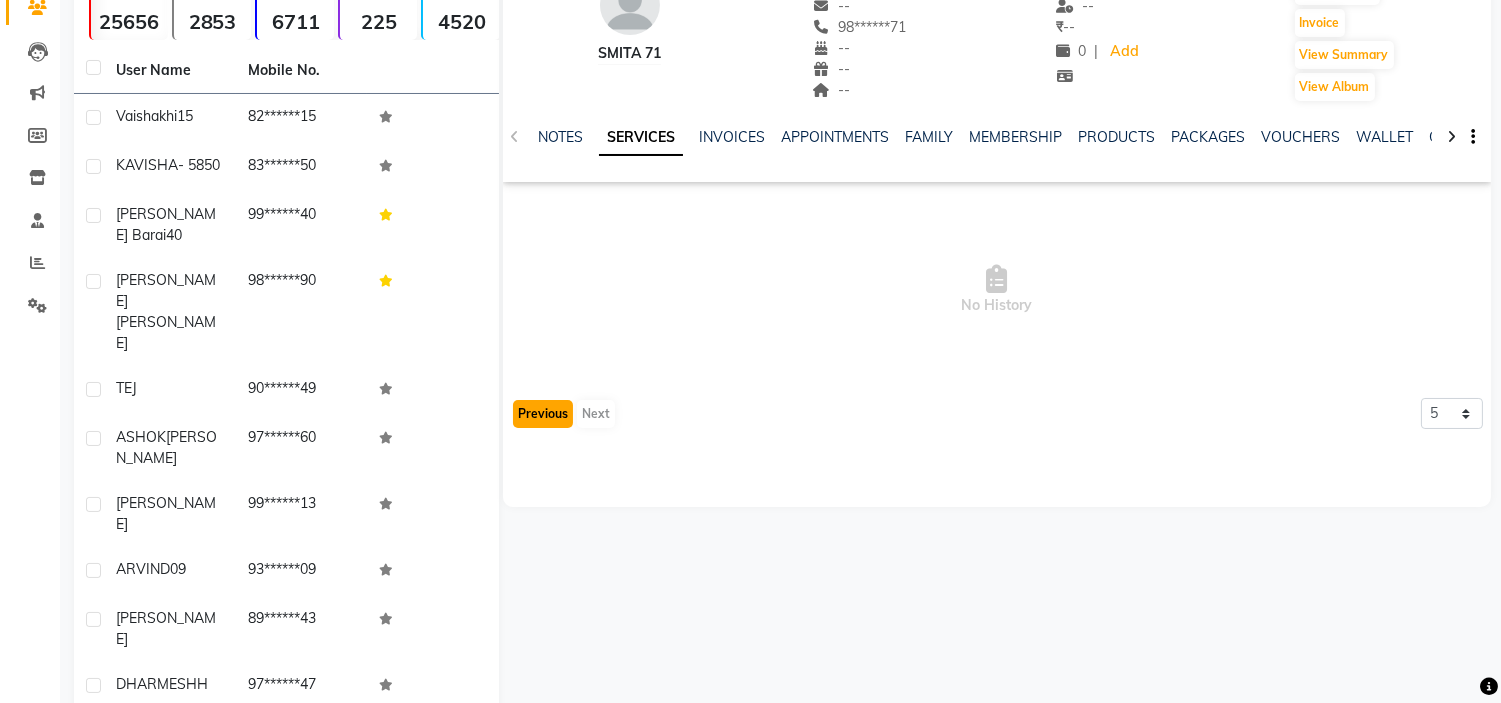click on "Previous" 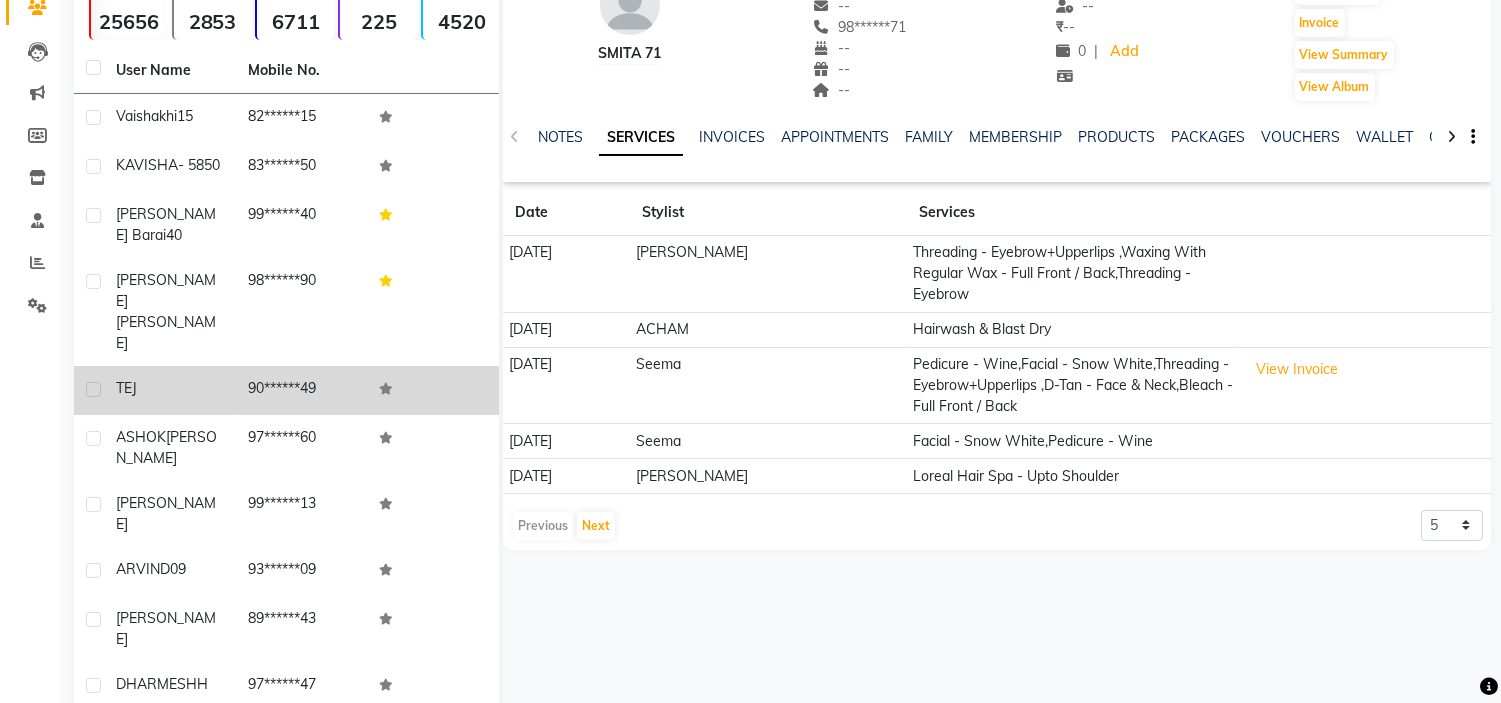 scroll, scrollTop: 0, scrollLeft: 0, axis: both 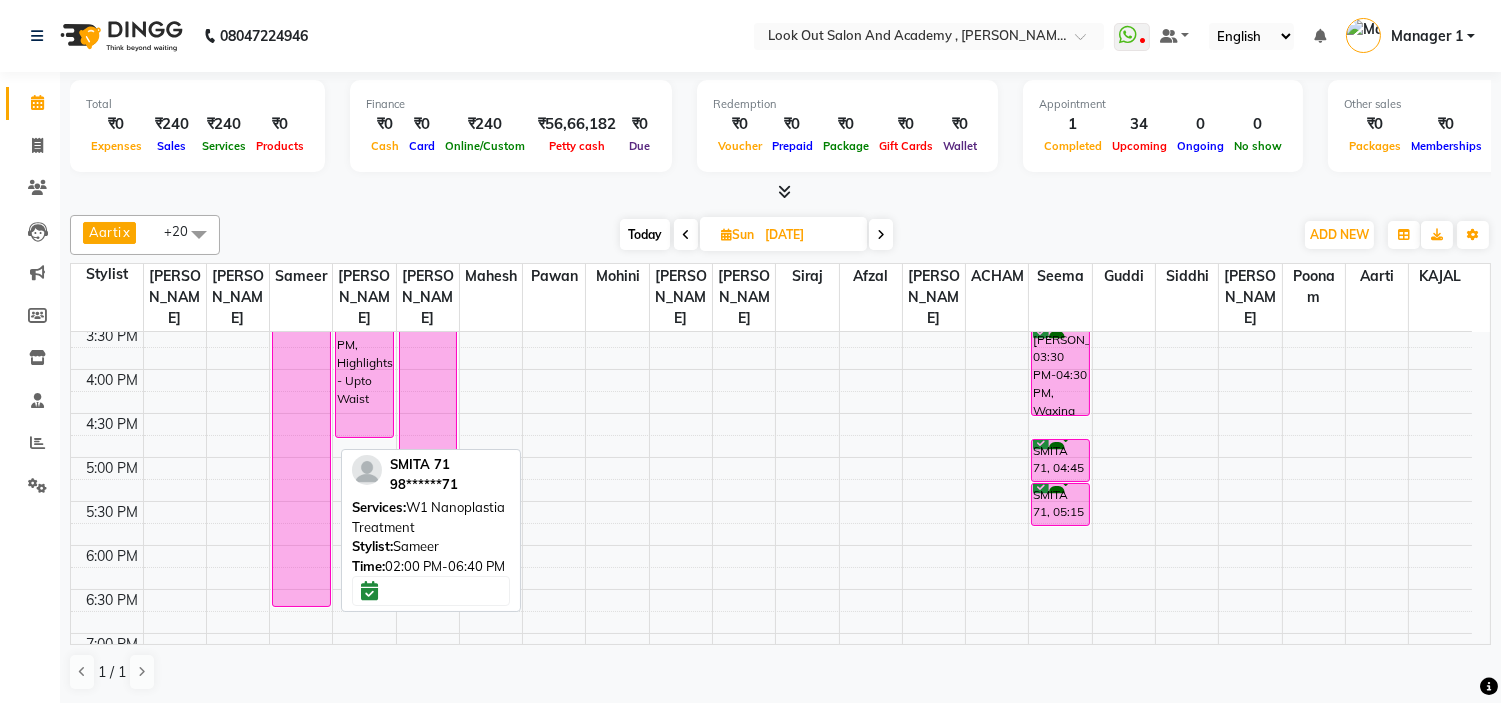 click on "SMITA 71, 02:00 PM-06:40 PM, W1 Nanoplastia Treatment" at bounding box center (301, 401) 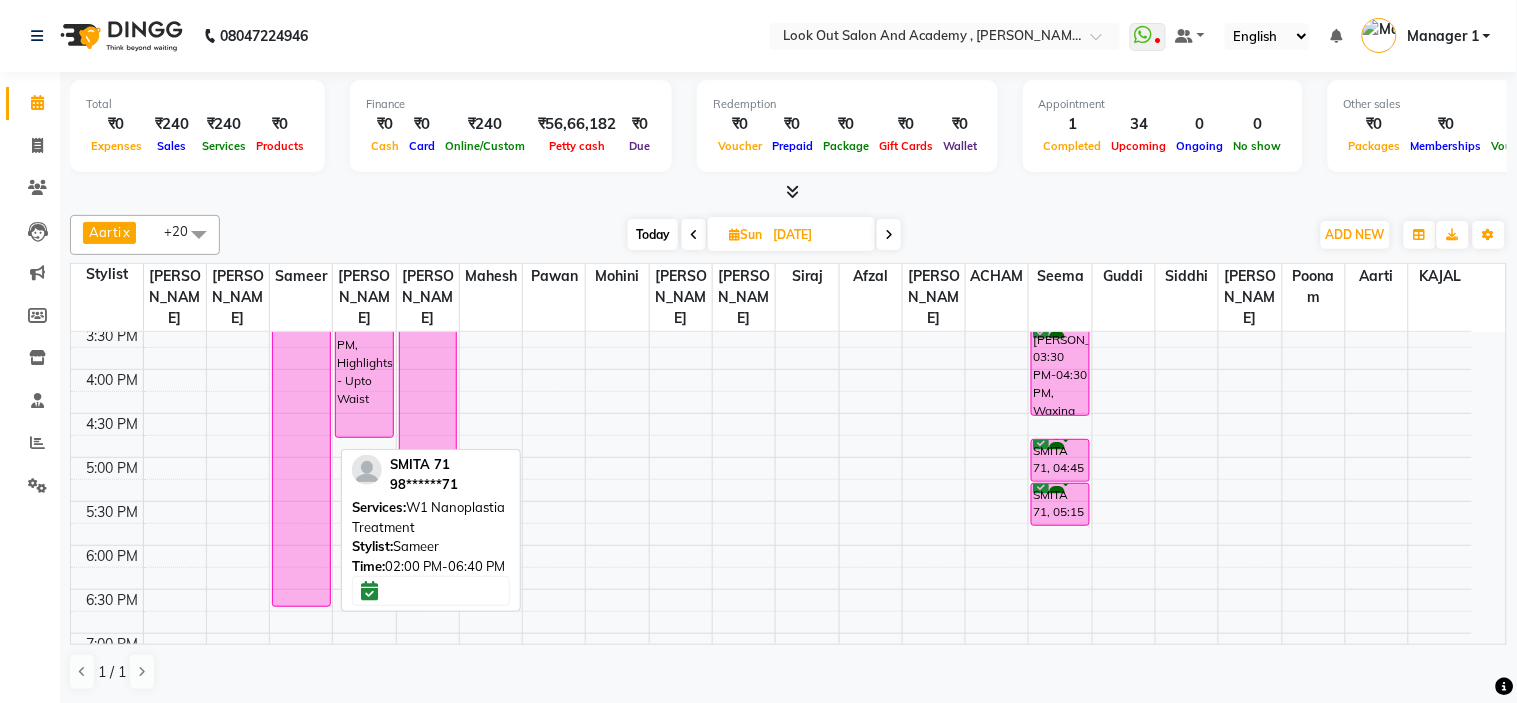 select on "6" 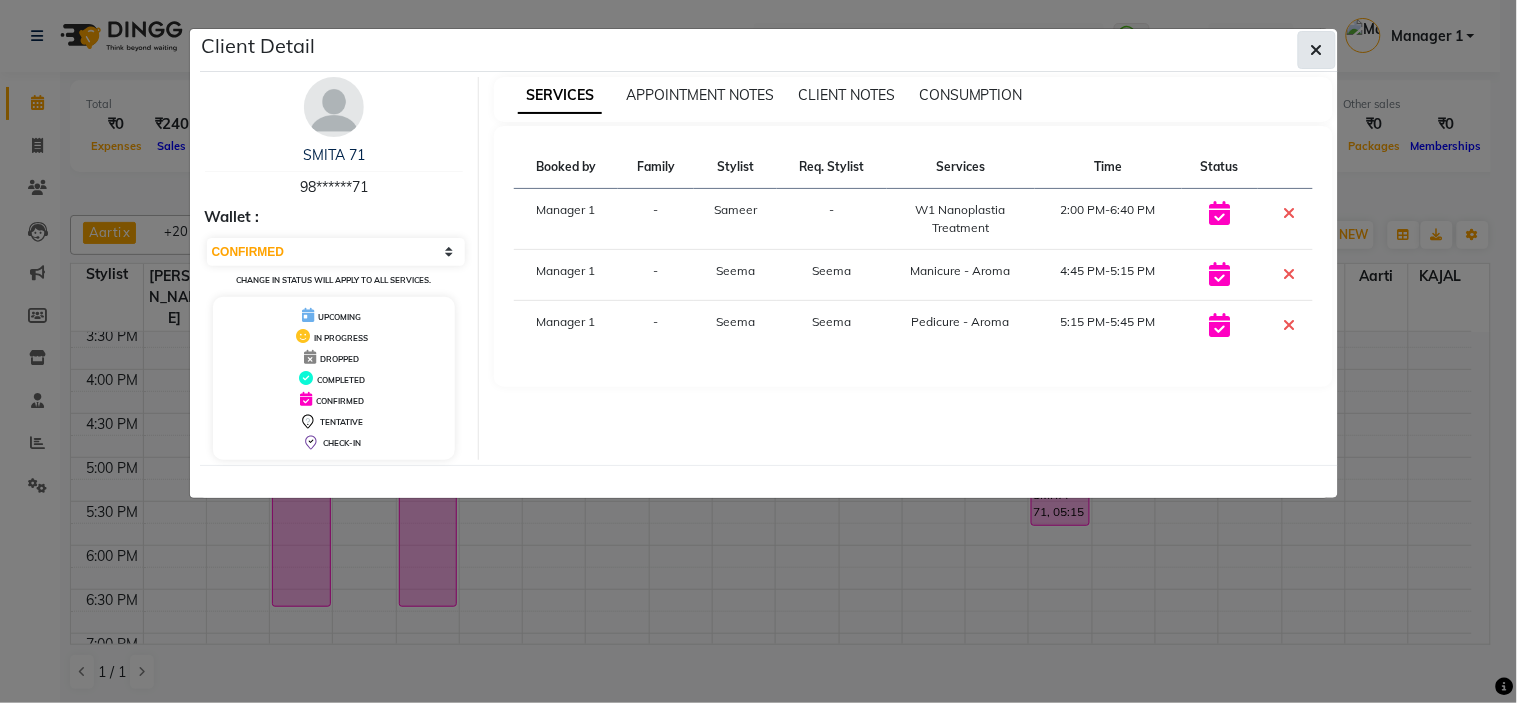 click 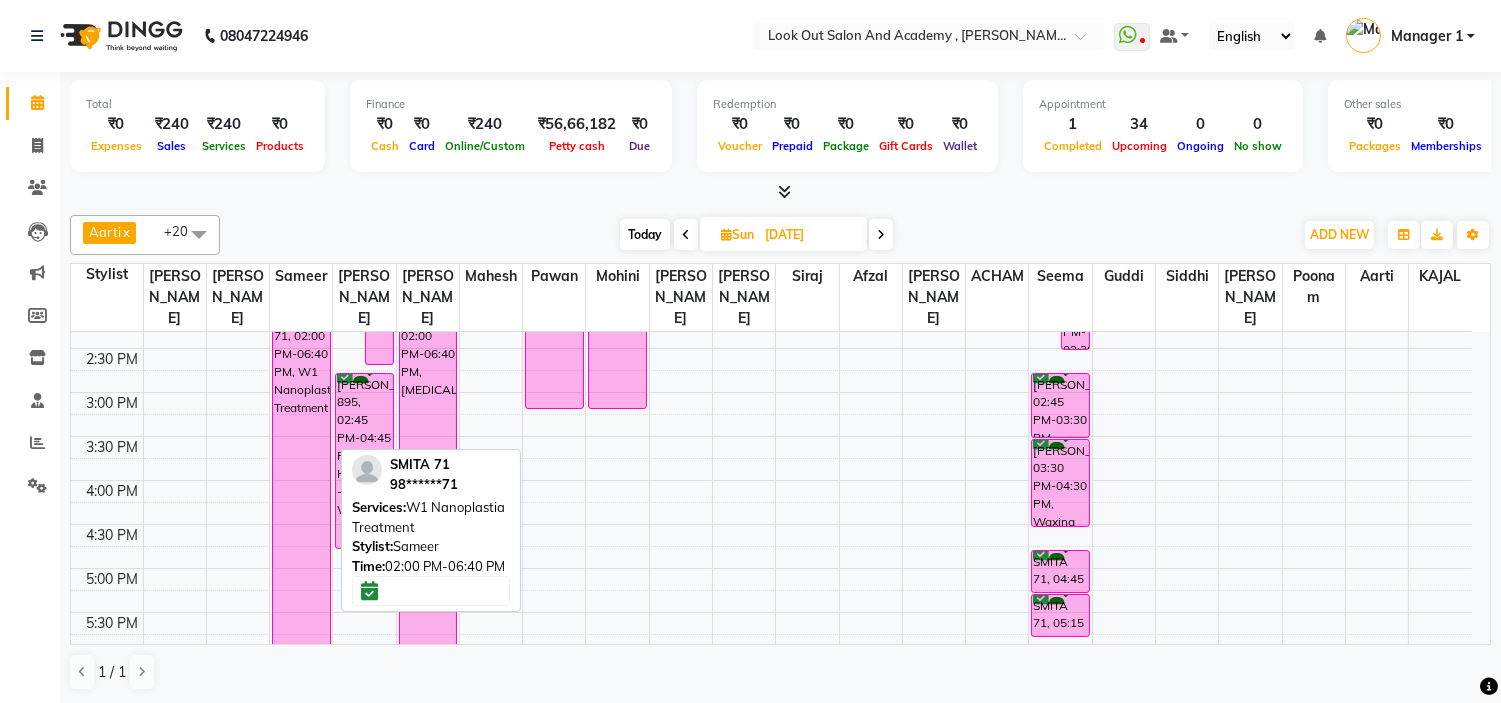 scroll, scrollTop: 444, scrollLeft: 0, axis: vertical 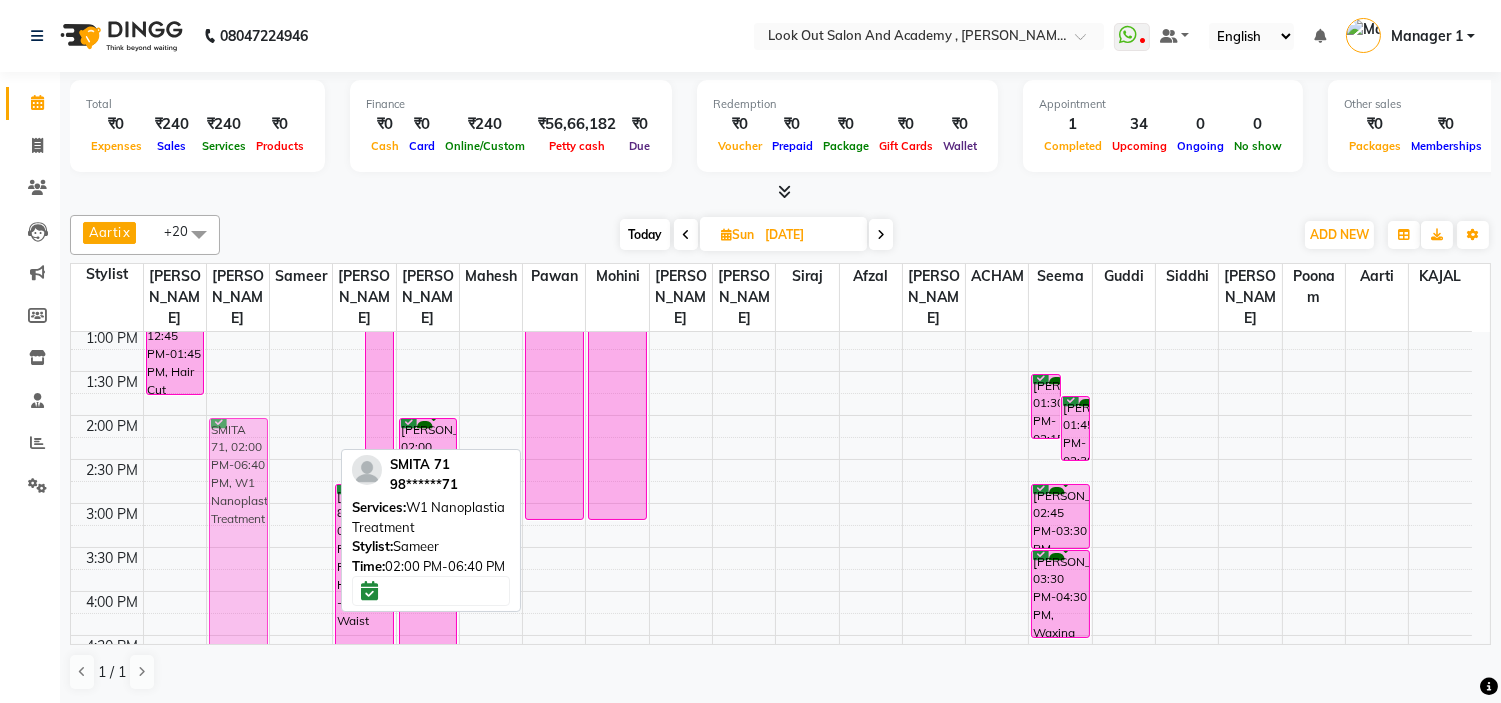 drag, startPoint x: 287, startPoint y: 477, endPoint x: 255, endPoint y: 476, distance: 32.01562 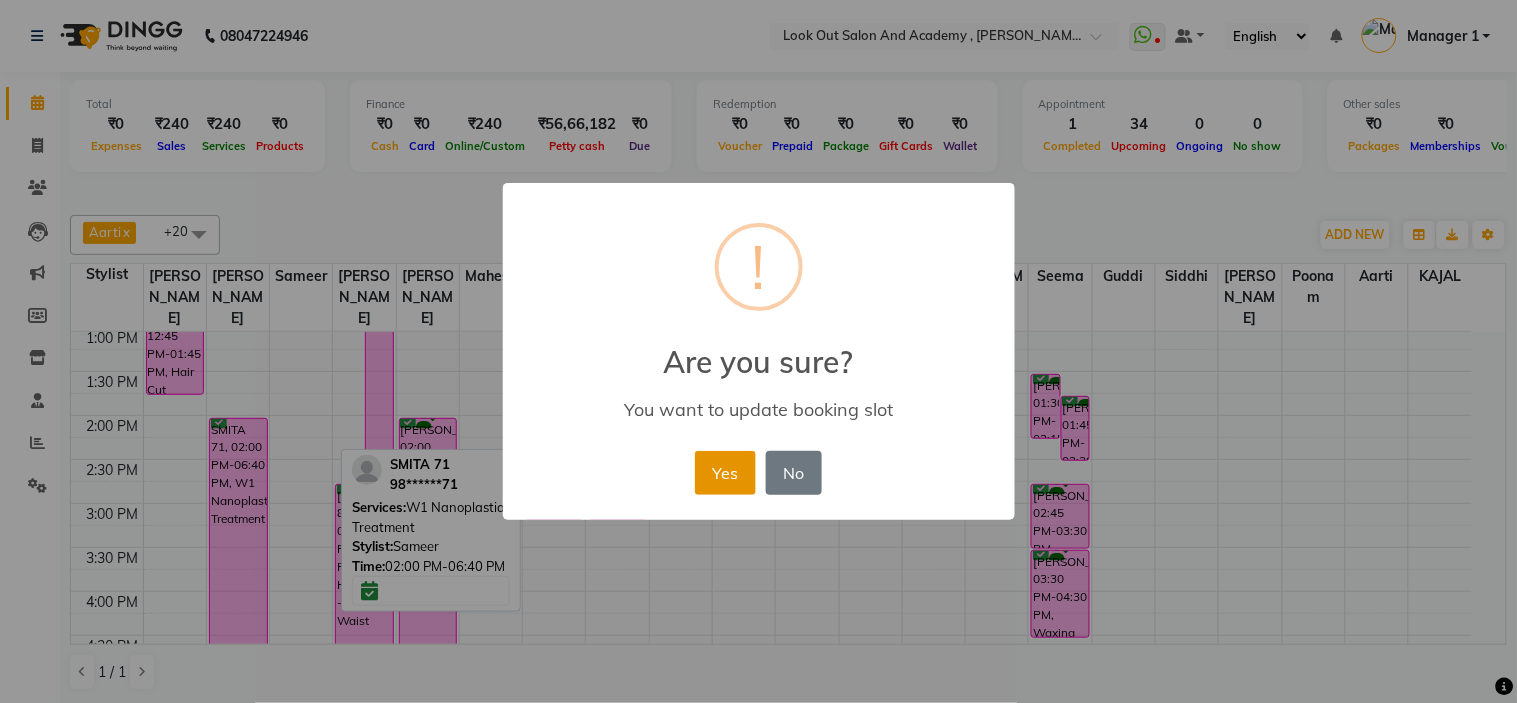 click on "Yes" at bounding box center (725, 473) 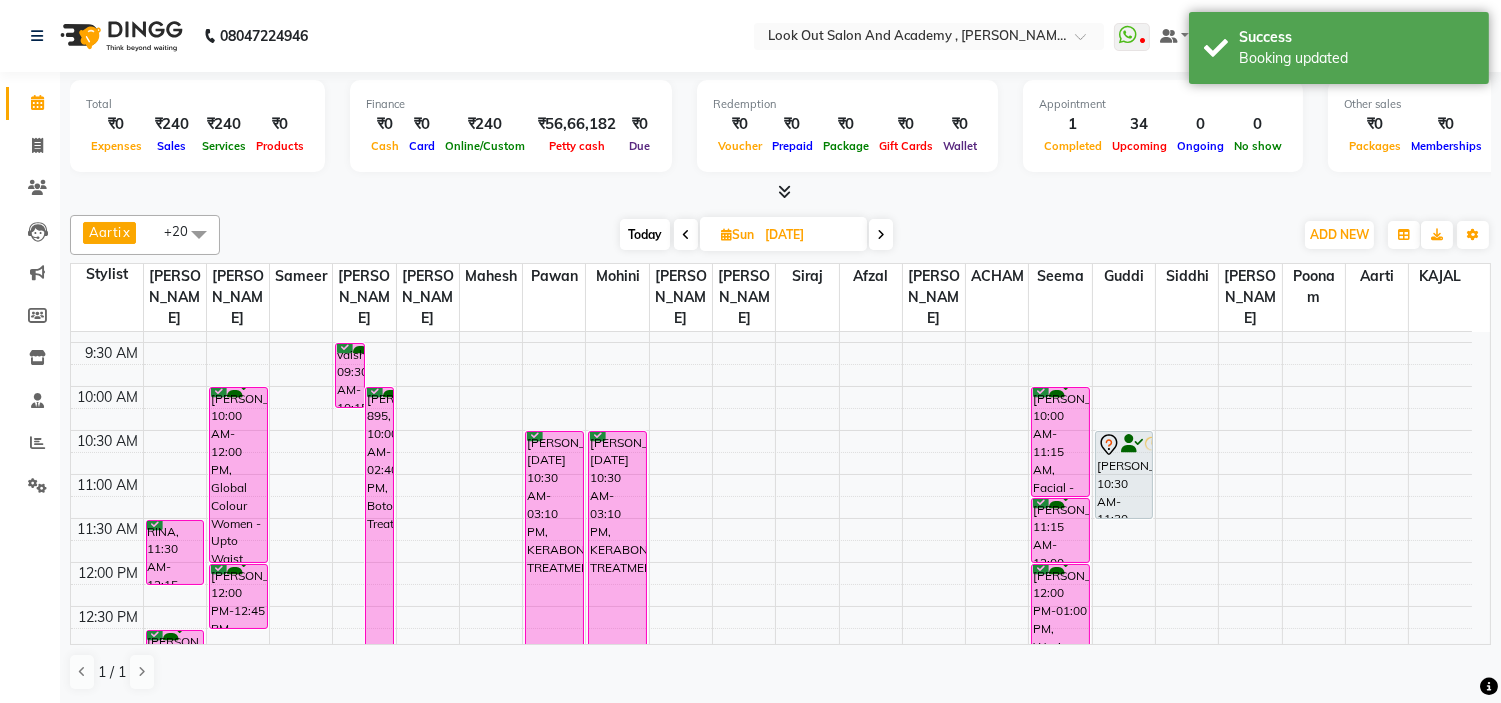 scroll, scrollTop: 111, scrollLeft: 0, axis: vertical 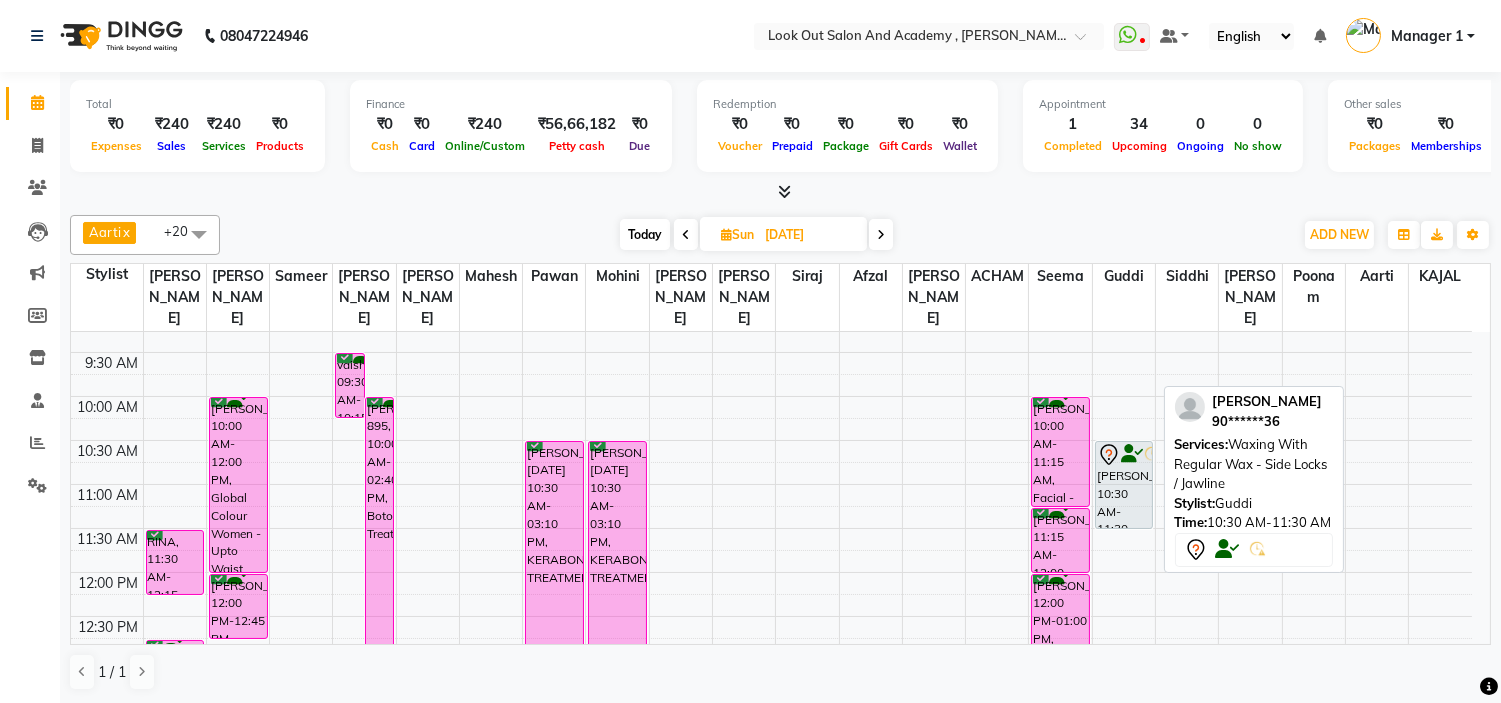 click on "[PERSON_NAME], 10:30 AM-11:30 AM, Waxing With Regular Wax - Side Locks / Jawline" at bounding box center [1124, 485] 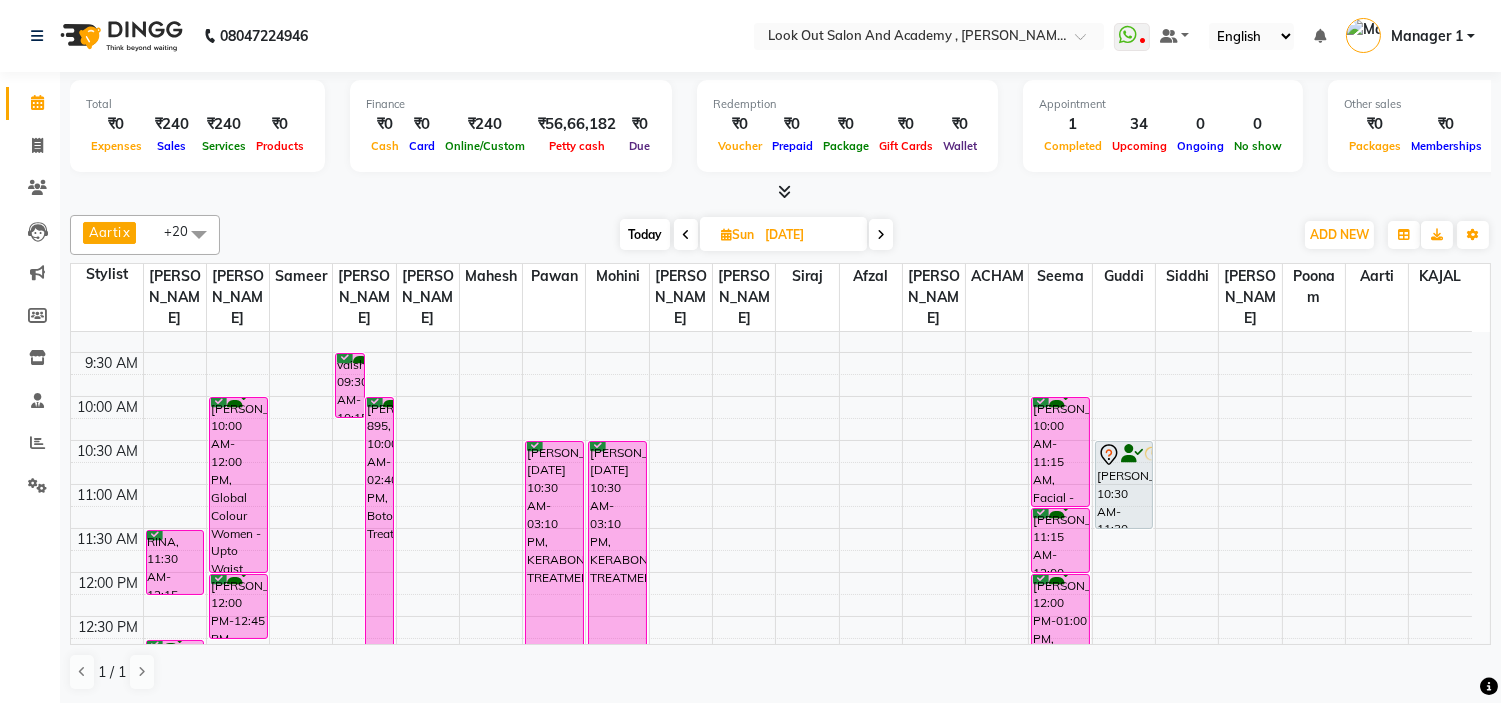 click on "Today" at bounding box center [645, 234] 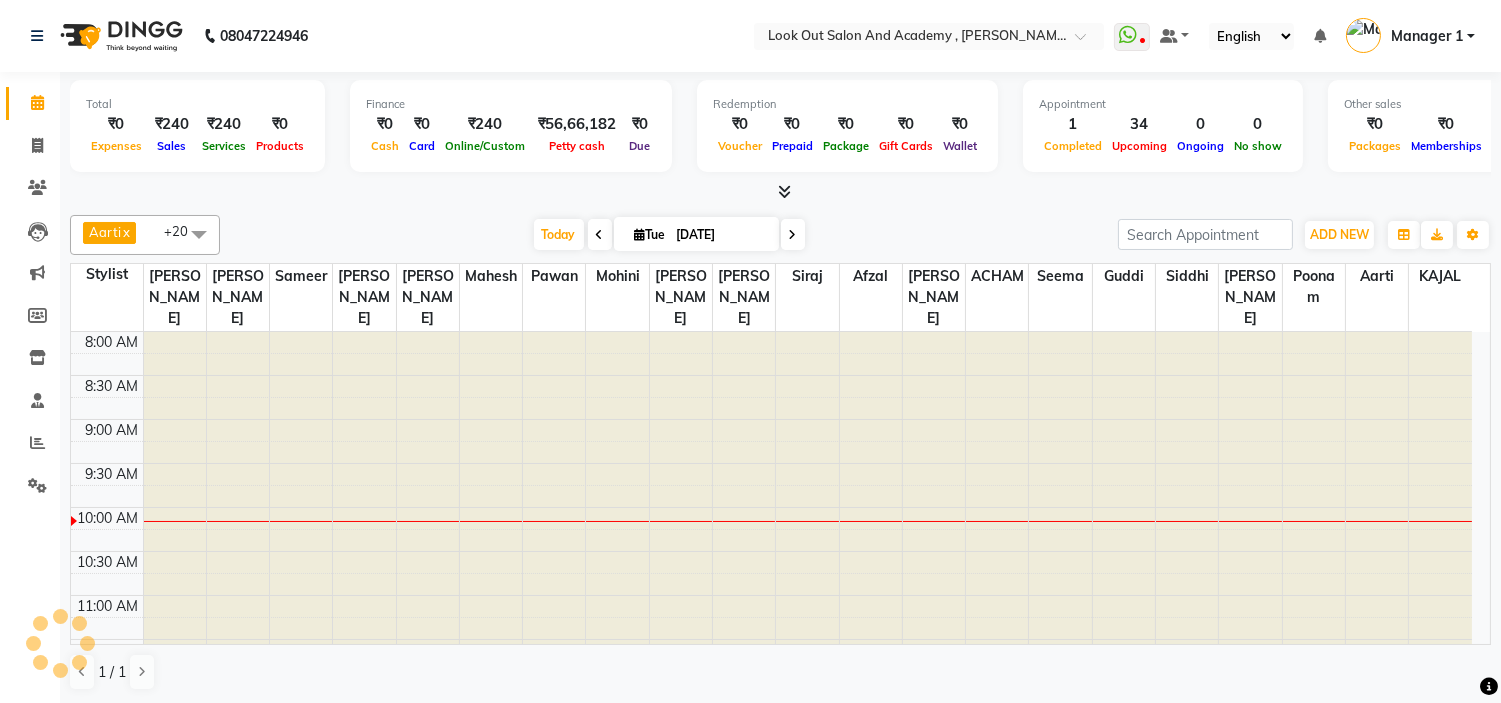 scroll, scrollTop: 177, scrollLeft: 0, axis: vertical 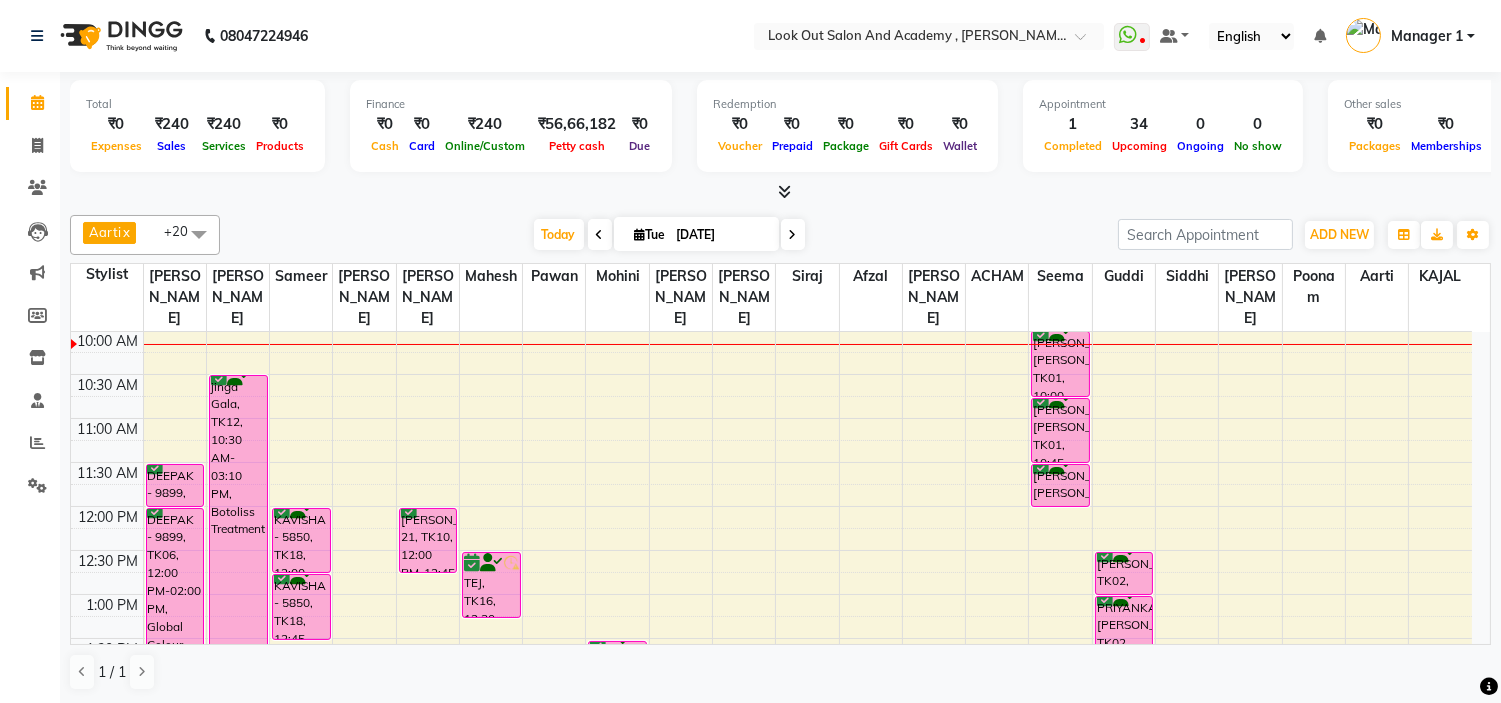 click at bounding box center (793, 234) 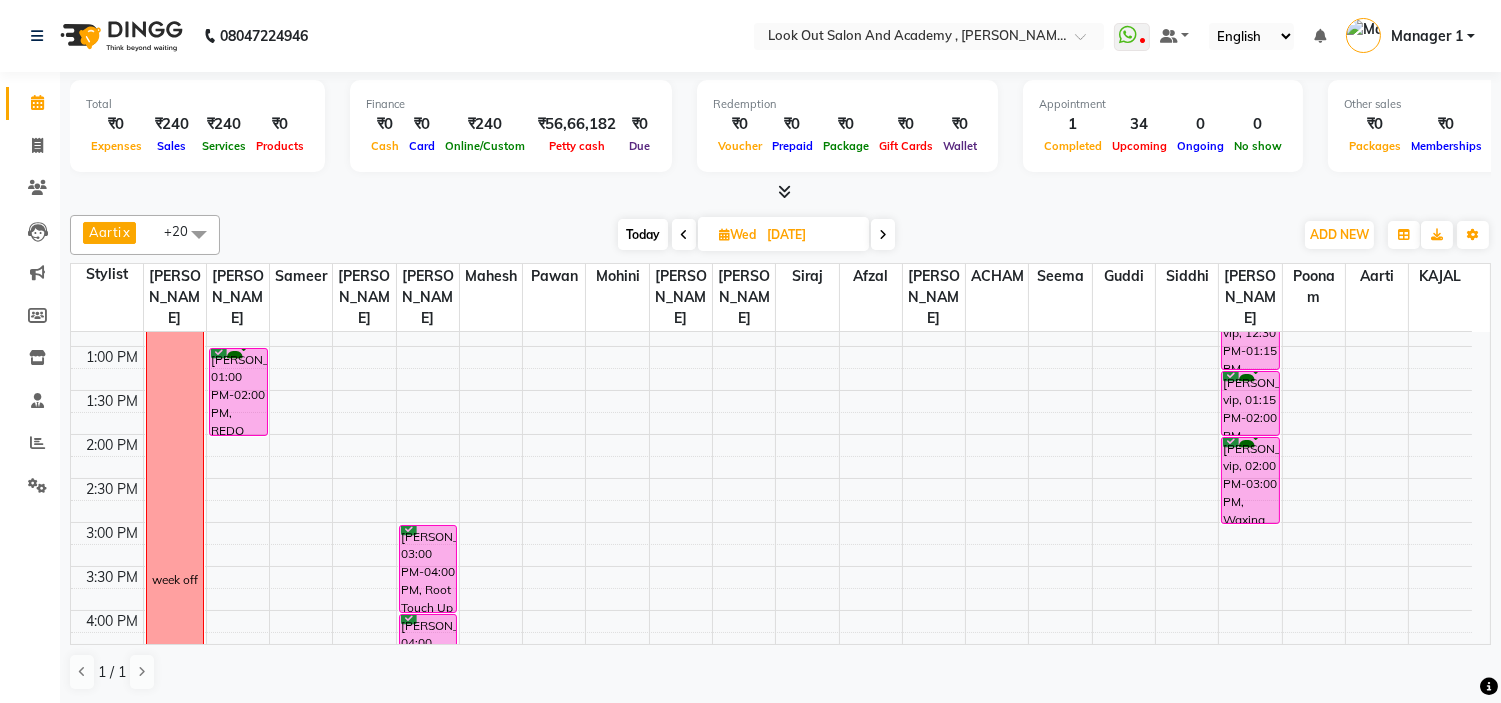 scroll, scrollTop: 222, scrollLeft: 0, axis: vertical 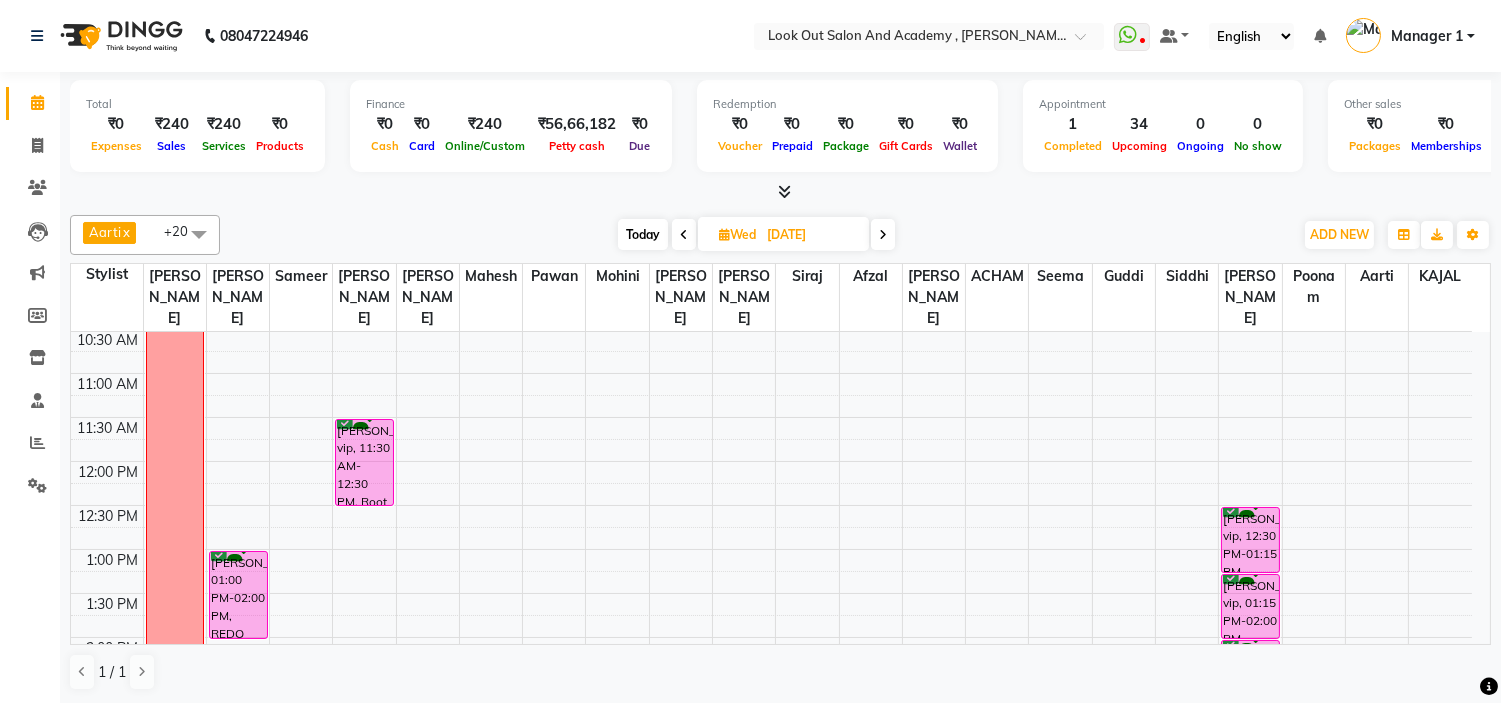 click at bounding box center [883, 234] 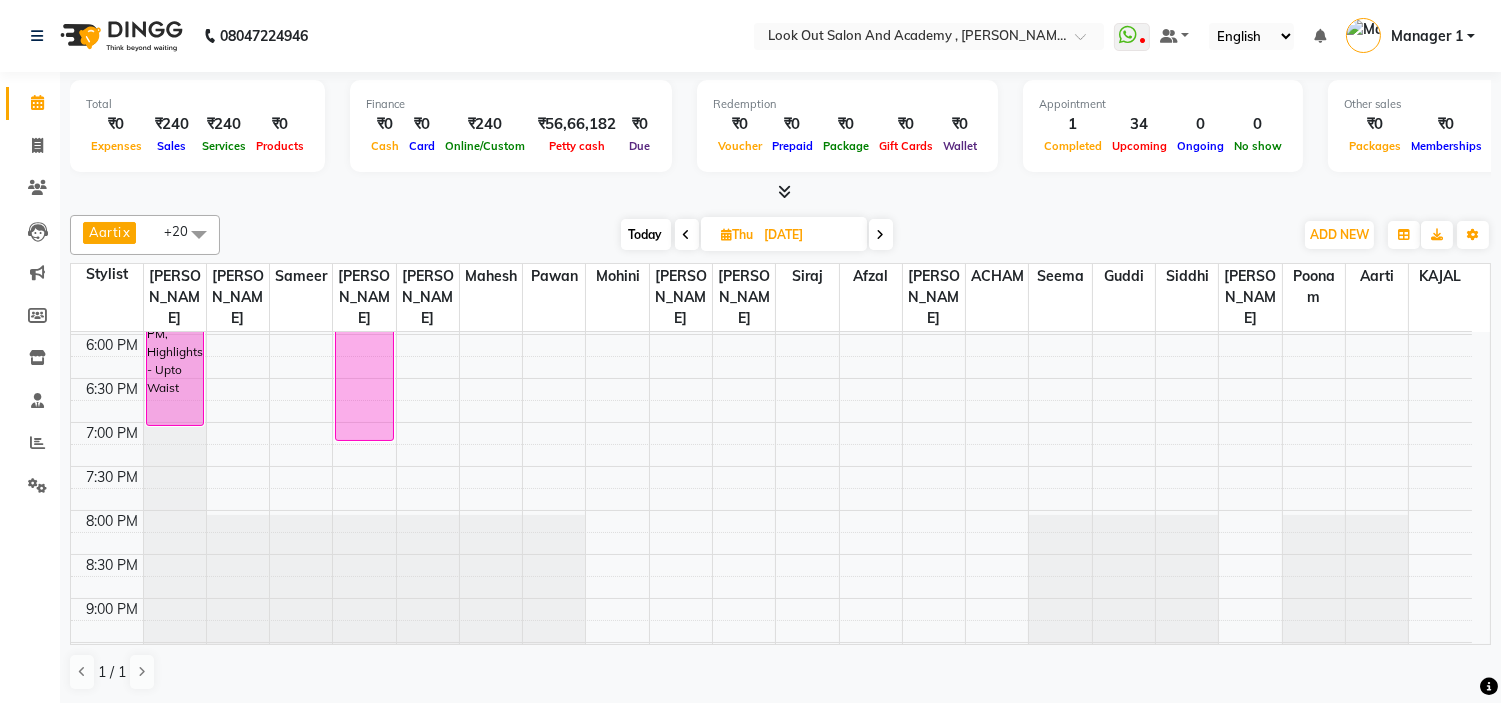 scroll, scrollTop: 1033, scrollLeft: 0, axis: vertical 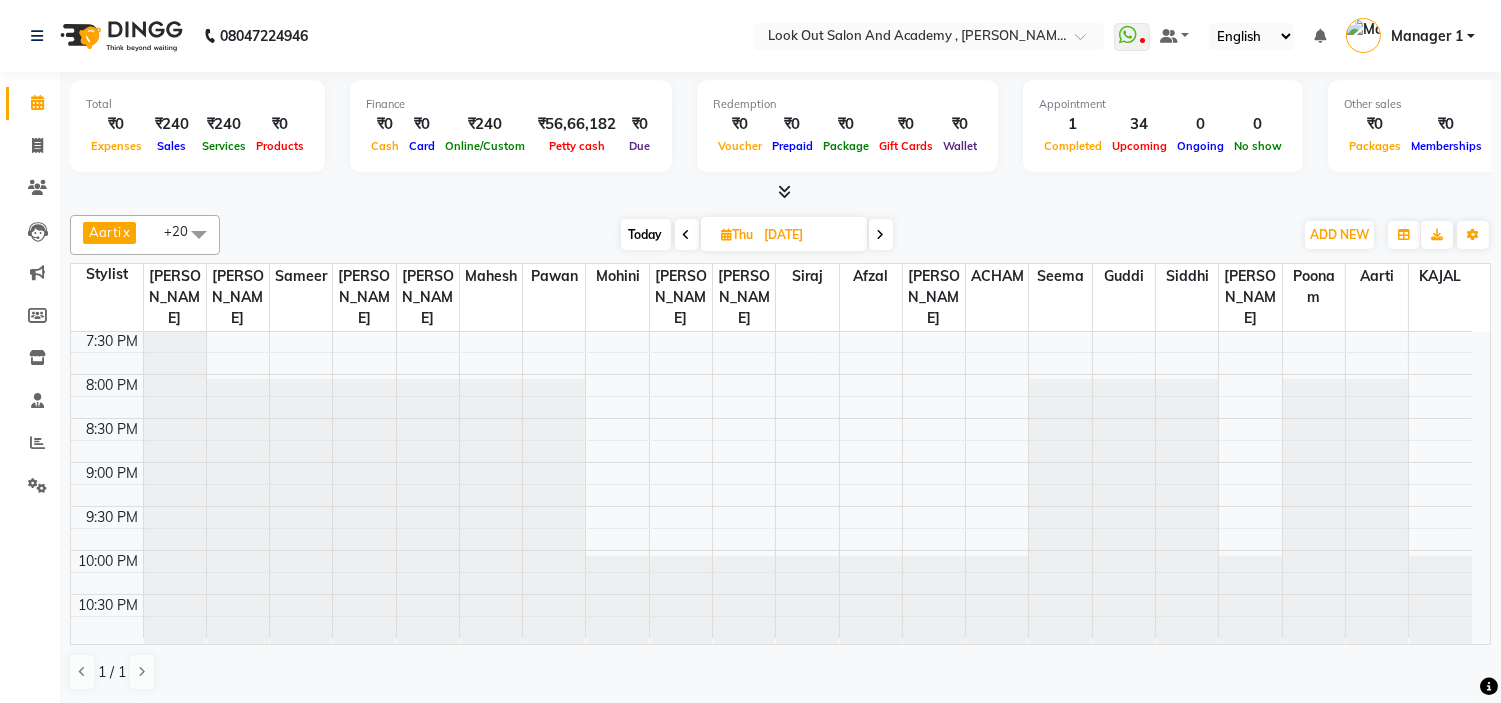 click at bounding box center (881, 235) 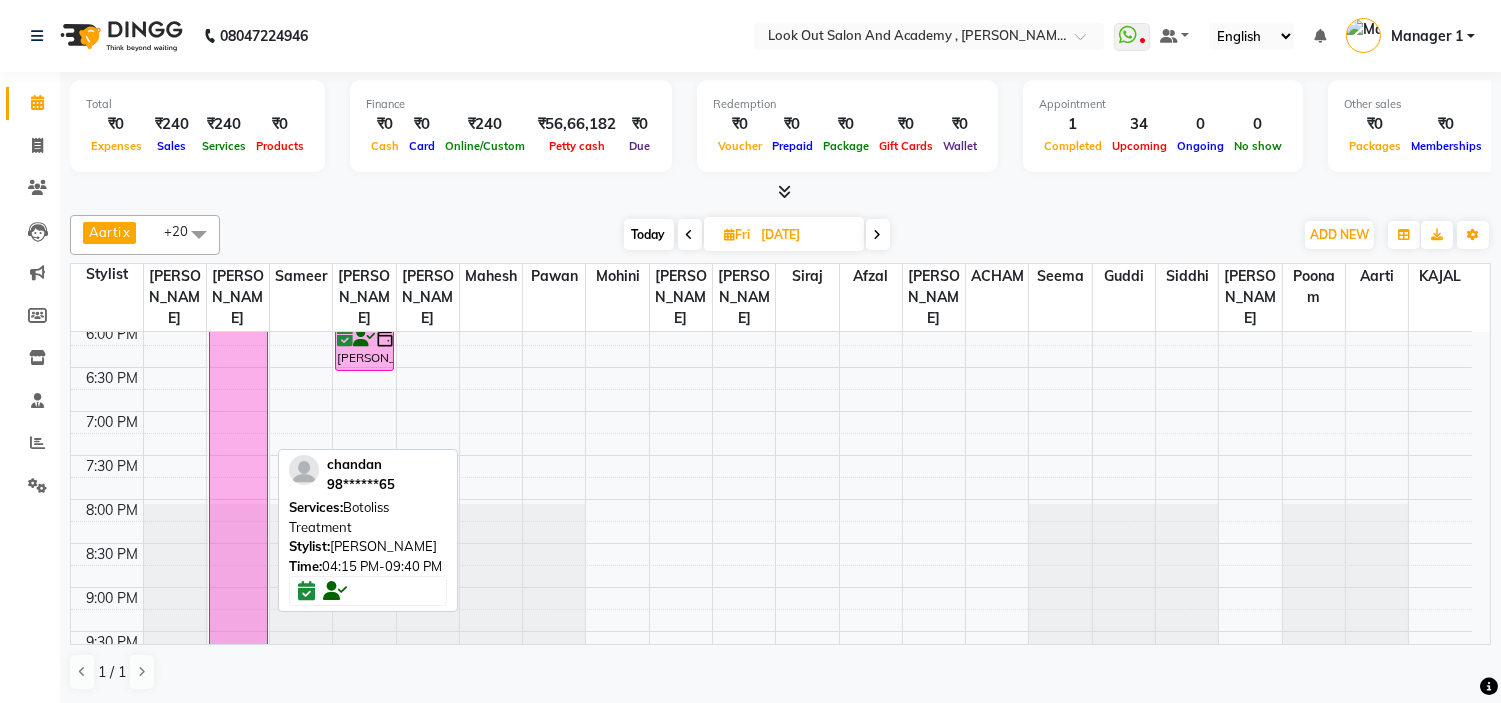 scroll, scrollTop: 1033, scrollLeft: 0, axis: vertical 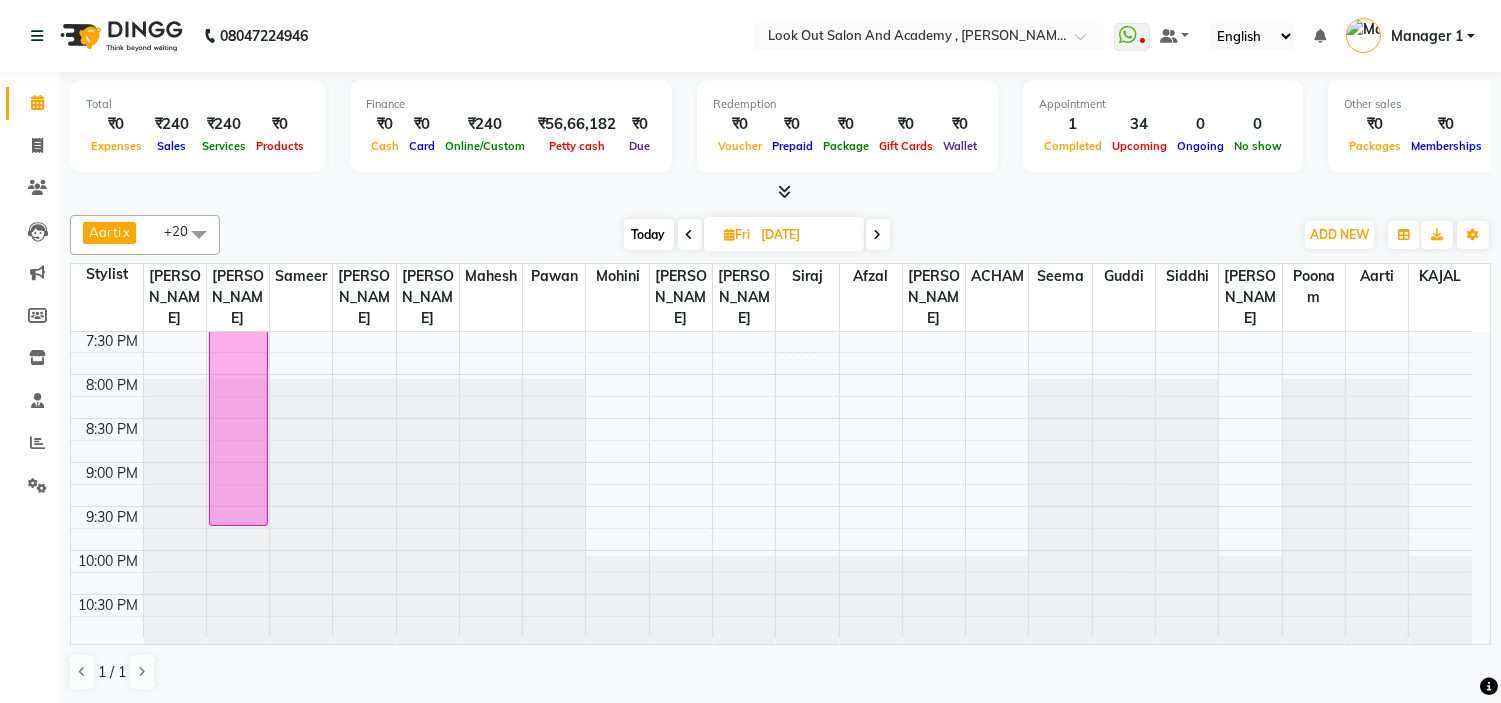 click at bounding box center [878, 234] 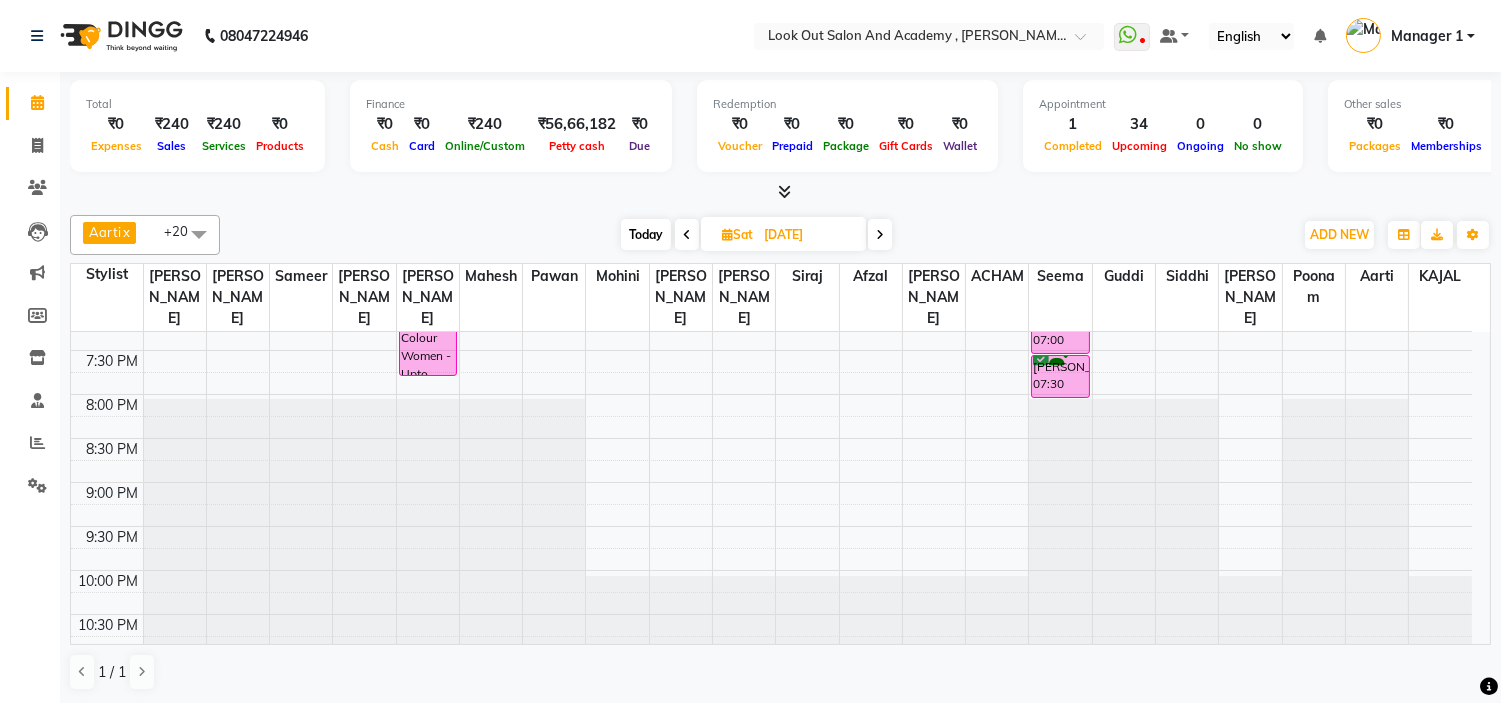 scroll, scrollTop: 1000, scrollLeft: 0, axis: vertical 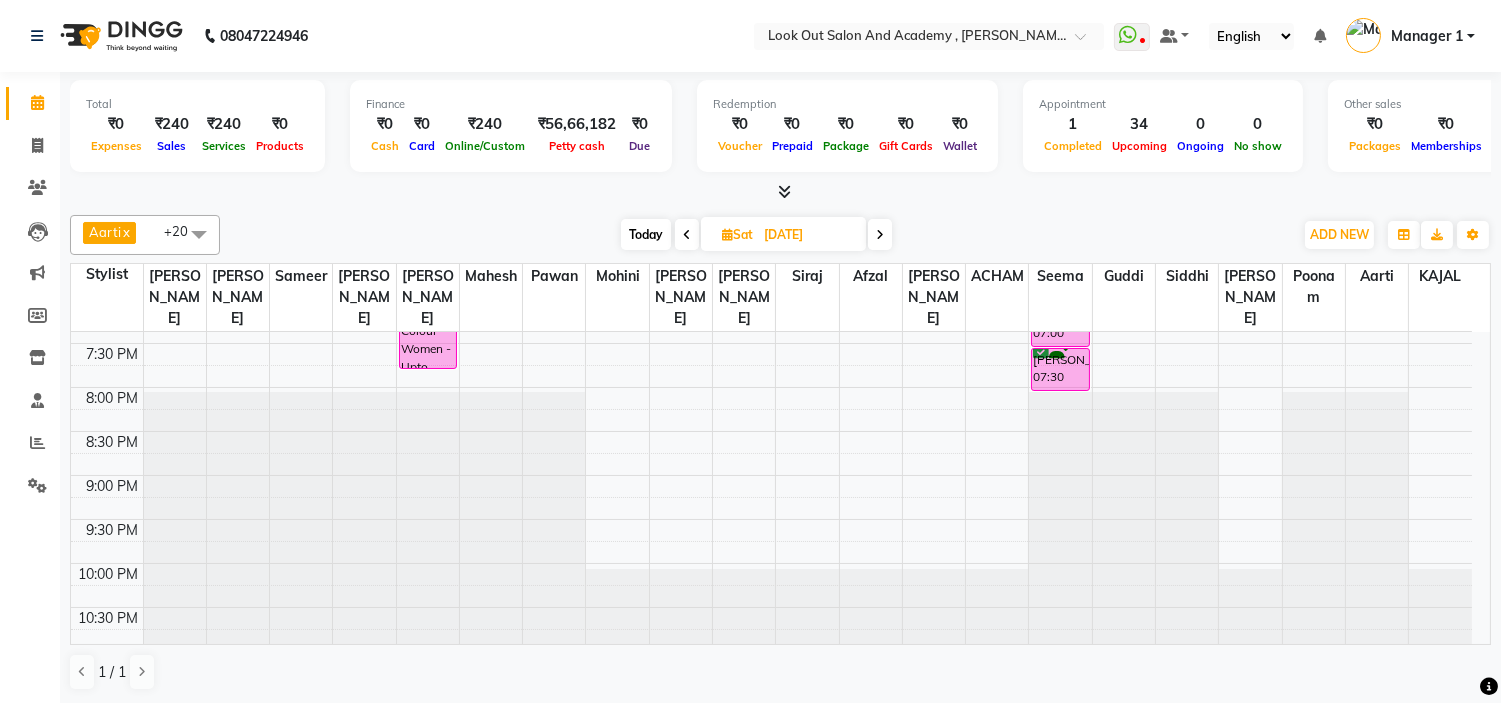click on "Today" at bounding box center [646, 234] 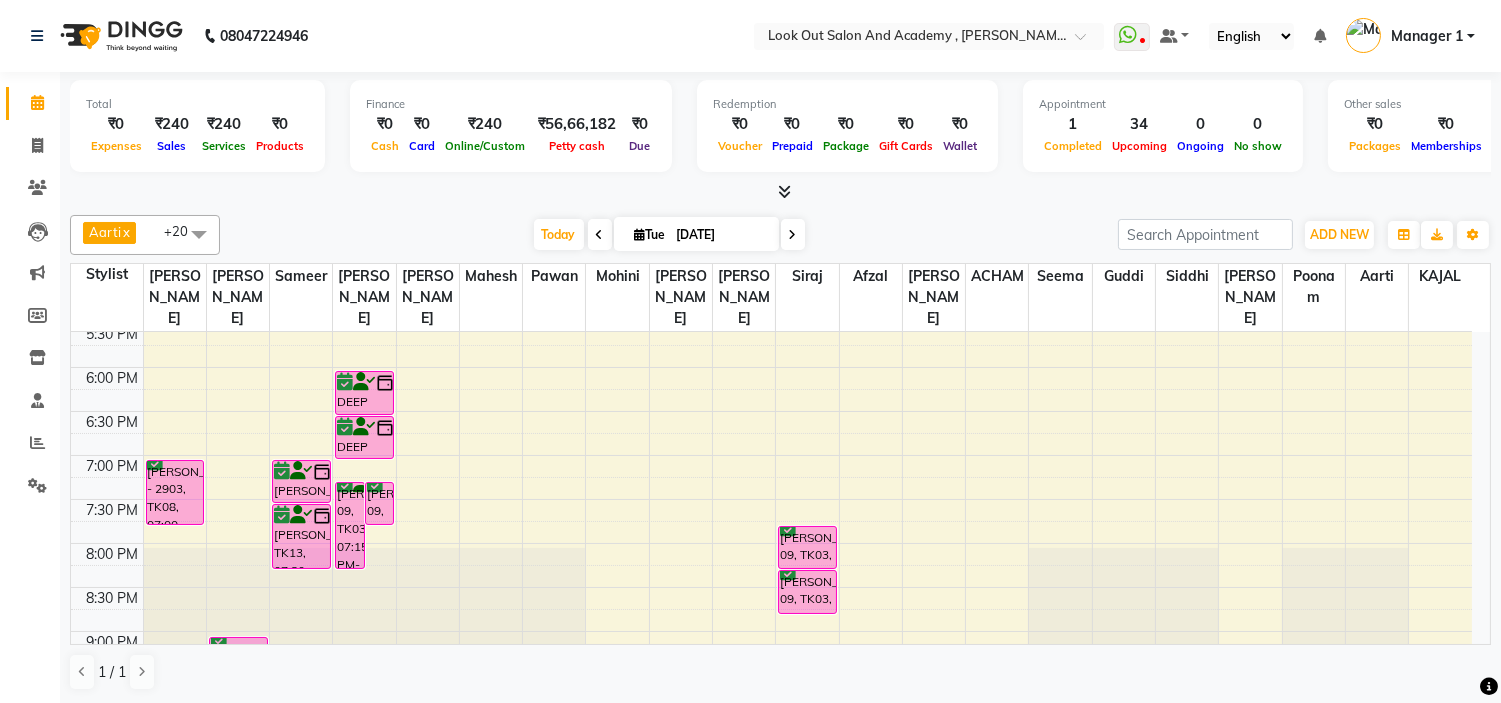 scroll, scrollTop: 955, scrollLeft: 0, axis: vertical 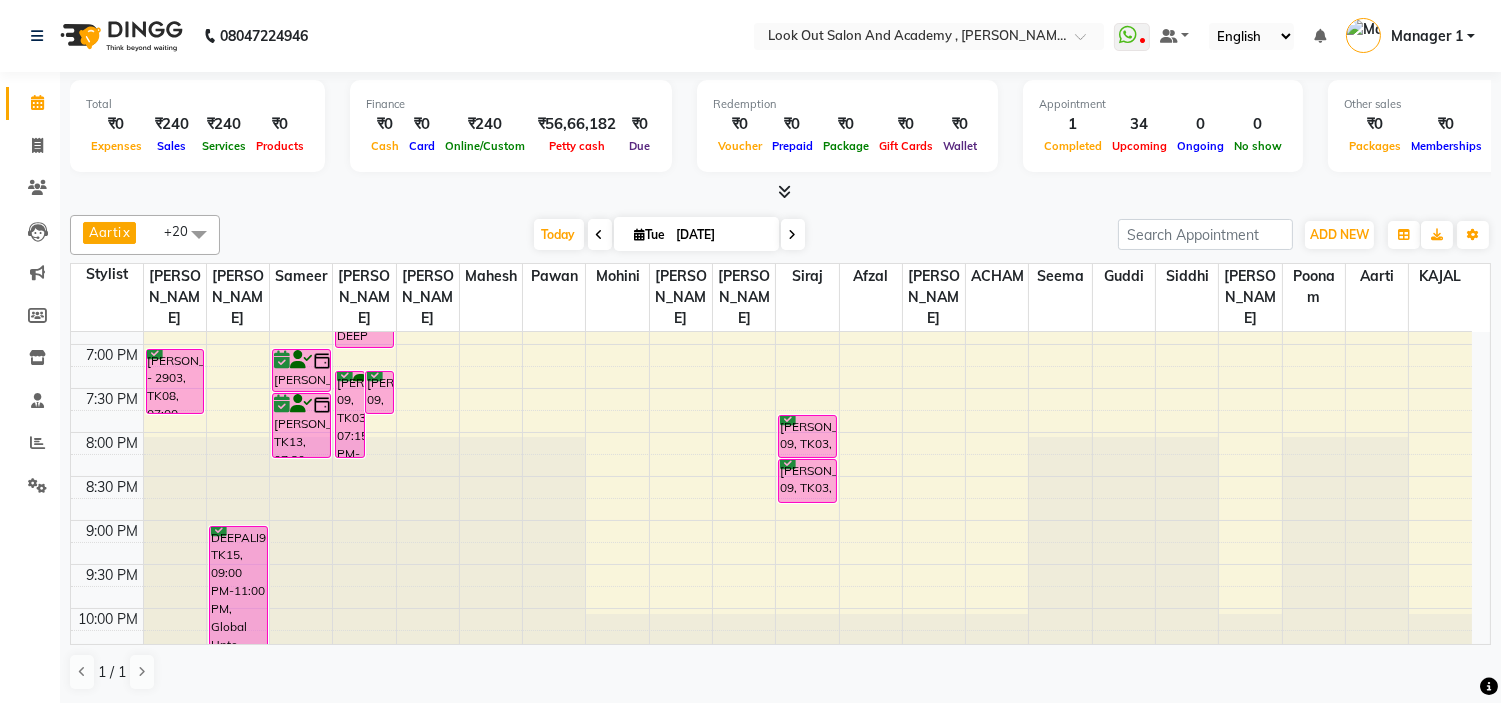 click at bounding box center (364, -623) 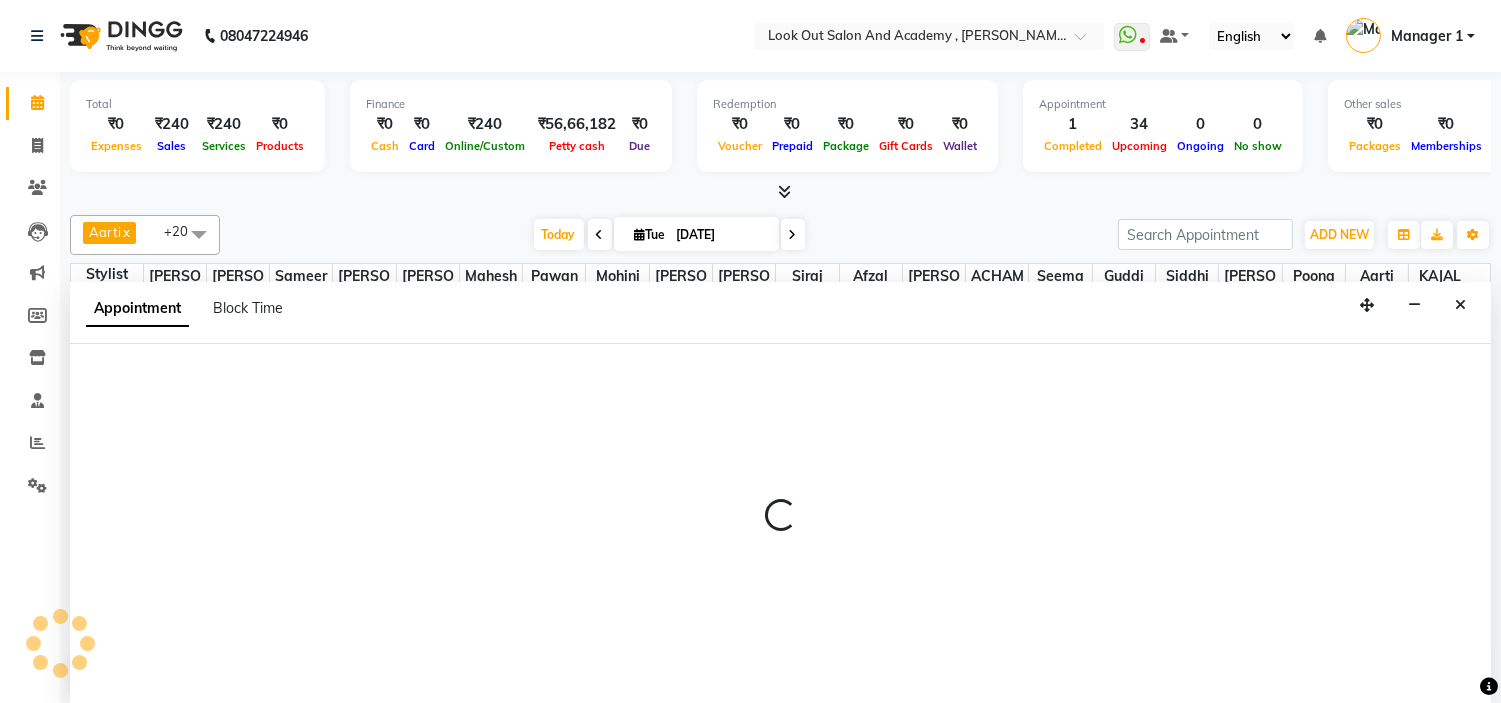 scroll, scrollTop: 1, scrollLeft: 0, axis: vertical 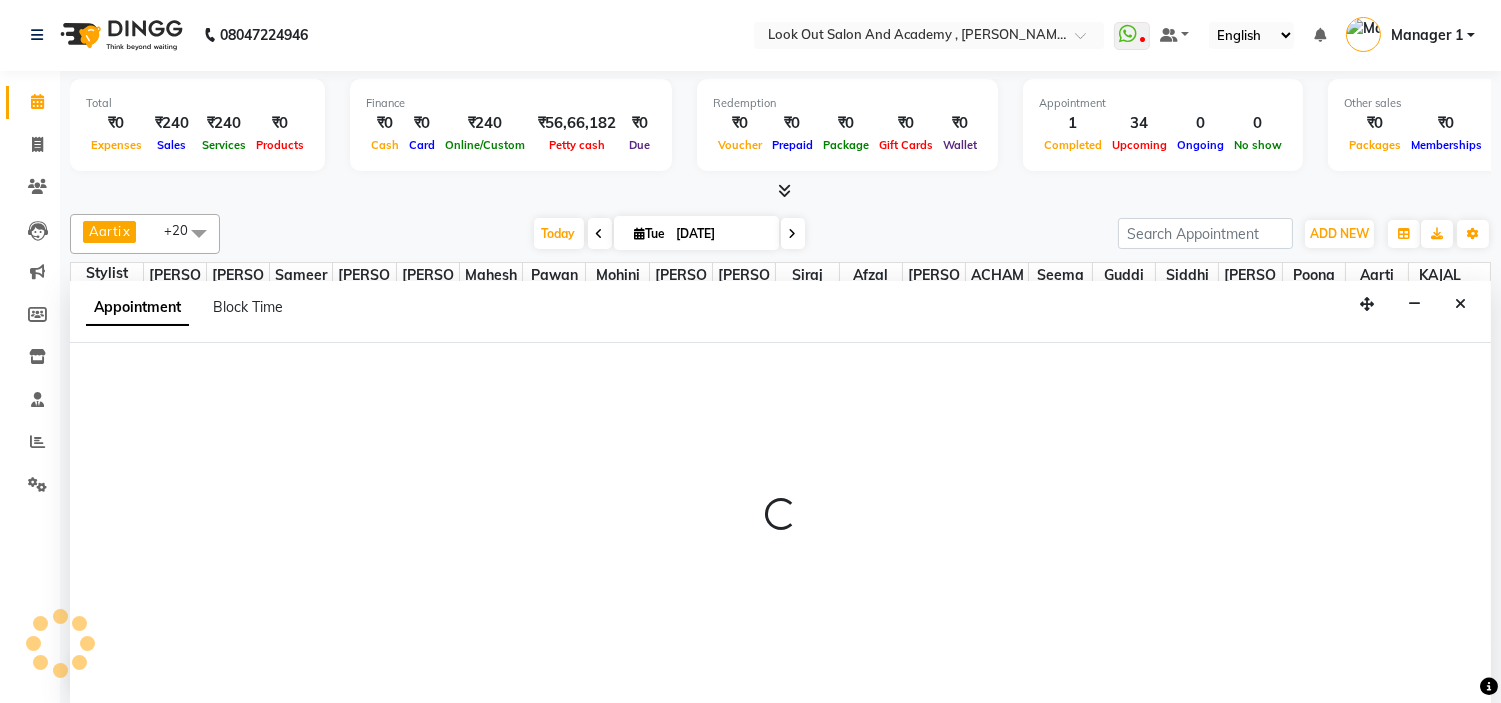 select on "28196" 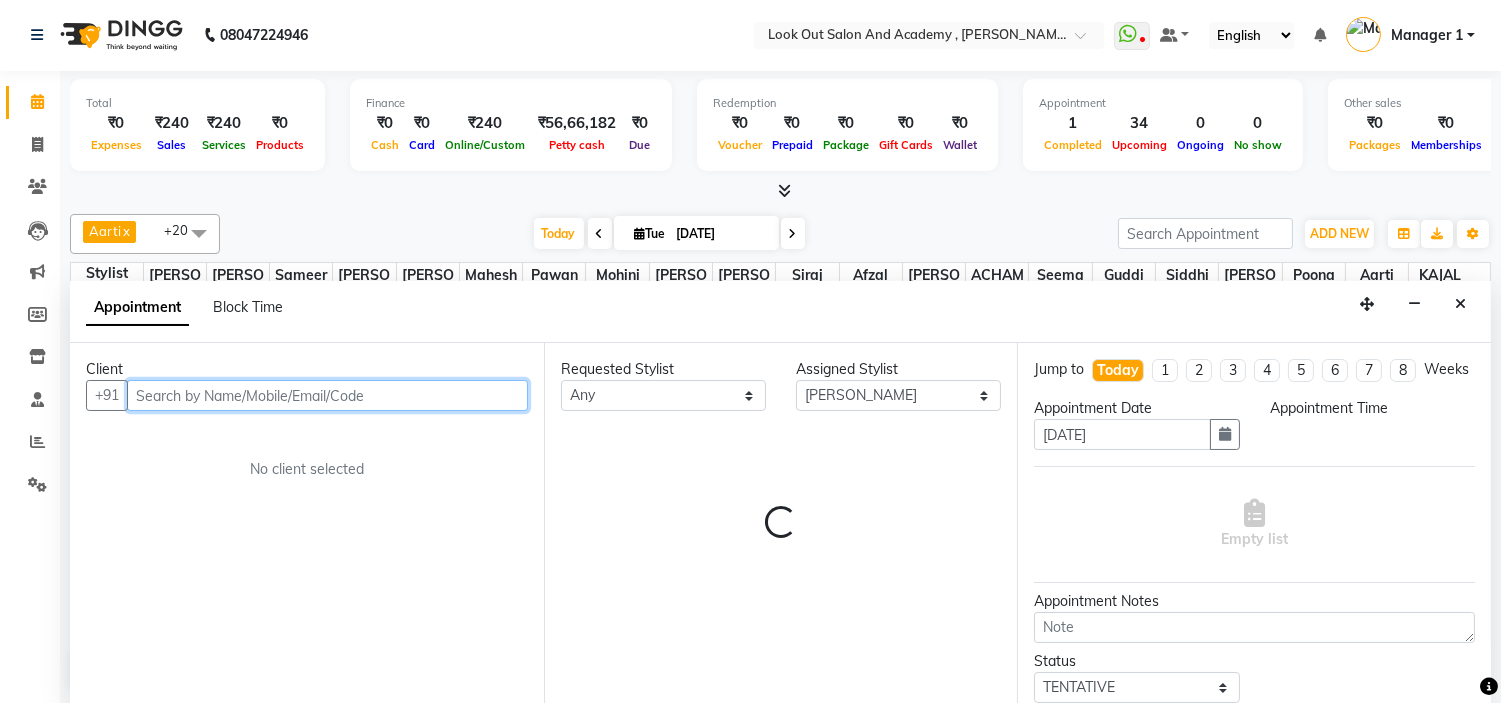select on "1200" 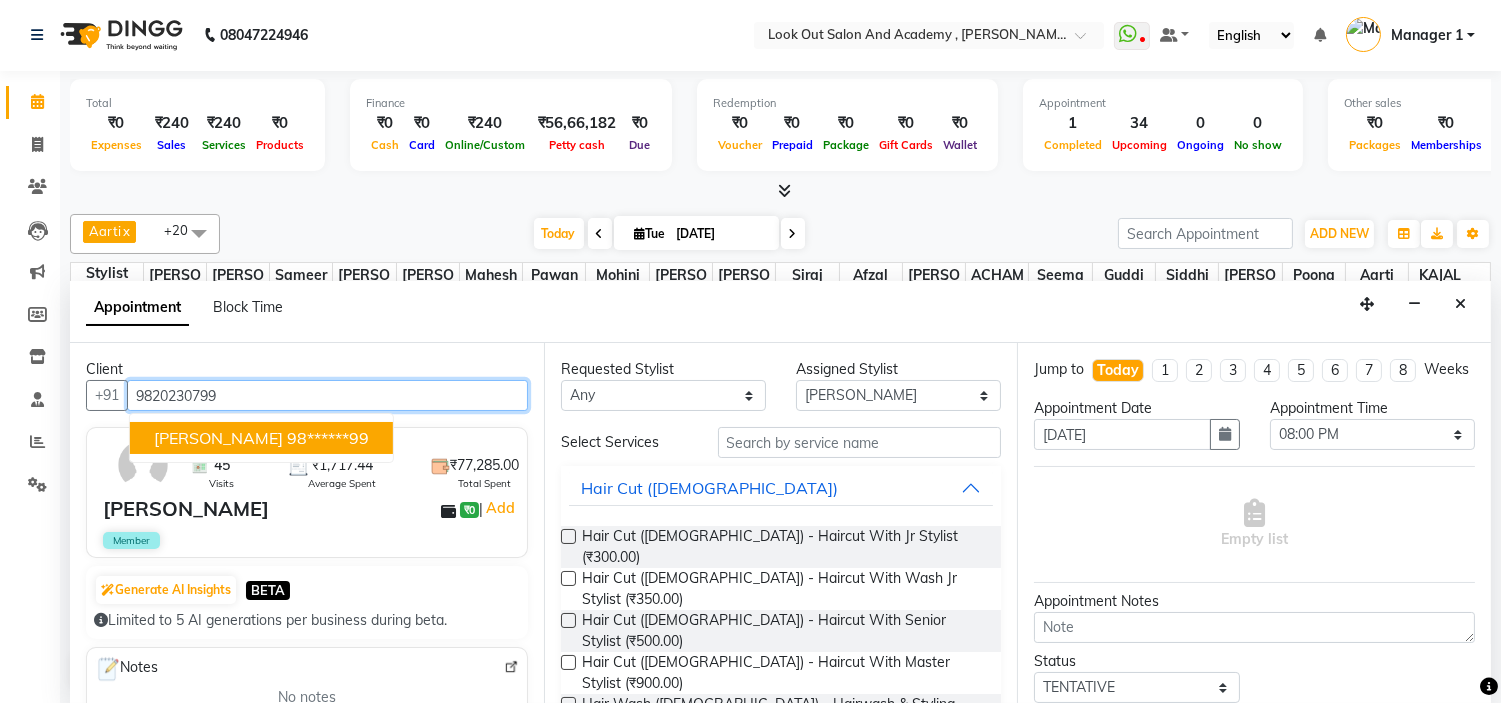 click on "98******99" at bounding box center (328, 438) 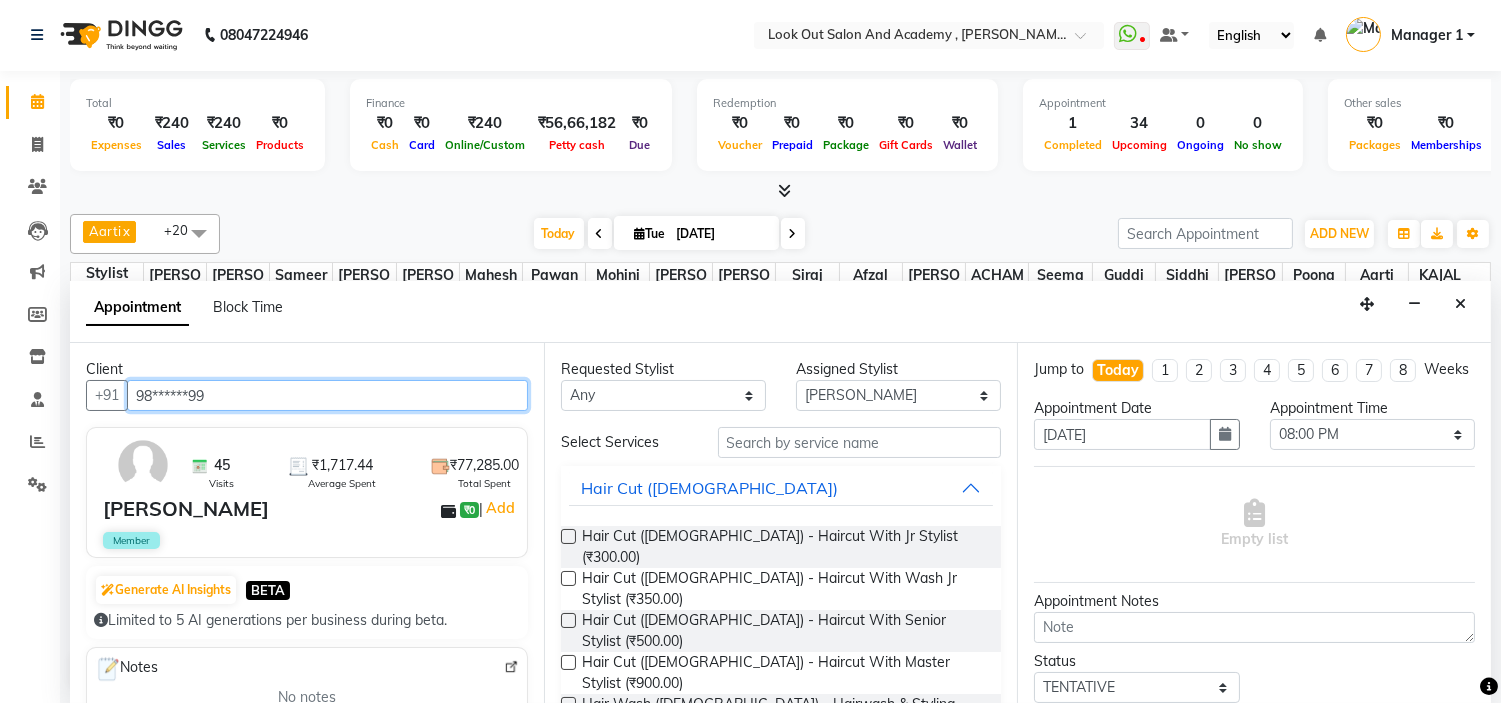 type on "98******99" 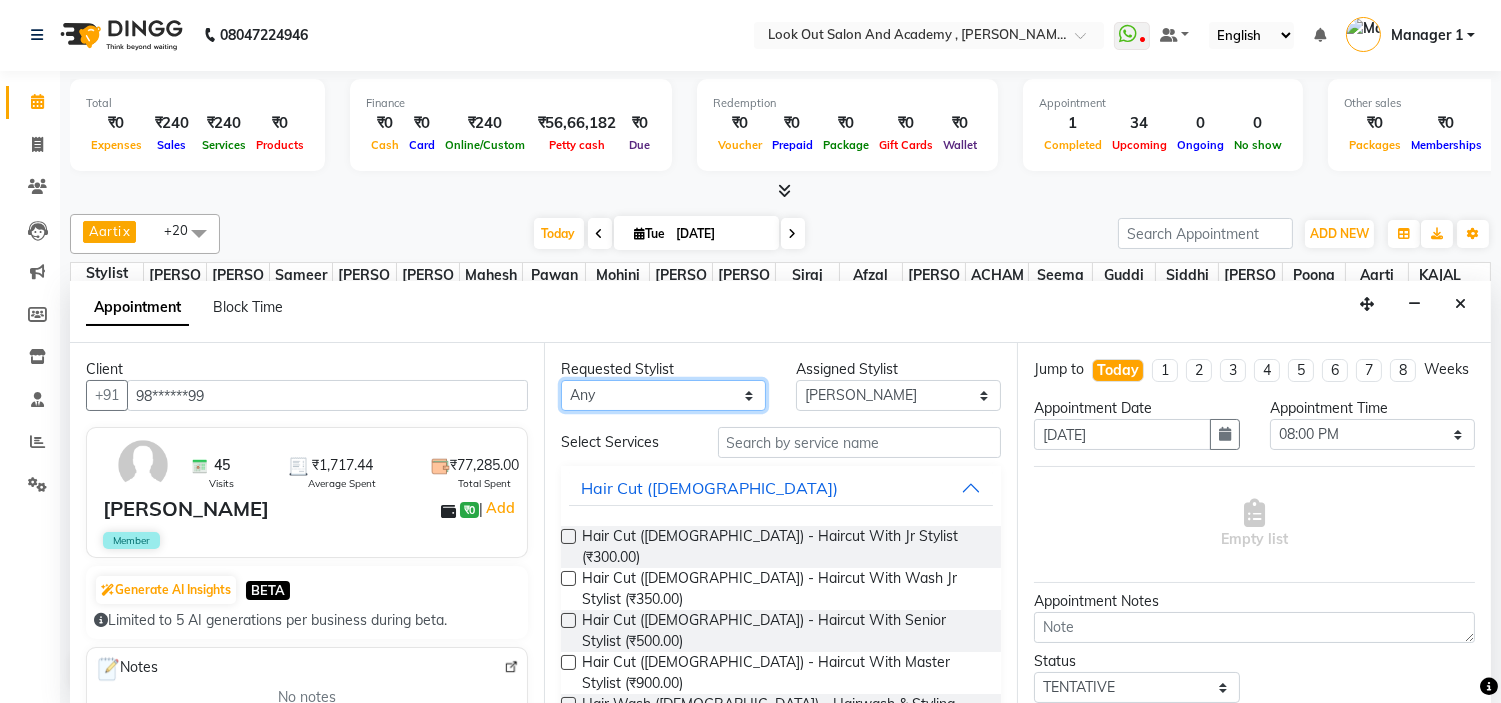 click on "Any [PERSON_NAME] [PERSON_NAME] [PERSON_NAME]  [PERSON_NAME] [PERSON_NAME] [PERSON_NAME] DISHA H [PERSON_NAME] [PERSON_NAME] KAJAL Mahesh [PERSON_NAME]  [PERSON_NAME]  [PERSON_NAME]  [PERSON_NAME] Pawan  Poonam [PERSON_NAME] [PERSON_NAME] [PERSON_NAME] [PERSON_NAME] [PERSON_NAME] Sameer [PERSON_NAME] [PERSON_NAME]  [PERSON_NAME]" at bounding box center [663, 395] 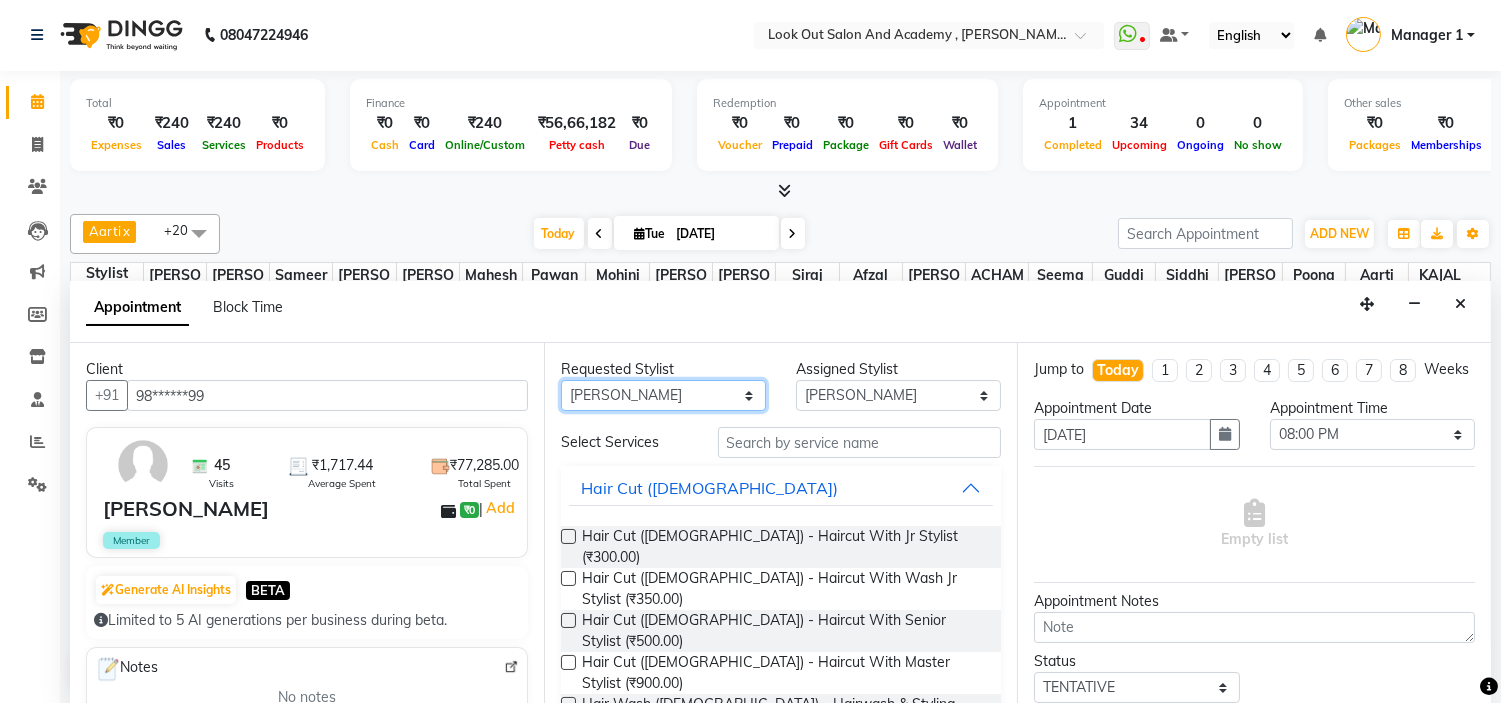 click on "Any [PERSON_NAME] [PERSON_NAME] [PERSON_NAME]  [PERSON_NAME] [PERSON_NAME] [PERSON_NAME] DISHA H [PERSON_NAME] [PERSON_NAME] KAJAL Mahesh [PERSON_NAME]  [PERSON_NAME]  [PERSON_NAME]  [PERSON_NAME] Pawan  Poonam [PERSON_NAME] [PERSON_NAME] [PERSON_NAME] [PERSON_NAME] [PERSON_NAME] Sameer [PERSON_NAME] [PERSON_NAME]  [PERSON_NAME]" at bounding box center (663, 395) 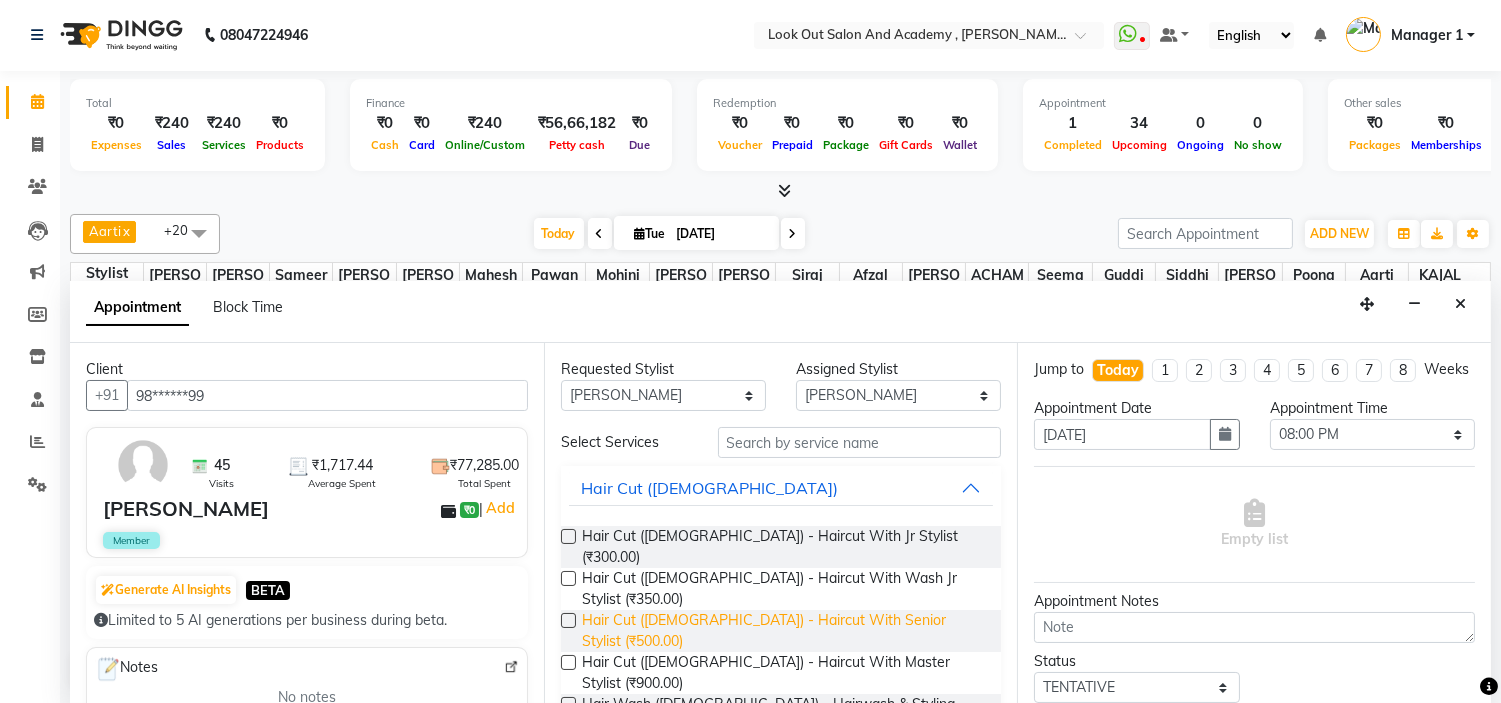 click on "Hair Cut ([DEMOGRAPHIC_DATA]) - Haircut With Senior Stylist (₹500.00)" at bounding box center [784, 631] 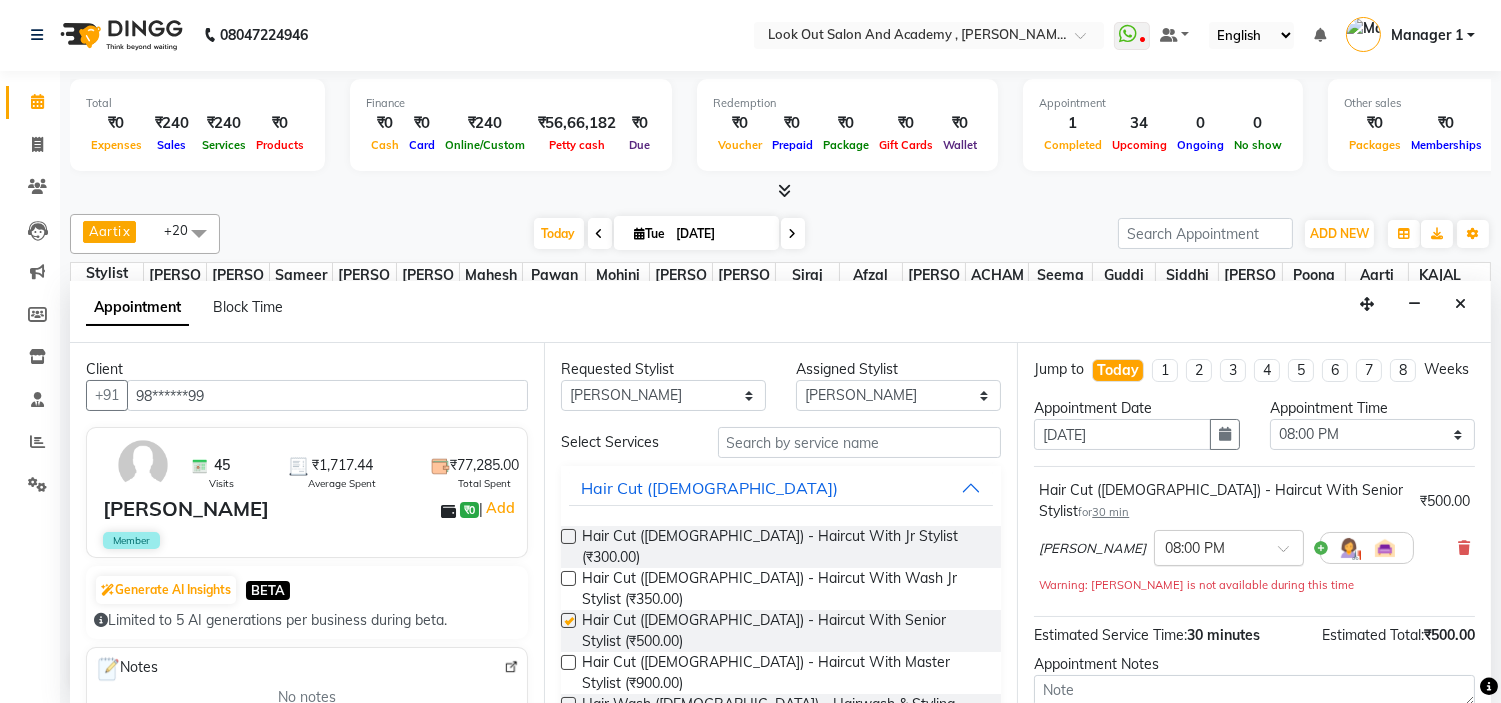checkbox on "false" 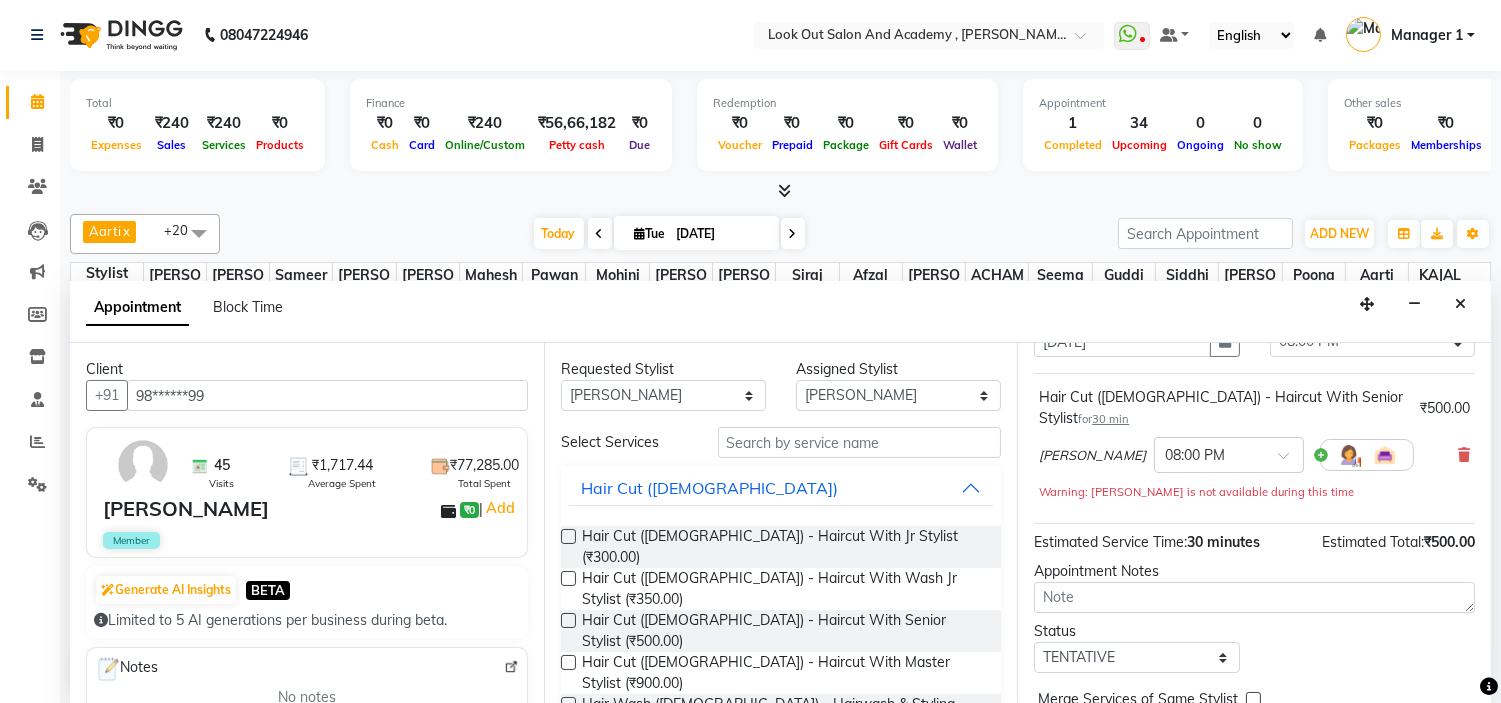 scroll, scrollTop: 186, scrollLeft: 0, axis: vertical 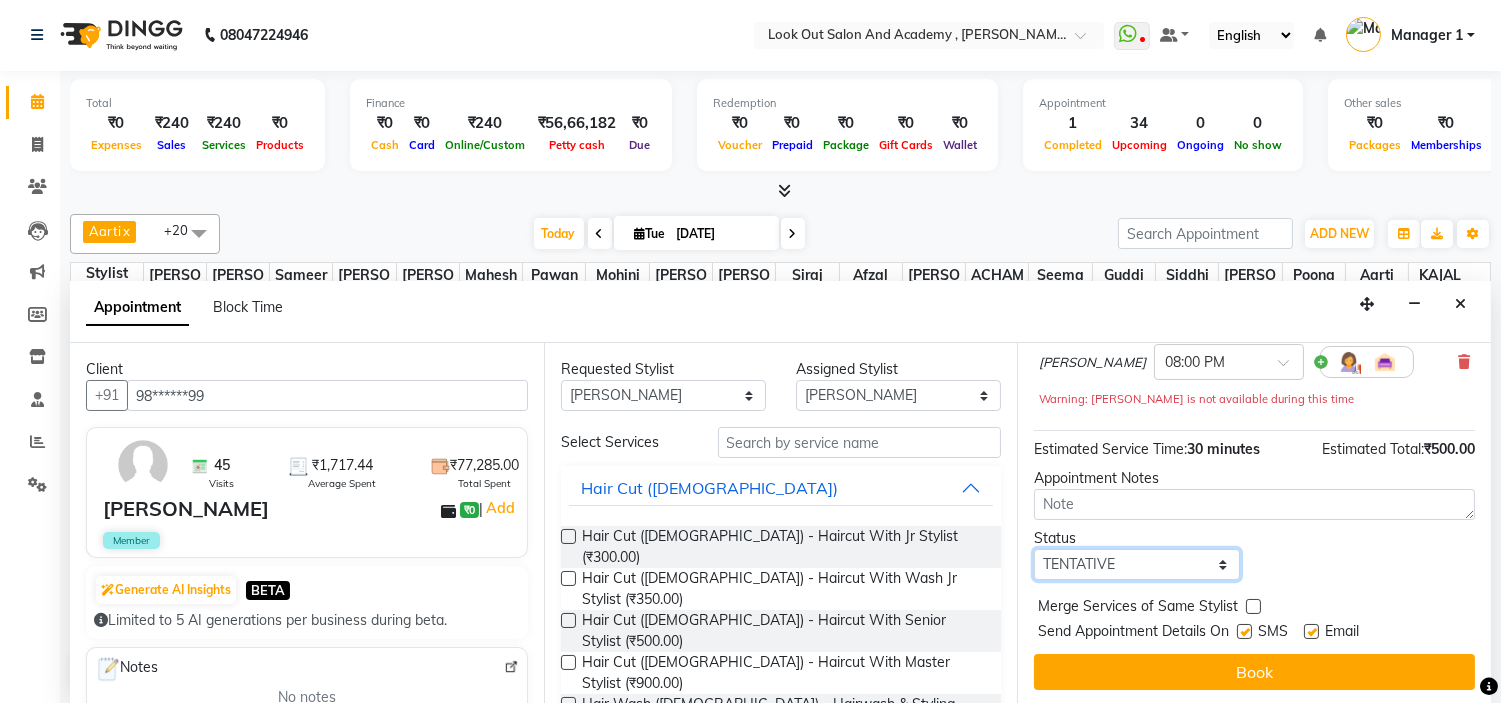 drag, startPoint x: 1124, startPoint y: 564, endPoint x: 1118, endPoint y: 601, distance: 37.48333 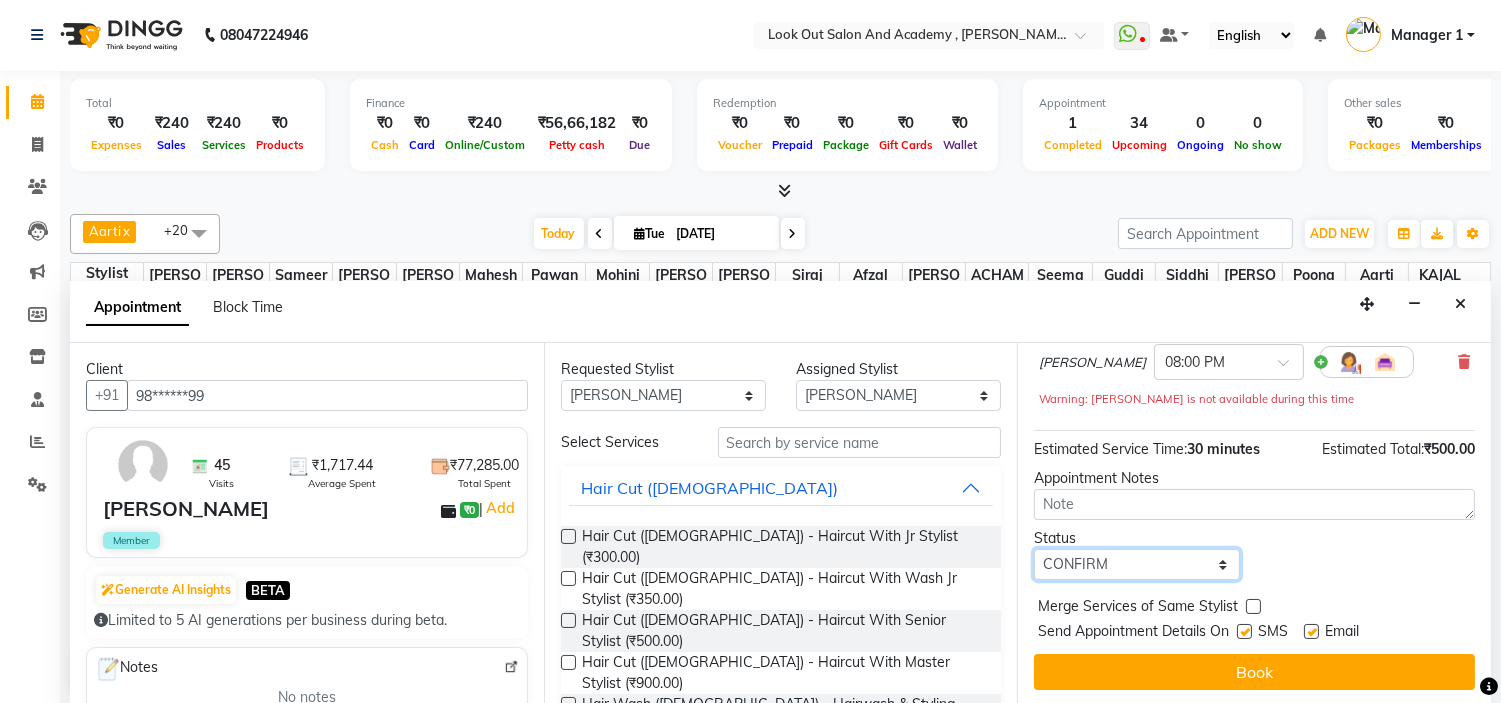 click on "Select TENTATIVE CONFIRM CHECK-IN UPCOMING" at bounding box center [1136, 564] 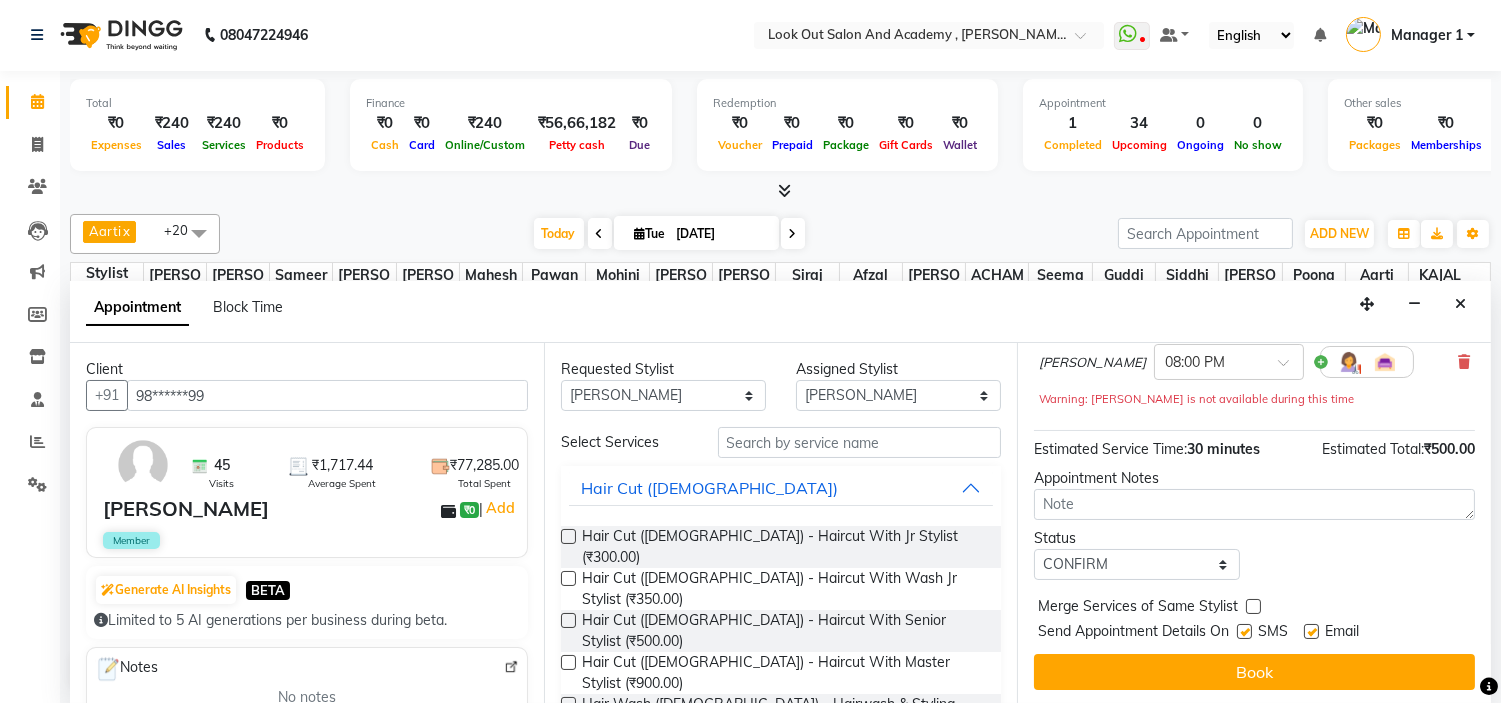 drag, startPoint x: 1251, startPoint y: 634, endPoint x: 1267, endPoint y: 637, distance: 16.27882 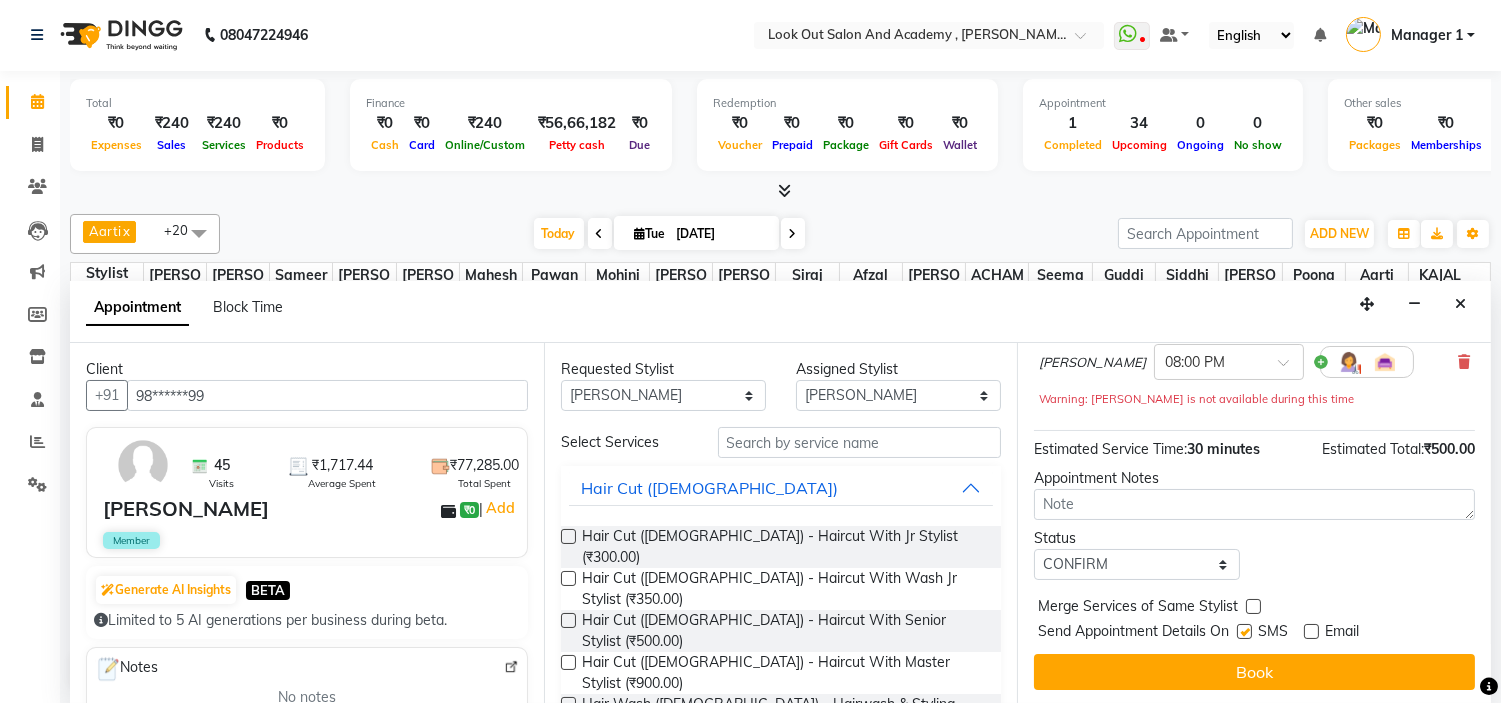 click at bounding box center (1244, 631) 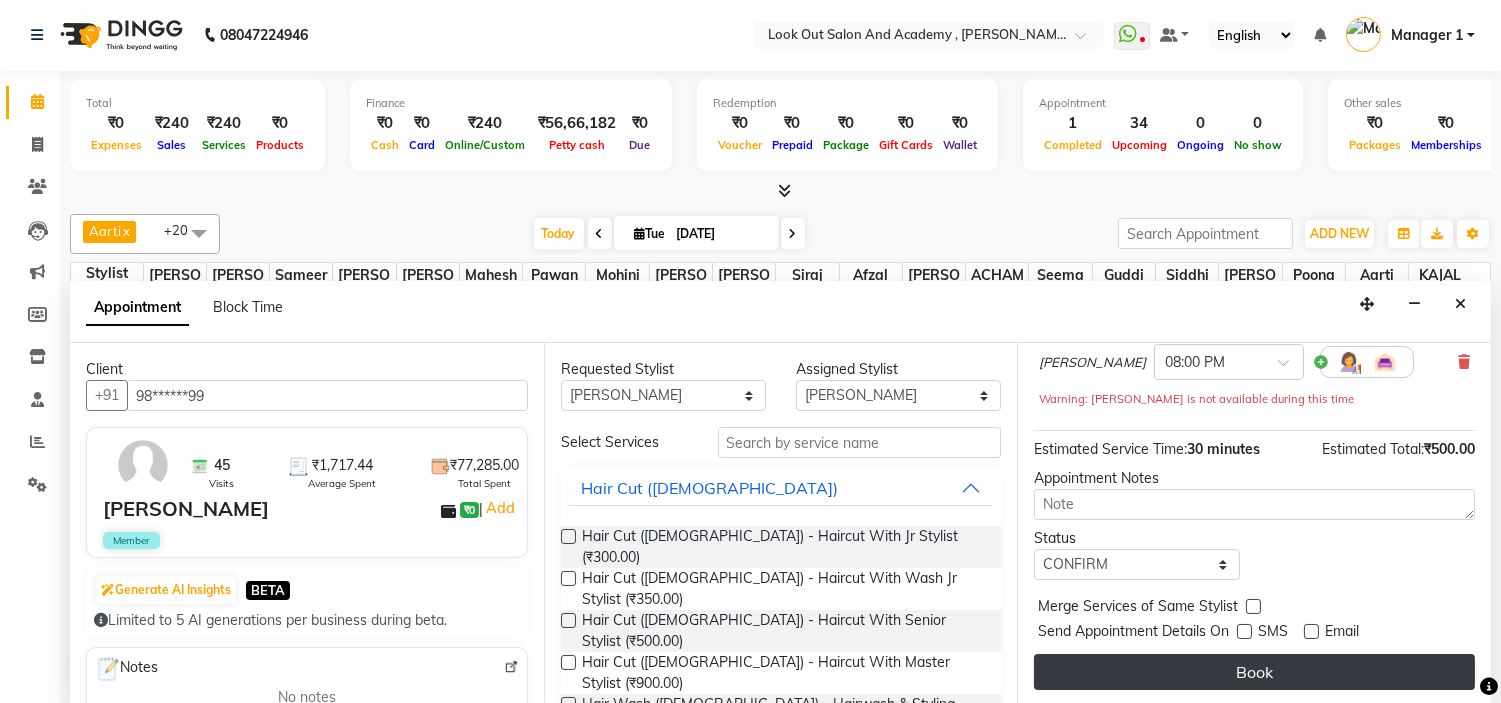 click on "Book" at bounding box center (1254, 672) 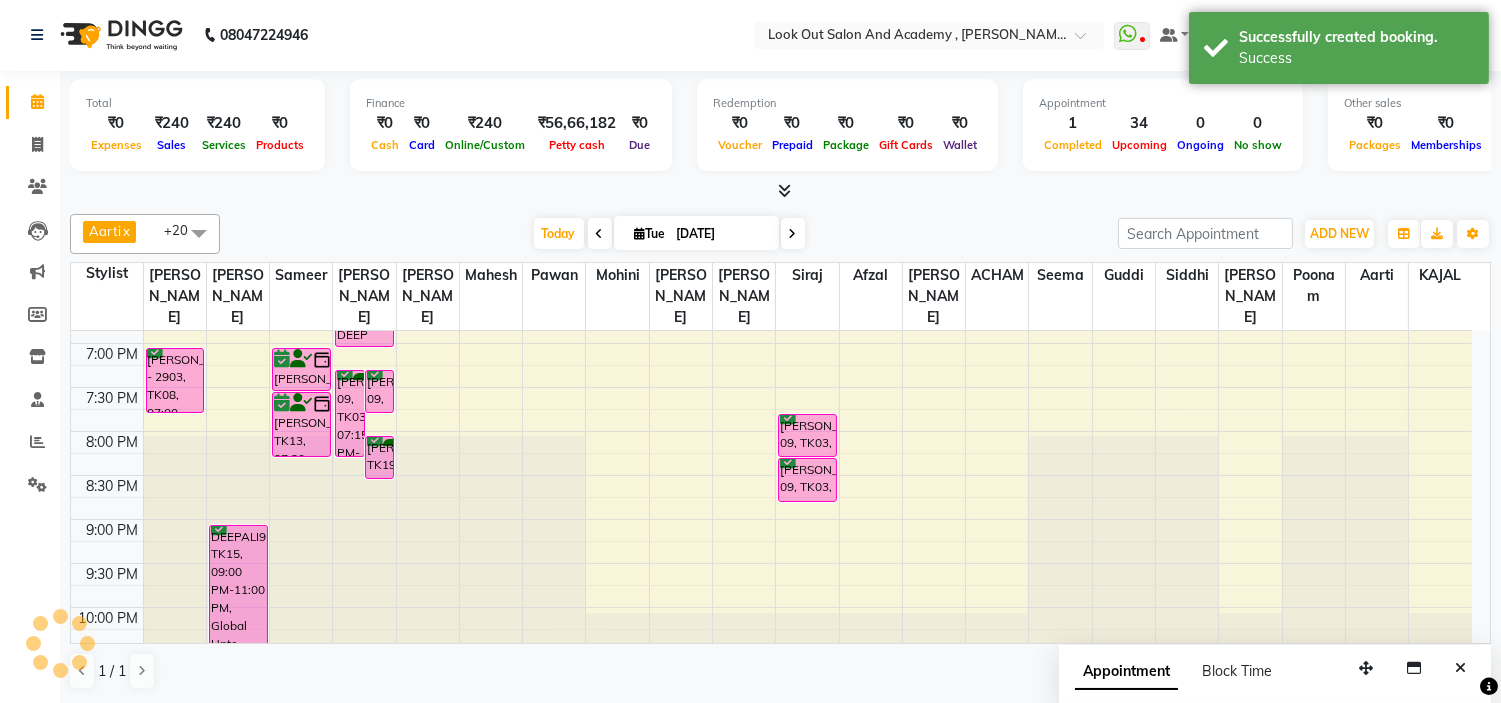 scroll, scrollTop: 0, scrollLeft: 0, axis: both 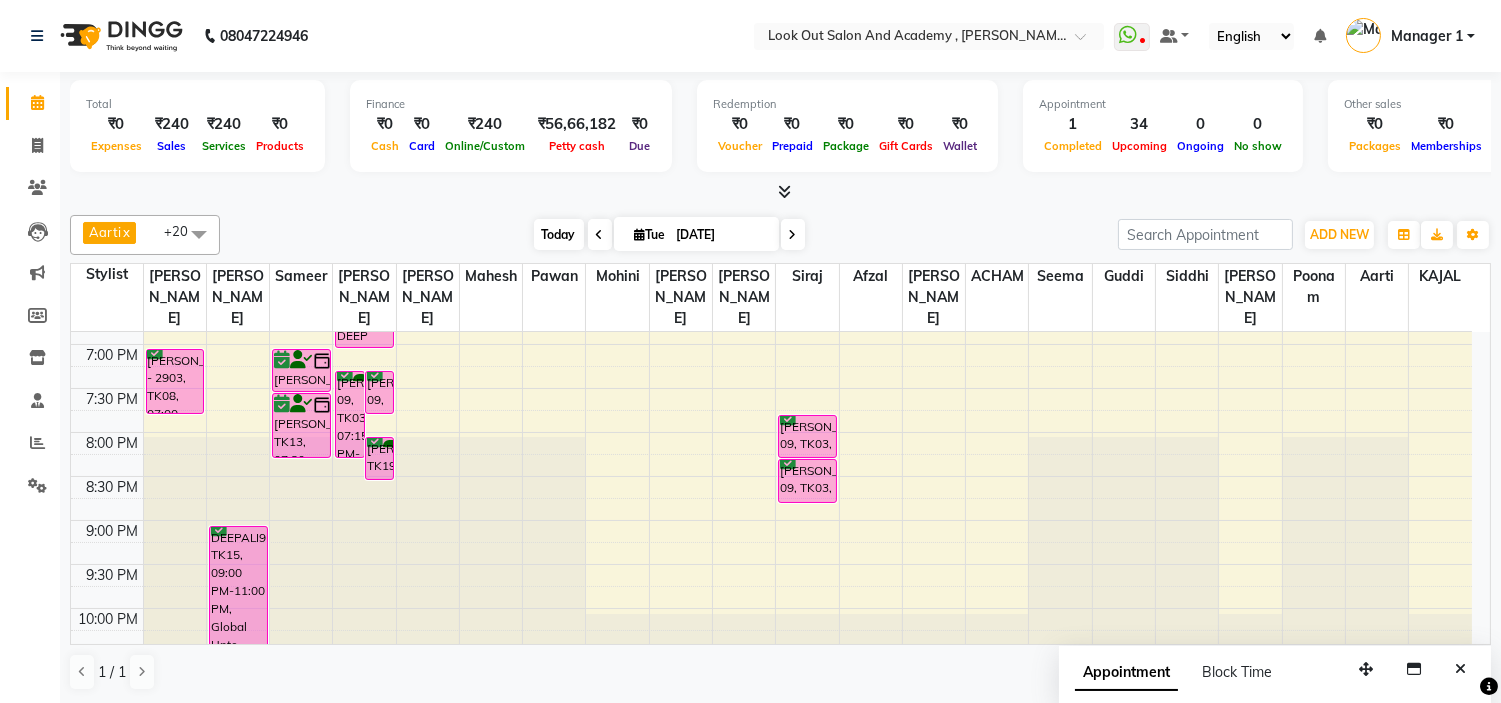 click on "Today" at bounding box center (559, 234) 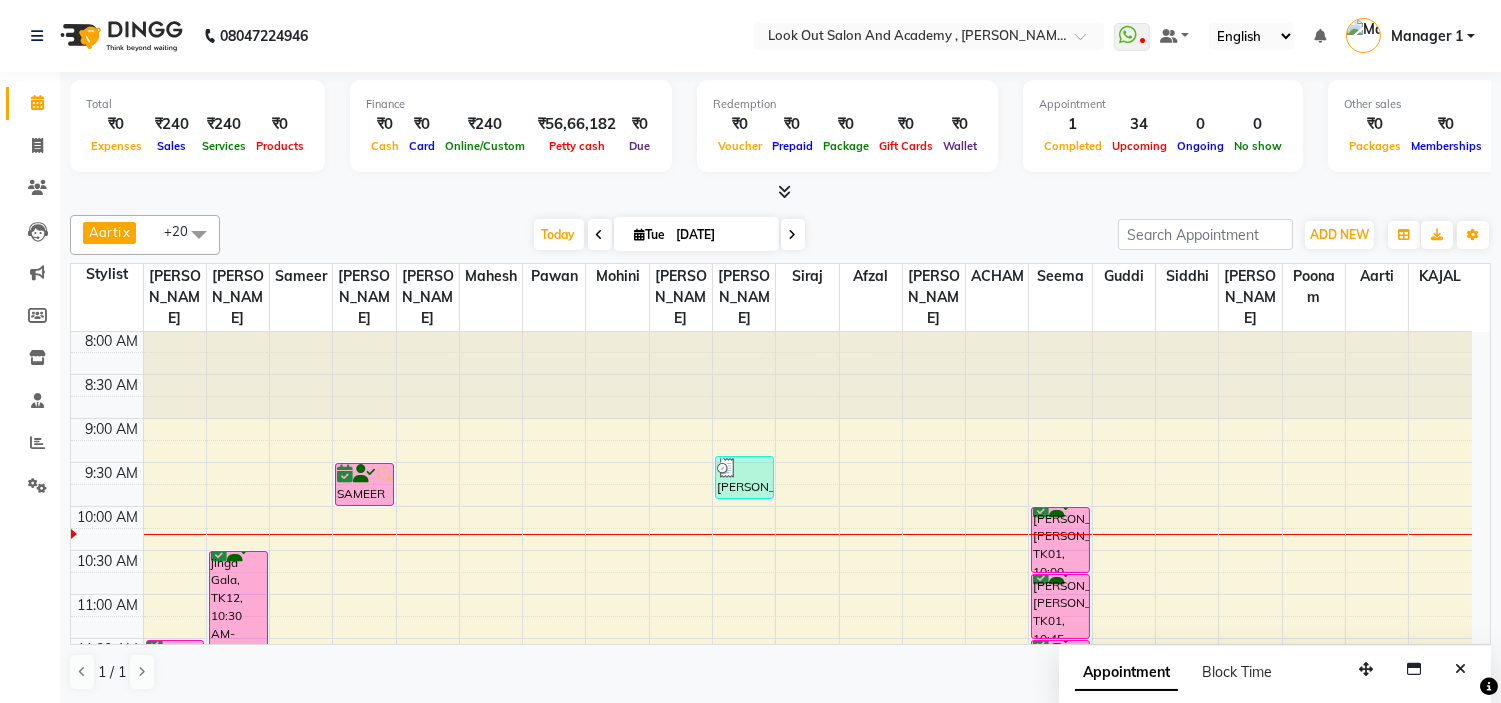 scroll, scrollTop: 0, scrollLeft: 0, axis: both 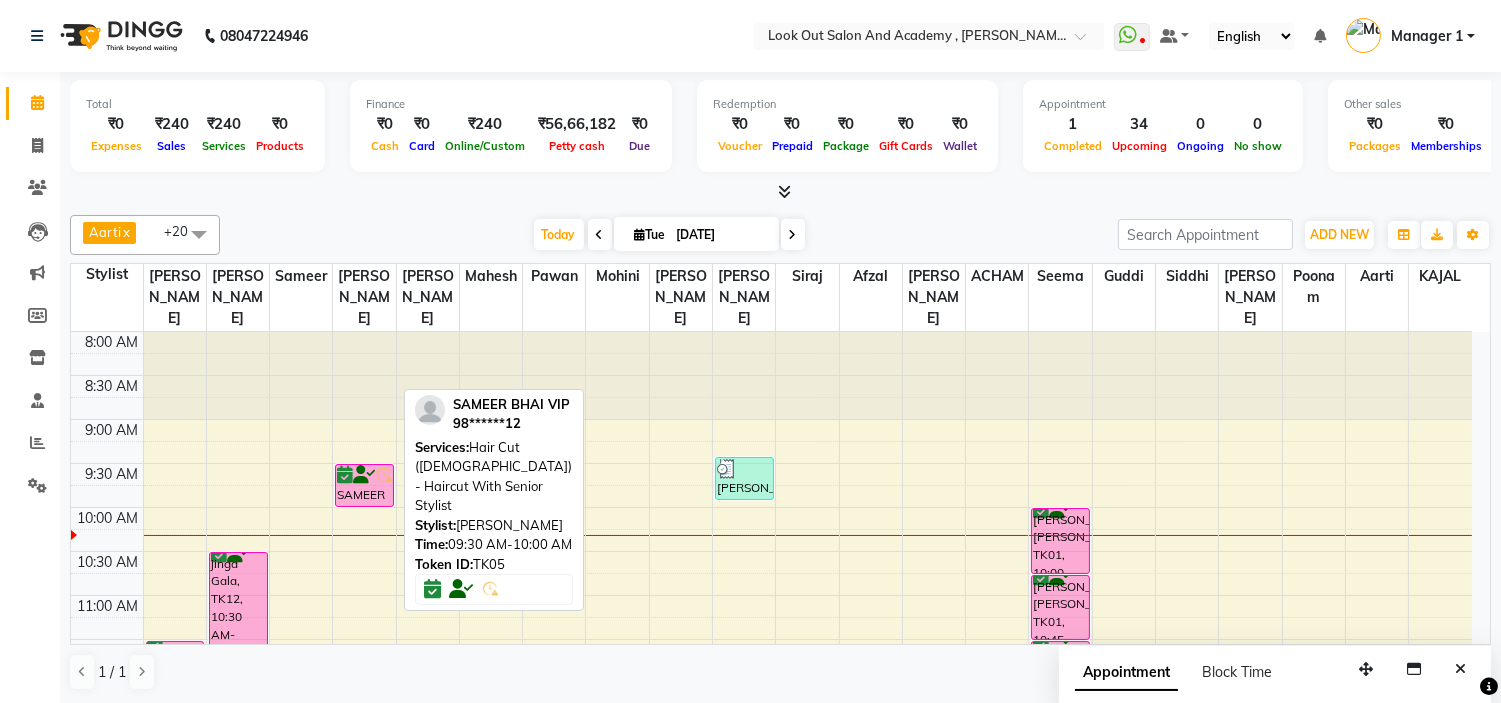 click on "SAMEER BHAI VIP, TK05, 09:30 AM-10:00 AM, Hair Cut ([DEMOGRAPHIC_DATA]) - Haircut With Senior Stylist" at bounding box center [364, 485] 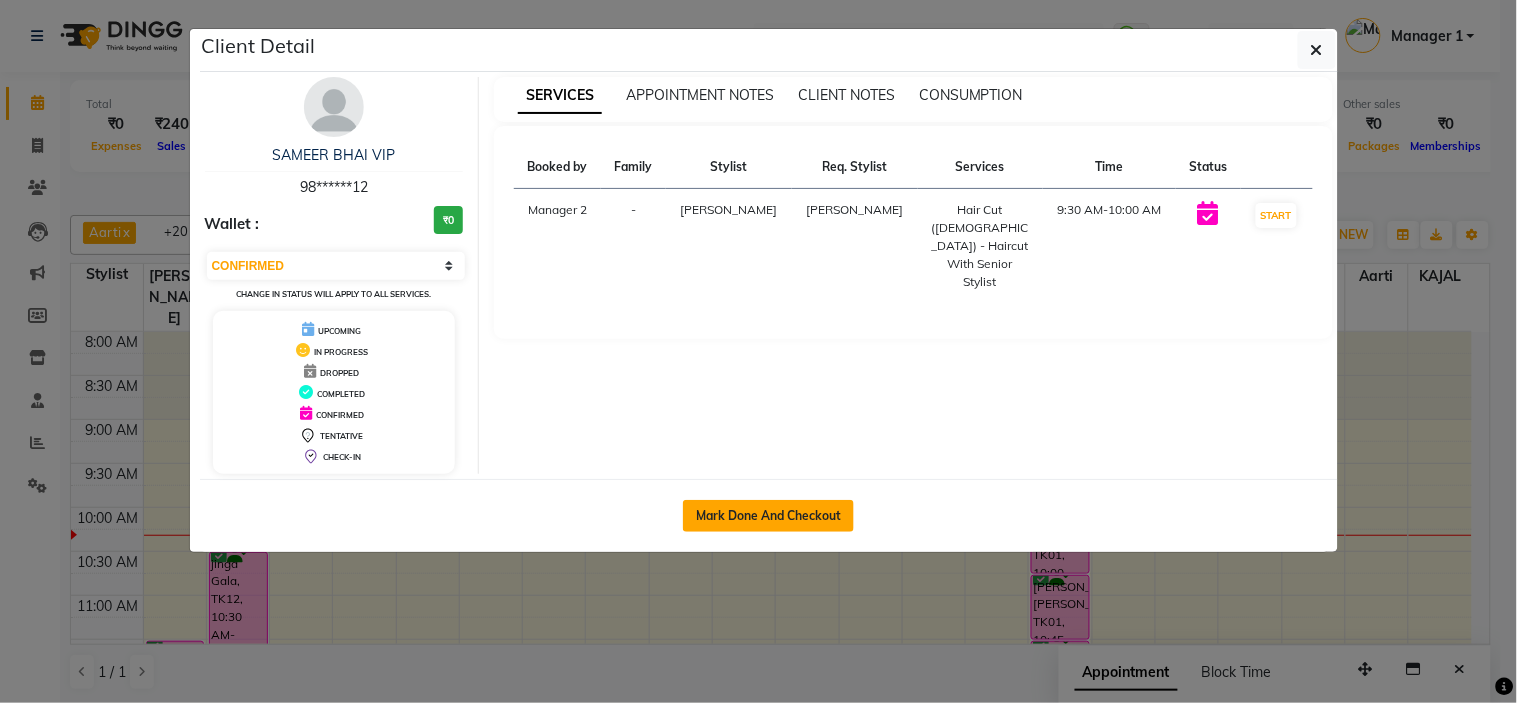 click on "Mark Done And Checkout" 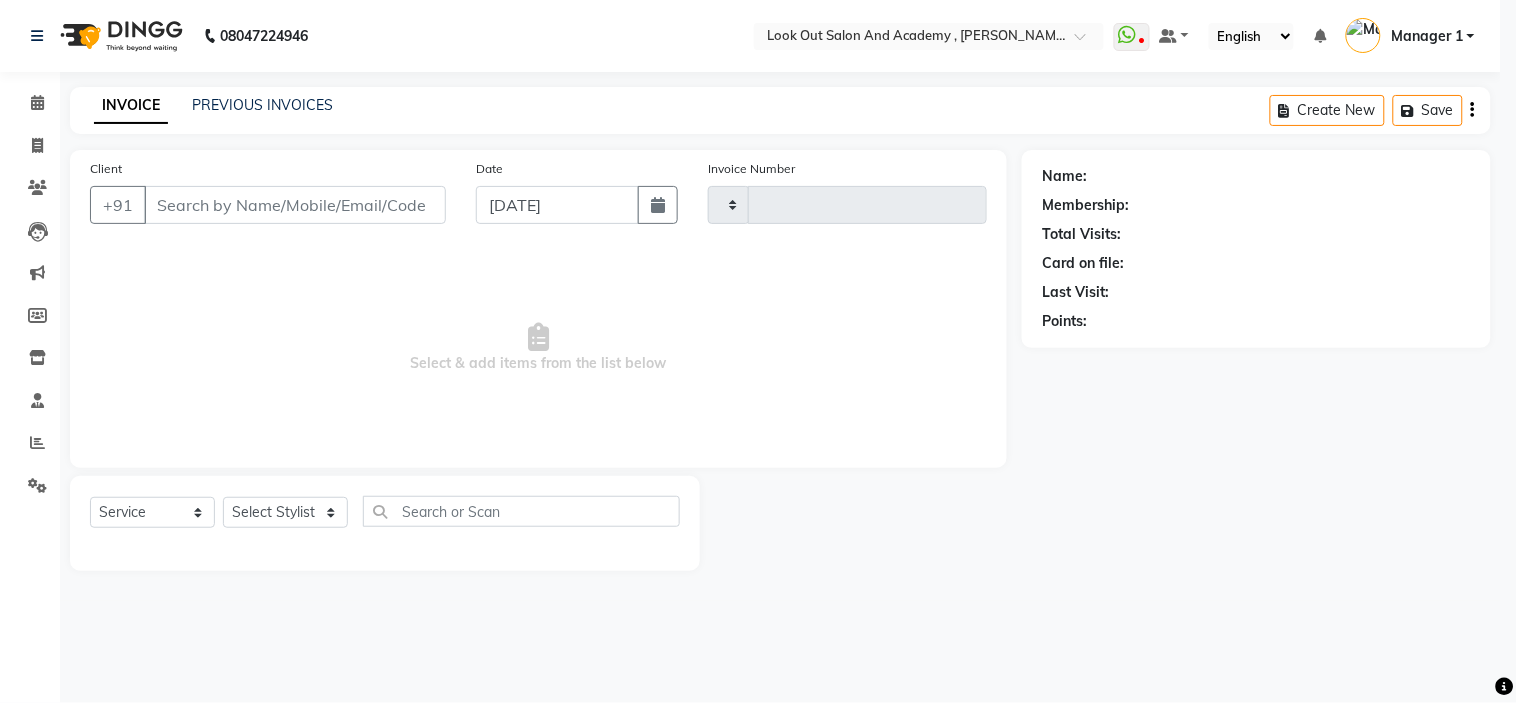 type on "7920" 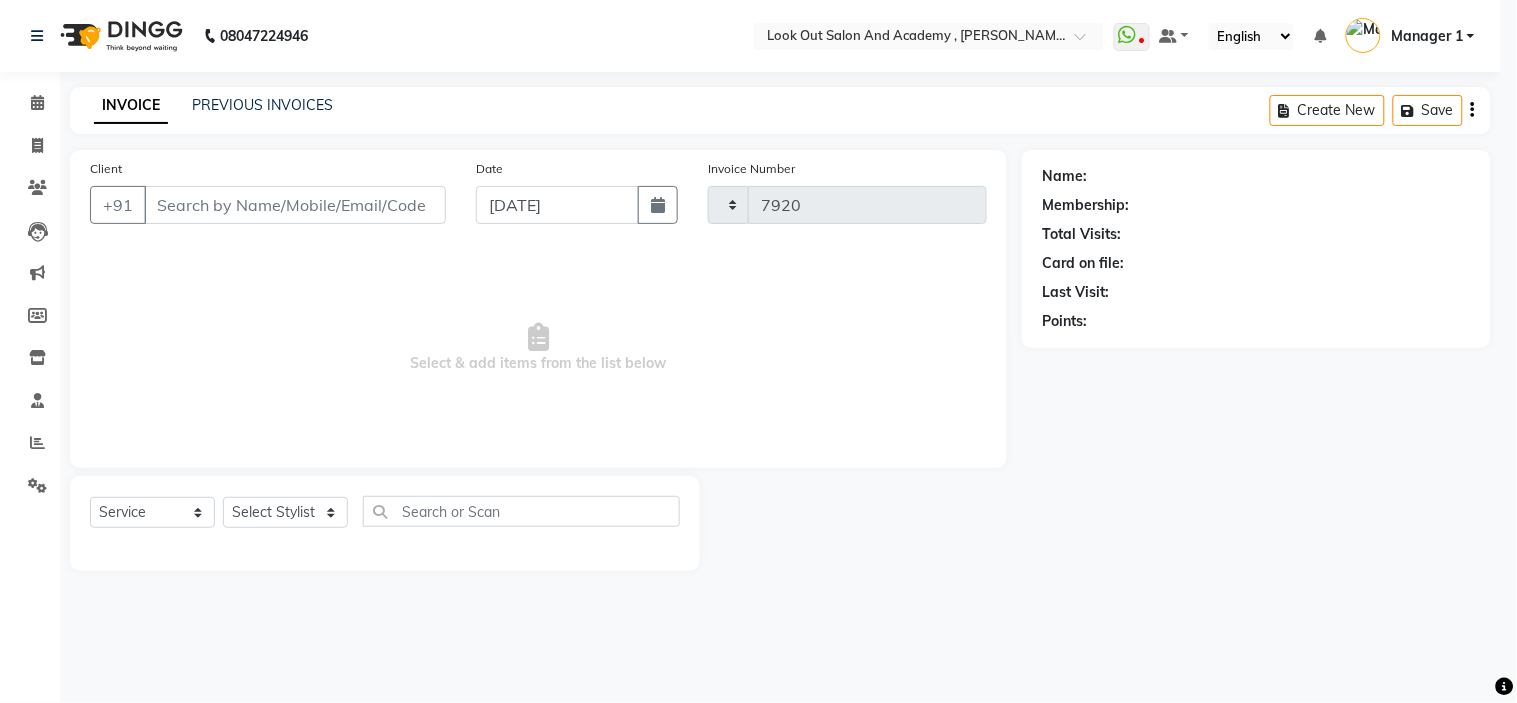 select on "4708" 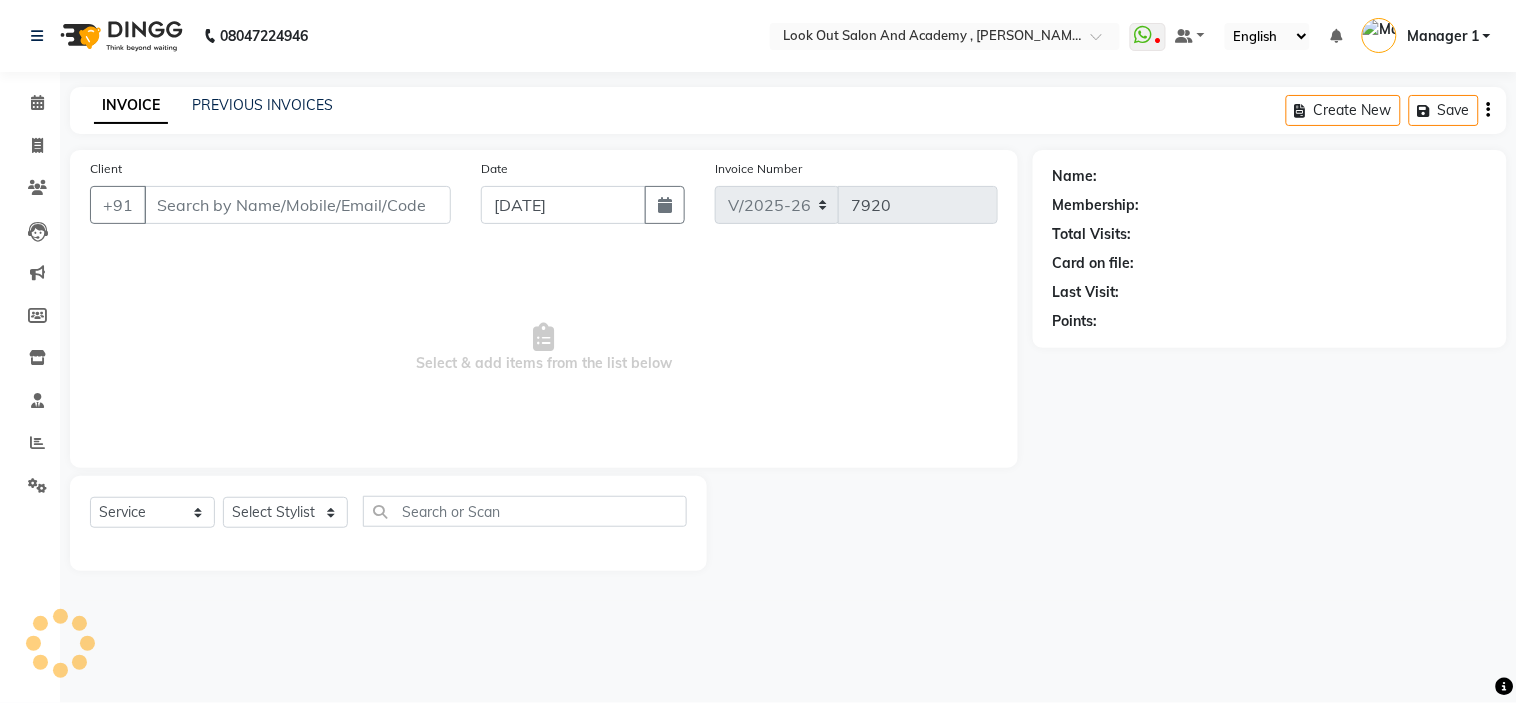 type on "98******12" 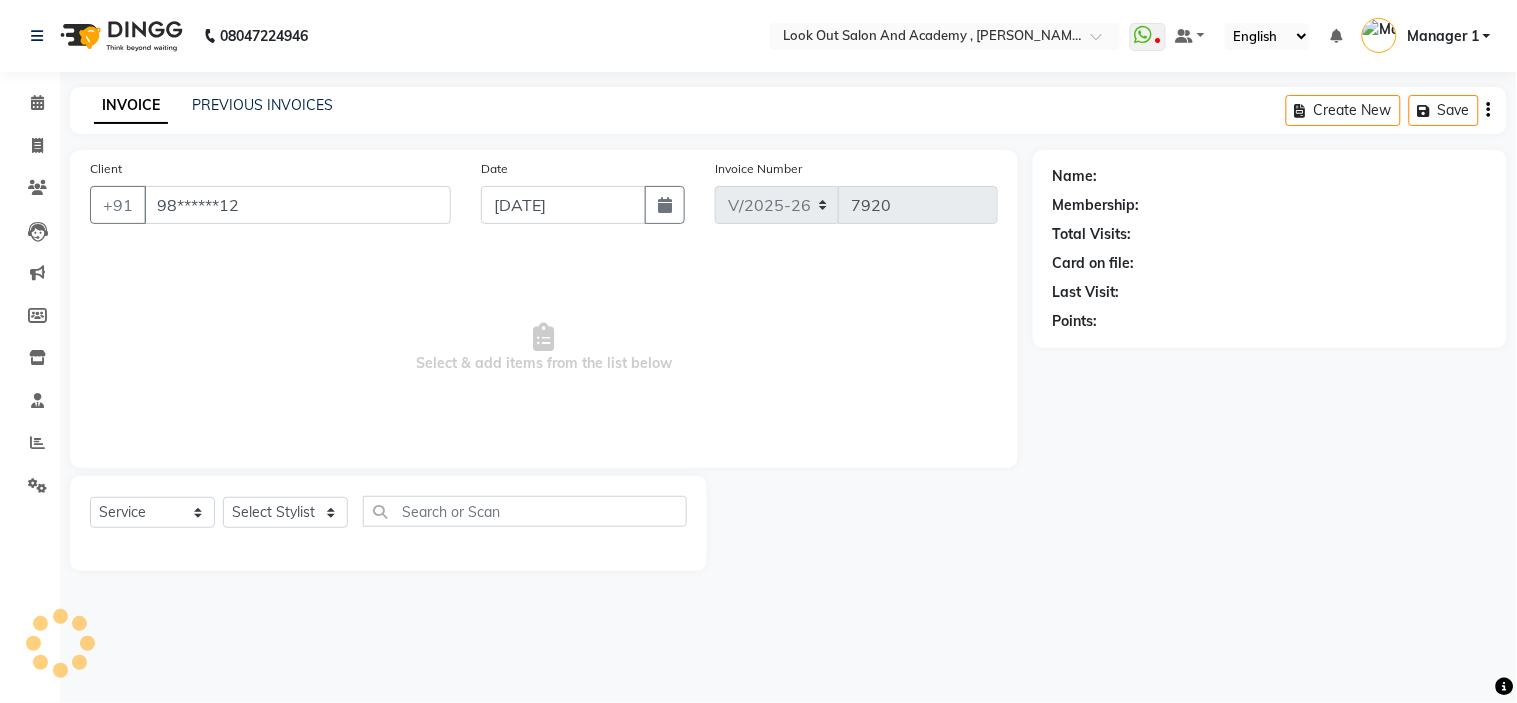 select on "28196" 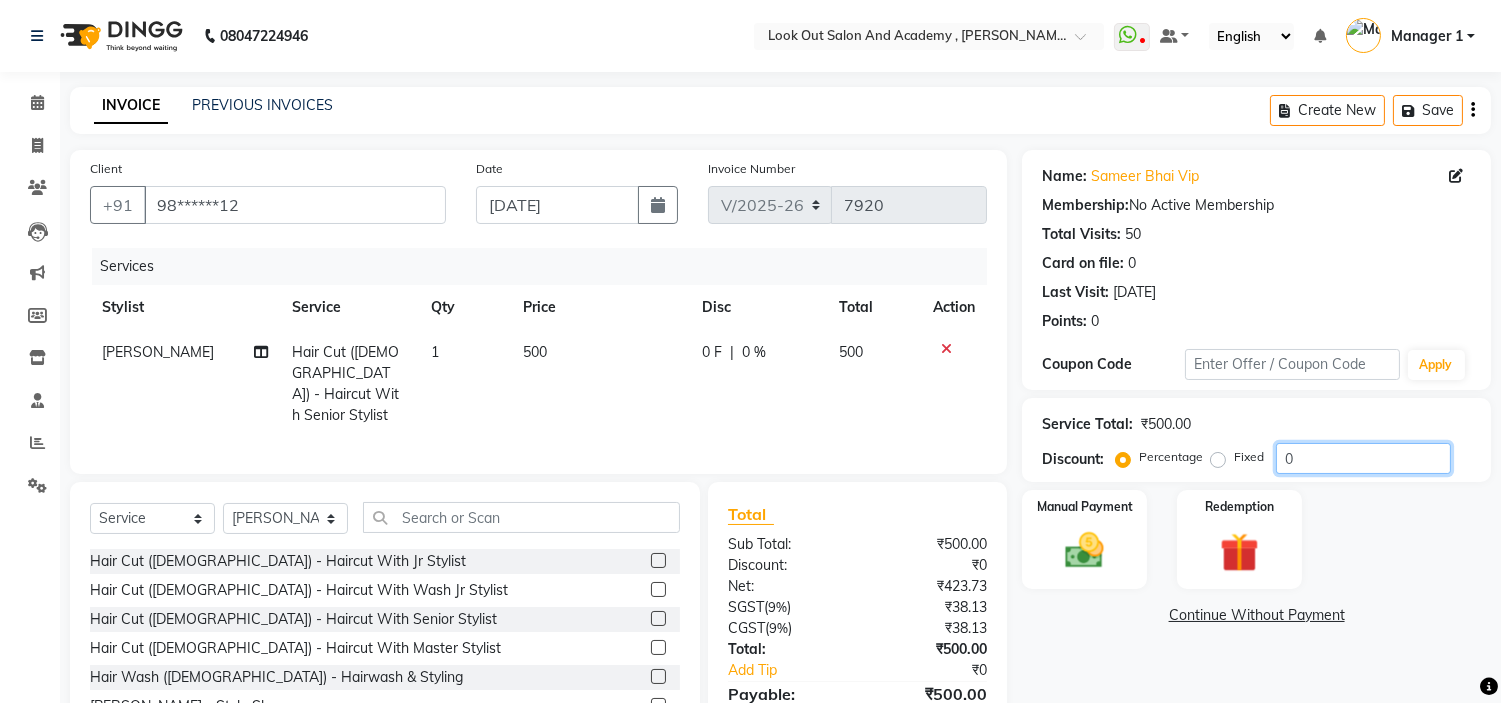 click on "0" 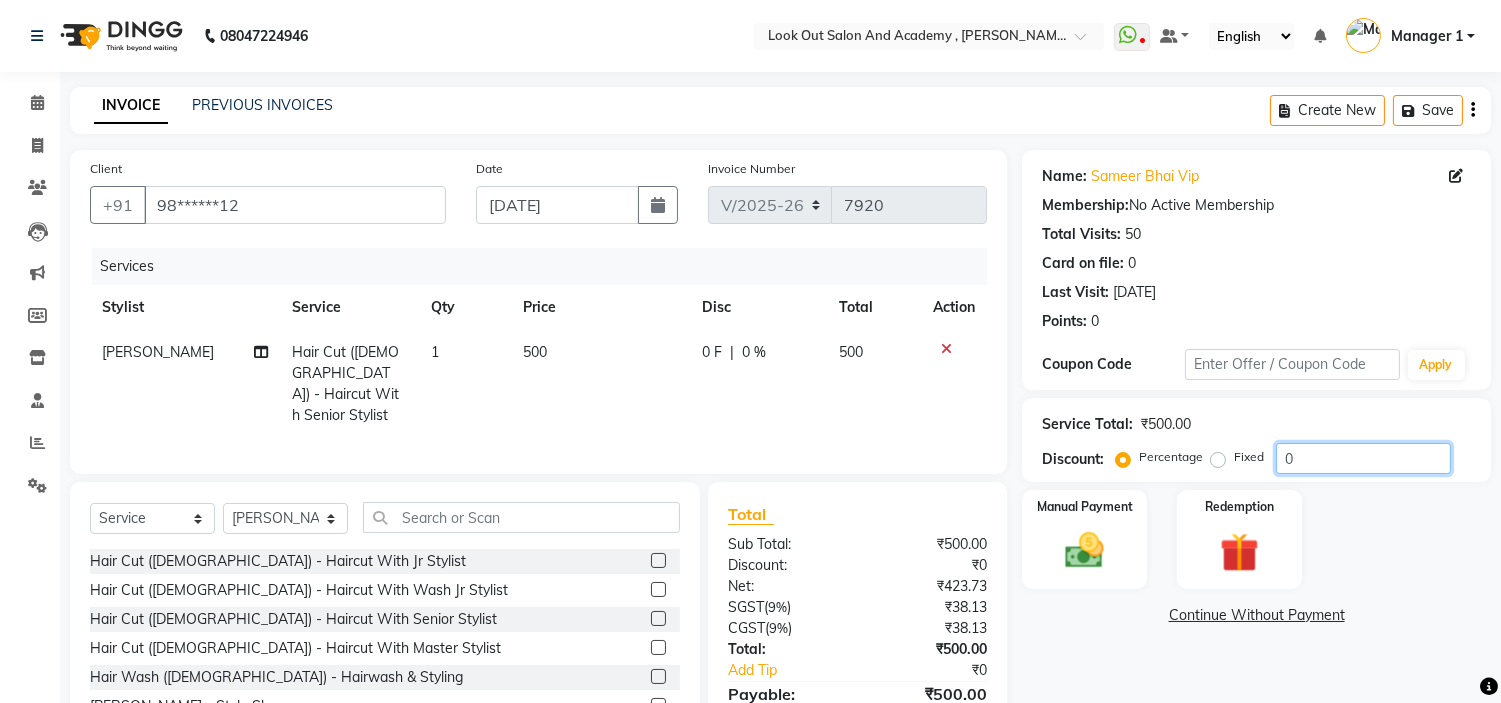 click on "0" 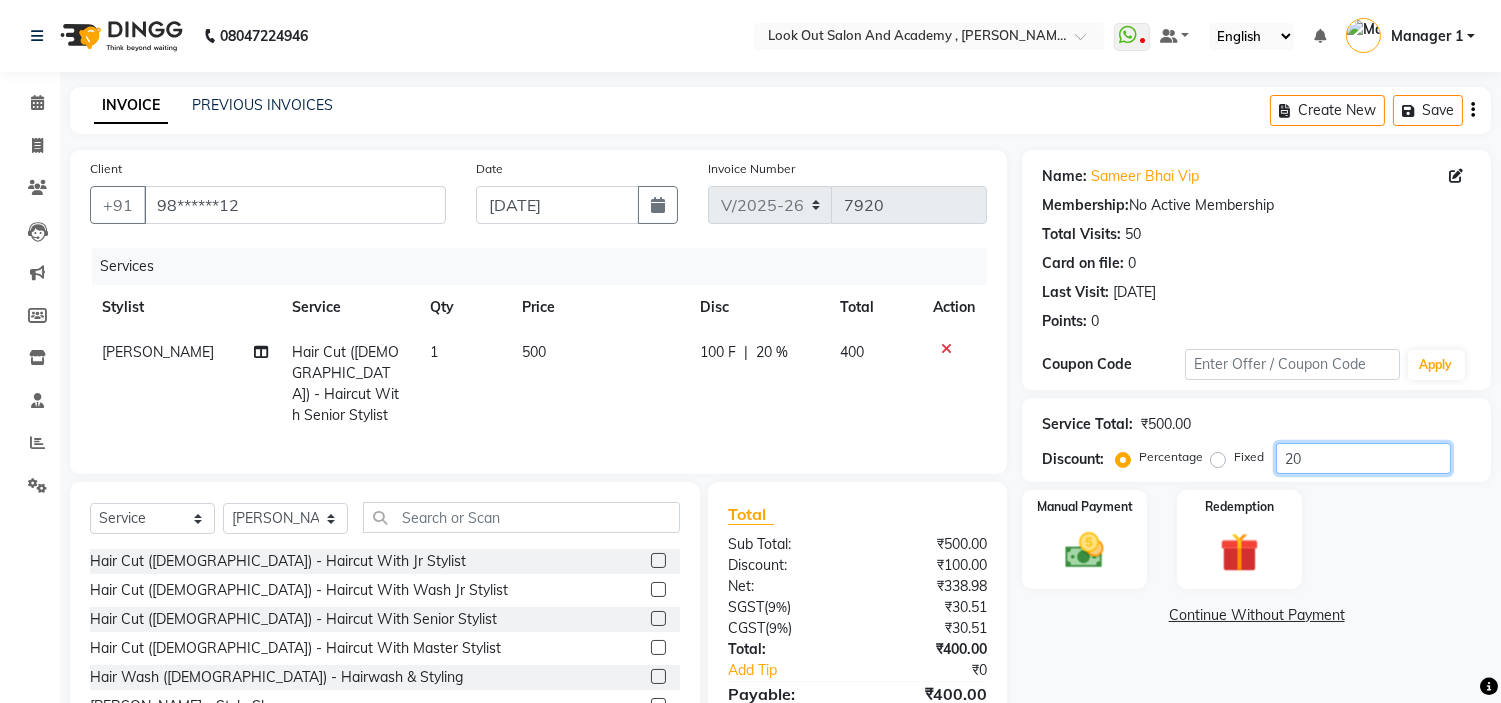 scroll, scrollTop: 100, scrollLeft: 0, axis: vertical 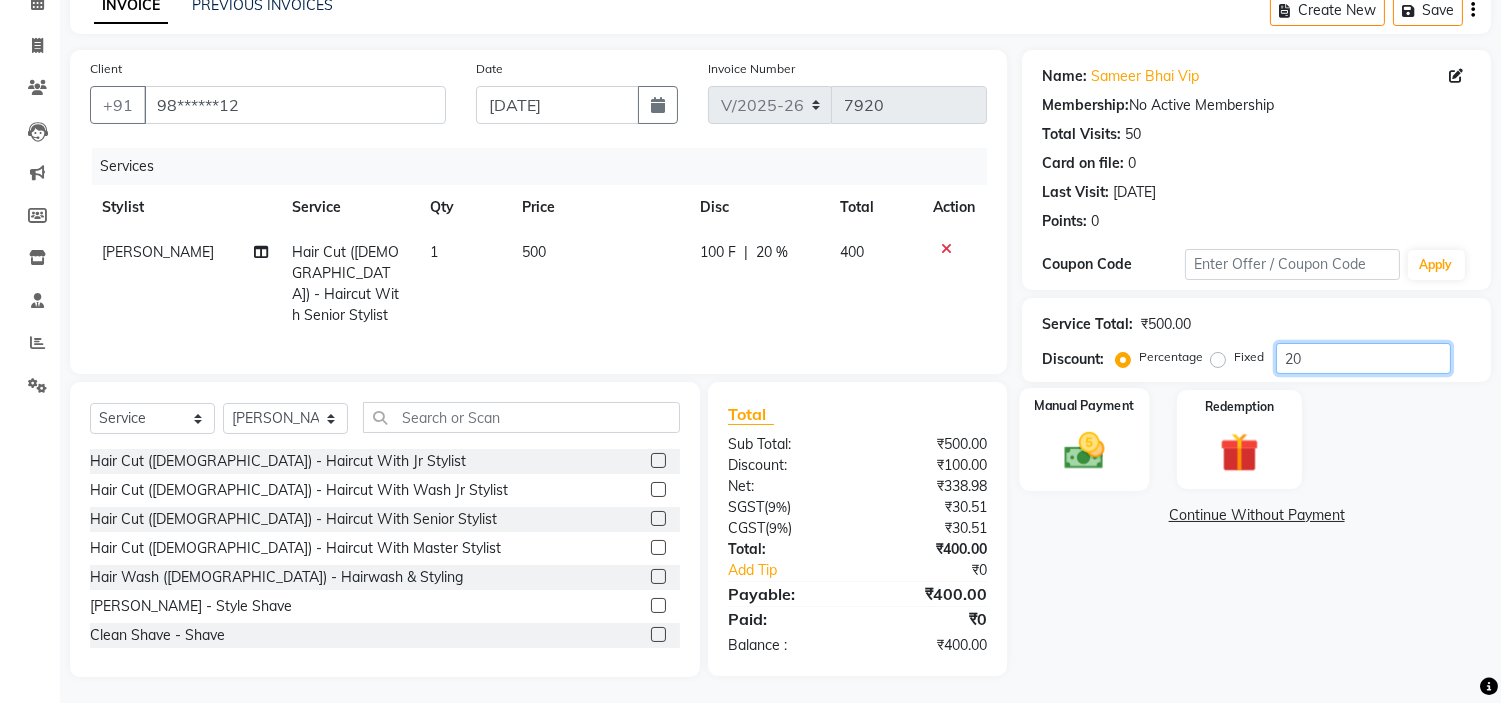 type on "20" 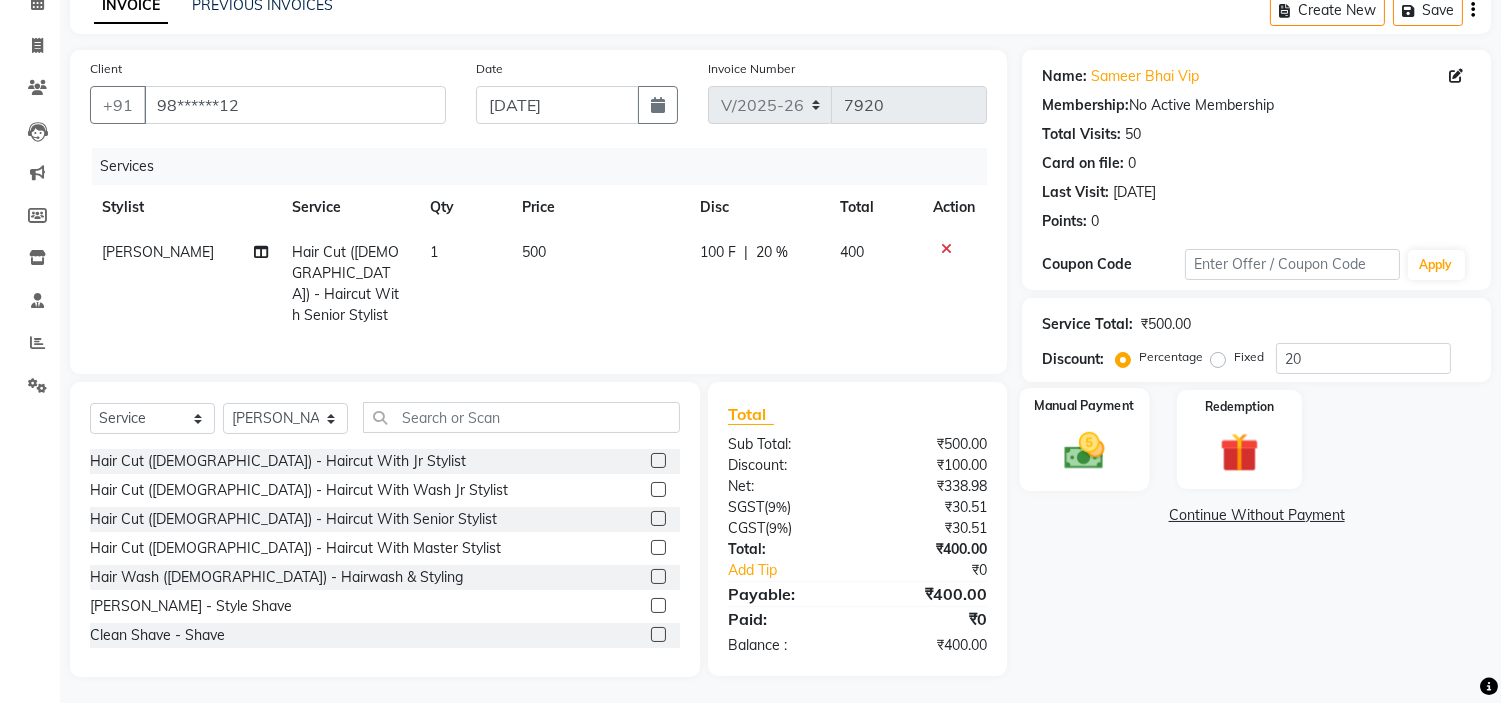 click 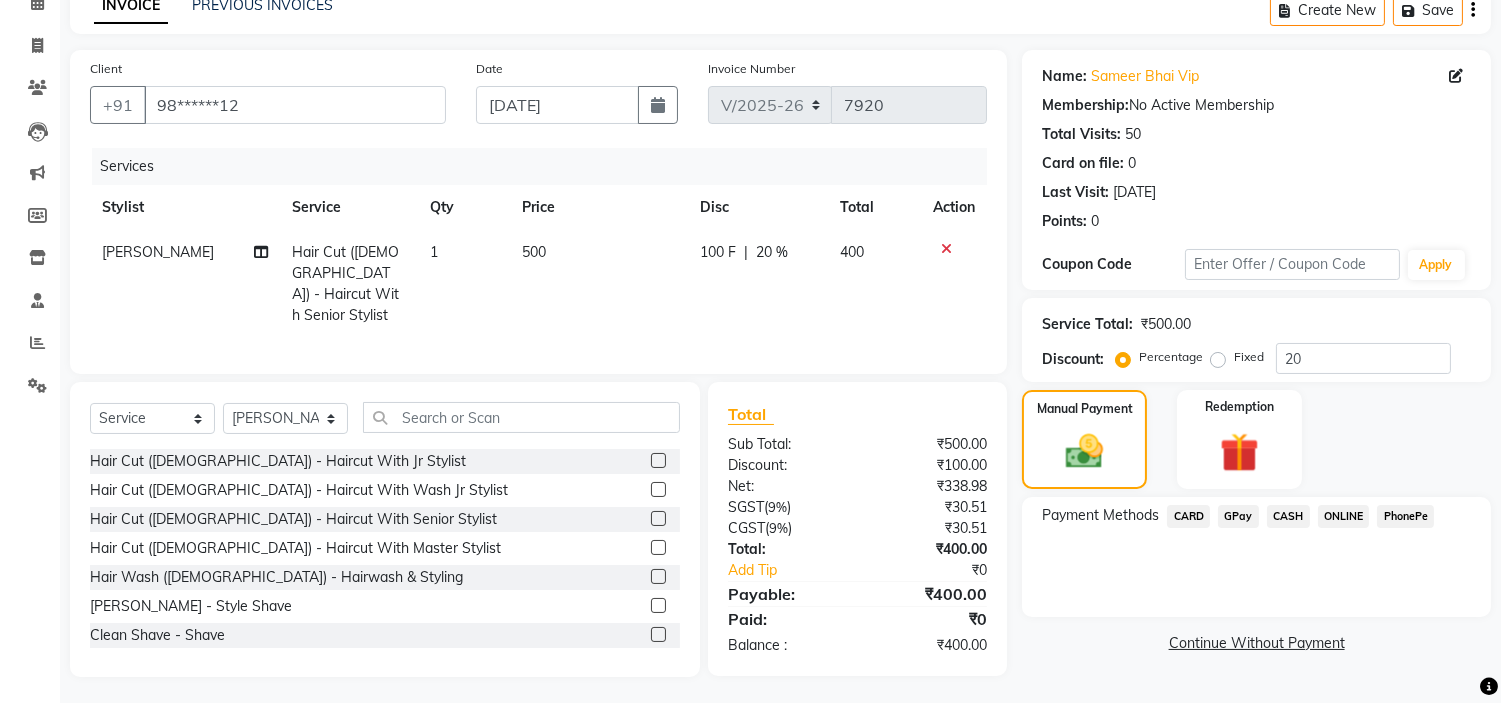 click on "GPay" 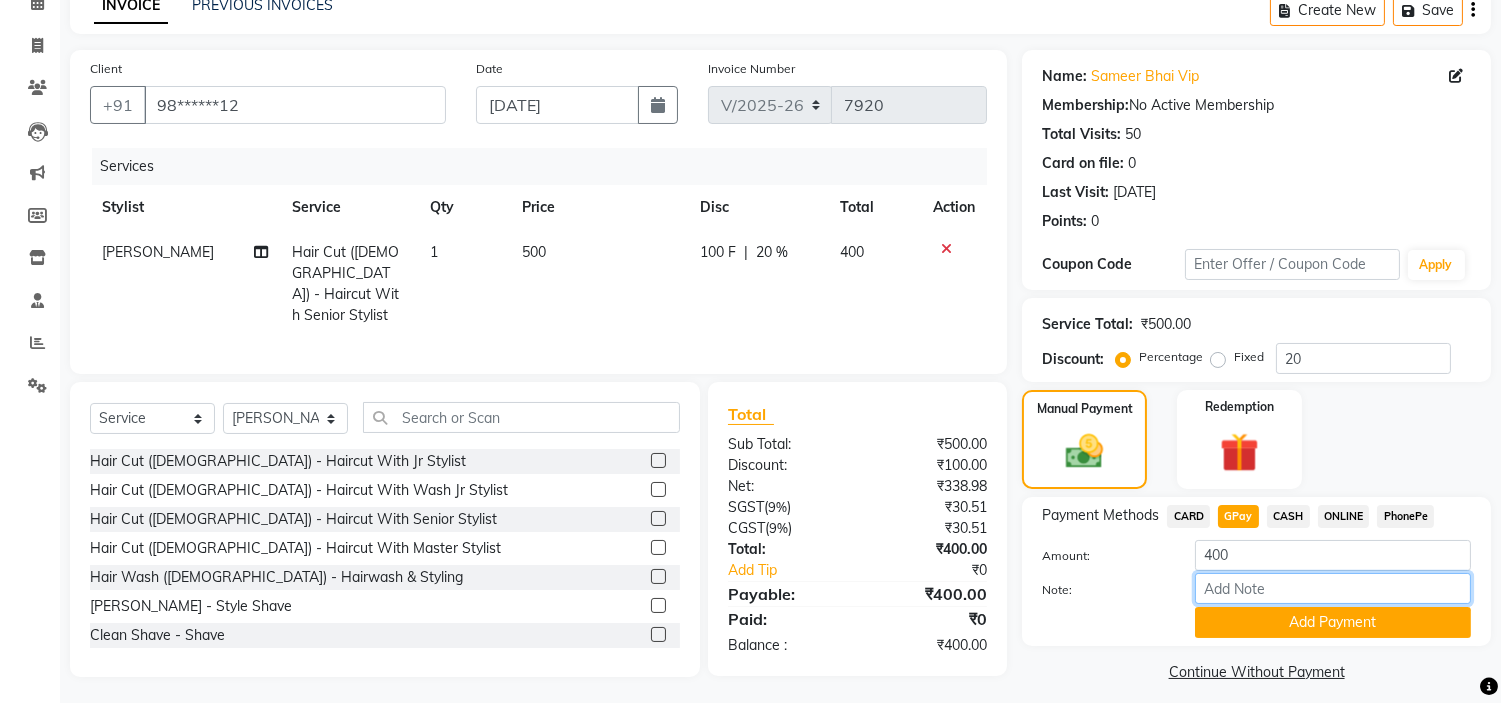 click on "Note:" at bounding box center (1333, 588) 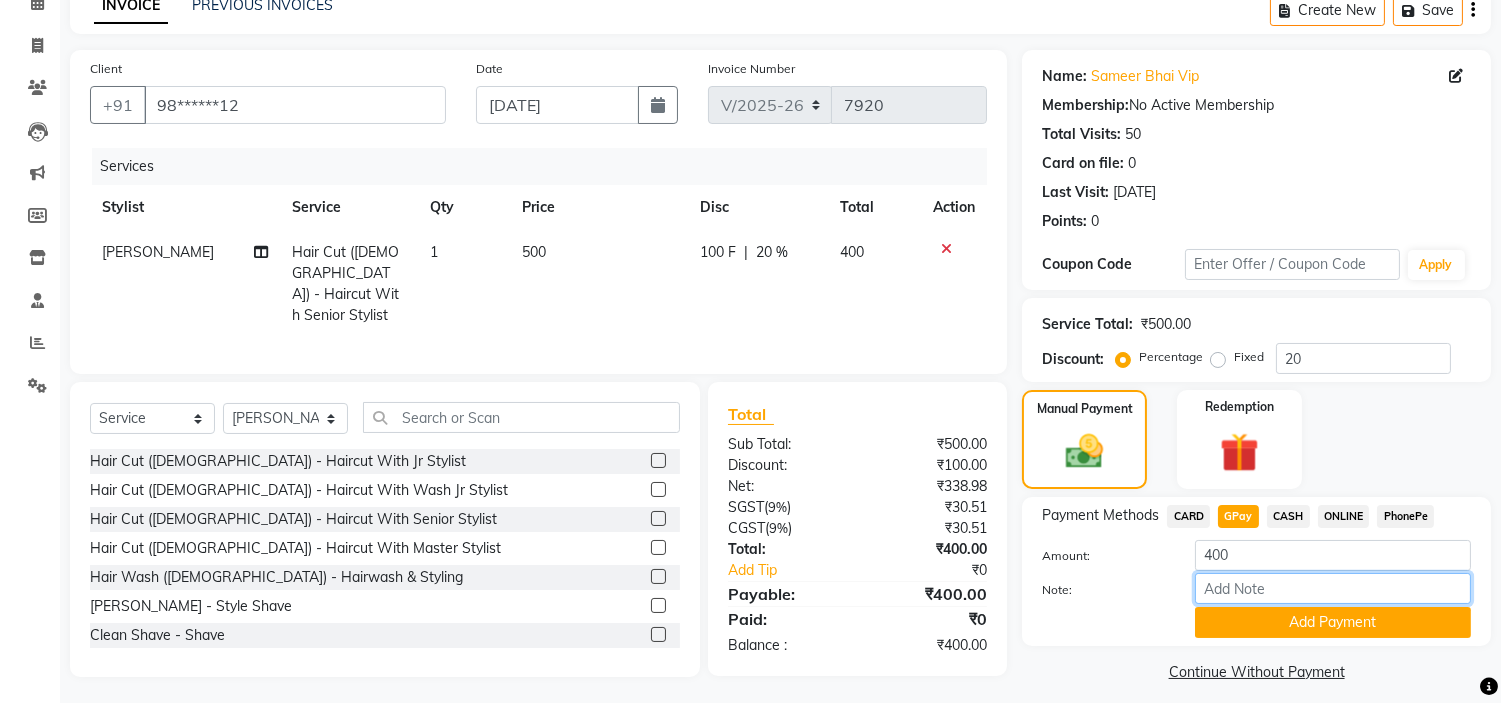 type on "[PERSON_NAME] MOM" 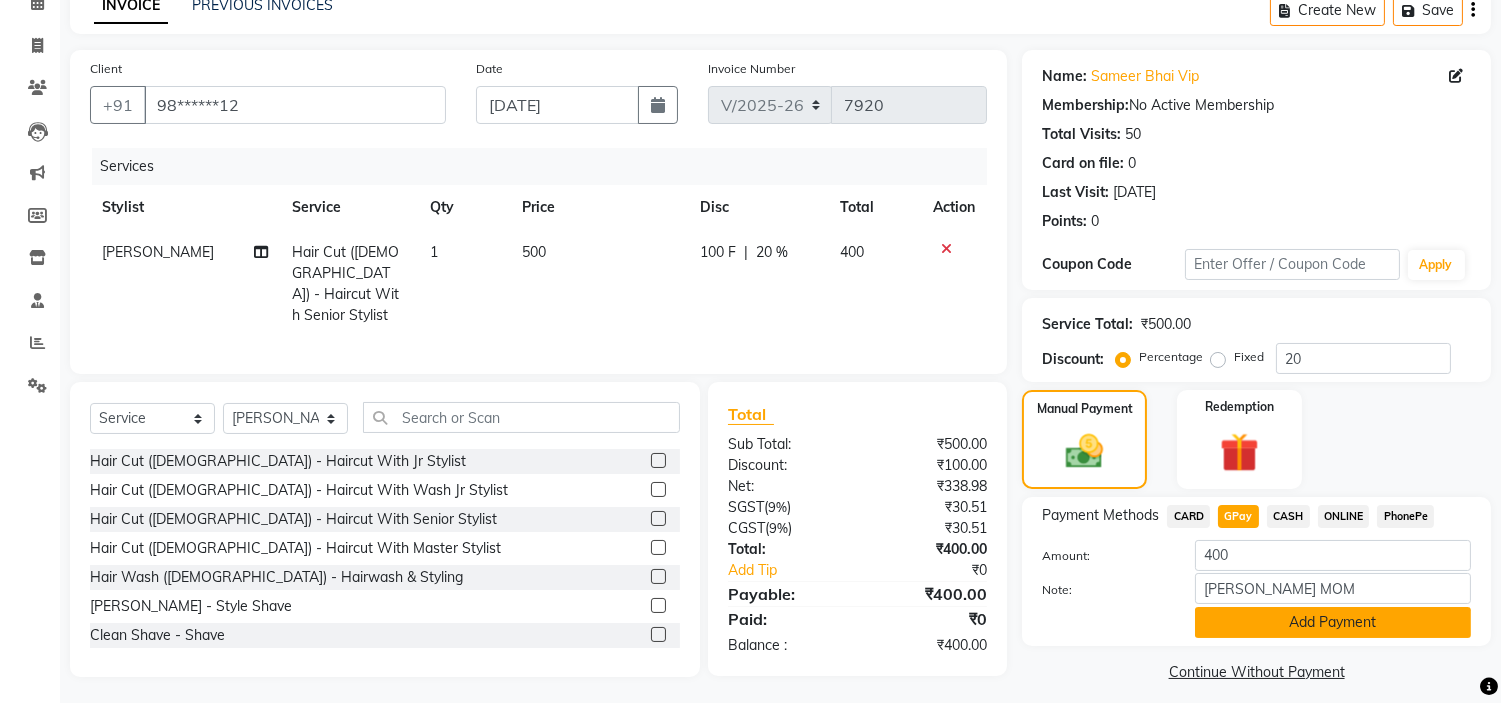 click on "Add Payment" 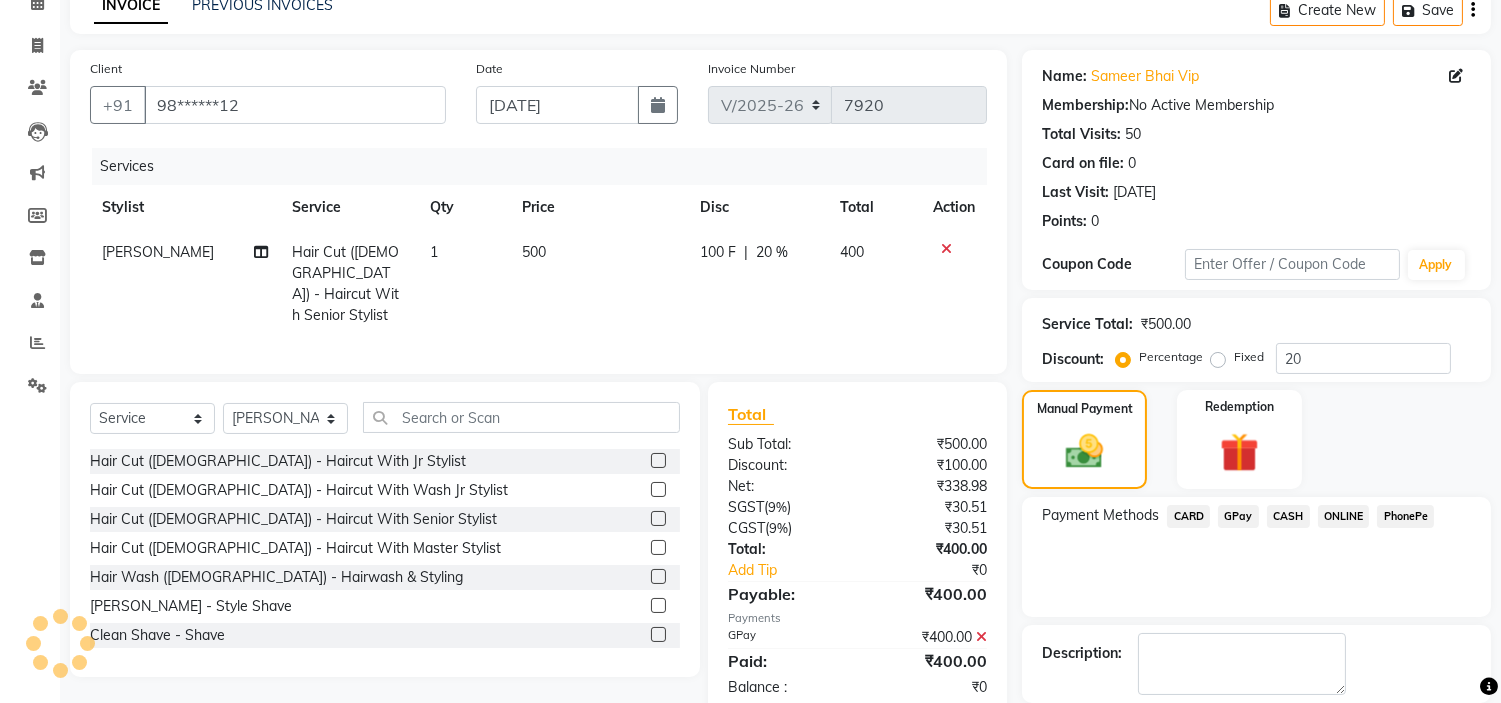 scroll, scrollTop: 196, scrollLeft: 0, axis: vertical 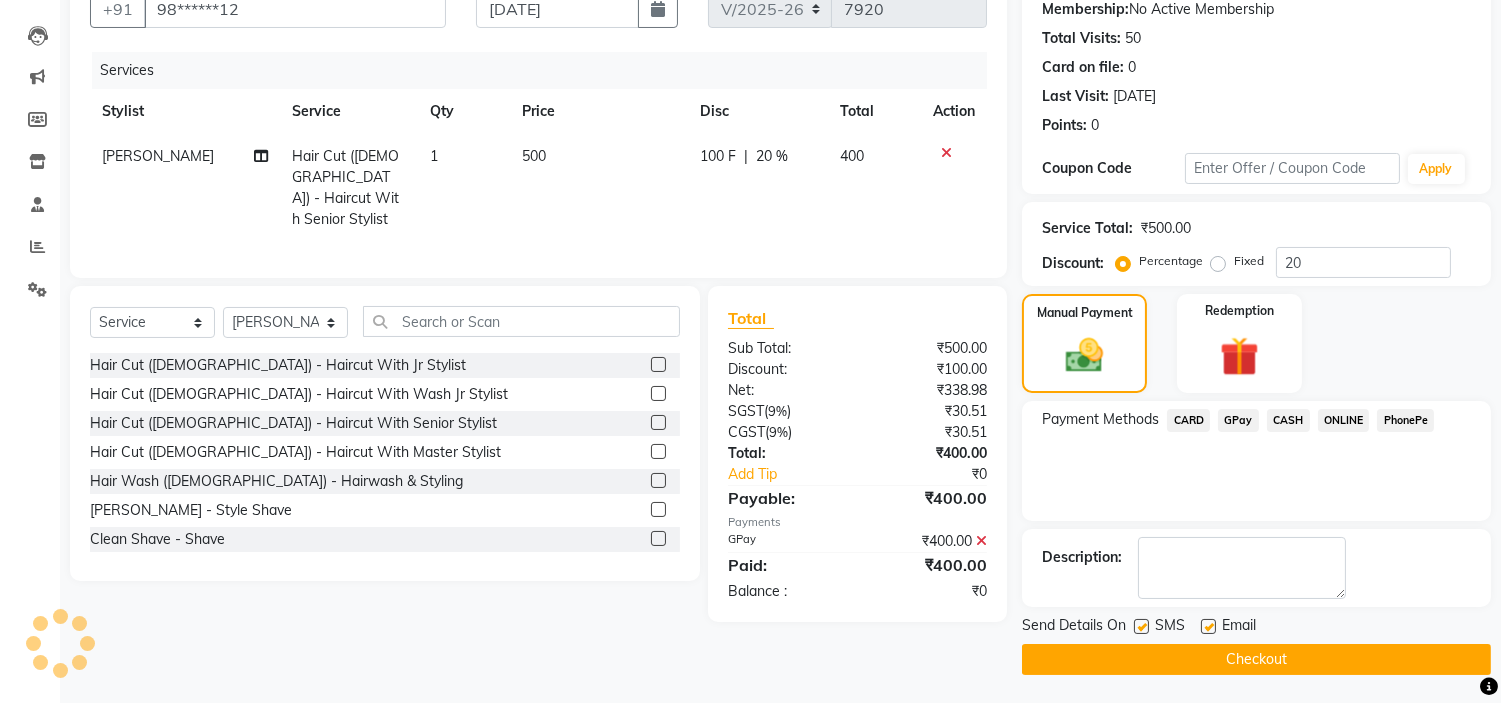 click 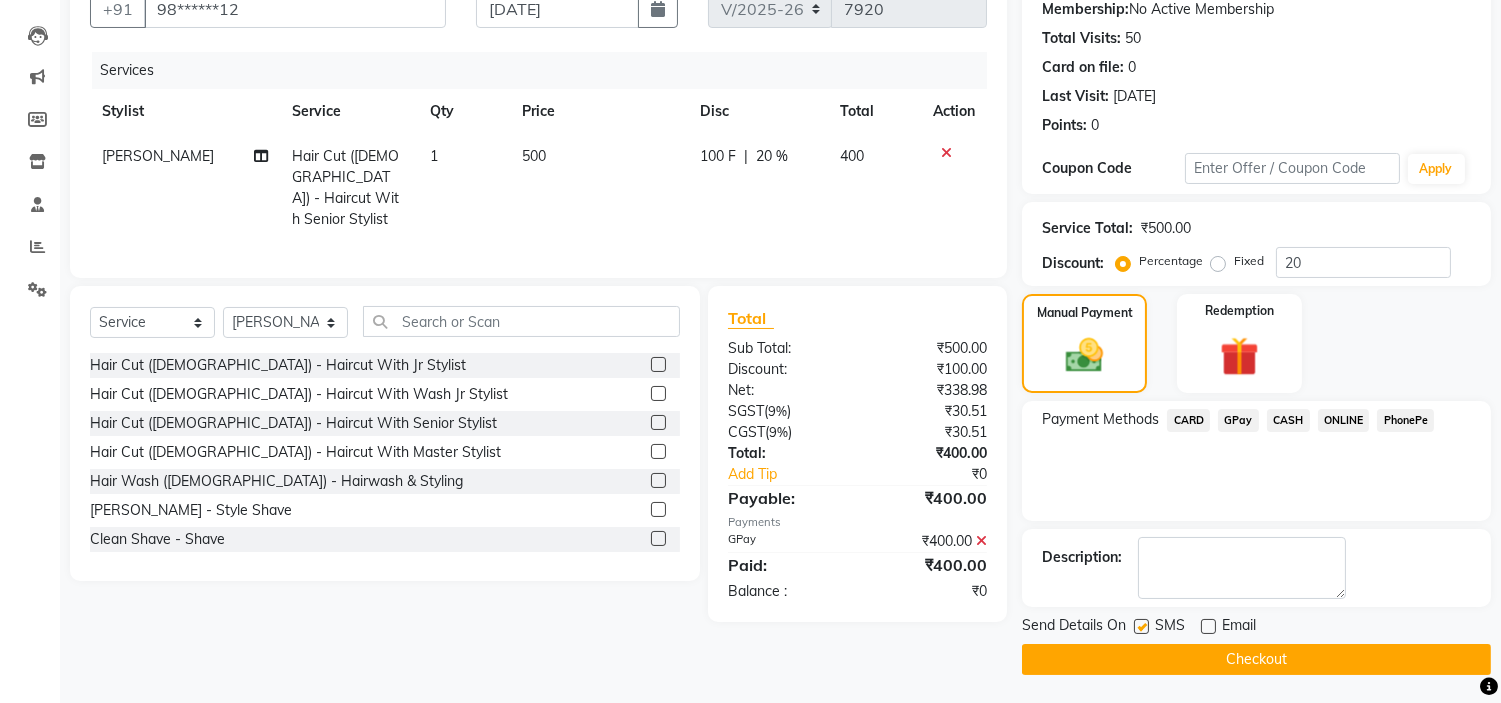 click 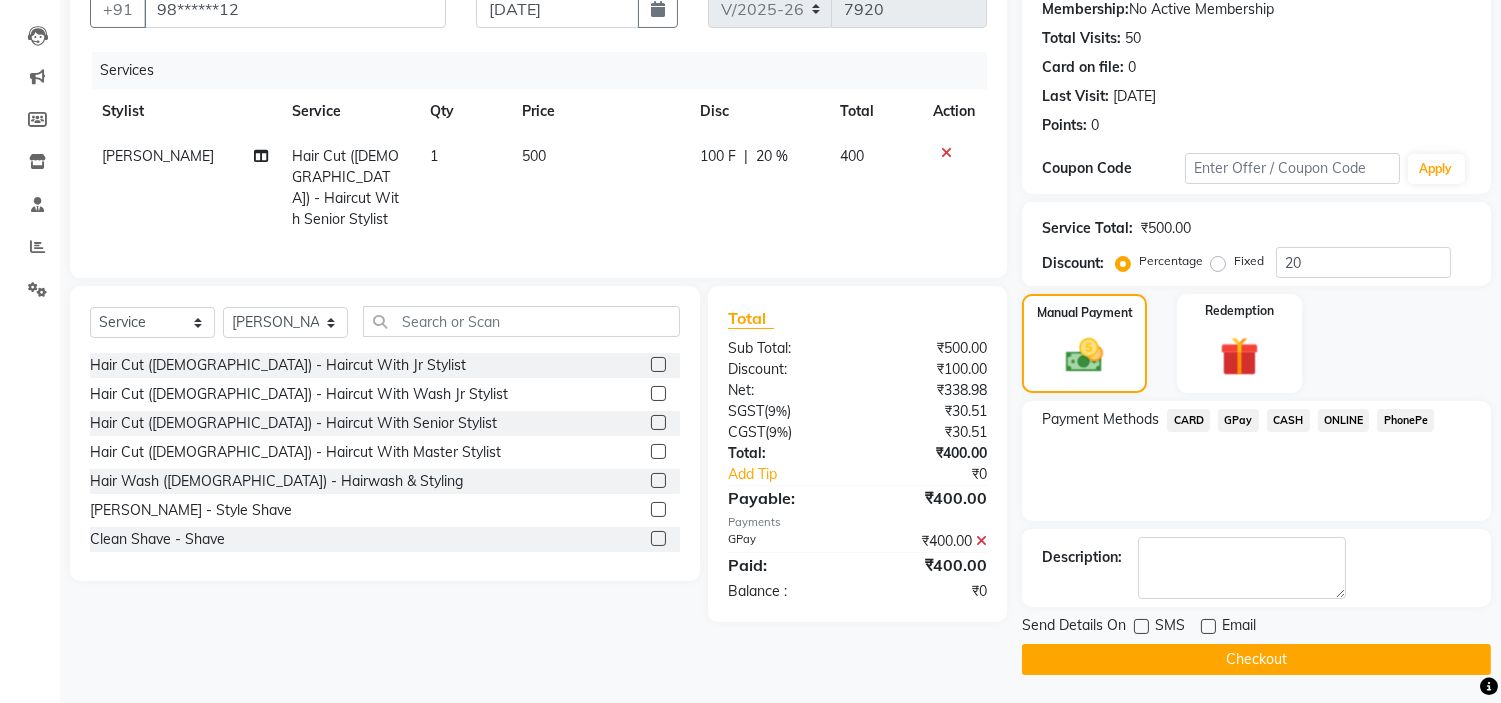 click on "Checkout" 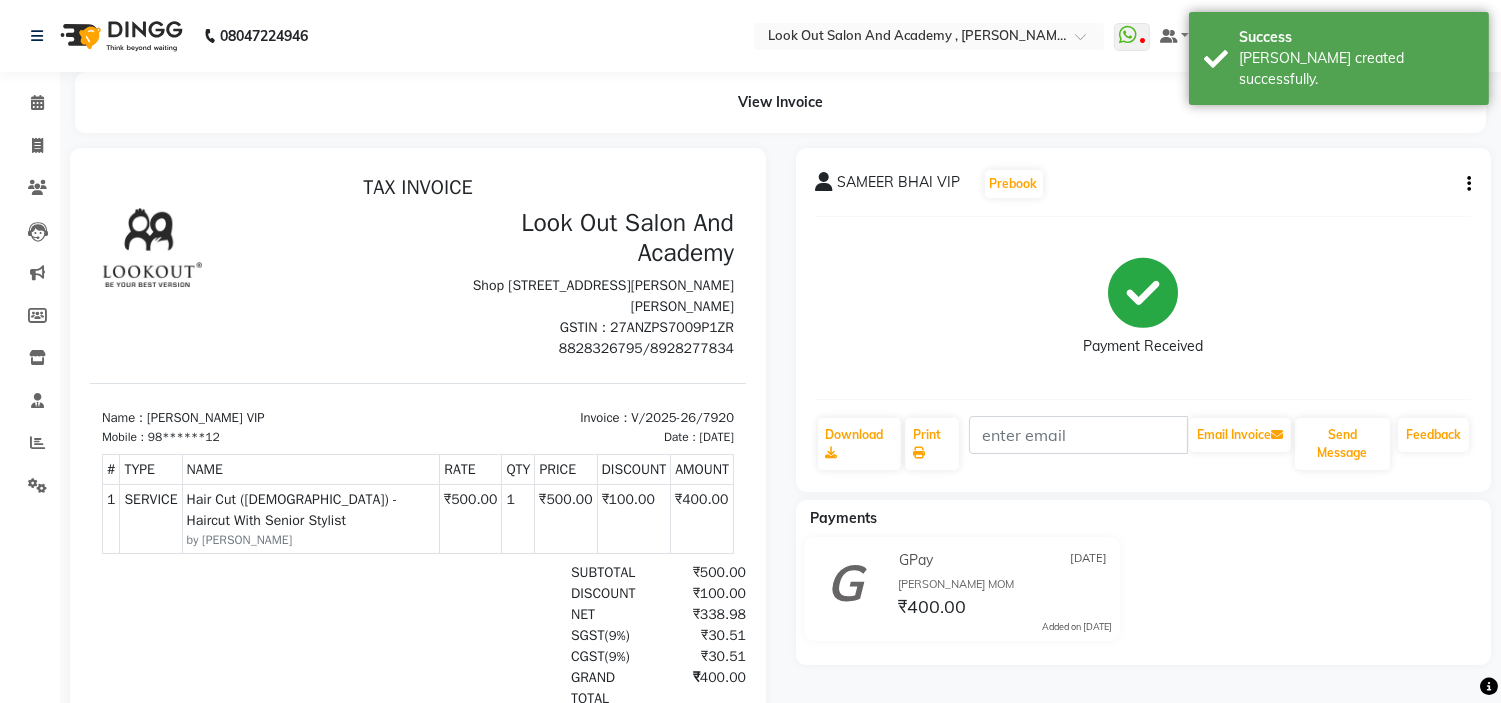 scroll, scrollTop: 0, scrollLeft: 0, axis: both 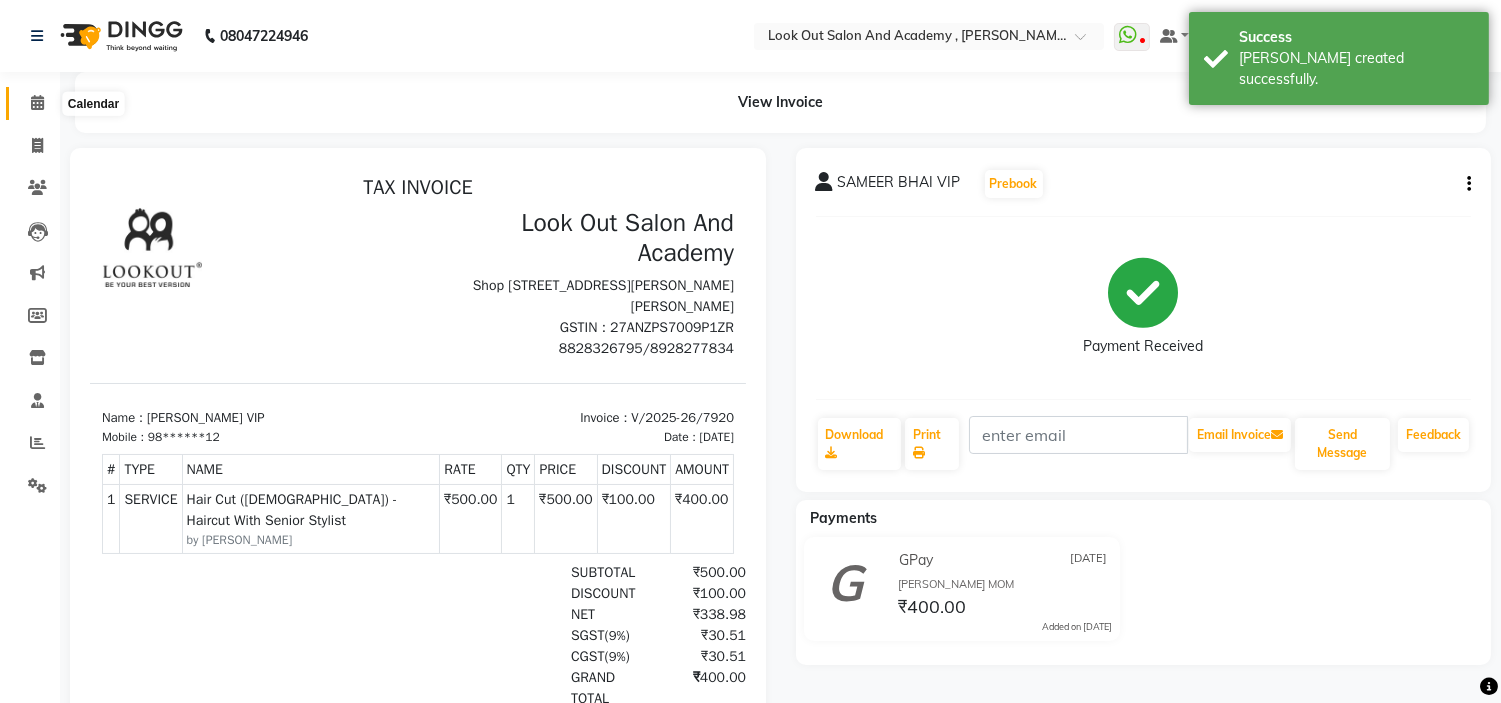 click 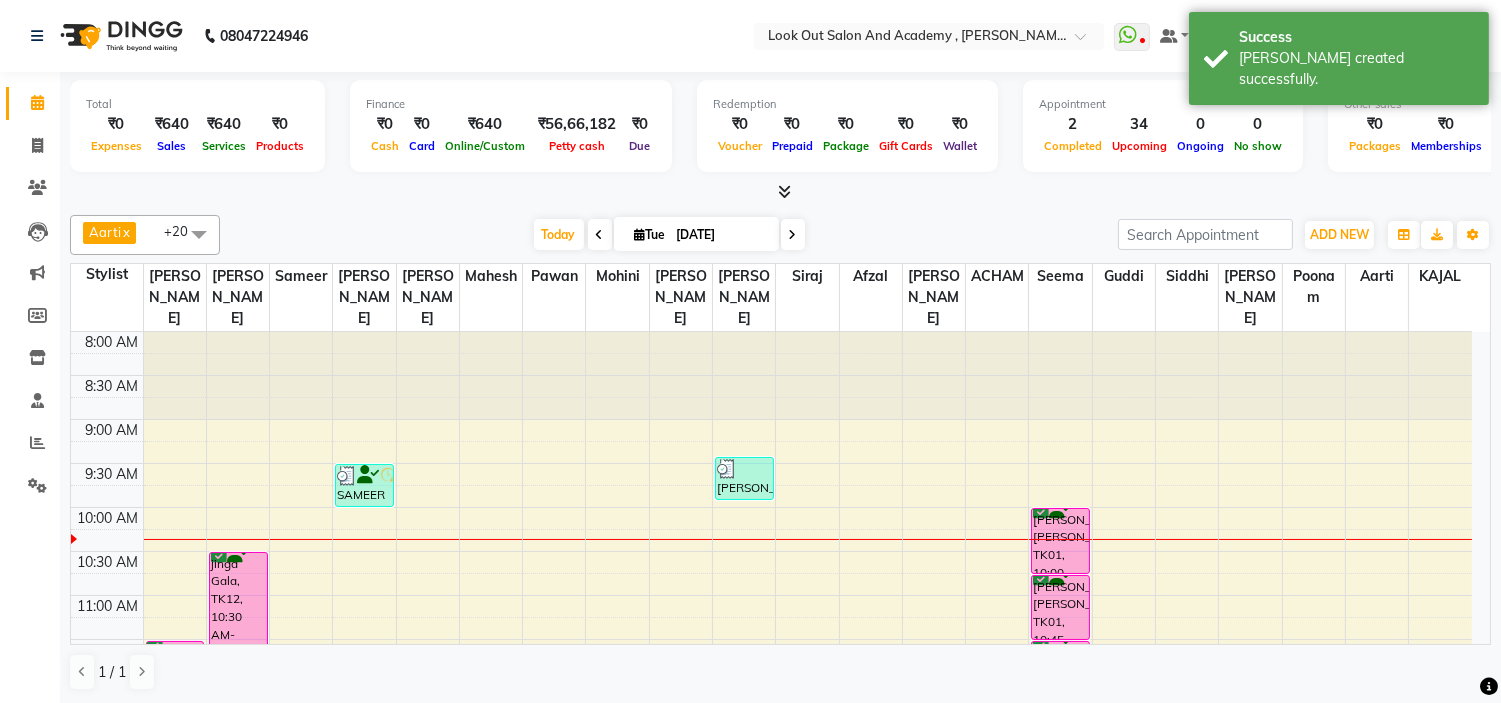 scroll, scrollTop: 111, scrollLeft: 0, axis: vertical 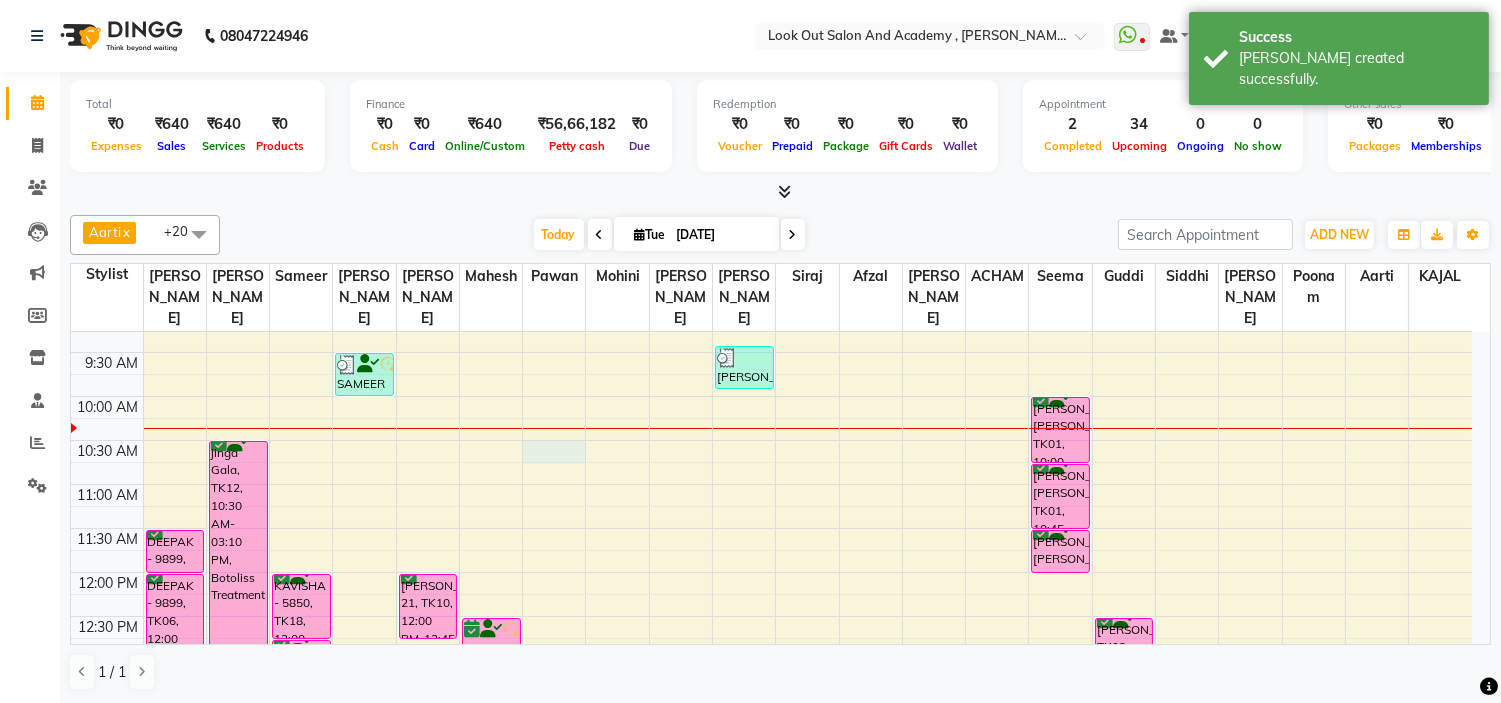 click on "8:00 AM 8:30 AM 9:00 AM 9:30 AM 10:00 AM 10:30 AM 11:00 AM 11:30 AM 12:00 PM 12:30 PM 1:00 PM 1:30 PM 2:00 PM 2:30 PM 3:00 PM 3:30 PM 4:00 PM 4:30 PM 5:00 PM 5:30 PM 6:00 PM 6:30 PM 7:00 PM 7:30 PM 8:00 PM 8:30 PM 9:00 PM 9:30 PM 10:00 PM 10:30 PM     DEEPAK - 9899, TK06, 11:30 AM-12:00 PM, Hair Cut ([DEMOGRAPHIC_DATA]) - Haircut With Master Stylist     DEEPAK - 9899, TK06, 12:00 PM-02:00 PM, Global Colour Women - Upto Waist  MEETING BEAUTY PALACE      [PERSON_NAME]  - 2903, TK08, 07:00 PM-07:45 PM, Hair Cut ([DEMOGRAPHIC_DATA]) - Haircut With Master Stylist     jinga Gala, TK12, 10:30 AM-03:10 PM, Botoliss Treatment     DEEPALI91, TK15, 09:00 PM-11:00 PM, Global Upto Neck Women     KAVISHA - 5850, TK18, 12:00 PM-12:45 PM, Hair Cut ([DEMOGRAPHIC_DATA]) - Haircut With Senior Stylist     KAVISHA - 5850, TK18, 12:45 PM-01:30 PM, Hair Cut ([DEMOGRAPHIC_DATA]) - Haircut With Senior Stylist     [PERSON_NAME], TK13, 07:00 PM-07:30 PM, Hair Cut ([DEMOGRAPHIC_DATA]) - Haircut With Senior Stylist     [PERSON_NAME], TK13, 07:30 PM-08:15 PM, Global (Inoa) MEN" at bounding box center (771, 880) 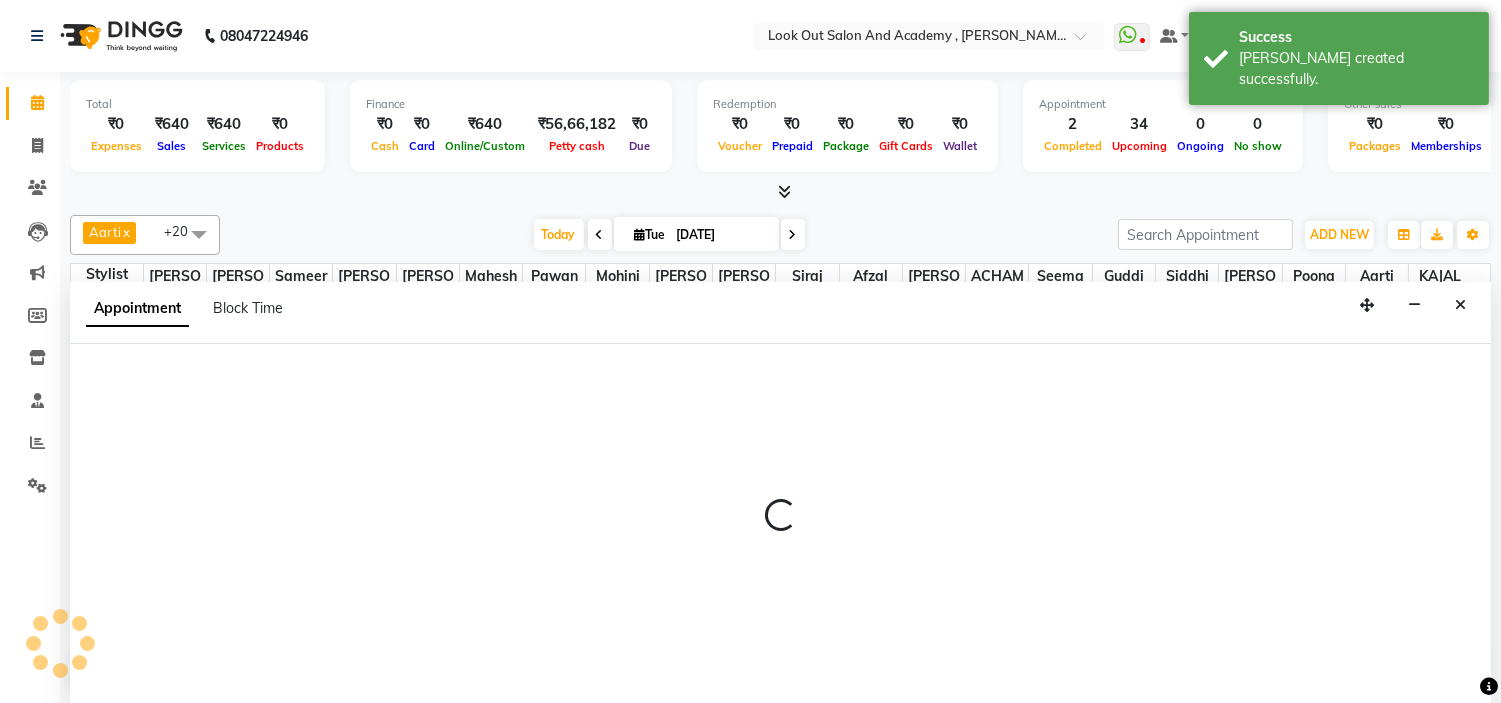 scroll, scrollTop: 1, scrollLeft: 0, axis: vertical 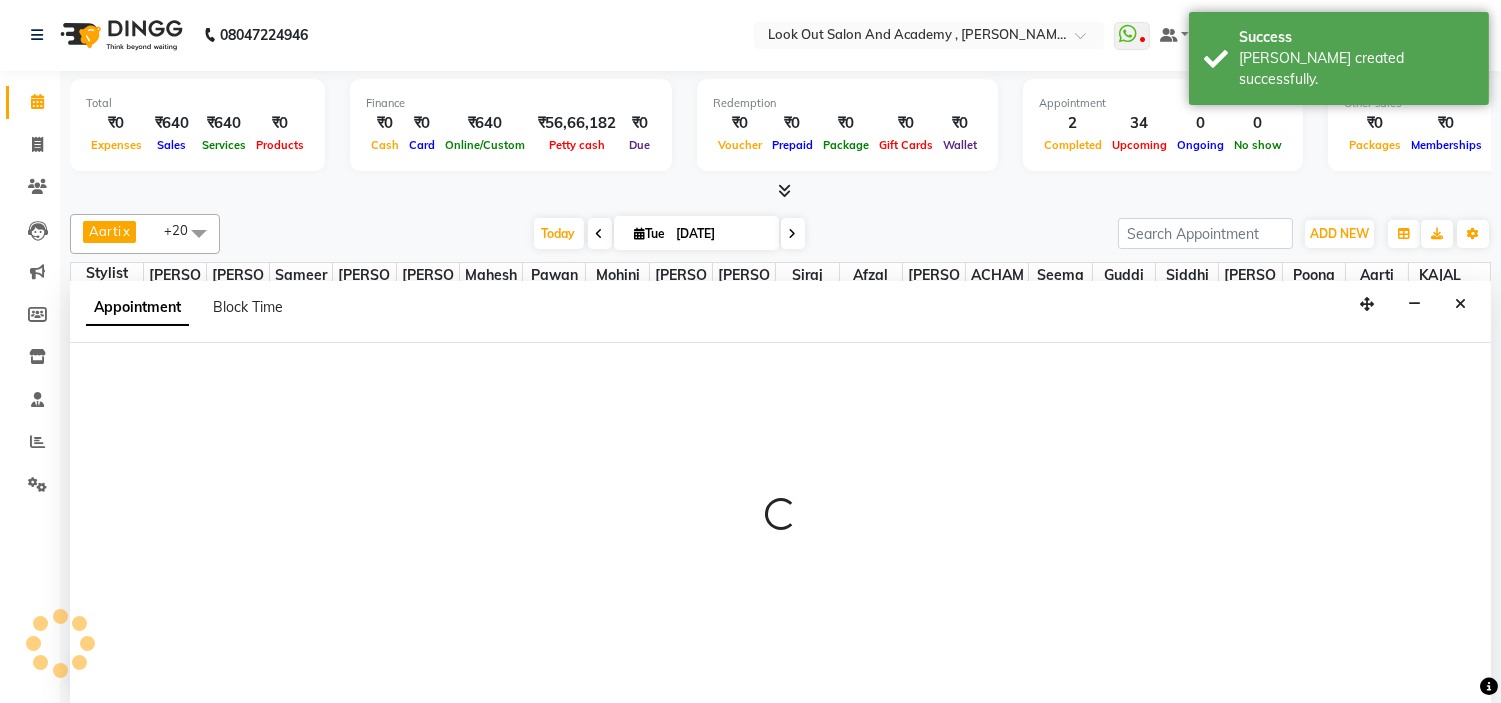 select on "28202" 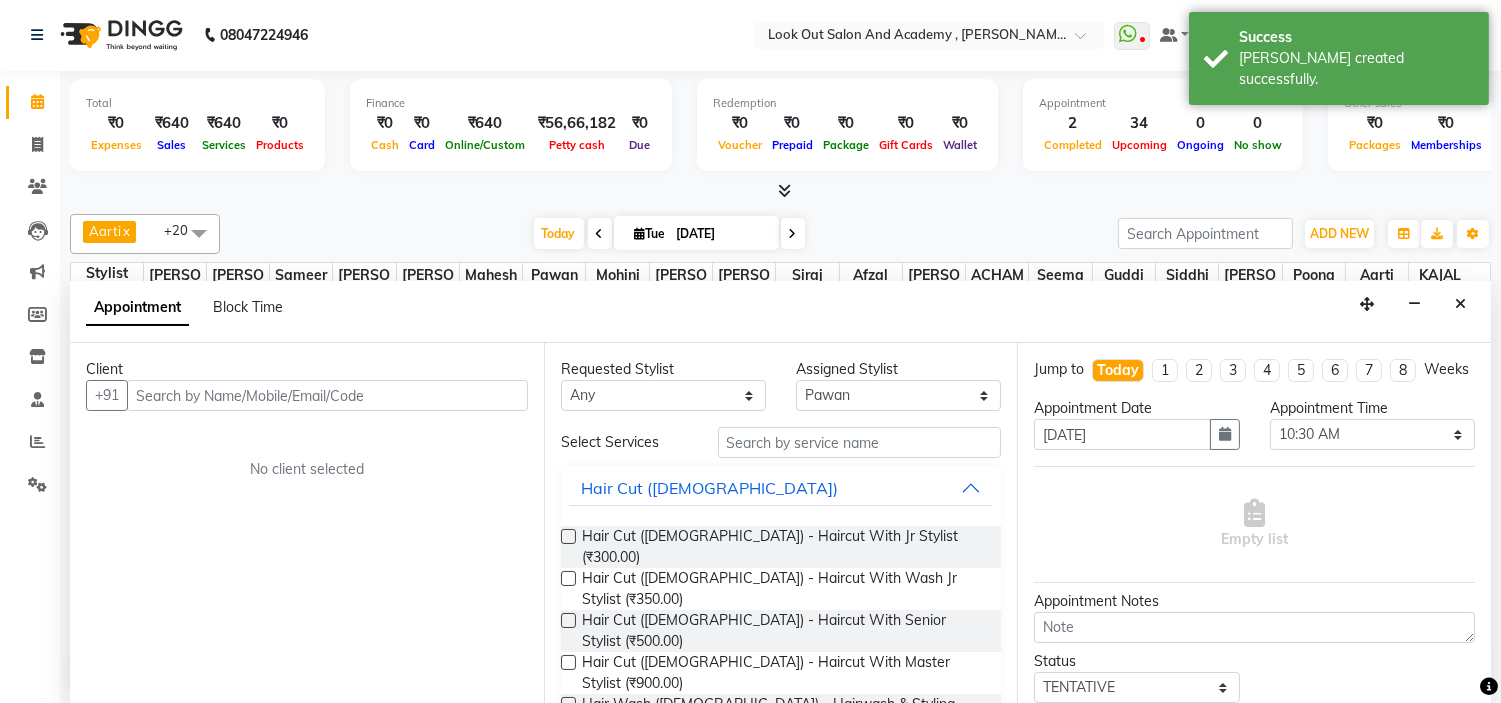 click at bounding box center (327, 395) 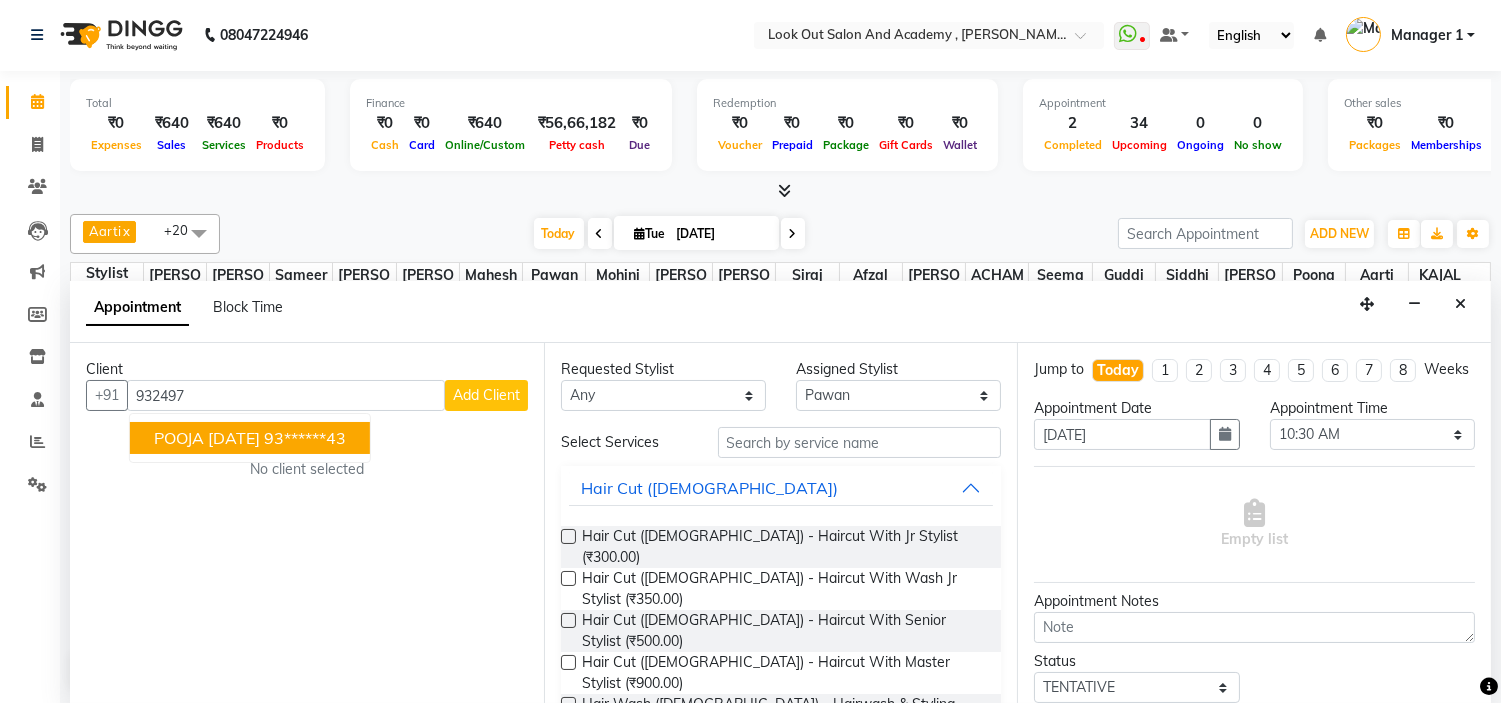 click on "POOJA [DATE]" at bounding box center [207, 438] 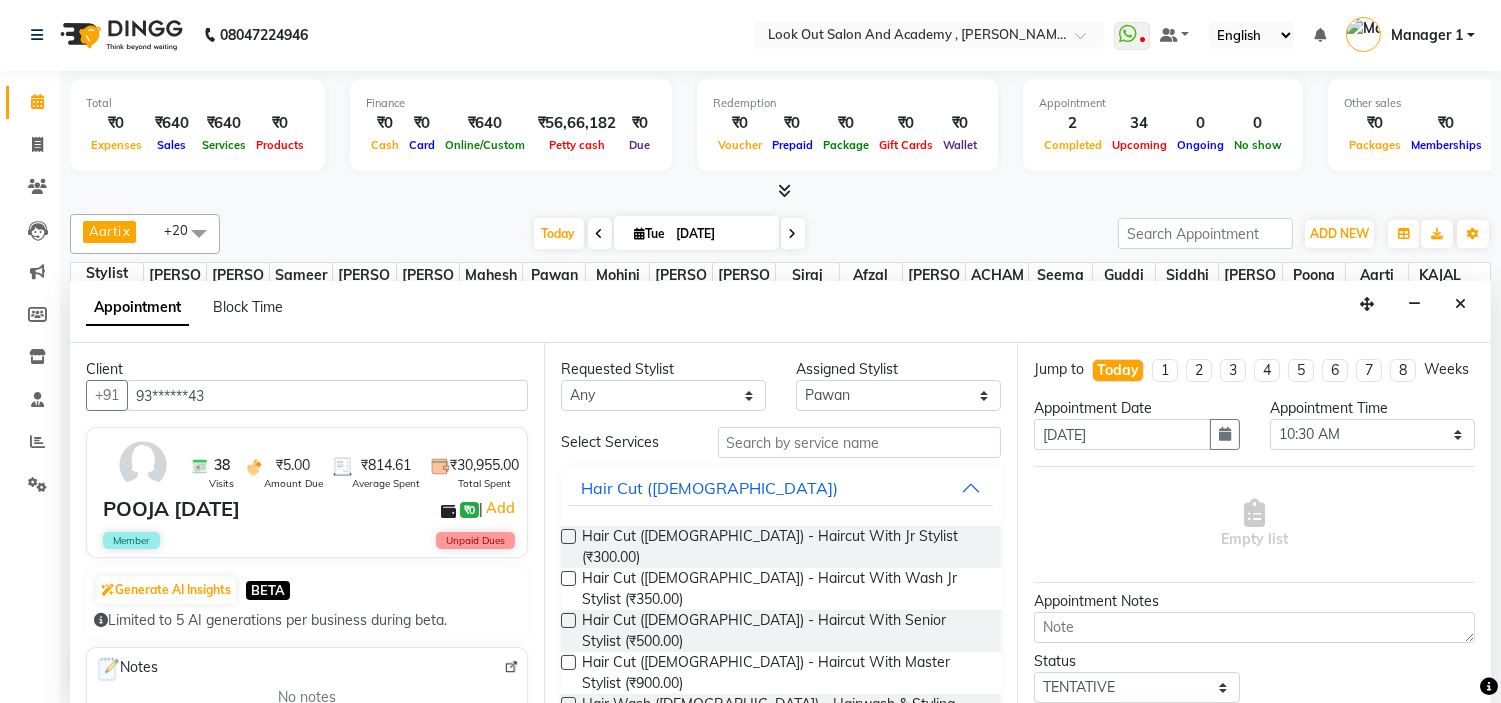 type on "93******43" 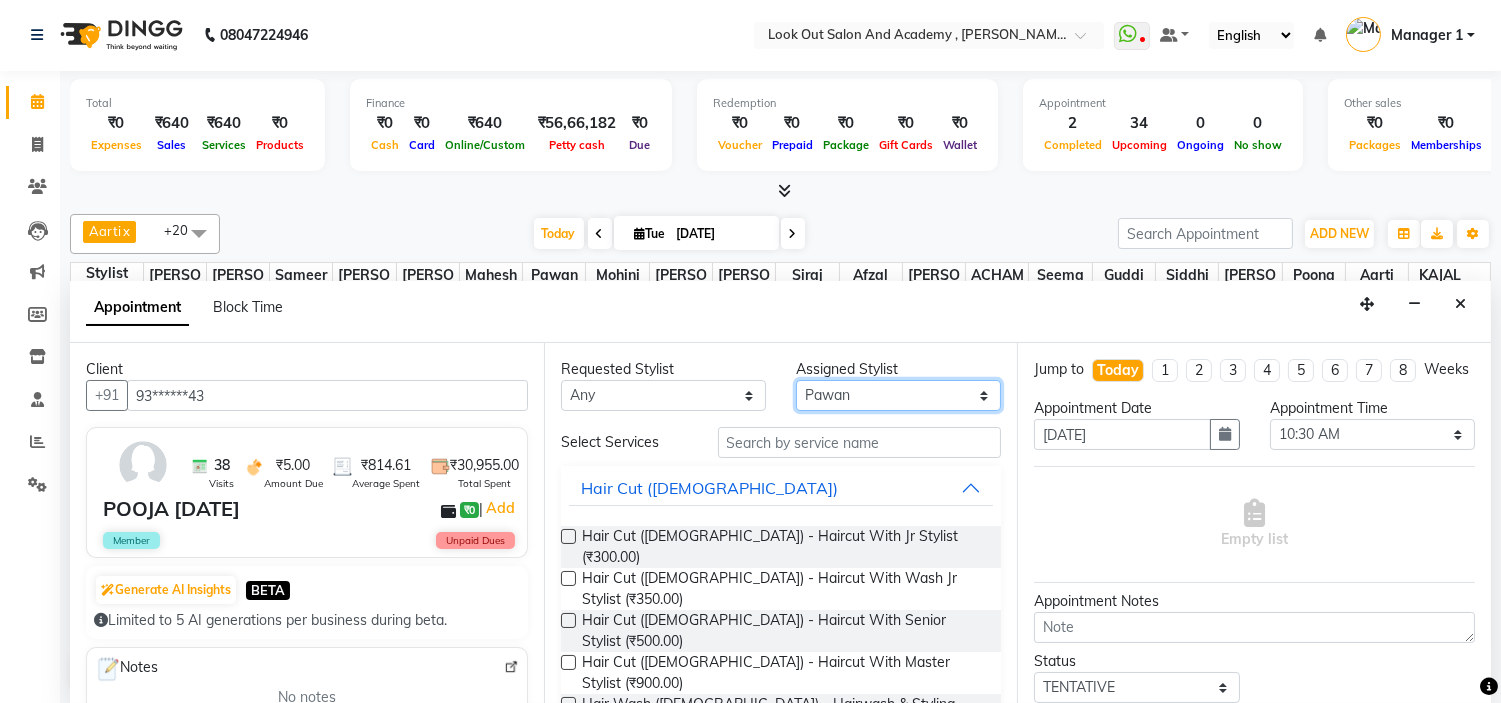 click on "Select [PERSON_NAME] [PERSON_NAME] [PERSON_NAME]  [PERSON_NAME] [PERSON_NAME] [PERSON_NAME] DISHA H [PERSON_NAME] [PERSON_NAME] KAJAL Mahesh [PERSON_NAME]  [PERSON_NAME]  [PERSON_NAME]  [PERSON_NAME] Pawan  Poonam [PERSON_NAME] [PERSON_NAME] [PERSON_NAME] [PERSON_NAME] [PERSON_NAME] Sameer [PERSON_NAME] [PERSON_NAME]  [PERSON_NAME]" at bounding box center [898, 395] 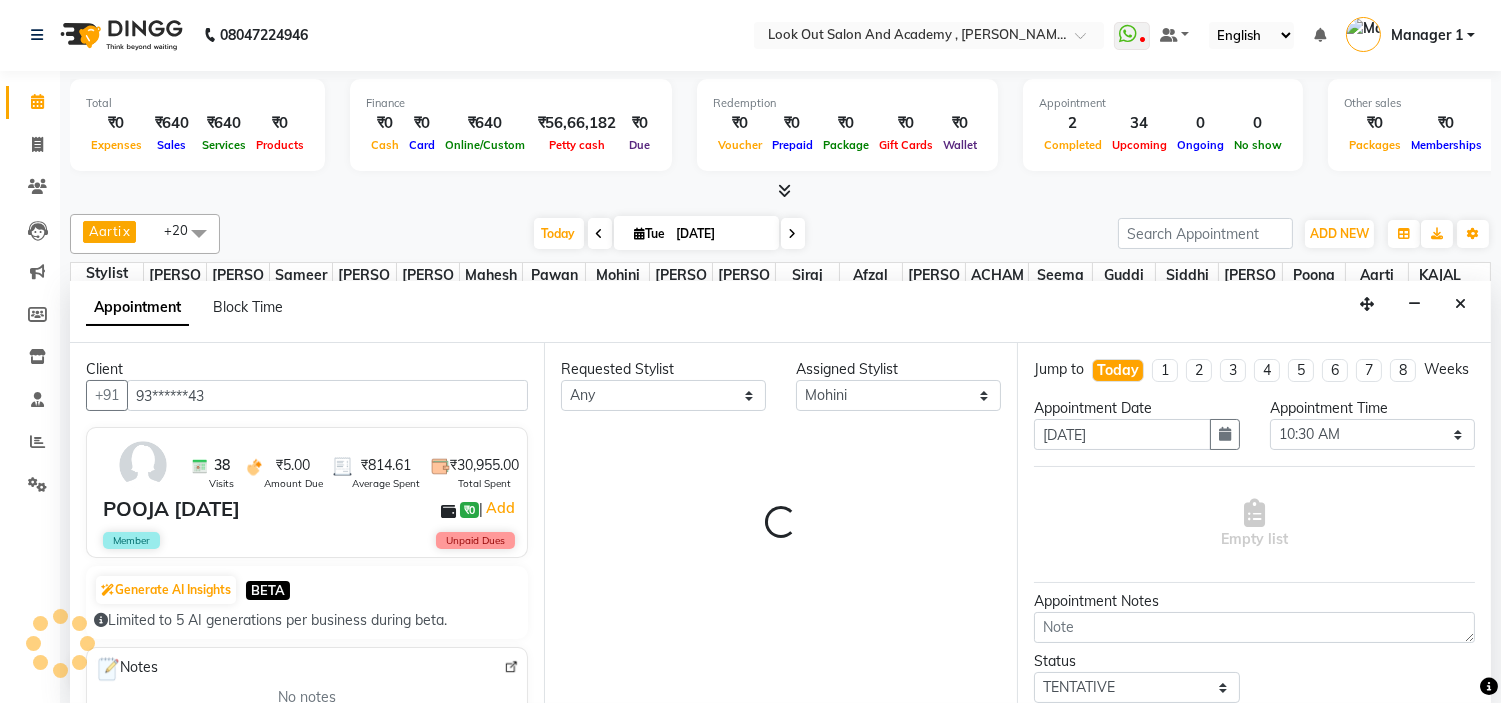 click on "Requested Stylist Any [PERSON_NAME] [PERSON_NAME] [PERSON_NAME]  [PERSON_NAME] [PERSON_NAME] [PERSON_NAME] DISHA H [PERSON_NAME] [PERSON_NAME] KAJAL Mahesh [PERSON_NAME]  [PERSON_NAME]  [PERSON_NAME]  [PERSON_NAME] [PERSON_NAME] [PERSON_NAME] [PERSON_NAME] [PERSON_NAME] [PERSON_NAME] [PERSON_NAME] [PERSON_NAME]  [PERSON_NAME] Assigned Stylist Select [PERSON_NAME] [PERSON_NAME] [PERSON_NAME]  [PERSON_NAME] [PERSON_NAME] [PERSON_NAME] DISHA H [PERSON_NAME] [PERSON_NAME] KAJAL Mahesh [PERSON_NAME]  [PERSON_NAME]  [PERSON_NAME]  [PERSON_NAME] Pawan  Poonam [PERSON_NAME] [PERSON_NAME] [PERSON_NAME] [PERSON_NAME] [PERSON_NAME] Sameer [PERSON_NAME] [PERSON_NAME]  [PERSON_NAME] Loading..." at bounding box center (781, 523) 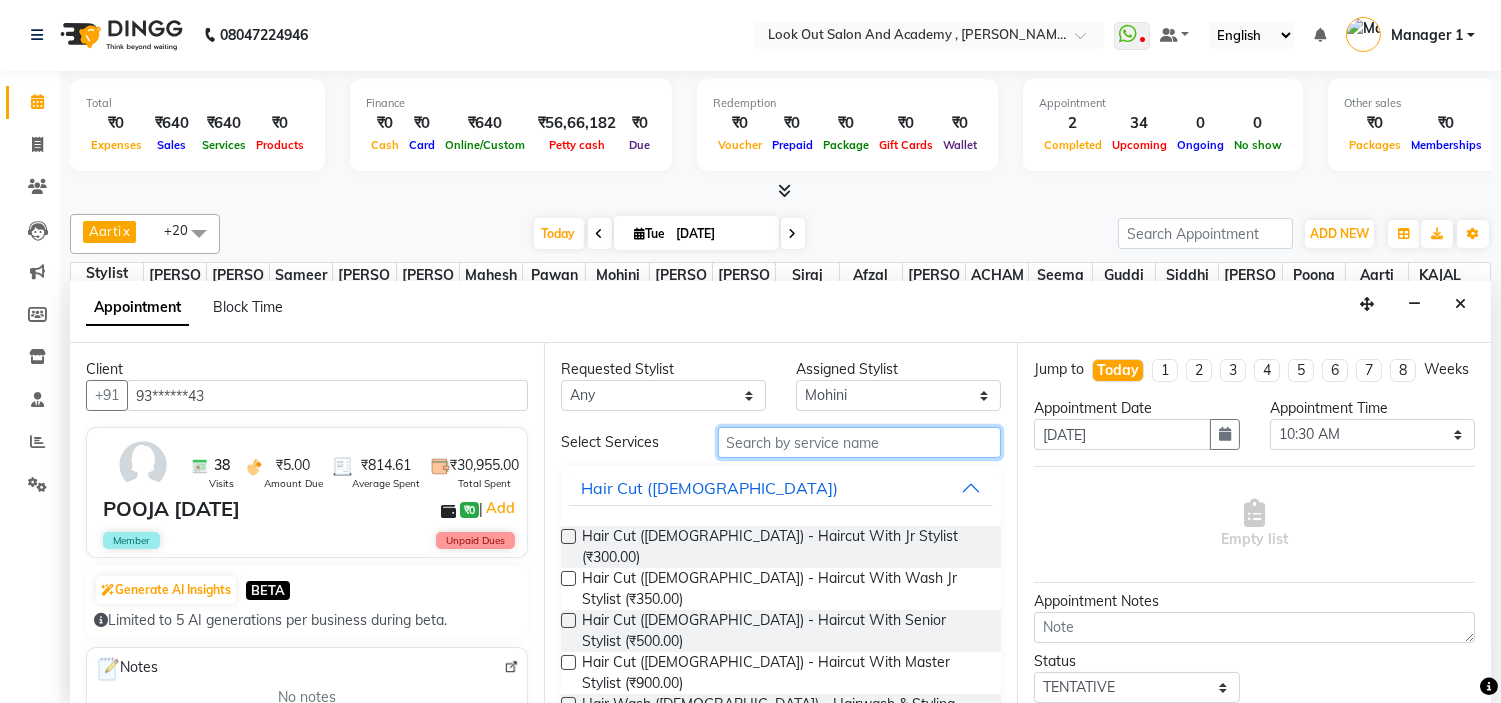 click at bounding box center (860, 442) 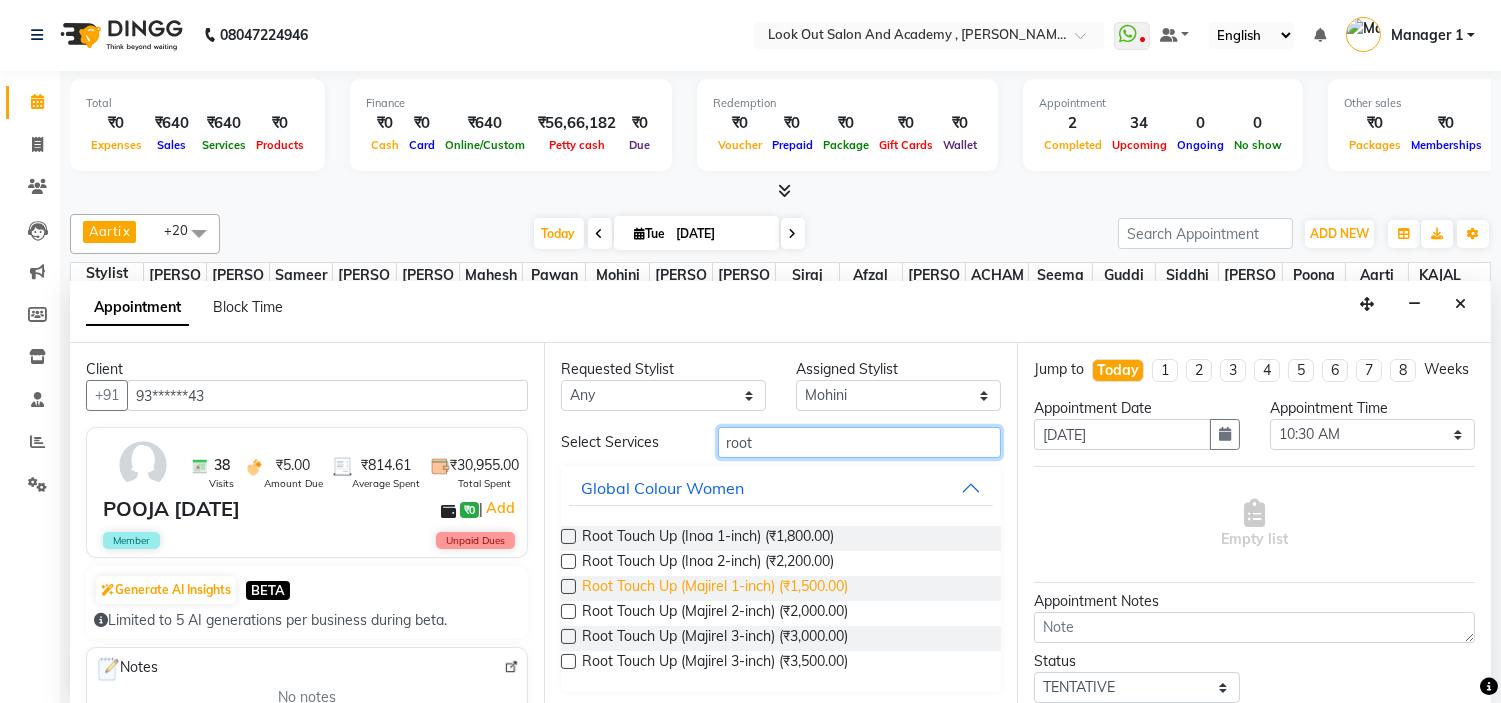 type on "root" 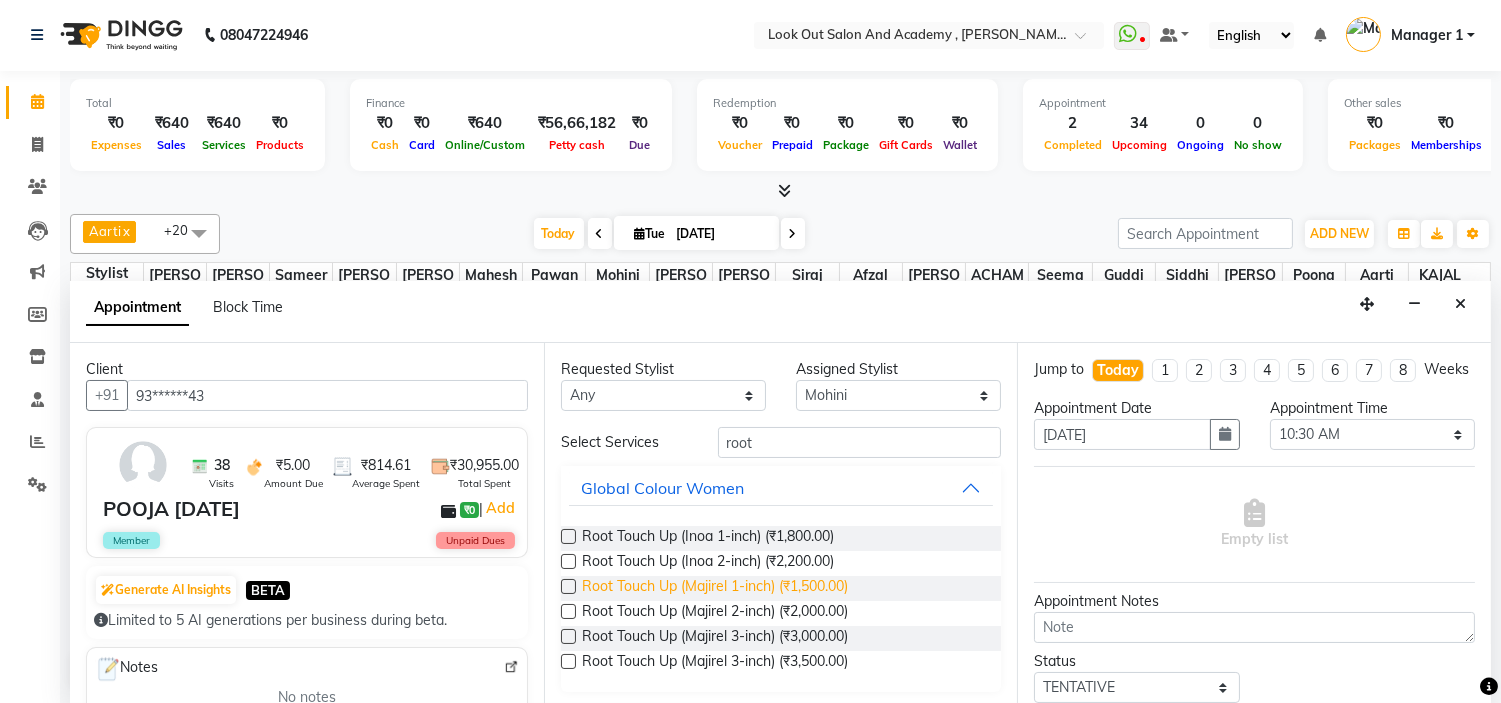 click on "Root Touch Up (Majirel 1-inch) (₹1,500.00)" at bounding box center (715, 588) 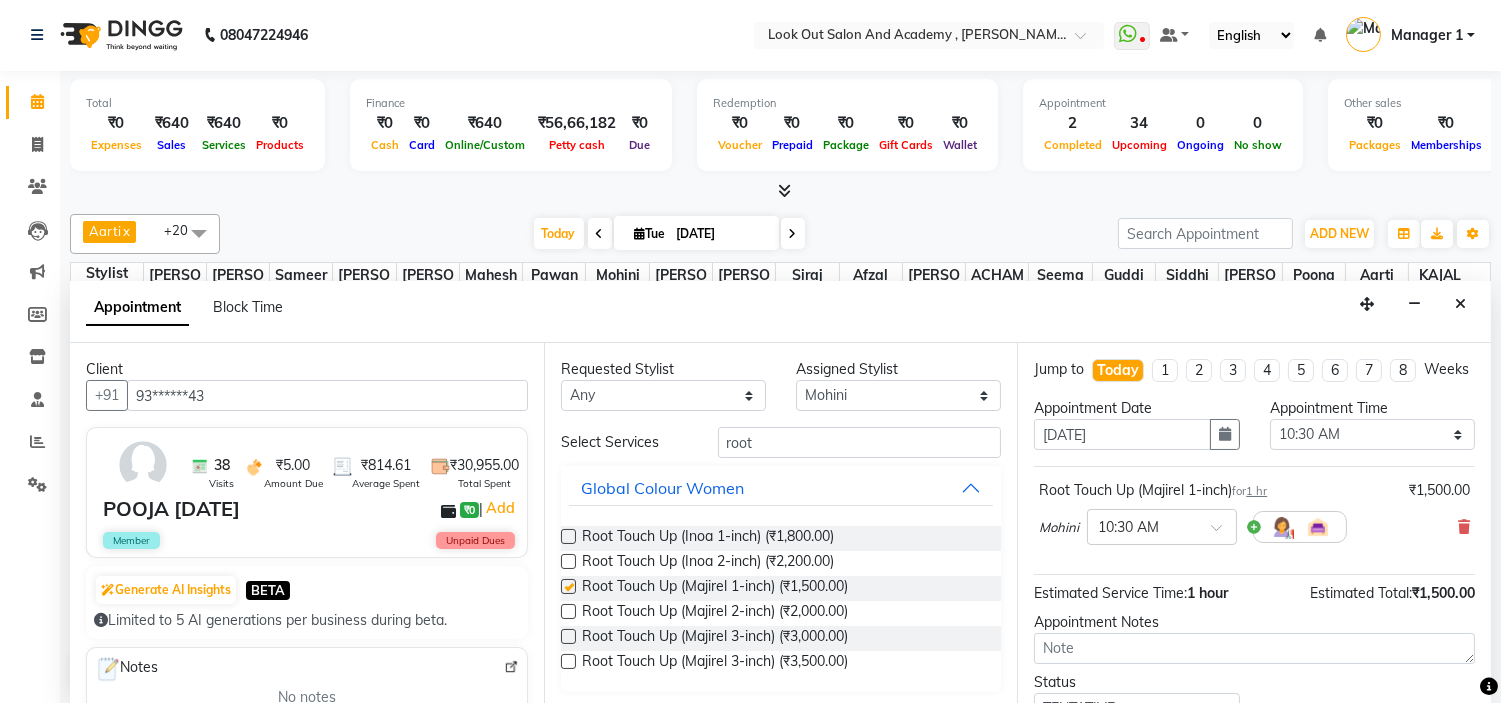 checkbox on "false" 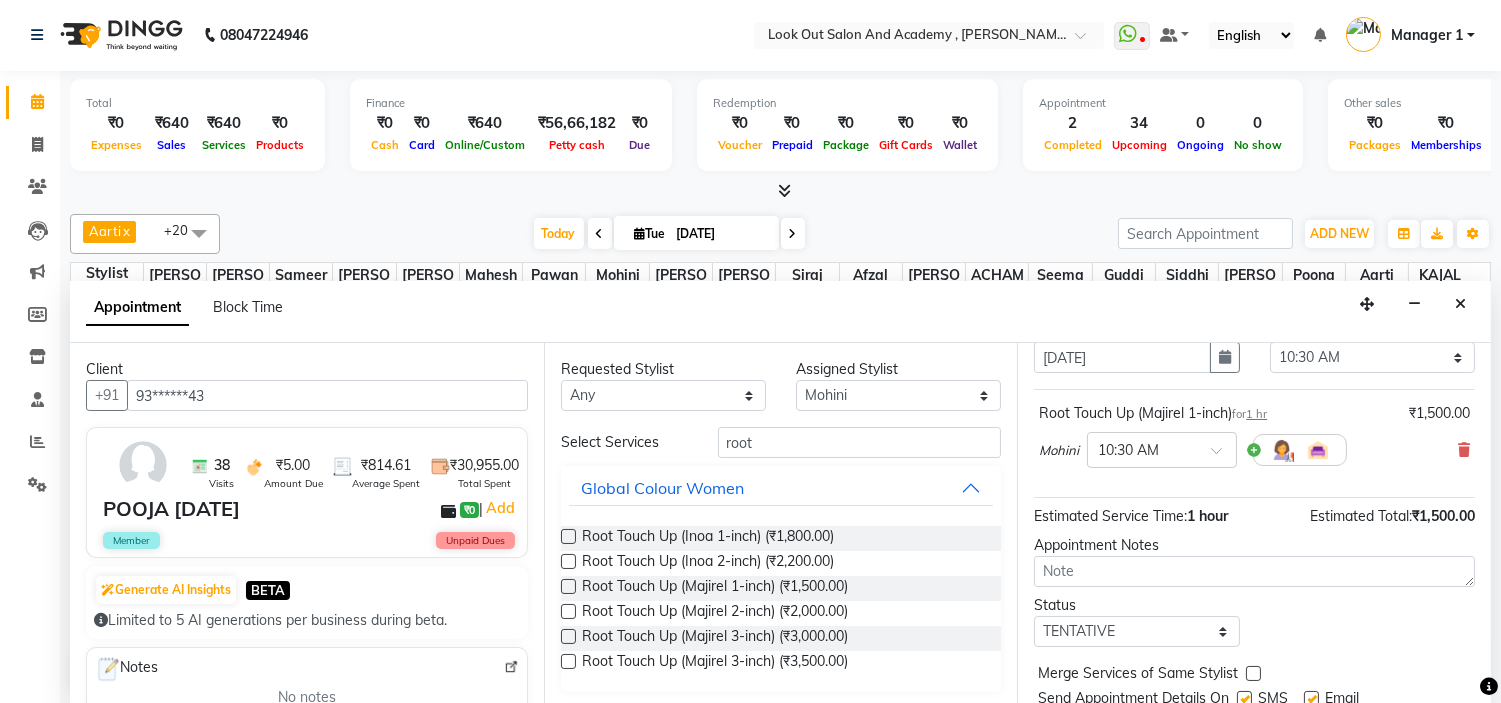 scroll, scrollTop: 165, scrollLeft: 0, axis: vertical 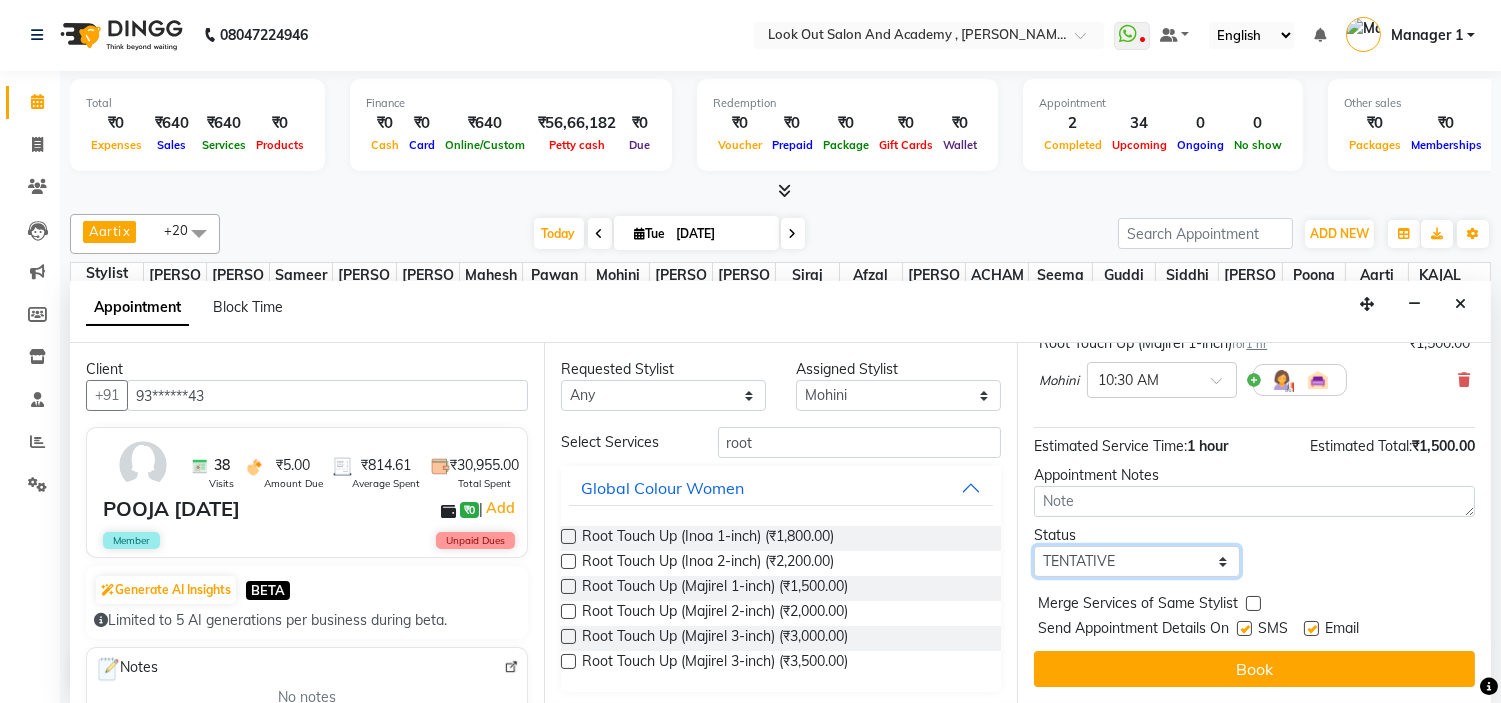 click on "Select TENTATIVE CONFIRM CHECK-IN UPCOMING" at bounding box center (1136, 561) 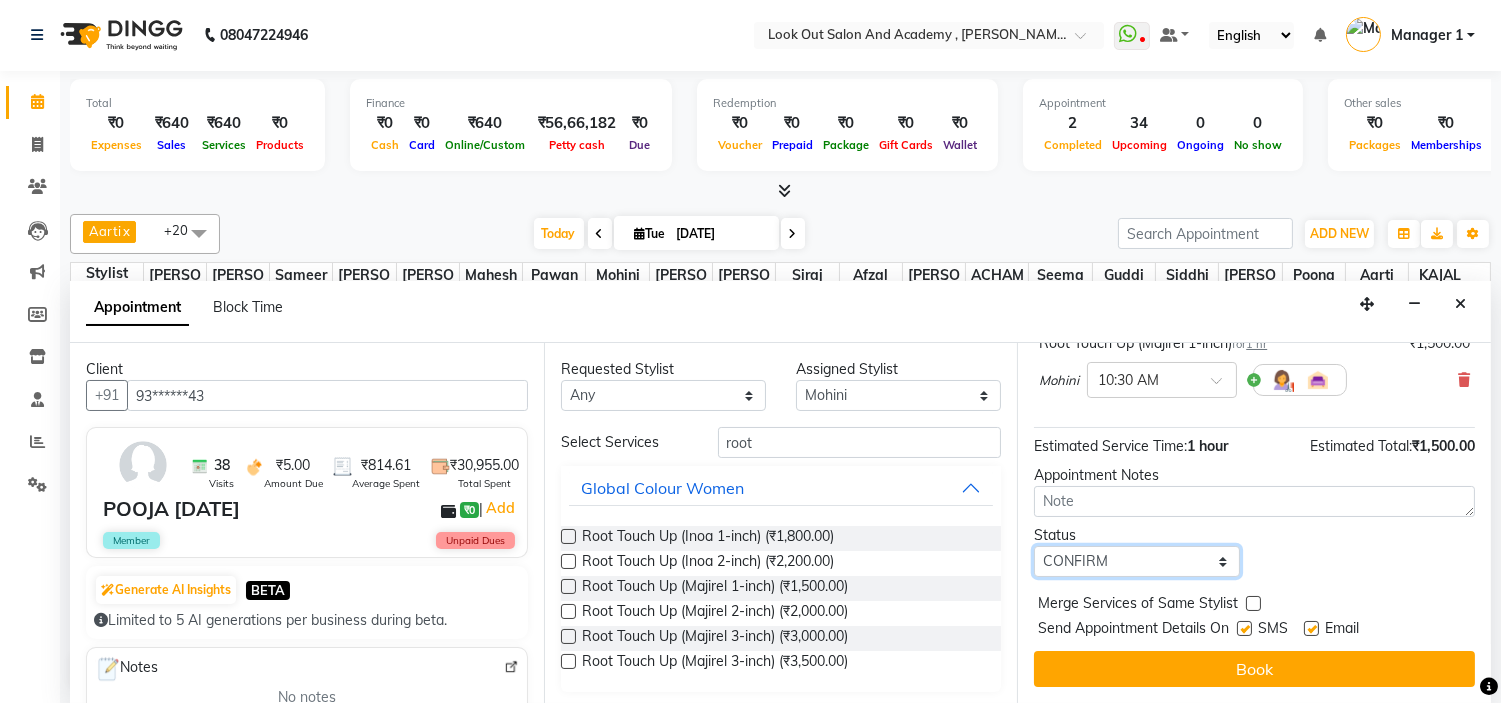 click on "Select TENTATIVE CONFIRM CHECK-IN UPCOMING" at bounding box center (1136, 561) 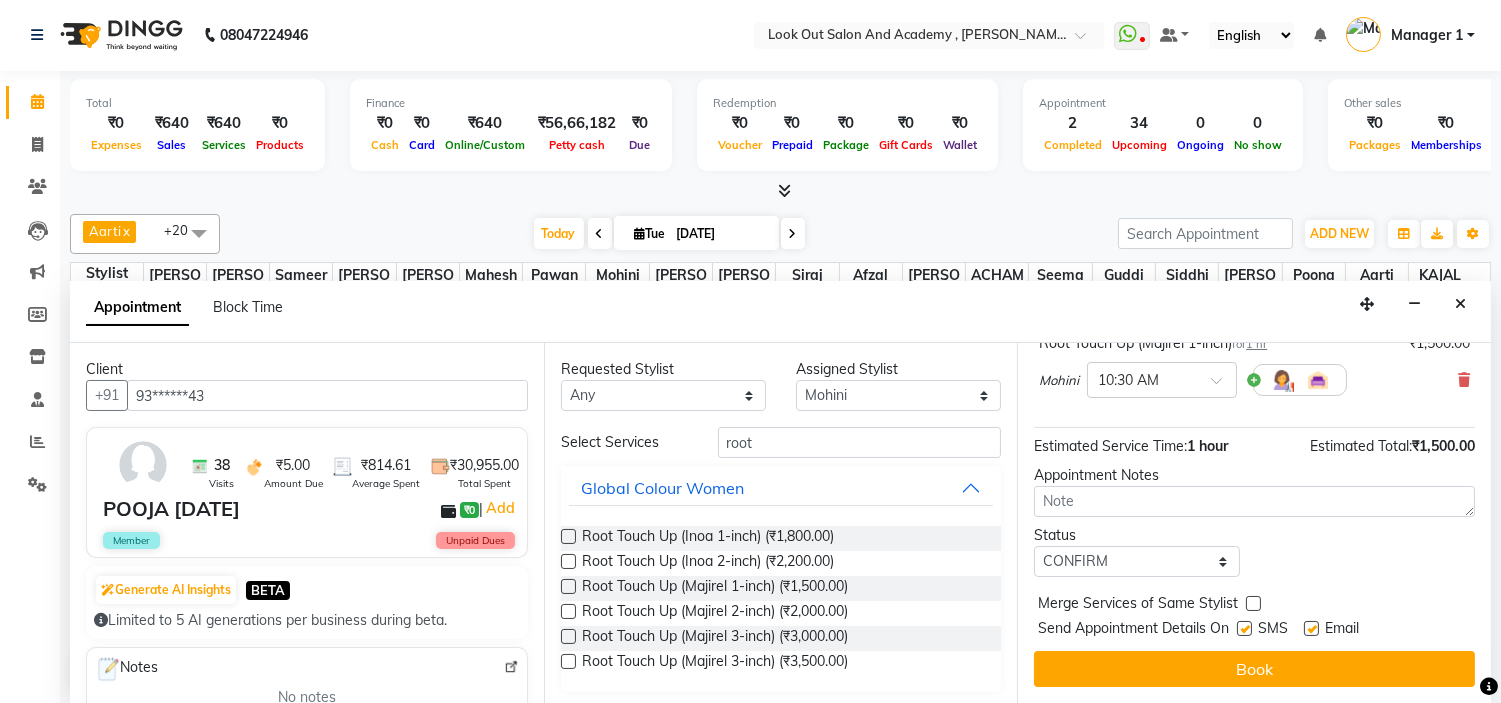 click at bounding box center (1244, 628) 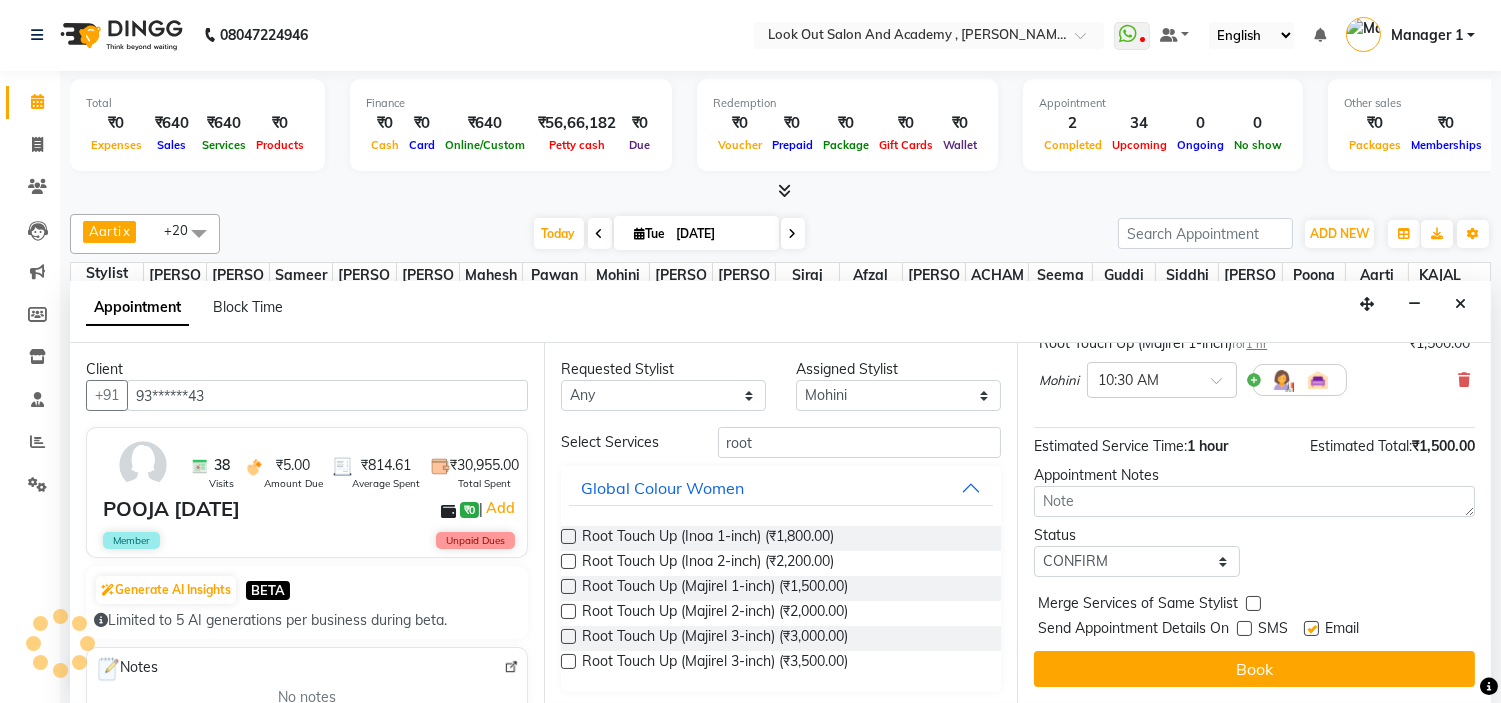 click at bounding box center [1311, 628] 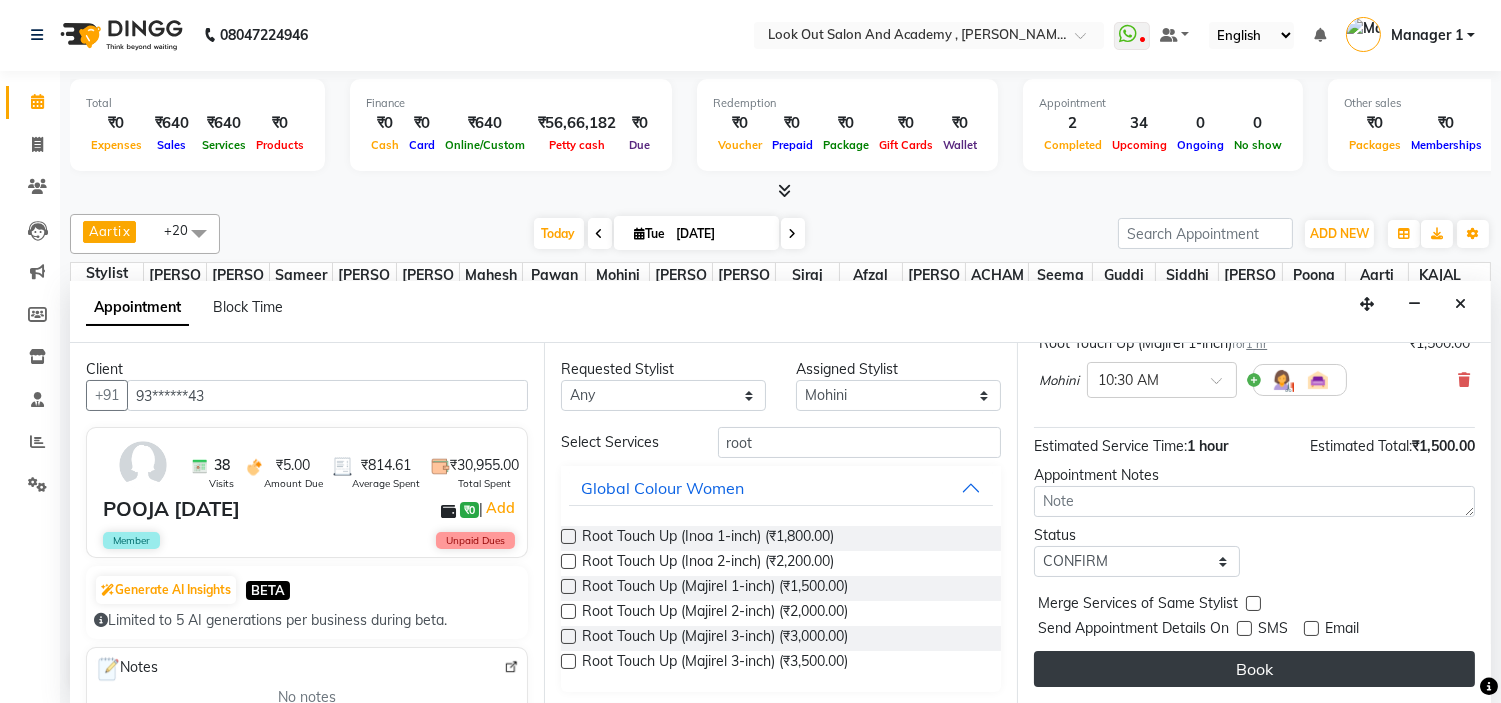 click on "Book" at bounding box center (1254, 669) 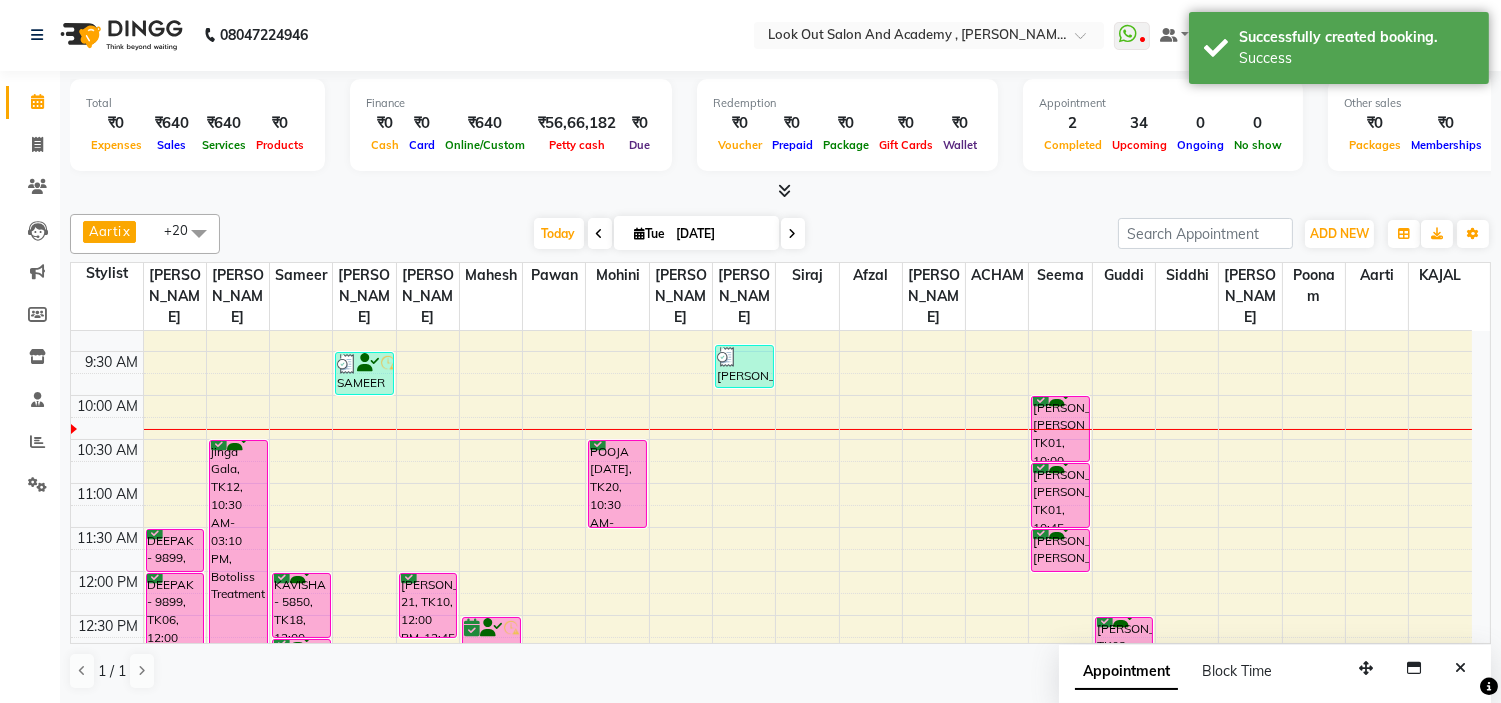 scroll, scrollTop: 0, scrollLeft: 0, axis: both 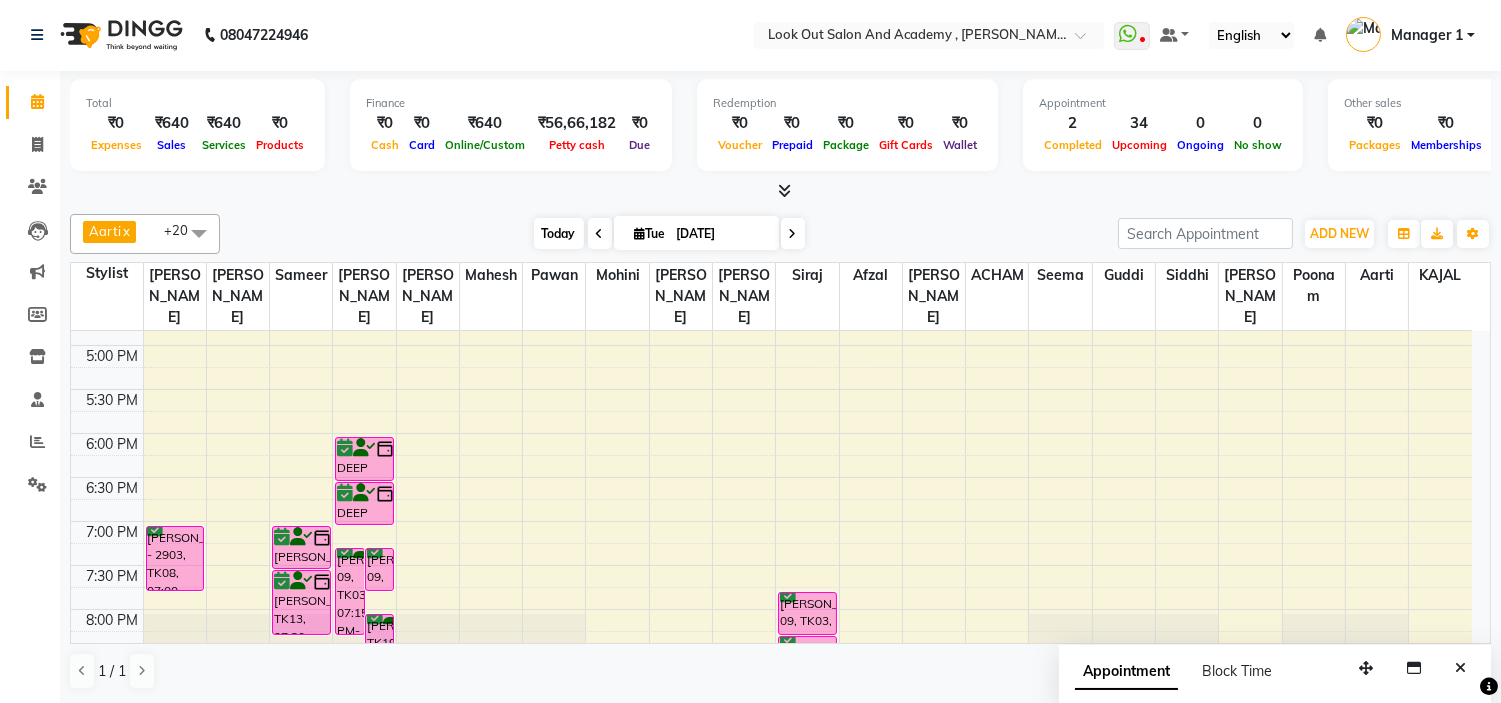 click on "Today" at bounding box center [559, 233] 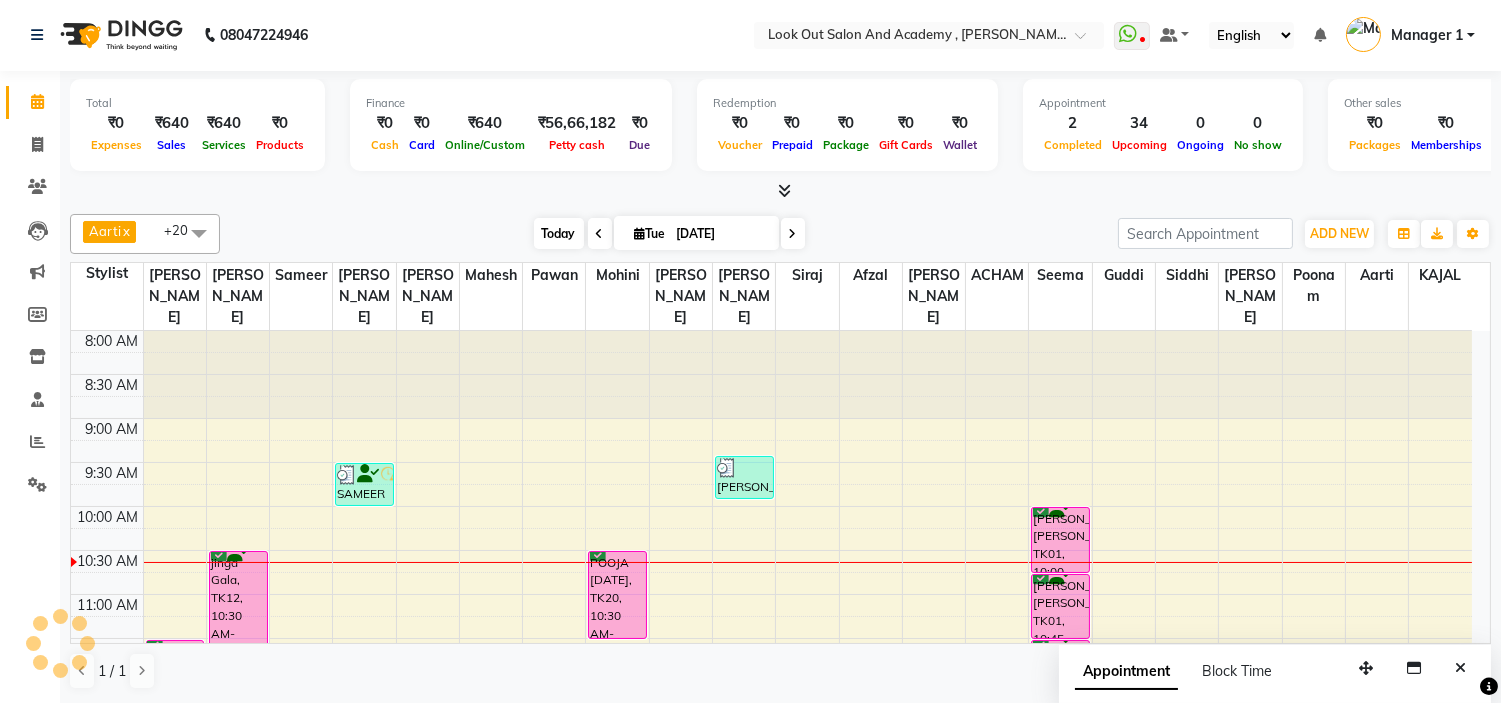scroll, scrollTop: 177, scrollLeft: 0, axis: vertical 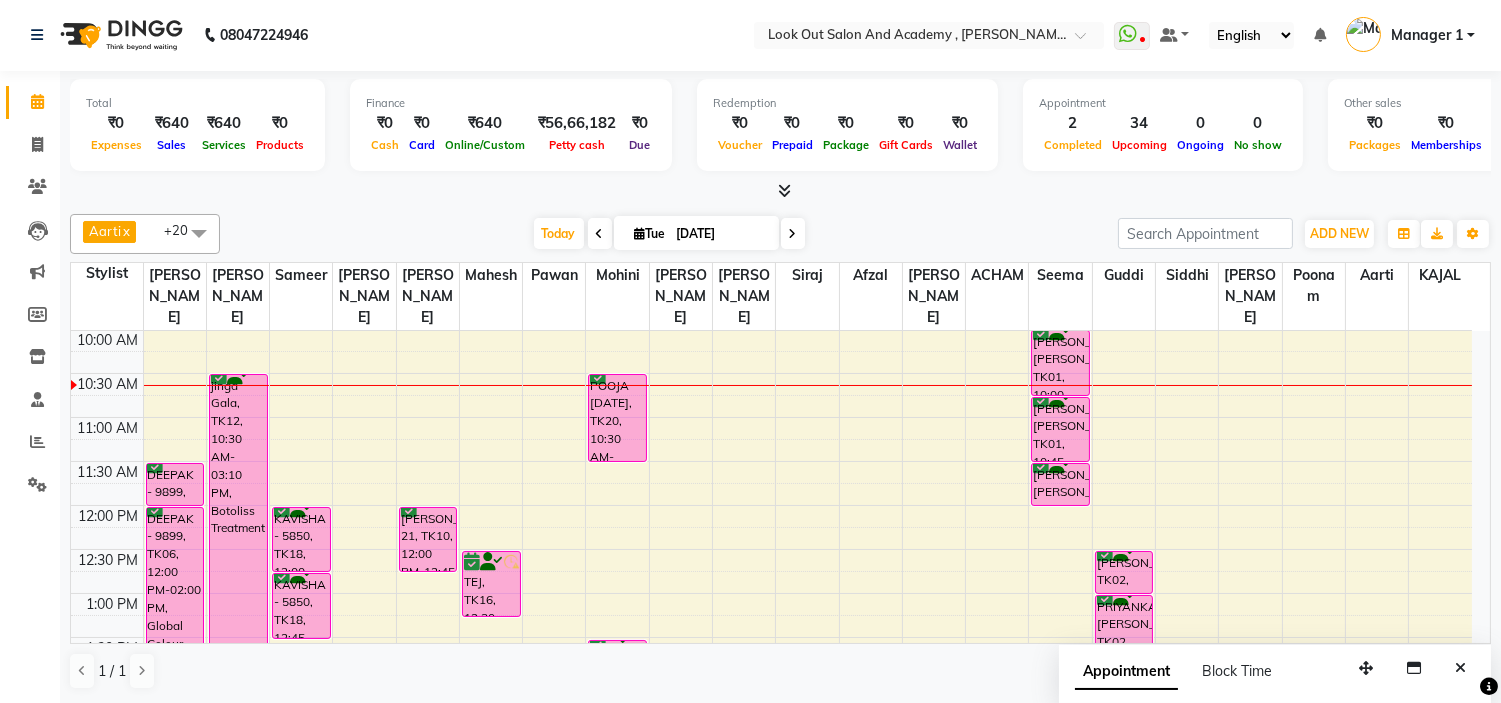 click at bounding box center (793, 233) 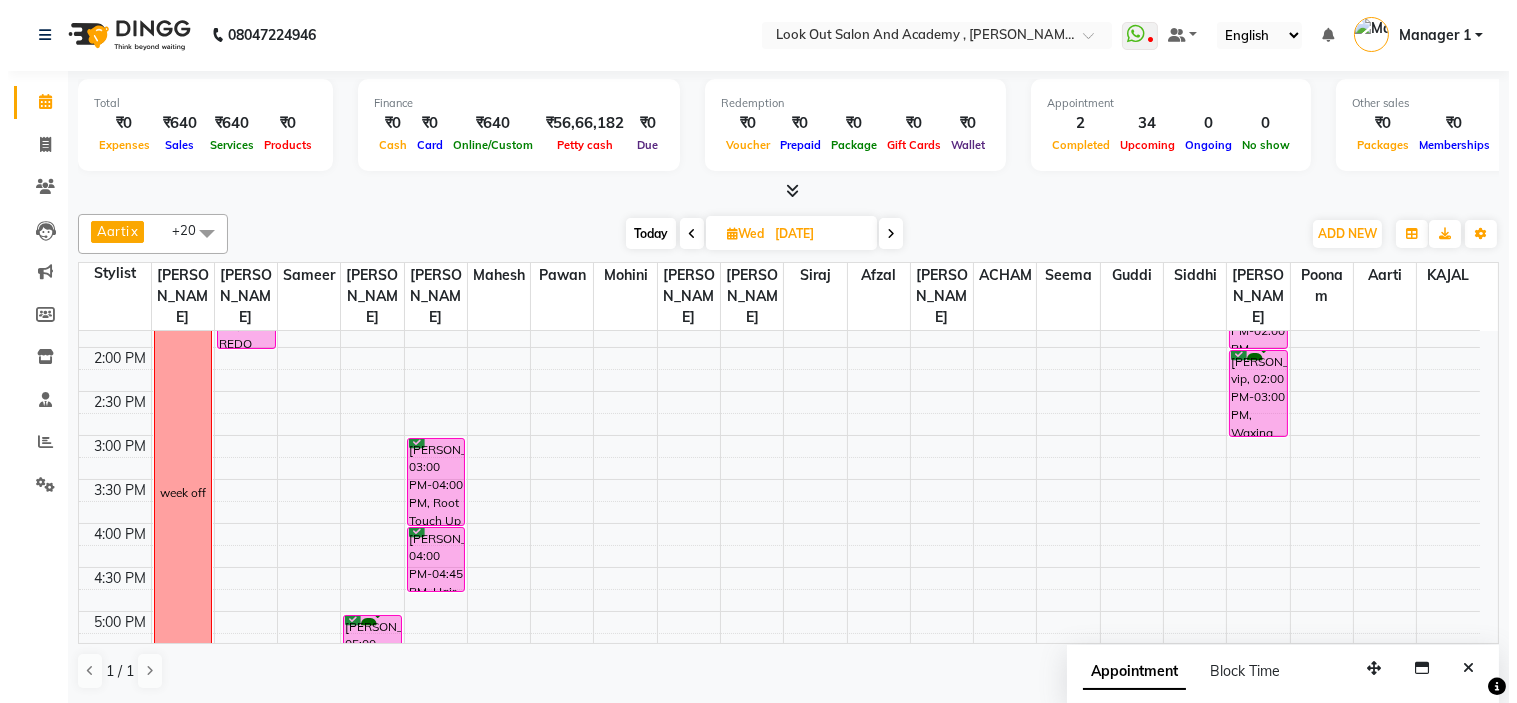 scroll, scrollTop: 622, scrollLeft: 0, axis: vertical 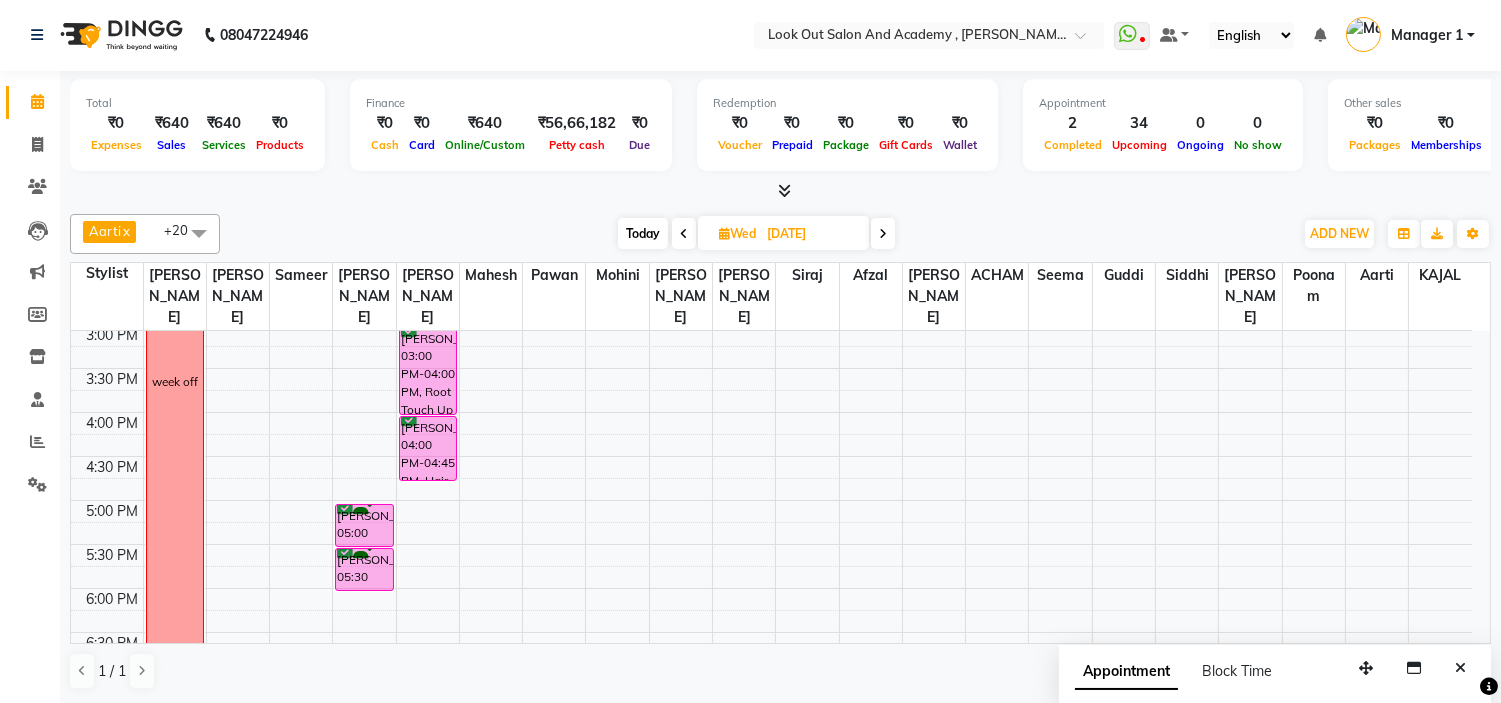 click on "8:00 AM 8:30 AM 9:00 AM 9:30 AM 10:00 AM 10:30 AM 11:00 AM 11:30 AM 12:00 PM 12:30 PM 1:00 PM 1:30 PM 2:00 PM 2:30 PM 3:00 PM 3:30 PM 4:00 PM 4:30 PM 5:00 PM 5:30 PM 6:00 PM 6:30 PM 7:00 PM 7:30 PM 8:00 PM 8:30 PM 9:00 PM 9:30 PM 10:00 PM 10:30 PM  week off      [GEOGRAPHIC_DATA][PERSON_NAME], 01:00 PM-02:00 PM, REDO SERVICE     [PERSON_NAME]  vip, 11:30 AM-12:30 PM, Root Touch Up (Inoa 1-inch)     [PERSON_NAME], 05:00 PM-05:30 PM, [PERSON_NAME]  - Style Shave     [PERSON_NAME], 05:30 PM-06:00 PM, Hair Cut ([DEMOGRAPHIC_DATA]) - Haircut With Senior Stylist     [PERSON_NAME], 03:00 PM-04:00 PM, Root Touch Up (Inoa 1-inch)     [PERSON_NAME], 04:00 PM-04:45 PM, Hair Cut ([DEMOGRAPHIC_DATA]) - Haircut With Stylist     [PERSON_NAME]  vip, 12:30 PM-01:15 PM, Manicure - IceCream     [PERSON_NAME]  vip, 01:15 PM-02:00 PM, Pedicure - Ice Cream      [PERSON_NAME]  vip, 02:00 PM-03:00 PM, Waxing With Regular Wax - Full Body (F)" at bounding box center [771, 368] 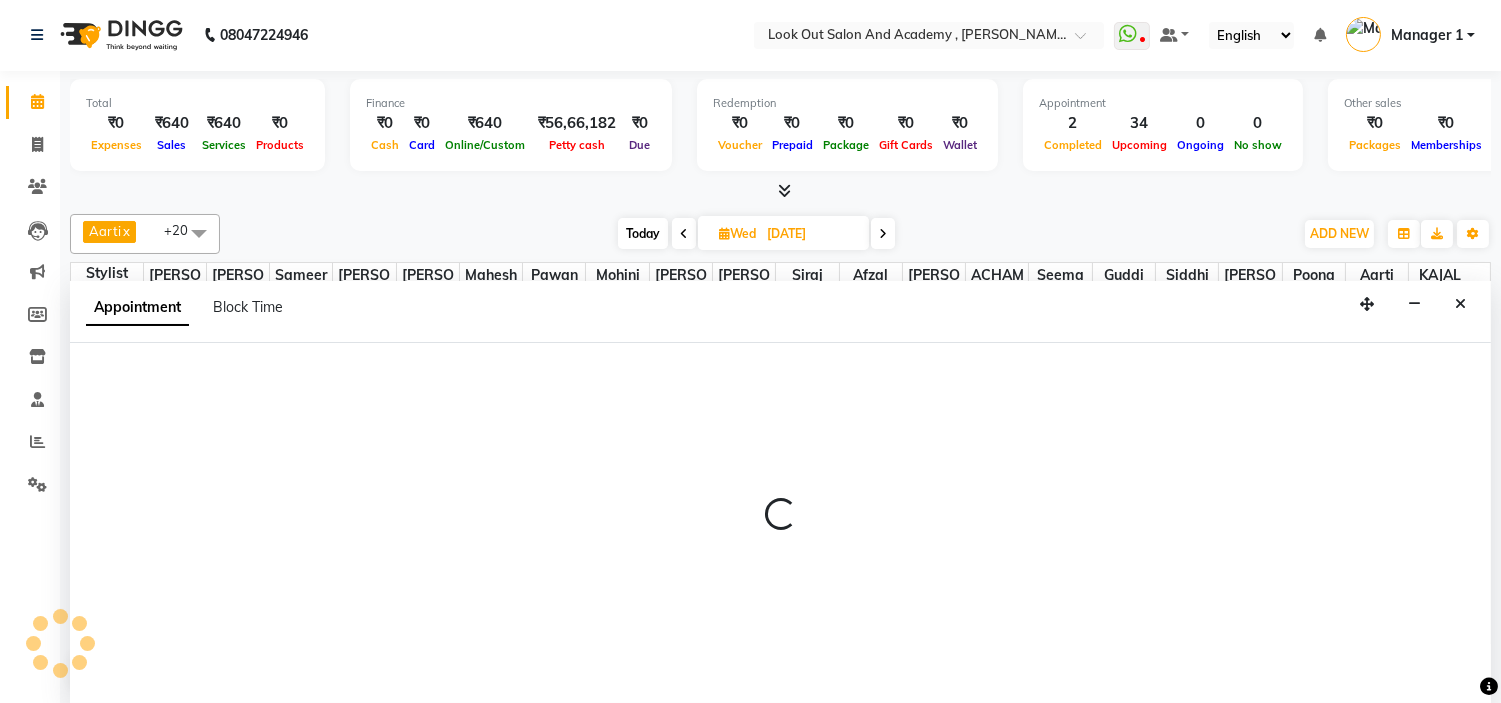select on "28202" 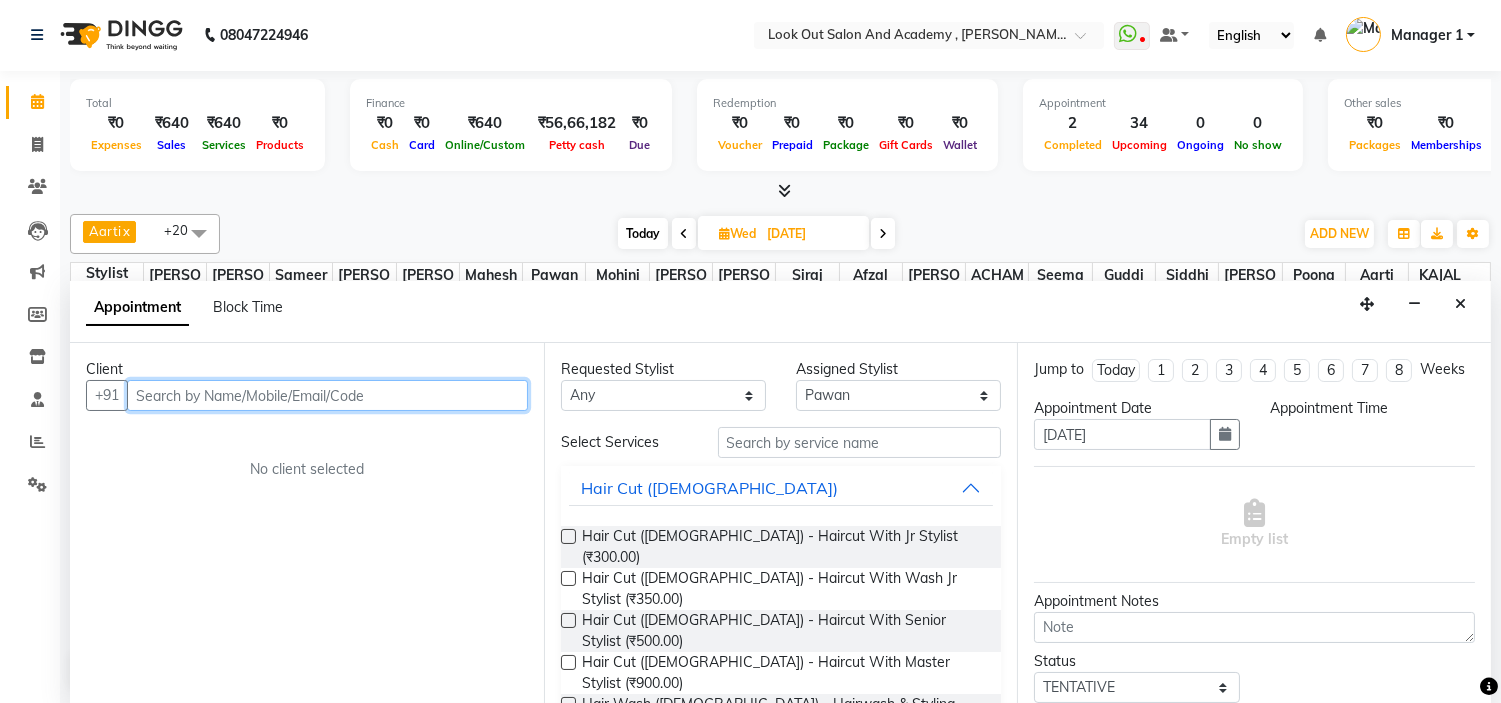 select on "960" 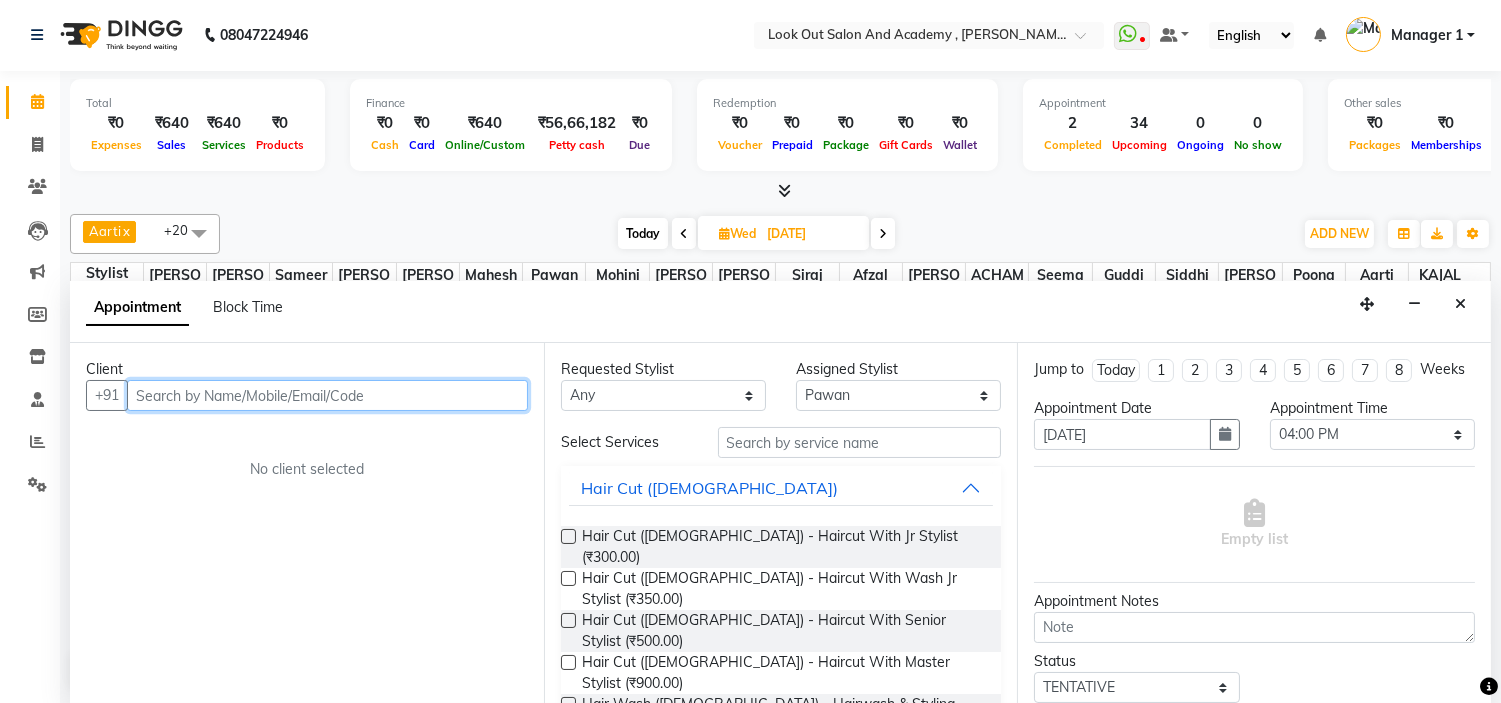 click at bounding box center [327, 395] 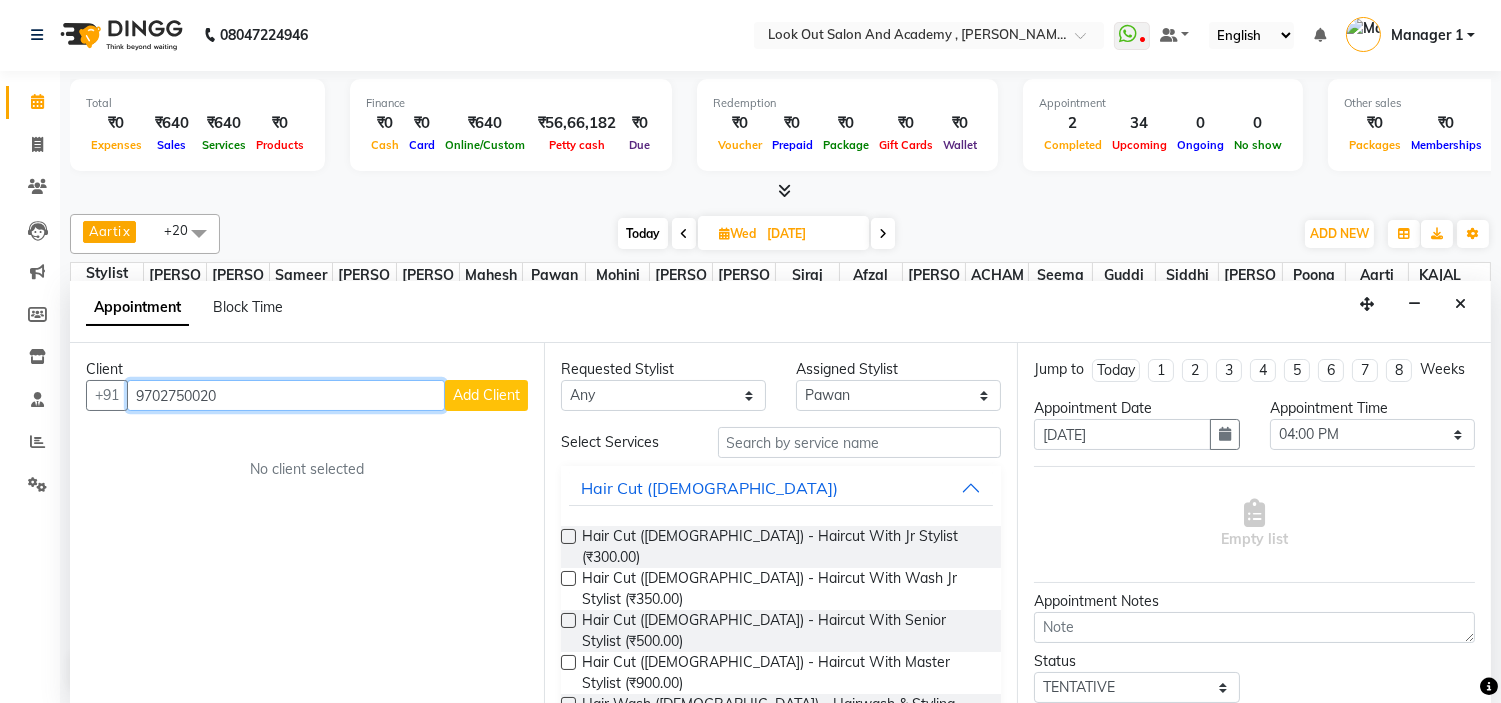 type on "9702750020" 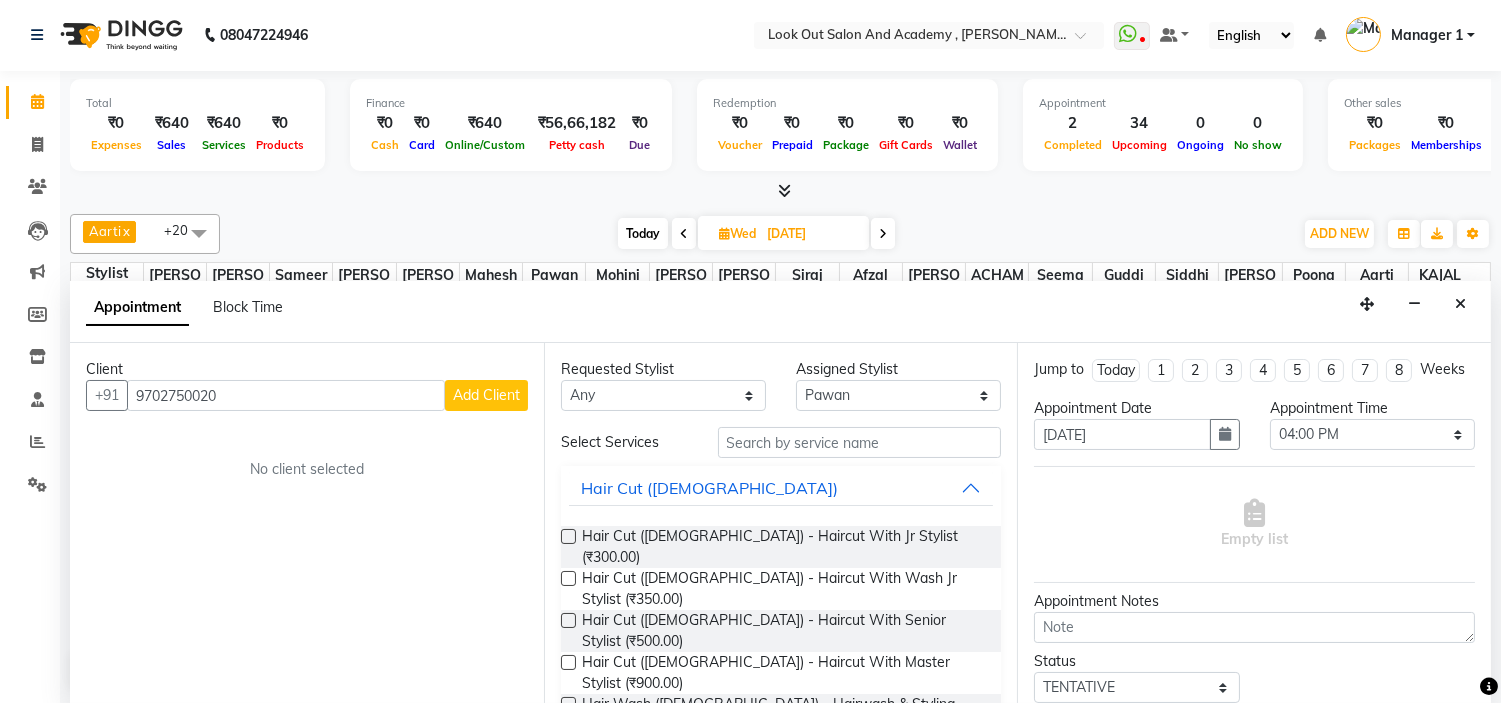 click on "Add Client" at bounding box center [486, 395] 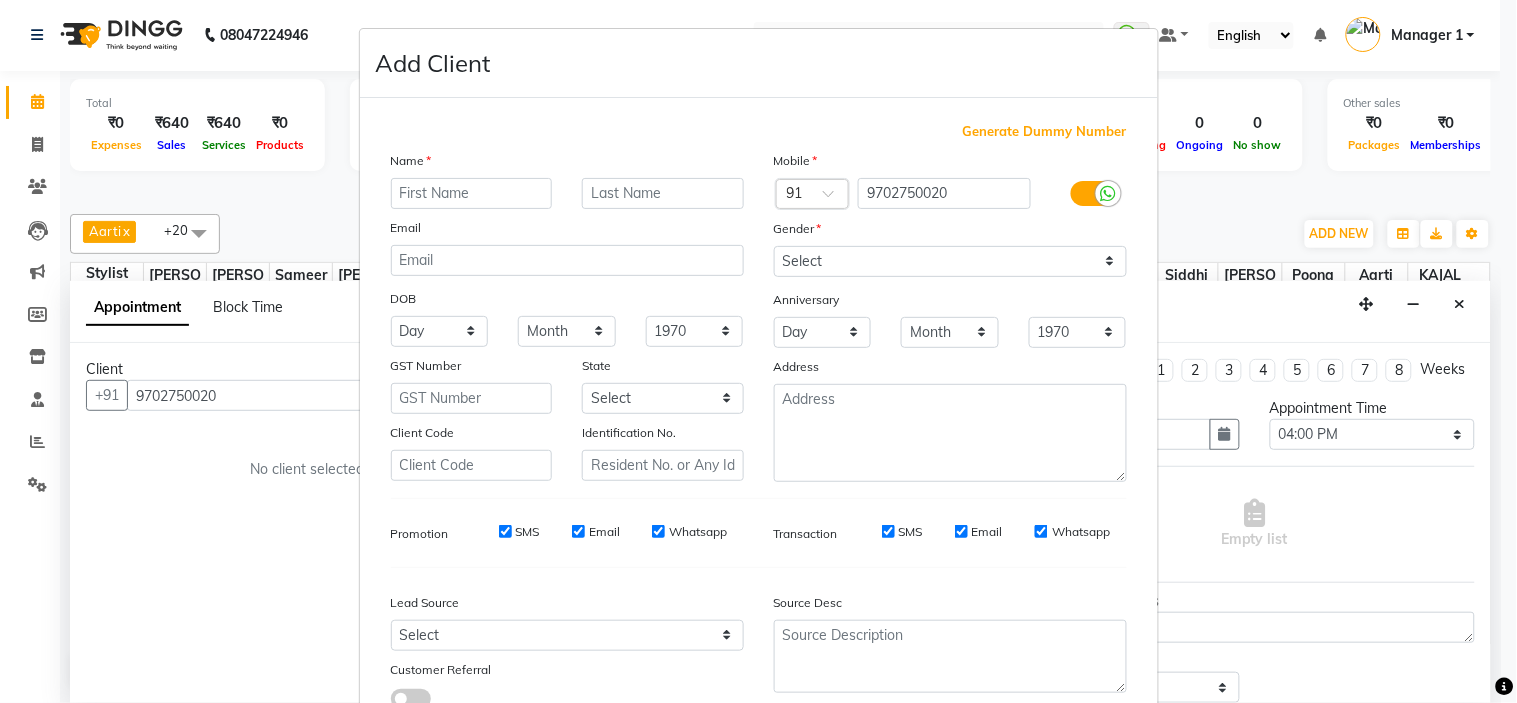 click at bounding box center (472, 193) 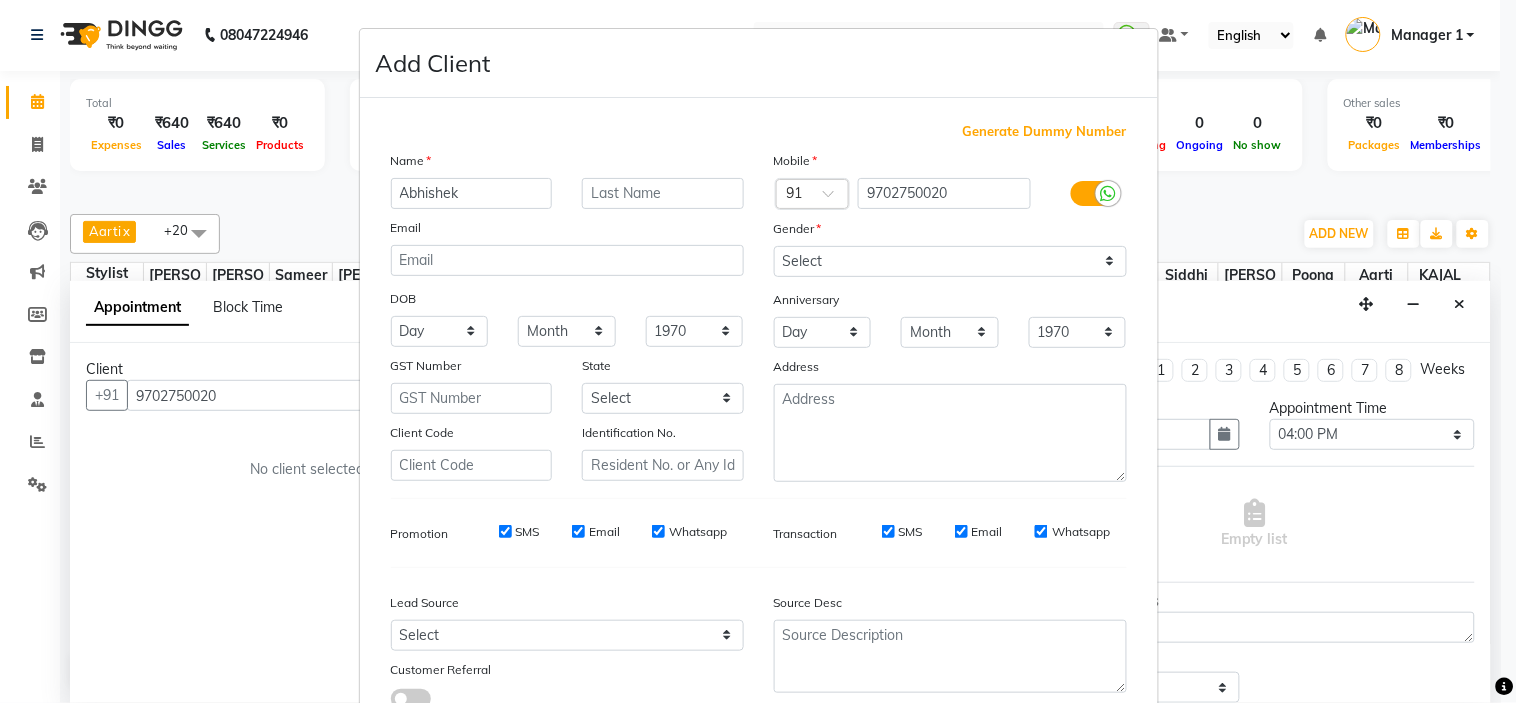 type on "Abhishek" 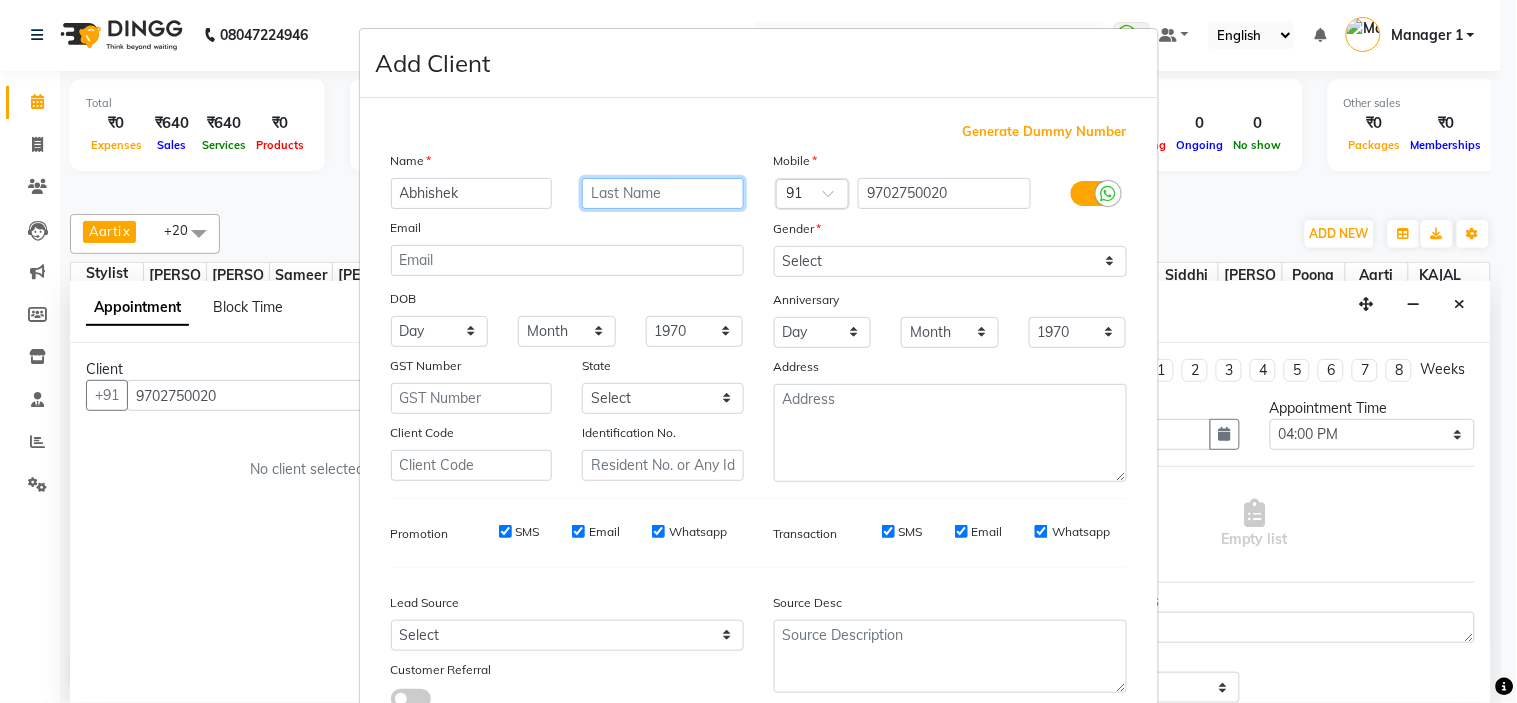 click at bounding box center (663, 193) 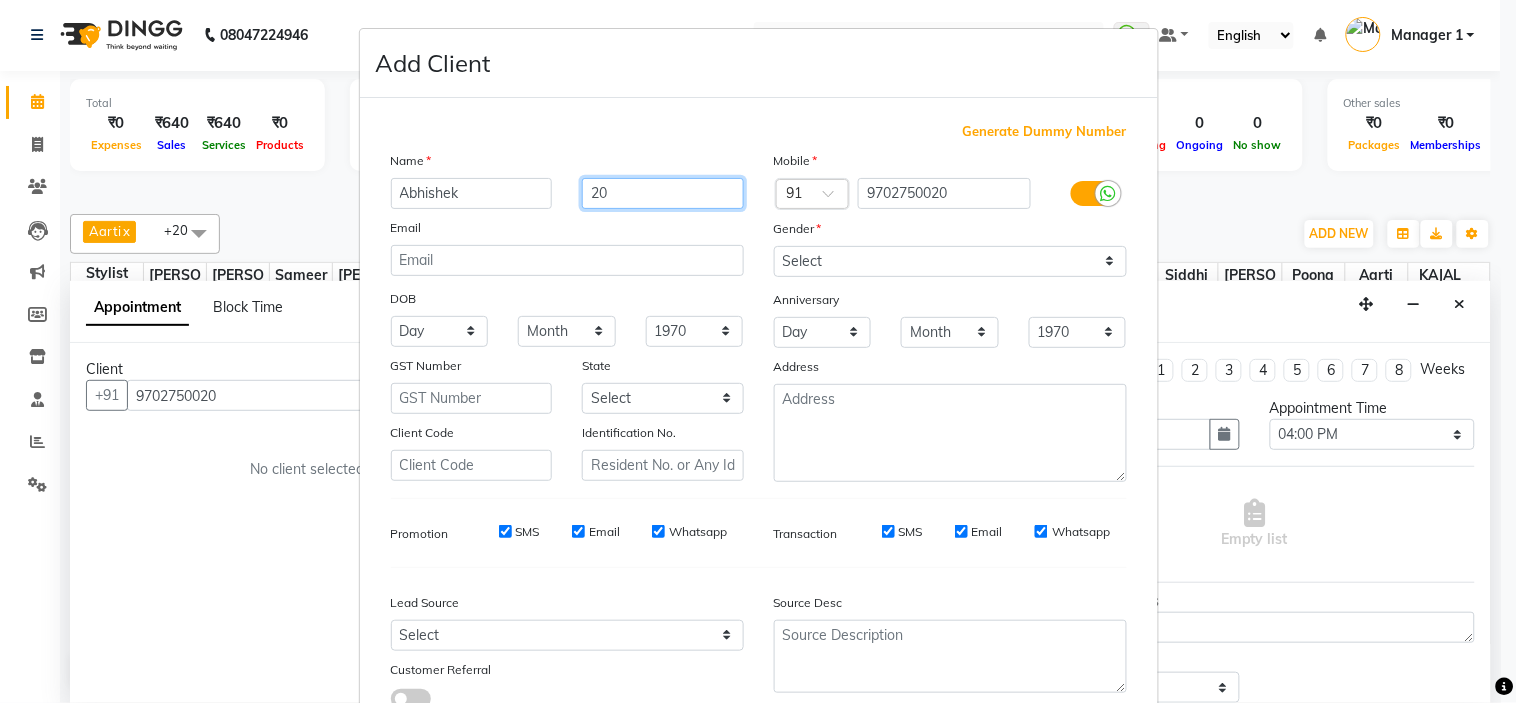 type on "20" 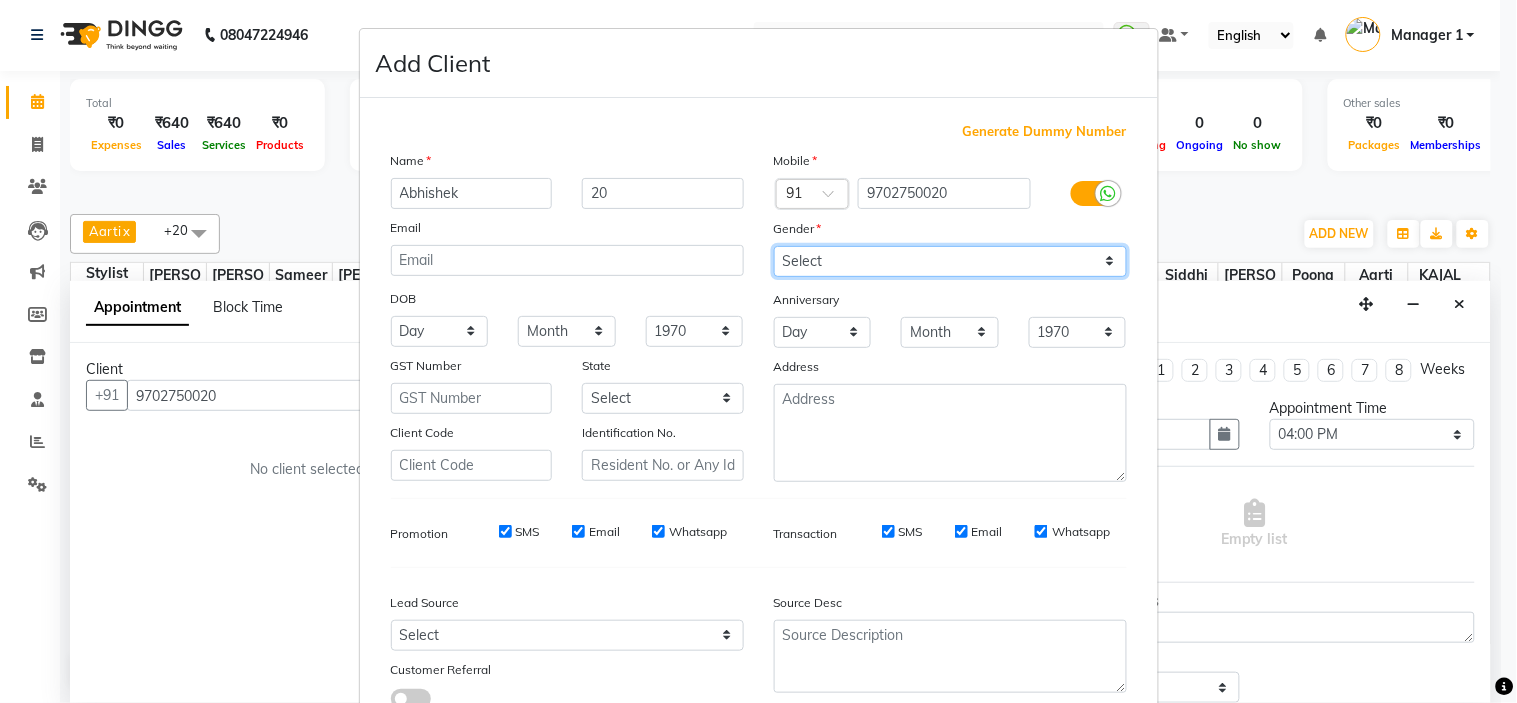 click on "Select [DEMOGRAPHIC_DATA] [DEMOGRAPHIC_DATA] Other Prefer Not To Say" at bounding box center [950, 261] 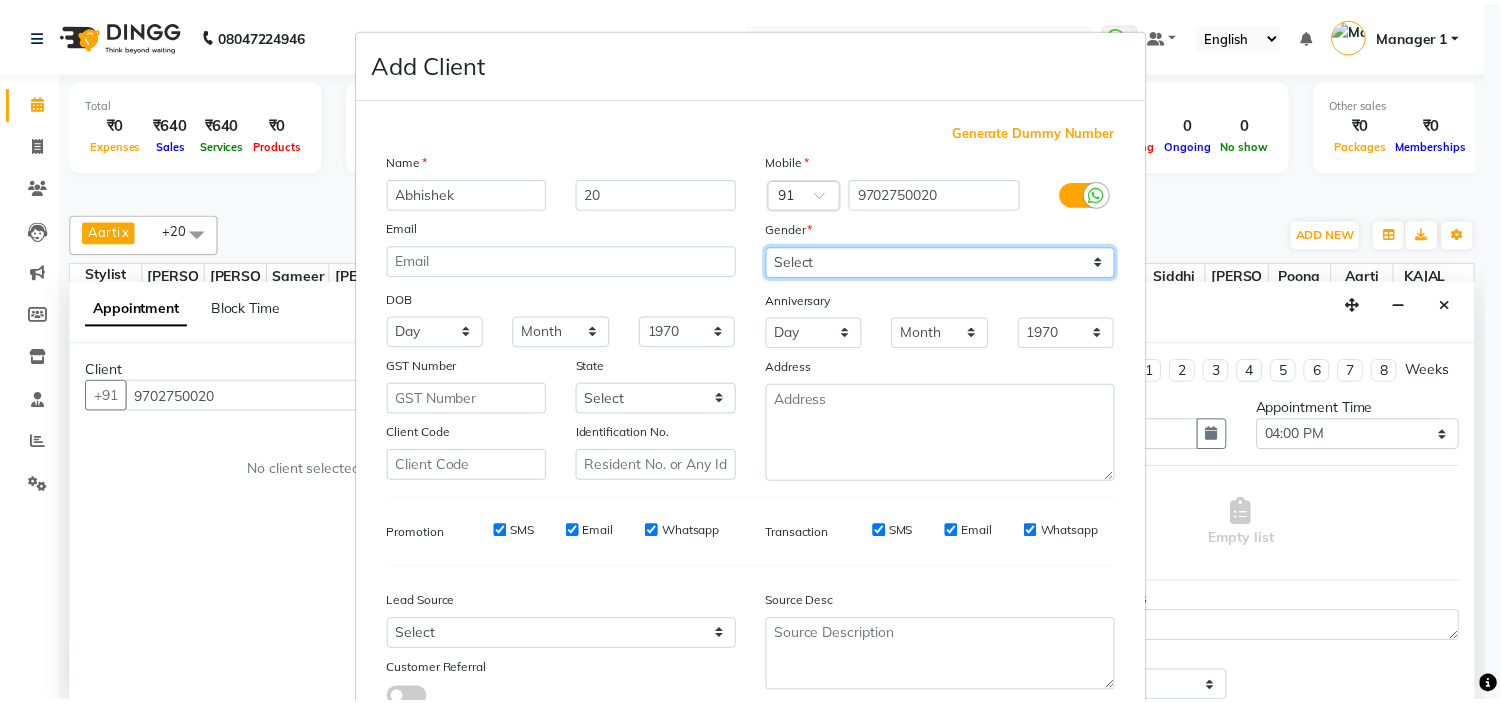 scroll, scrollTop: 147, scrollLeft: 0, axis: vertical 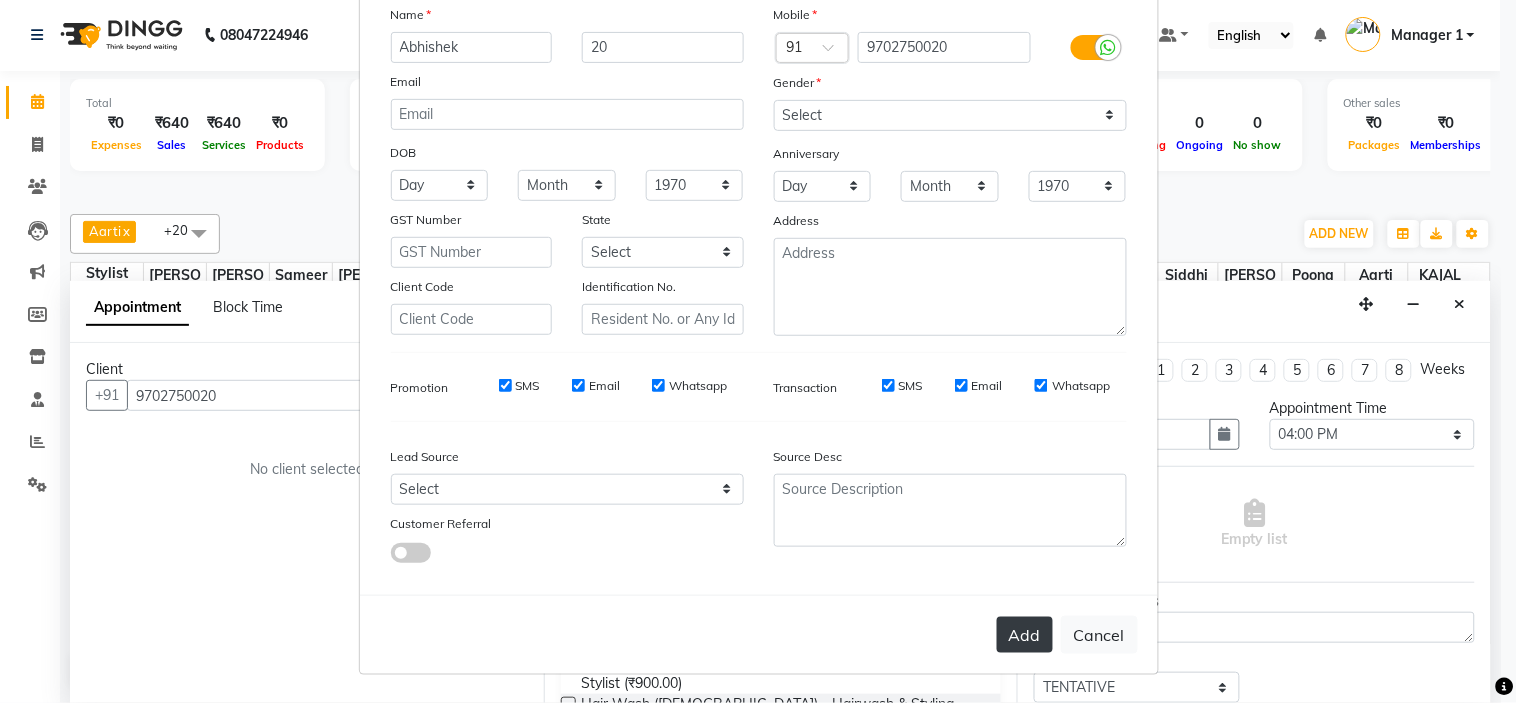 click on "Add" at bounding box center (1025, 635) 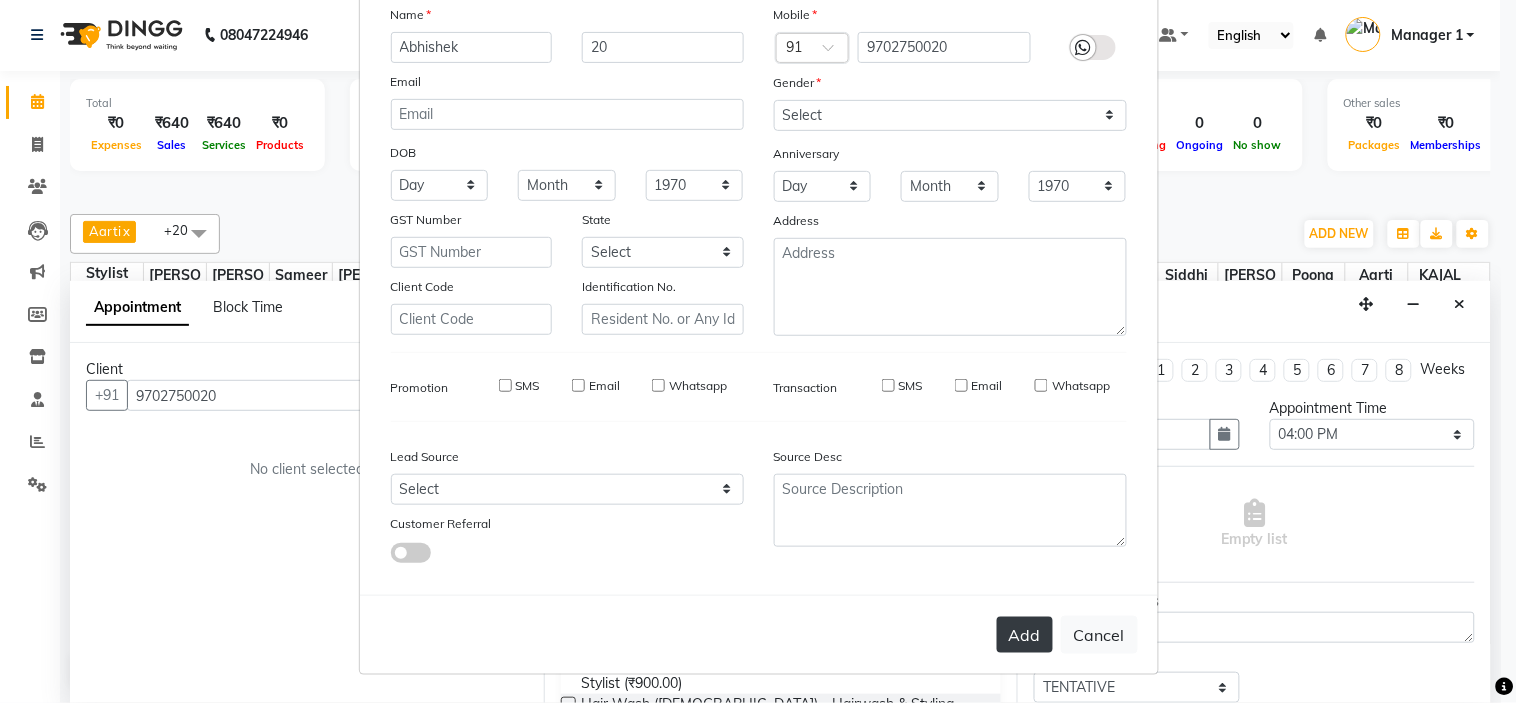 type on "97******20" 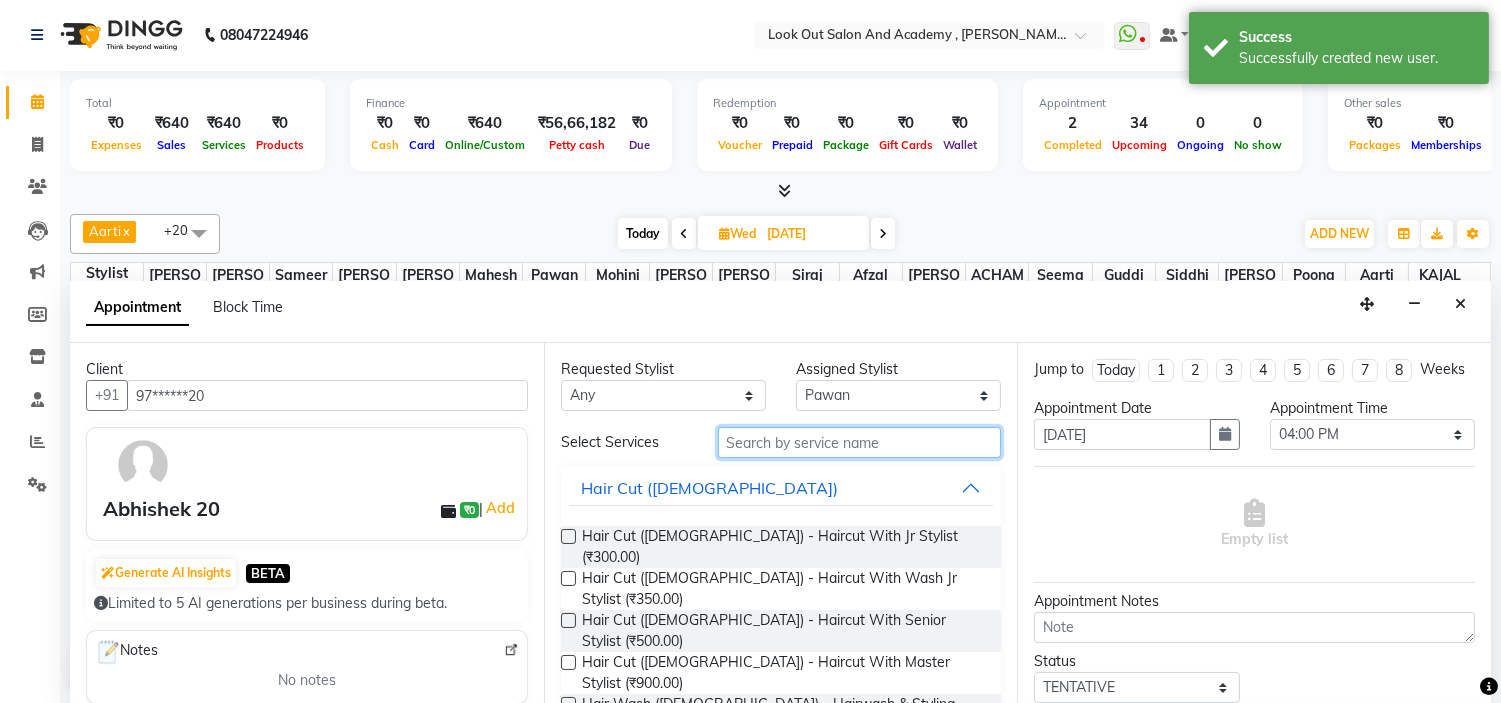 click at bounding box center [860, 442] 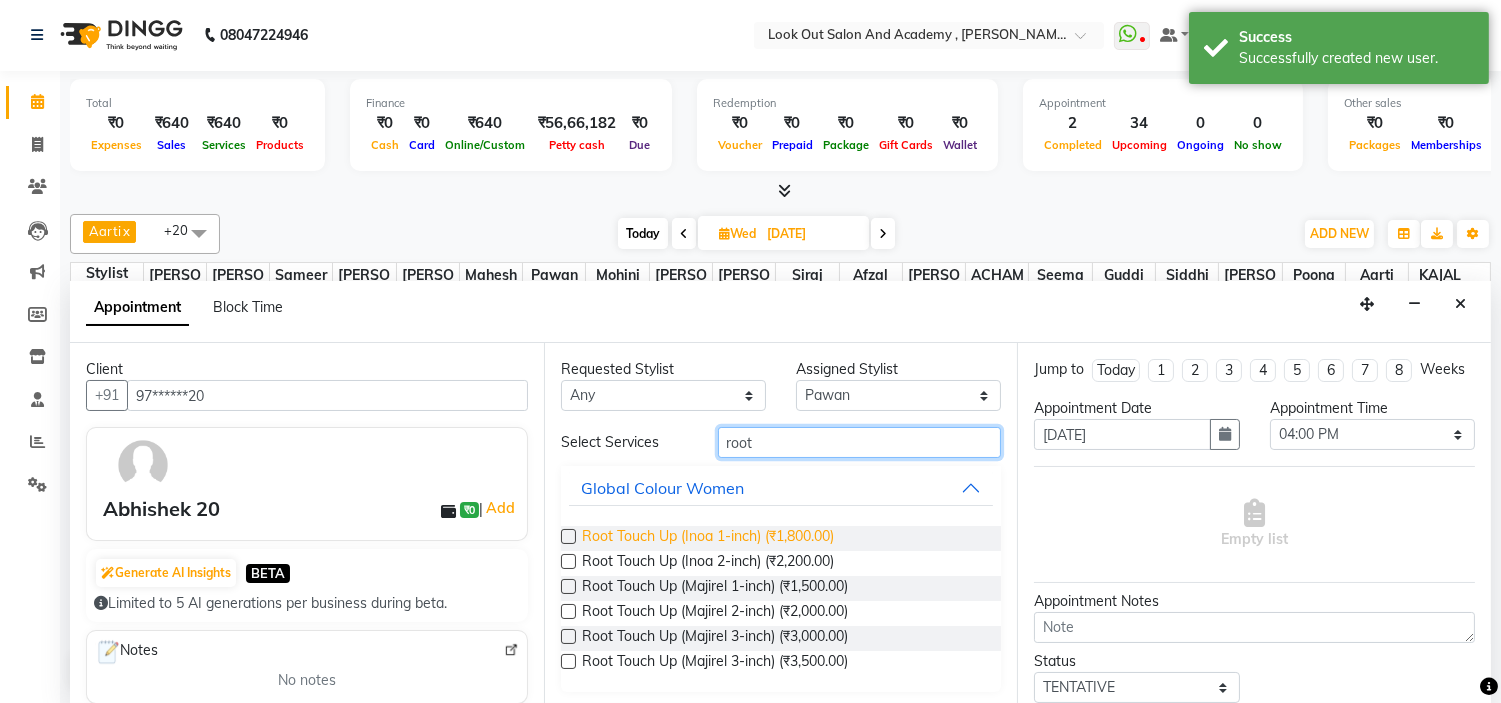 type on "root" 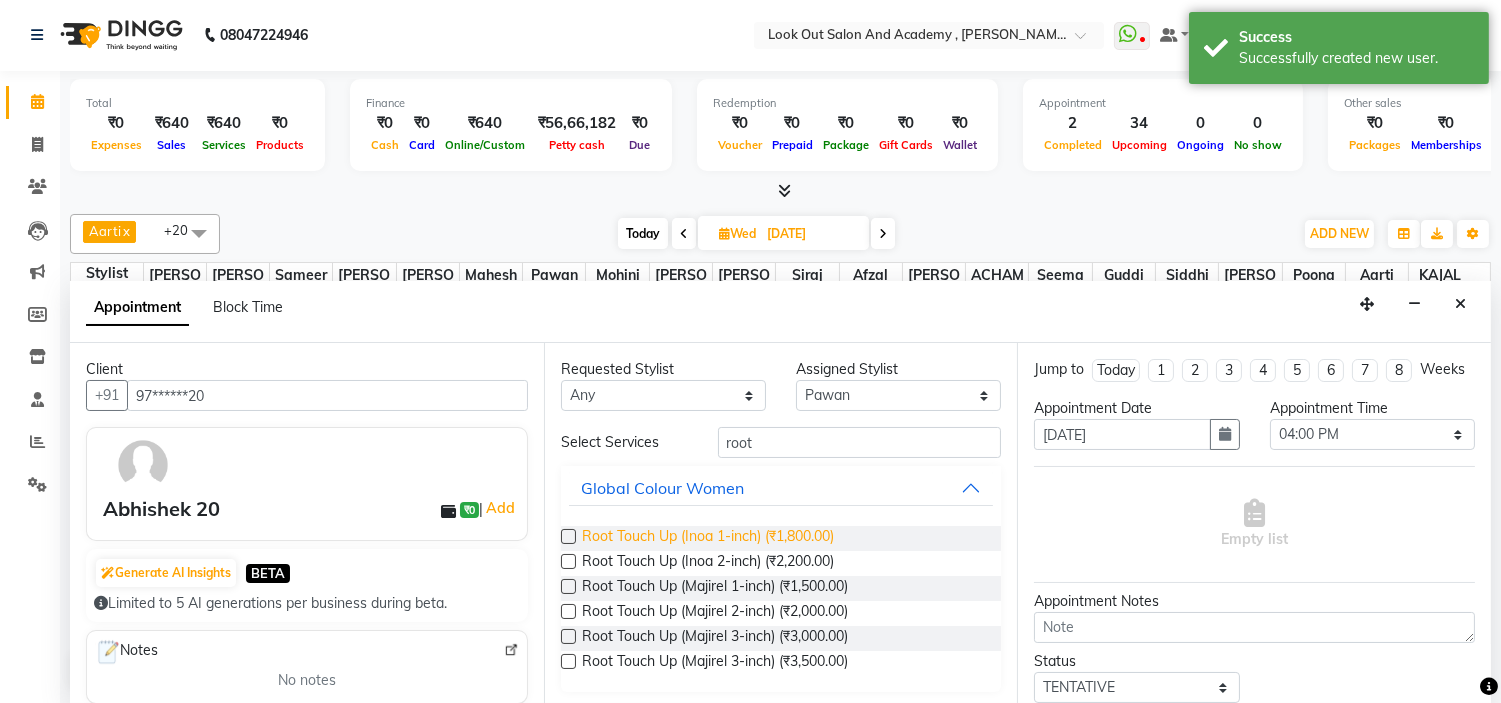 click on "Root Touch Up (Inoa 1-inch) (₹1,800.00)" at bounding box center (708, 538) 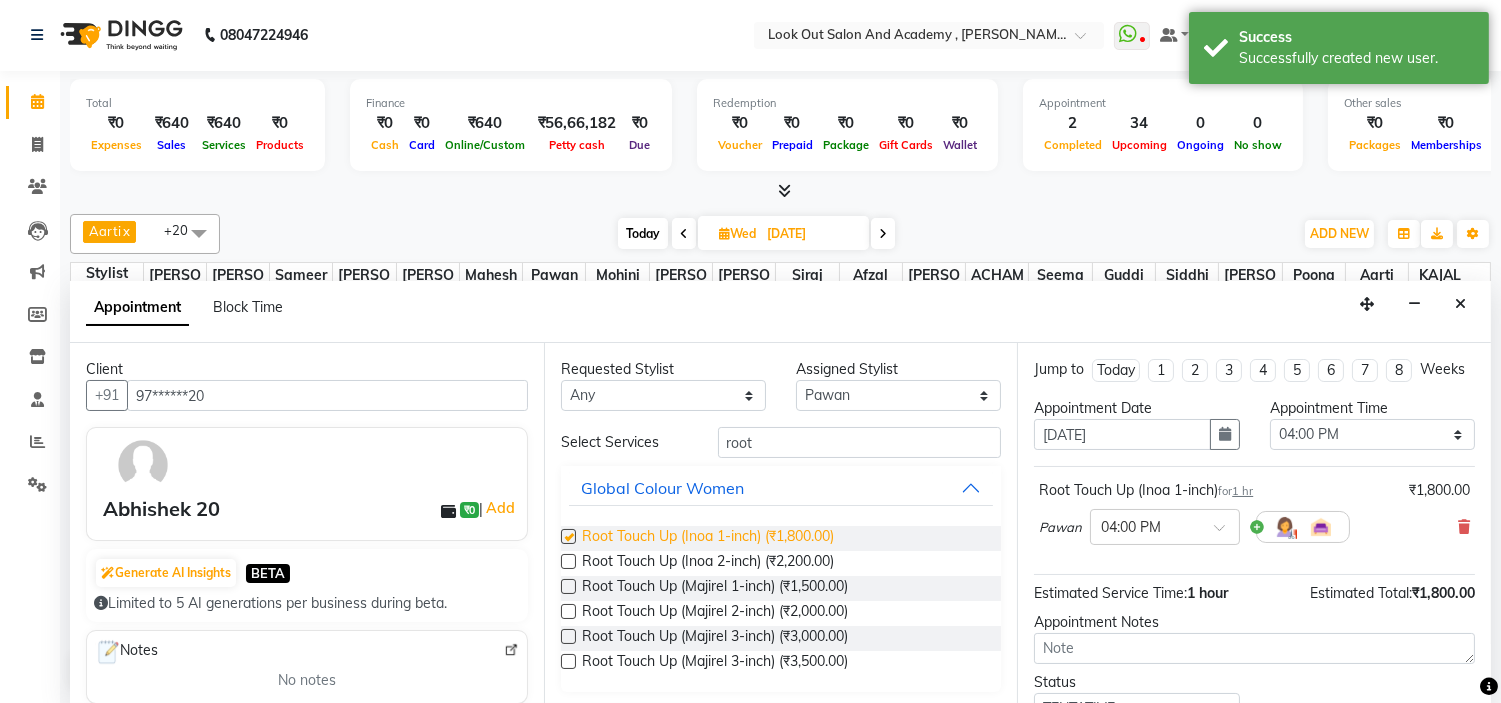 checkbox on "false" 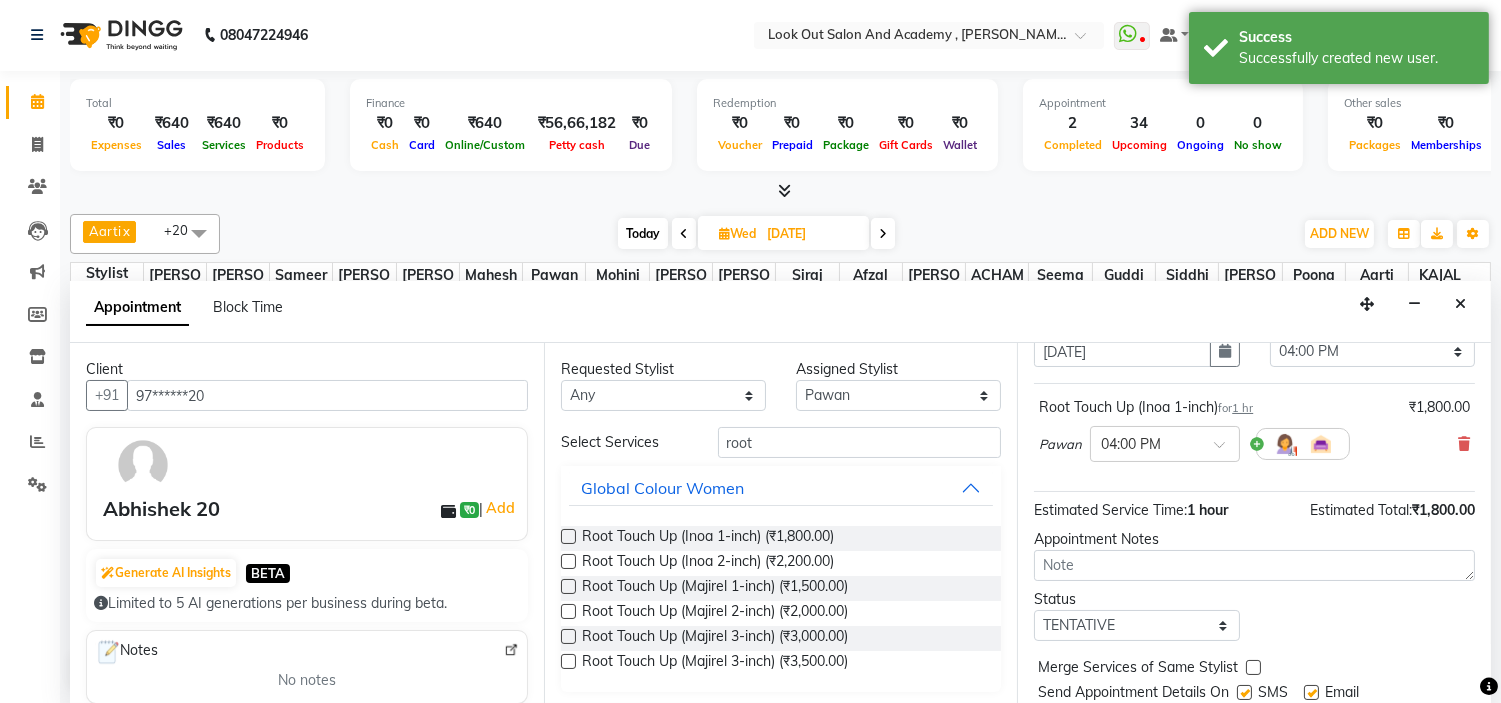 scroll, scrollTop: 165, scrollLeft: 0, axis: vertical 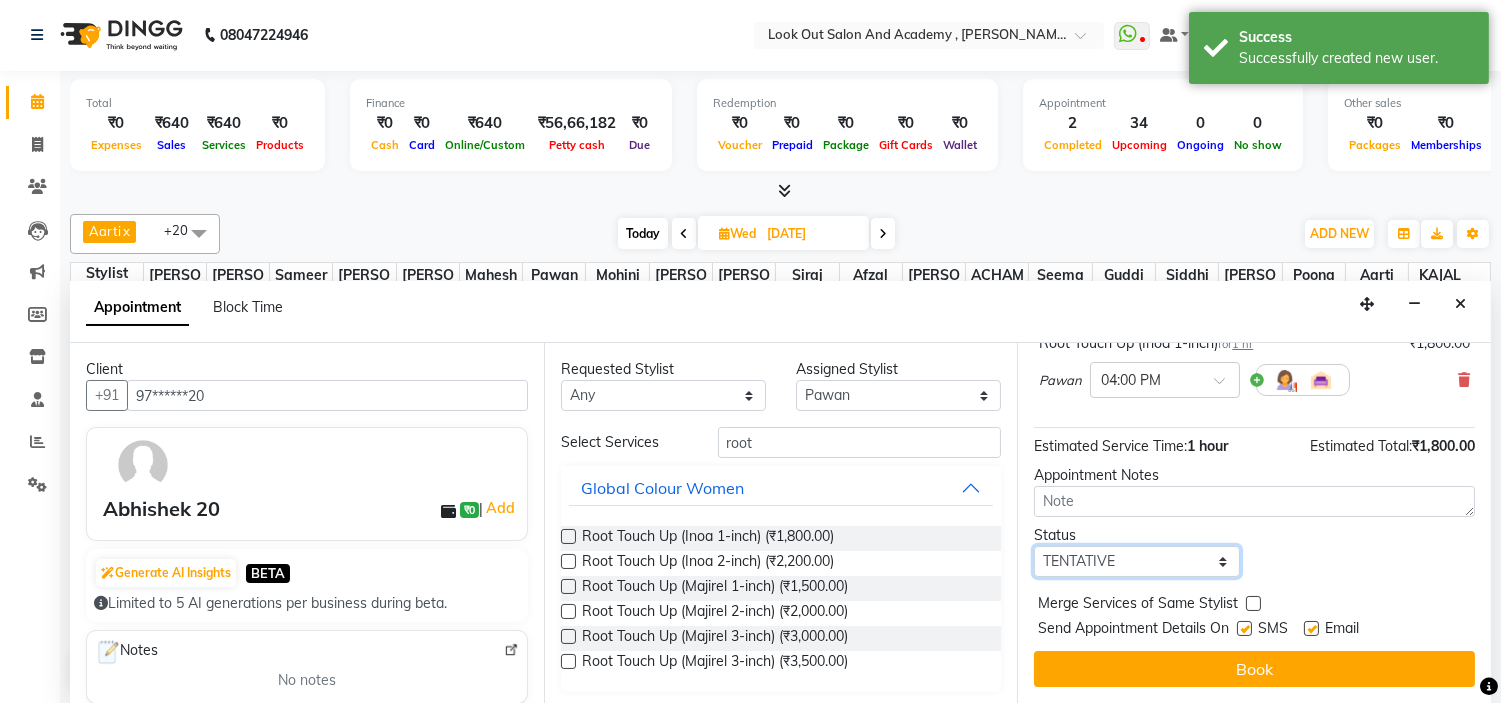 click on "Select TENTATIVE CONFIRM UPCOMING" at bounding box center (1136, 561) 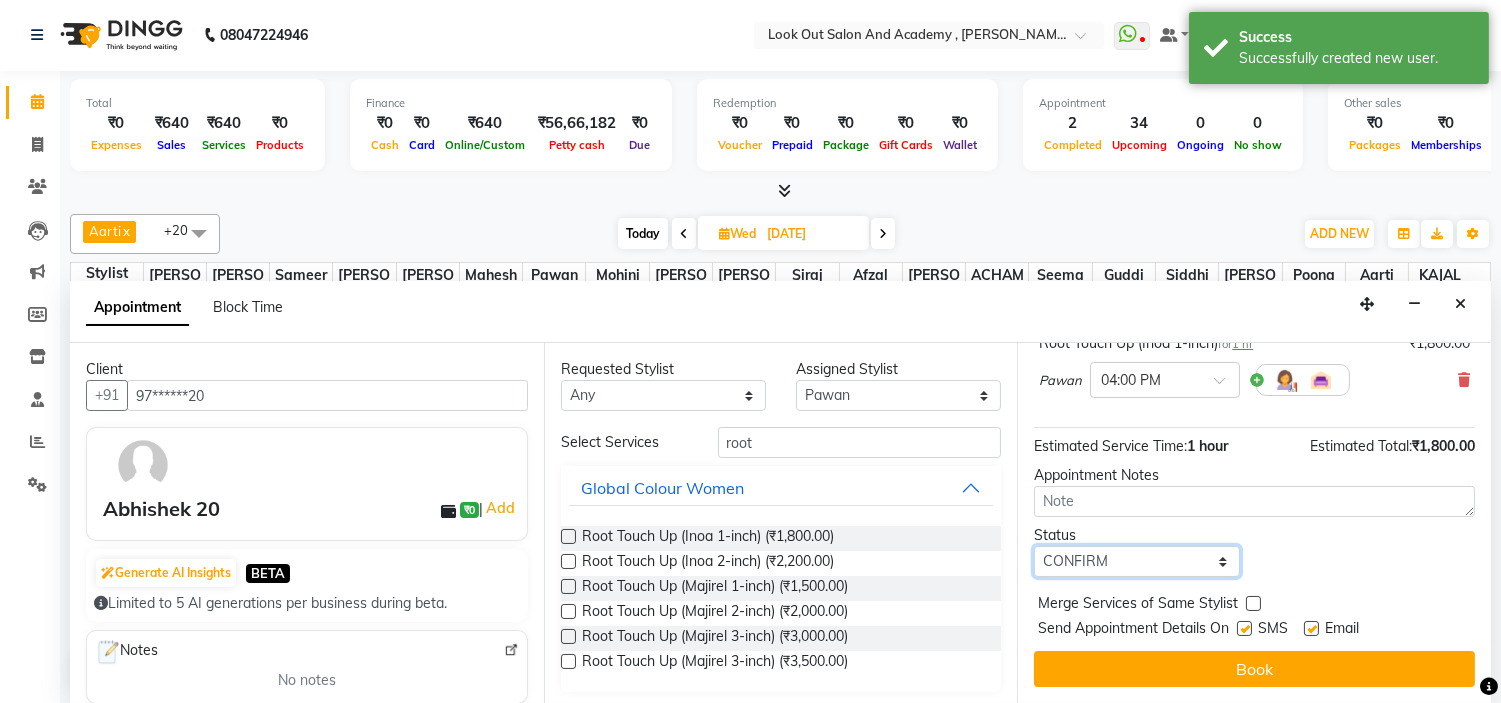 click on "Select TENTATIVE CONFIRM UPCOMING" at bounding box center [1136, 561] 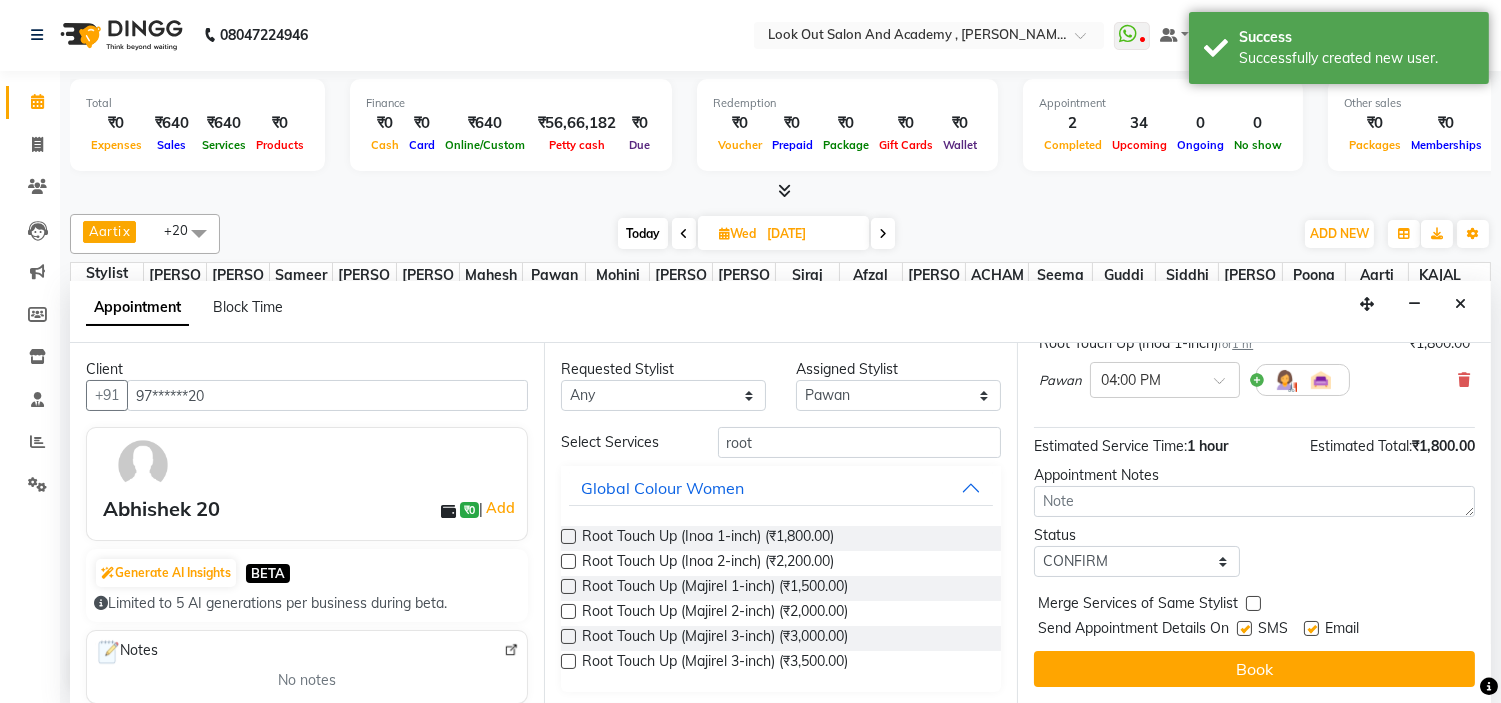 click at bounding box center (1244, 628) 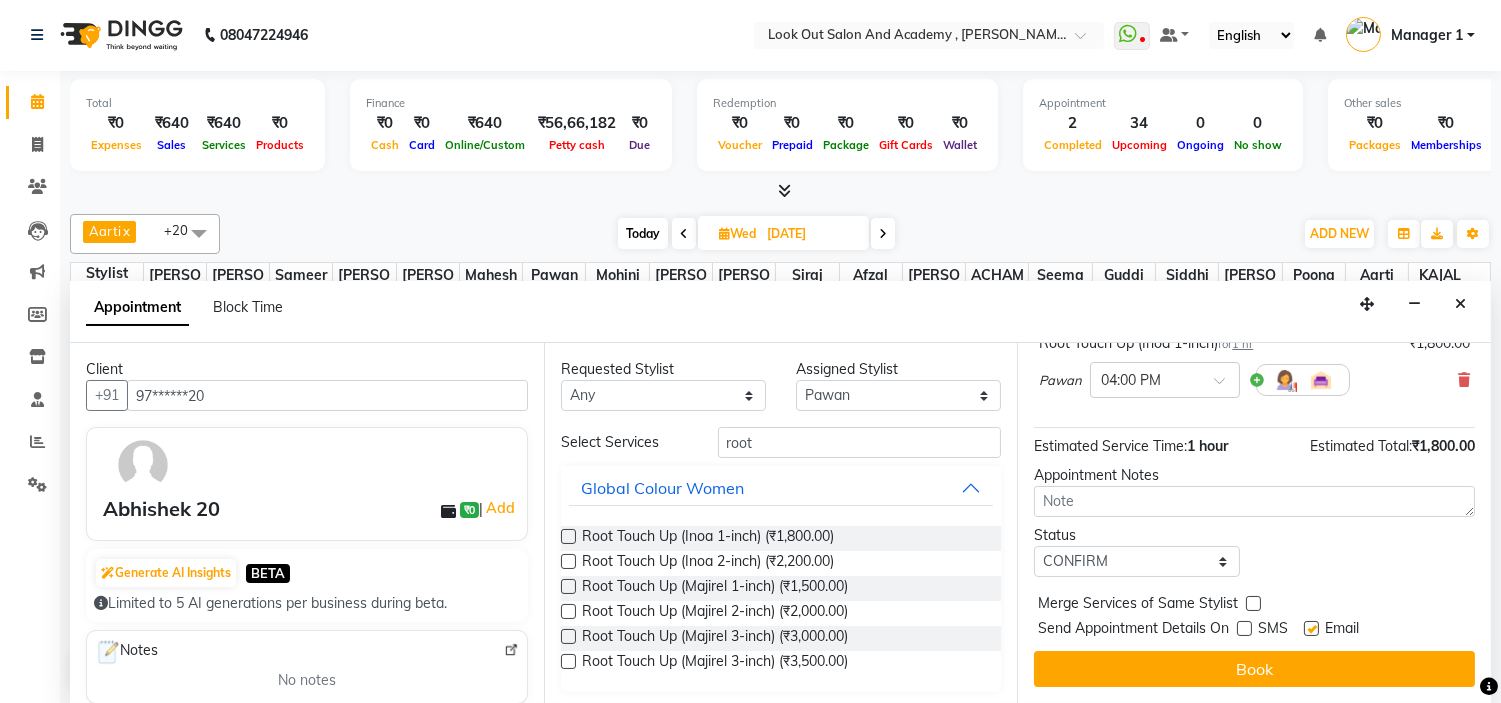 click at bounding box center [1311, 628] 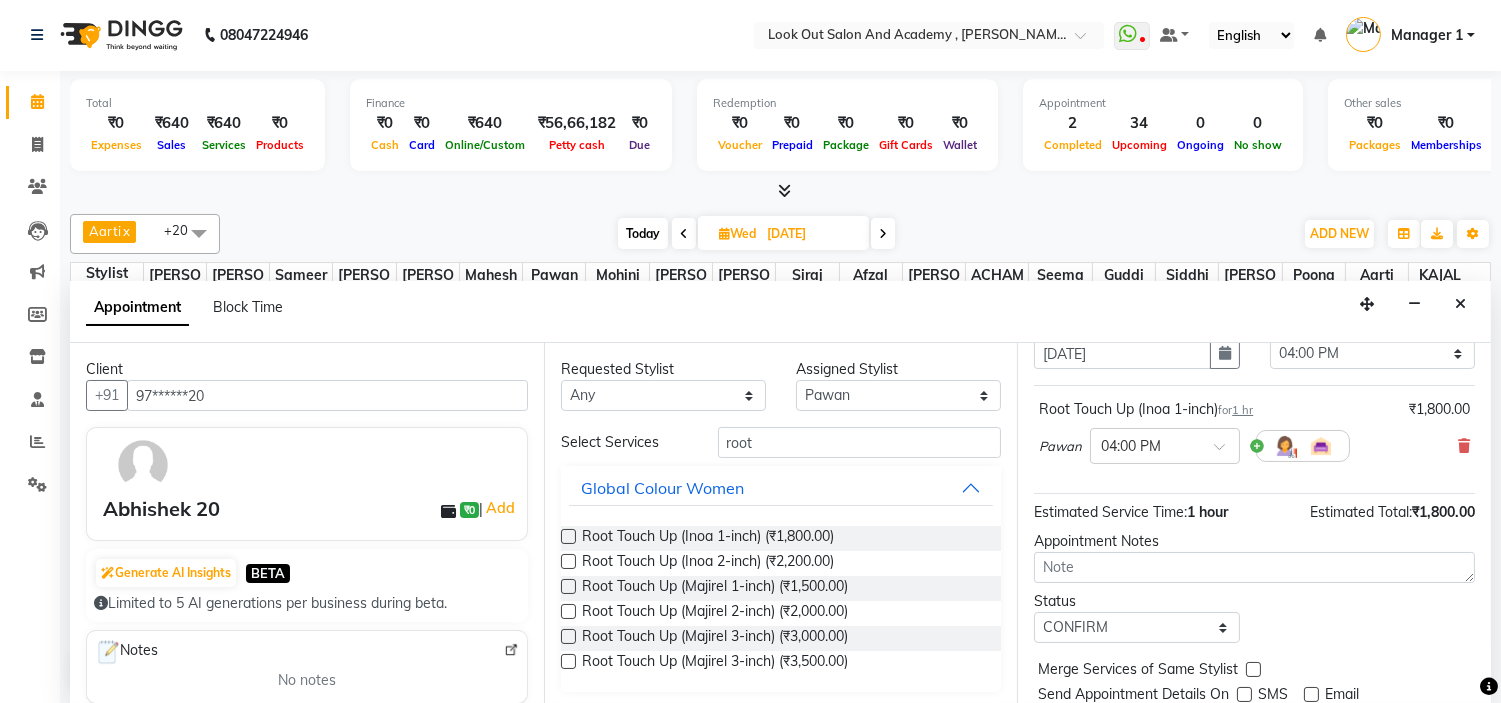 scroll, scrollTop: 0, scrollLeft: 0, axis: both 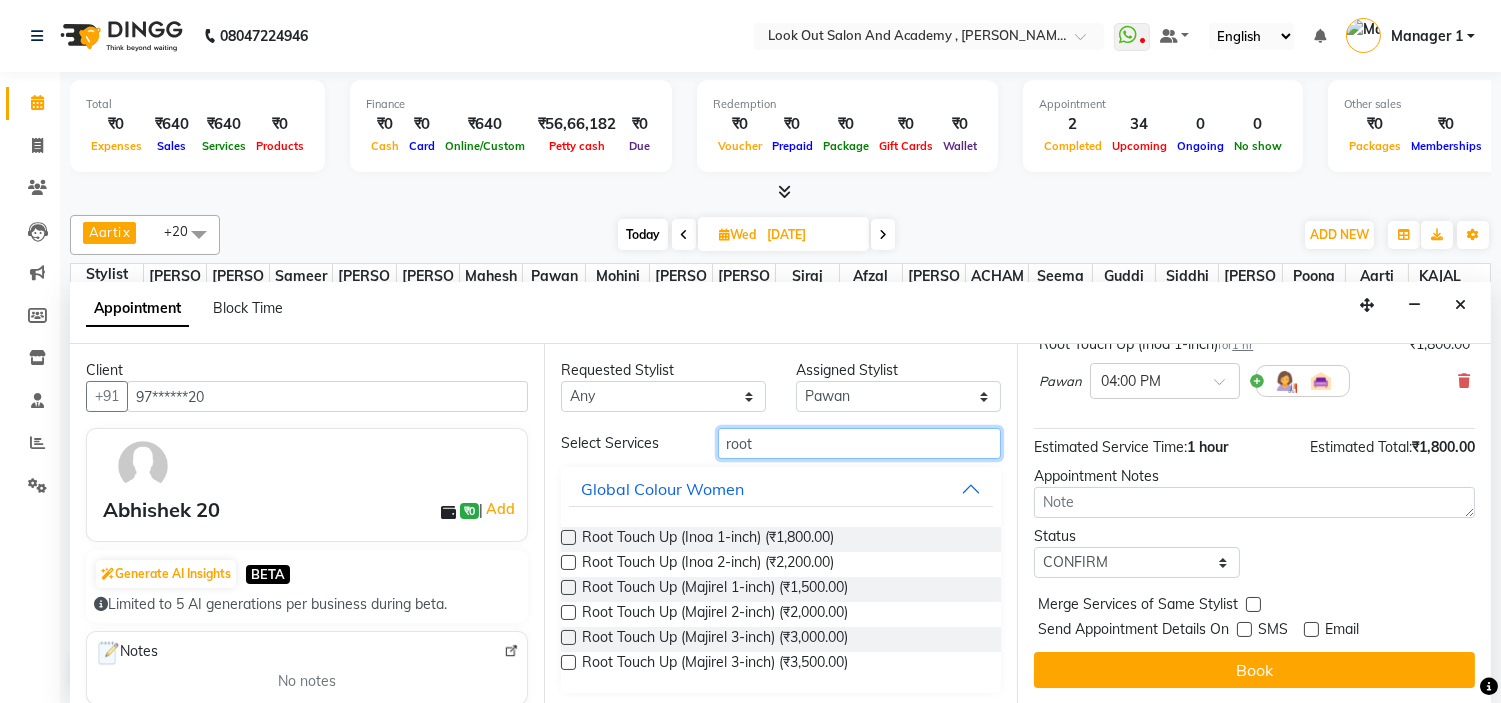 click on "root" at bounding box center (860, 443) 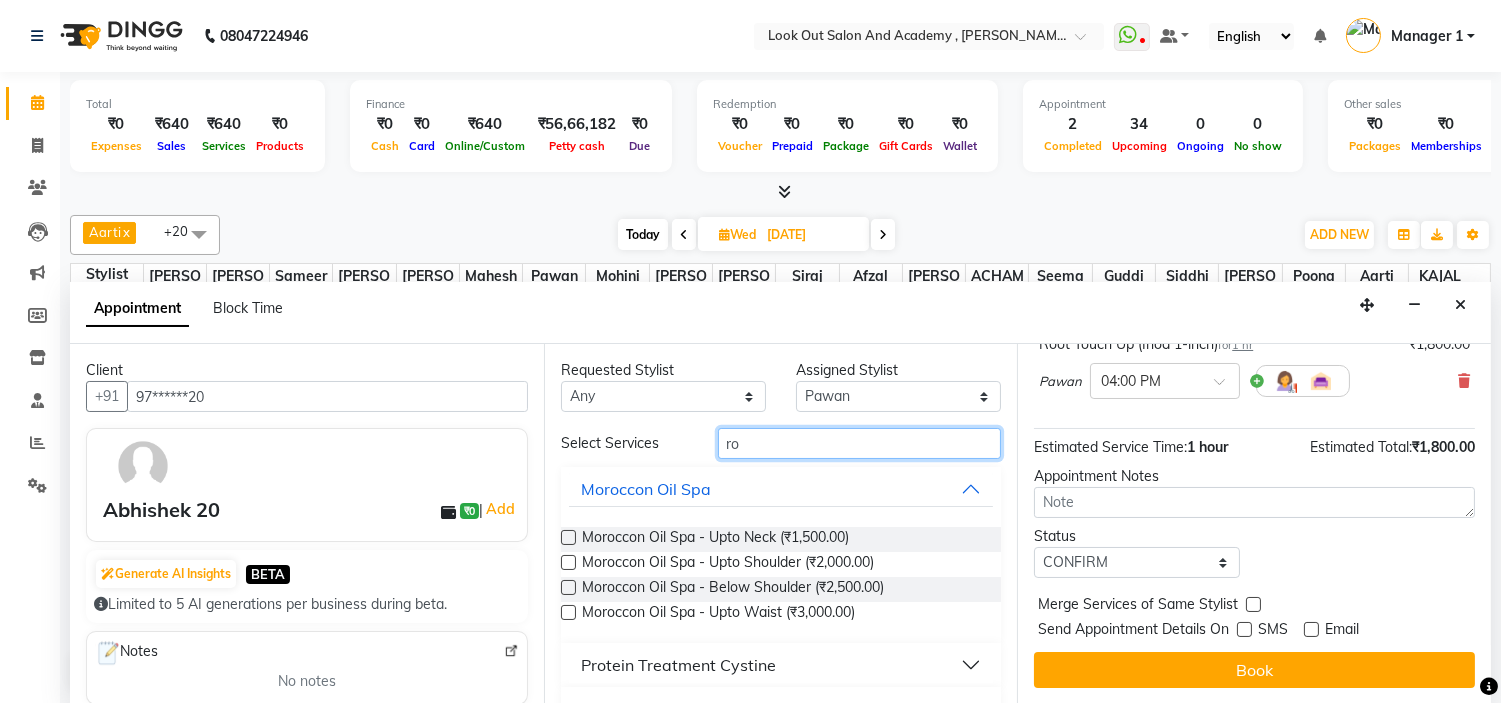 type on "r" 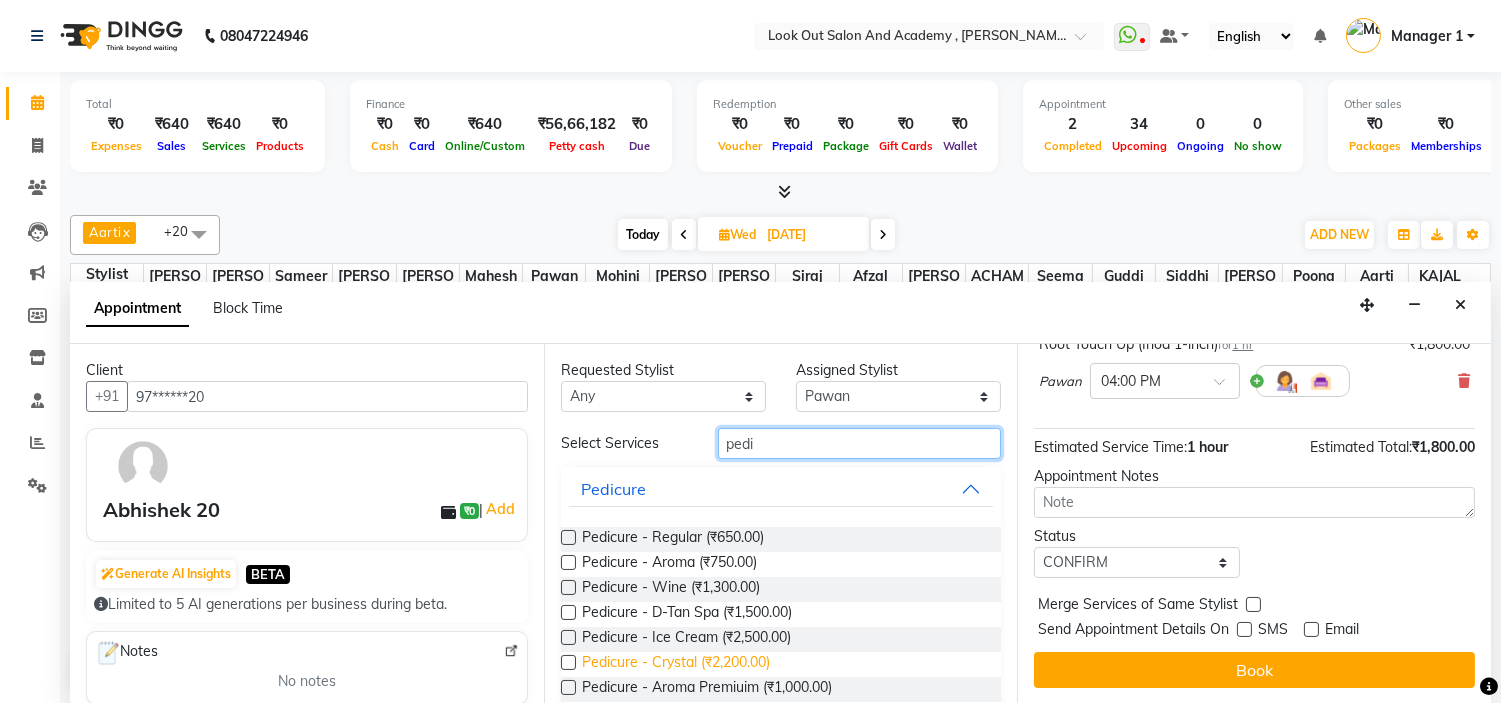 type on "pedi" 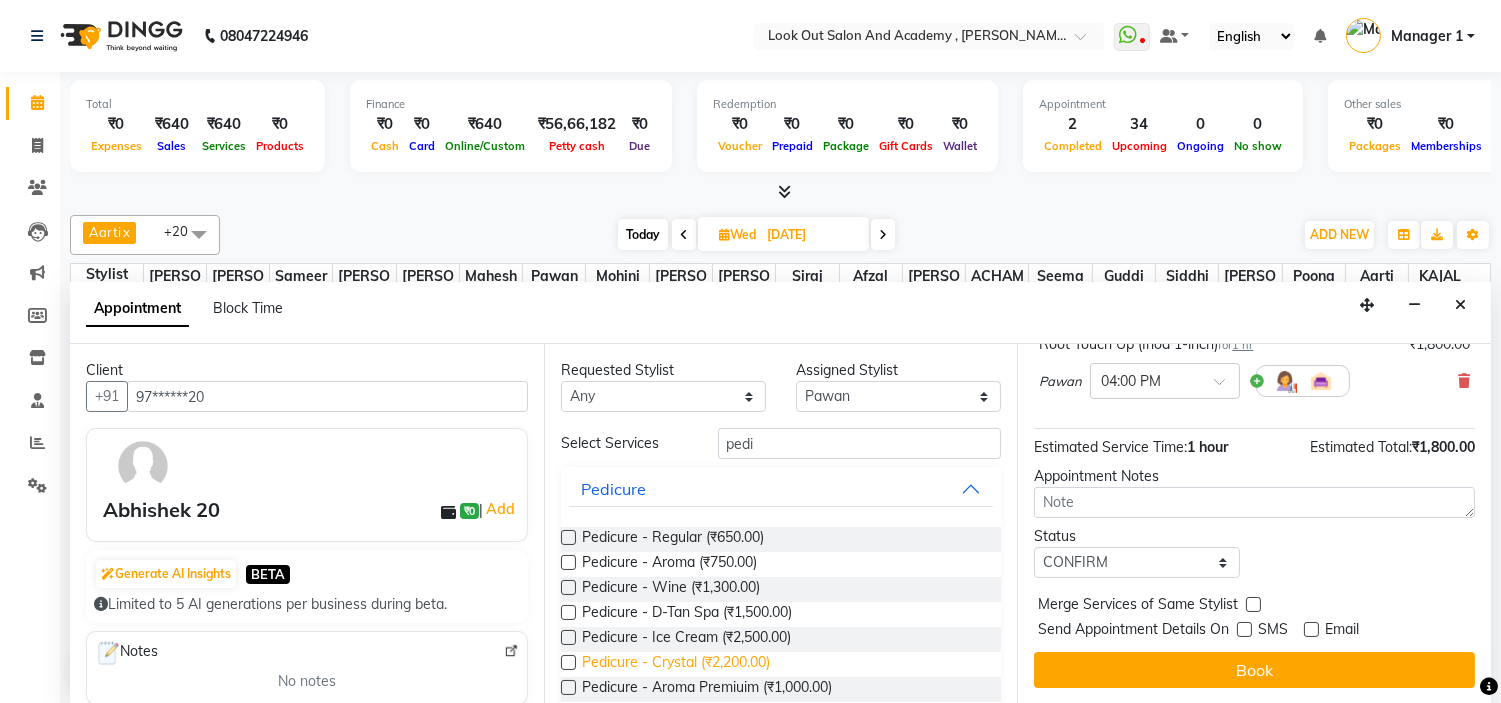 click on "Pedicure - Crystal (₹2,200.00)" at bounding box center (676, 664) 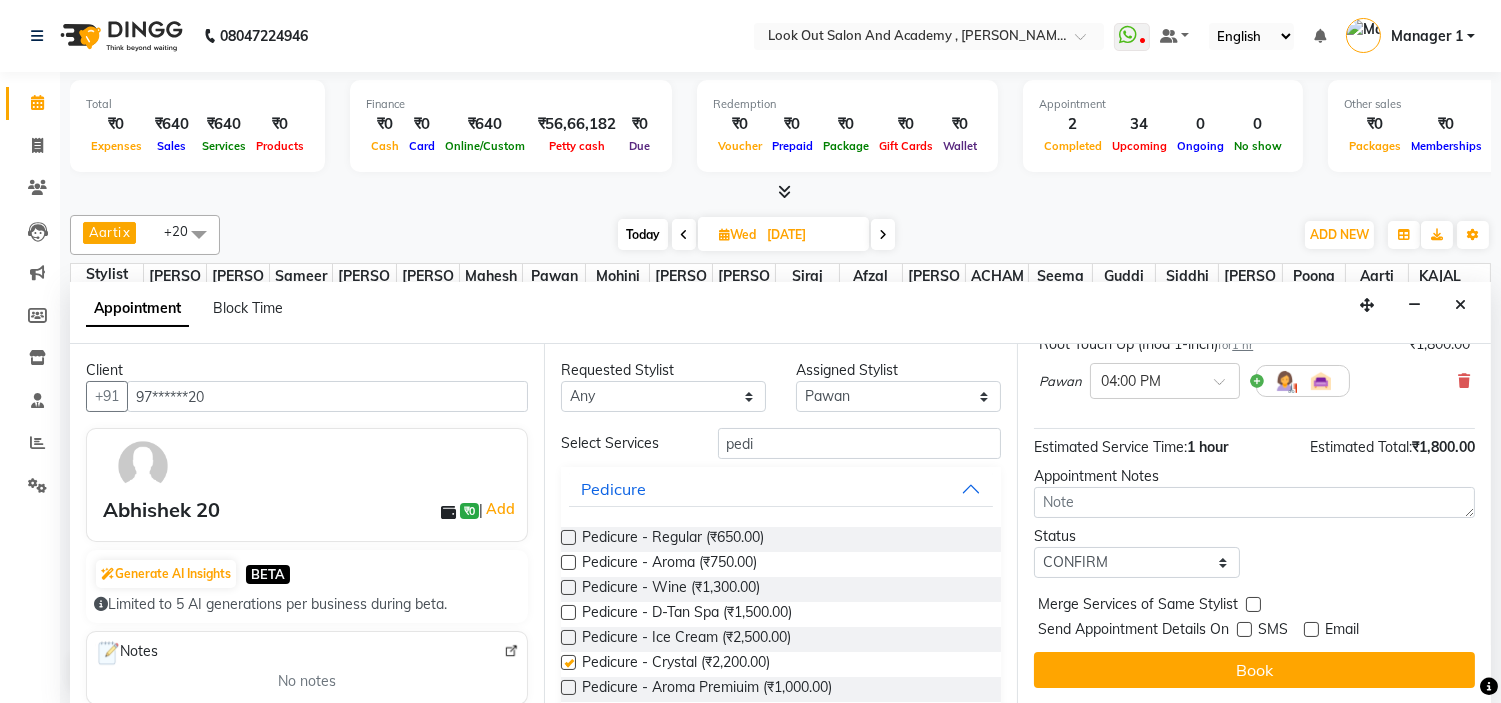 checkbox on "false" 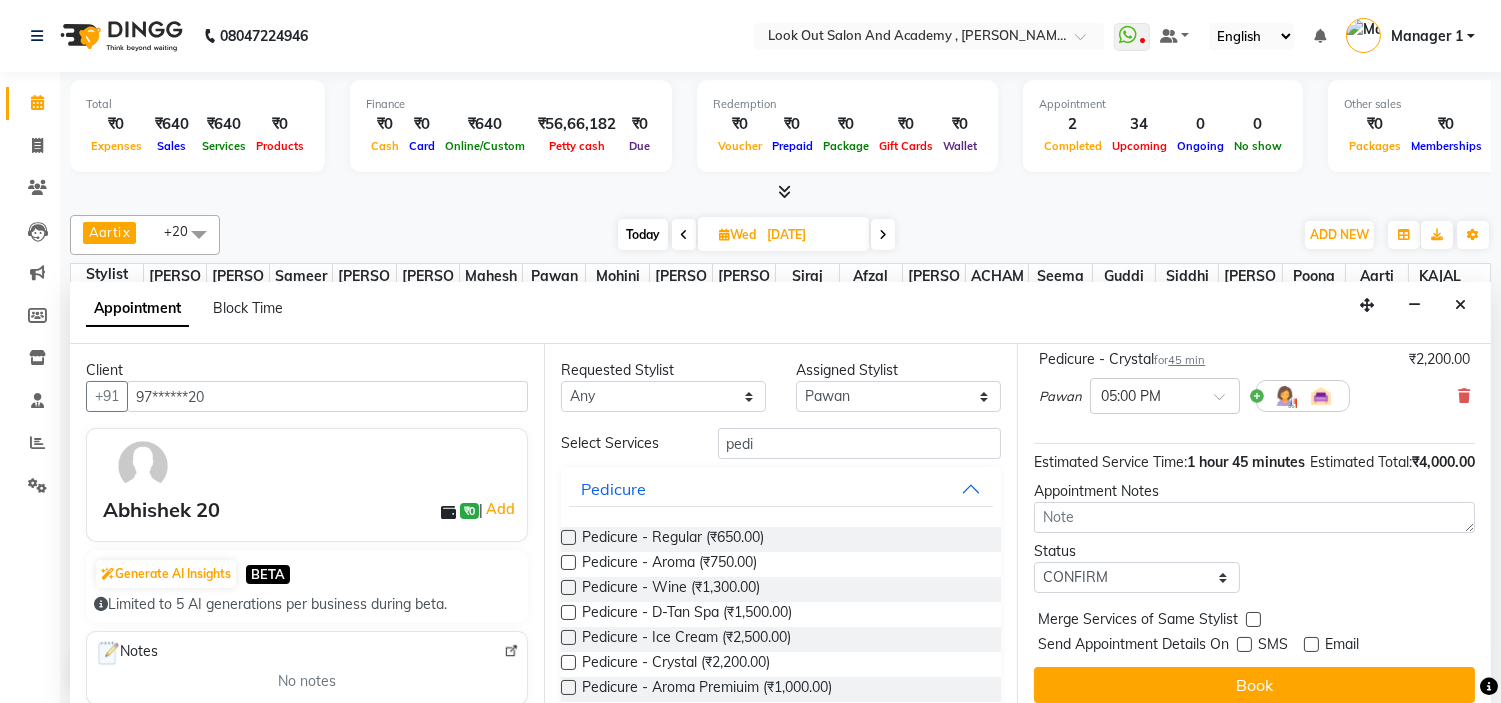 scroll, scrollTop: 277, scrollLeft: 0, axis: vertical 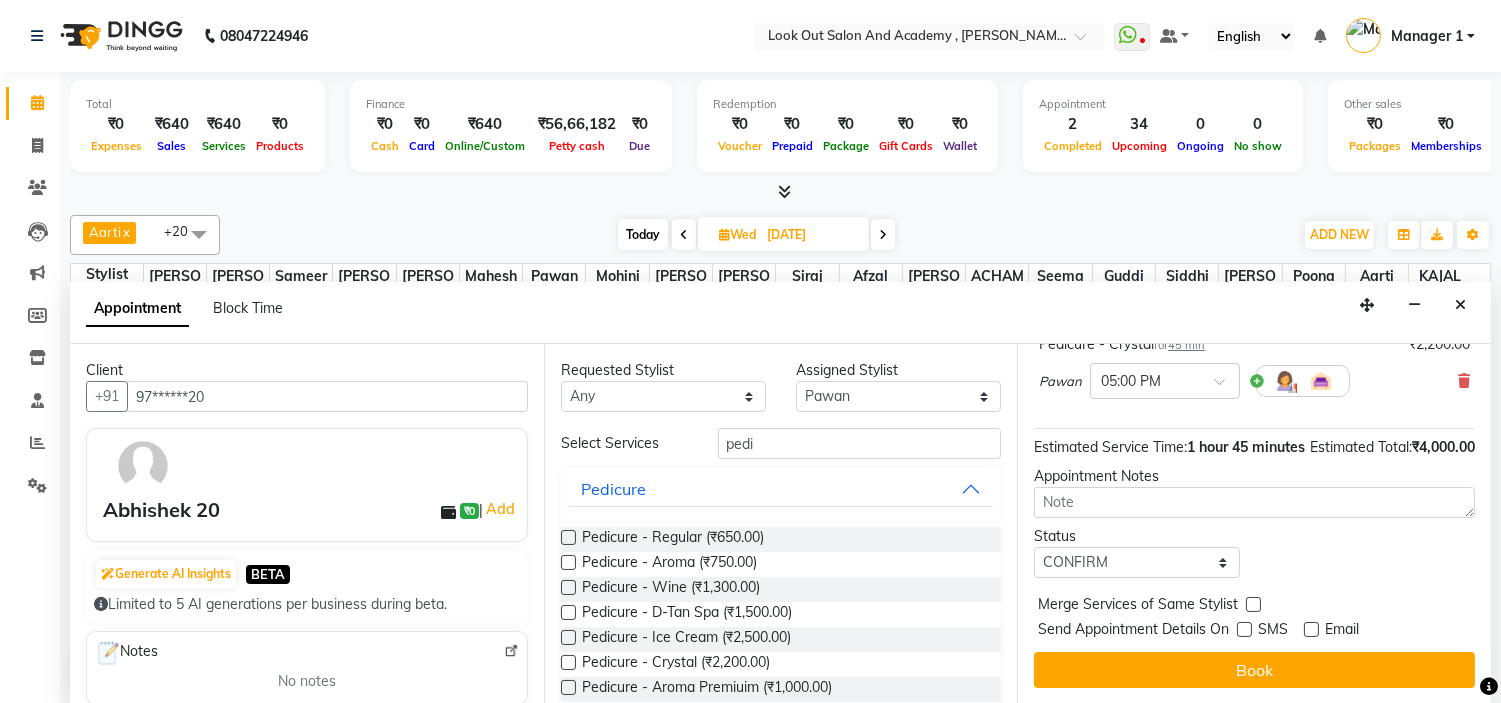 click on "Book" at bounding box center [1254, 670] 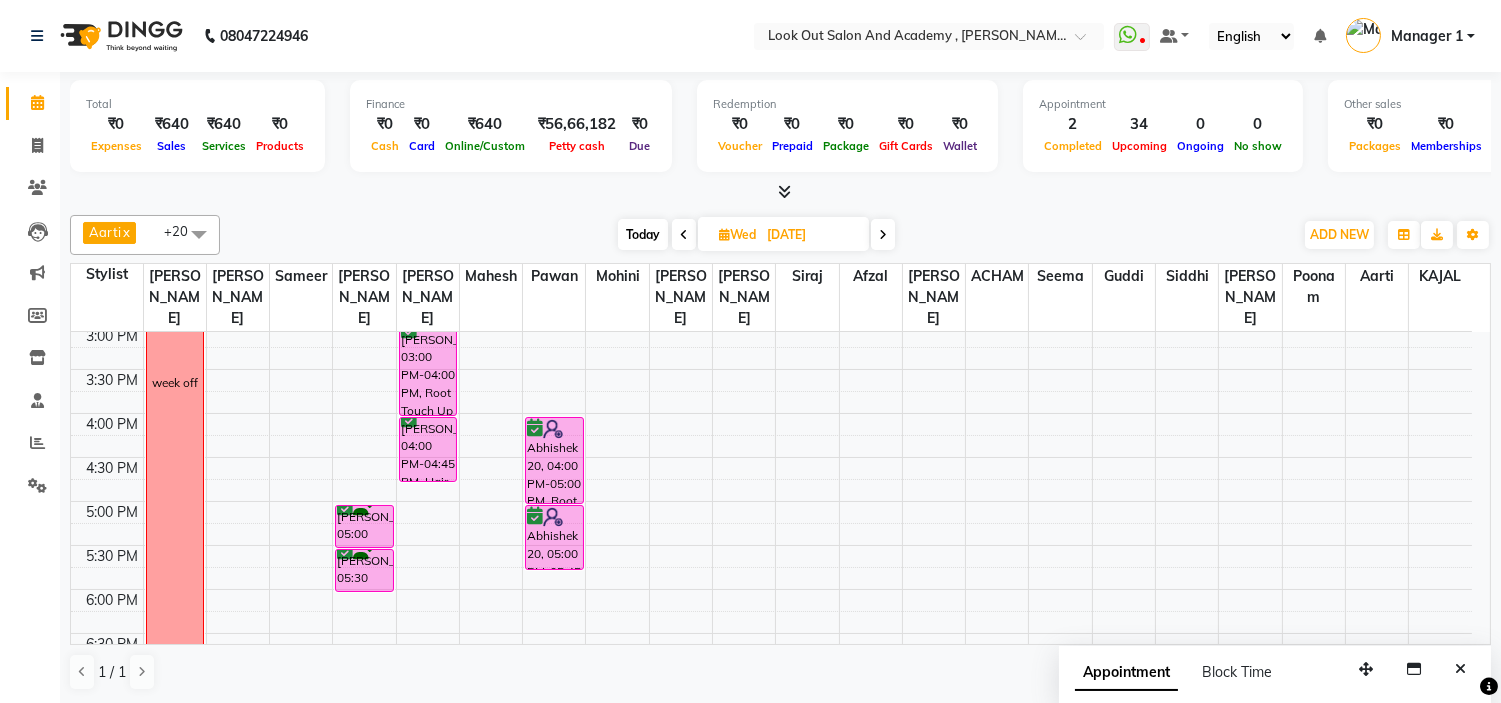 scroll, scrollTop: 1, scrollLeft: 0, axis: vertical 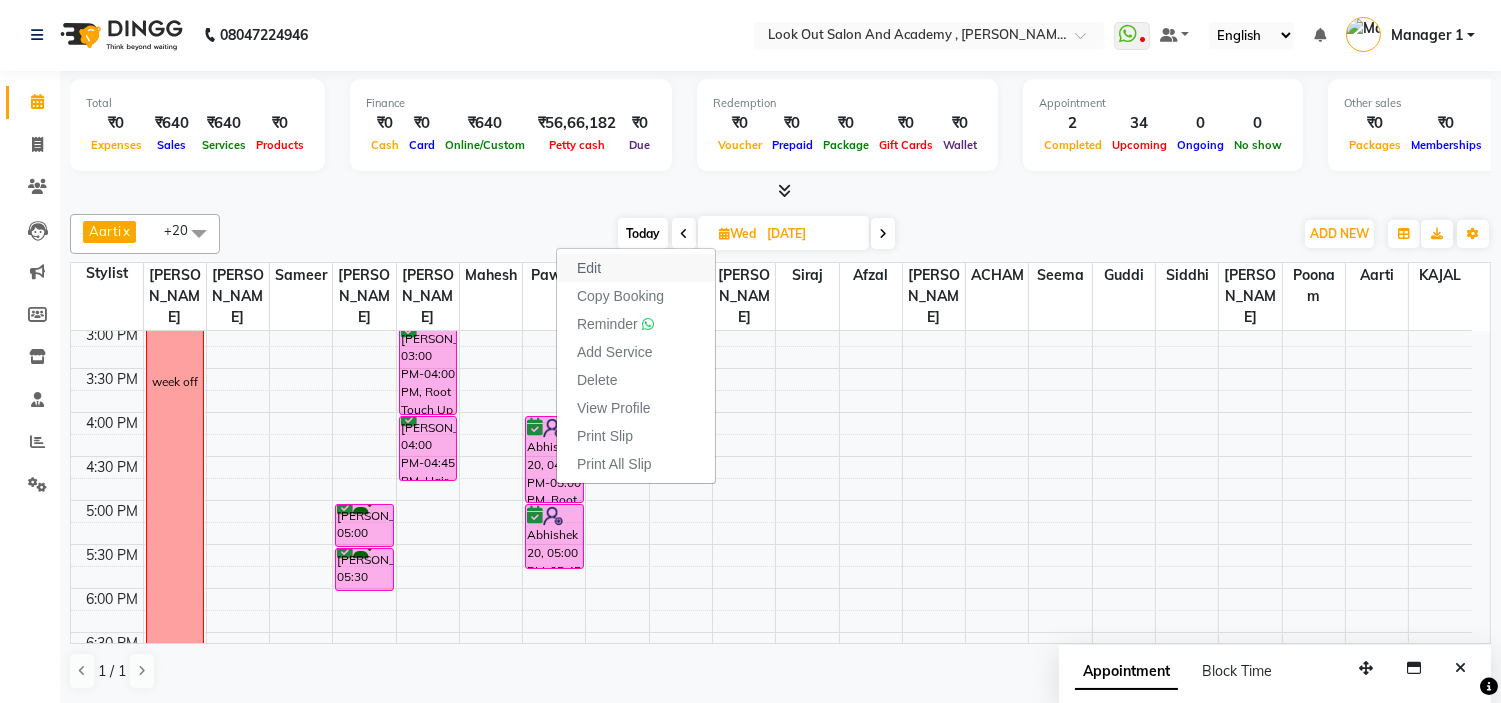 click on "Edit" at bounding box center [636, 268] 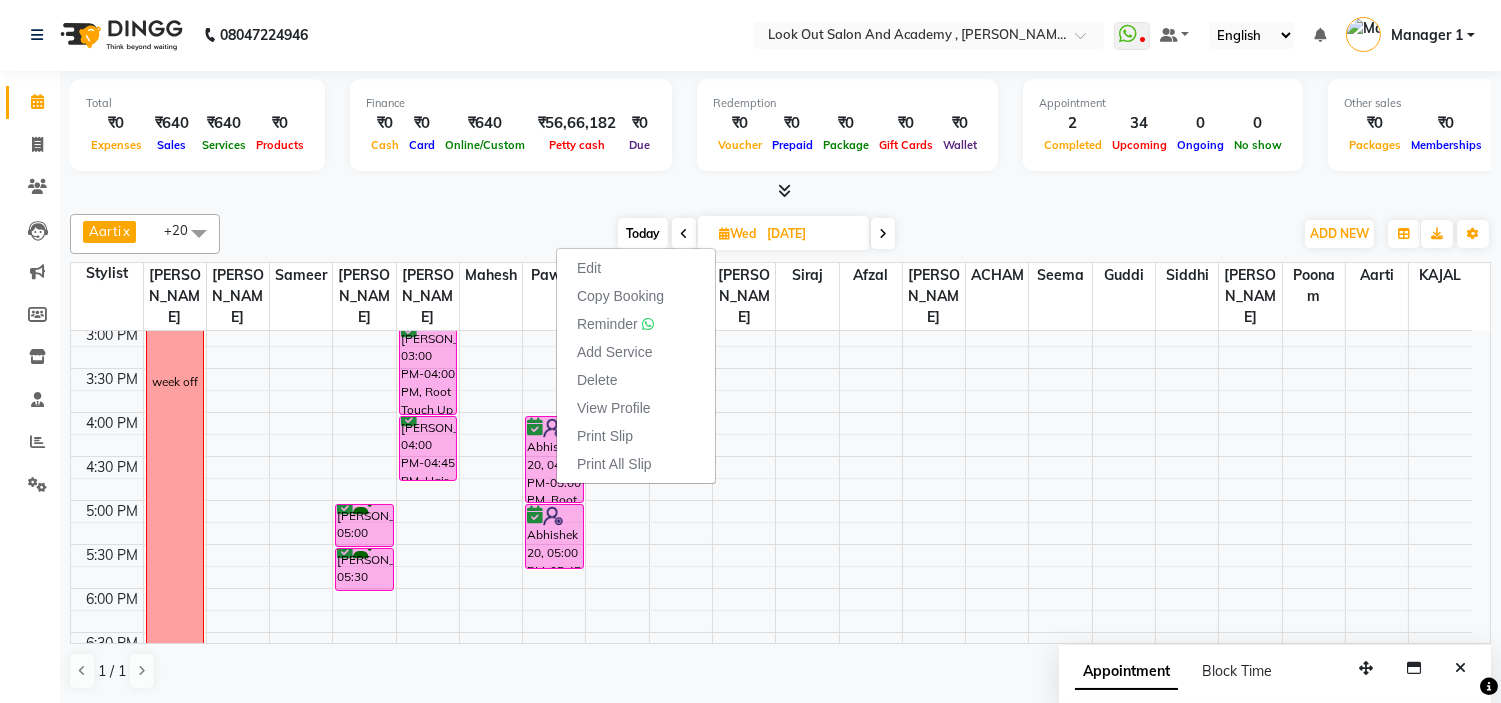 select on "tentative" 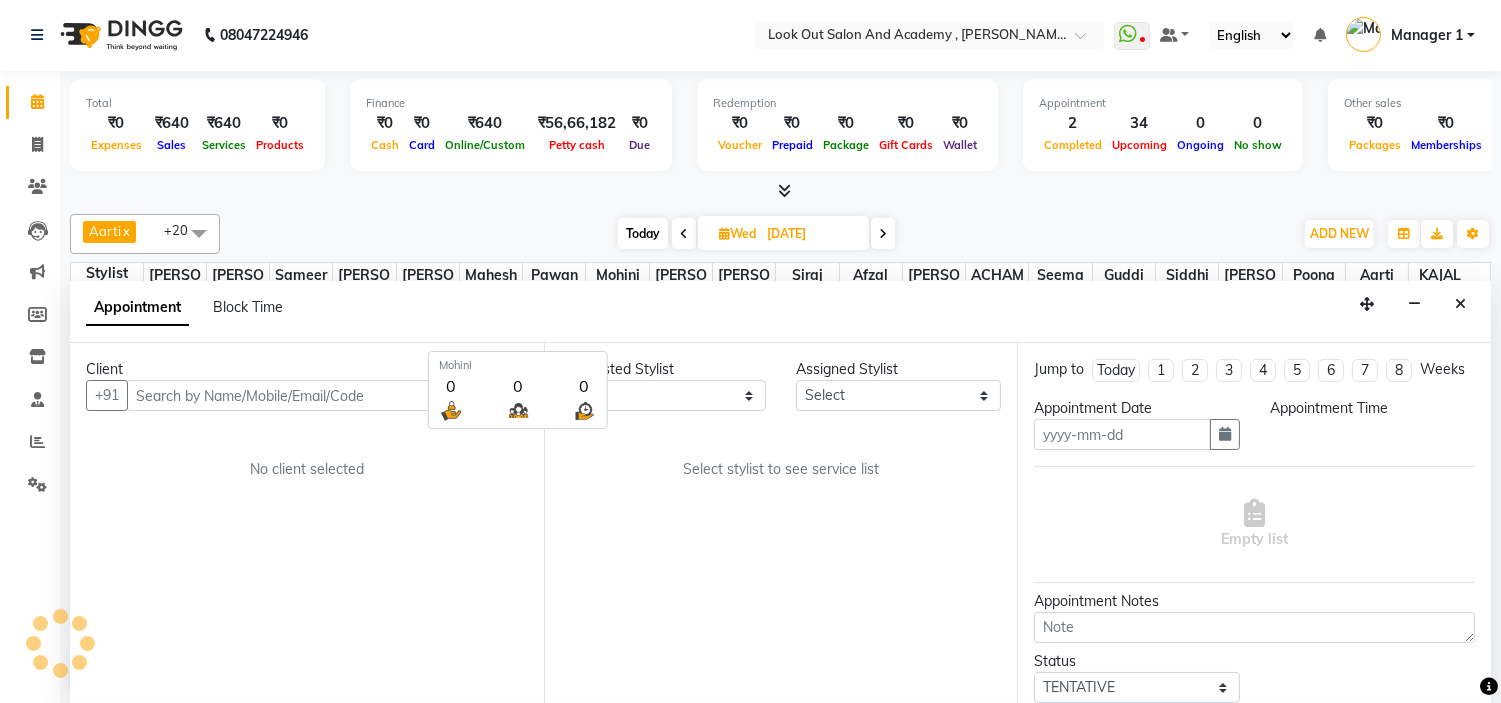 type on "[DATE]" 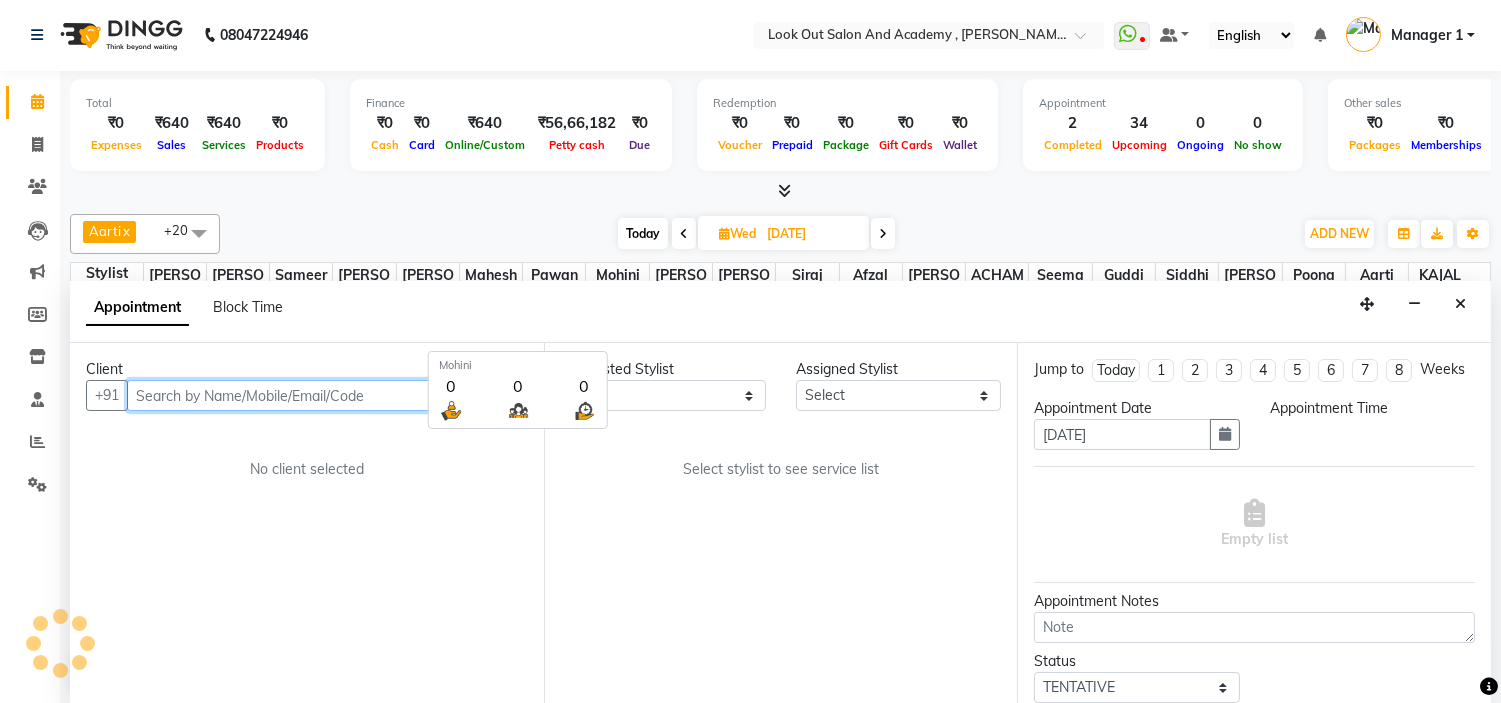 select on "28202" 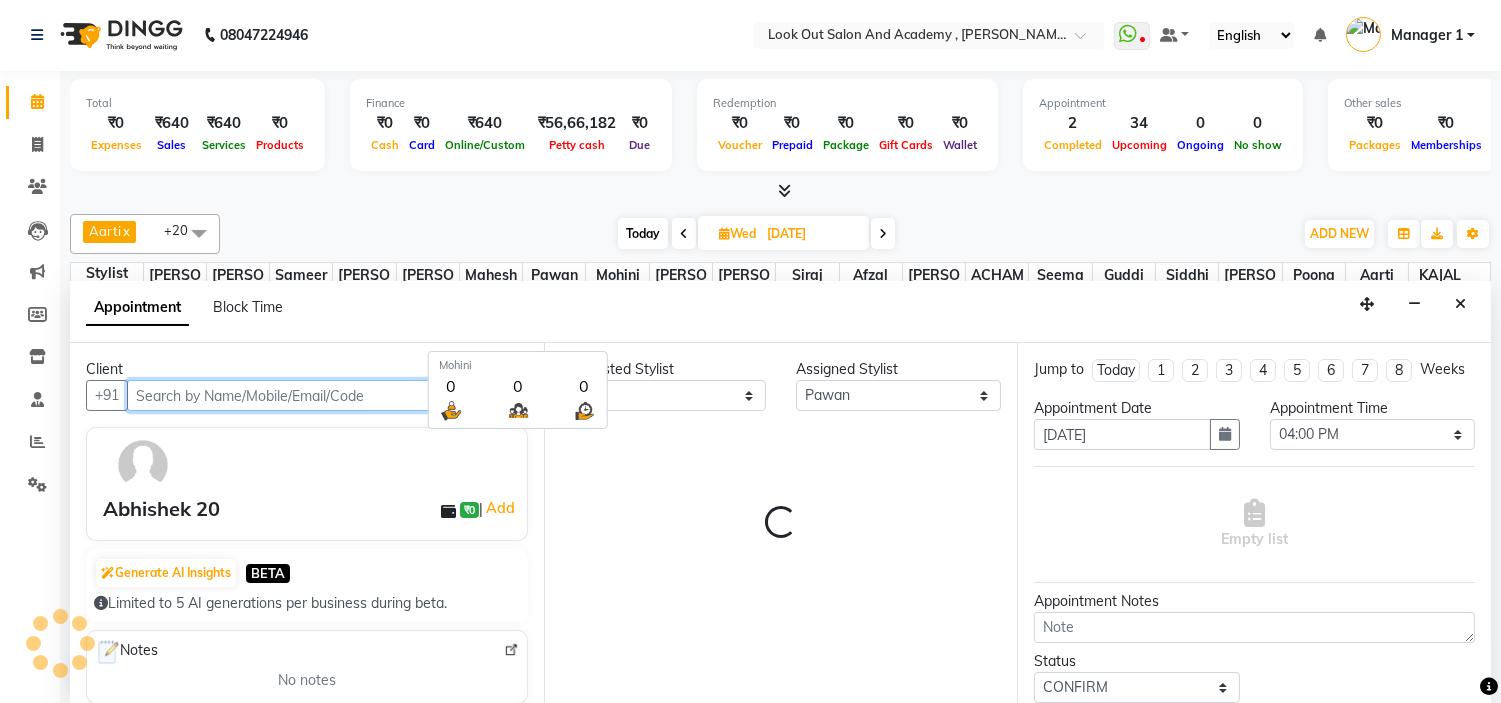 scroll, scrollTop: 177, scrollLeft: 0, axis: vertical 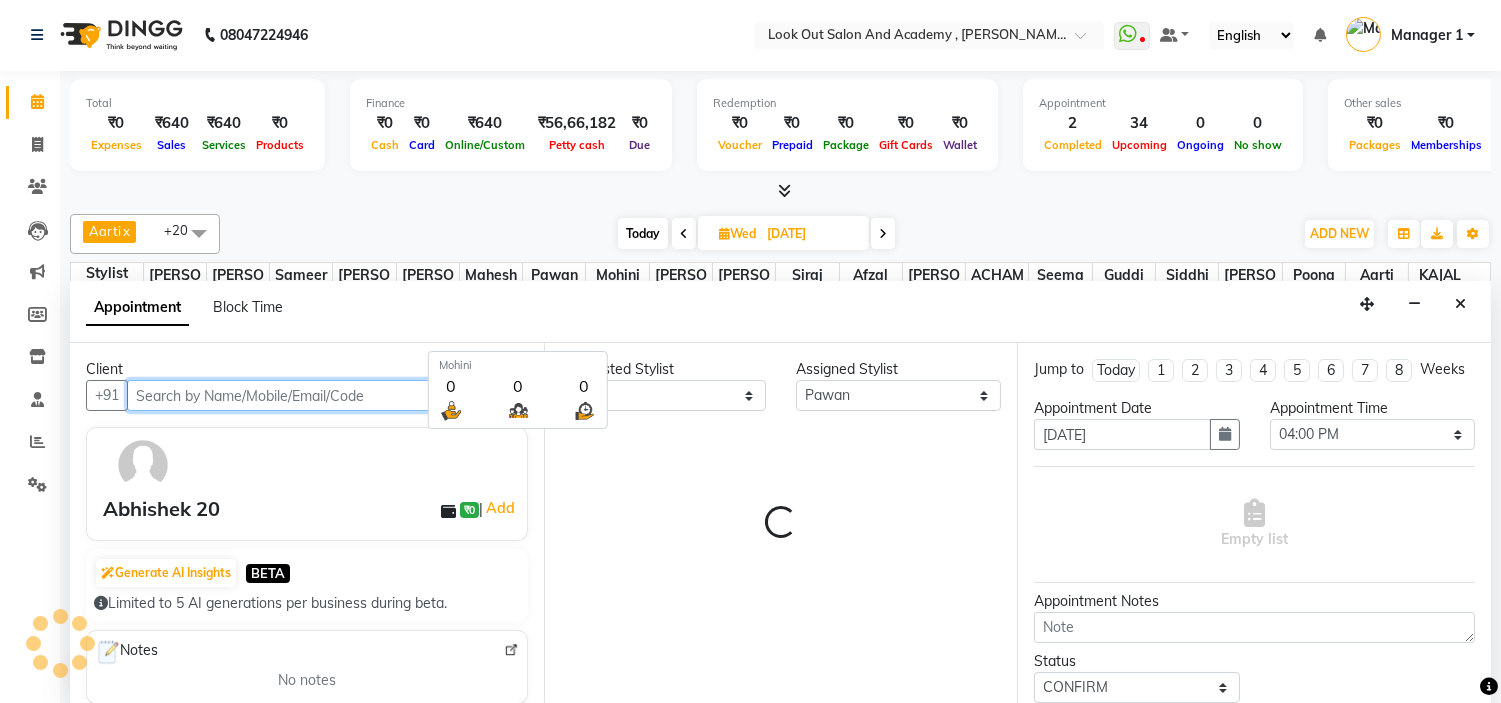 select on "2068" 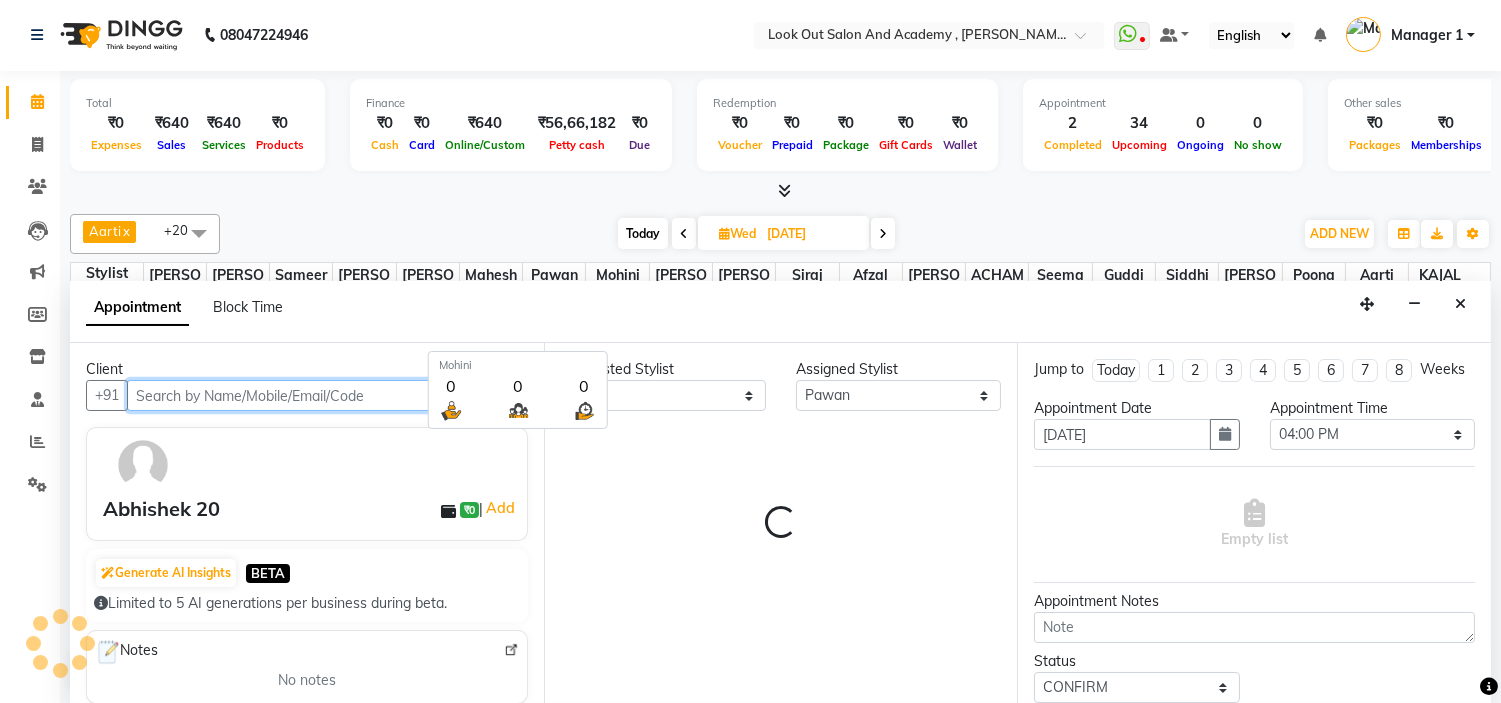 select on "2068" 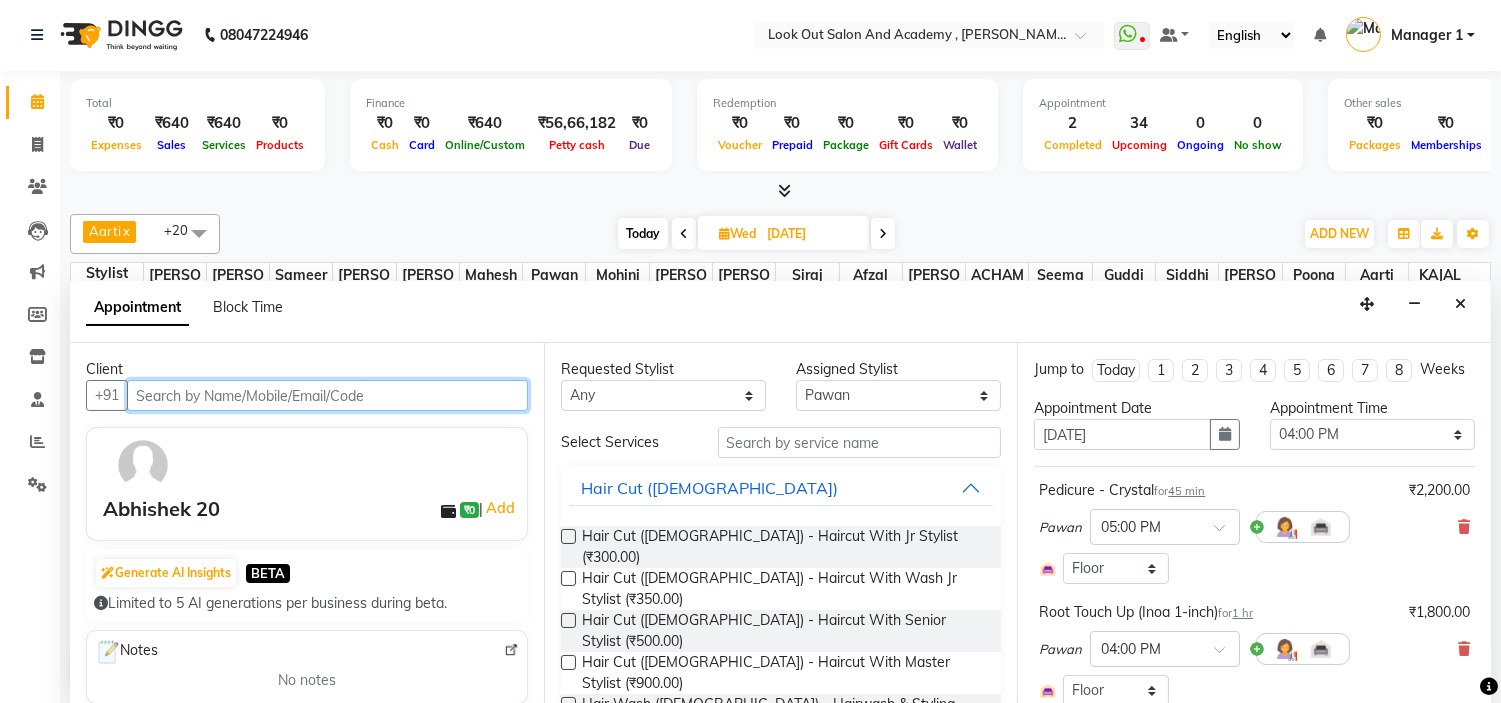 scroll, scrollTop: 0, scrollLeft: 0, axis: both 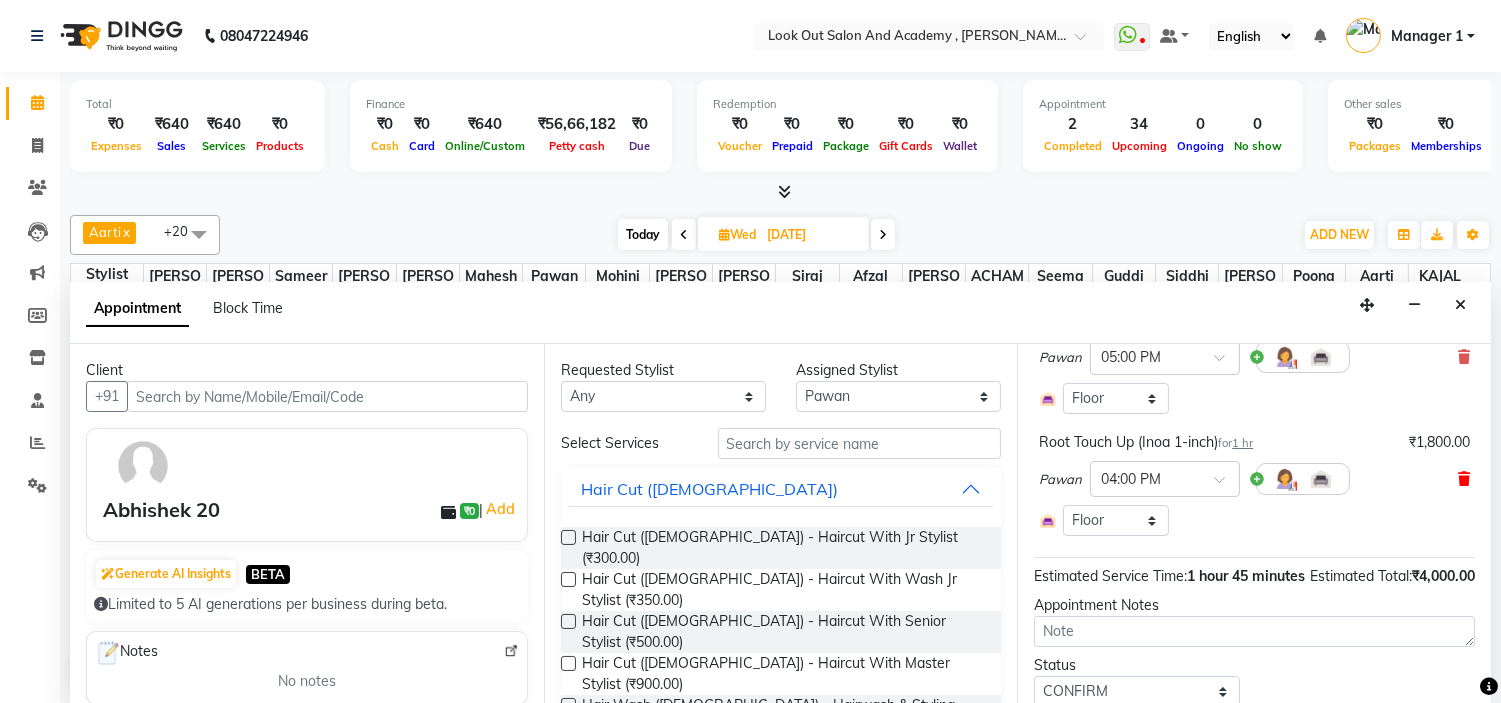 click at bounding box center (1464, 479) 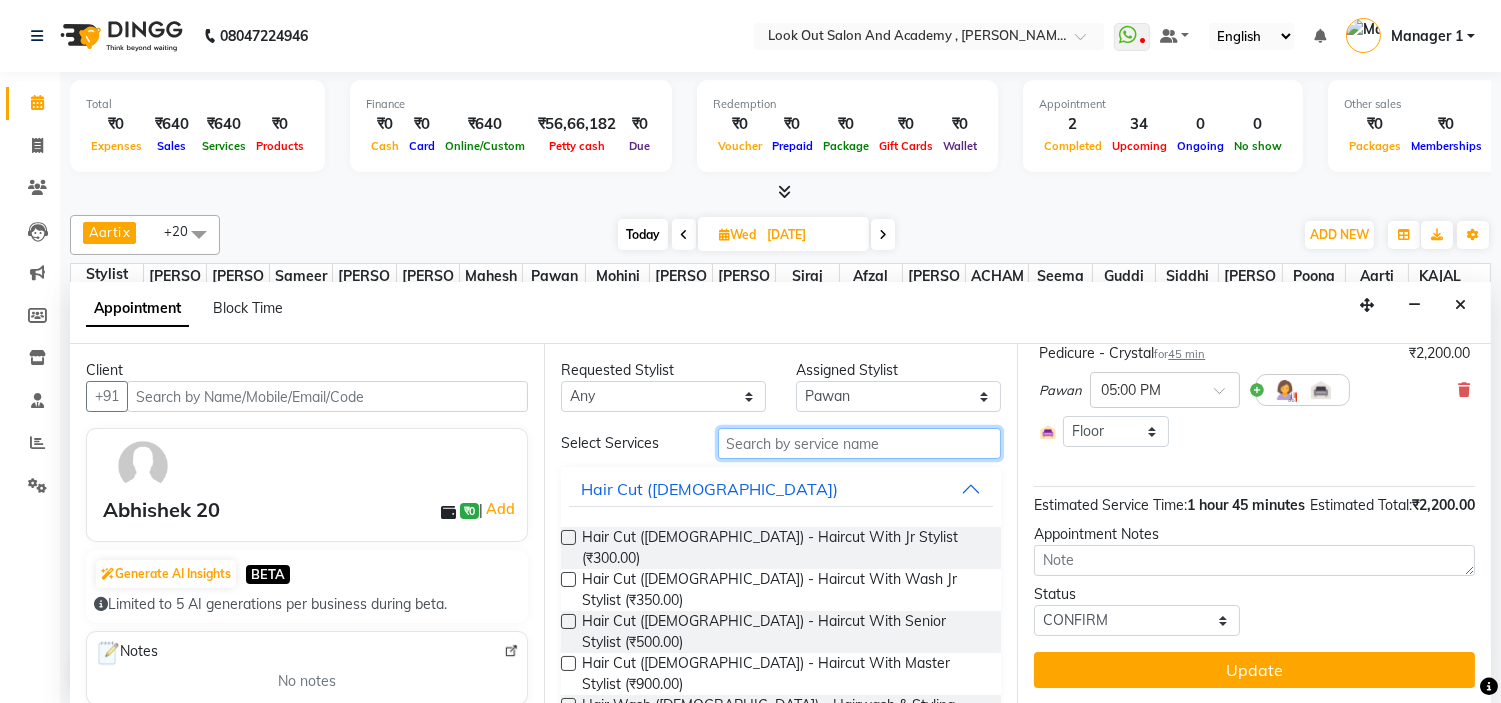 click at bounding box center [860, 443] 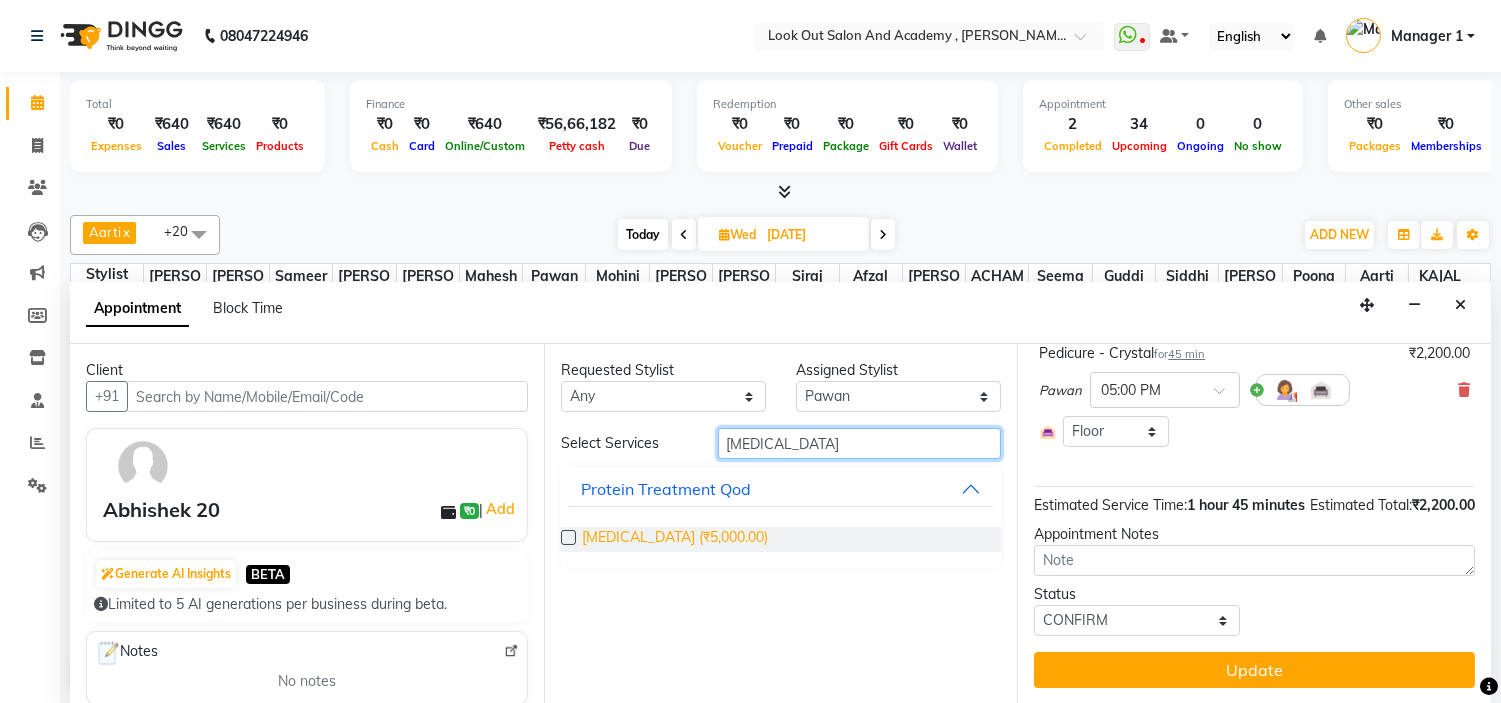 type on "[MEDICAL_DATA]" 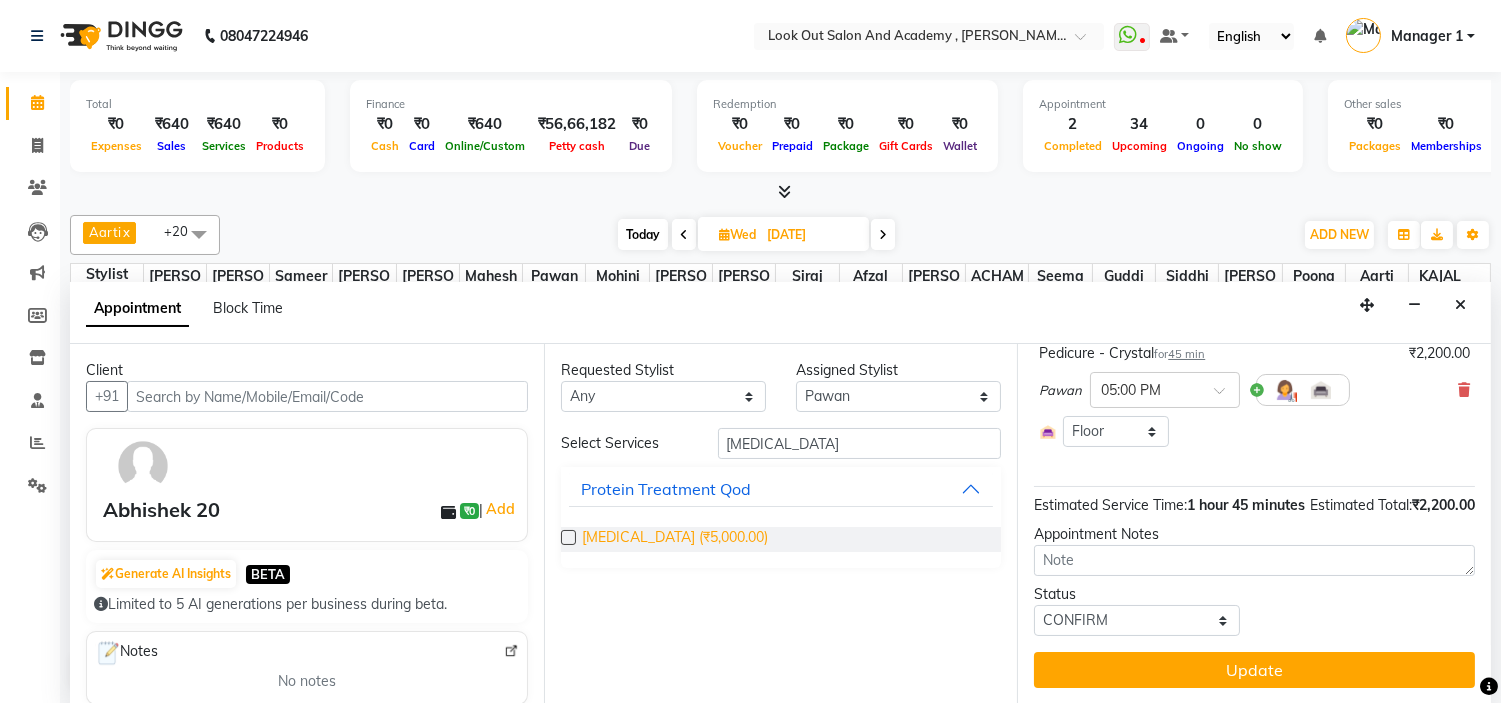 click on "[MEDICAL_DATA]  (₹5,000.00)" at bounding box center [675, 539] 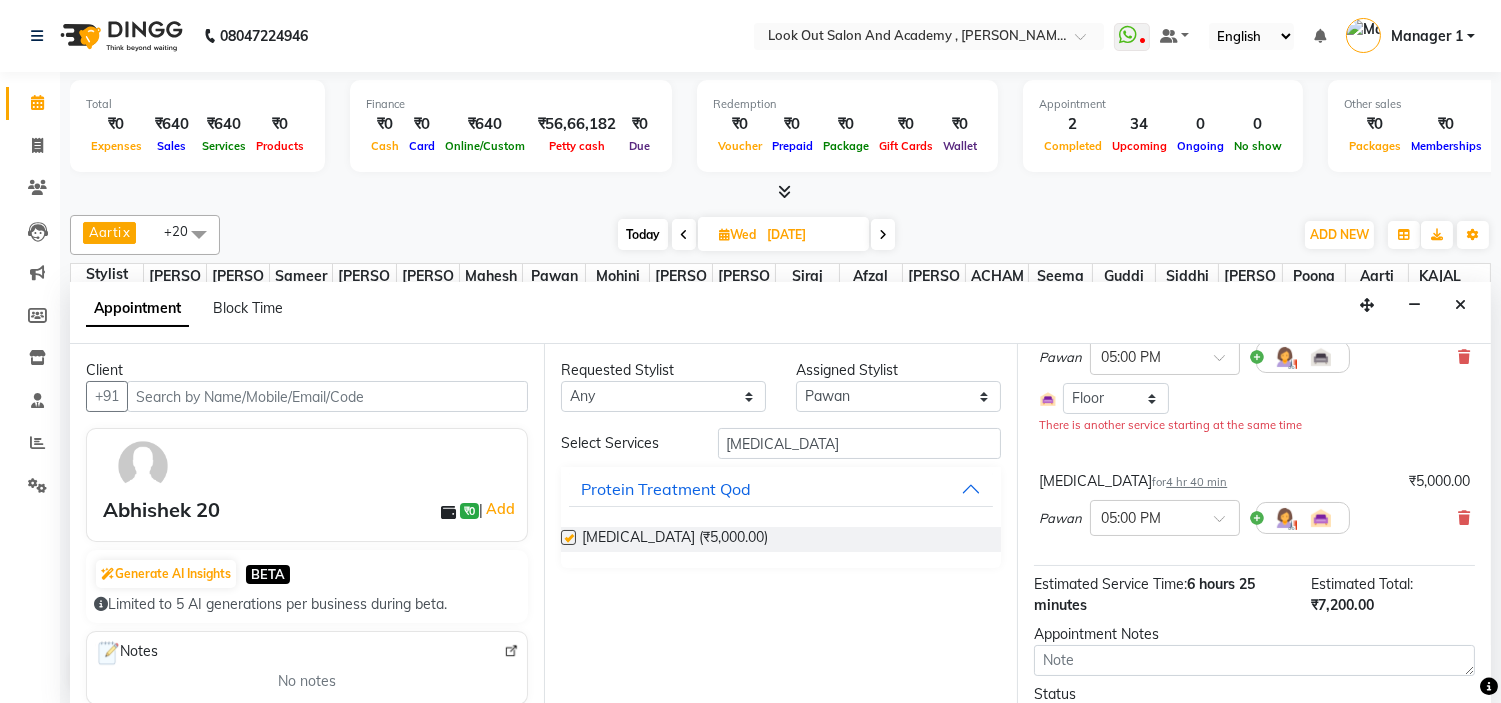checkbox on "false" 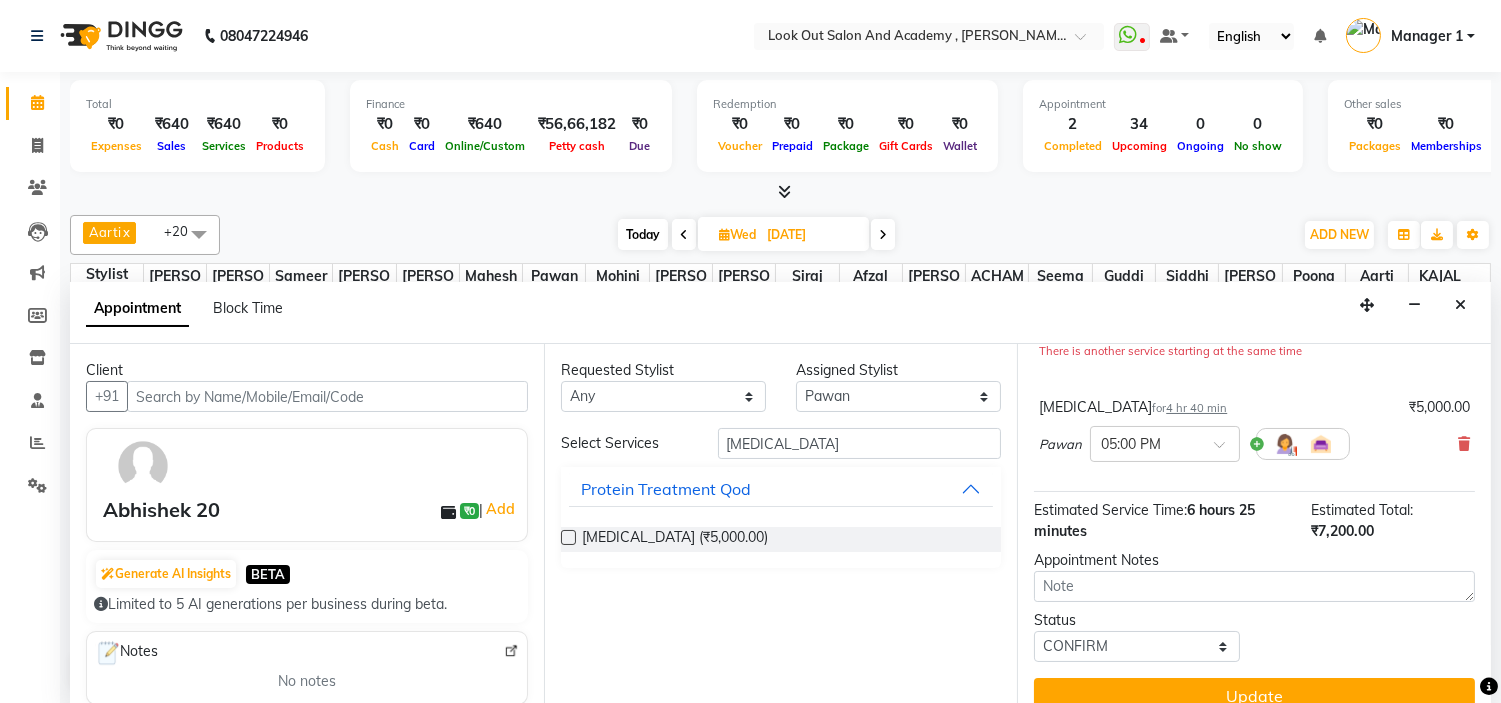 scroll, scrollTop: 290, scrollLeft: 0, axis: vertical 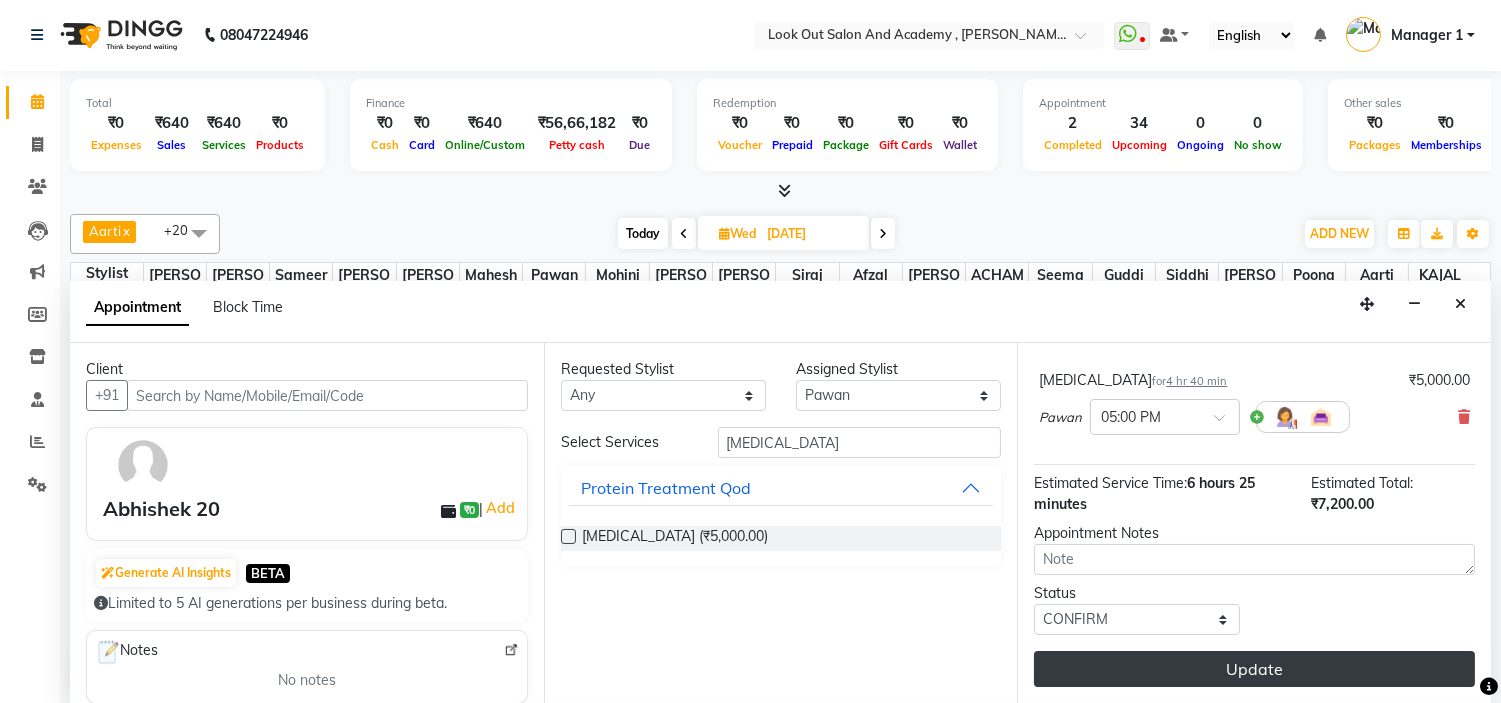 click on "Update" at bounding box center [1254, 669] 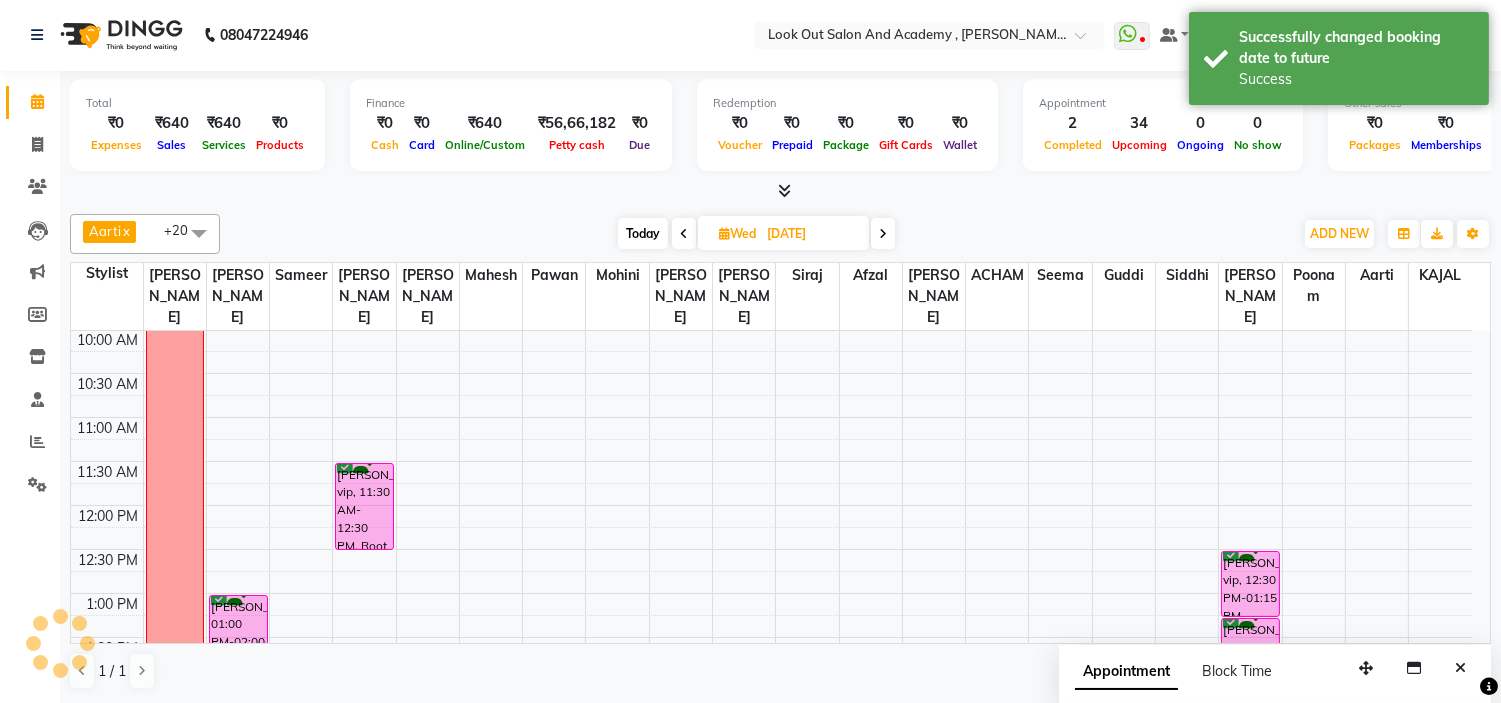 scroll, scrollTop: 0, scrollLeft: 0, axis: both 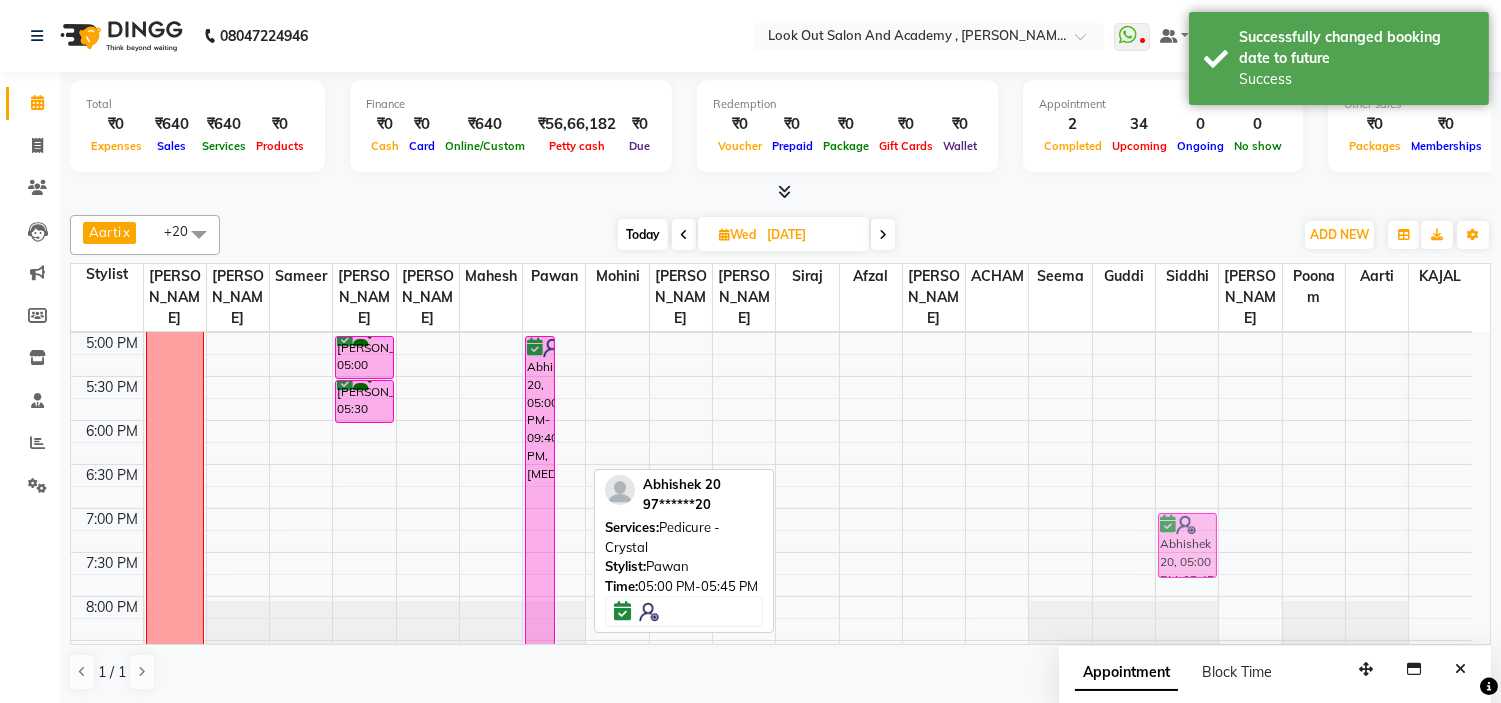 drag, startPoint x: 565, startPoint y: 442, endPoint x: 1152, endPoint y: 564, distance: 599.544 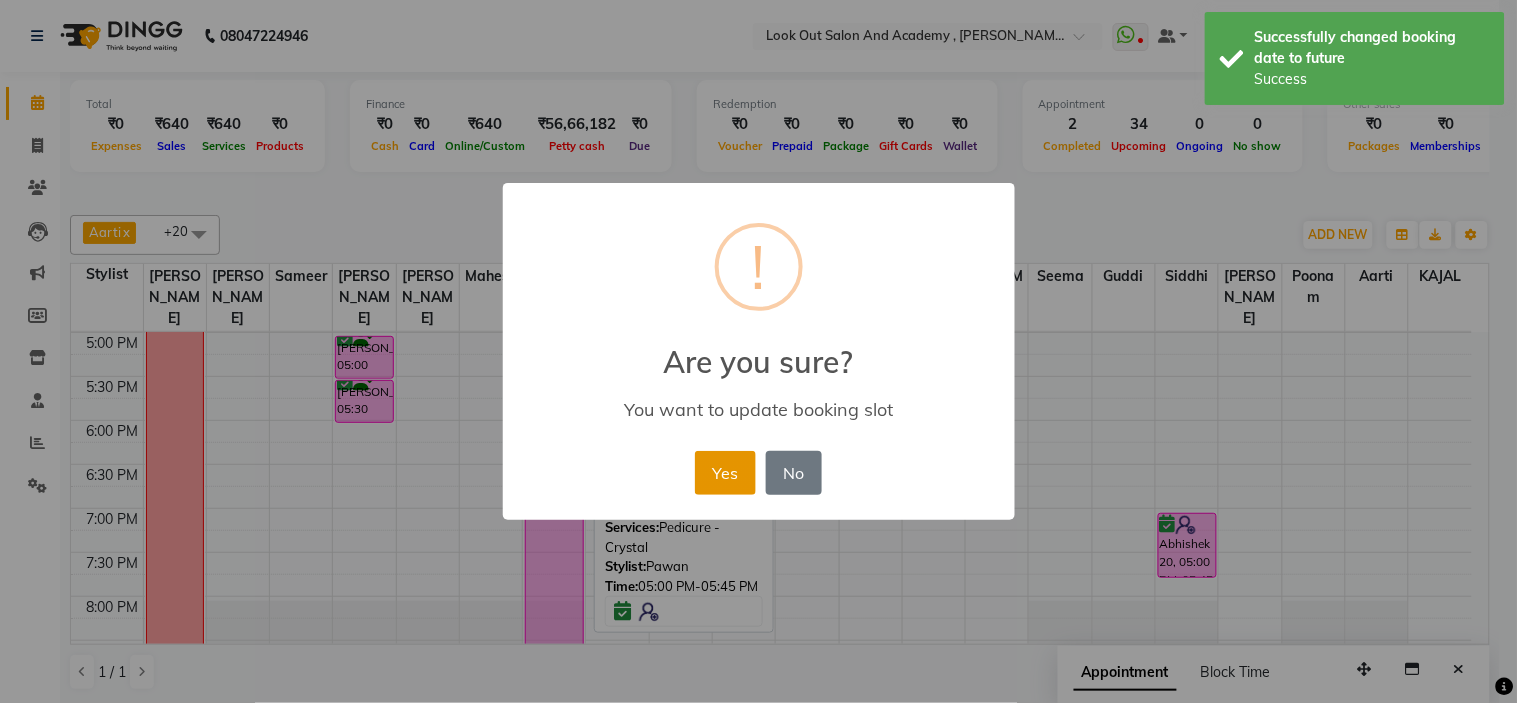 click on "Yes" at bounding box center (725, 473) 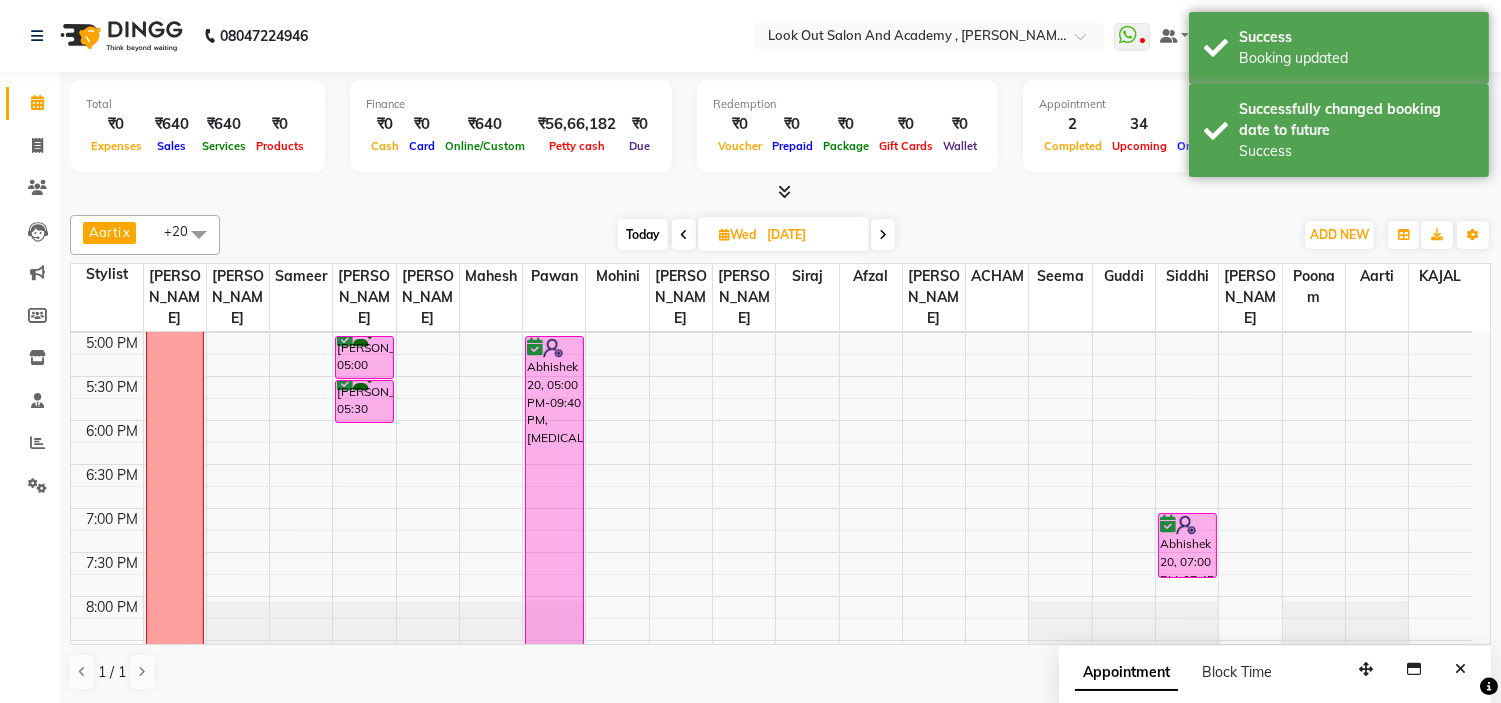 click on "Today" at bounding box center (643, 234) 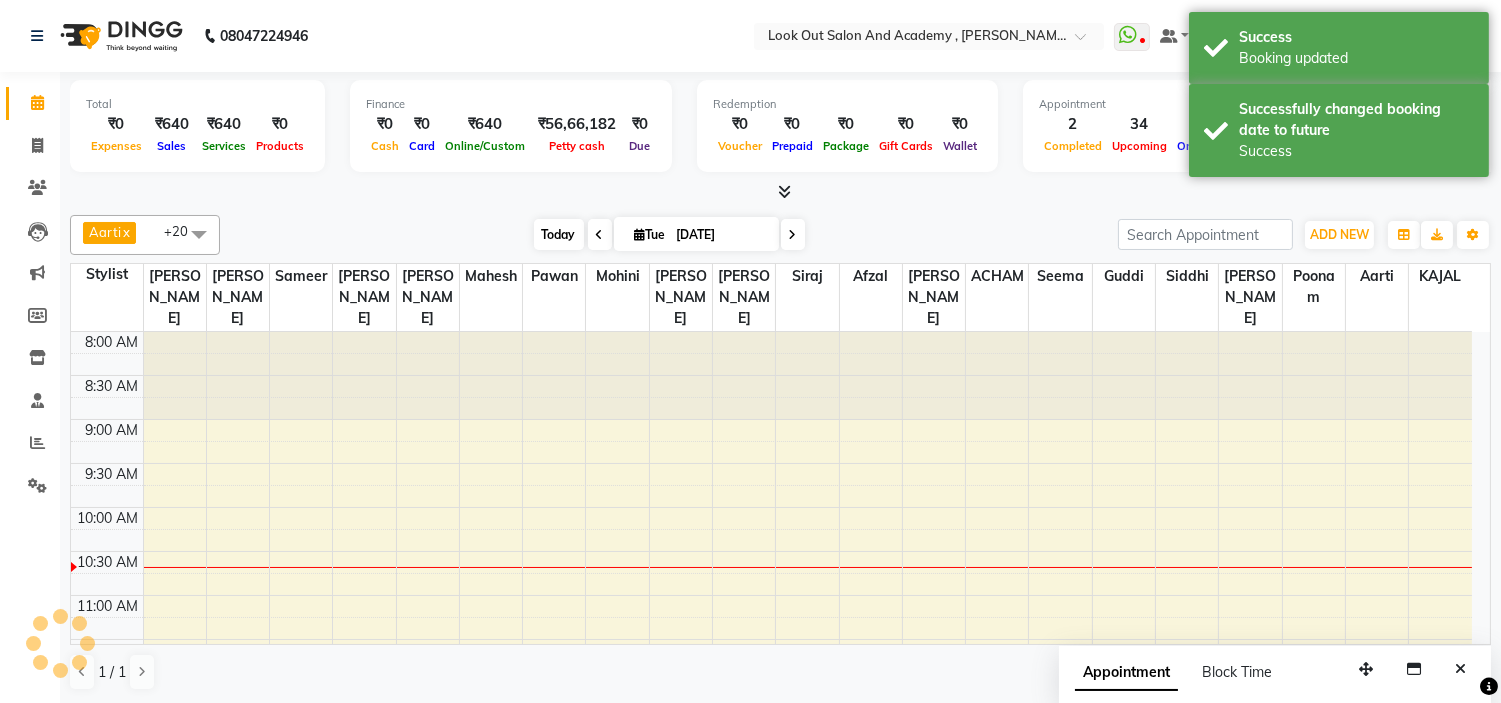 scroll, scrollTop: 177, scrollLeft: 0, axis: vertical 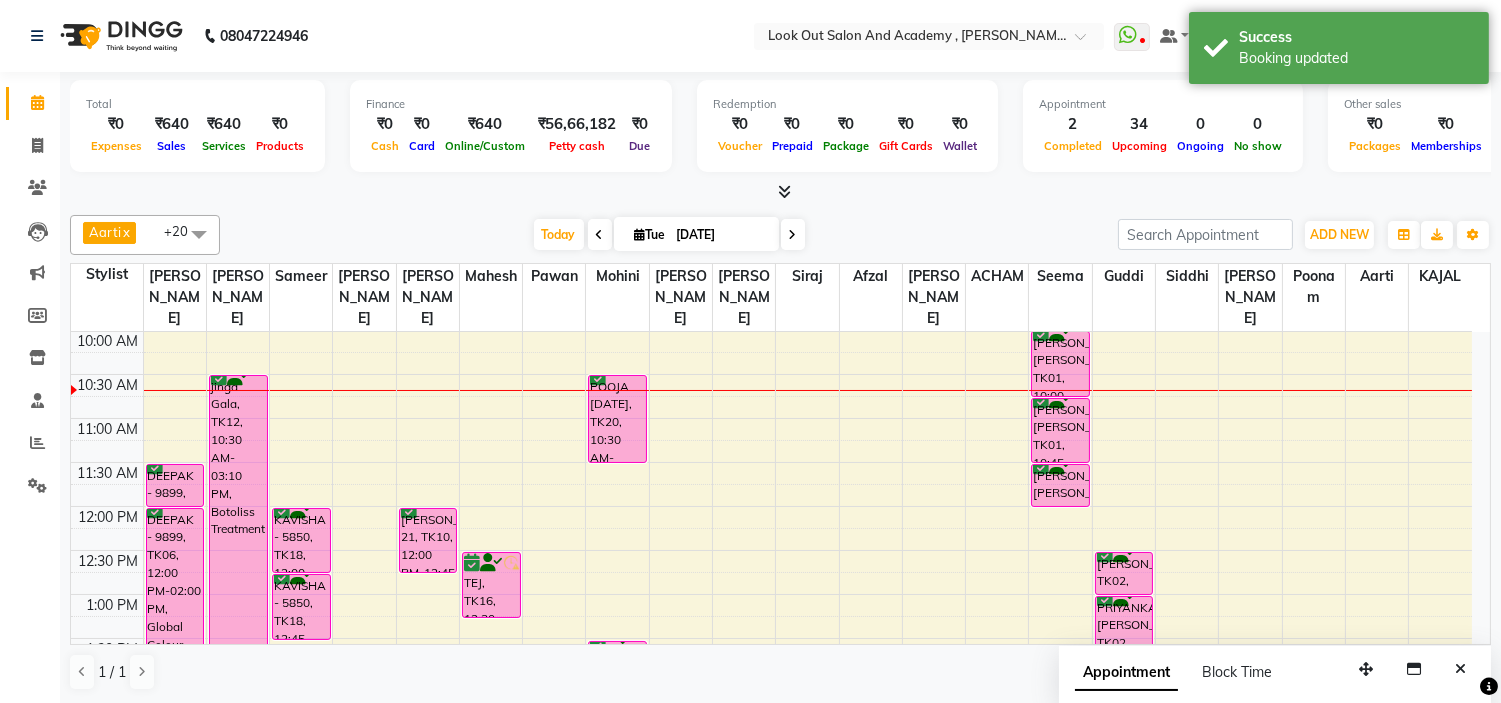 click at bounding box center (600, 234) 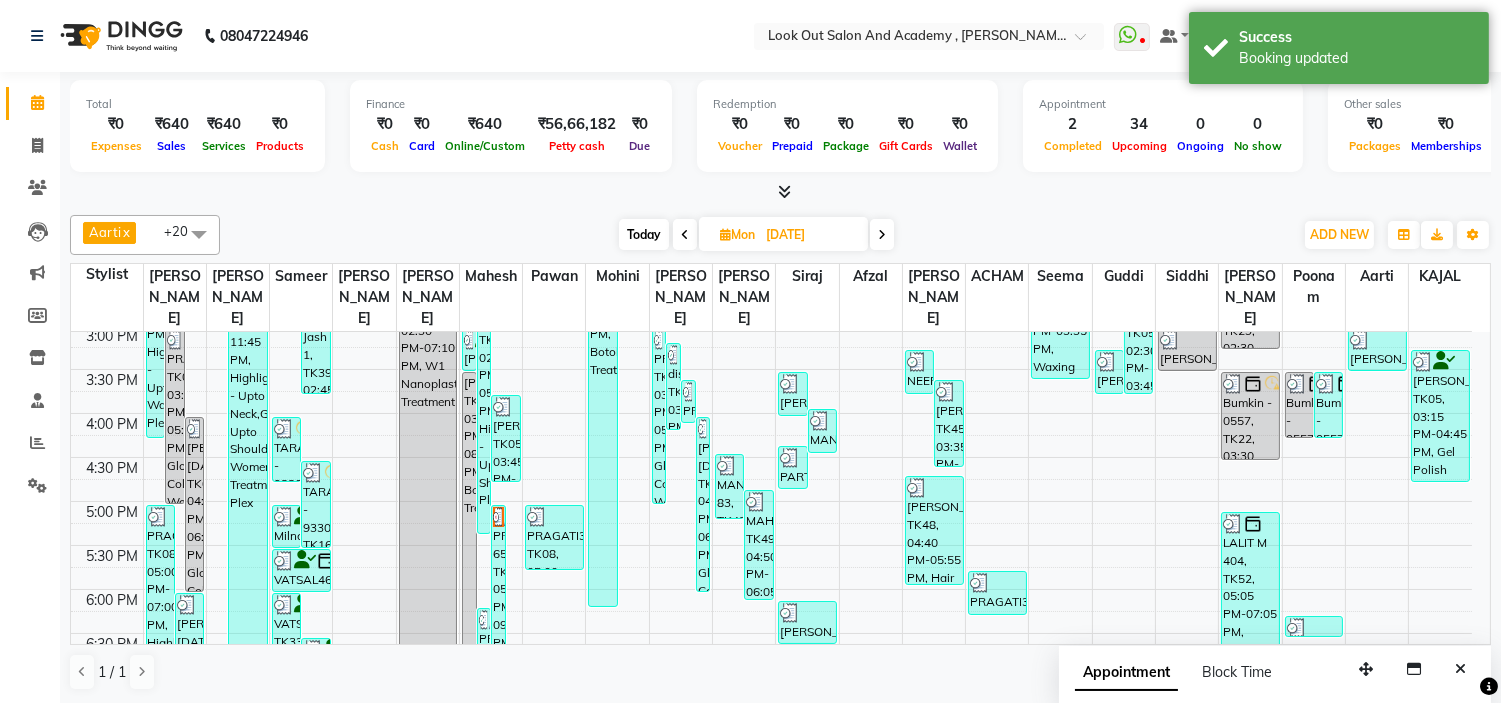 scroll, scrollTop: 1033, scrollLeft: 0, axis: vertical 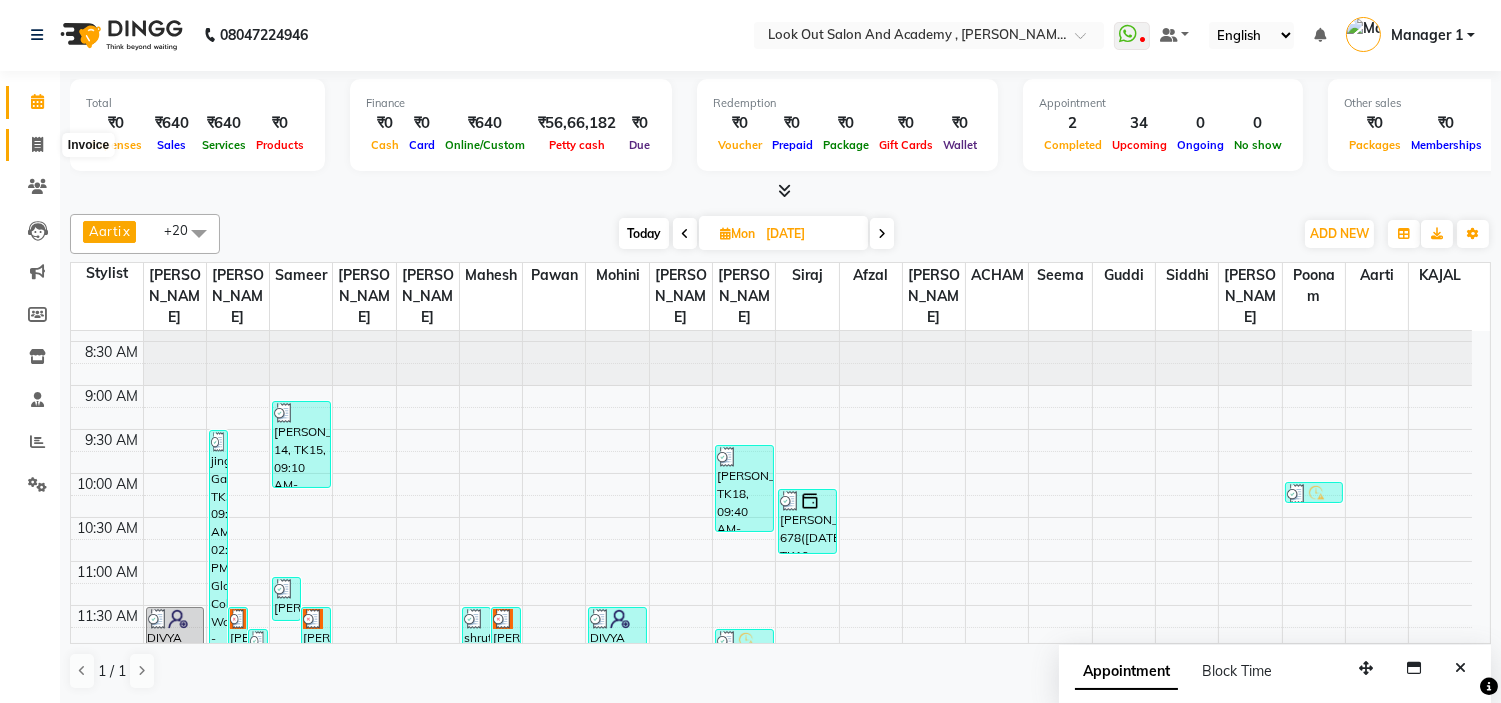 click 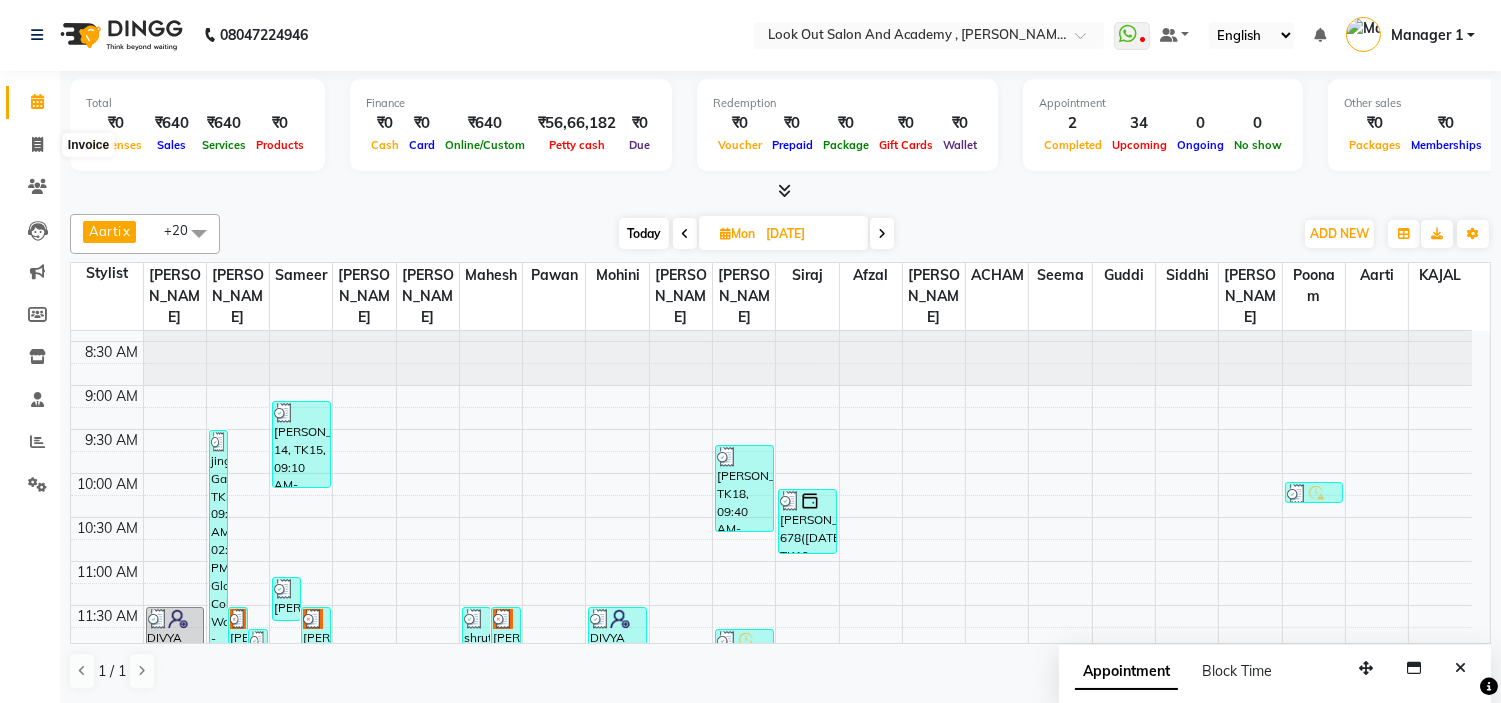 select on "4708" 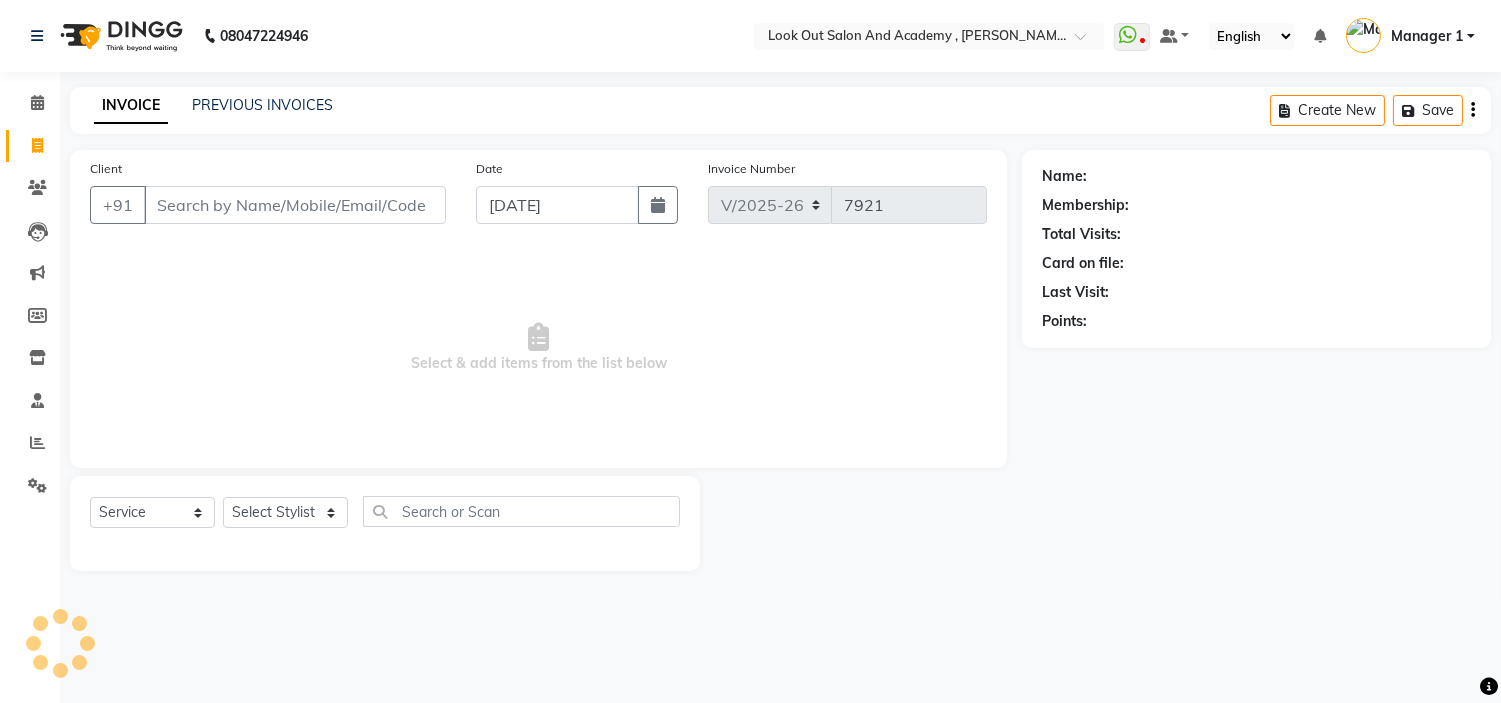 scroll, scrollTop: 0, scrollLeft: 0, axis: both 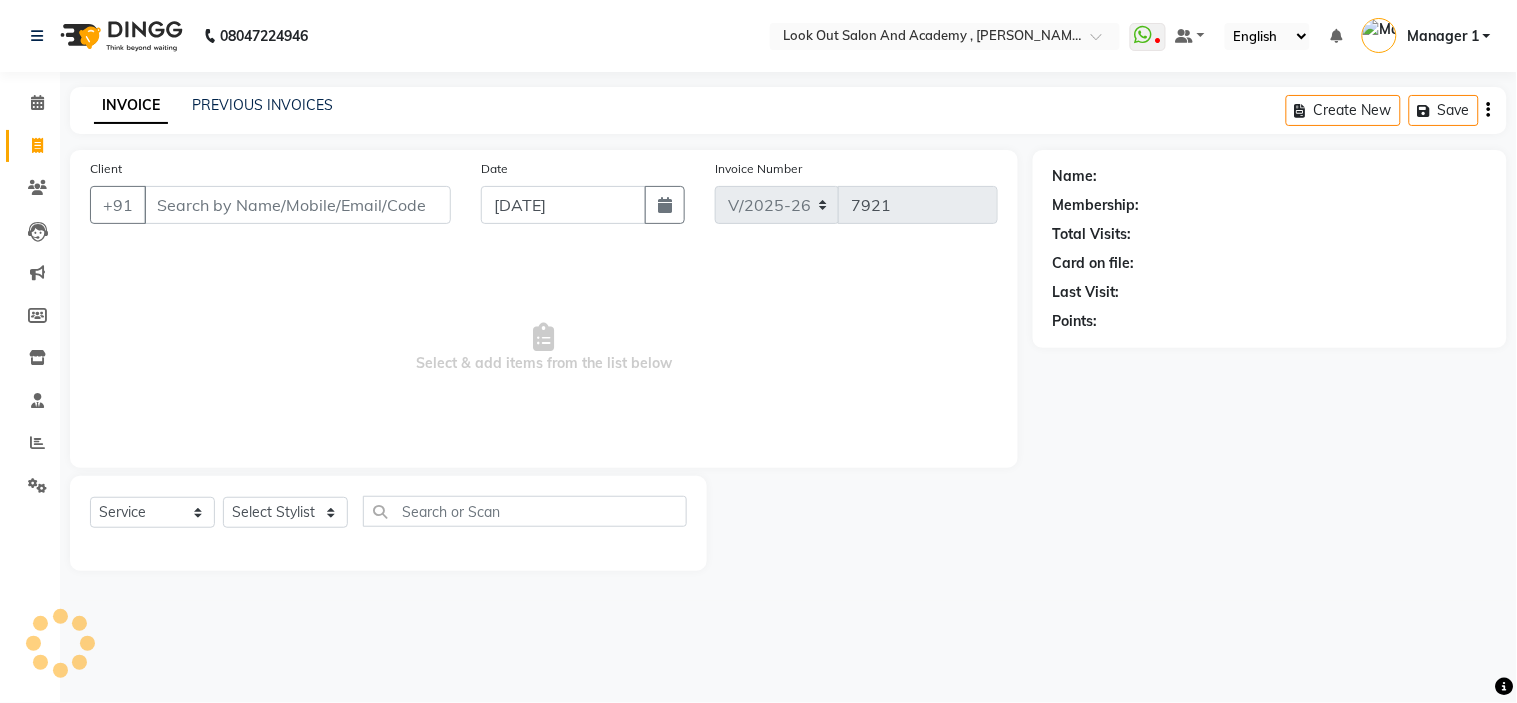 click on "Client" at bounding box center (297, 205) 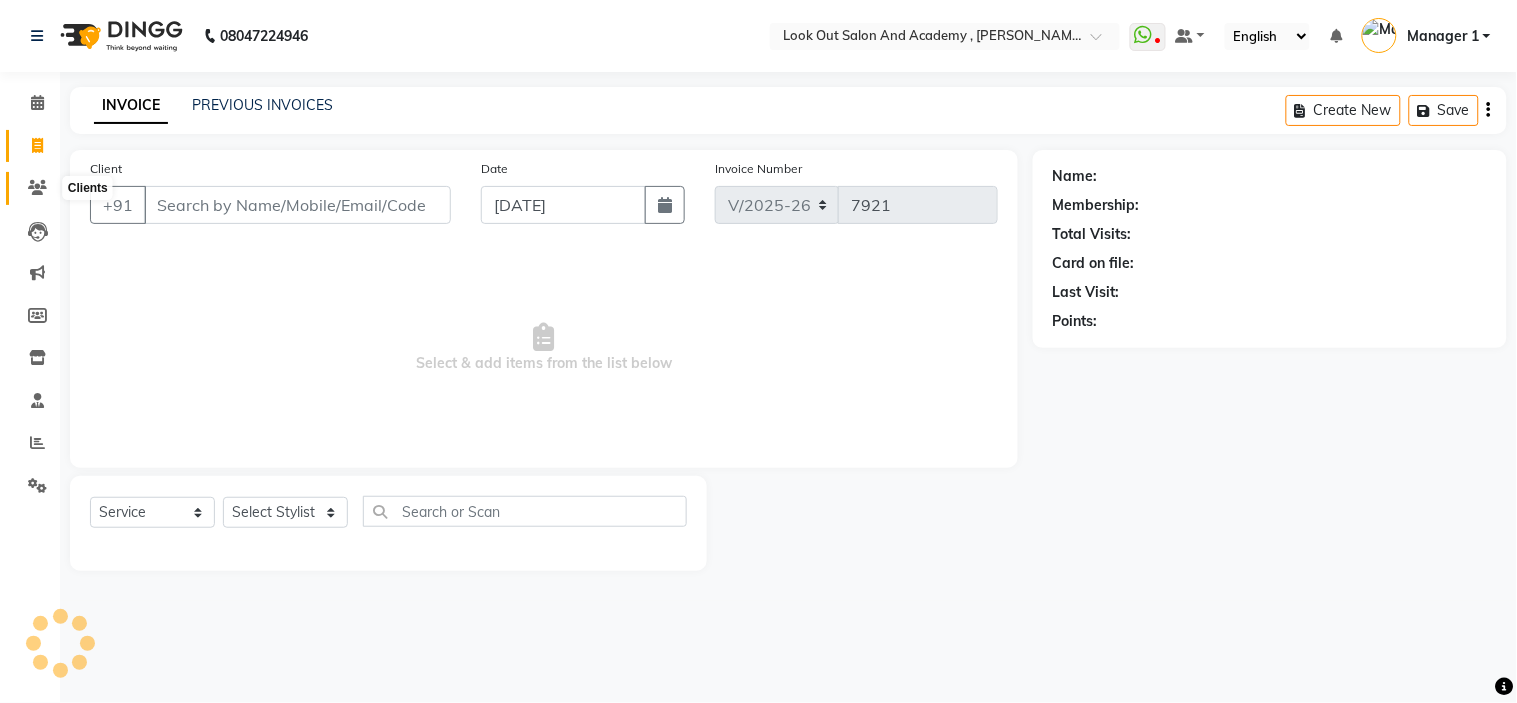 click 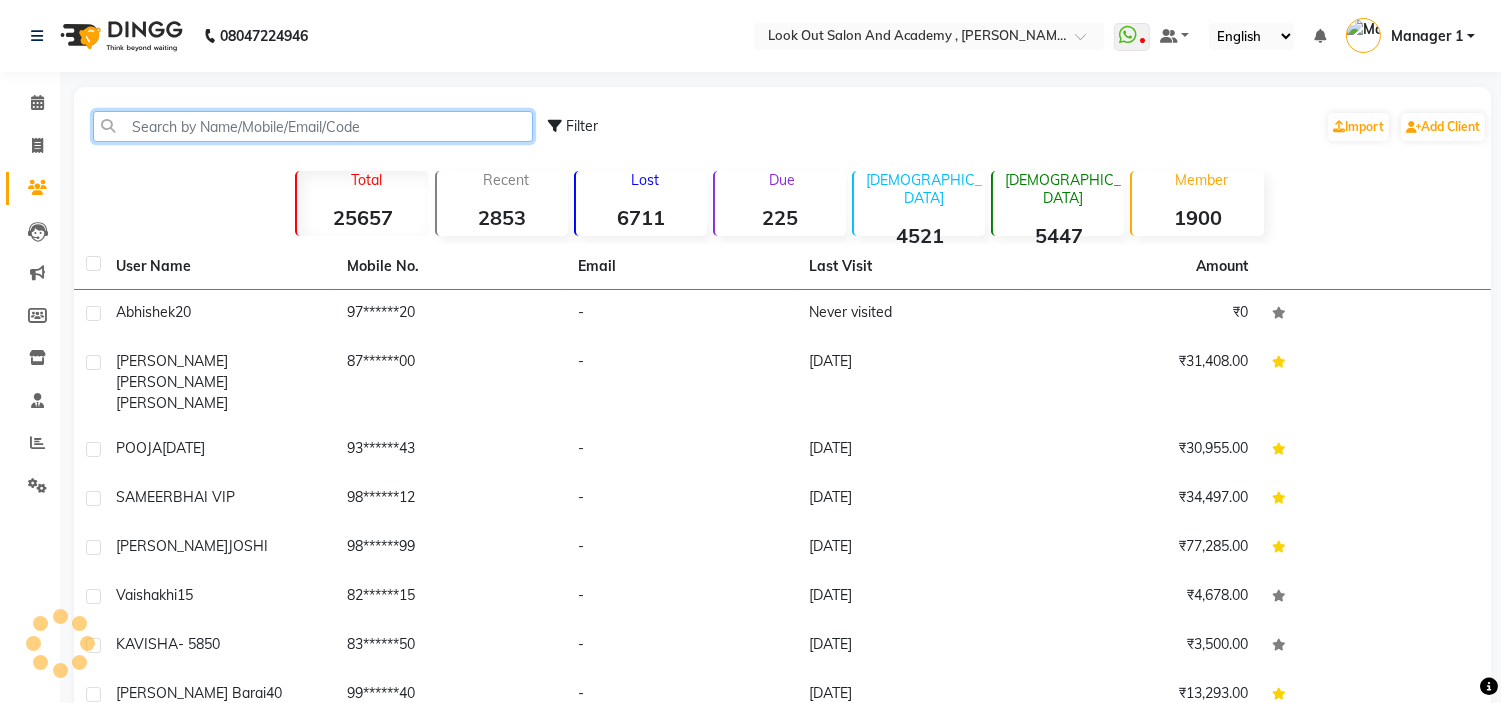 click 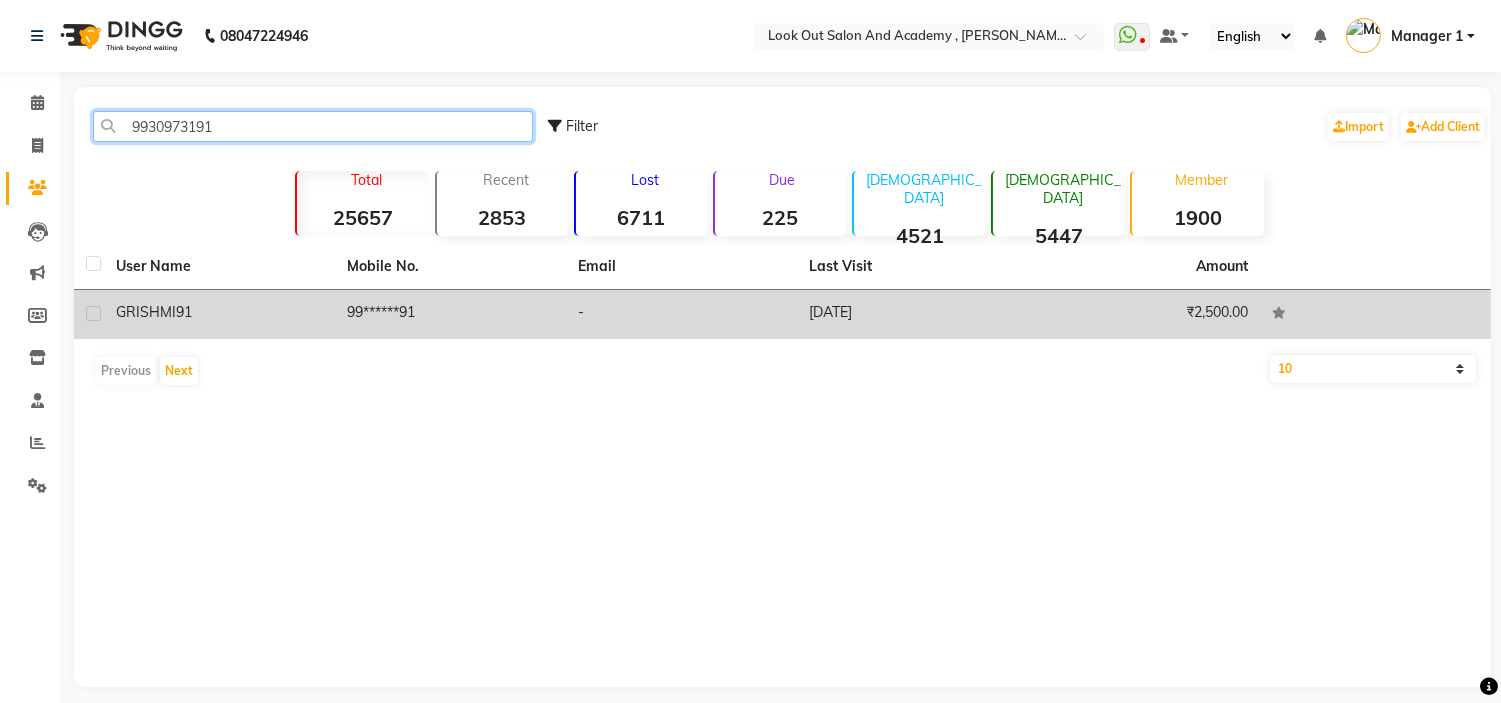 type on "9930973191" 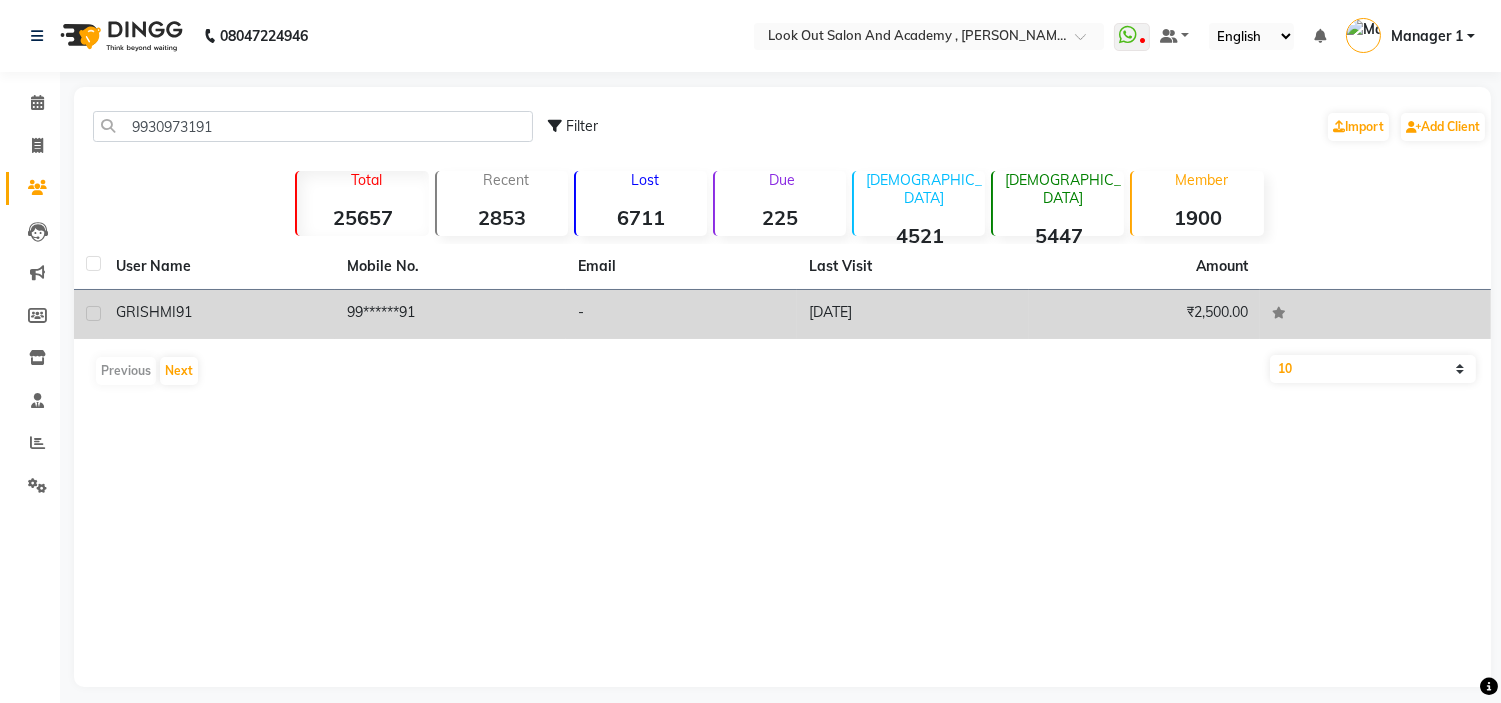 click on "99******91" 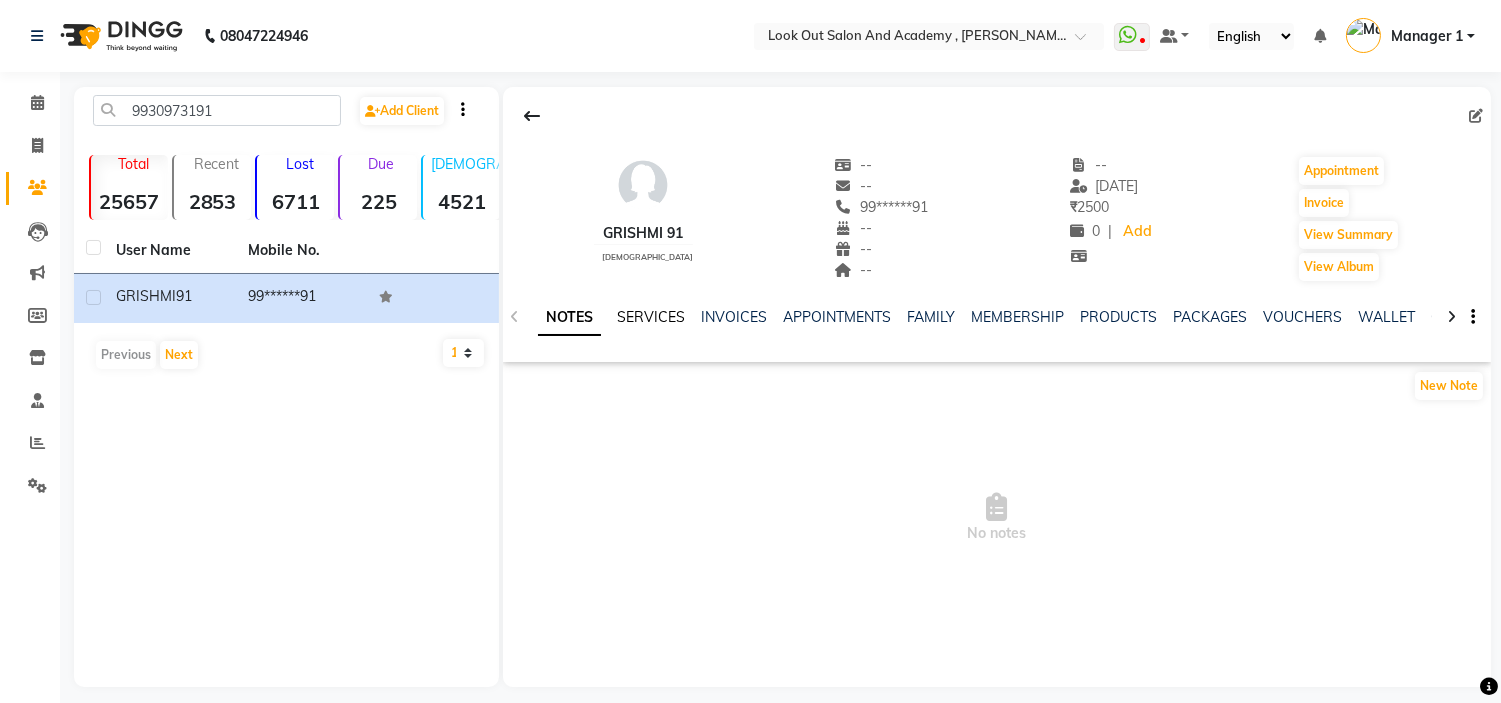 click on "SERVICES" 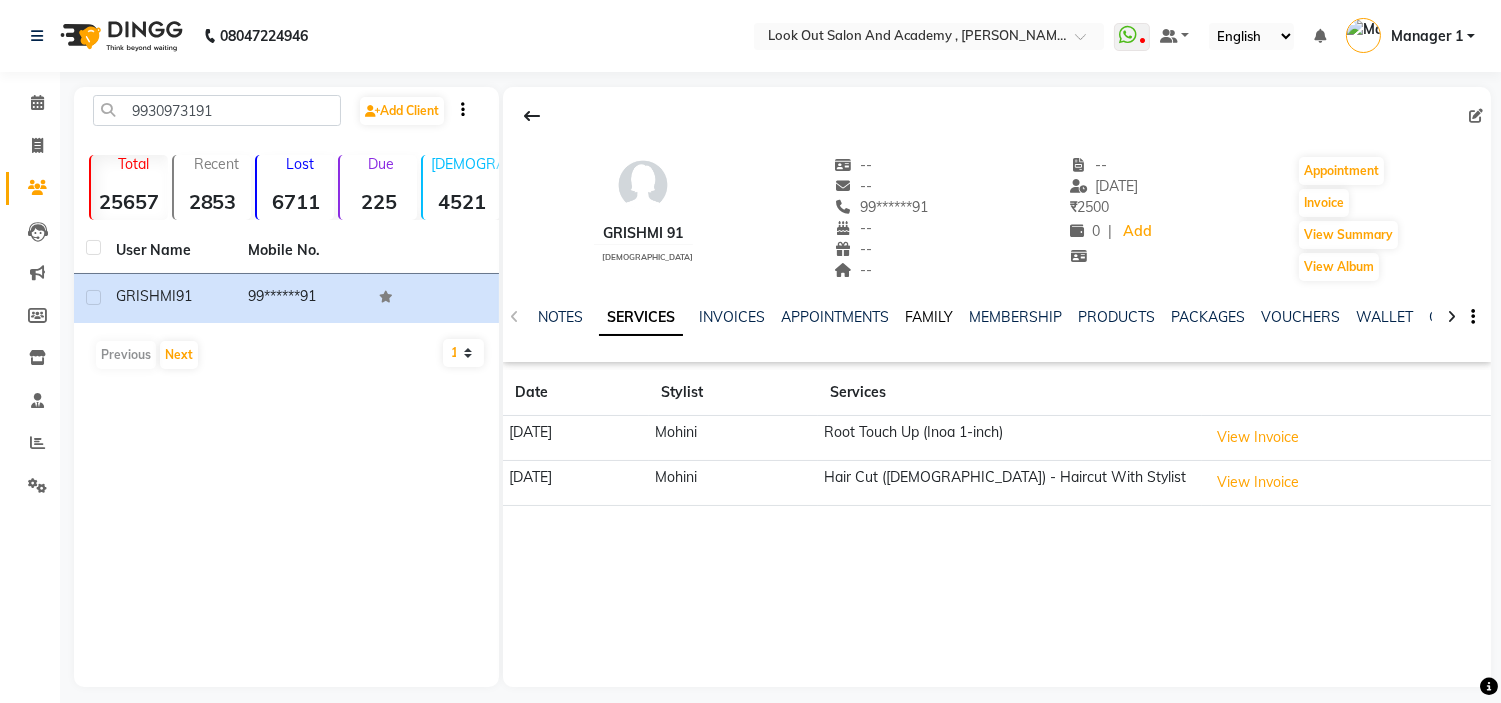click on "FAMILY" 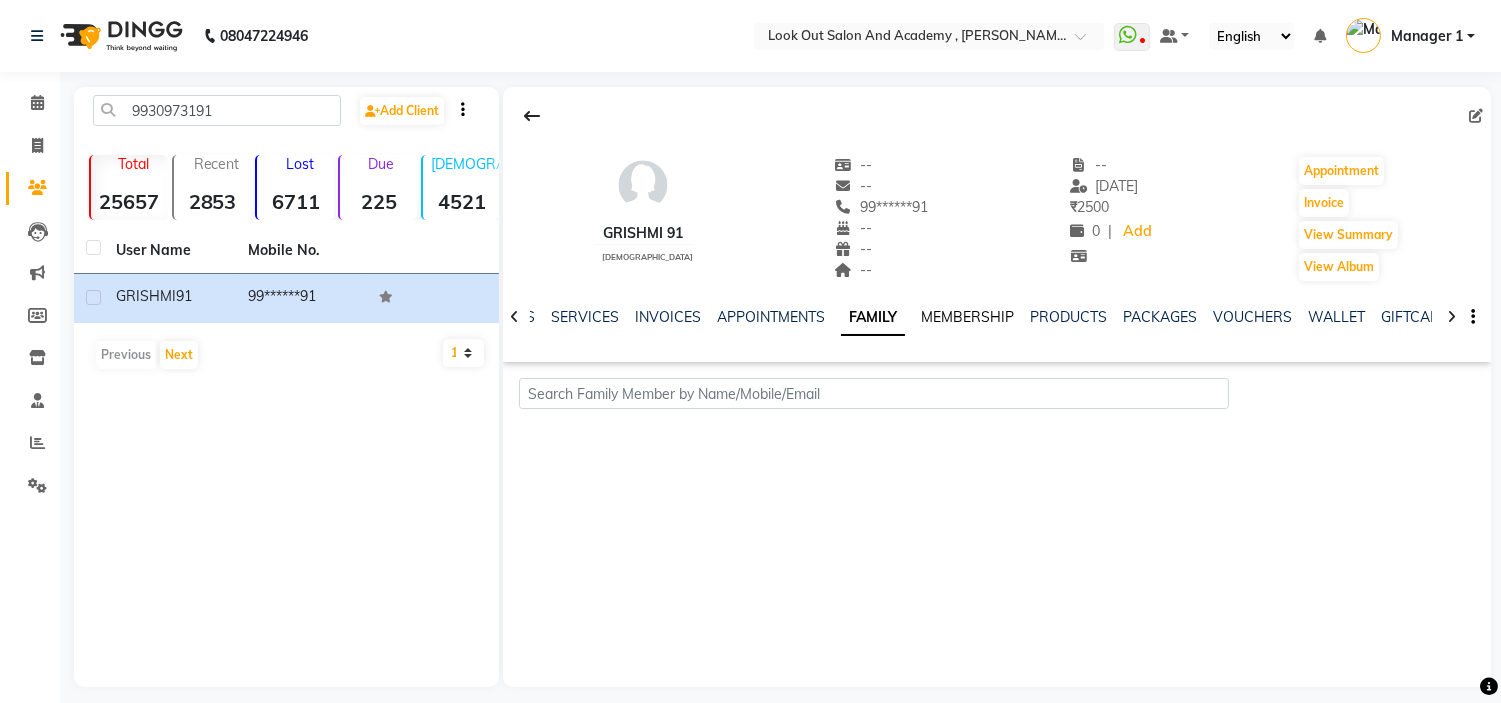 click on "MEMBERSHIP" 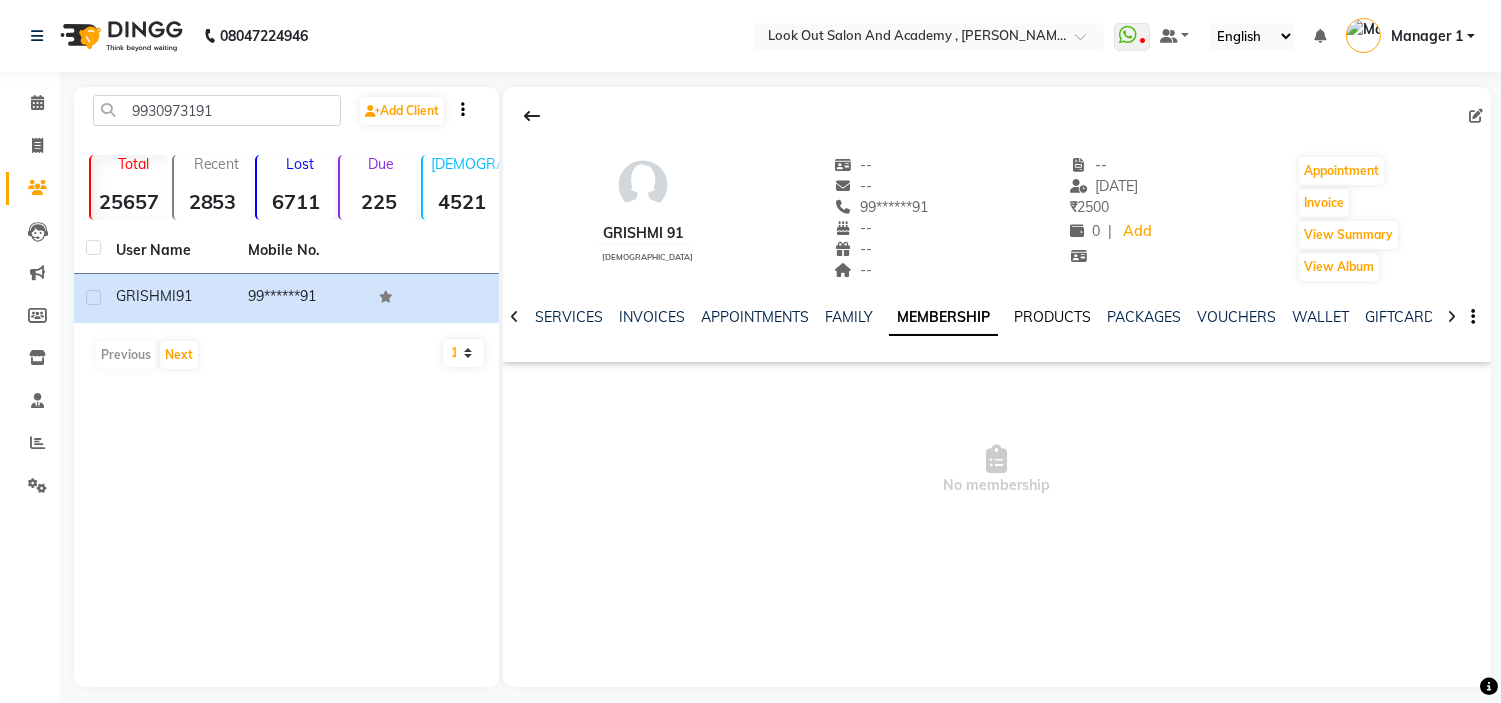 click on "PRODUCTS" 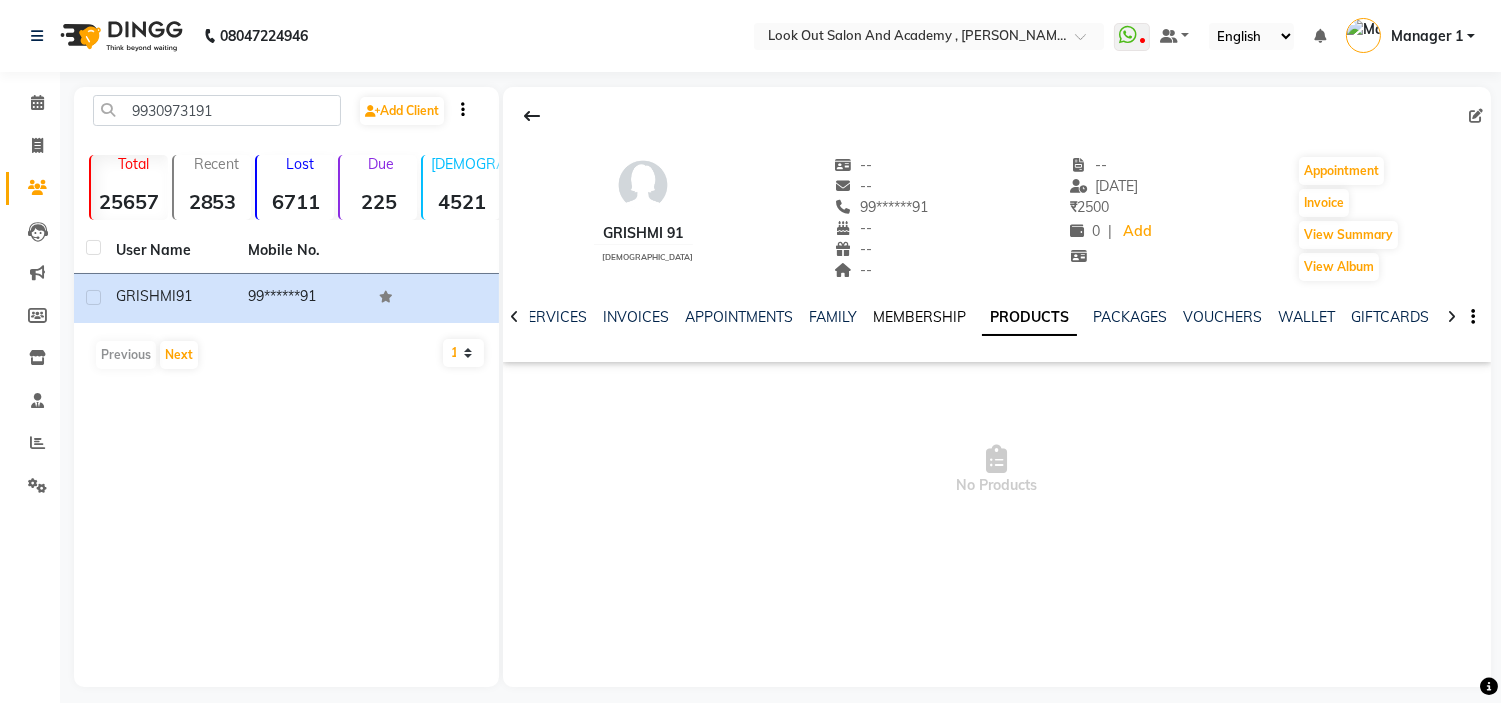 click on "MEMBERSHIP" 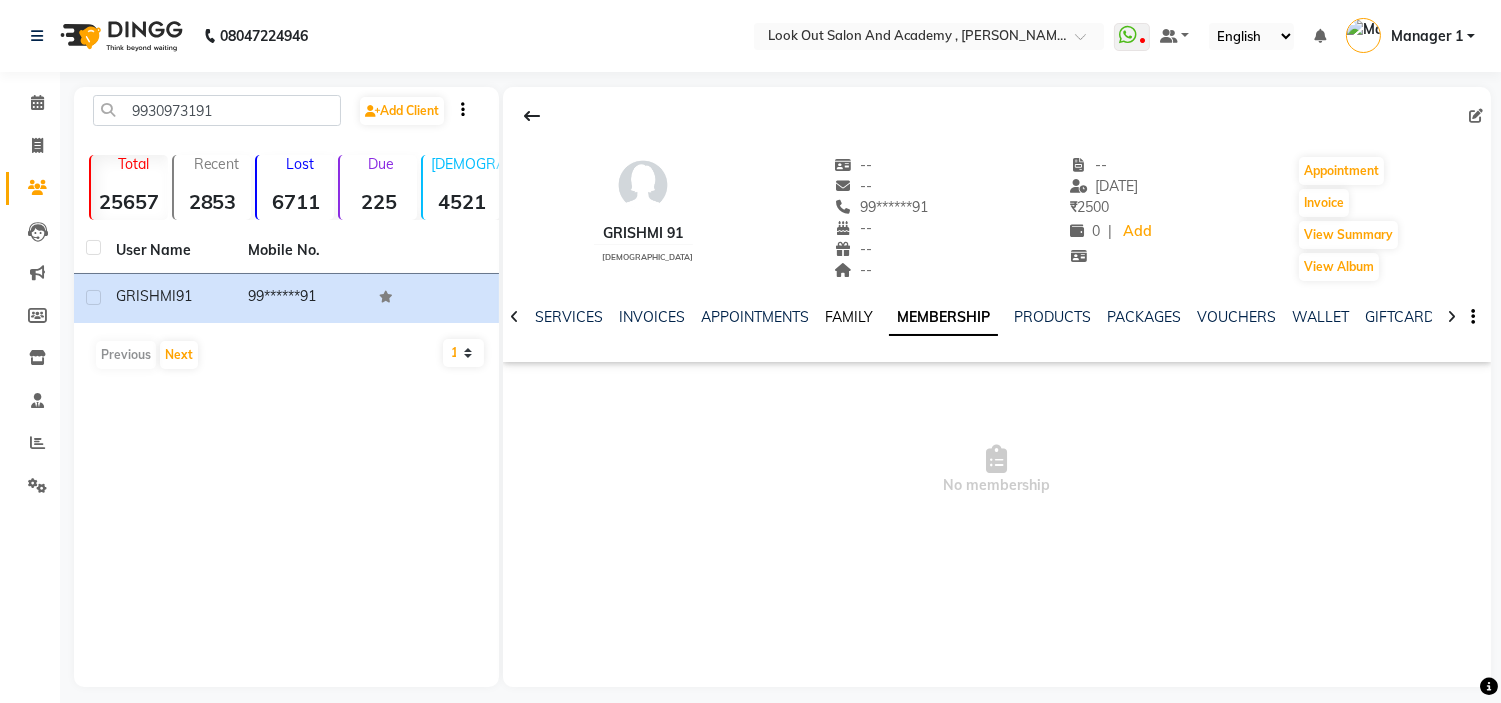 drag, startPoint x: 831, startPoint y: 317, endPoint x: 822, endPoint y: 323, distance: 10.816654 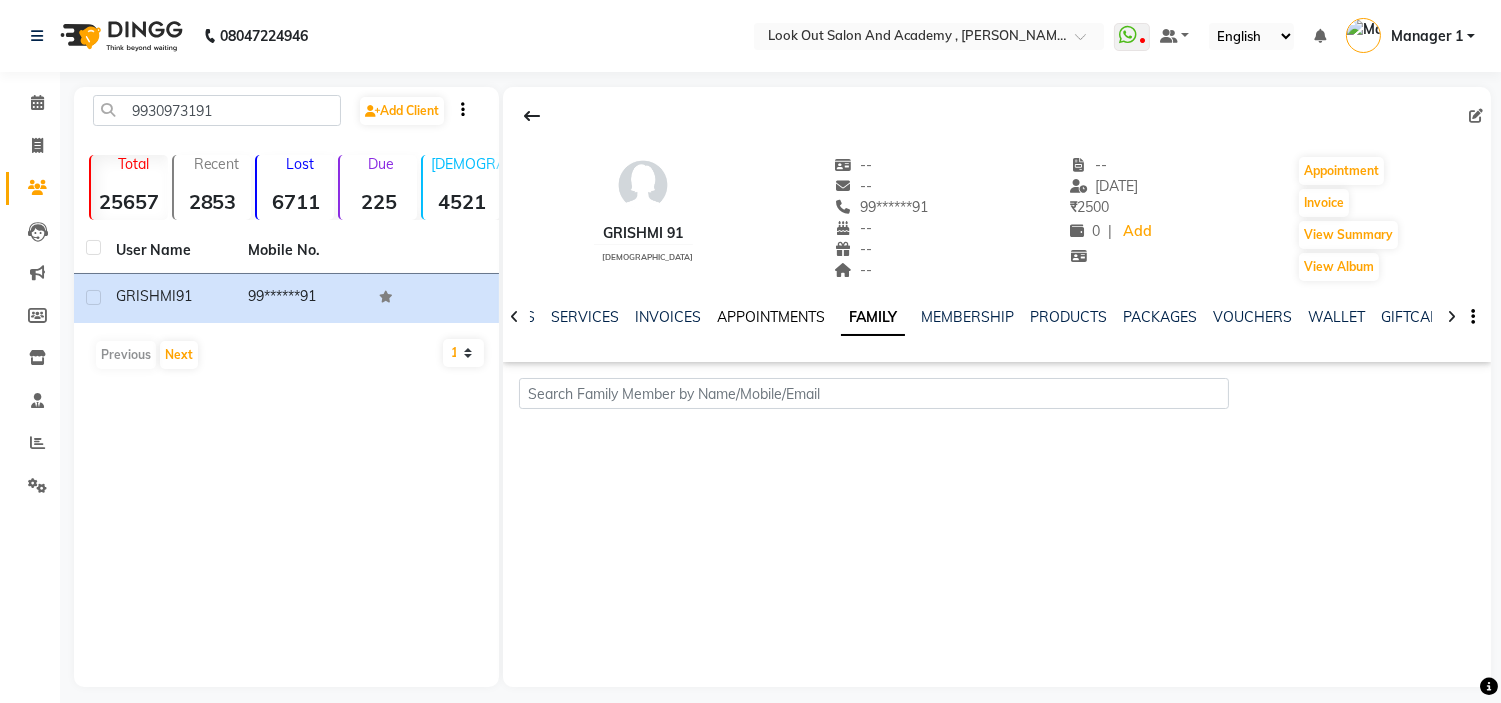 drag, startPoint x: 782, startPoint y: 310, endPoint x: 794, endPoint y: 320, distance: 15.6205 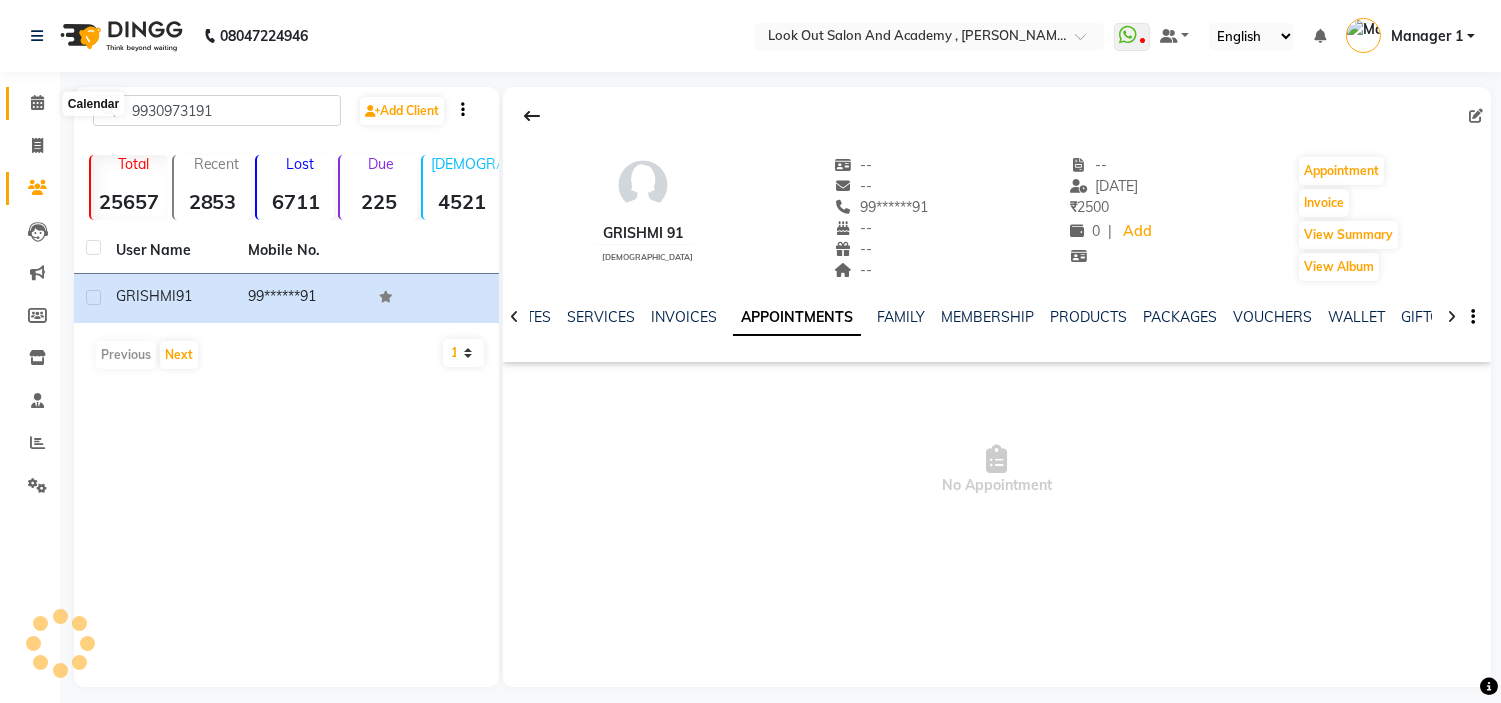 click 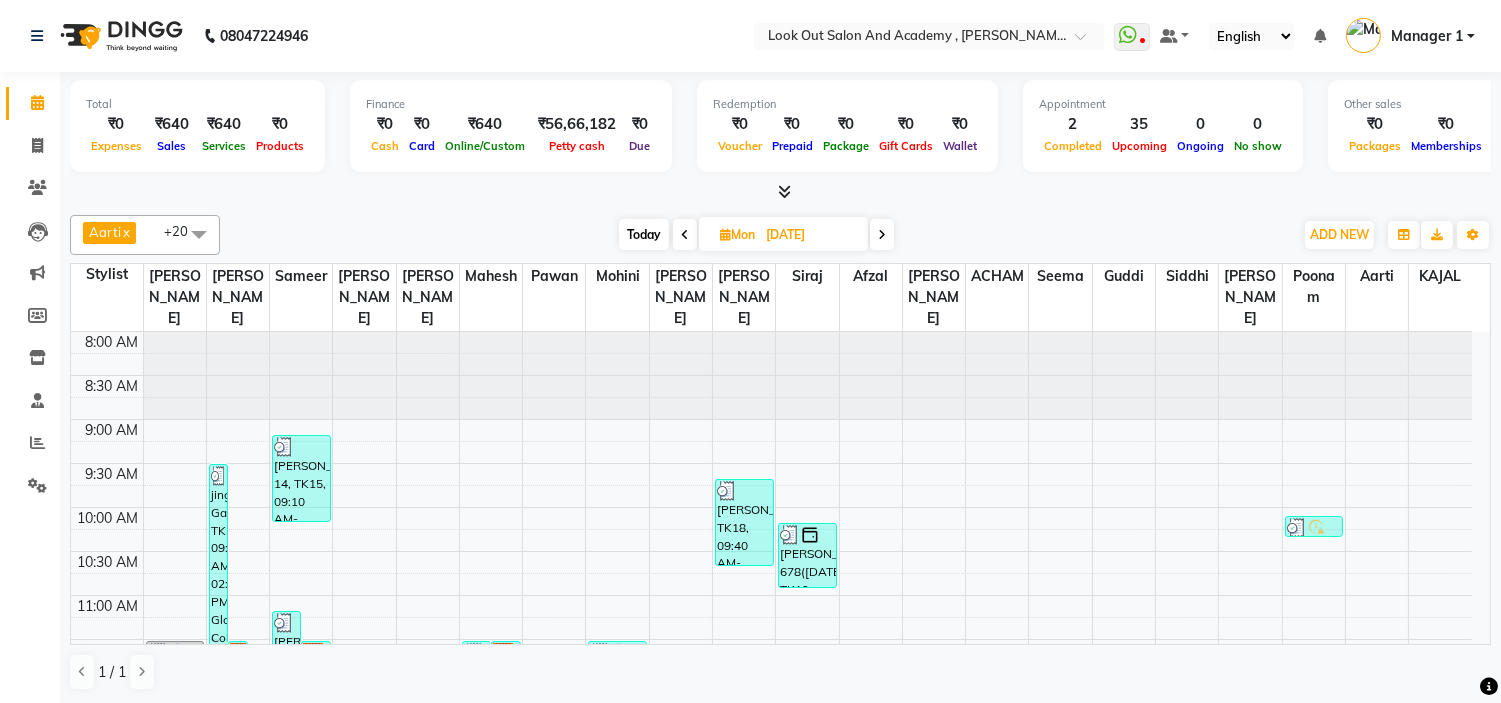 click on "Today" at bounding box center [644, 234] 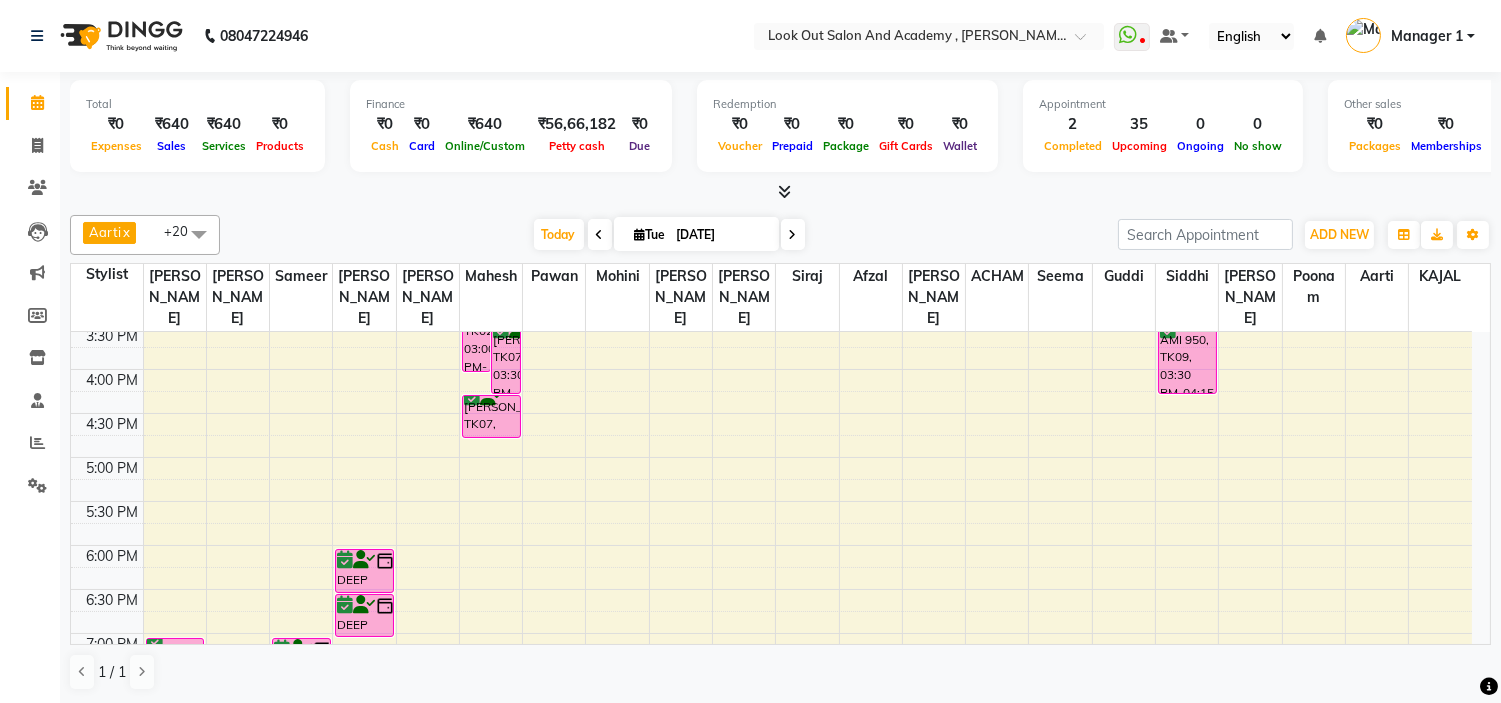 scroll, scrollTop: 444, scrollLeft: 0, axis: vertical 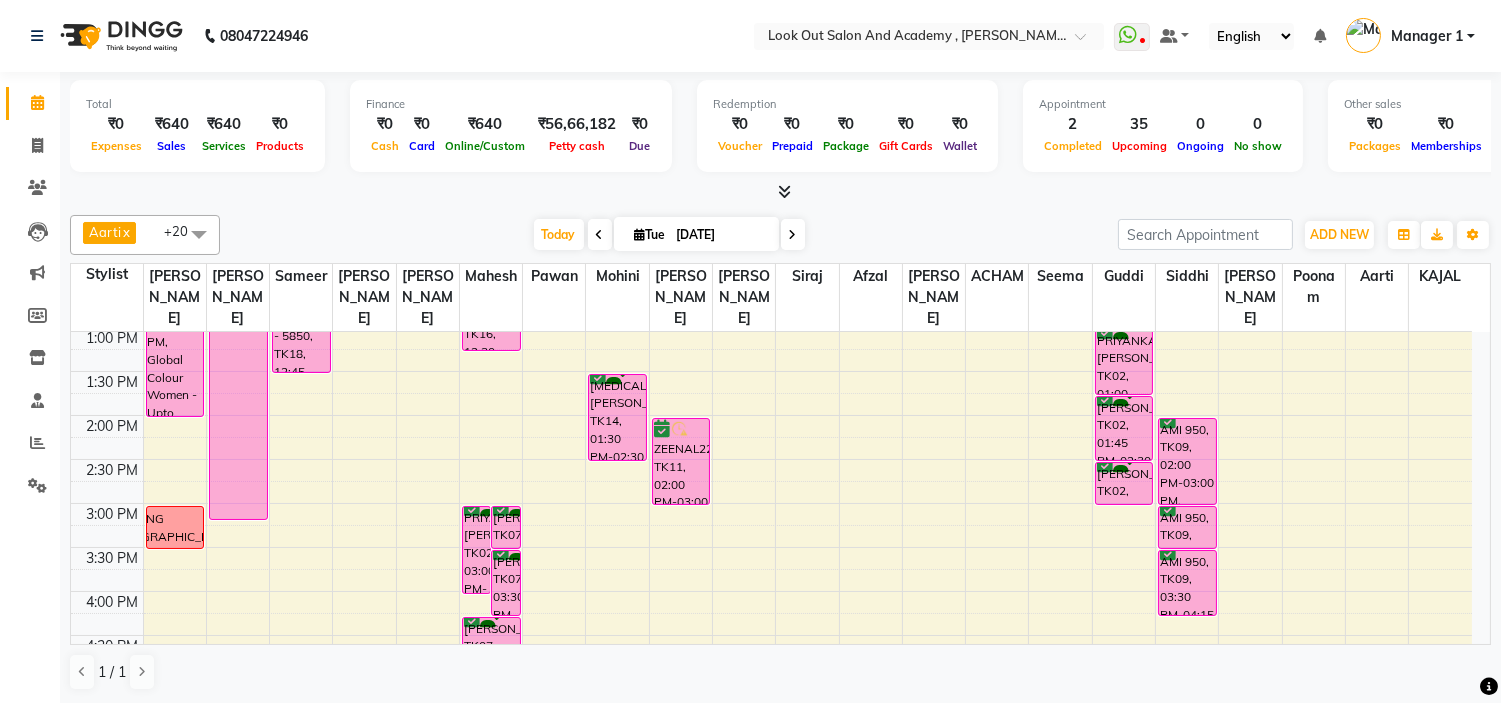 click on "[DATE]" at bounding box center [721, 235] 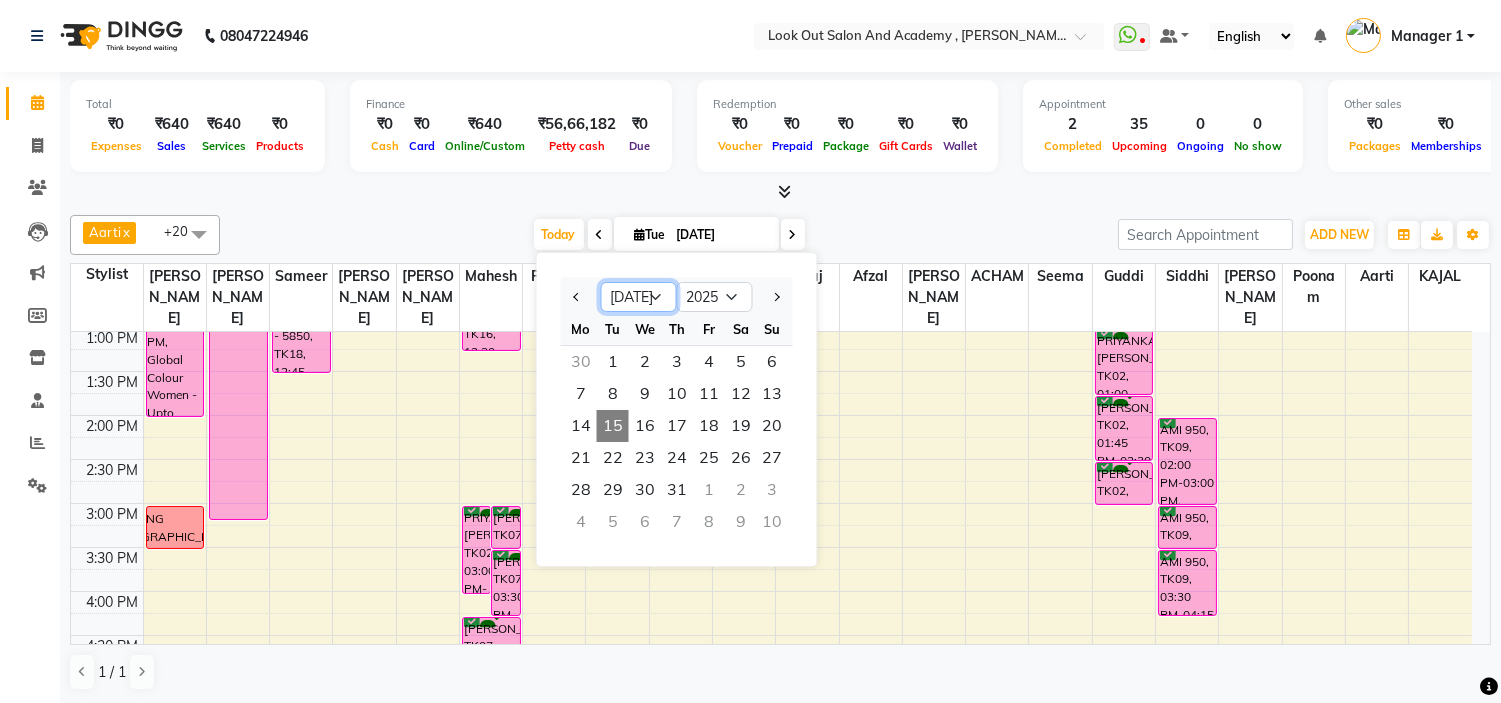 click on "Jan Feb Mar Apr May Jun [DATE] Aug Sep Oct Nov Dec" at bounding box center [639, 297] 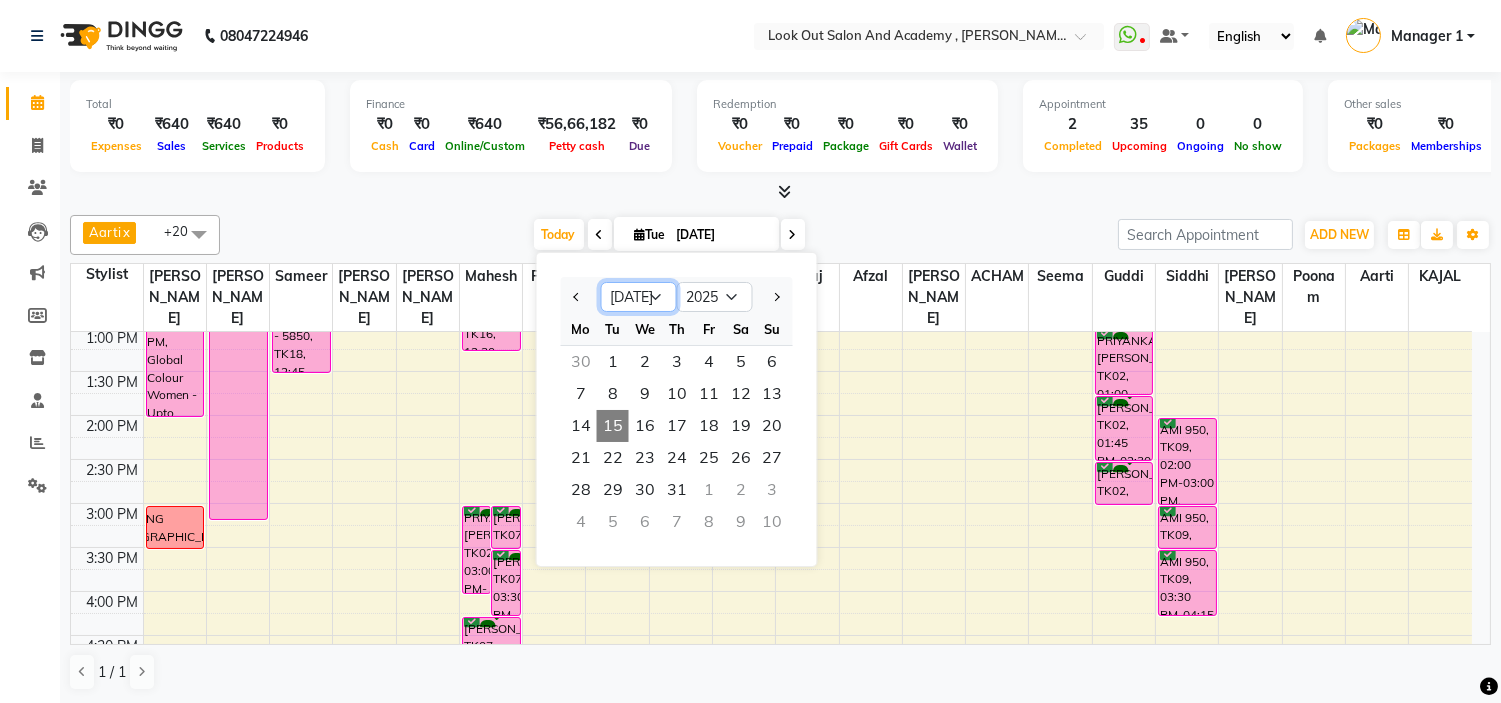 select on "8" 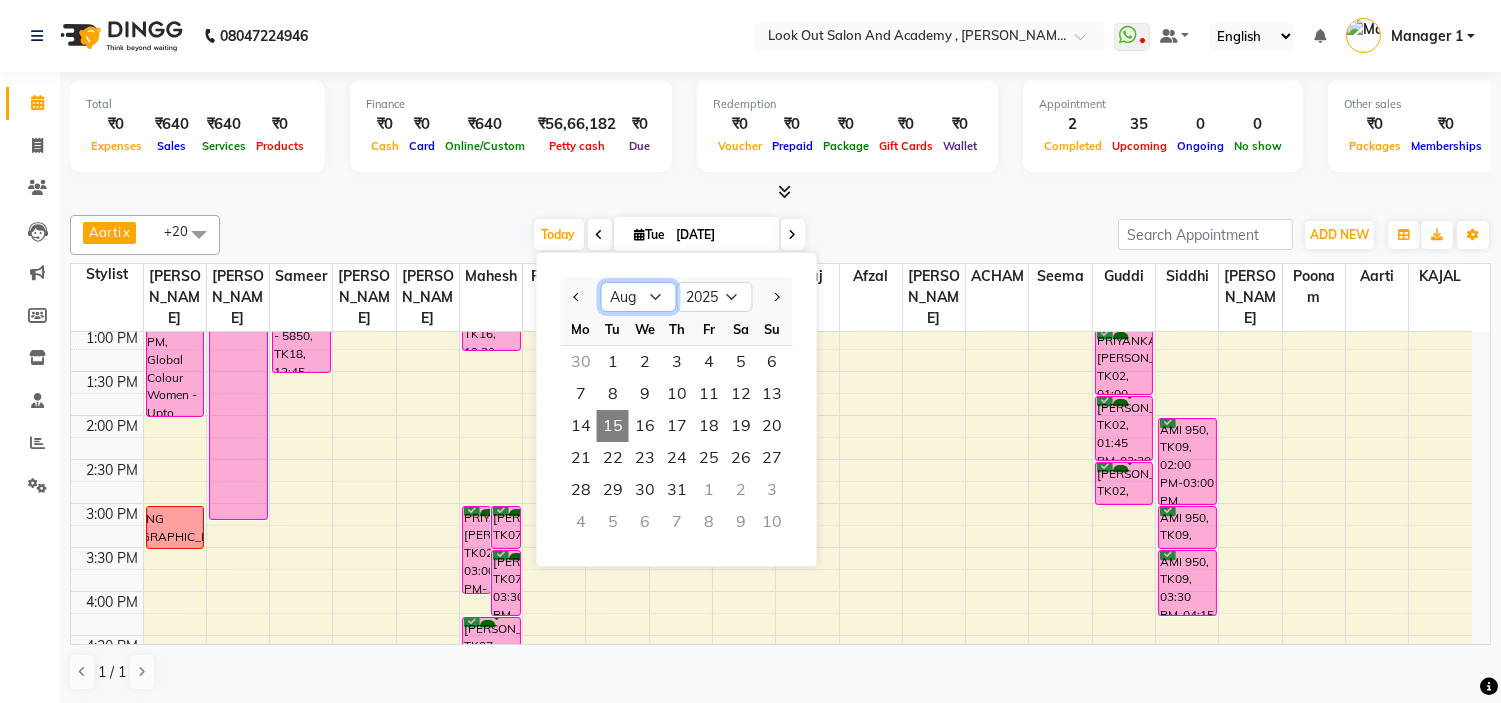 click on "Jan Feb Mar Apr May Jun [DATE] Aug Sep Oct Nov Dec" at bounding box center [639, 297] 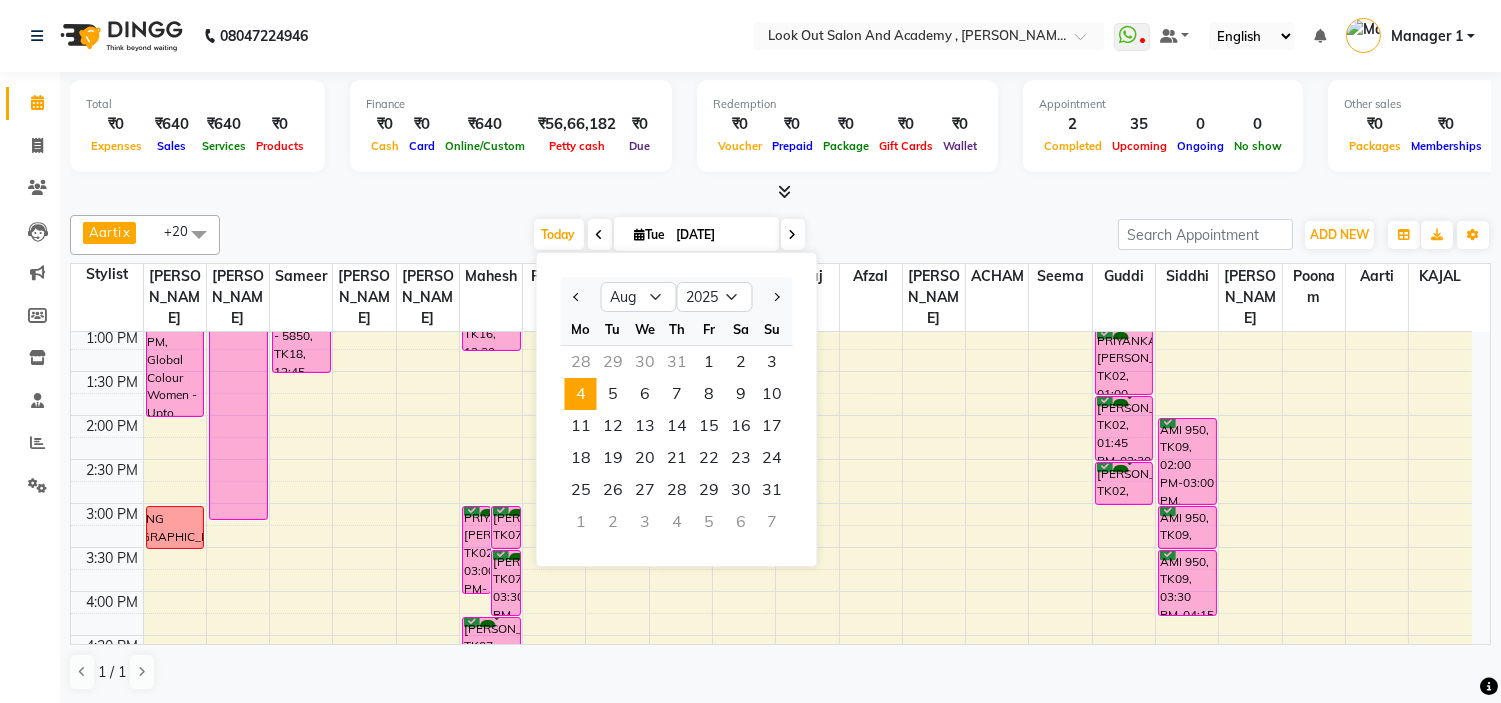 click on "4" at bounding box center (581, 394) 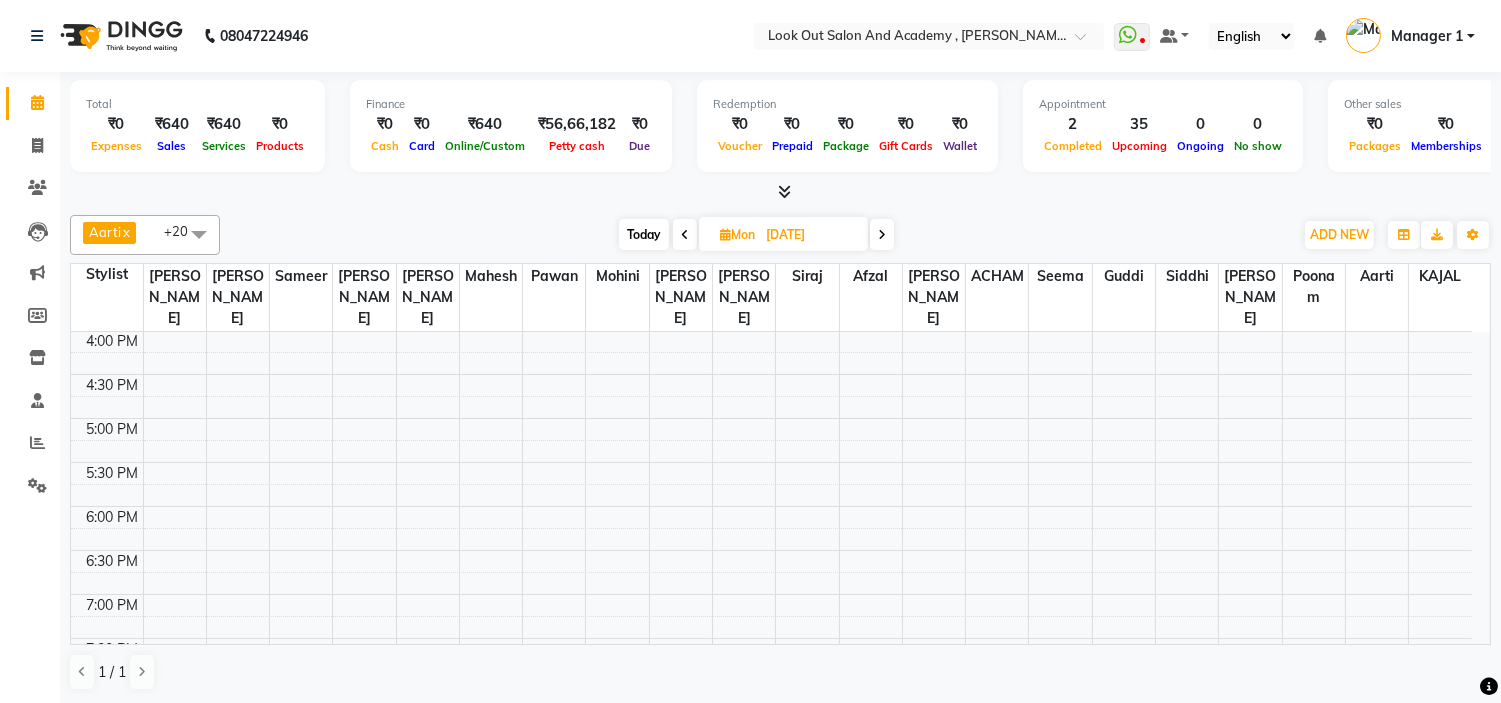 scroll, scrollTop: 733, scrollLeft: 0, axis: vertical 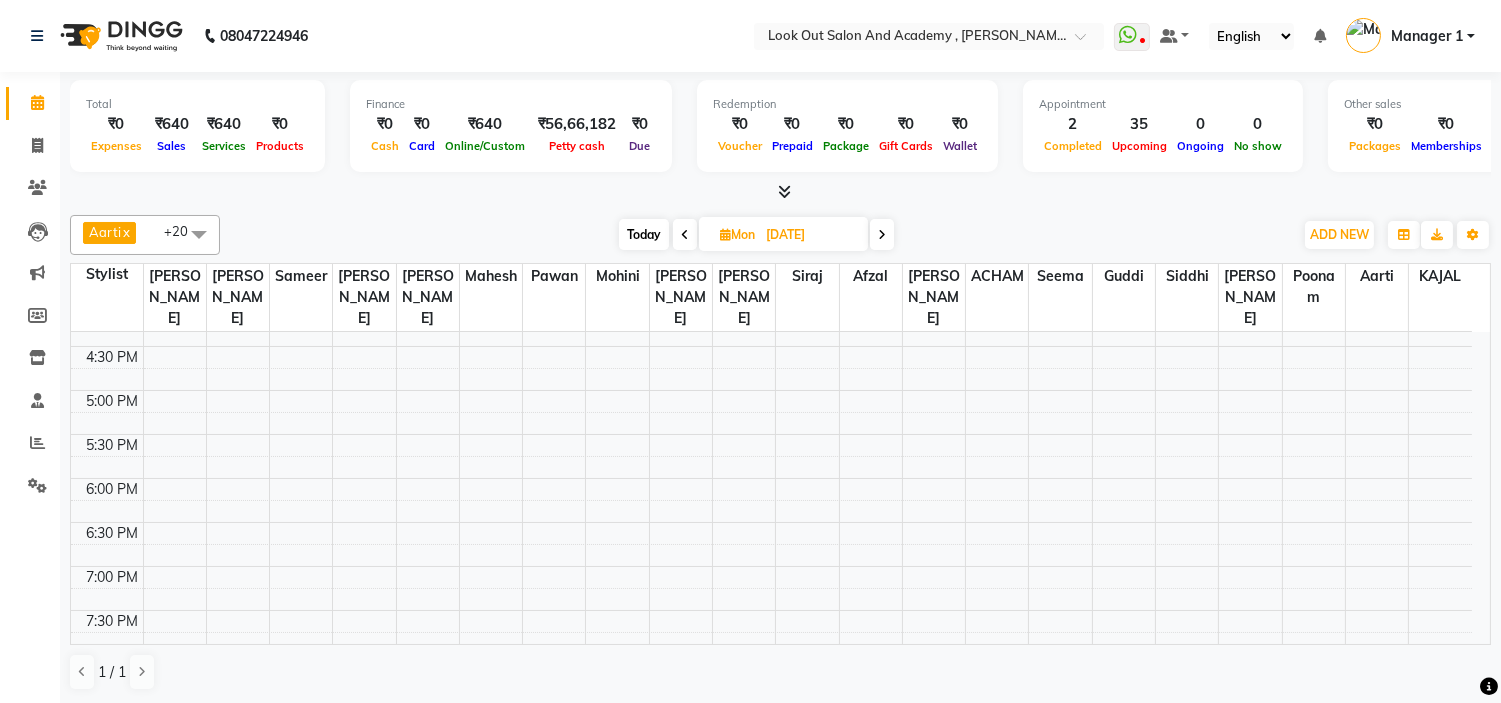 click on "8:00 AM 8:30 AM 9:00 AM 9:30 AM 10:00 AM 10:30 AM 11:00 AM 11:30 AM 12:00 PM 12:30 PM 1:00 PM 1:30 PM 2:00 PM 2:30 PM 3:00 PM 3:30 PM 4:00 PM 4:30 PM 5:00 PM 5:30 PM 6:00 PM 6:30 PM 7:00 PM 7:30 PM 8:00 PM 8:30 PM 9:00 PM 9:30 PM 10:00 PM 10:30 PM" at bounding box center [771, 258] 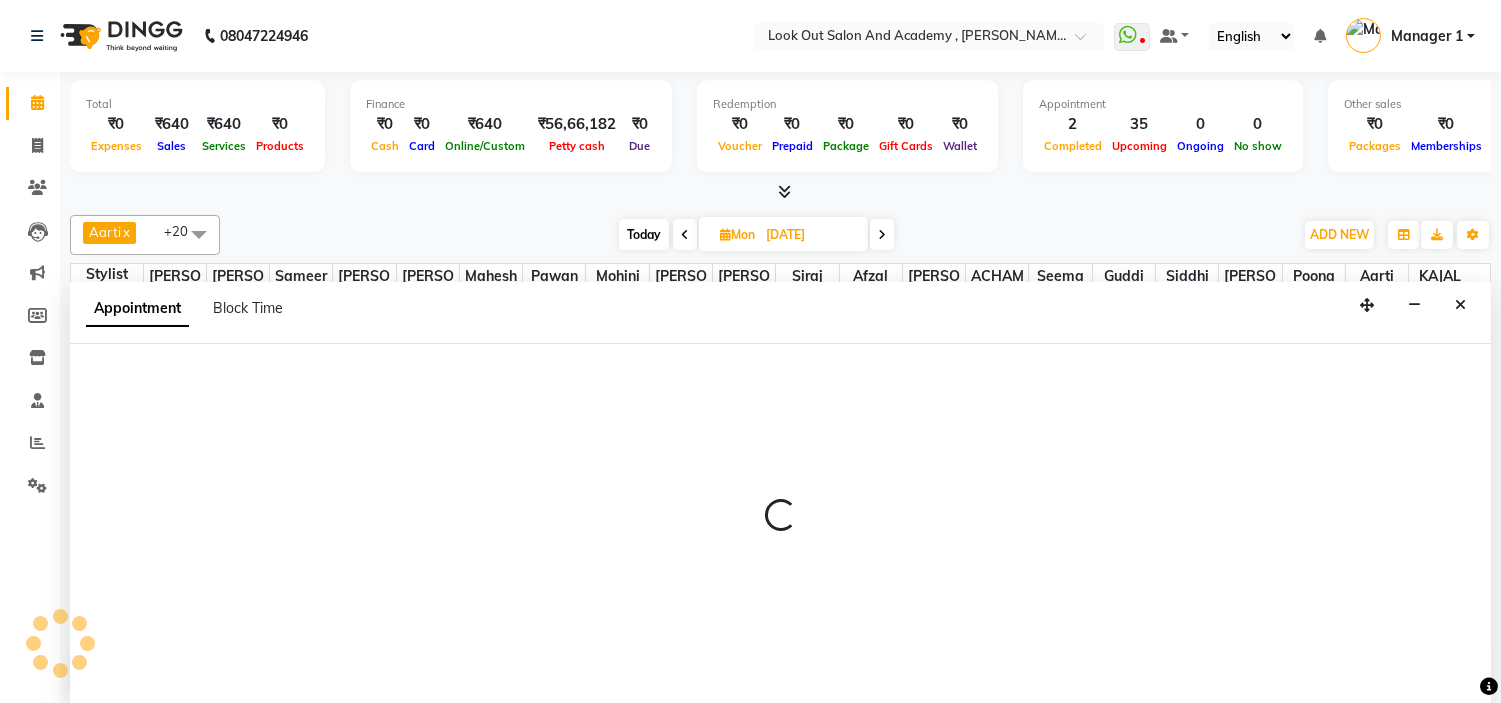 scroll, scrollTop: 1, scrollLeft: 0, axis: vertical 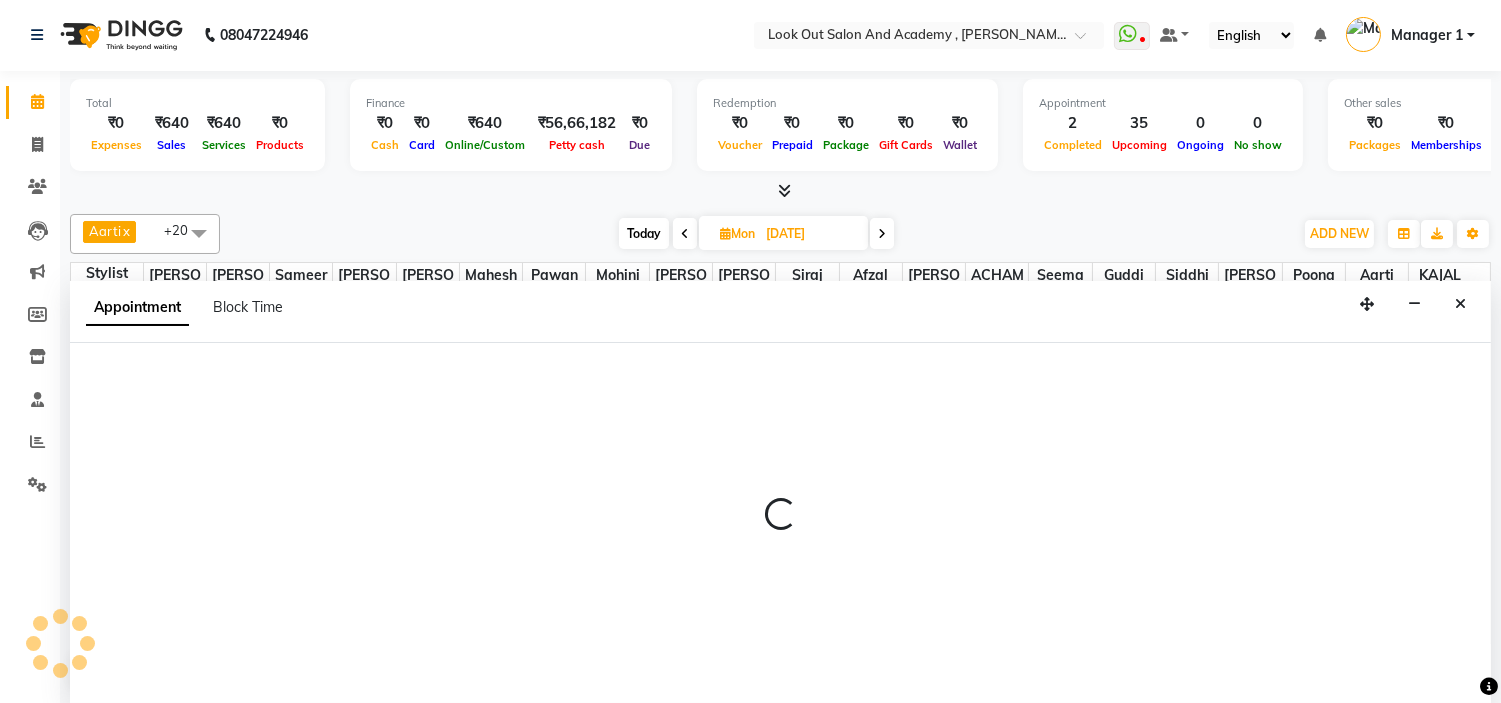 select on "28198" 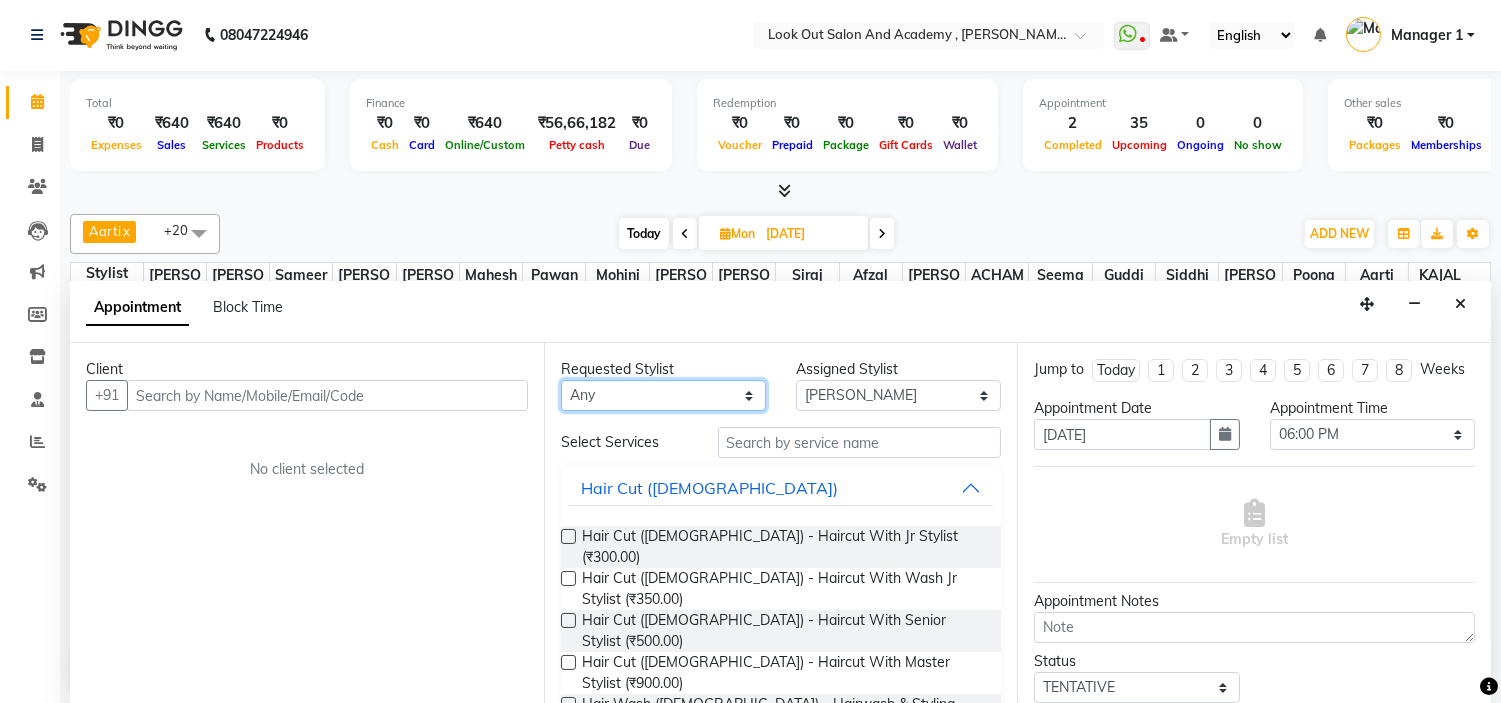click on "Any [PERSON_NAME] [PERSON_NAME] [PERSON_NAME]  [PERSON_NAME] [PERSON_NAME] [PERSON_NAME] DISHA H [PERSON_NAME] [PERSON_NAME] KAJAL Mahesh [PERSON_NAME]  [PERSON_NAME]  [PERSON_NAME]  [PERSON_NAME] Pawan  Poonam [PERSON_NAME] [PERSON_NAME] [PERSON_NAME] [PERSON_NAME] [PERSON_NAME] Sameer [PERSON_NAME] [PERSON_NAME]  [PERSON_NAME]" at bounding box center (663, 395) 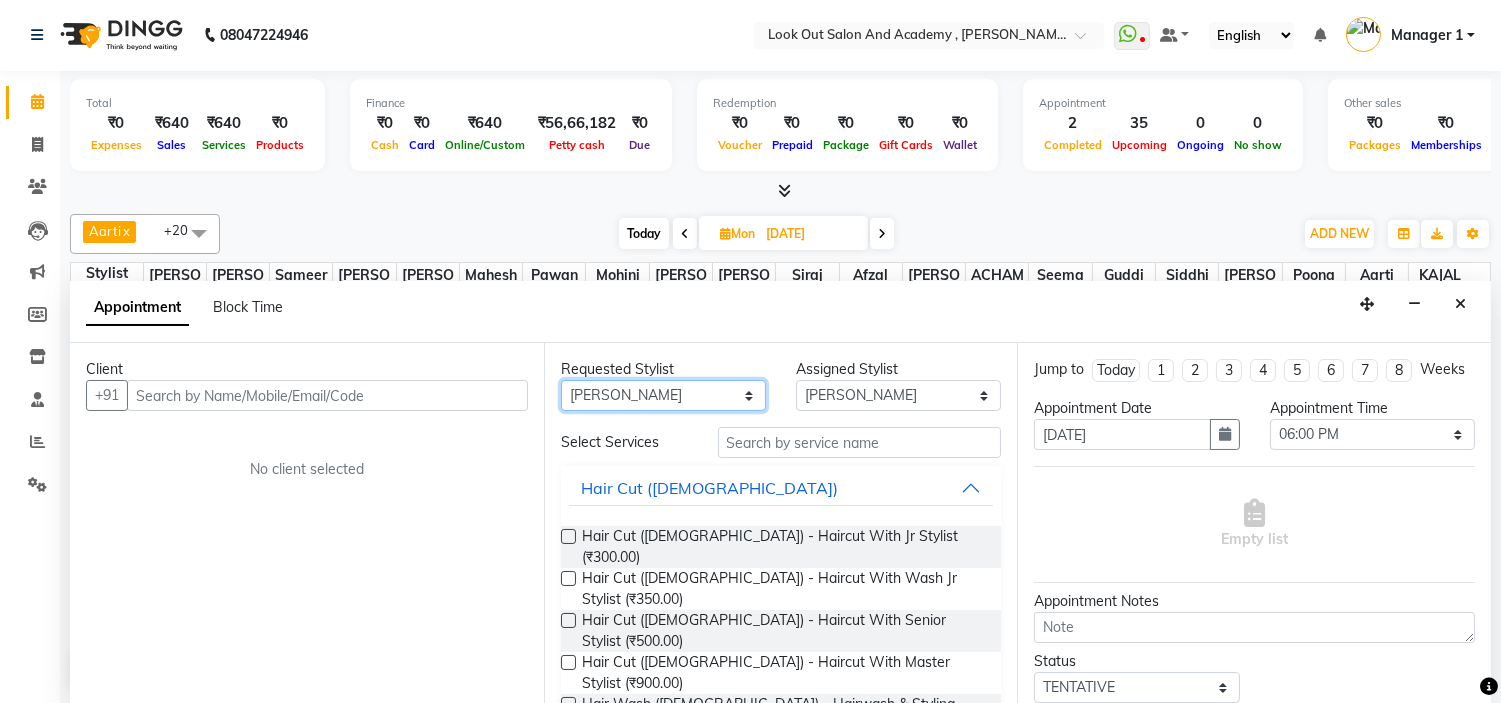 click on "Any [PERSON_NAME] [PERSON_NAME] [PERSON_NAME]  [PERSON_NAME] [PERSON_NAME] [PERSON_NAME] DISHA H [PERSON_NAME] [PERSON_NAME] KAJAL Mahesh [PERSON_NAME]  [PERSON_NAME]  [PERSON_NAME]  [PERSON_NAME] Pawan  Poonam [PERSON_NAME] [PERSON_NAME] [PERSON_NAME] [PERSON_NAME] [PERSON_NAME] Sameer [PERSON_NAME] [PERSON_NAME]  [PERSON_NAME]" at bounding box center [663, 395] 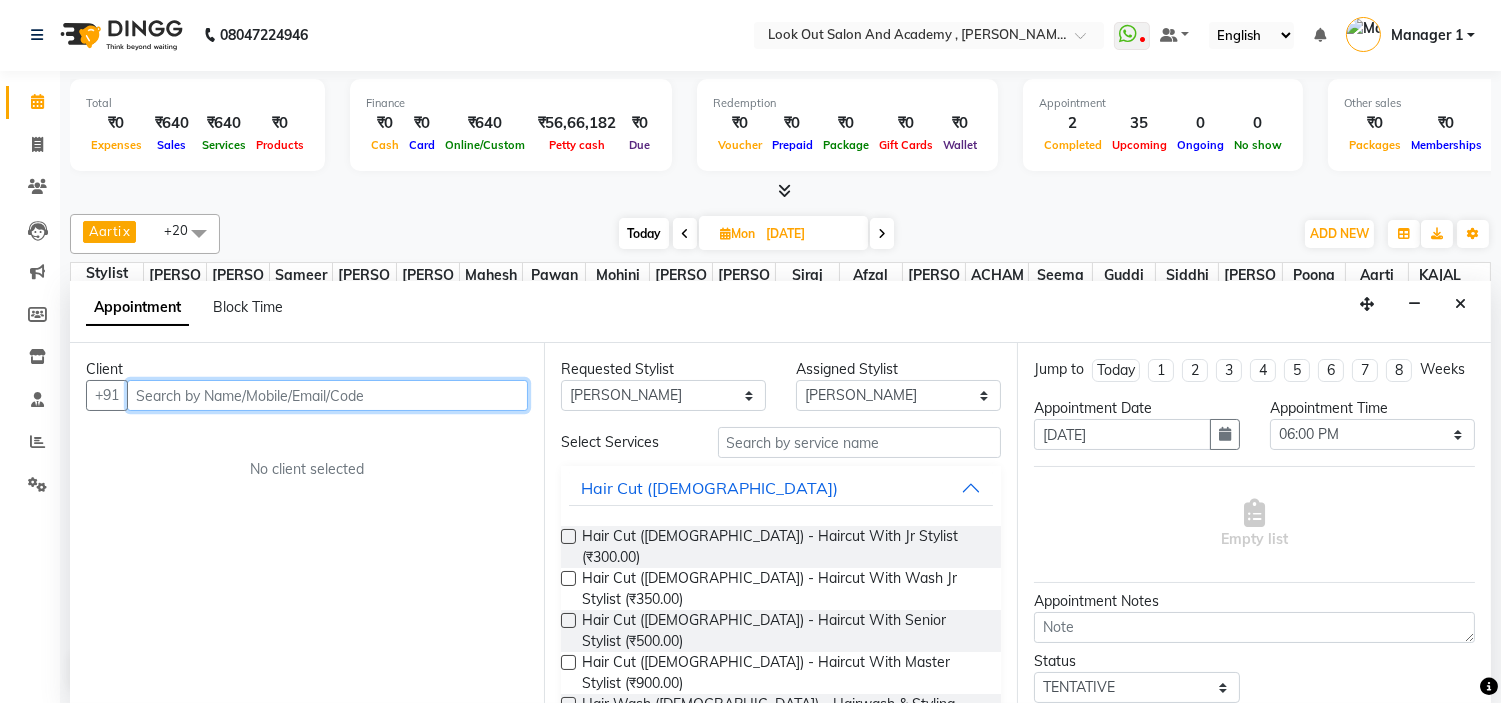 click at bounding box center (327, 395) 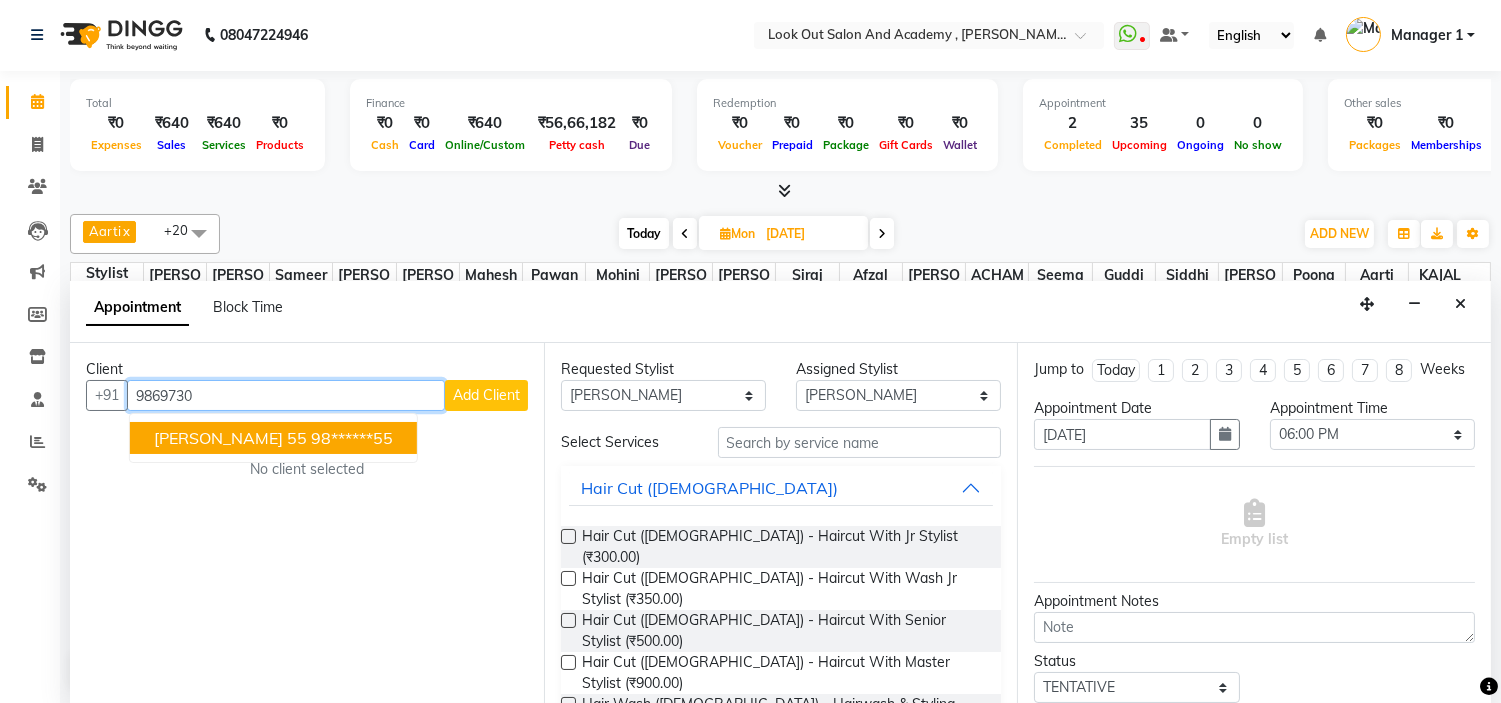 click on "98******55" at bounding box center [352, 438] 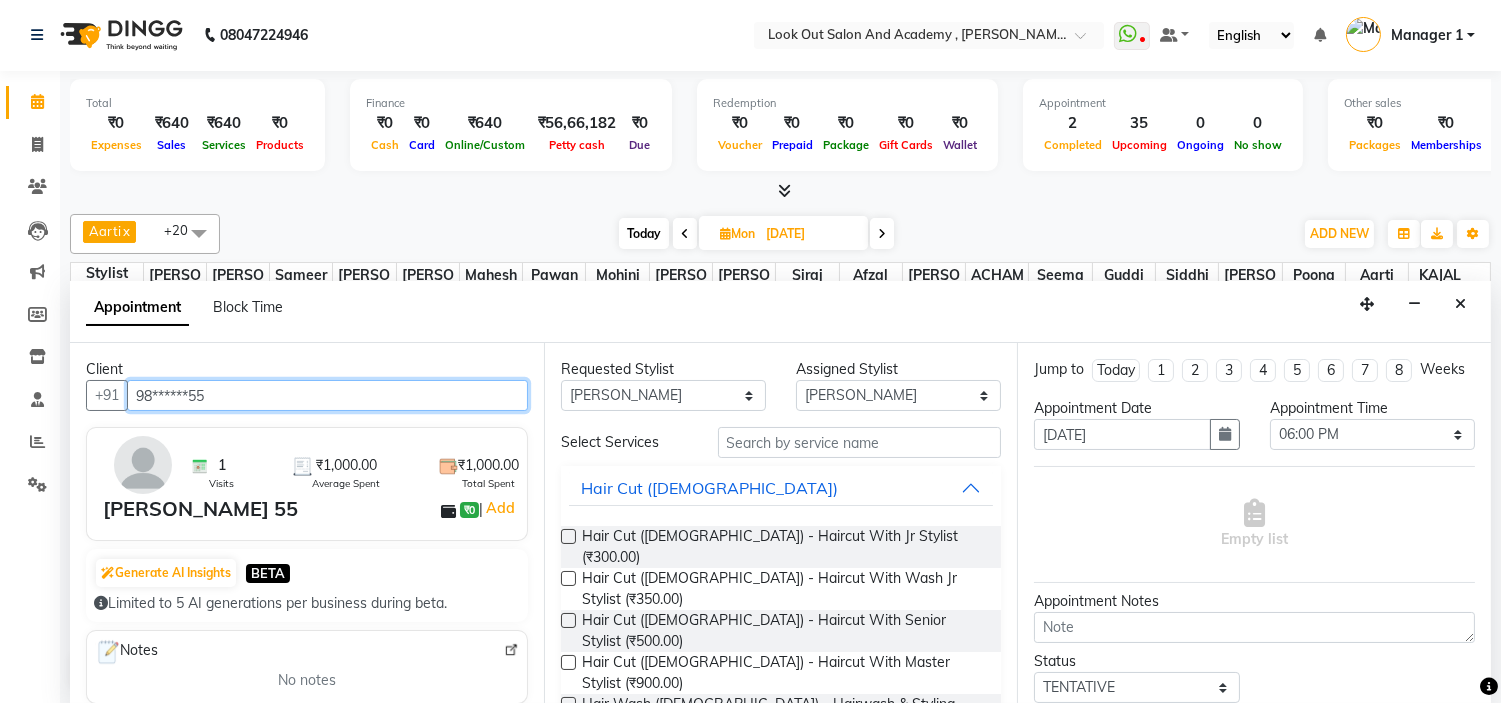 type on "98******55" 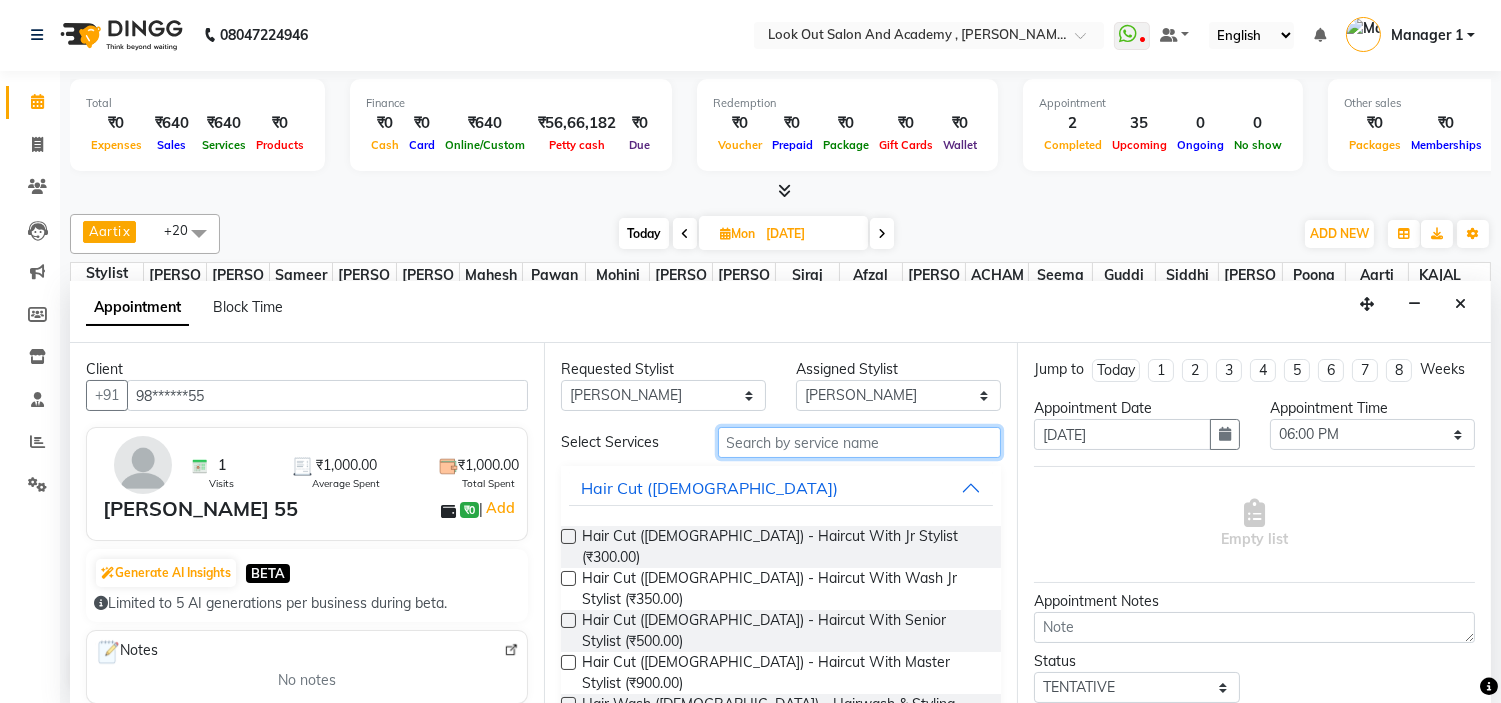 click at bounding box center [860, 442] 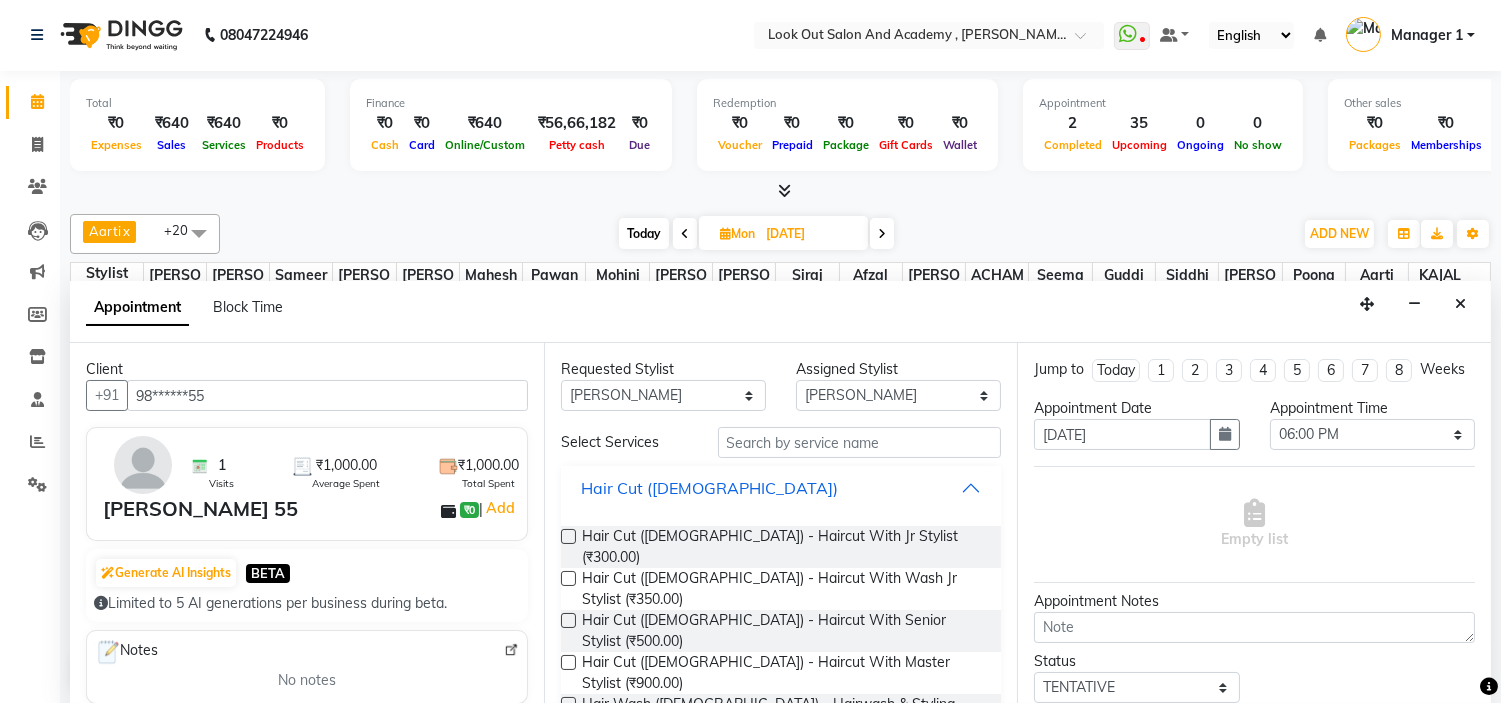 drag, startPoint x: 634, startPoint y: 473, endPoint x: 653, endPoint y: 482, distance: 21.023796 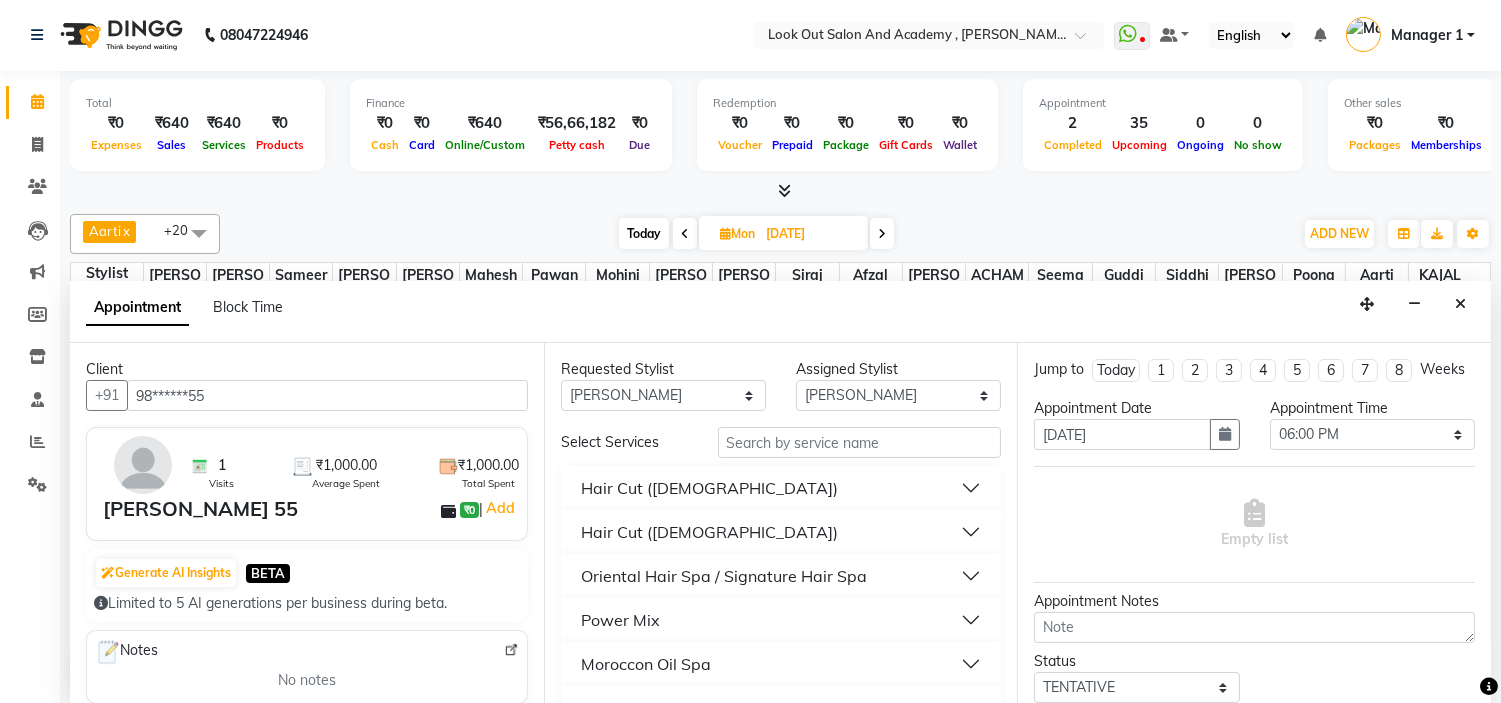 click on "Hair Cut ([DEMOGRAPHIC_DATA])" at bounding box center [781, 532] 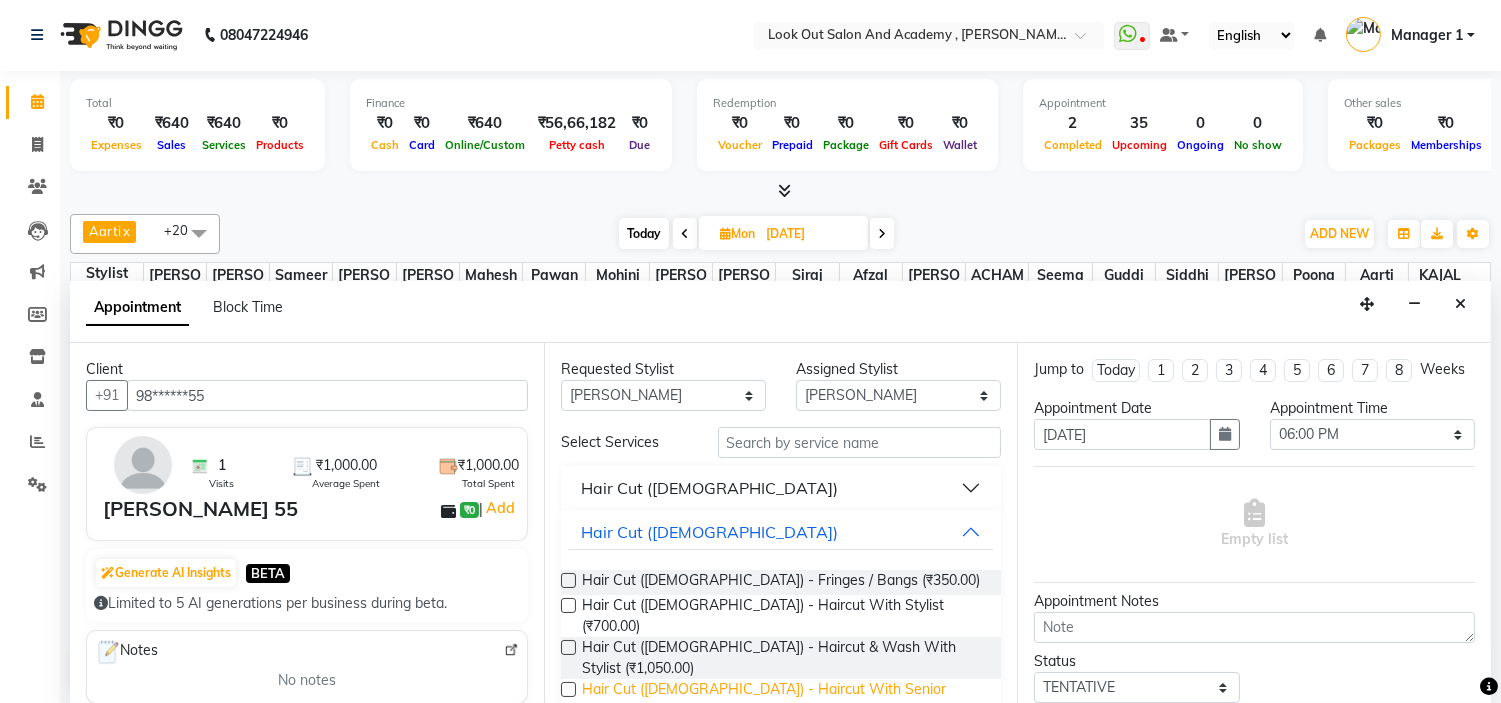 click on "Hair Cut ([DEMOGRAPHIC_DATA]) - Haircut With Senior Stylist (₹1,000.00)" at bounding box center [784, 700] 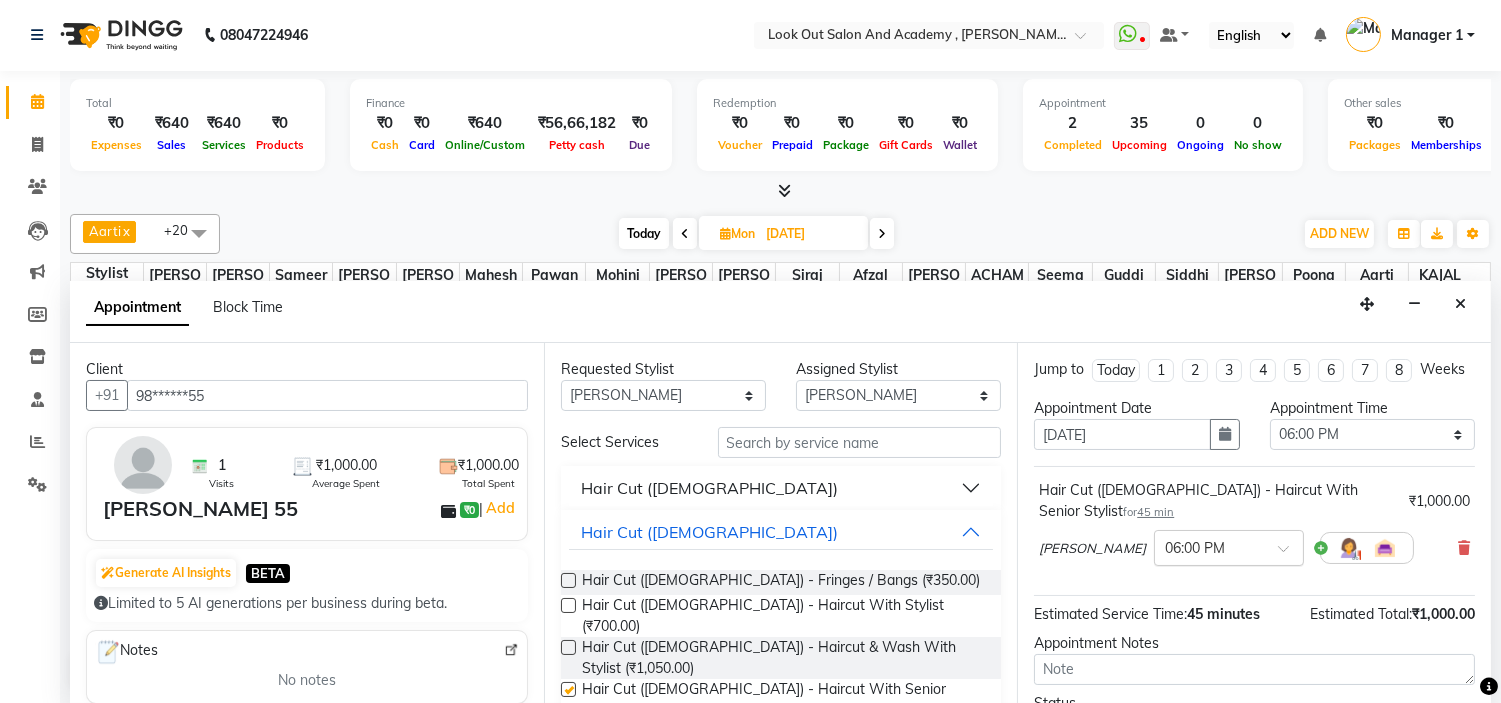 checkbox on "false" 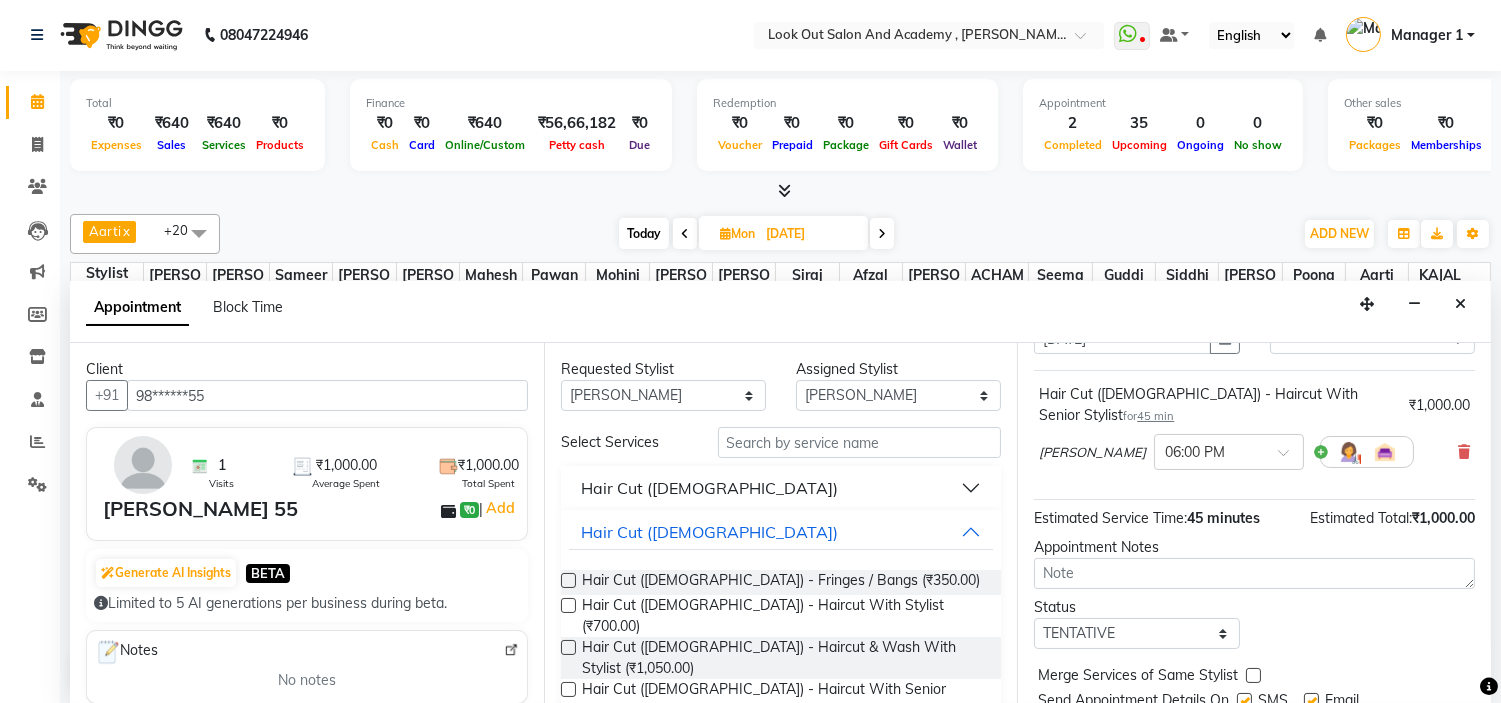 scroll, scrollTop: 186, scrollLeft: 0, axis: vertical 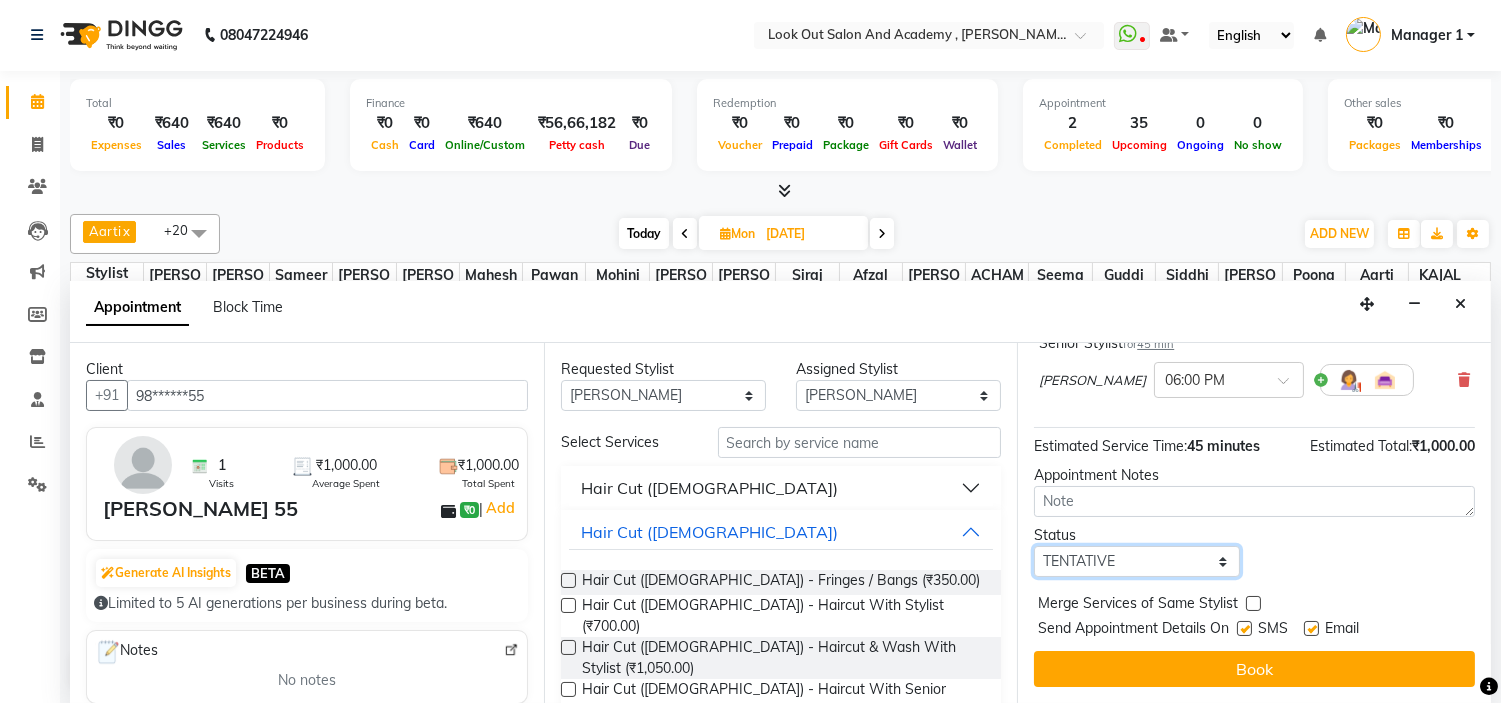 click on "Select TENTATIVE CONFIRM UPCOMING" at bounding box center [1136, 561] 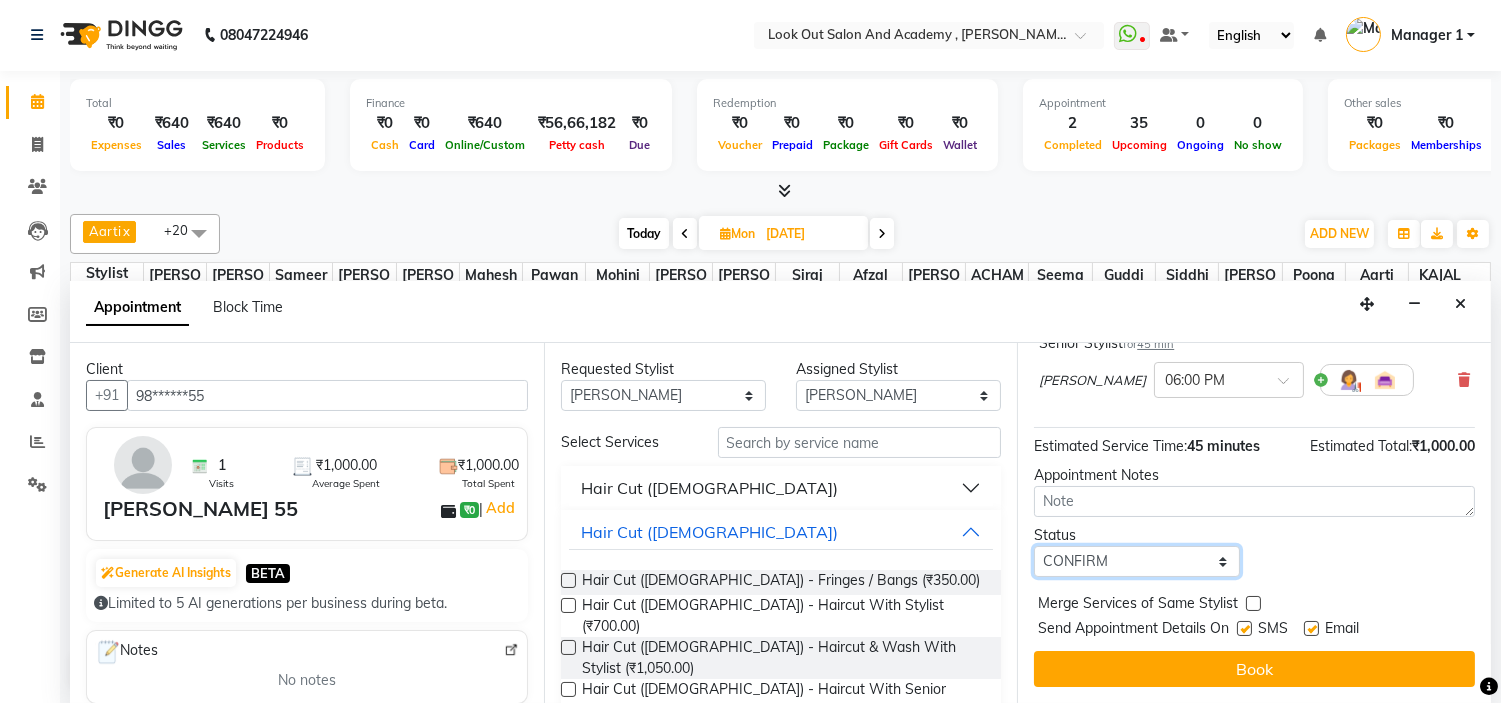 click on "Select TENTATIVE CONFIRM UPCOMING" at bounding box center [1136, 561] 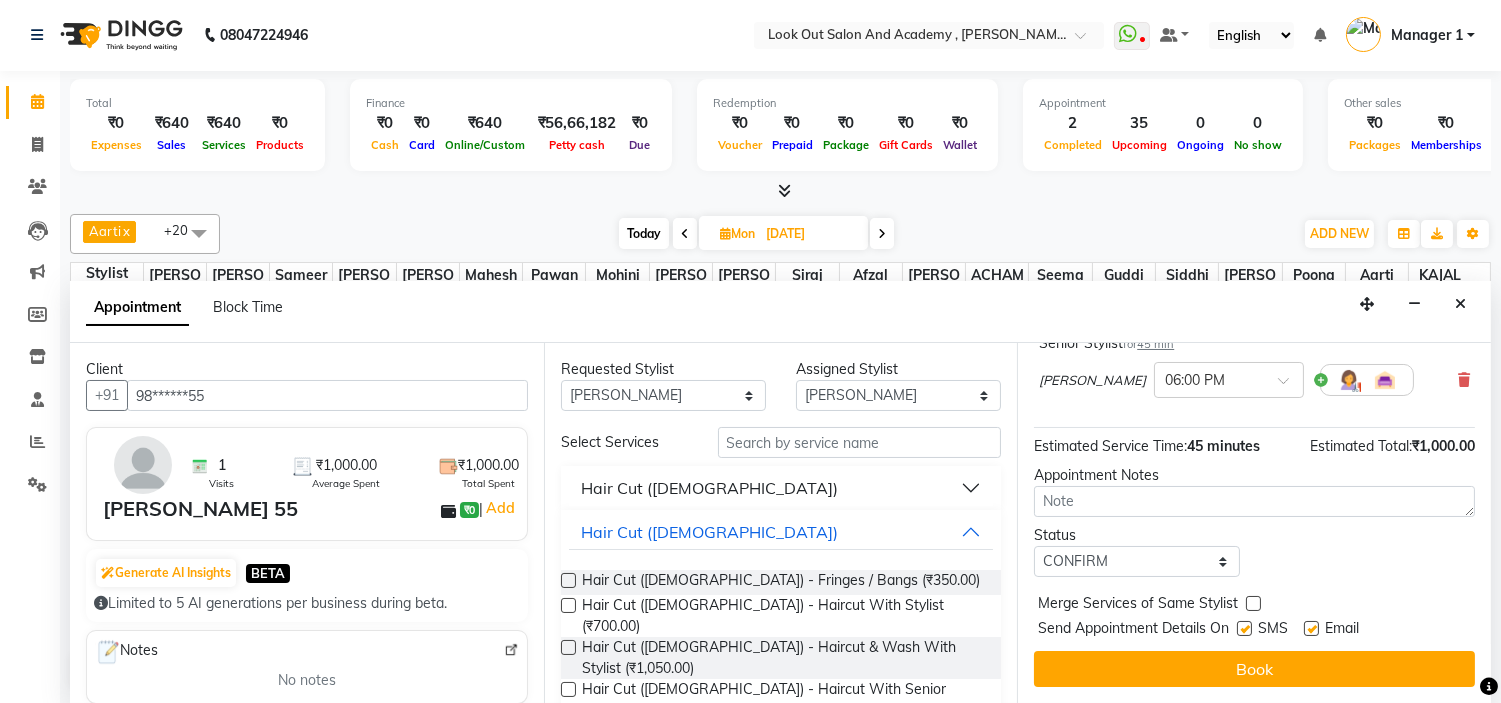 click at bounding box center (1244, 628) 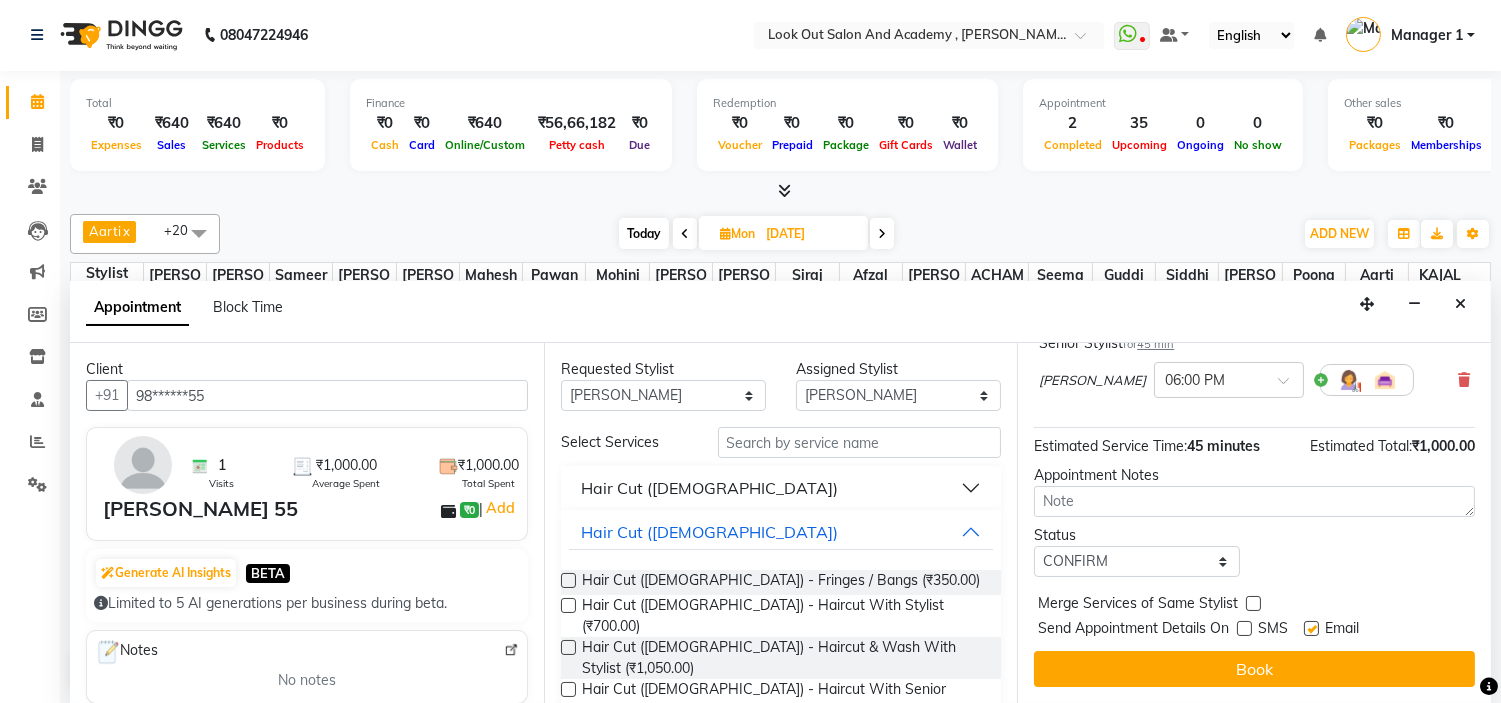 click at bounding box center [1311, 628] 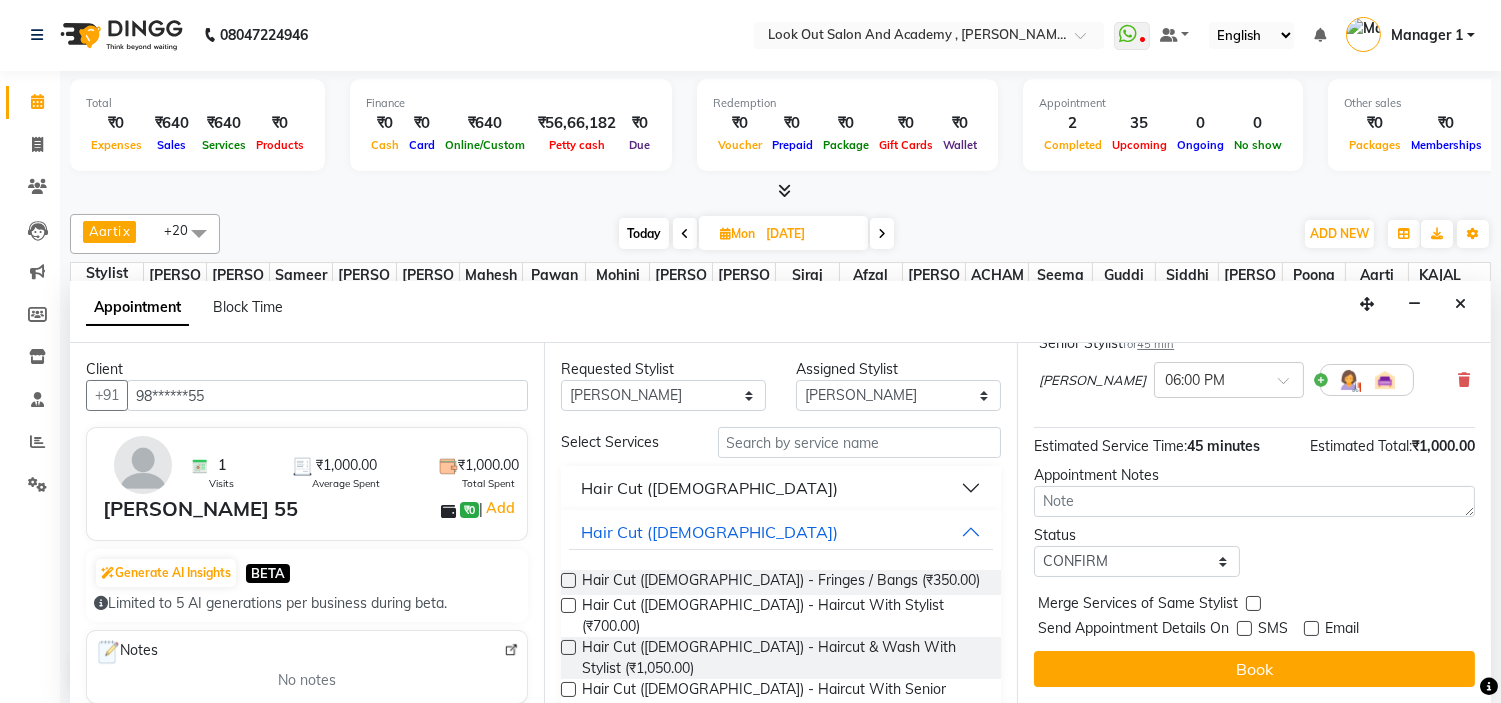 click on "Book" at bounding box center (1254, 669) 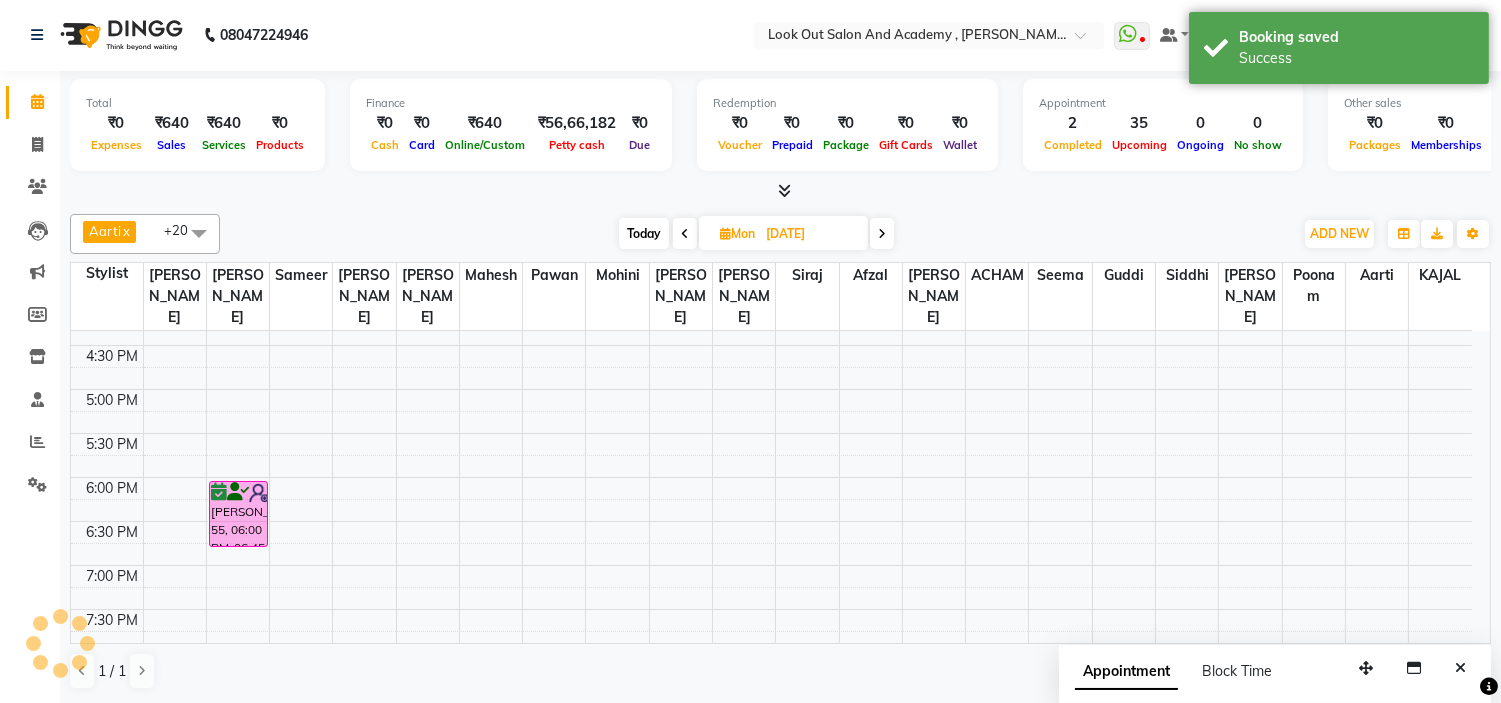 scroll, scrollTop: 0, scrollLeft: 0, axis: both 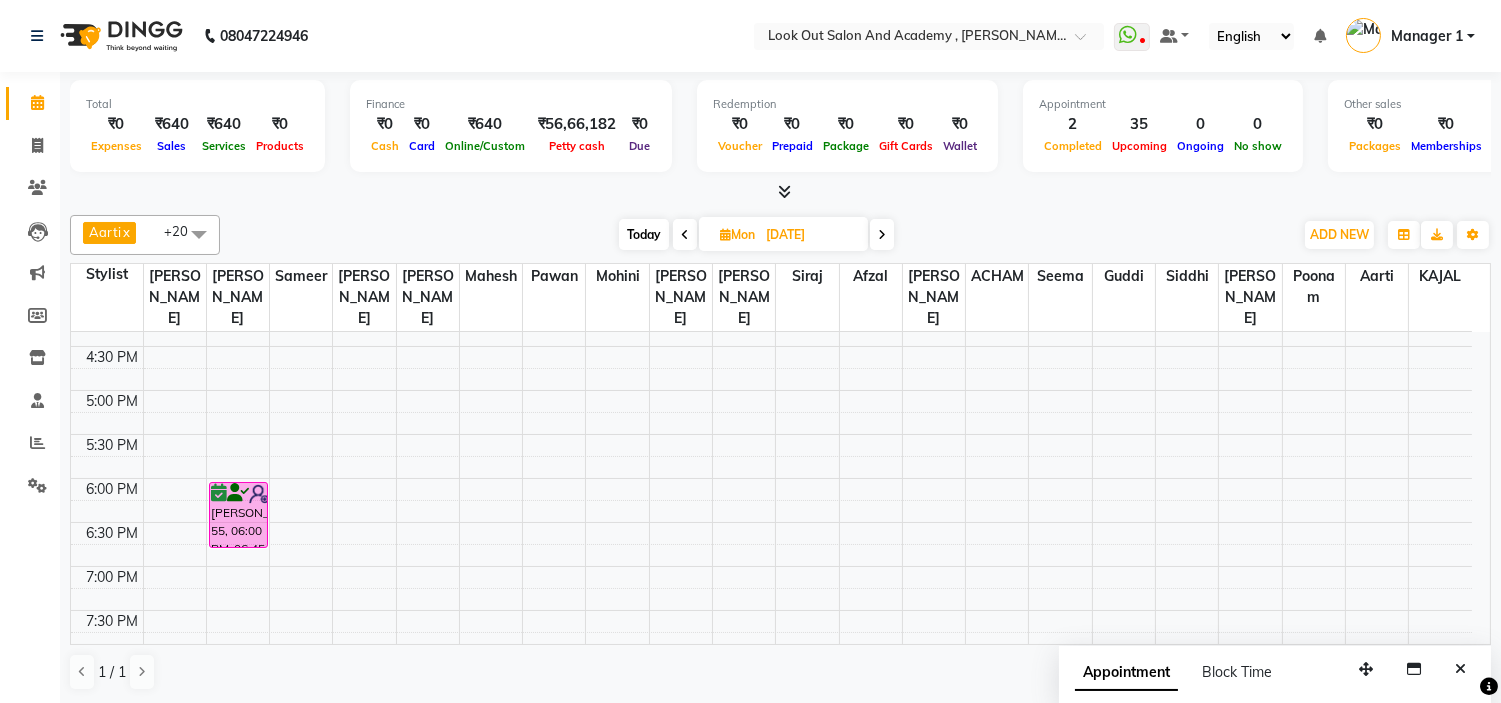 click on "Today" at bounding box center (644, 234) 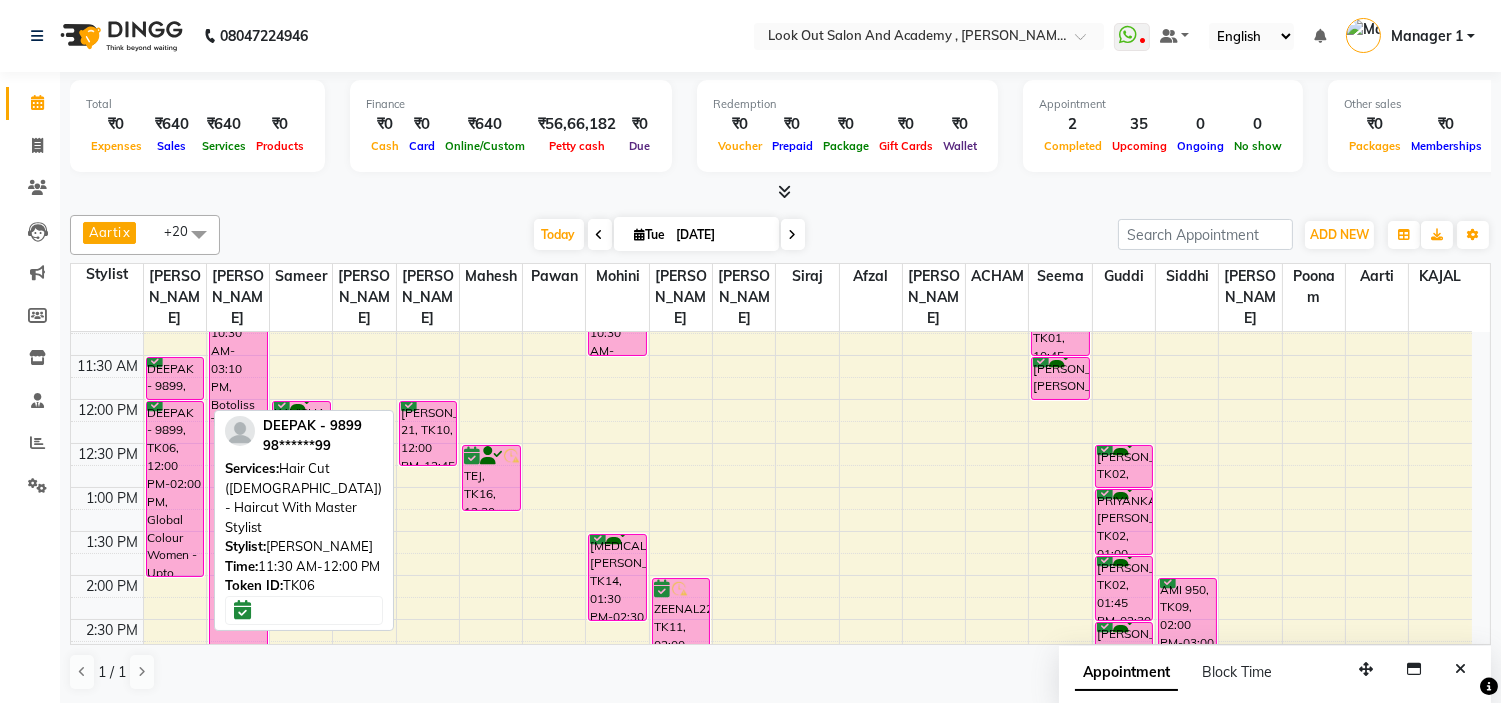 scroll, scrollTop: 400, scrollLeft: 0, axis: vertical 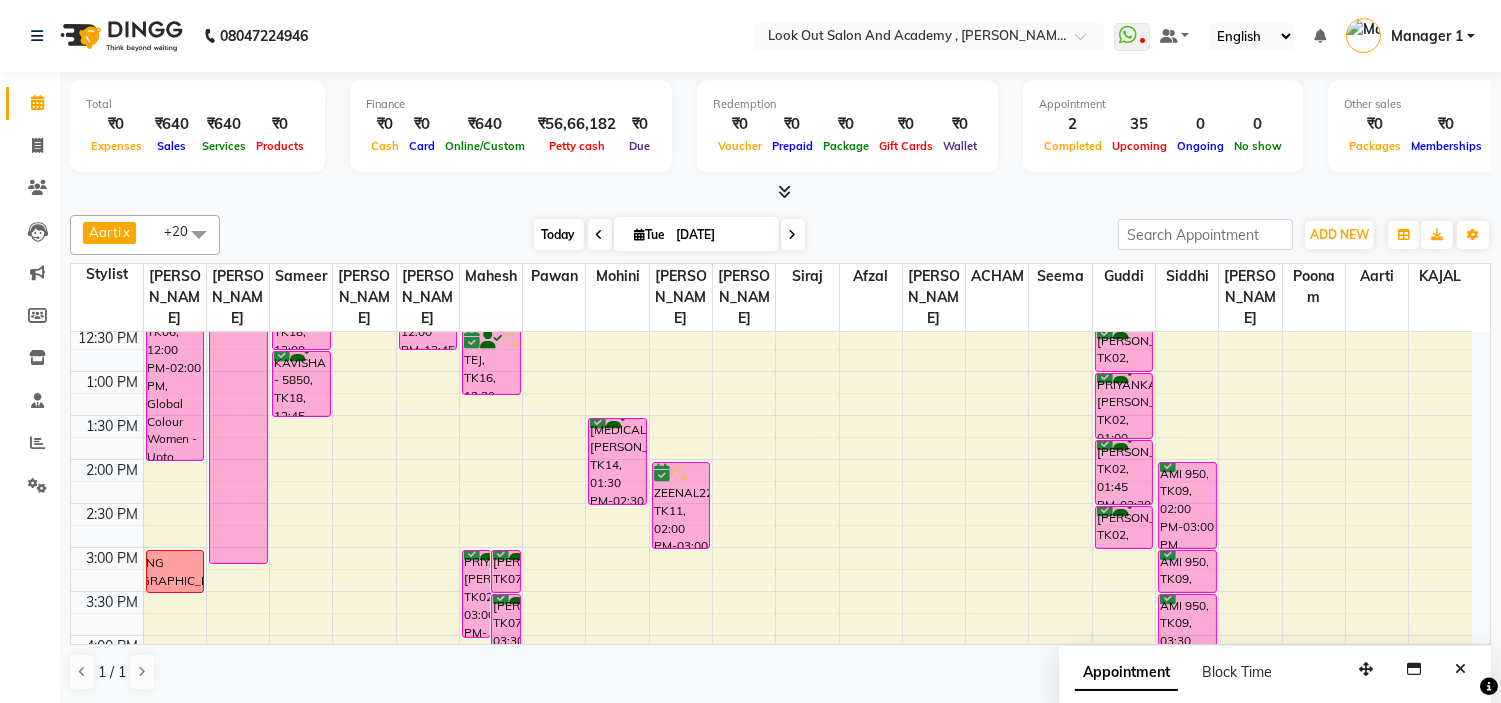 click on "Today" at bounding box center (559, 234) 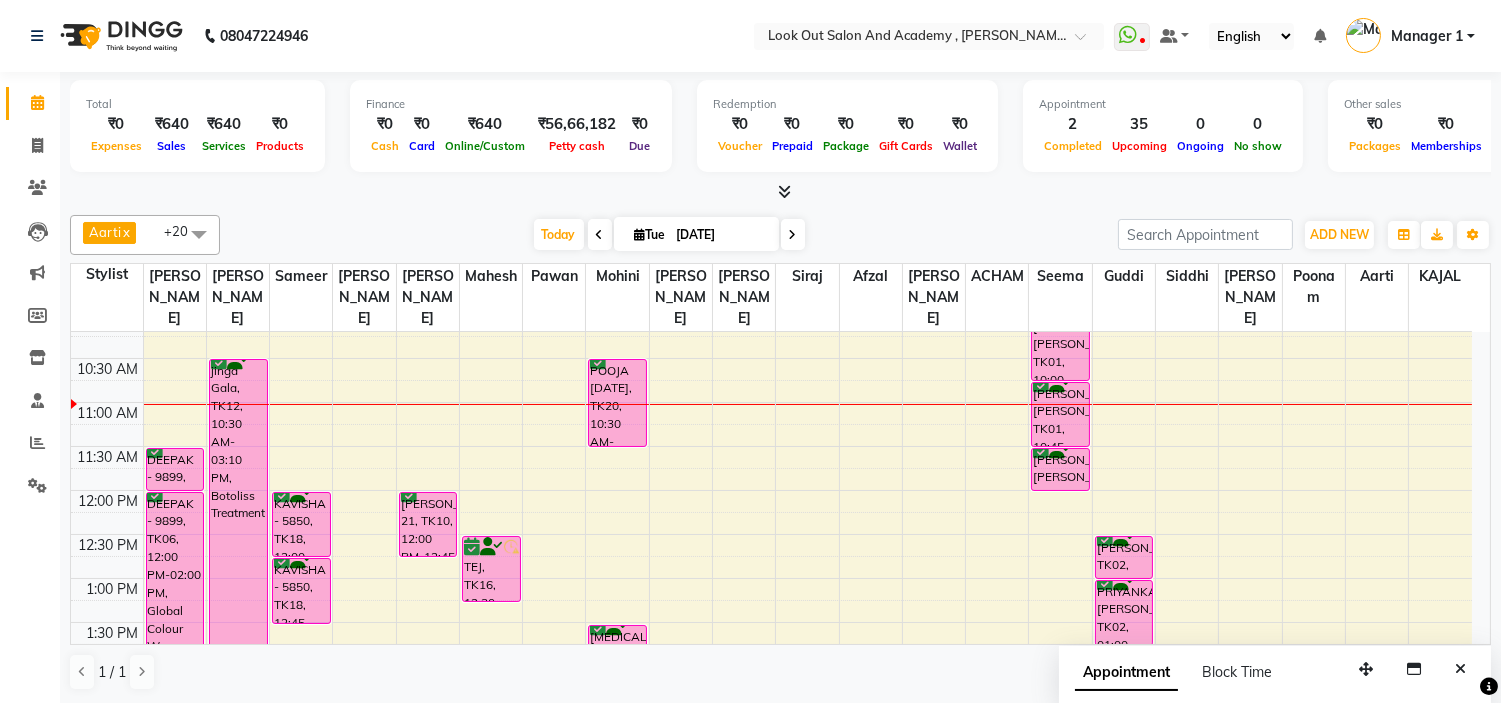 scroll, scrollTop: 154, scrollLeft: 0, axis: vertical 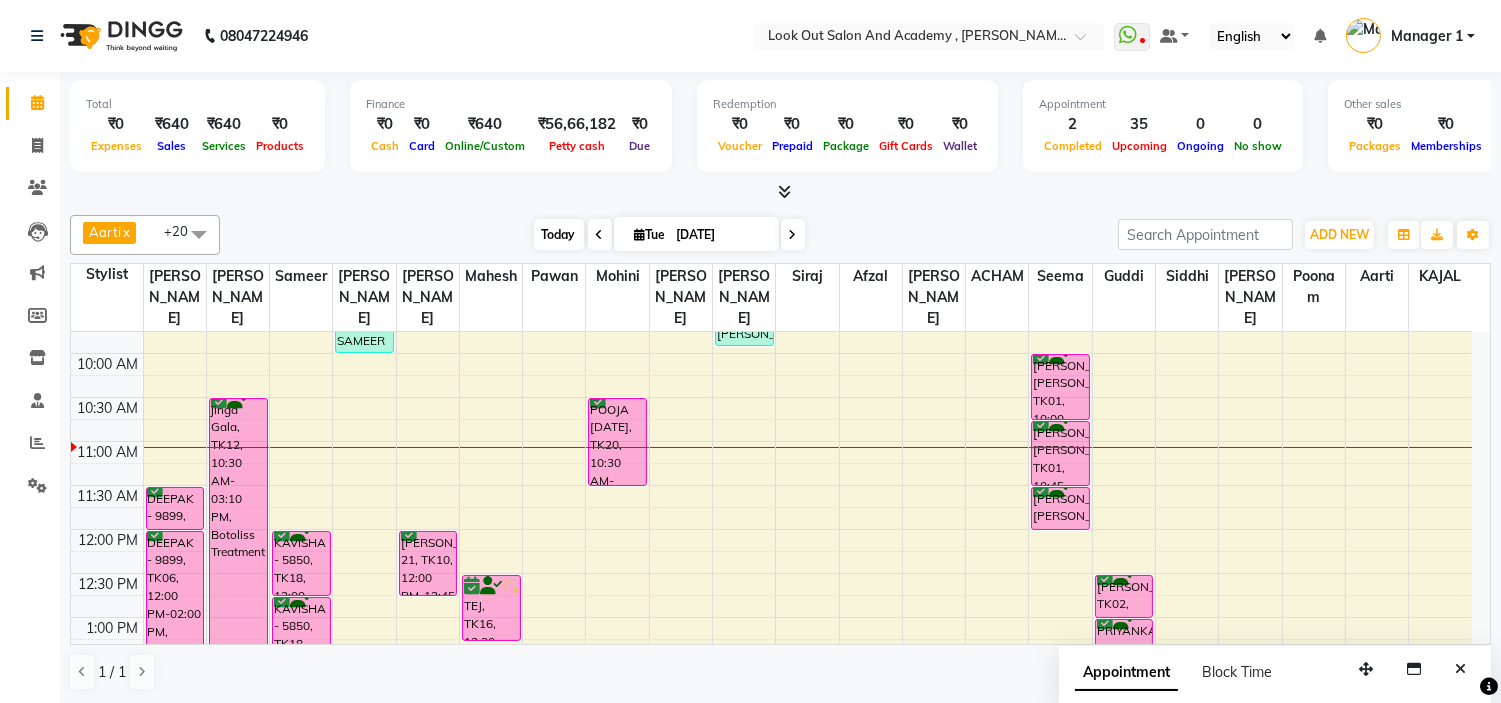 click on "Today" at bounding box center [559, 234] 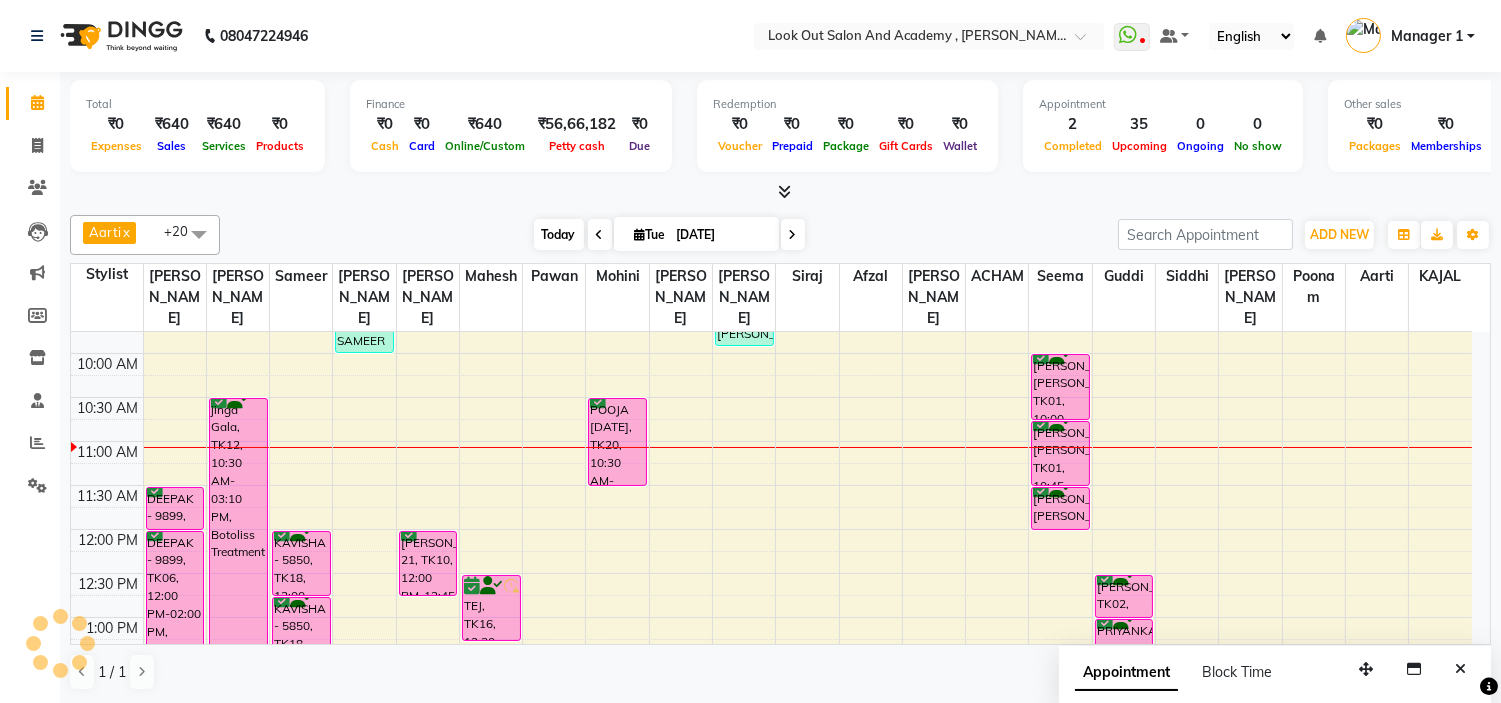 scroll, scrollTop: 265, scrollLeft: 0, axis: vertical 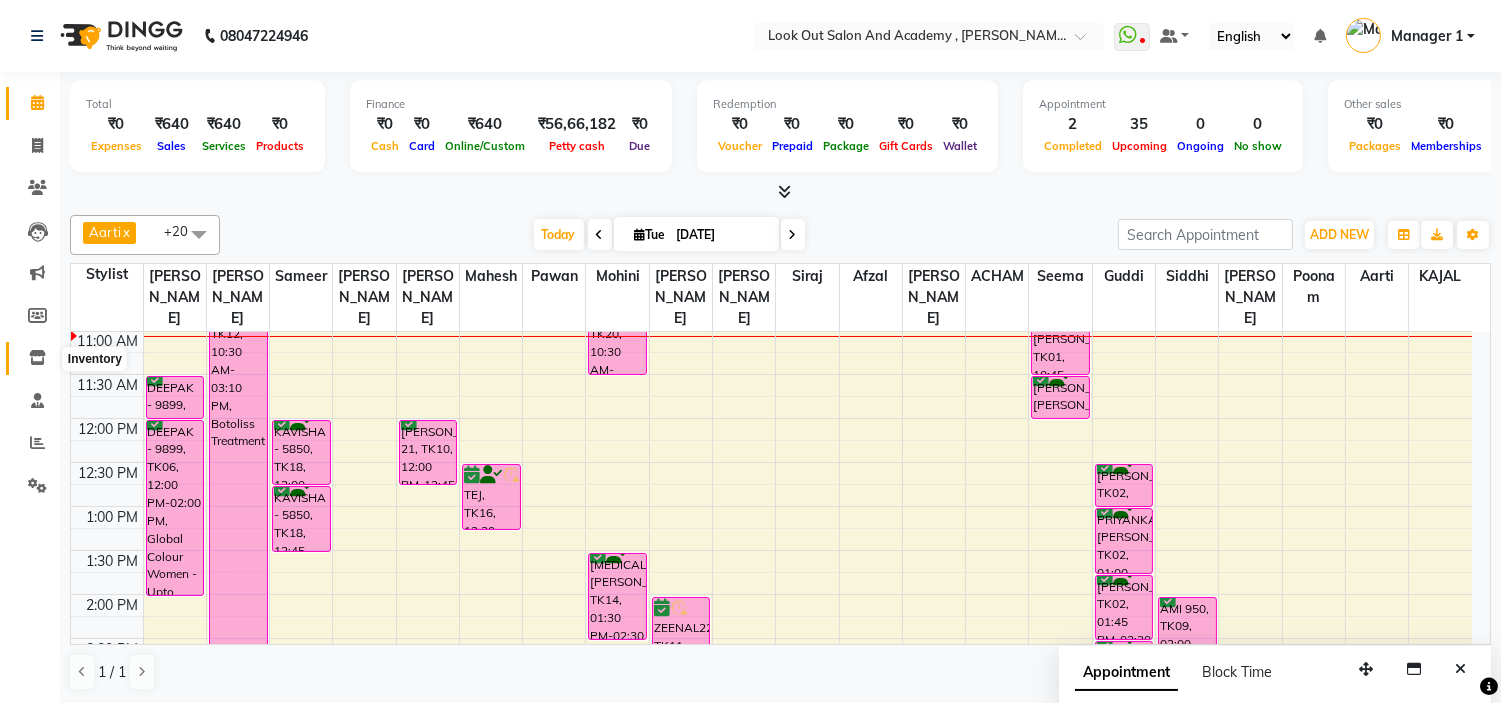 click 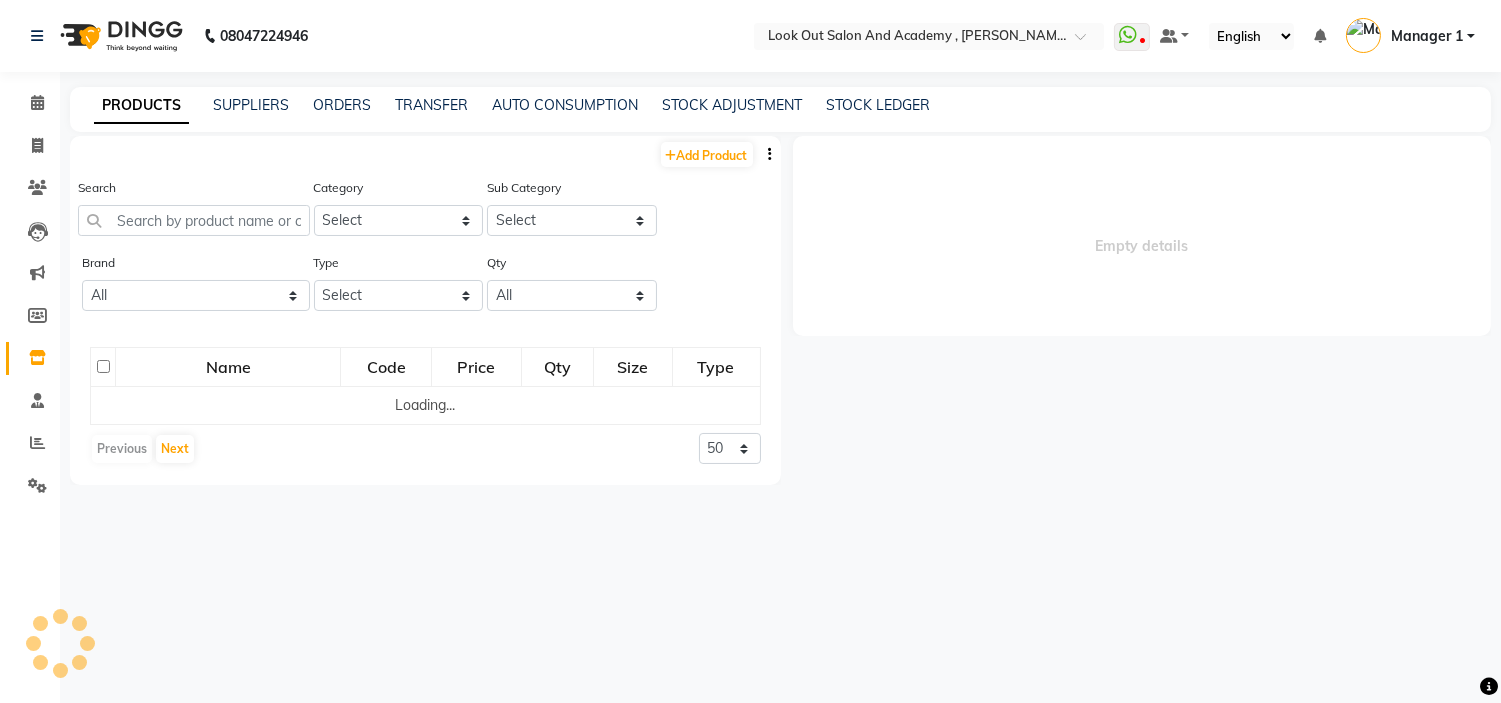 select 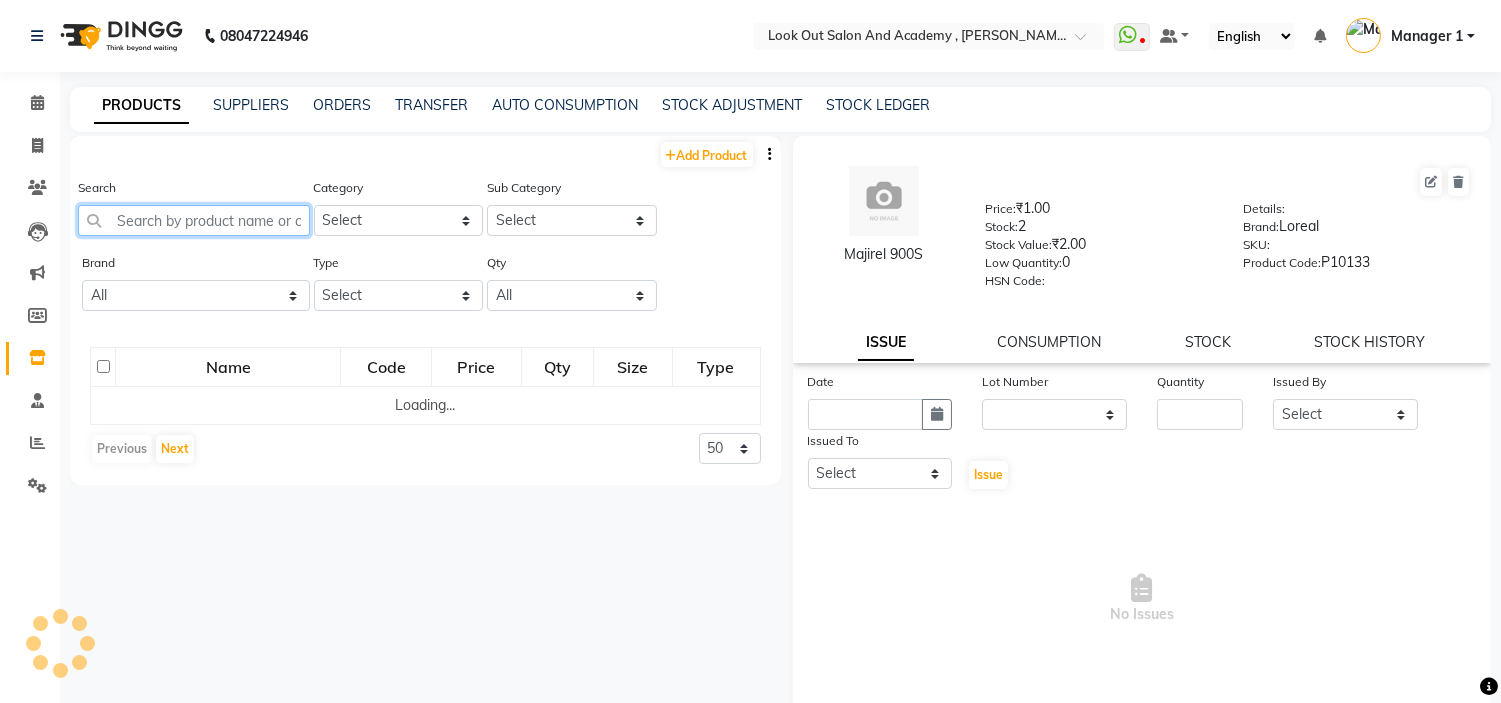click 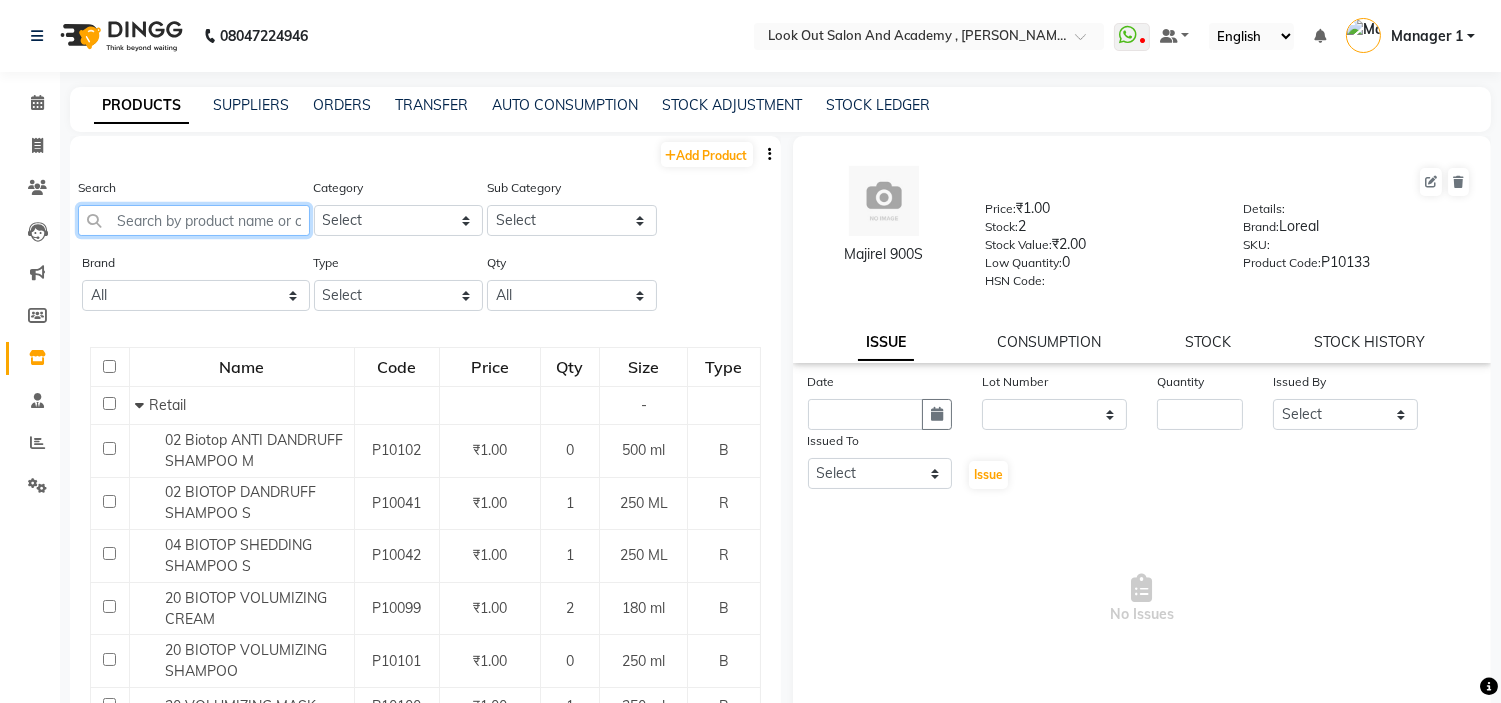 click 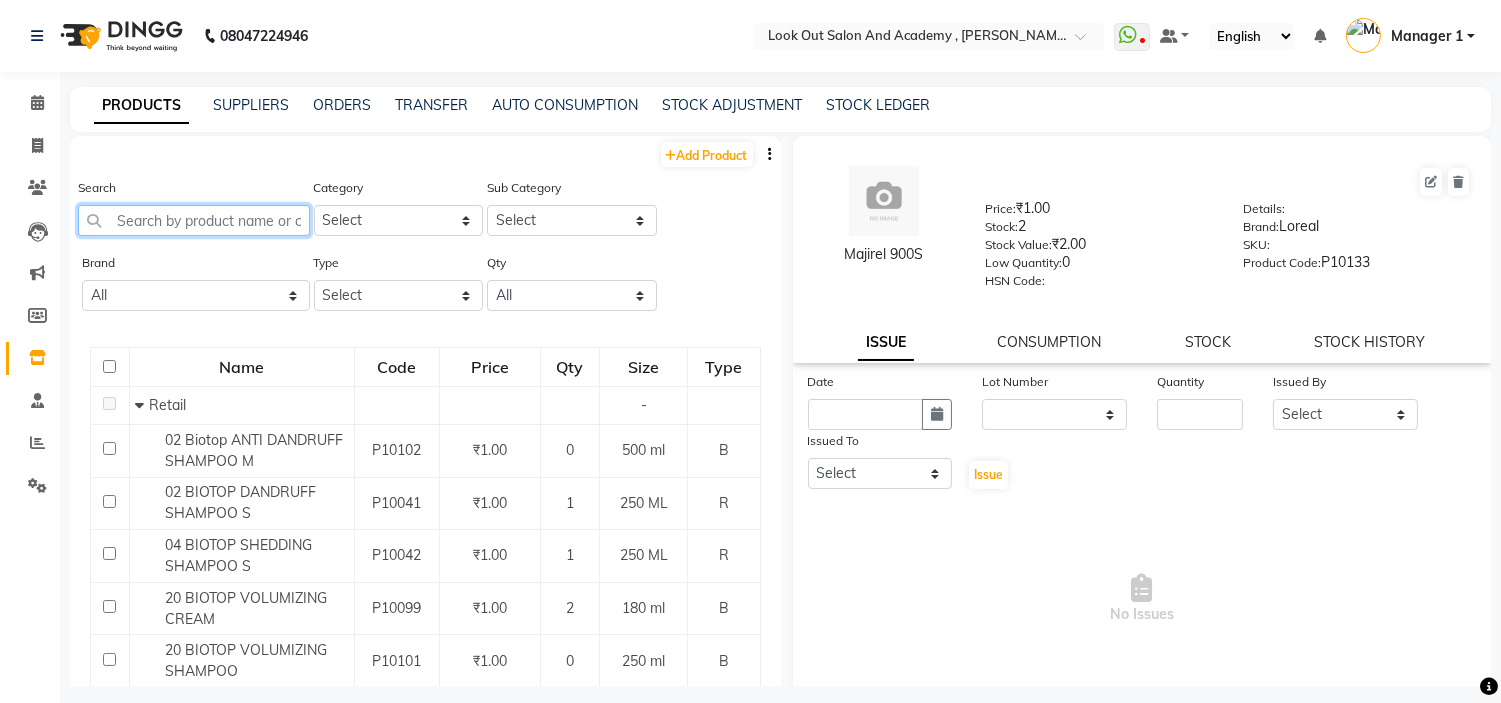 click 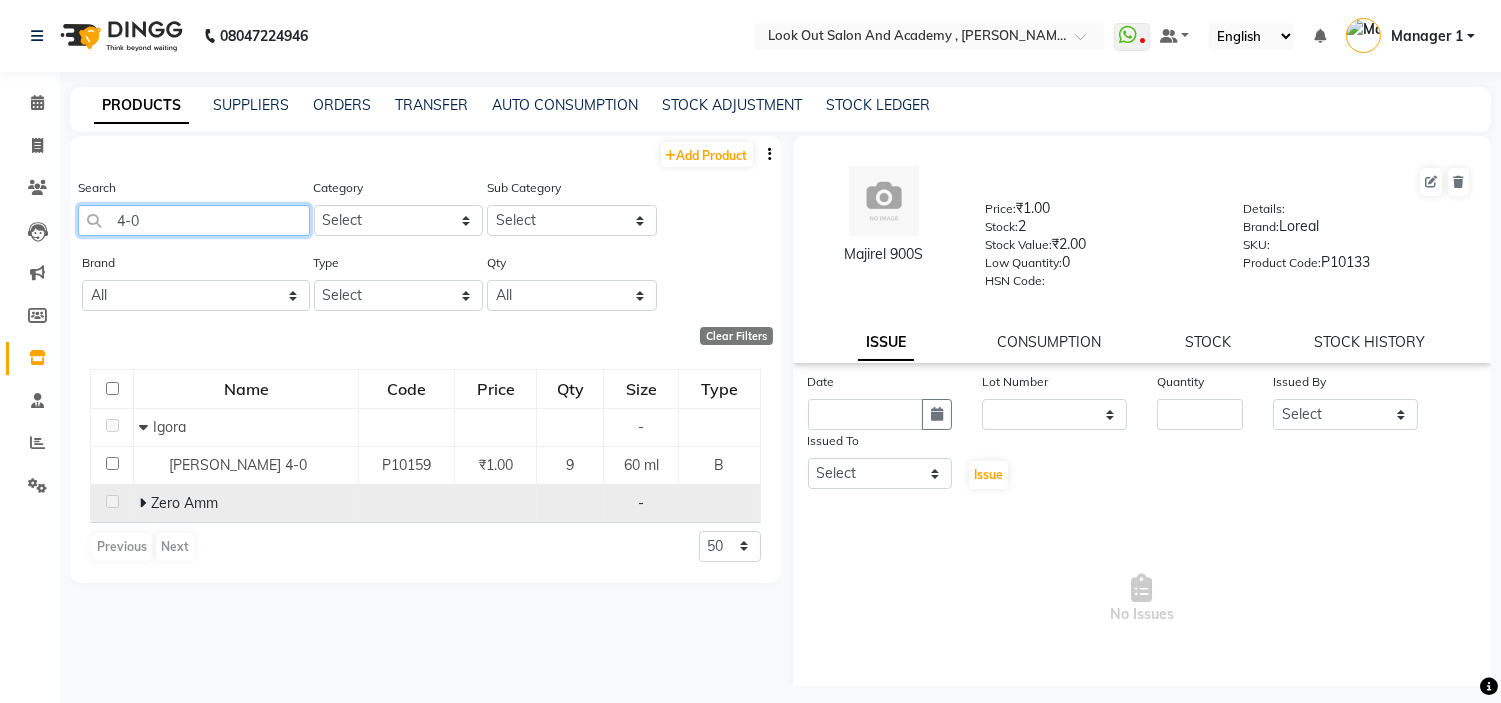 type on "4-0" 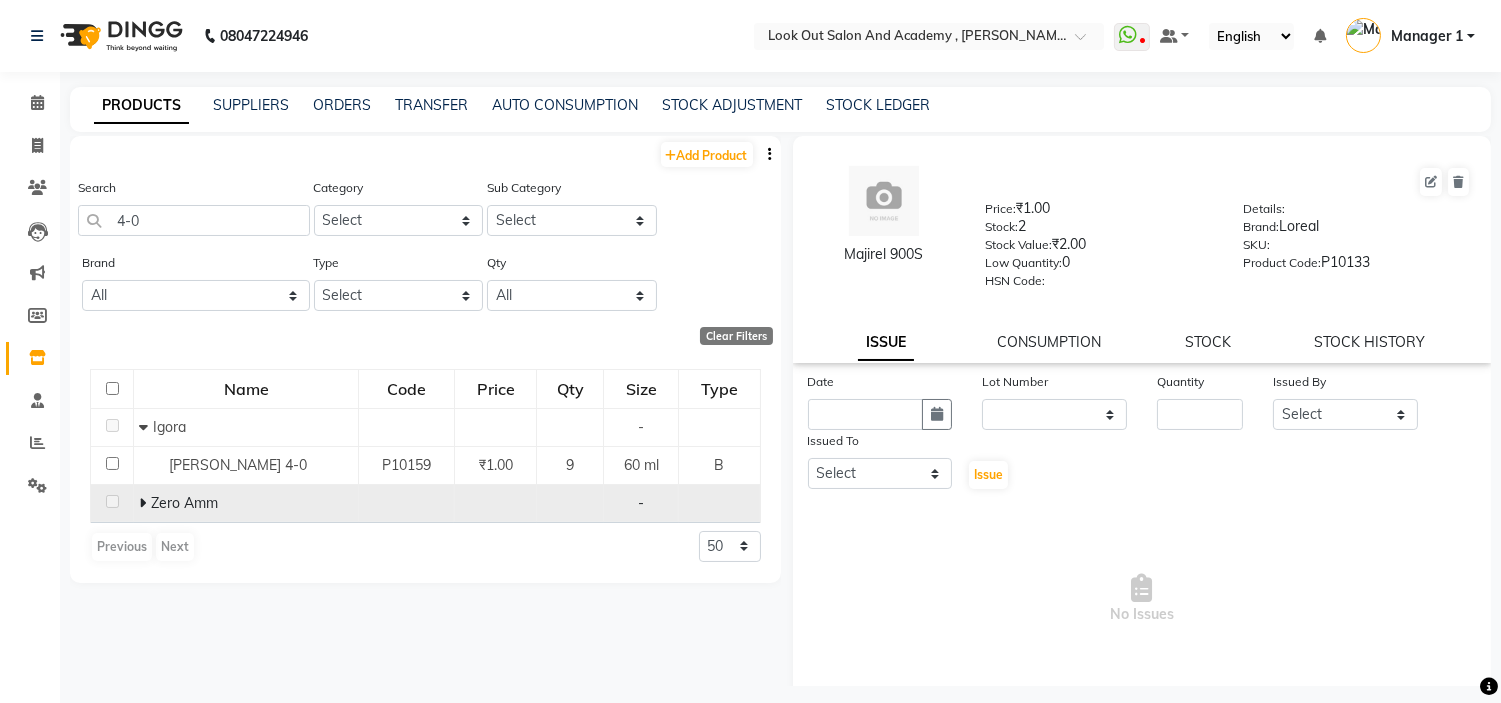 click on "Zero Amm" 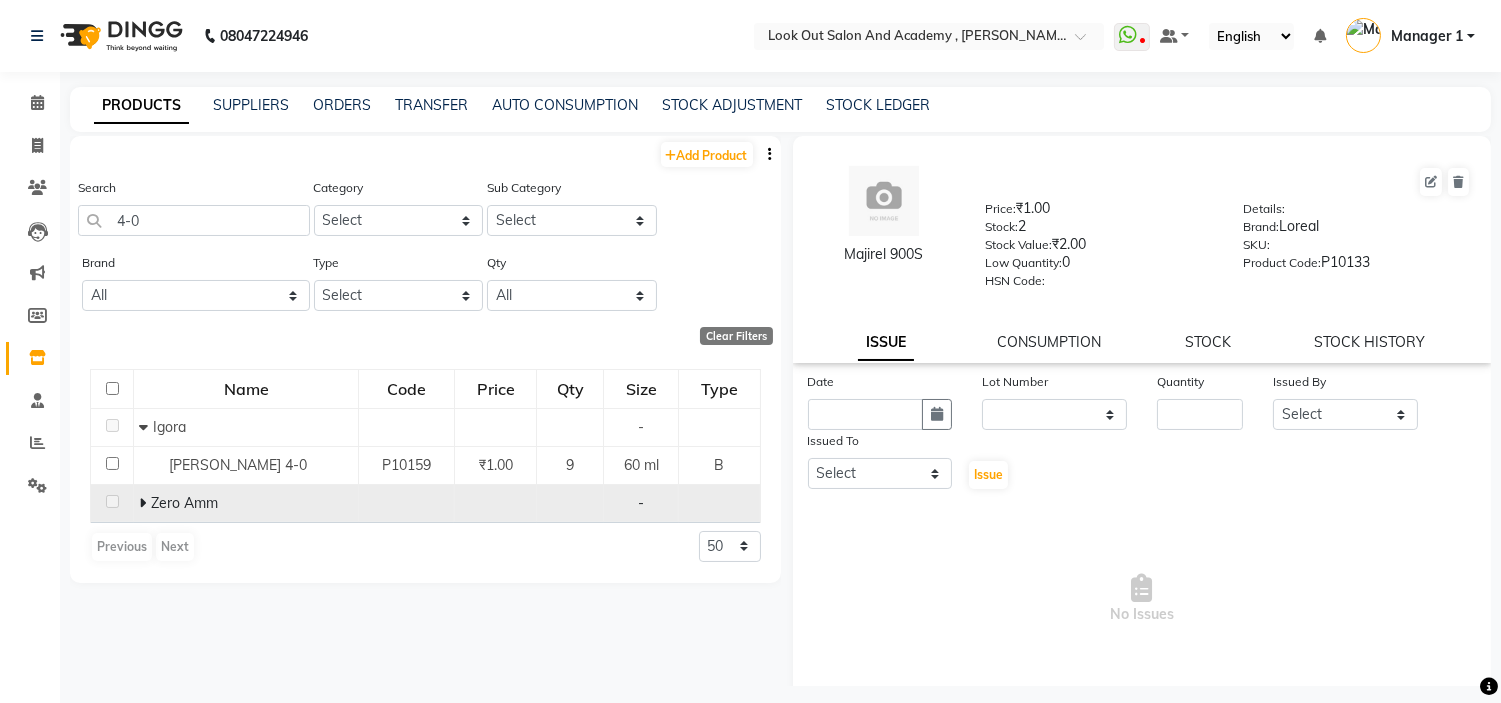 click 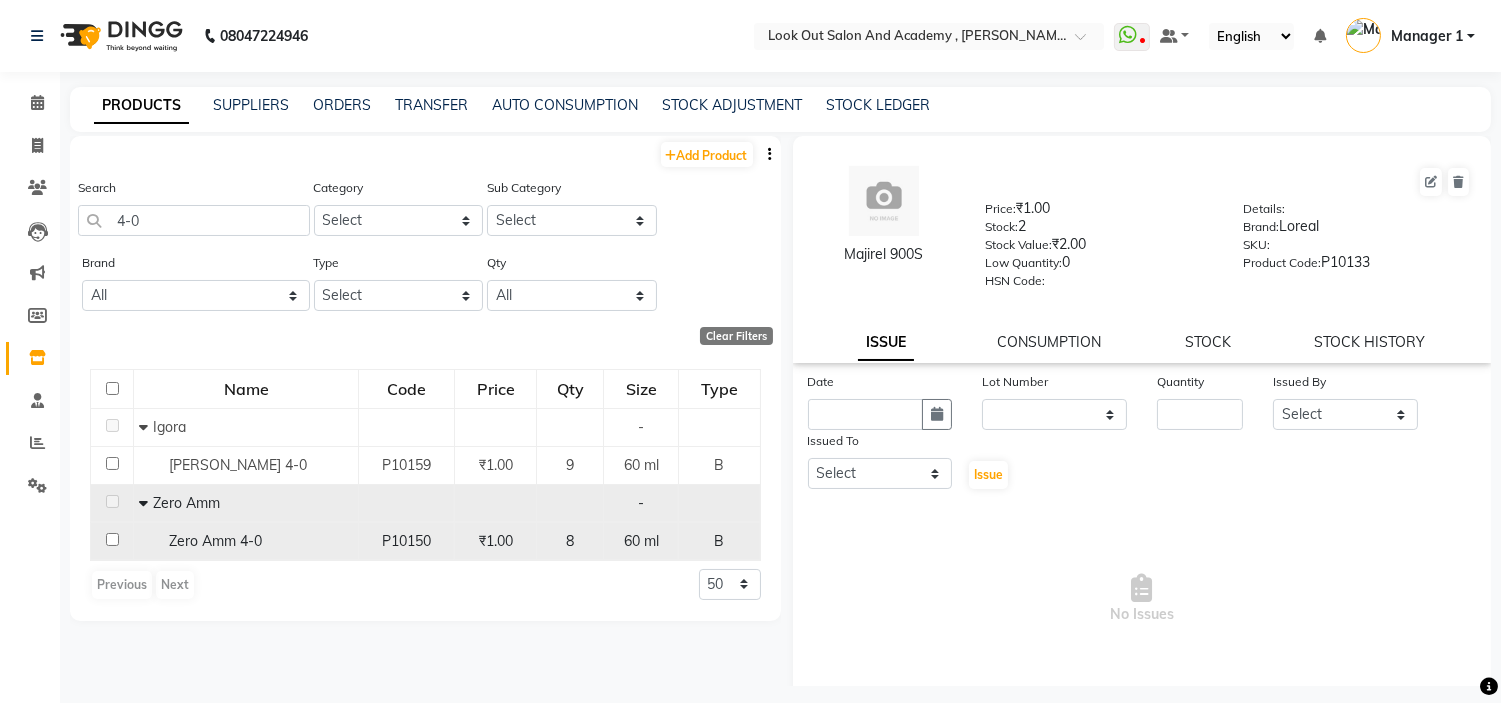 click on "Zero Amm 4-0" 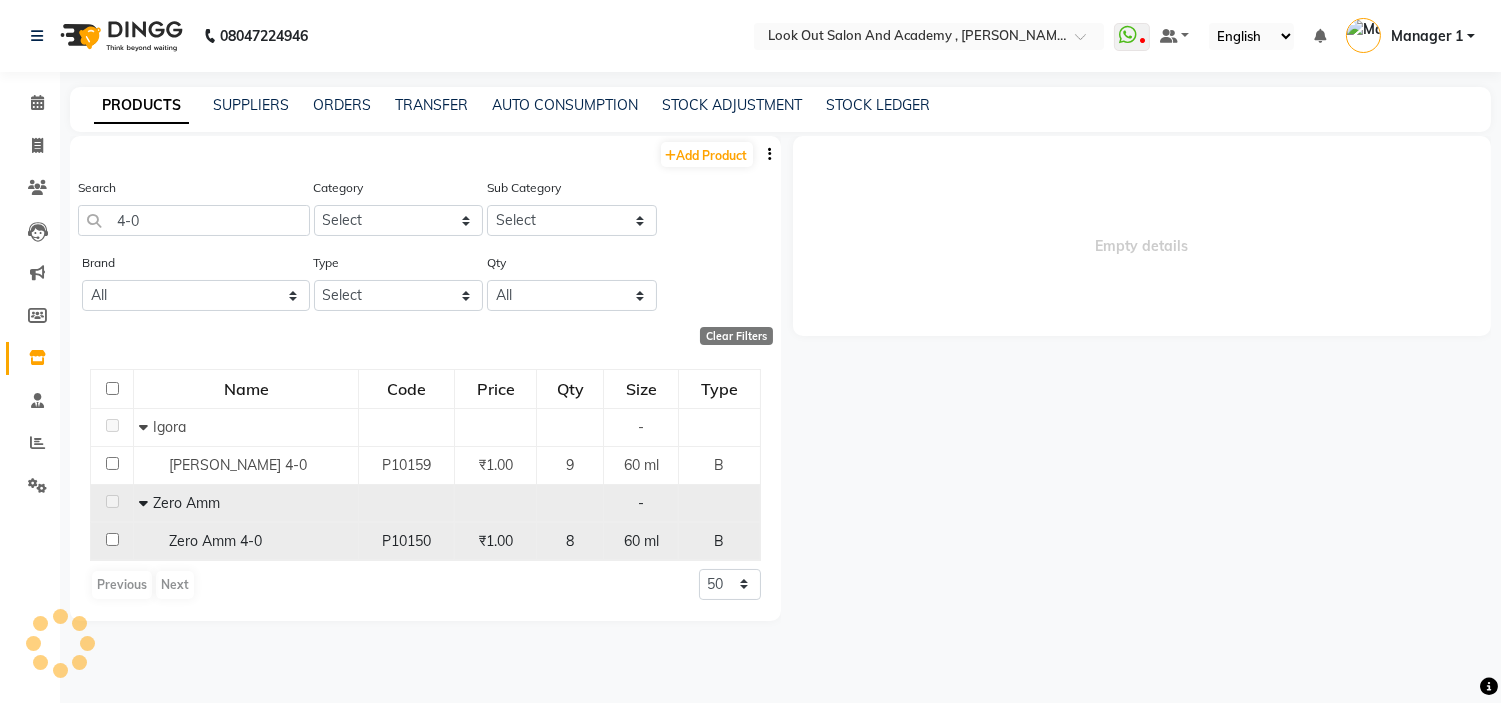 select 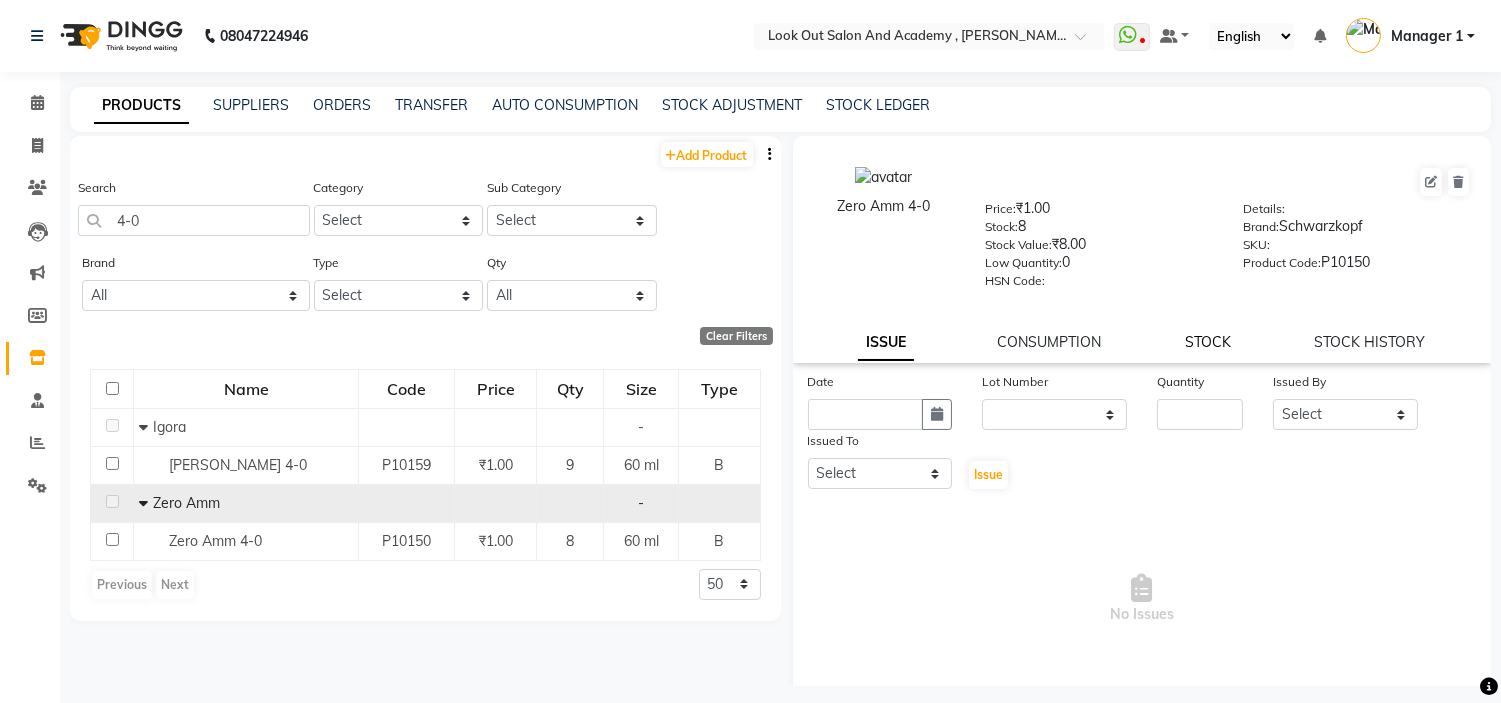 click on "STOCK" 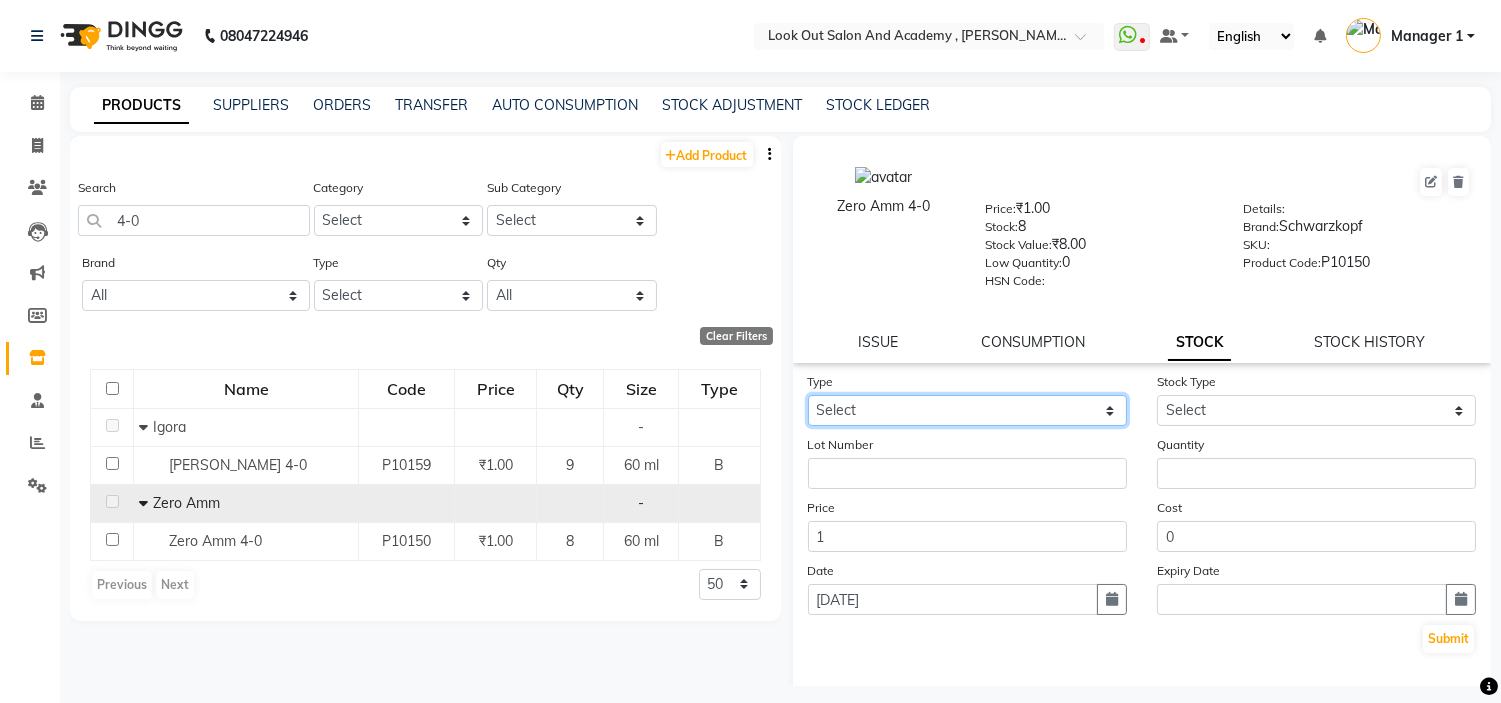 drag, startPoint x: 853, startPoint y: 410, endPoint x: 855, endPoint y: 421, distance: 11.18034 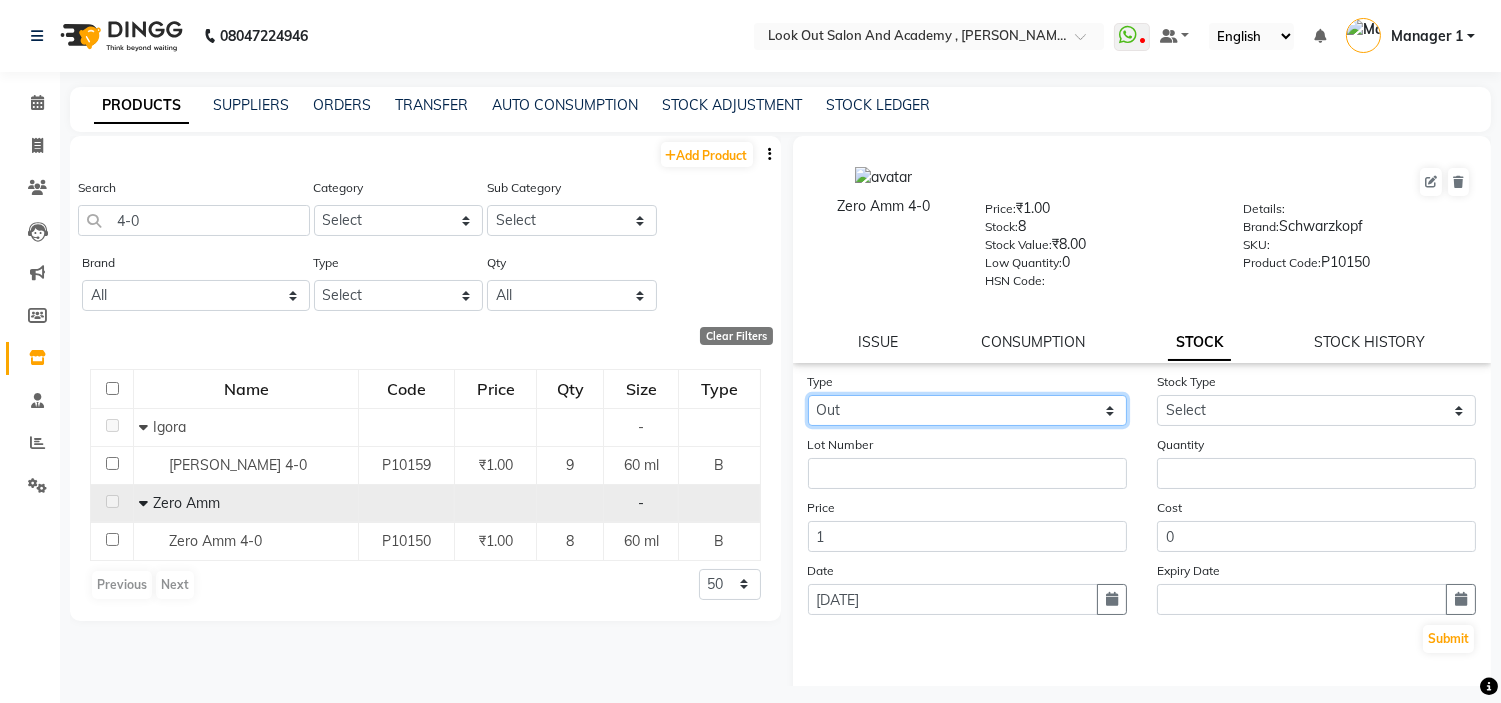 click on "Select In Out" 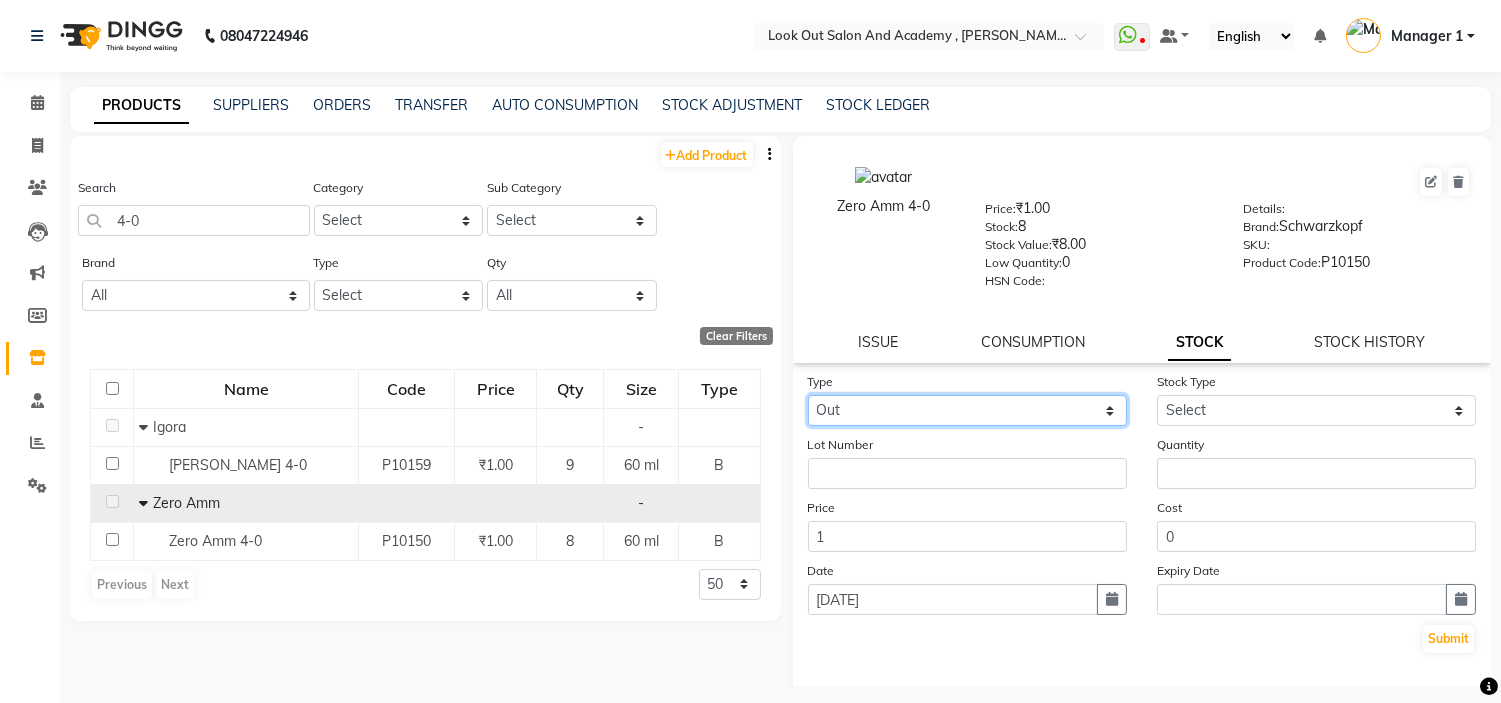 select 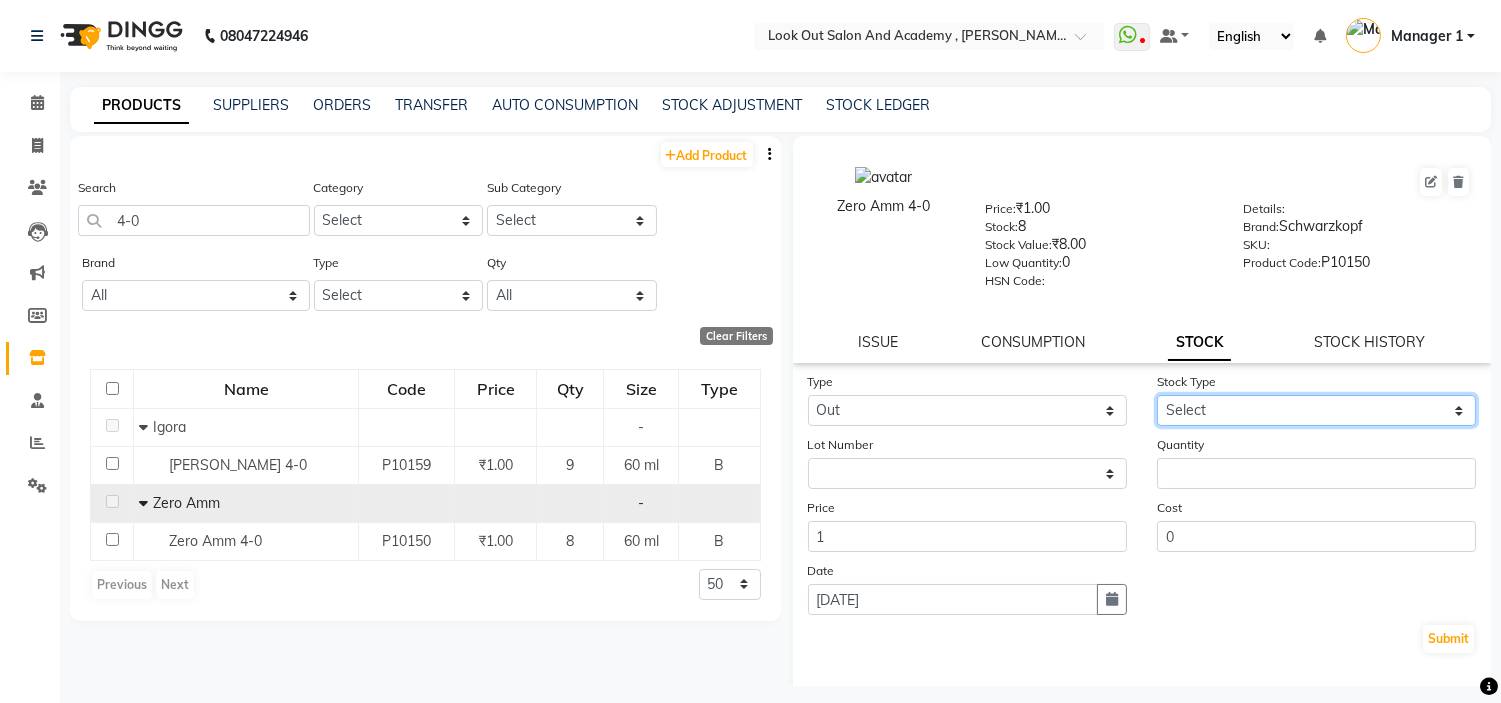 drag, startPoint x: 1233, startPoint y: 404, endPoint x: 1220, endPoint y: 422, distance: 22.203604 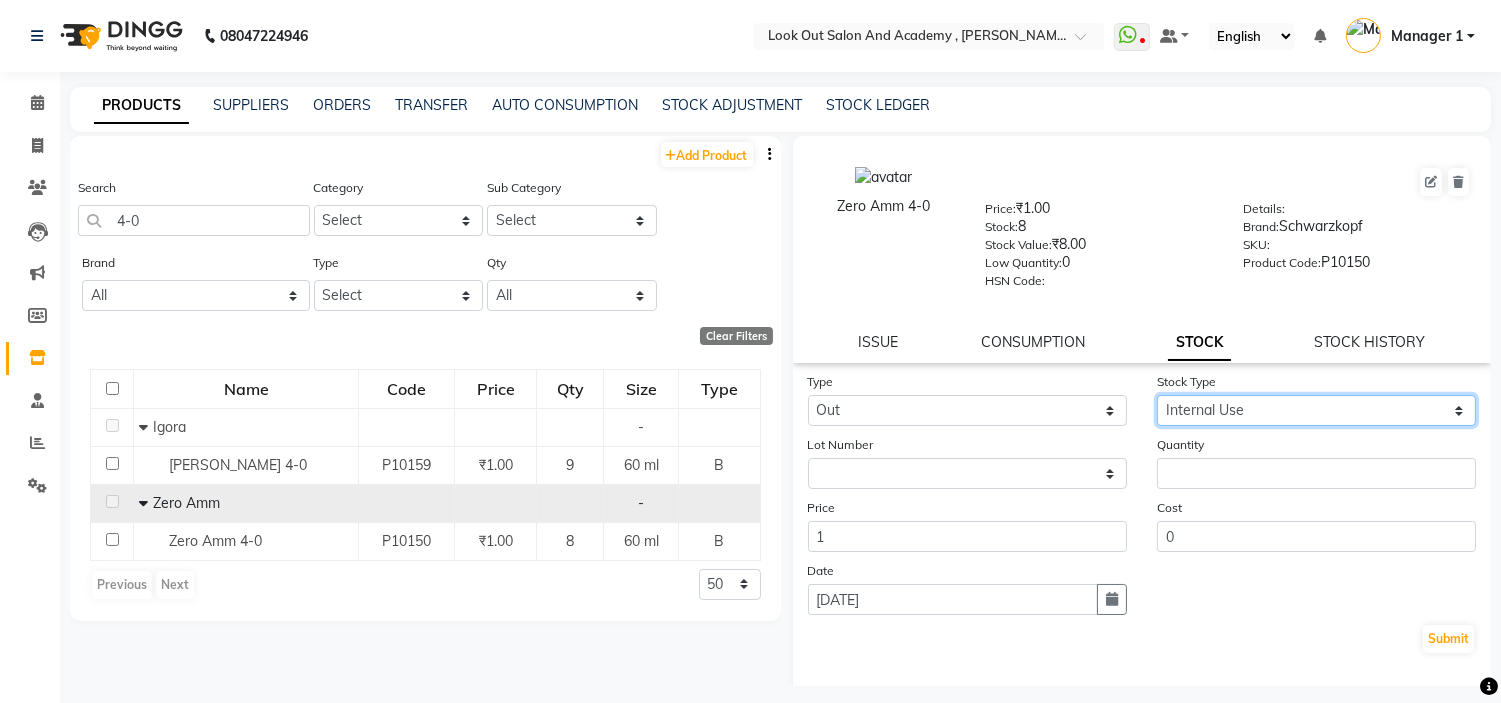 click on "Select Internal Use Damaged Expired Adjustment Return Other" 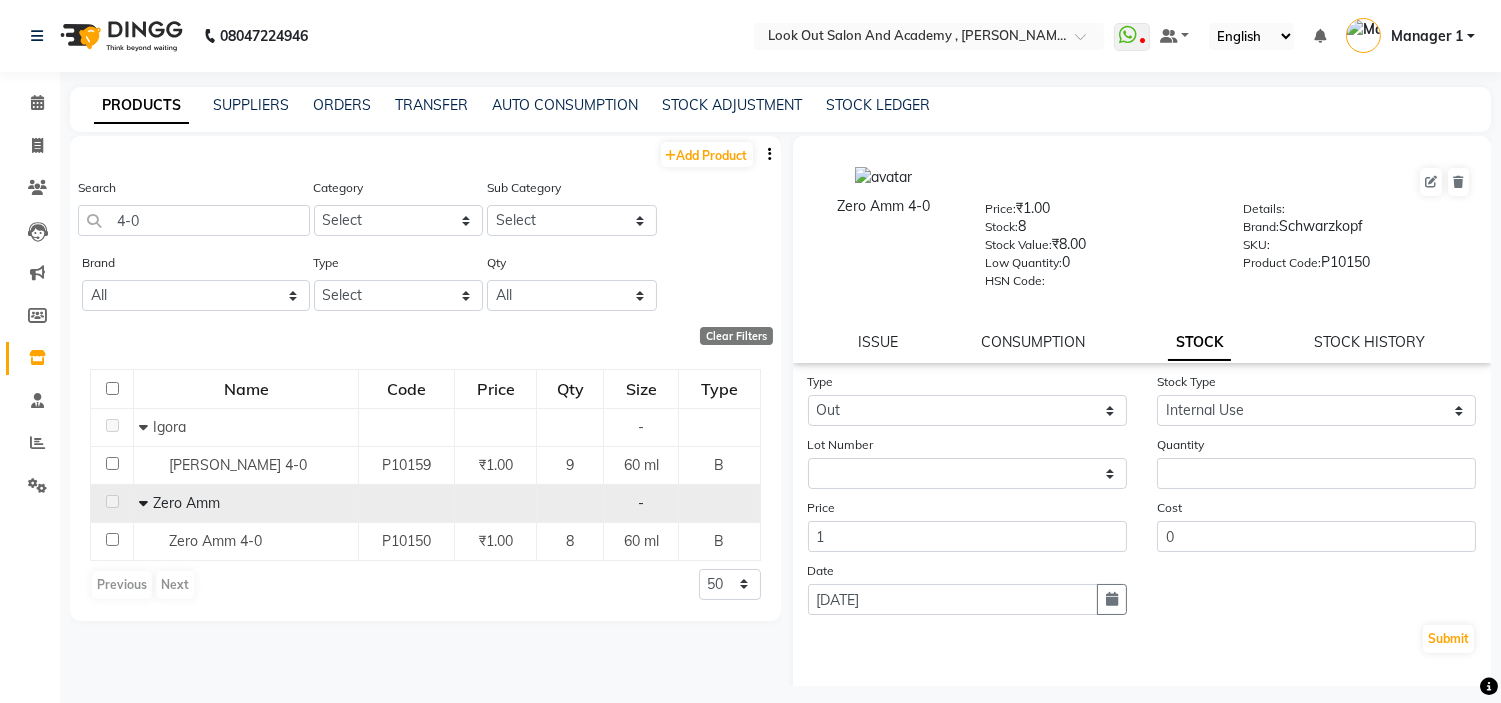 click on "Date [DATE]" 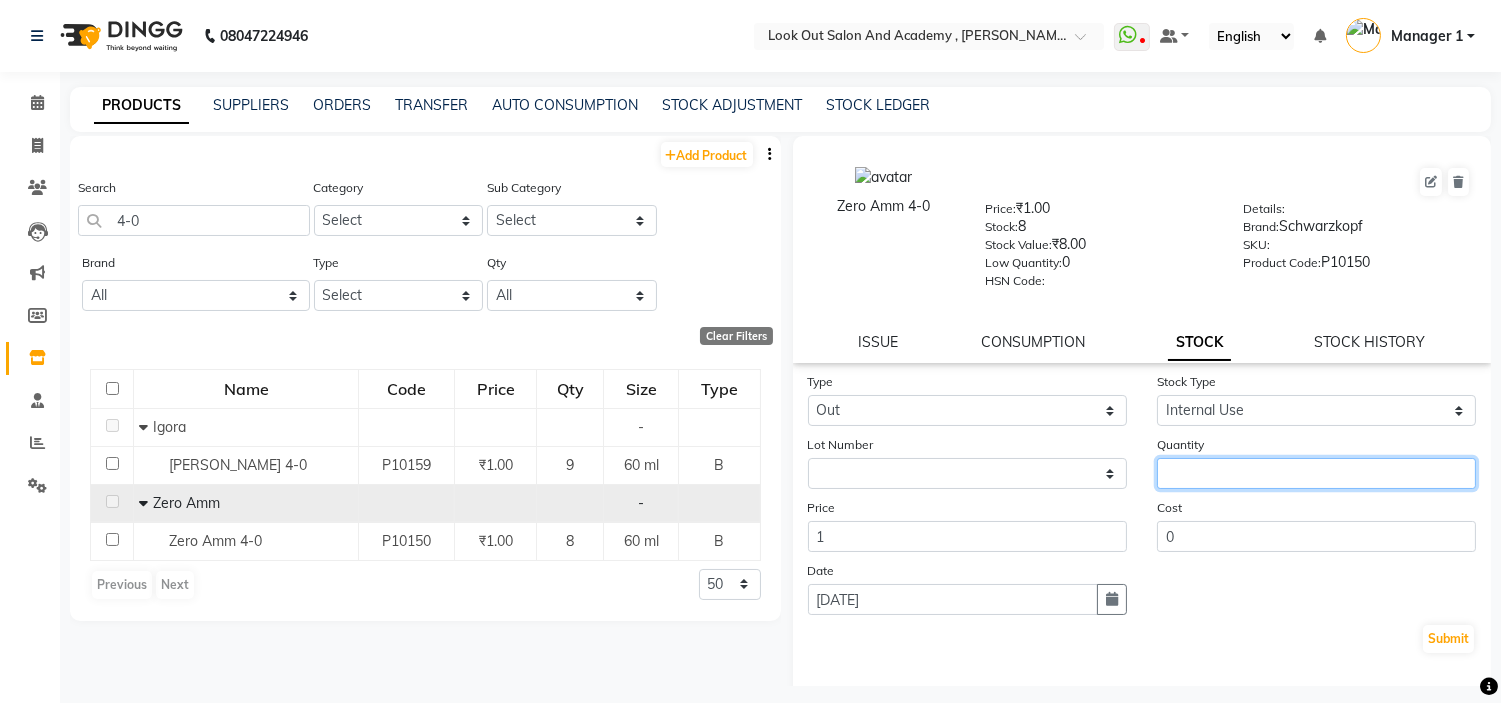click 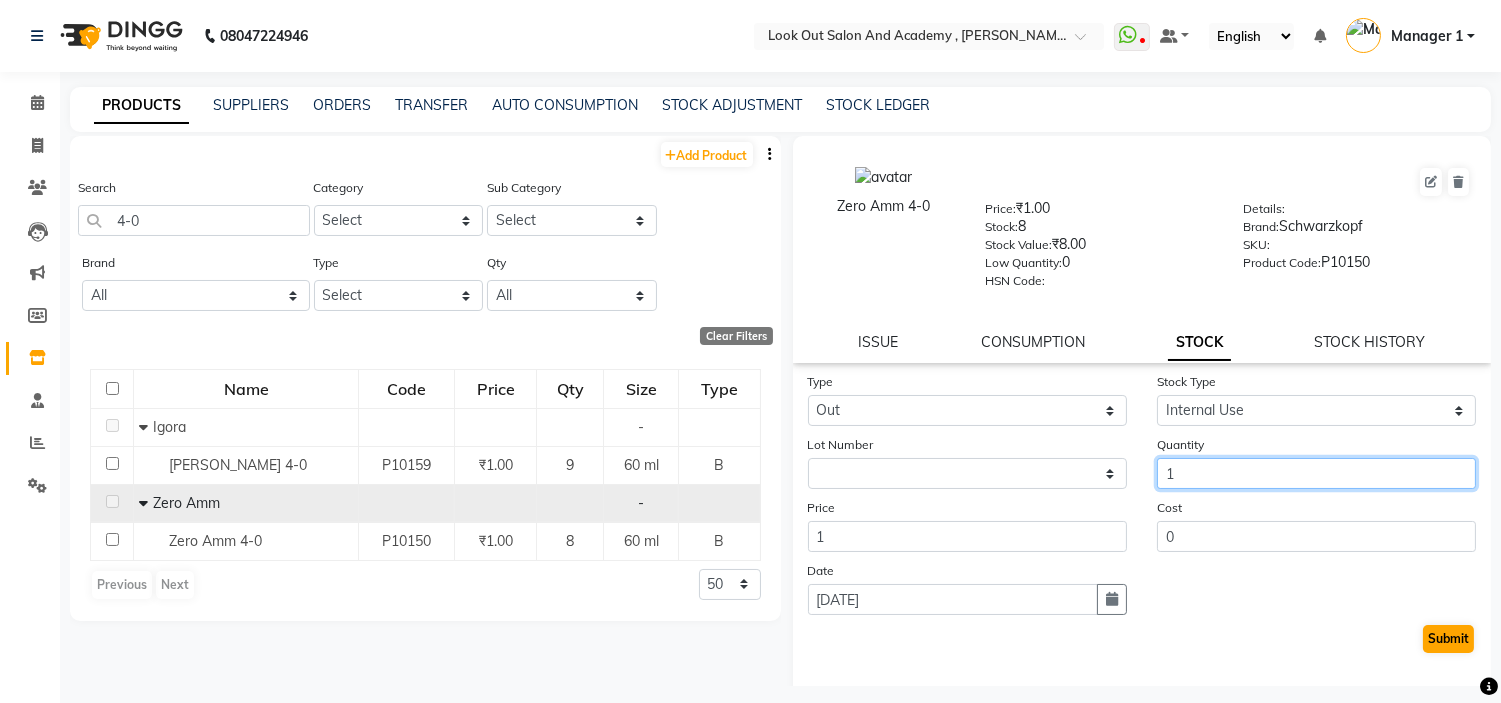 type on "1" 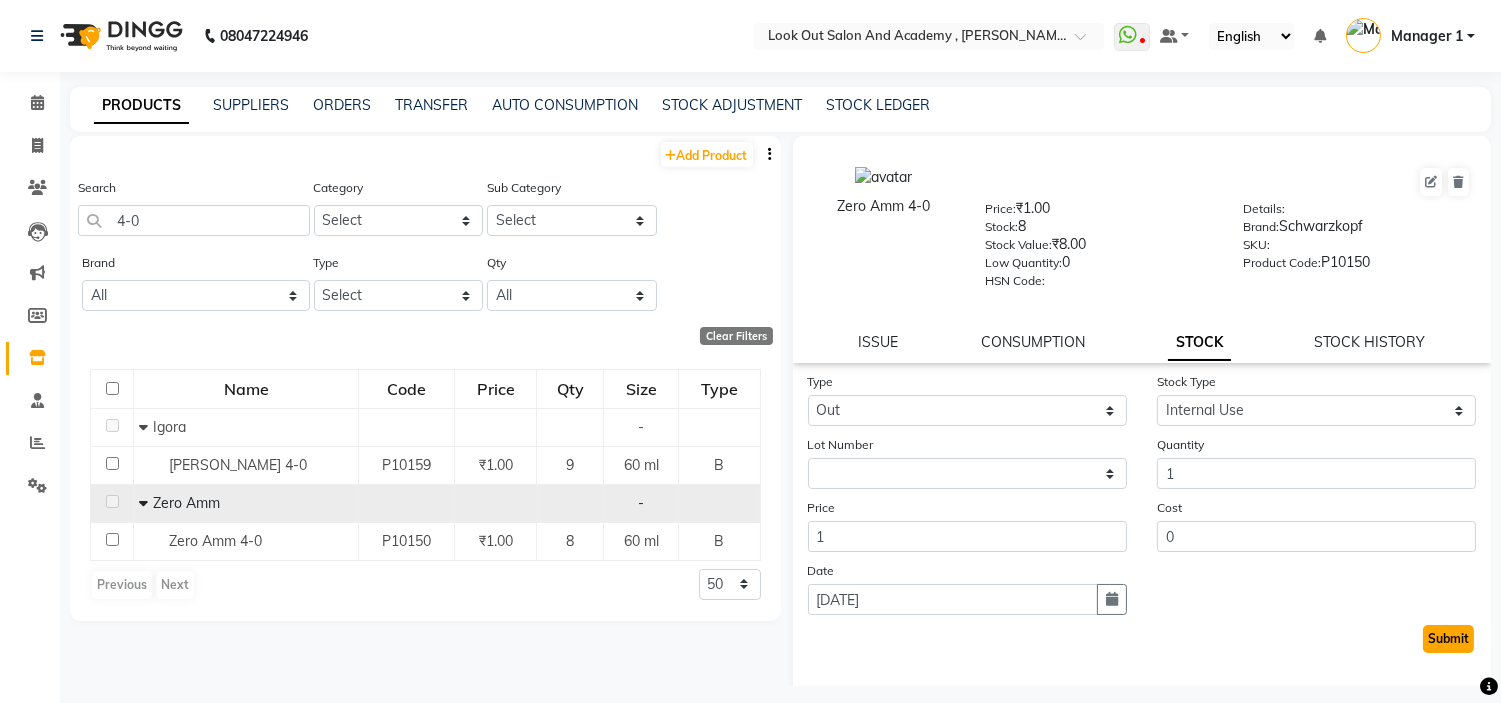 click on "Submit" 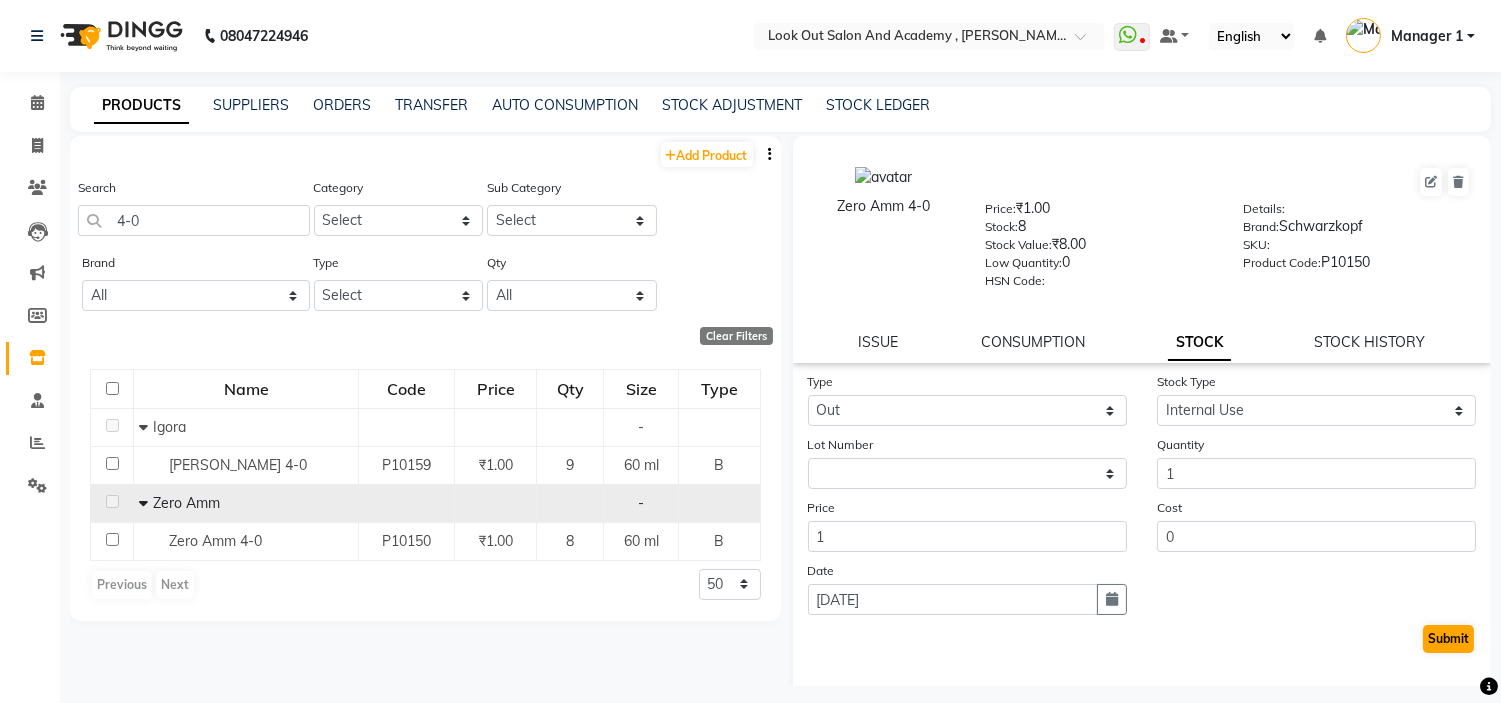 select 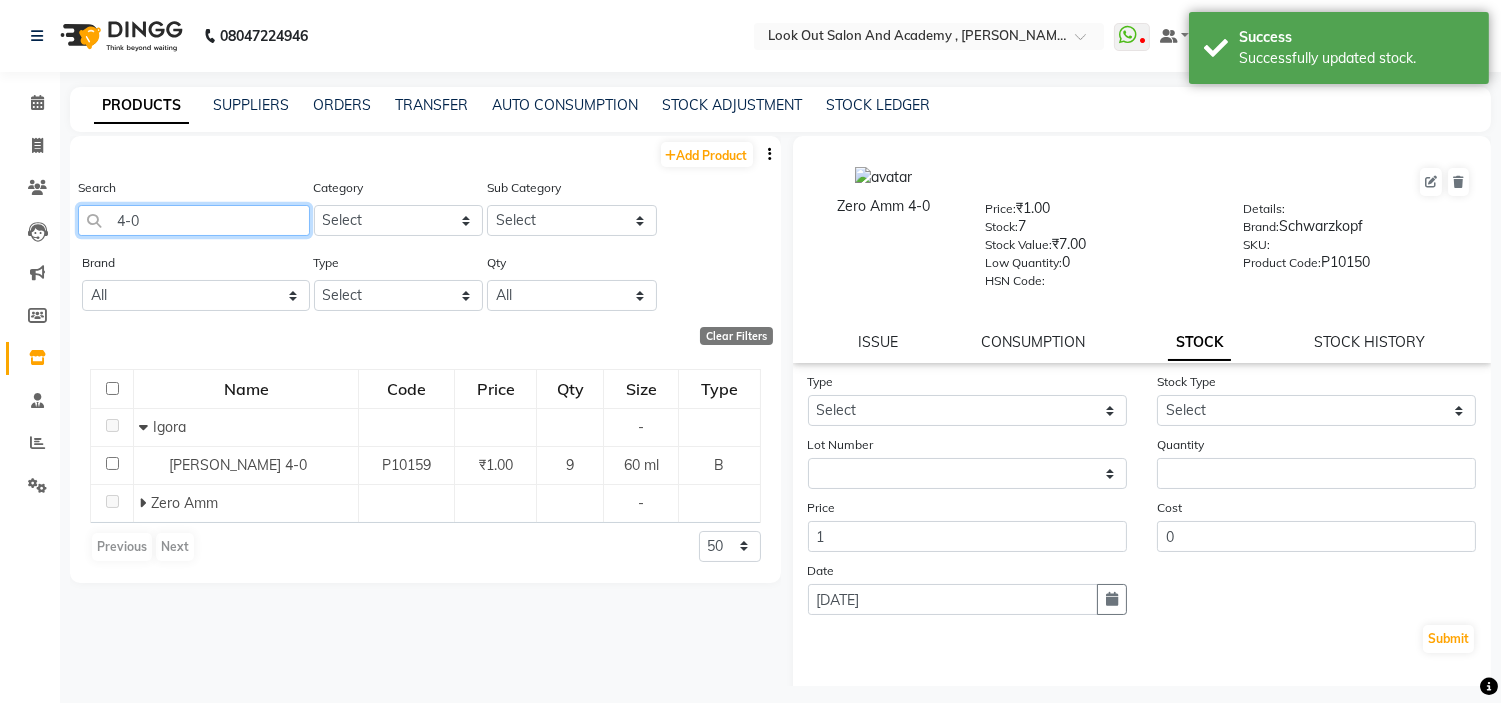 click on "4-0" 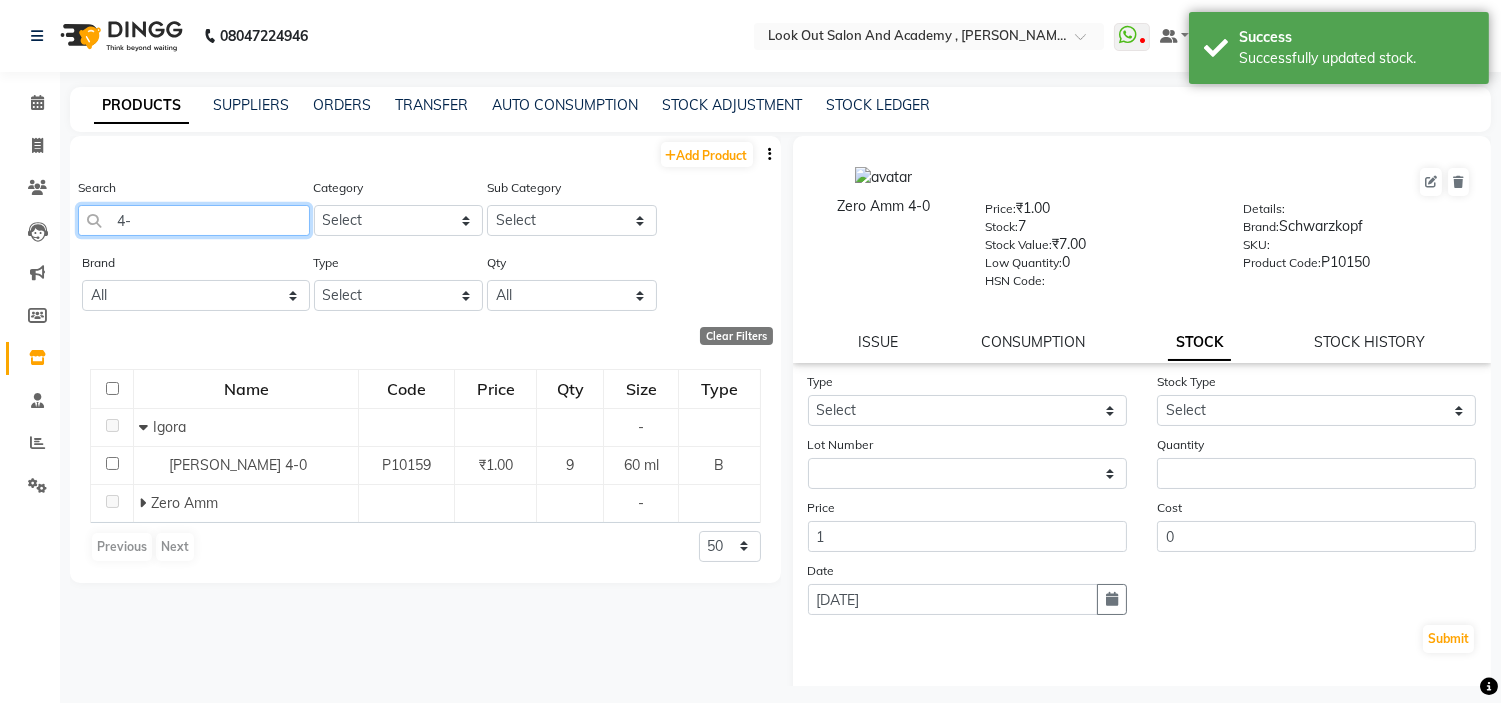 type on "4" 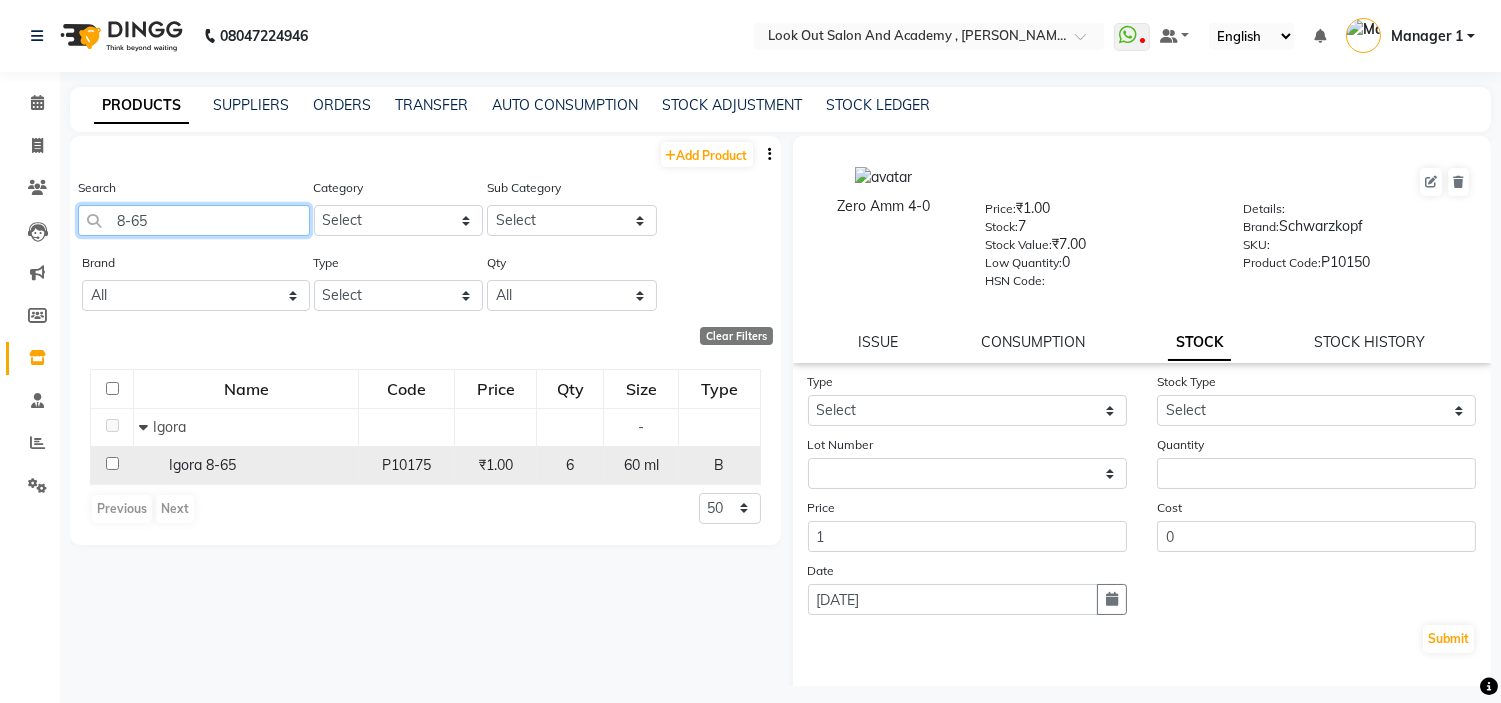 type on "8-65" 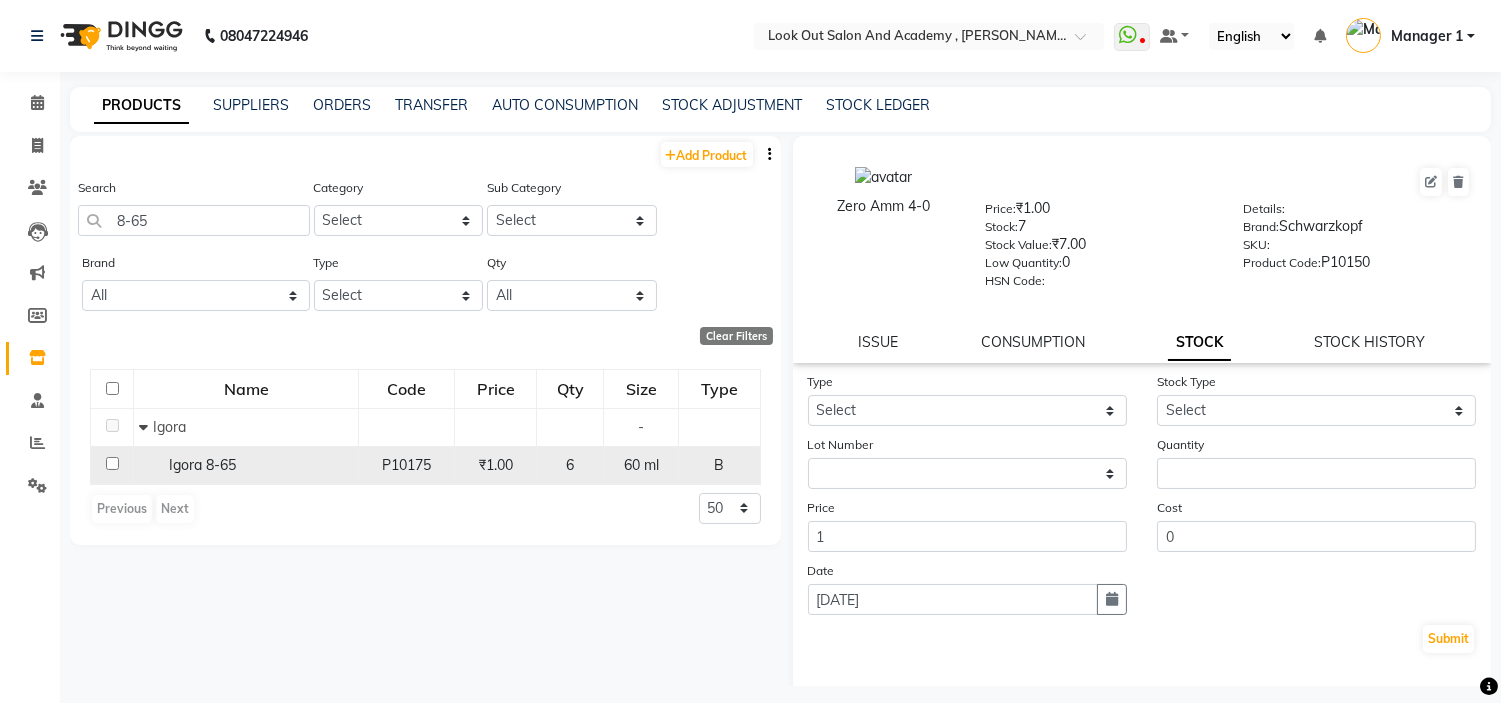click on "Igora 8-65" 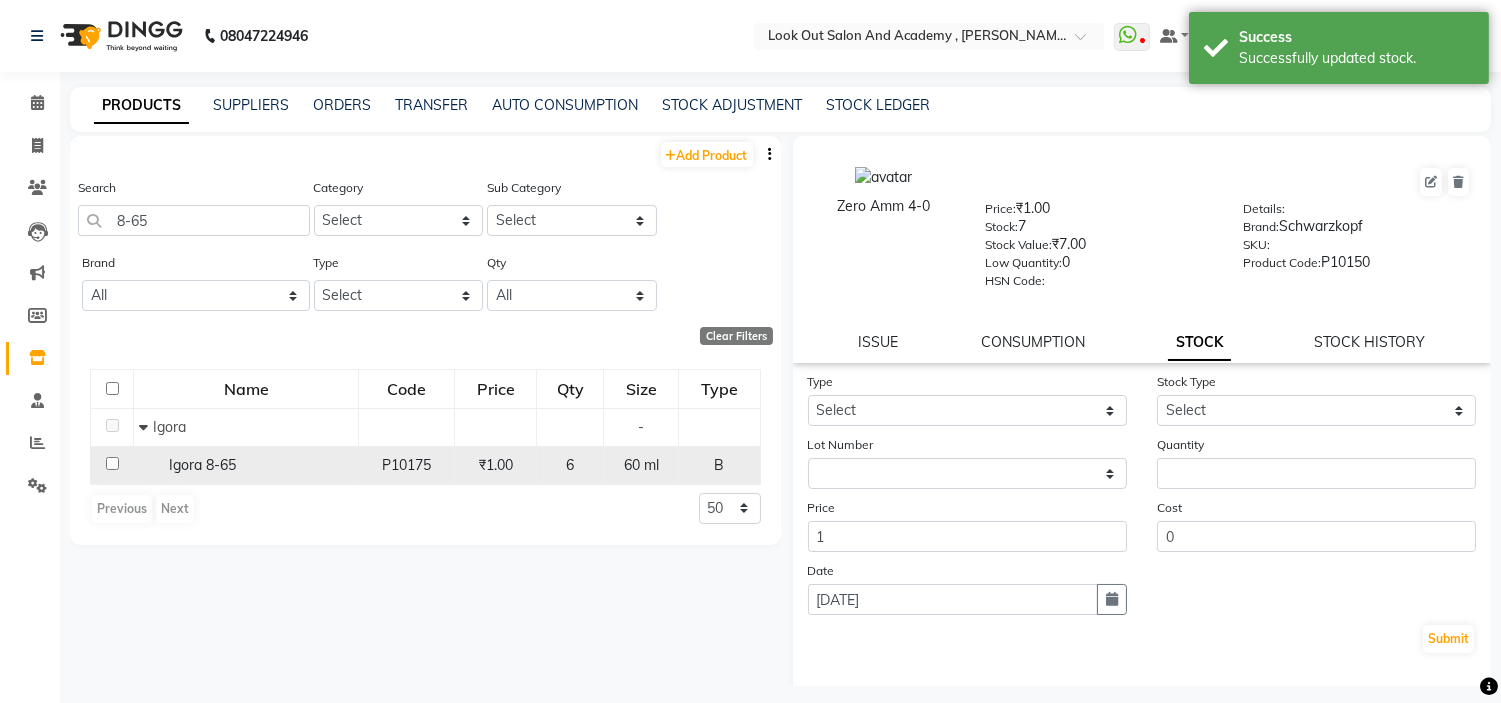 select 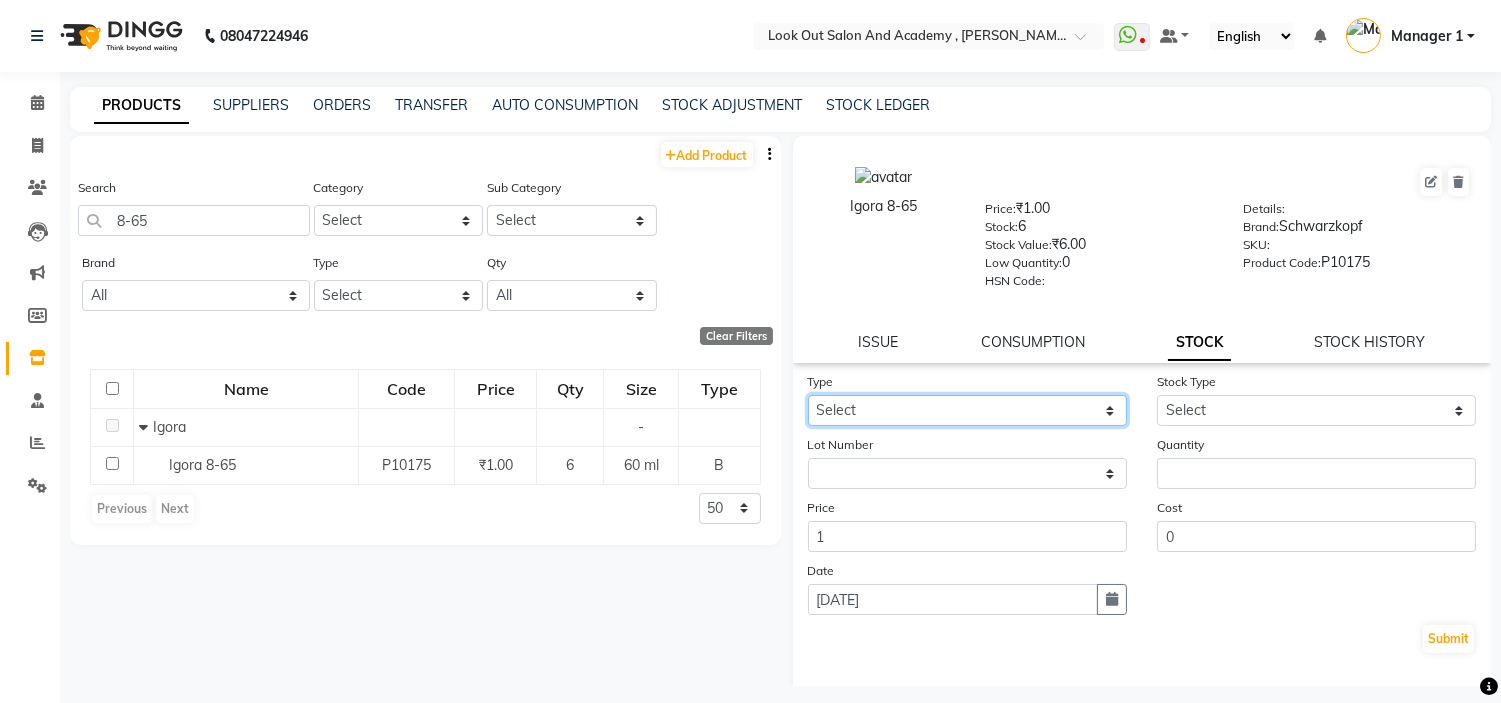 click on "Select In Out" 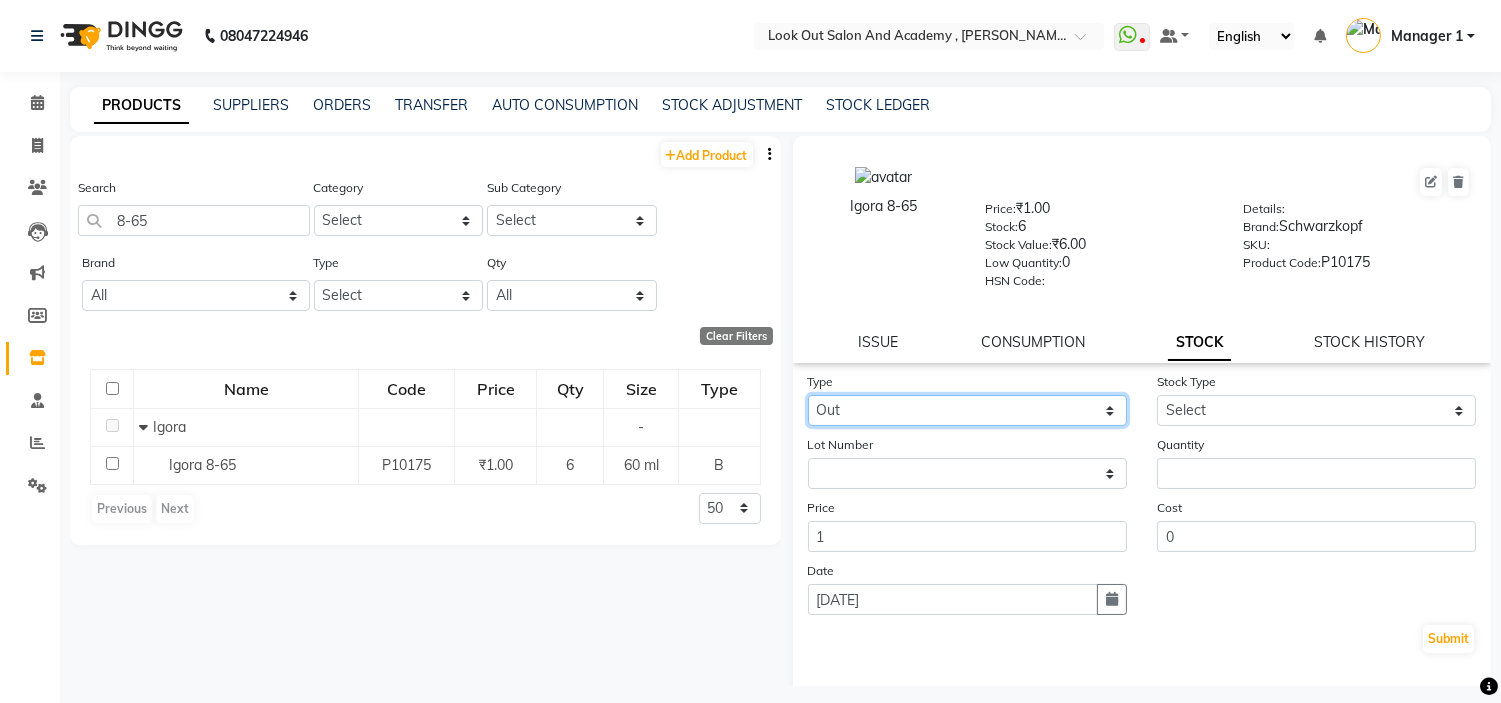 click on "Select In Out" 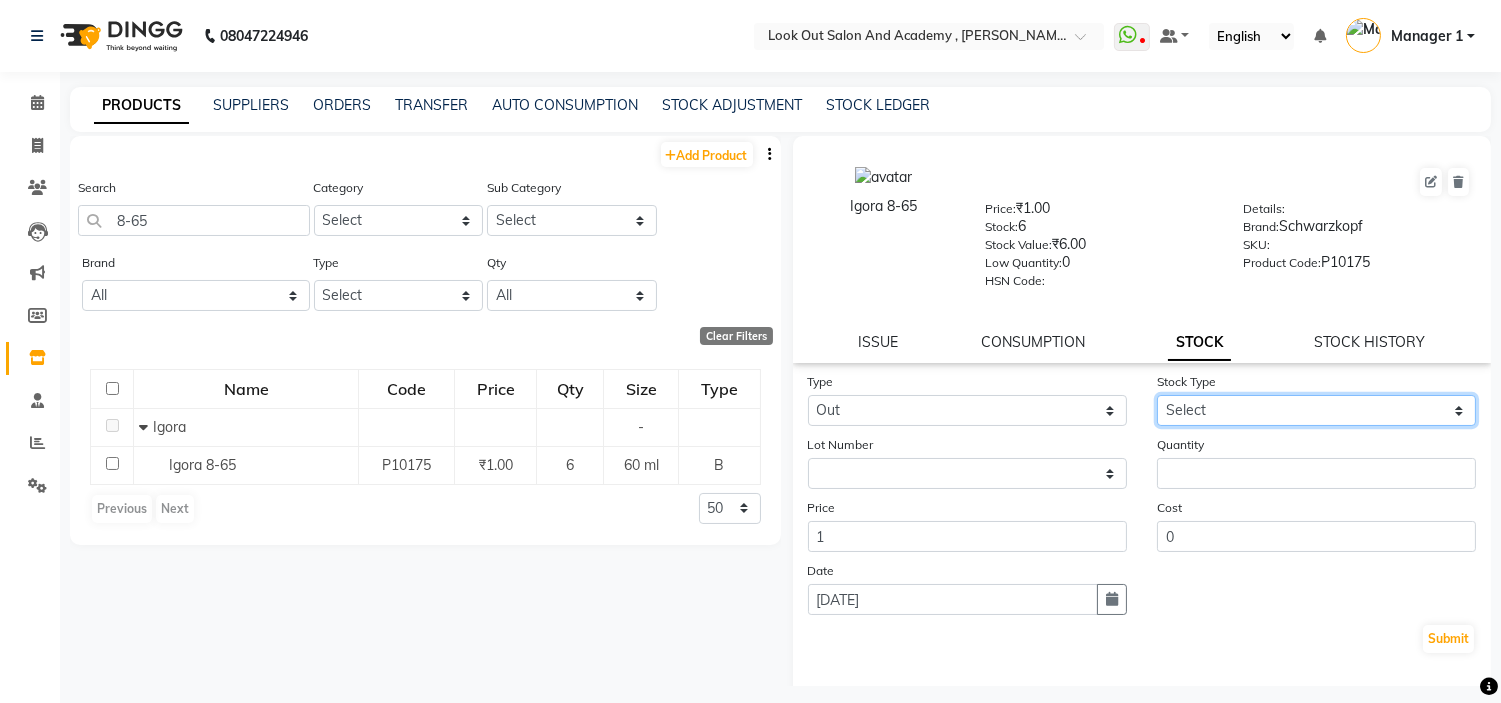 click on "Select Internal Use Damaged Expired Adjustment Return Other" 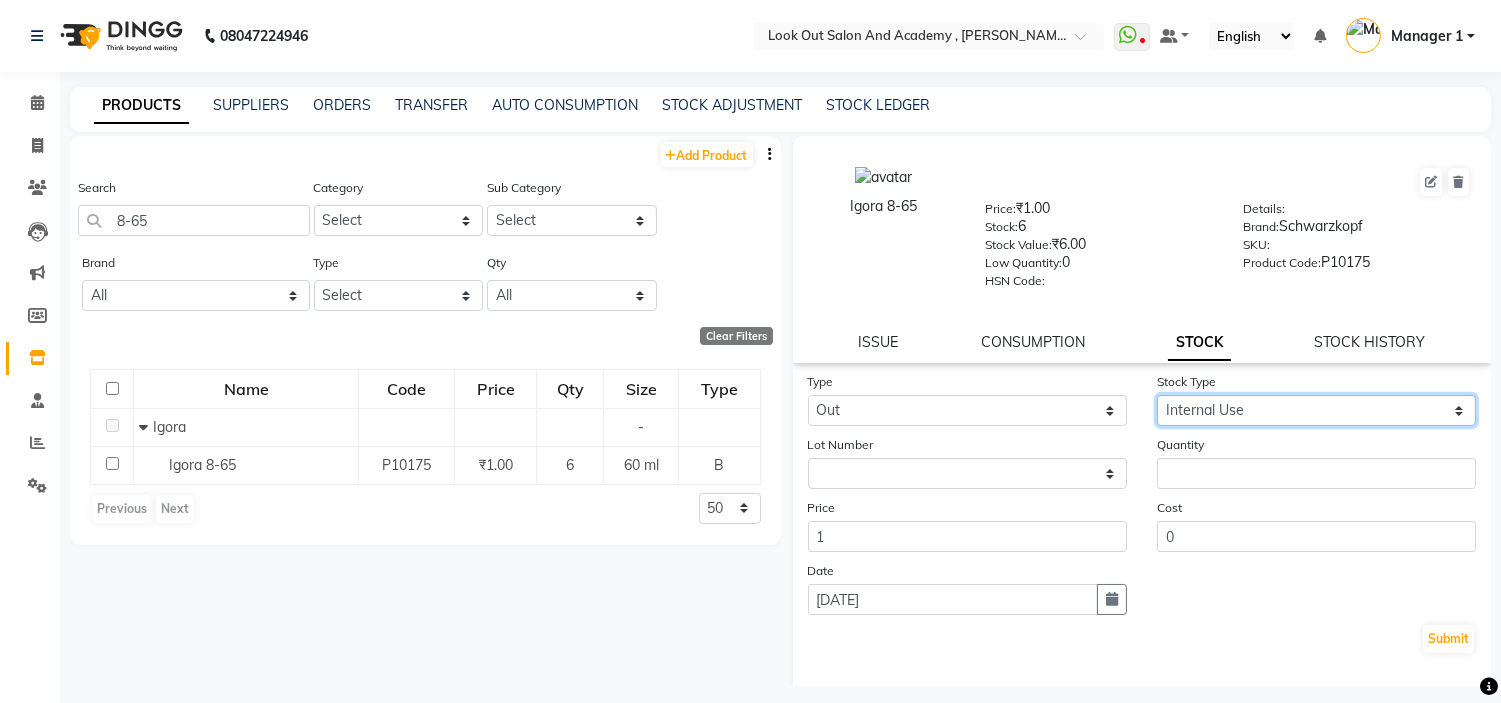 click on "Select Internal Use Damaged Expired Adjustment Return Other" 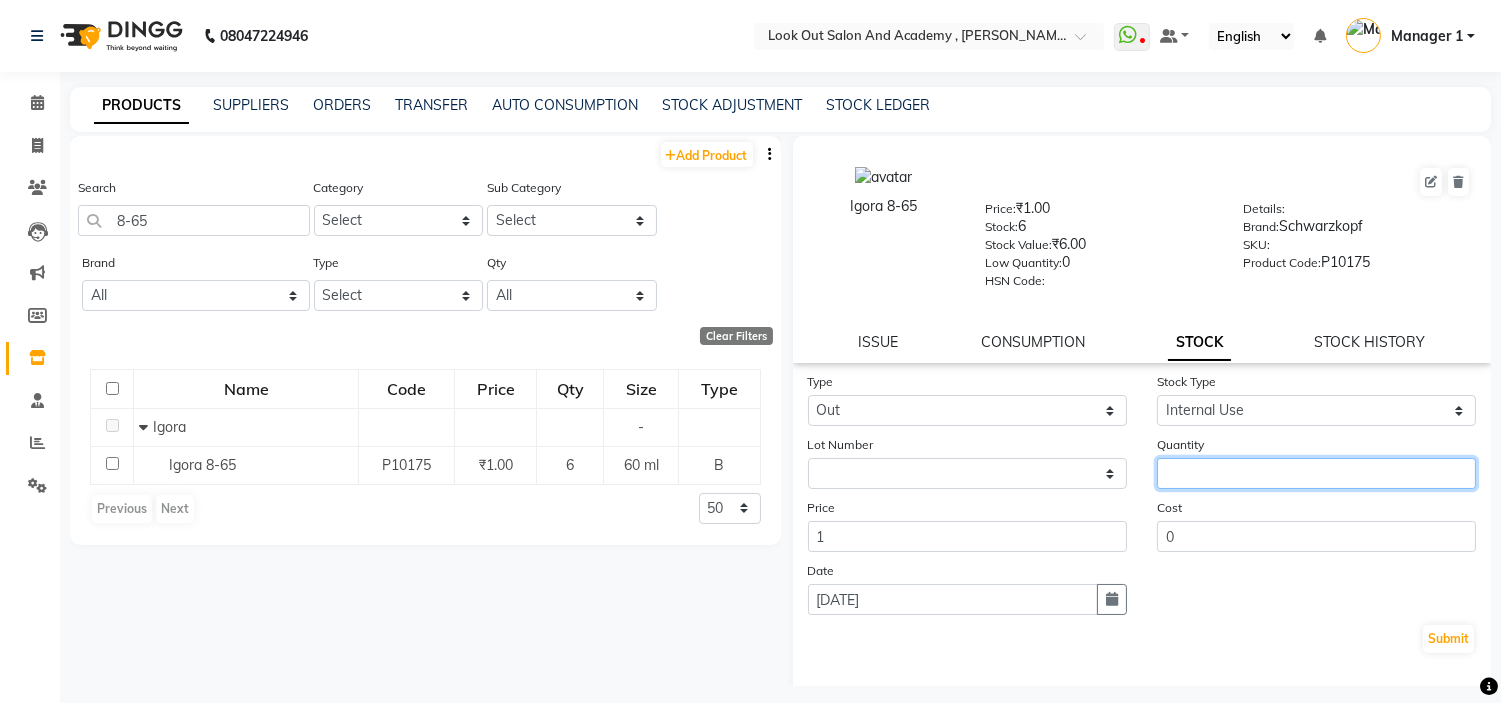 click 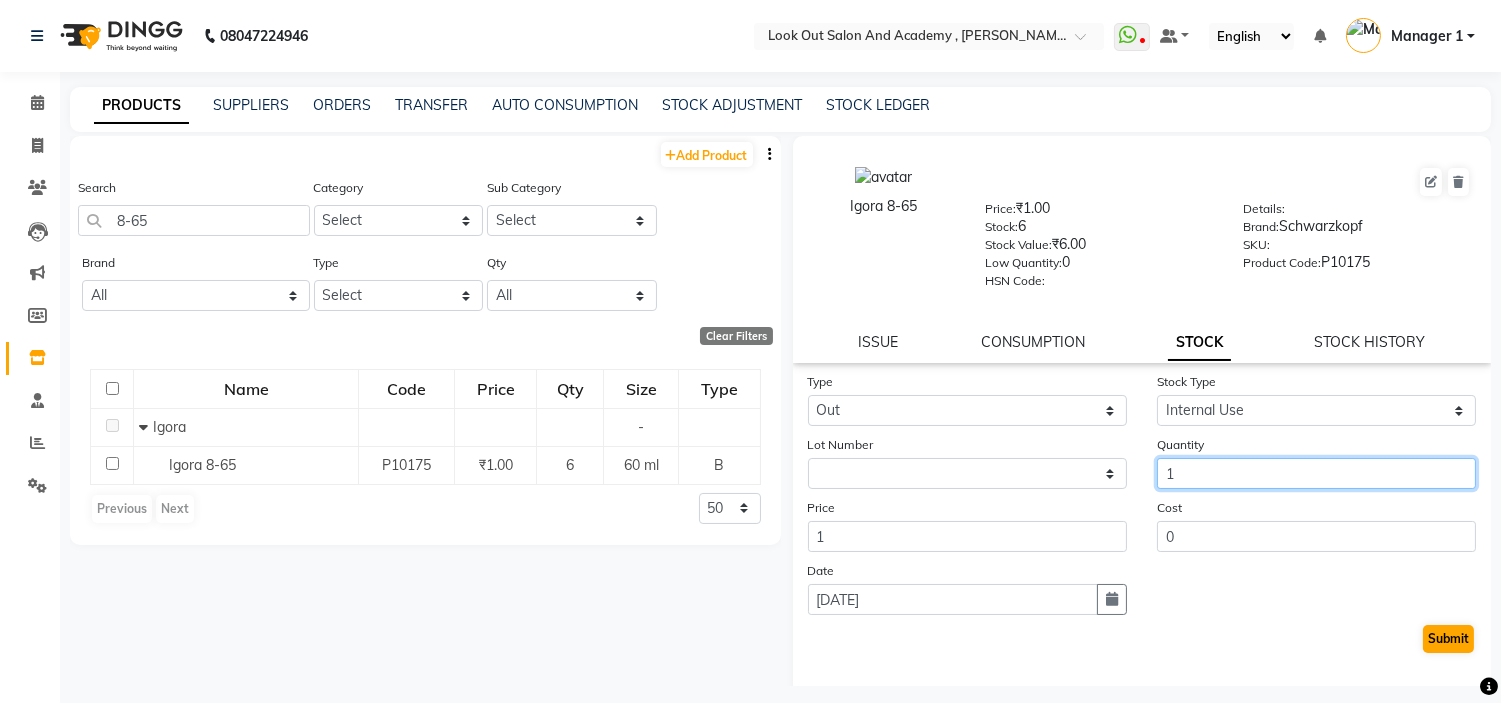 type on "1" 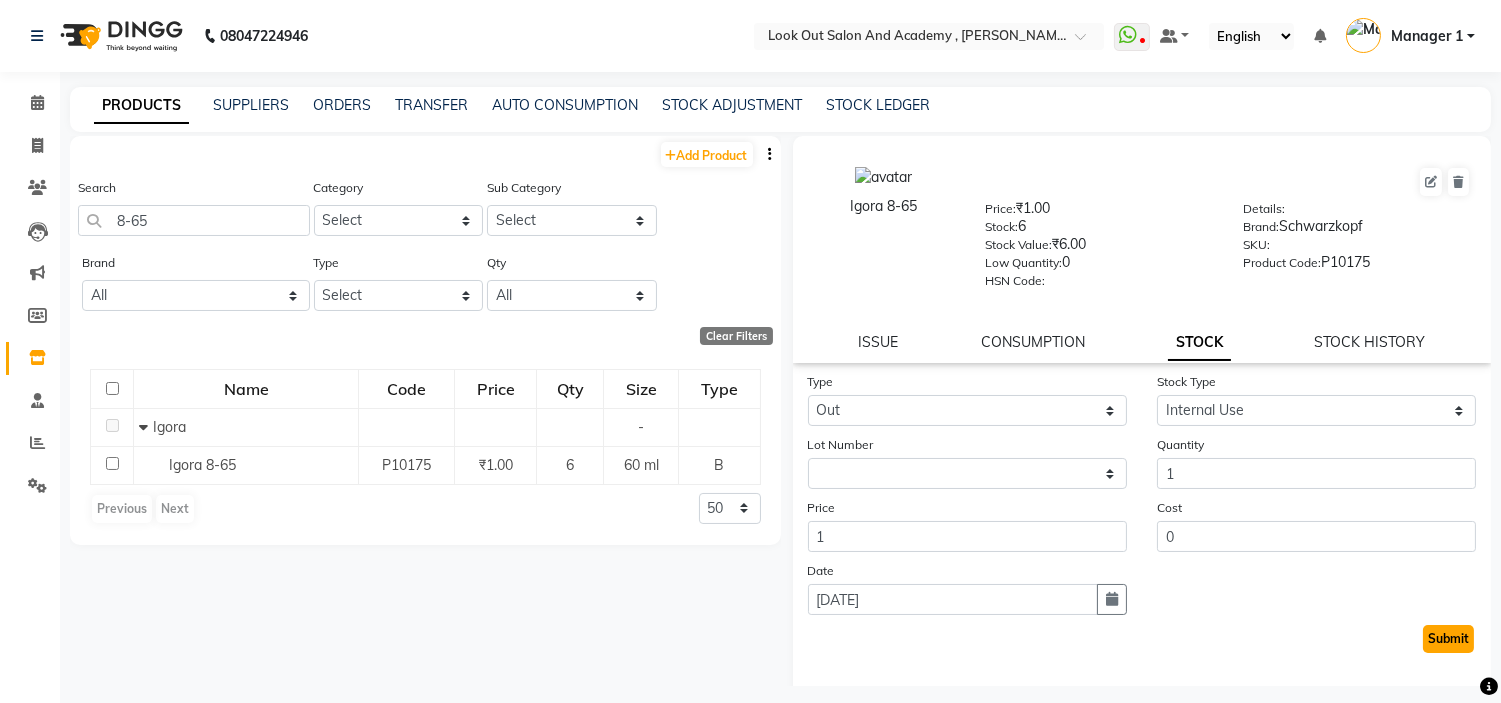 click on "Submit" 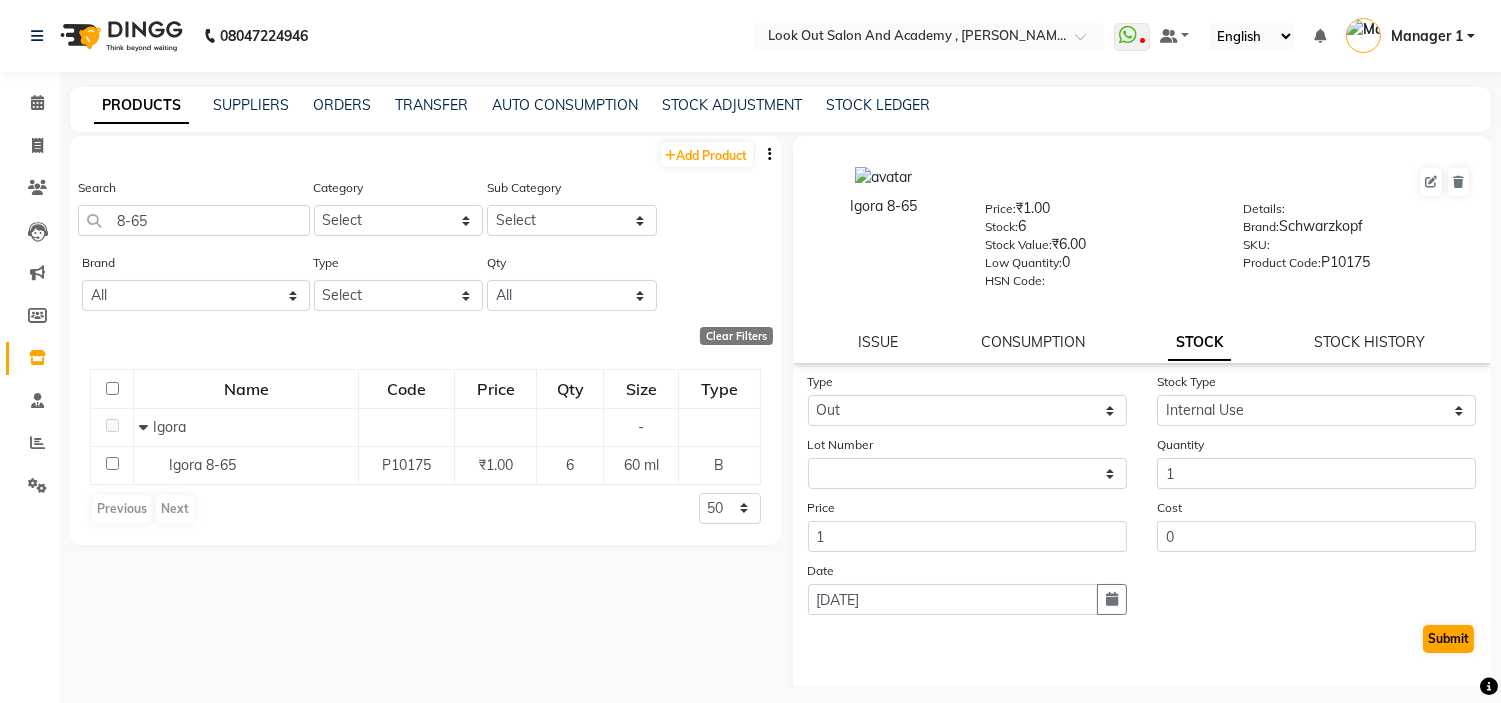 select 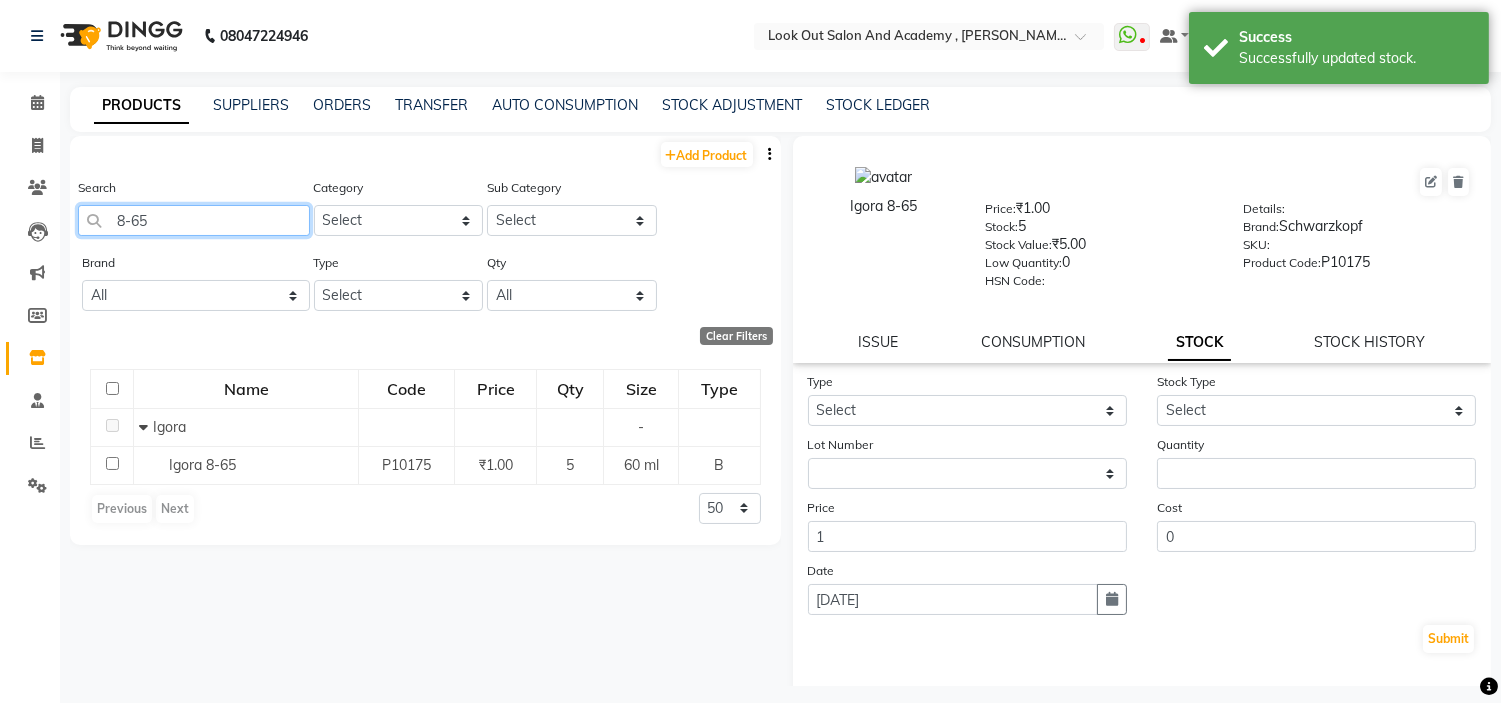 click on "8-65" 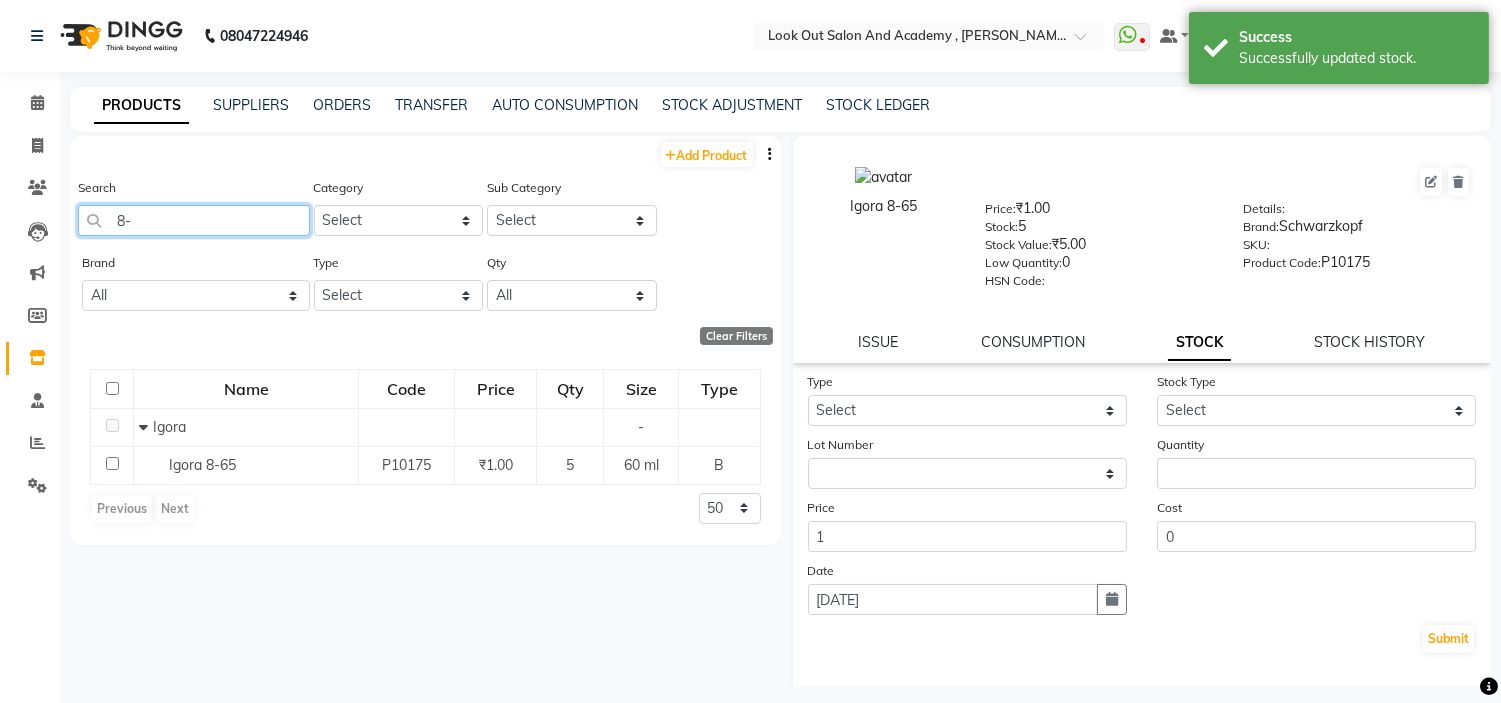 type on "8" 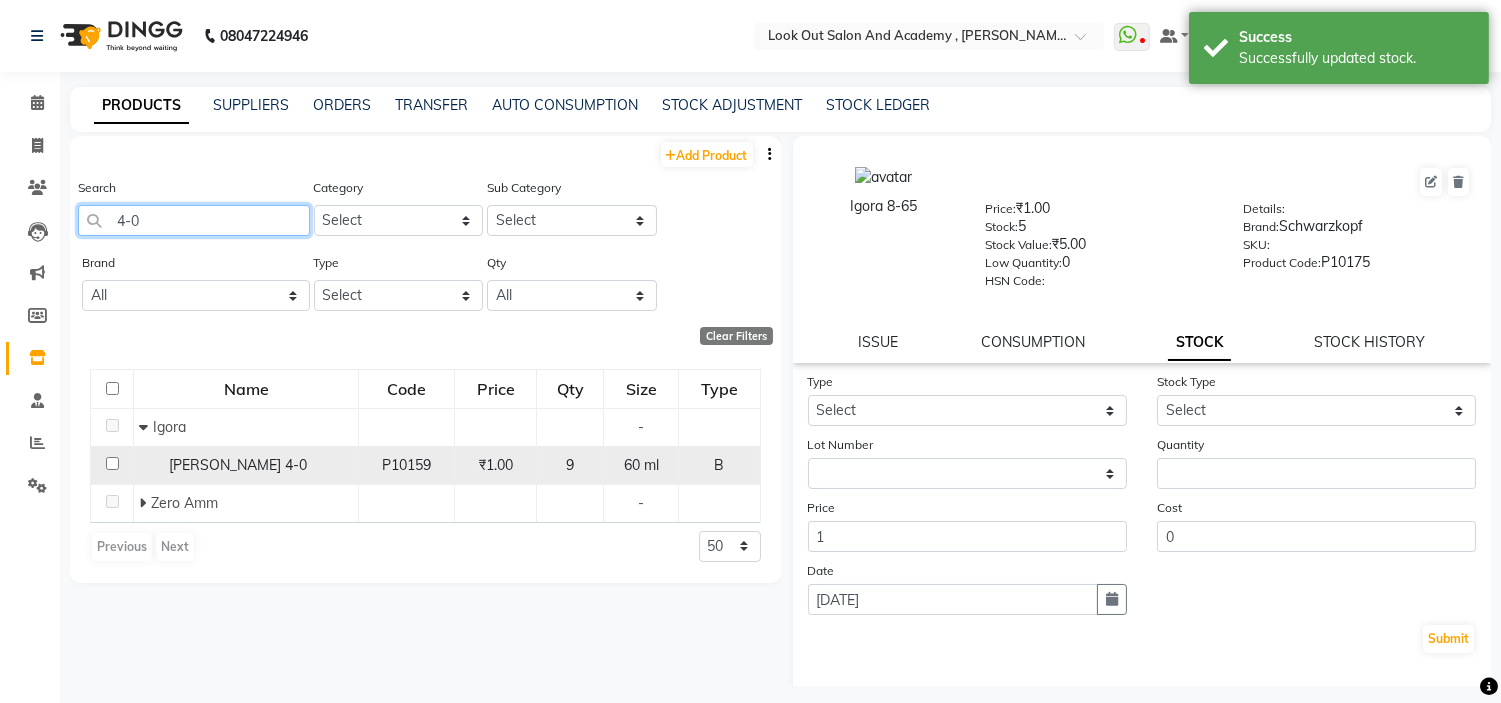 type on "4-0" 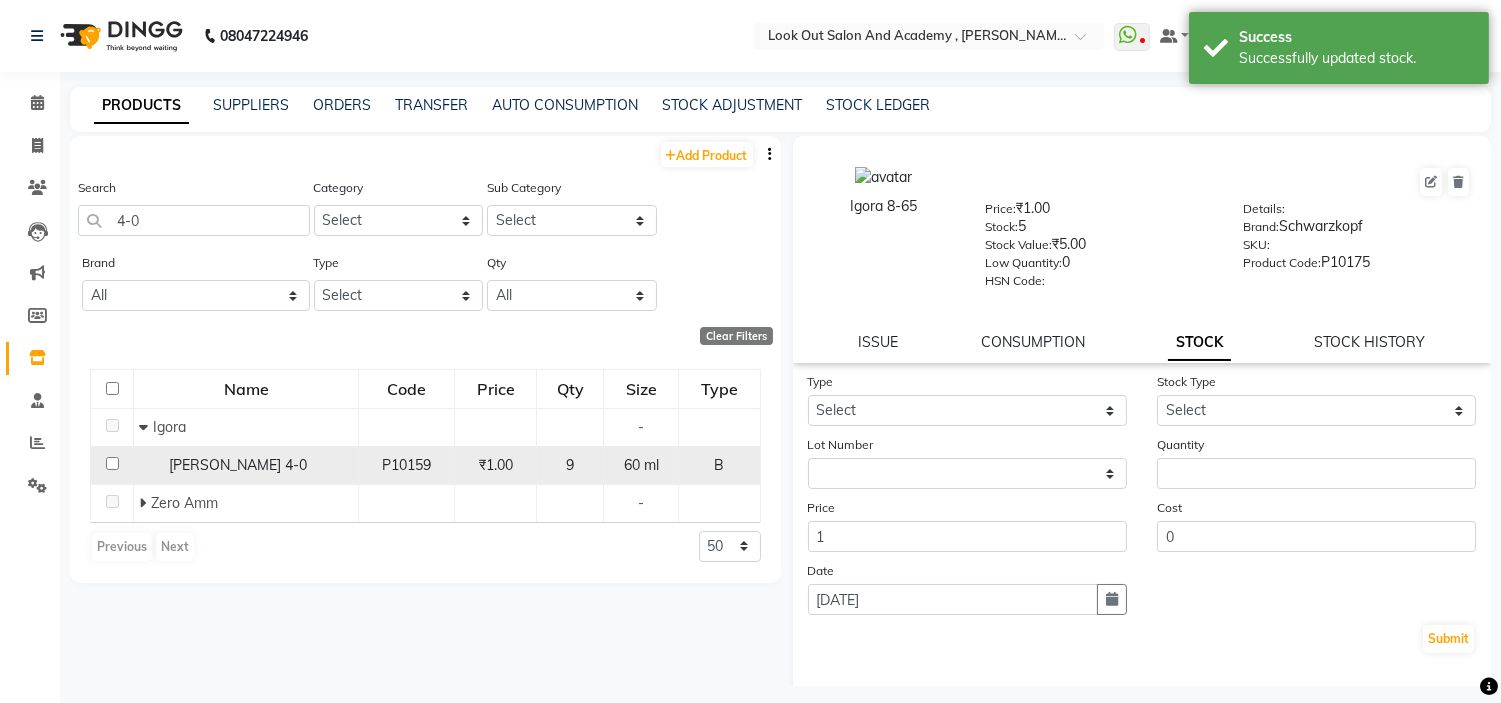 click on "P10159" 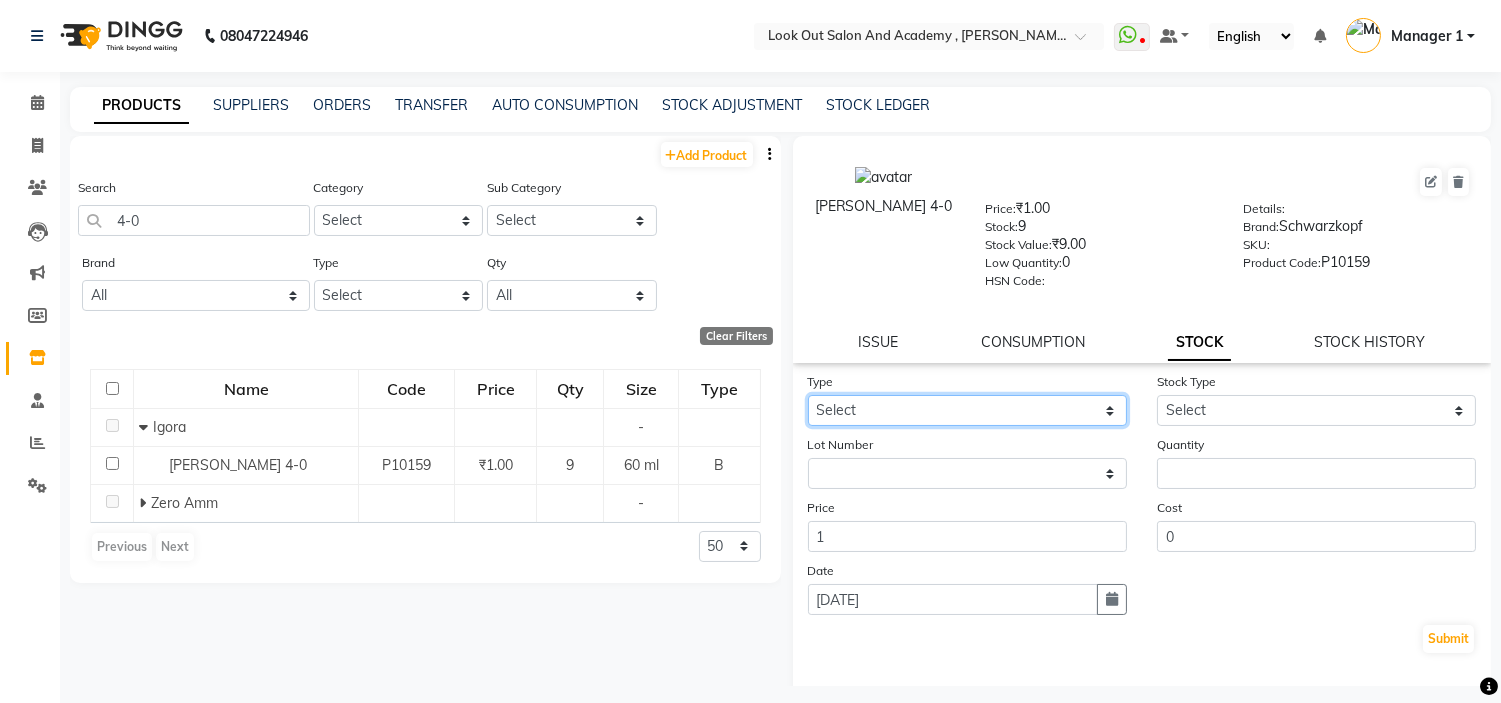 click on "Select In Out" 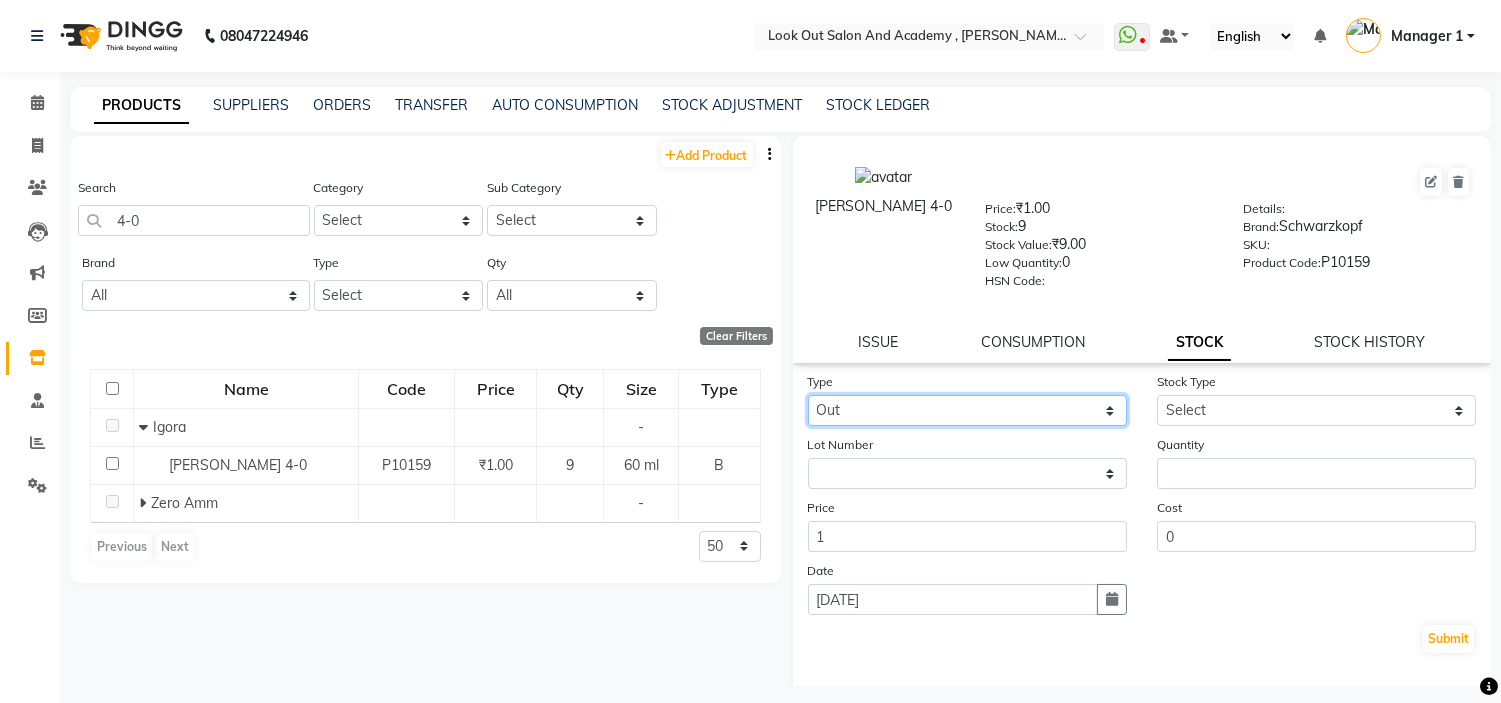 click on "Select In Out" 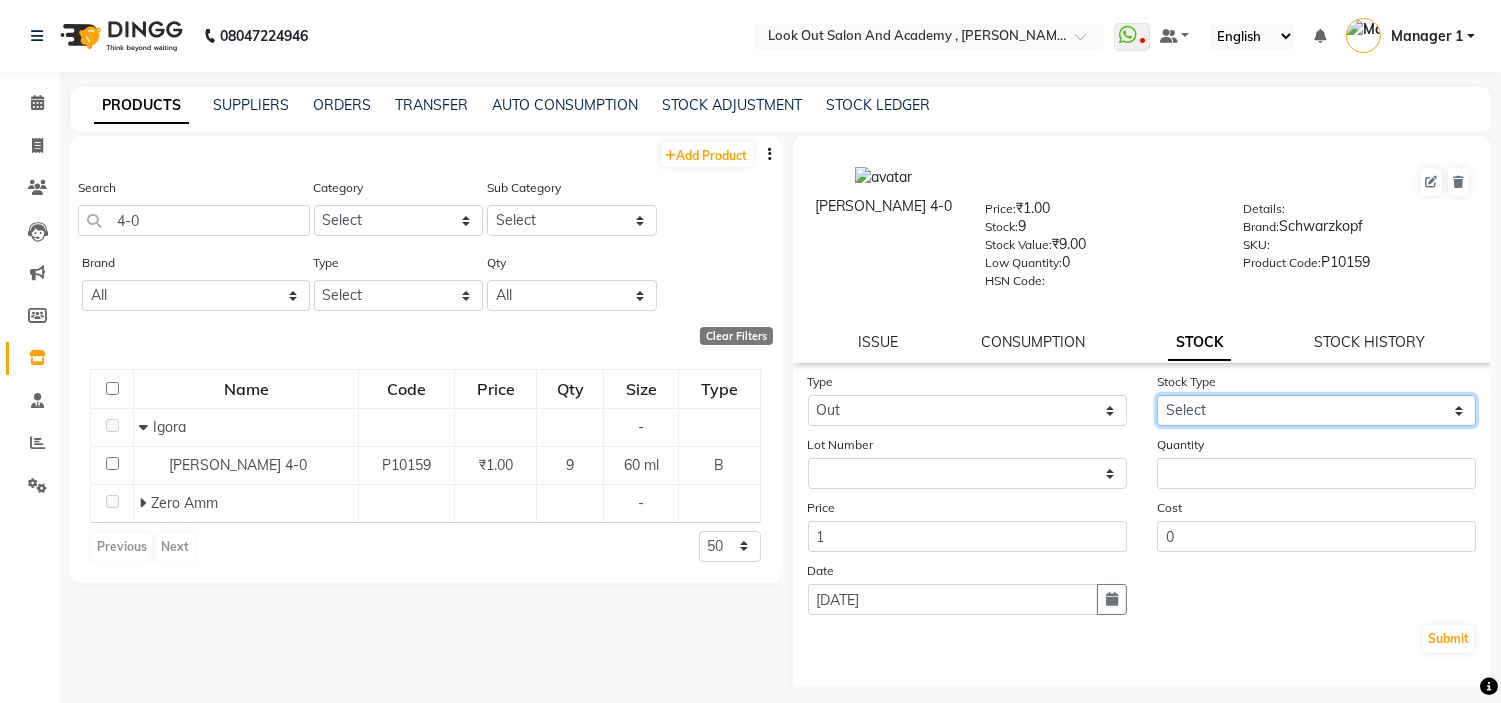click on "Select Internal Use Damaged Expired Adjustment Return Other" 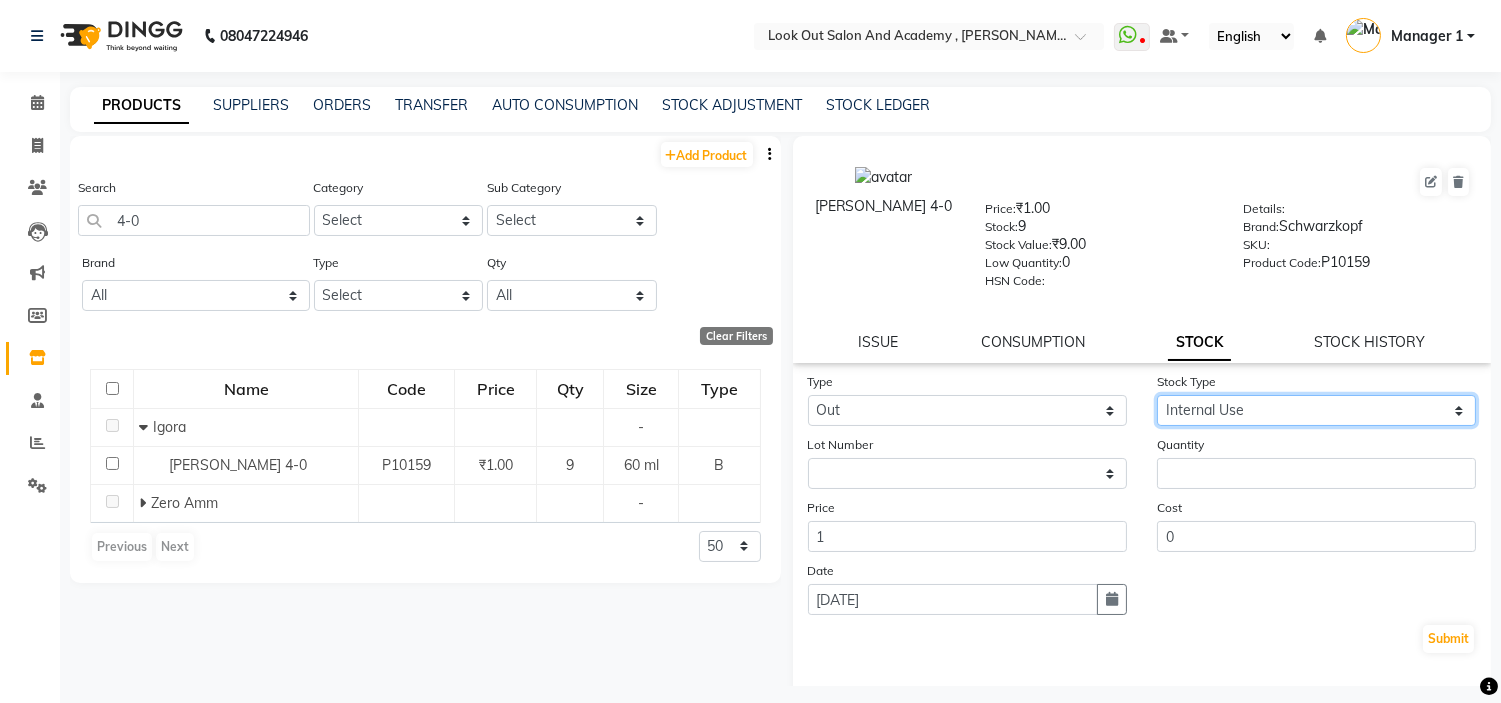 click on "Select Internal Use Damaged Expired Adjustment Return Other" 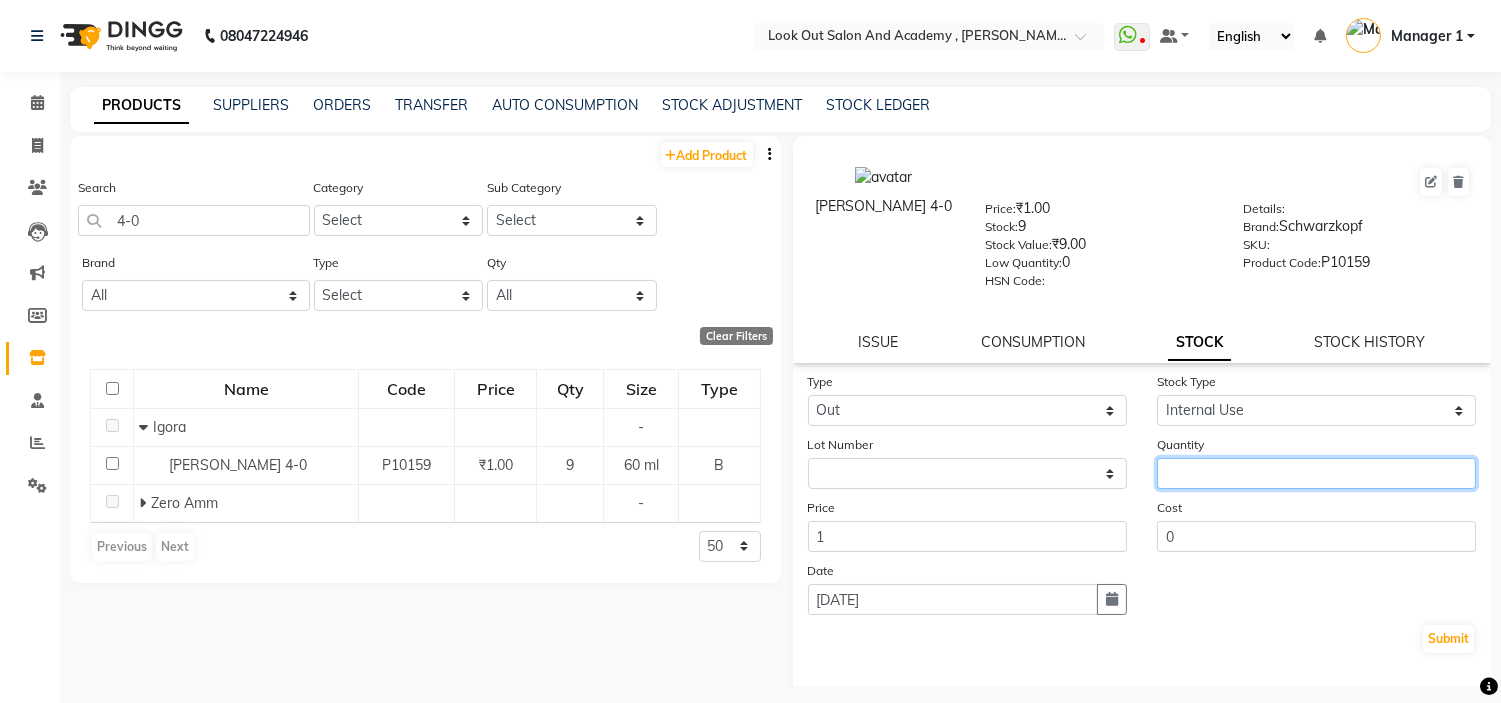 click 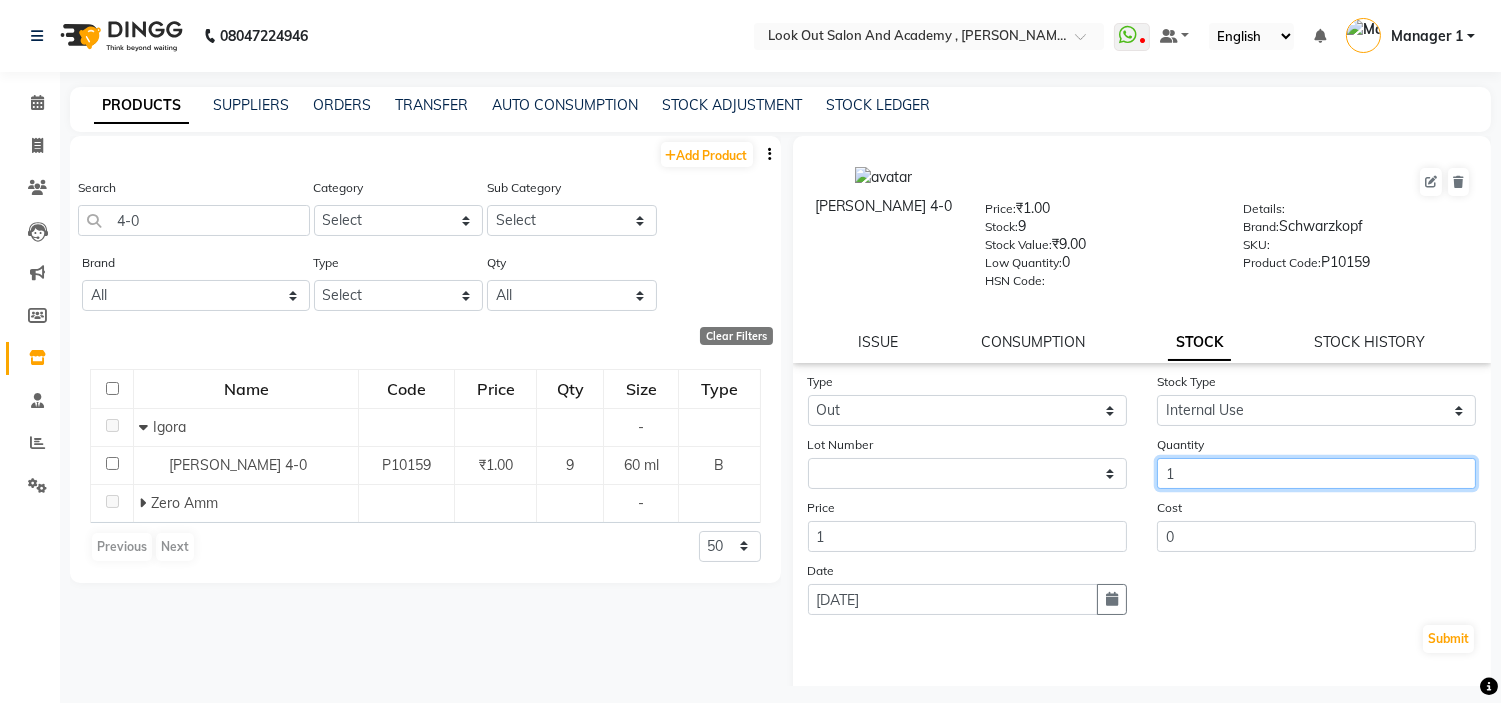 type on "1" 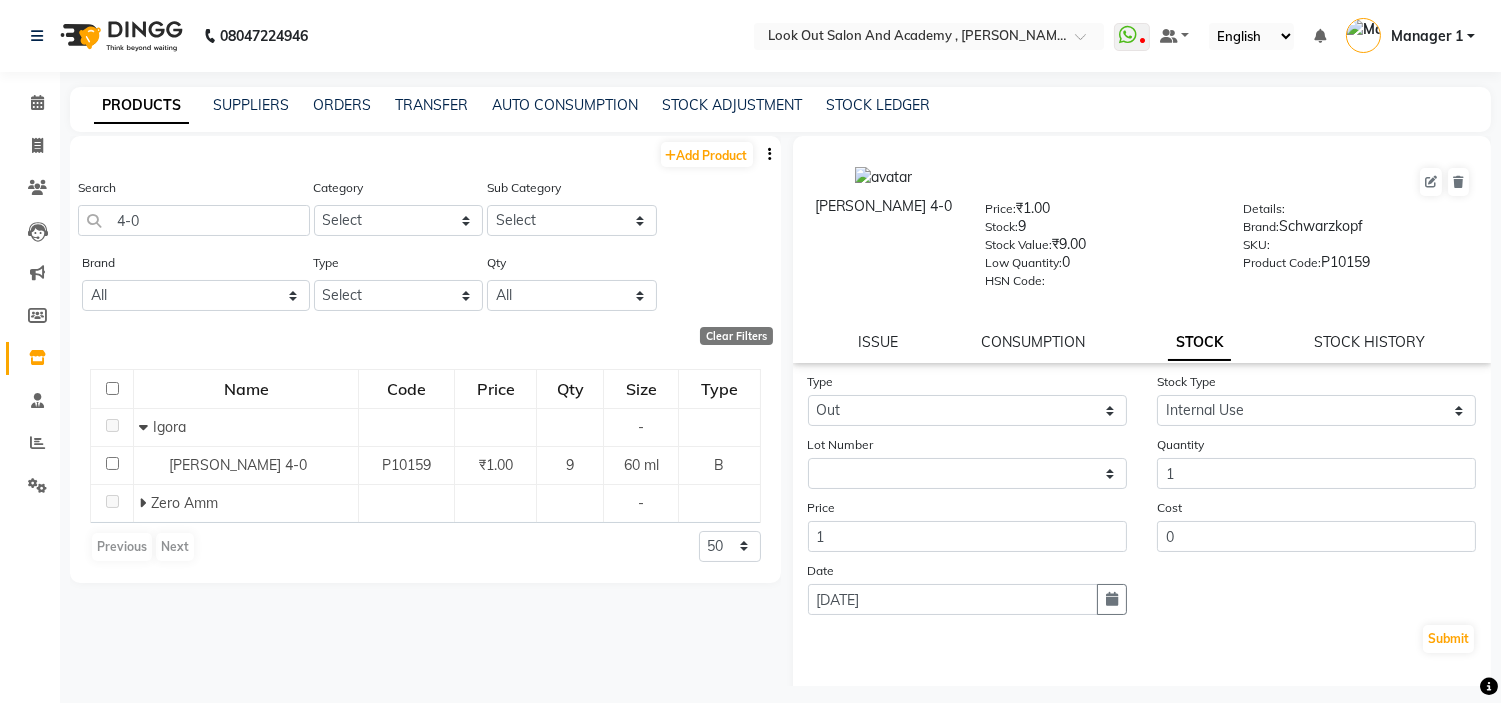 click on "Type Select In Out Stock Type Select Internal Use Damaged Expired Adjustment Return Other Lot Number None Quantity 1 Price 1 Cost 0 Date [DATE]  Submit" 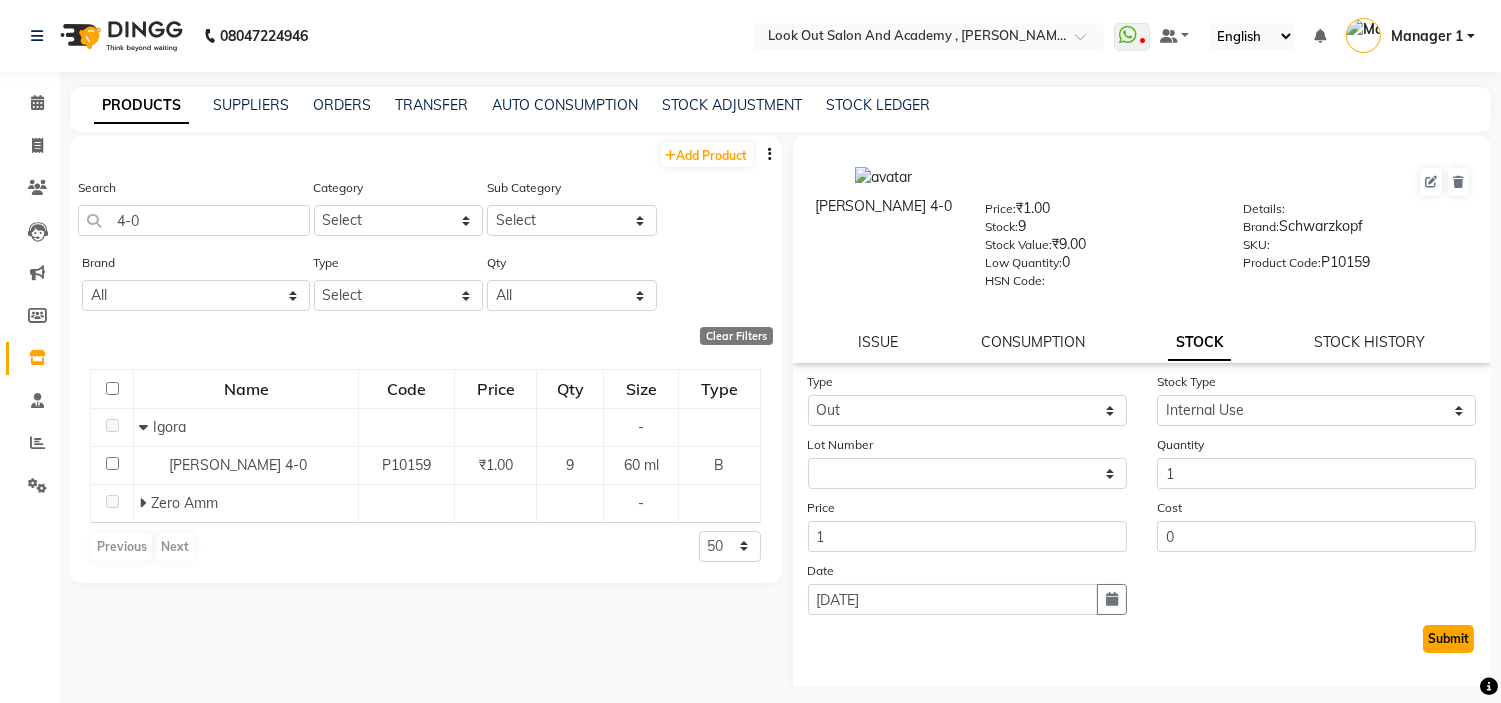 click on "Submit" 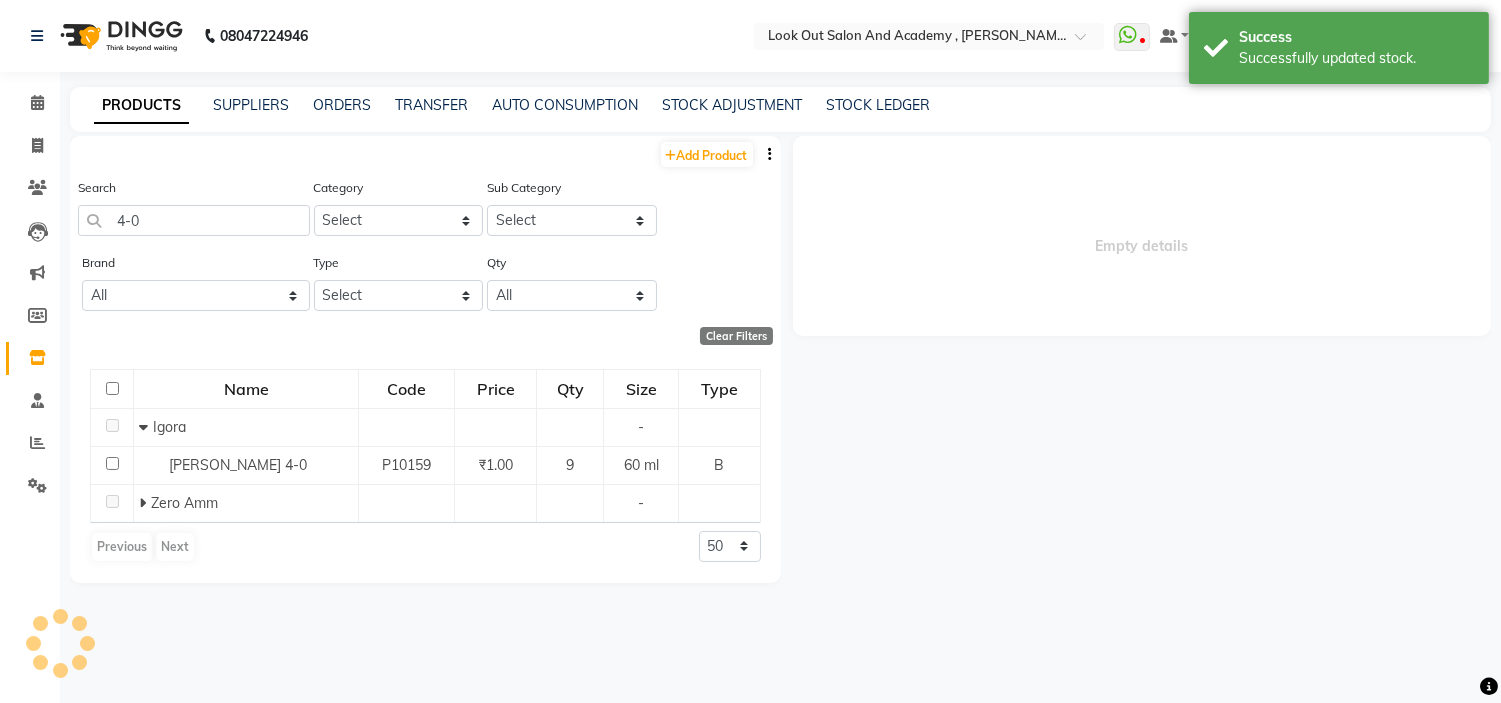 select 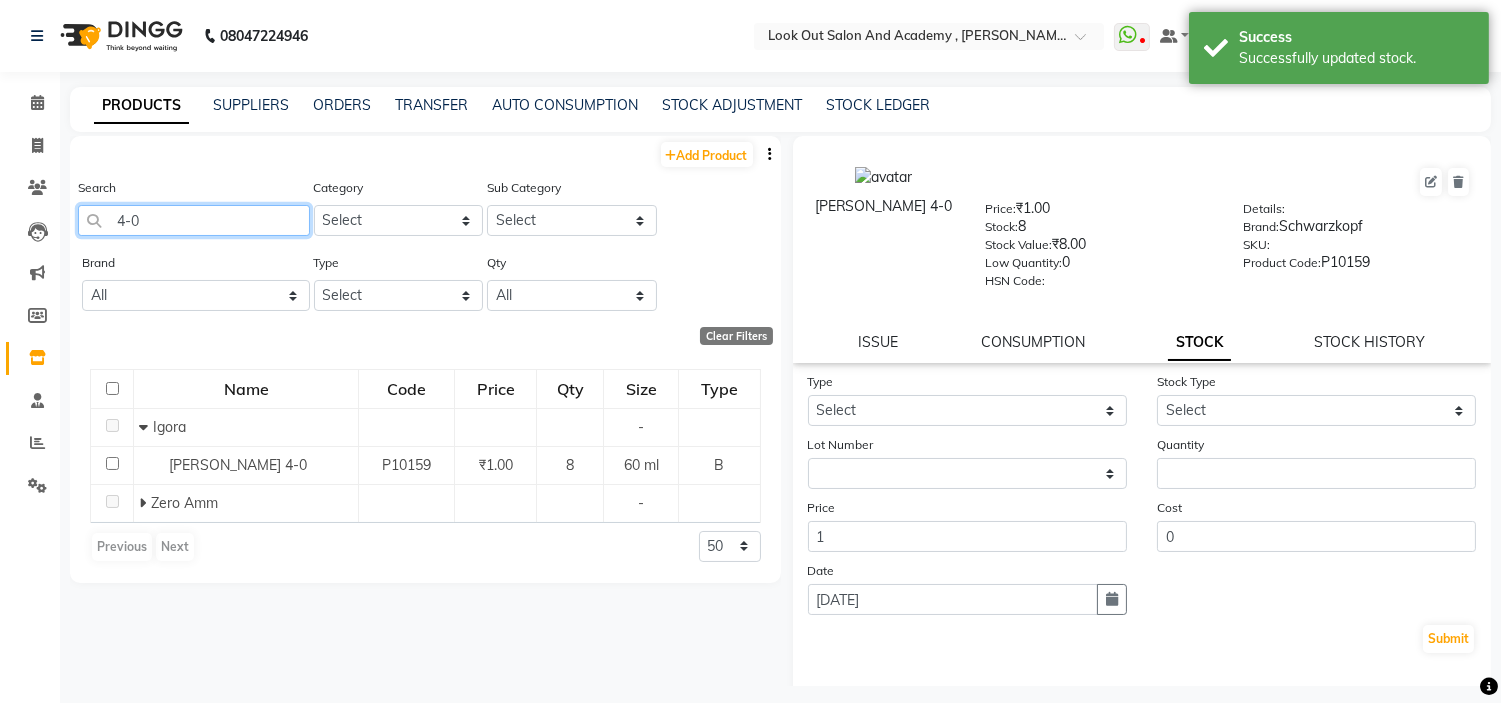 click on "4-0" 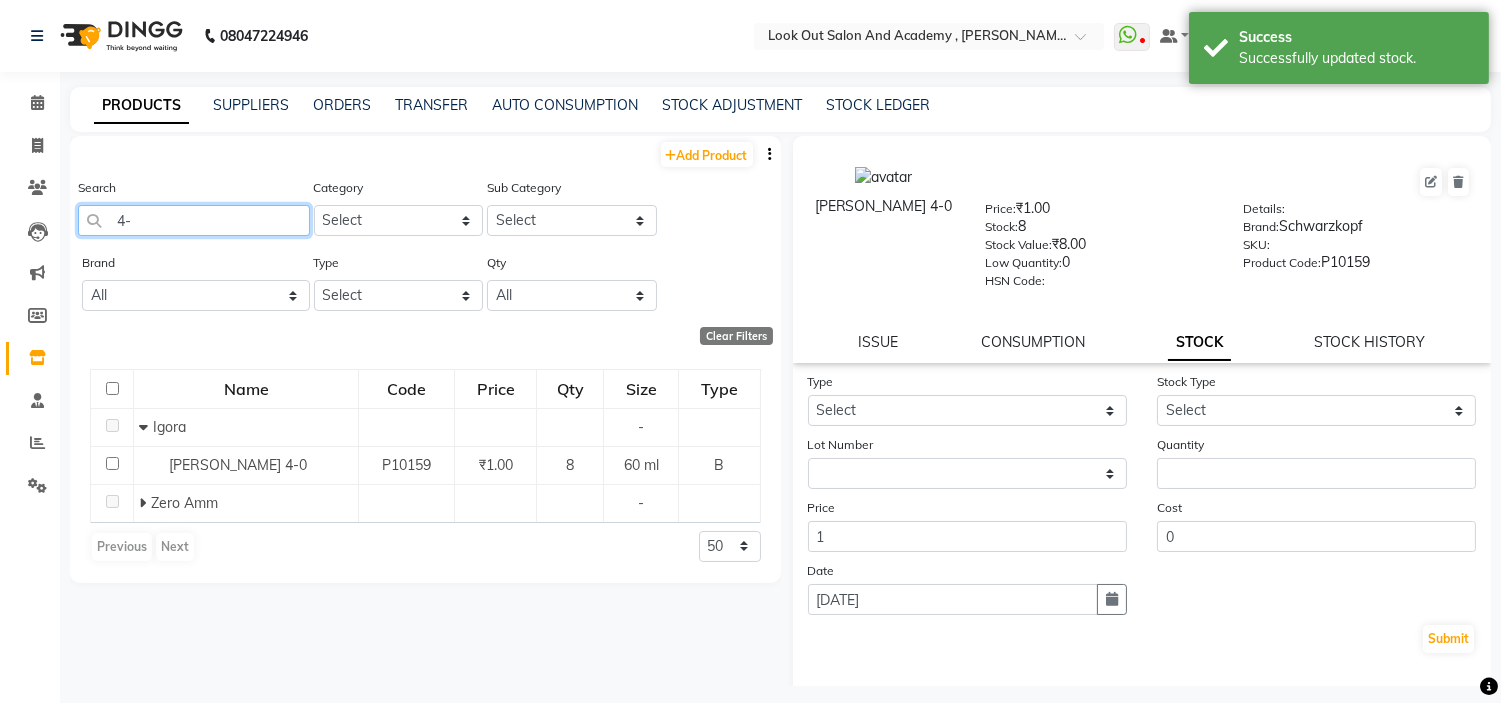 type on "4" 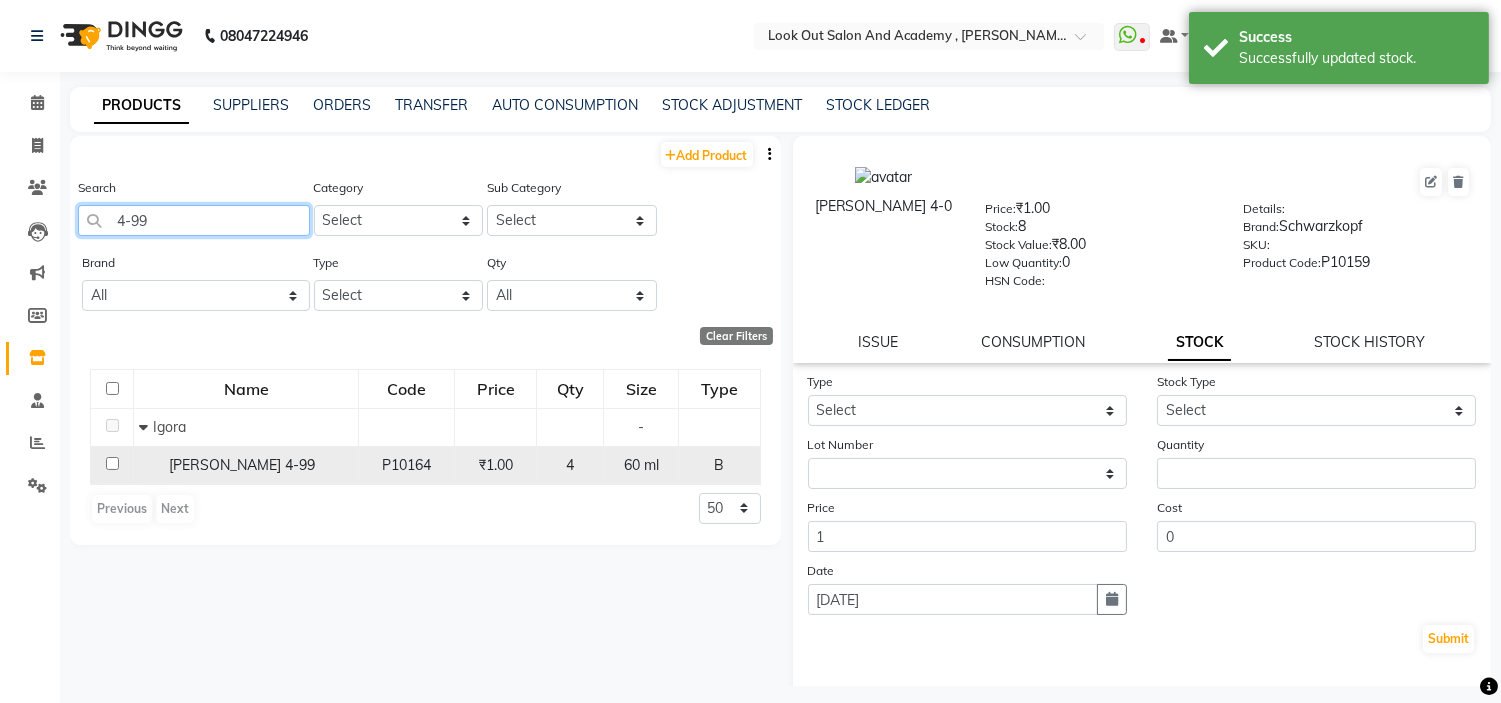 type on "4-99" 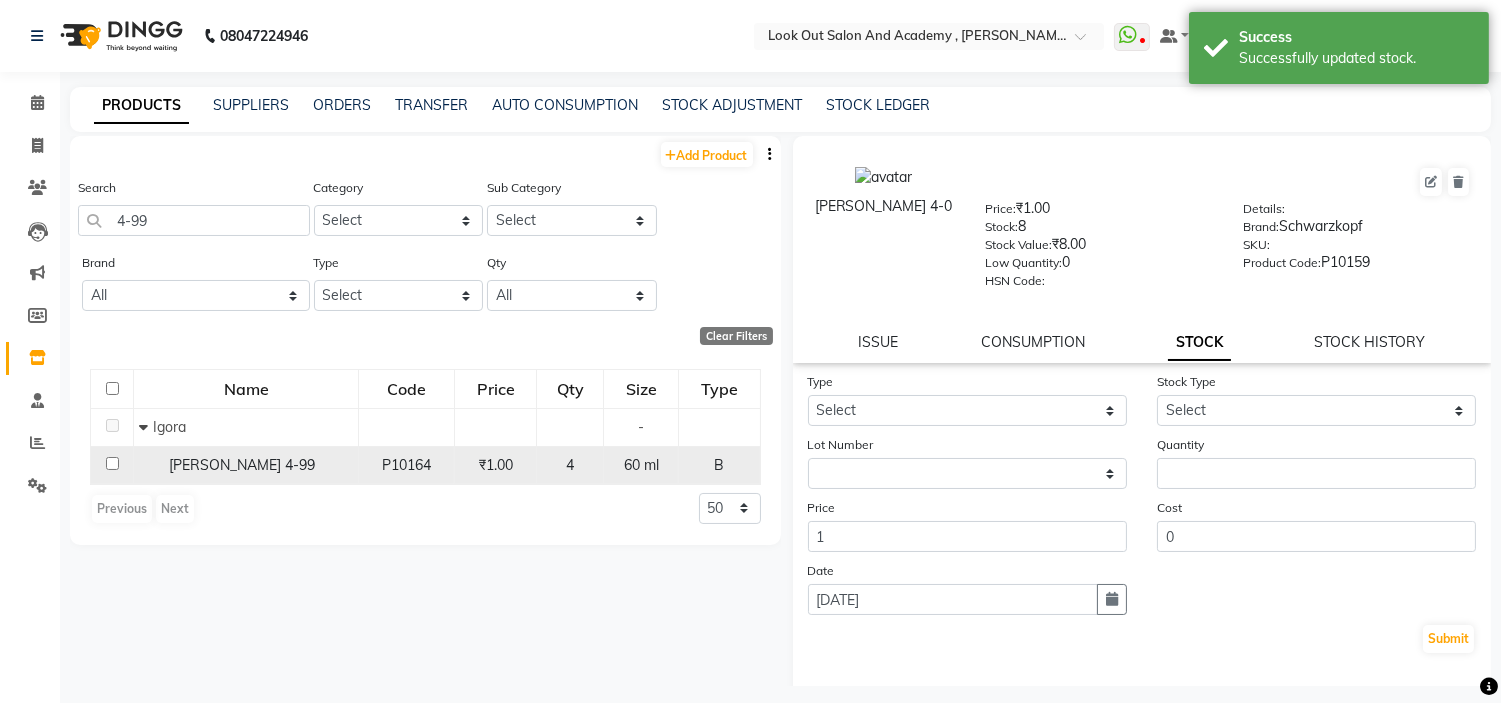click on "[PERSON_NAME] 4-99" 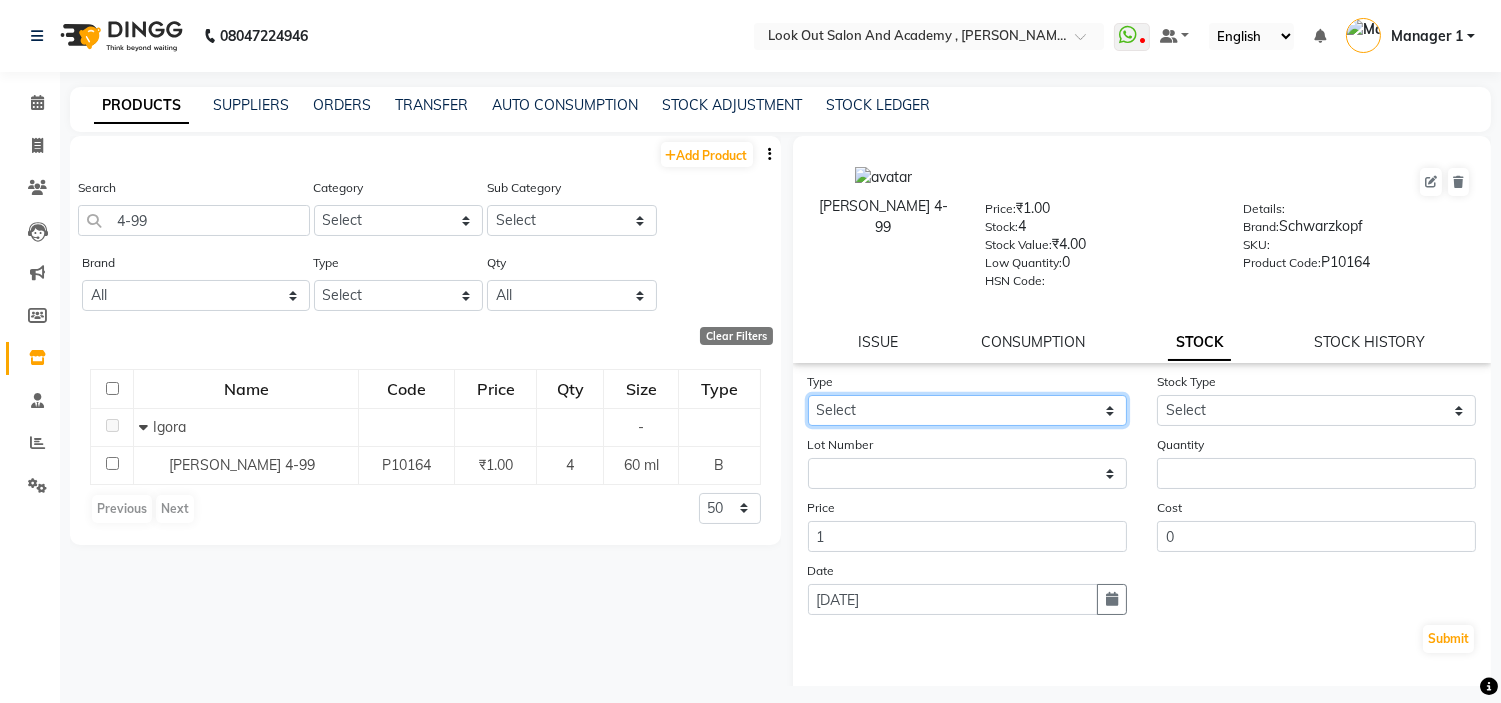drag, startPoint x: 931, startPoint y: 411, endPoint x: 926, endPoint y: 422, distance: 12.083046 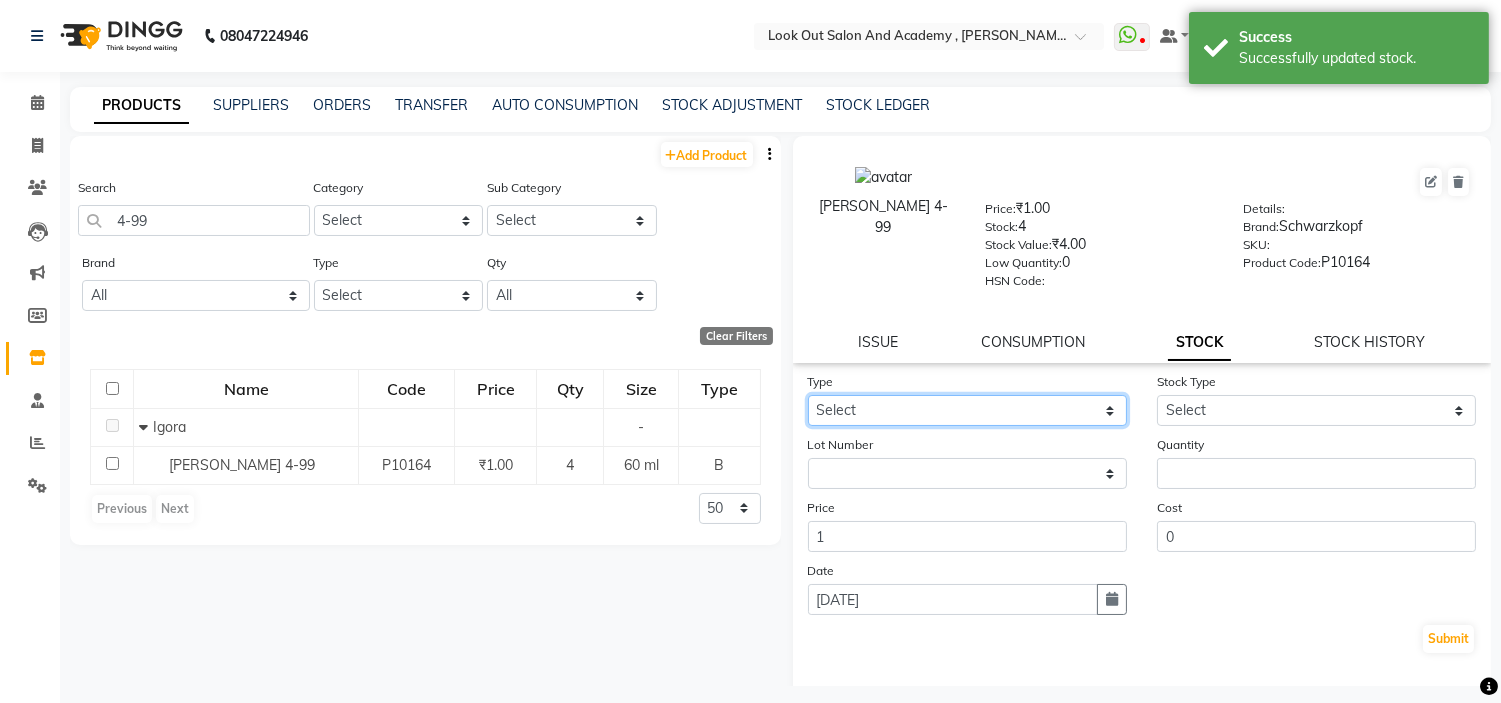 select on "out" 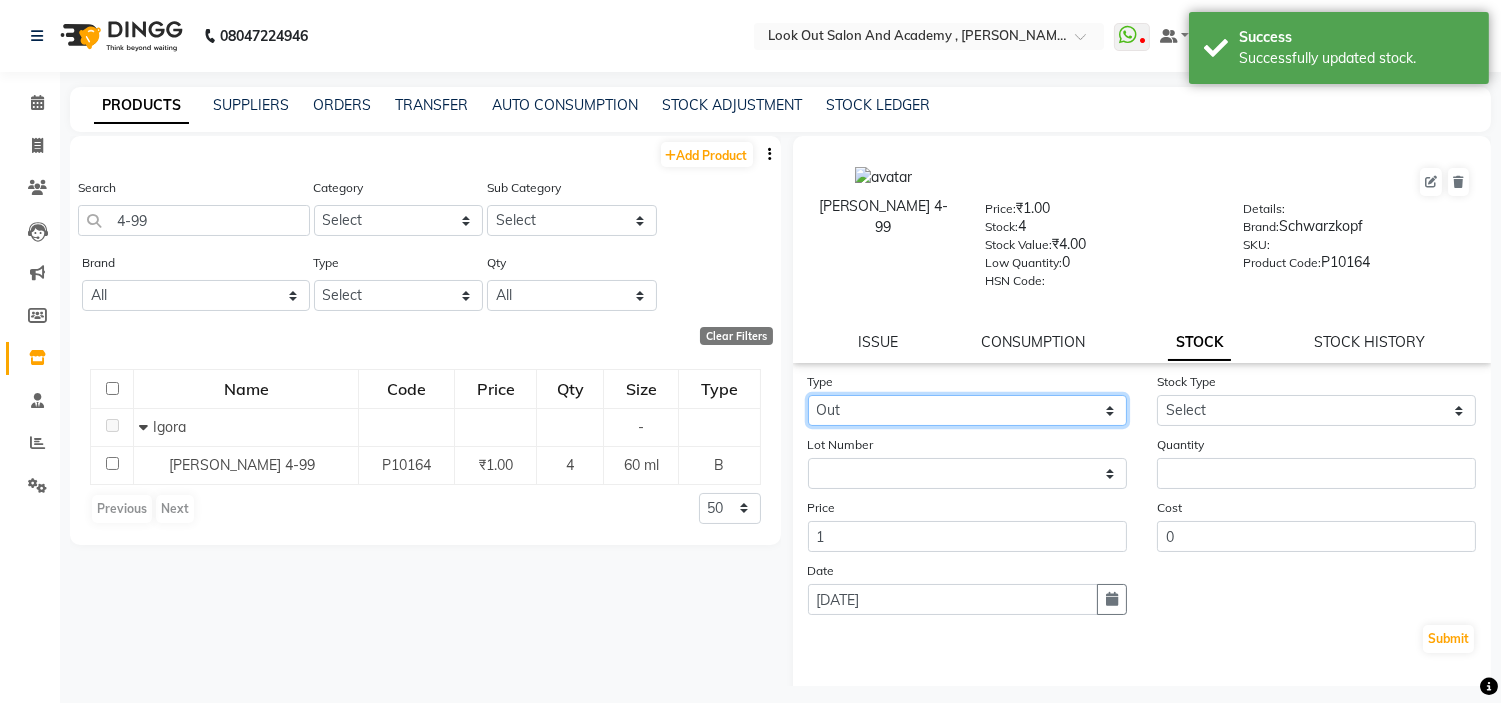 click on "Select In Out" 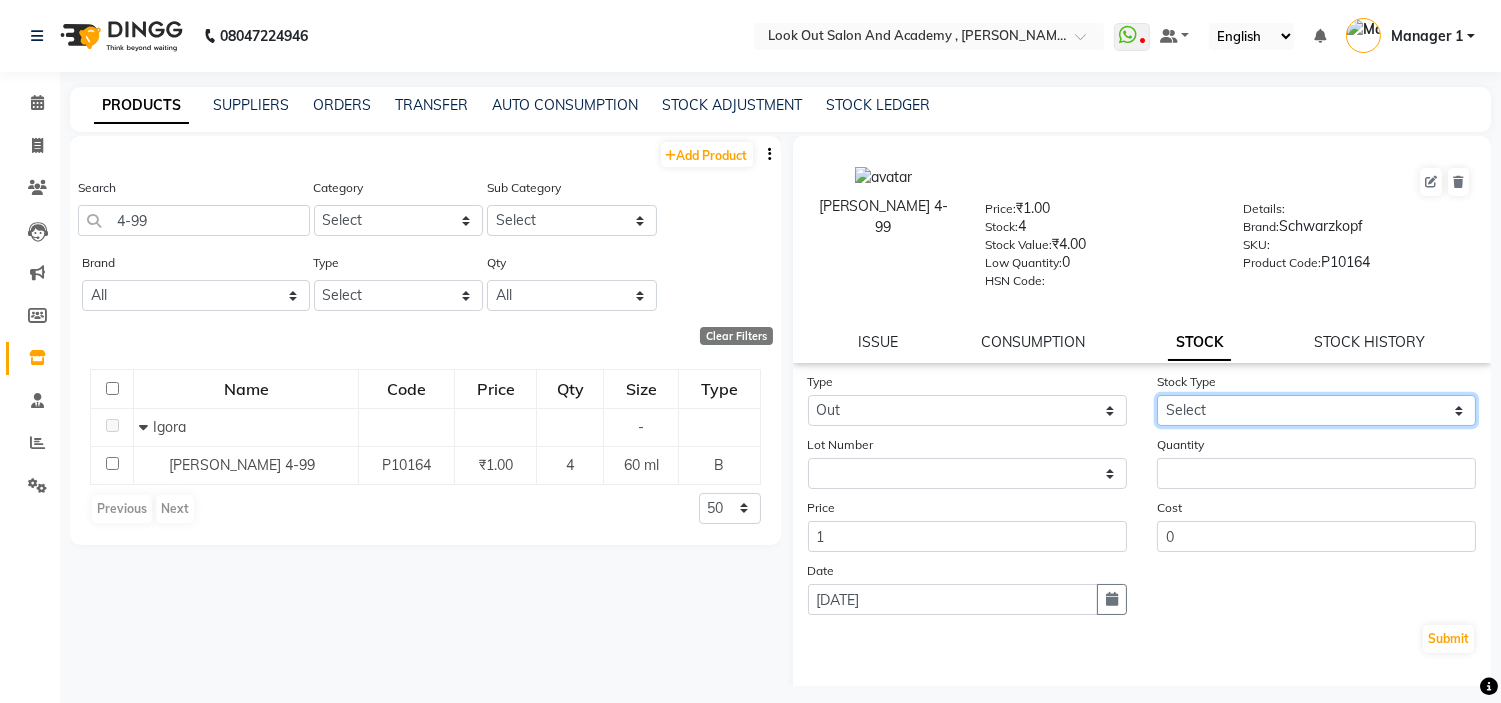 drag, startPoint x: 1237, startPoint y: 411, endPoint x: 1221, endPoint y: 425, distance: 21.260292 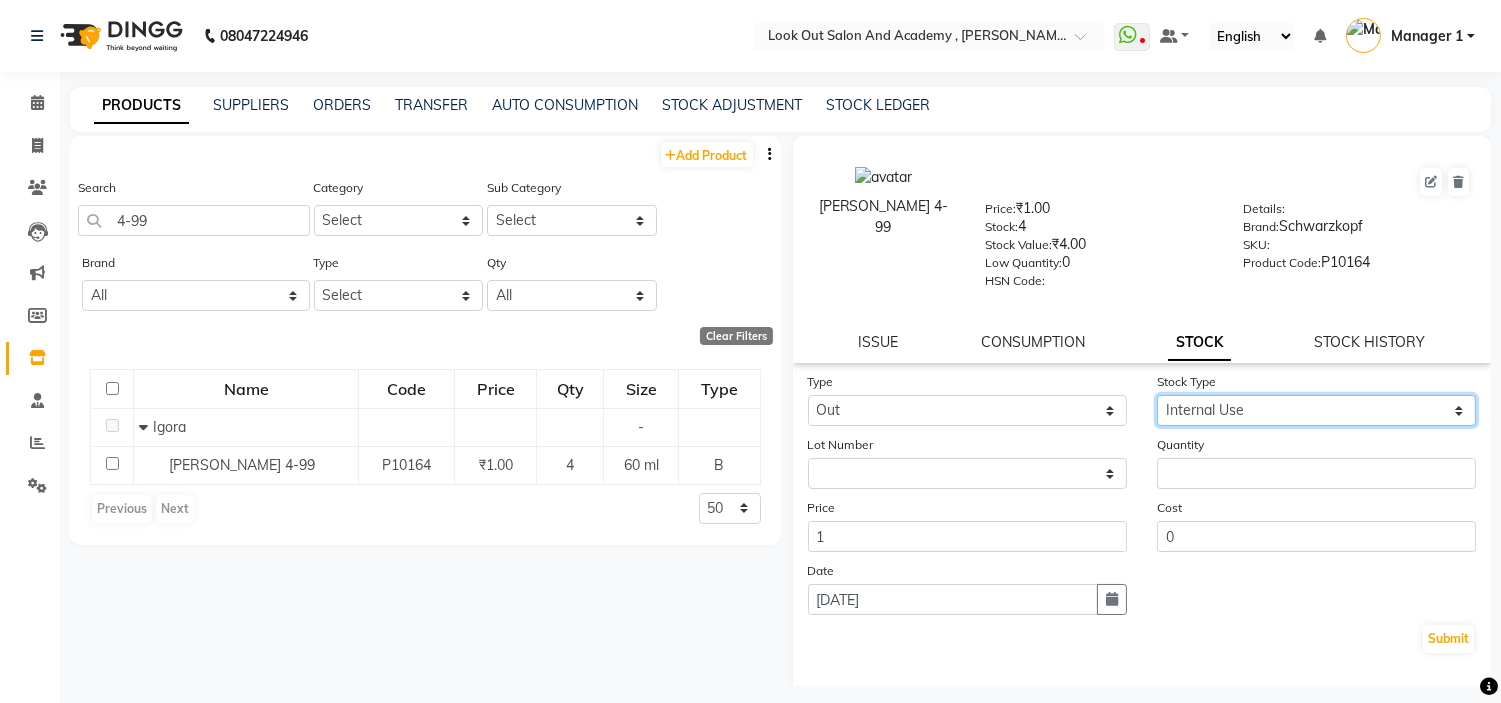 click on "Select Internal Use Damaged Expired Adjustment Return Other" 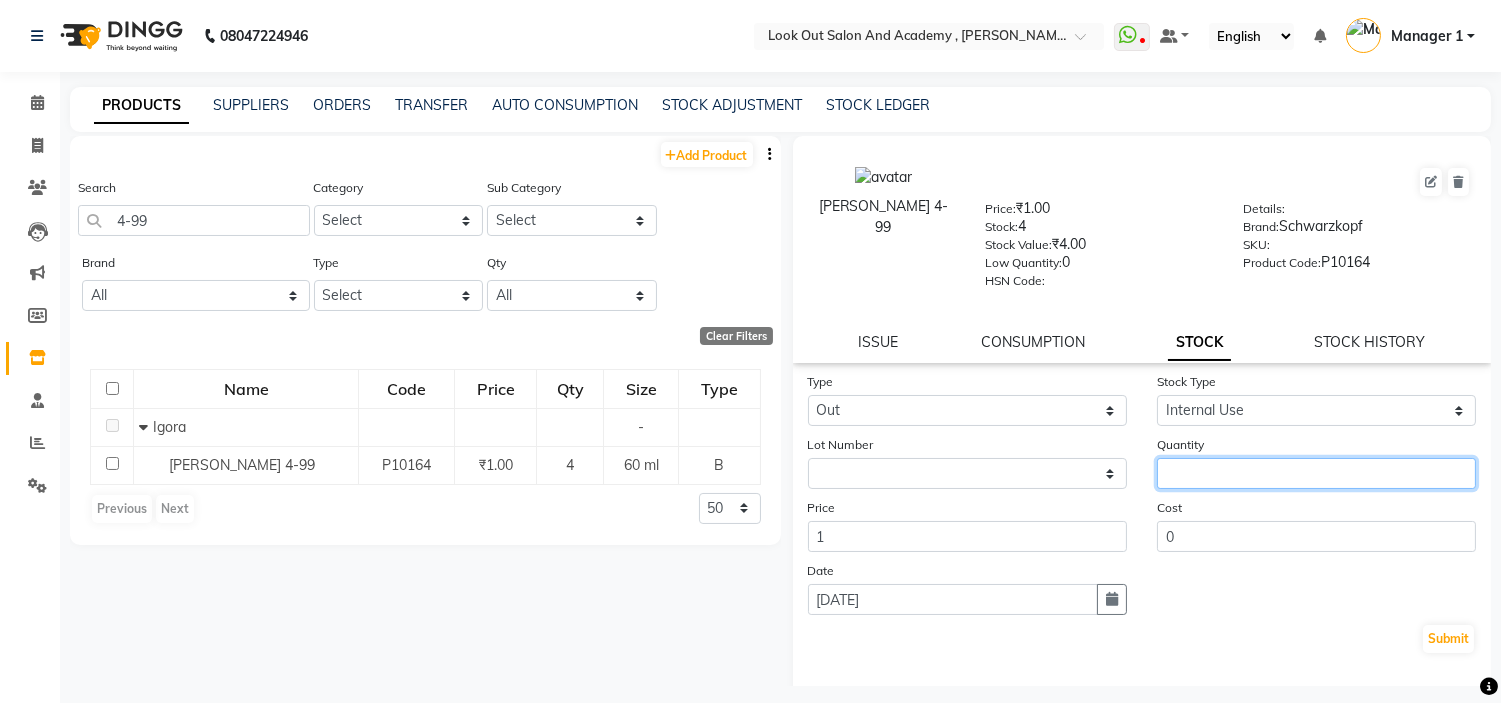 click 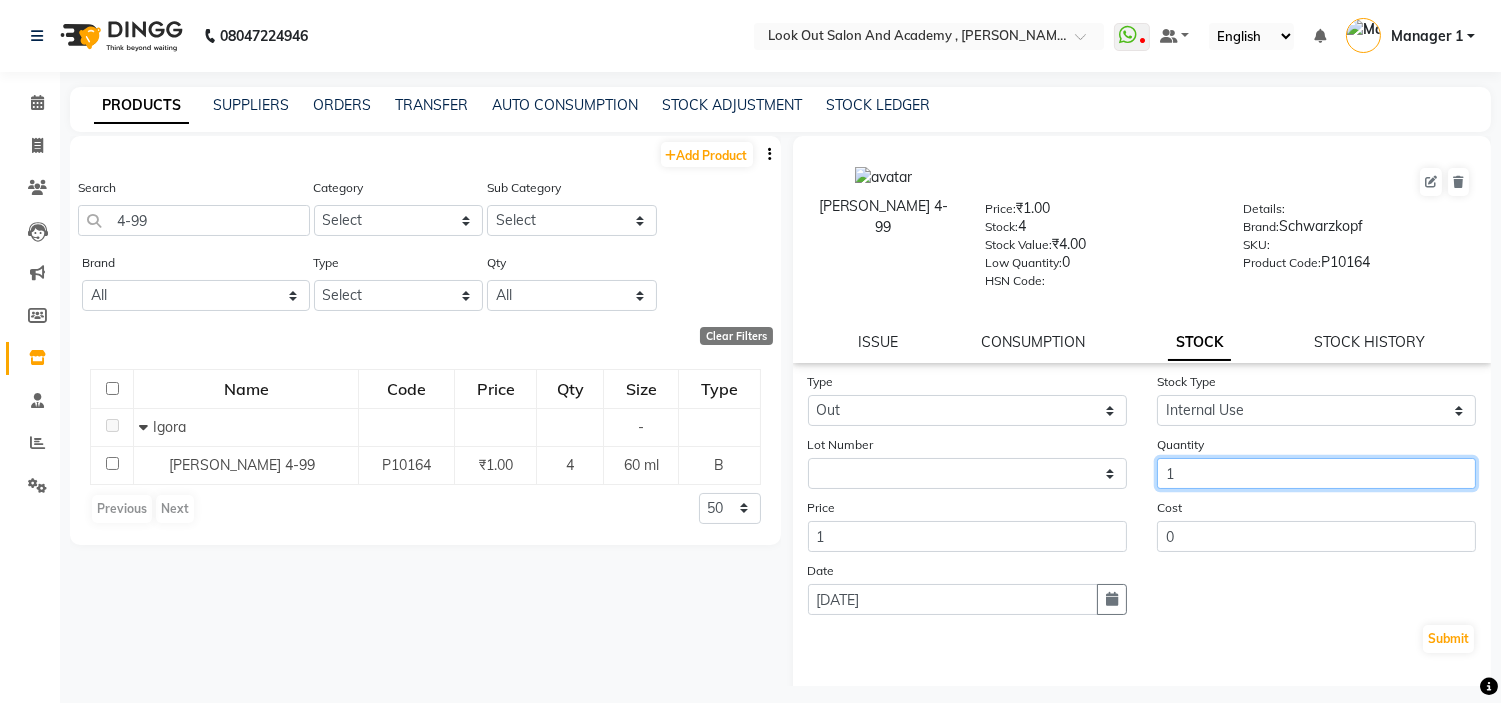 type on "1" 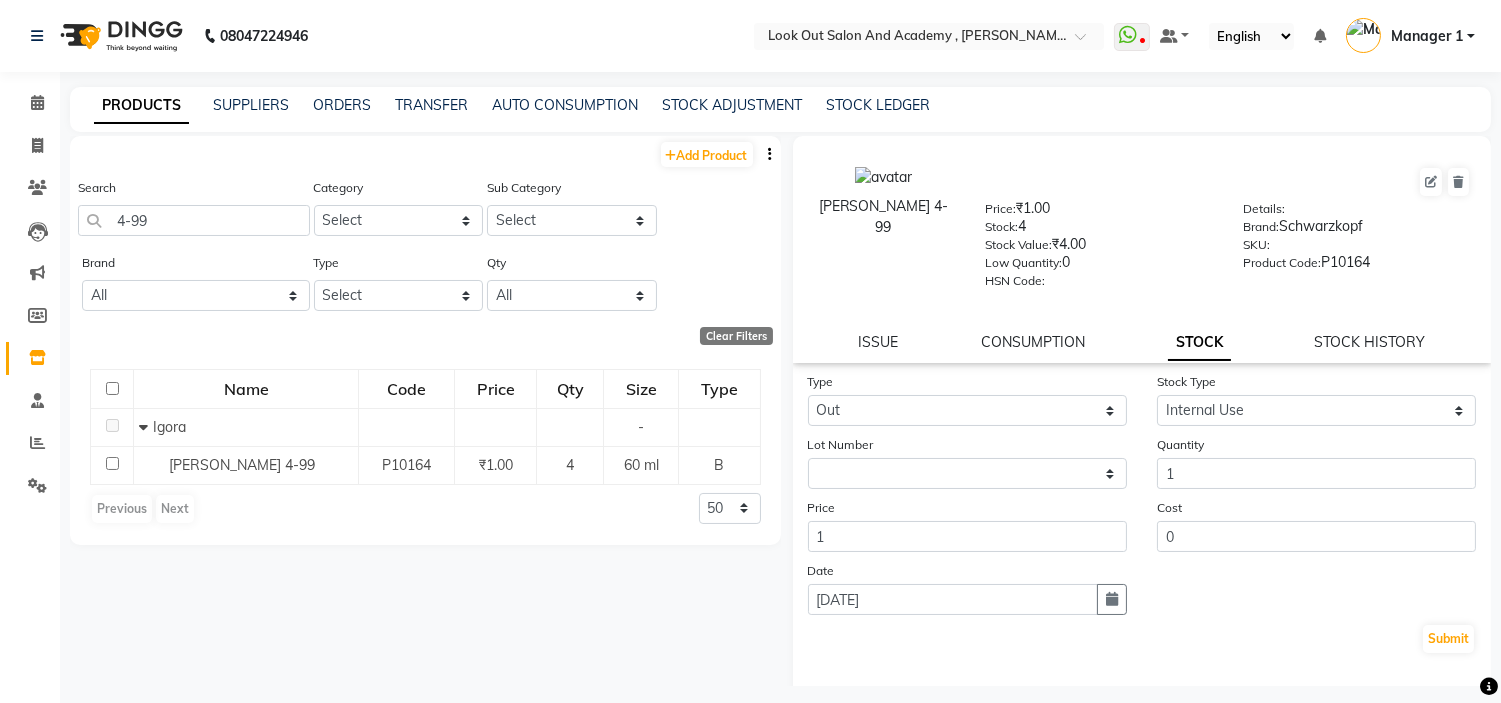 click on "Add Product  Search 4-99 Category Select Hair Skin Sub Category Select Brand All Aroma Aroma  Premium Avail Coffee Avail Tan Beauty Garage Bigen Biotop Bombiloni Candle [PERSON_NAME] Chryls Cosrx Cotril Cotrilcolorlife Godrej Igoraroyal [PERSON_NAME] Keratin Loeal Loreal Luxury Matrix Matrixcream Nashi Olaplex Ola Plex [PERSON_NAME] Colada Qod Schwarzkof Schwarzkopf Schwarzkopf's Scwarzkopf [PERSON_NAME] Butter Skeyndor The Beauty Hub Toppik Wax Powder Wine Type Select Both Retail Consumable Qty All Low Out Of Stock  Clear Filters  Name Code Price Qty Size Type   Igora - [PERSON_NAME] 4-99 P10164 ₹1.00 4 60 ml B  Previous   Next  50 100 500" 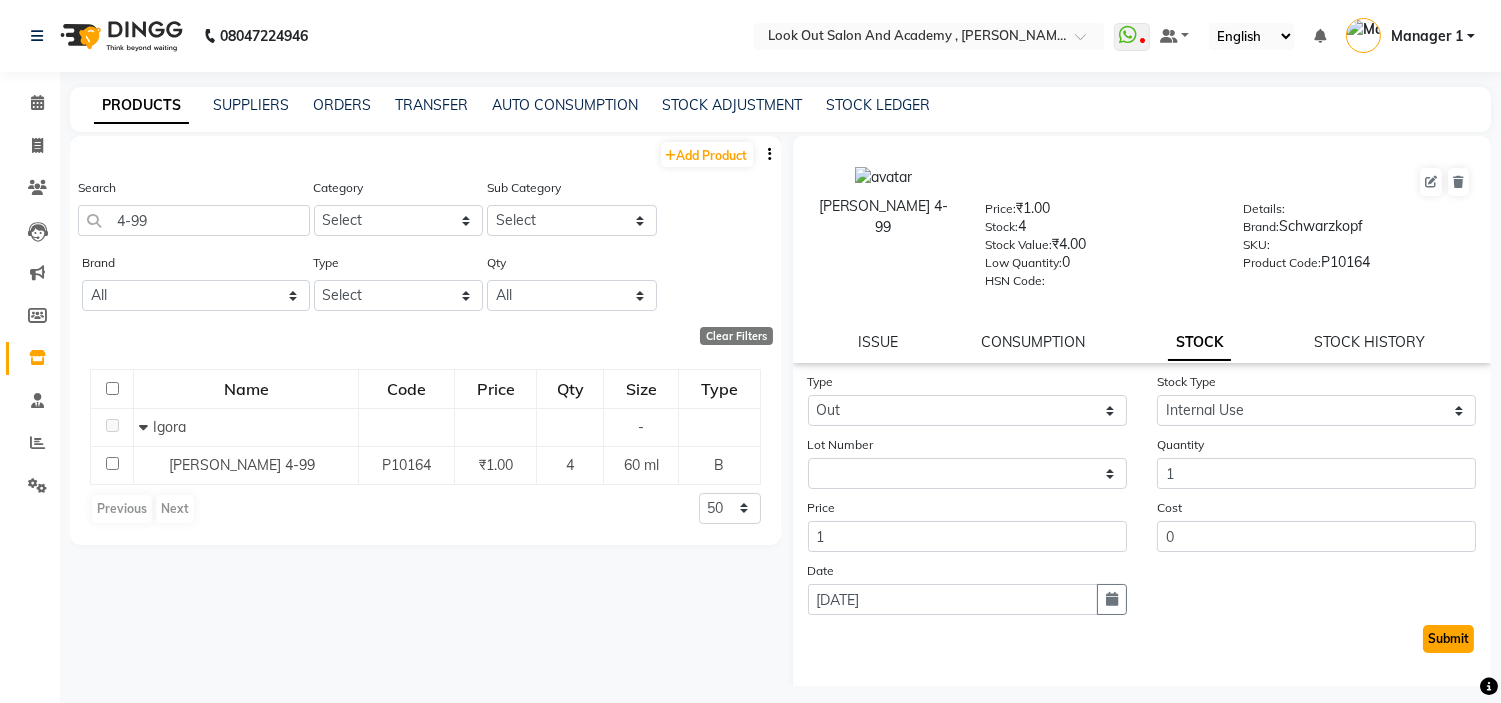 click on "Submit" 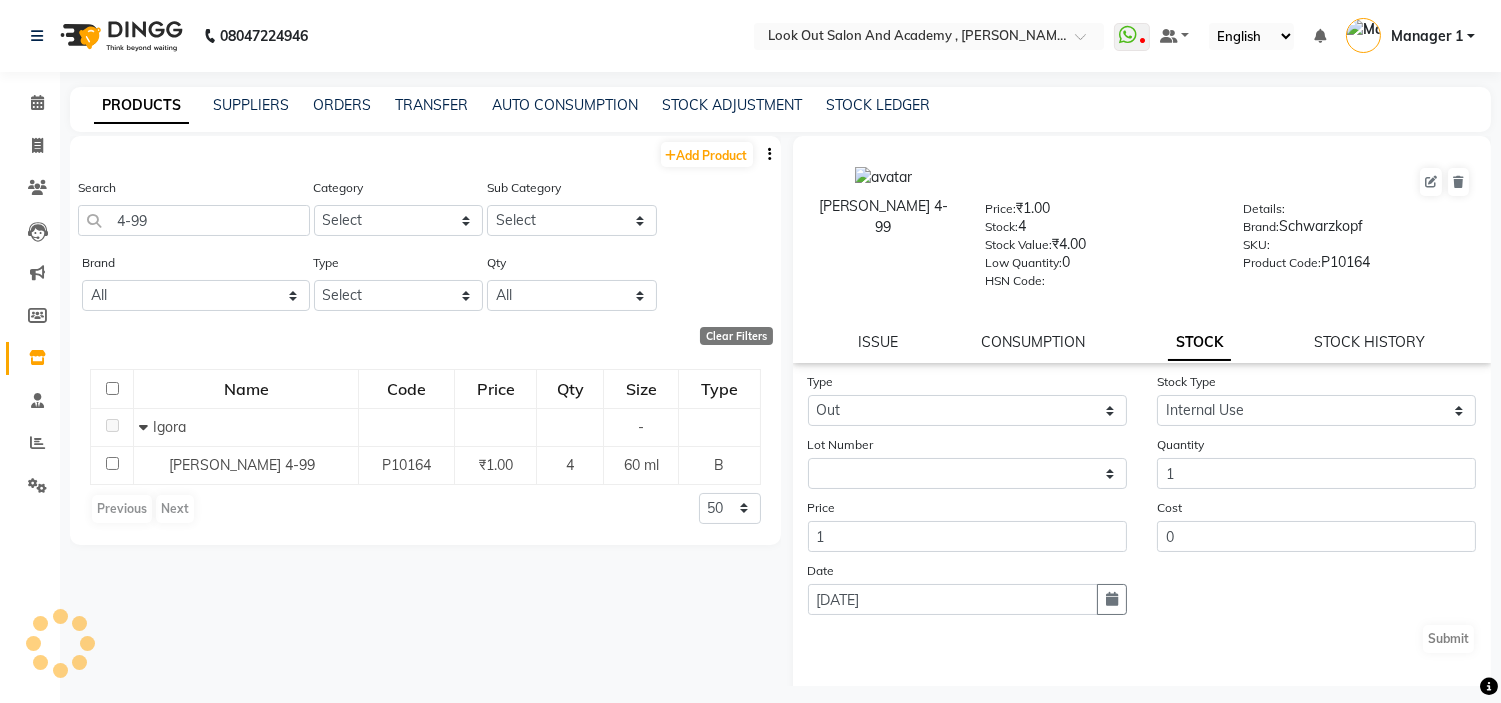 select 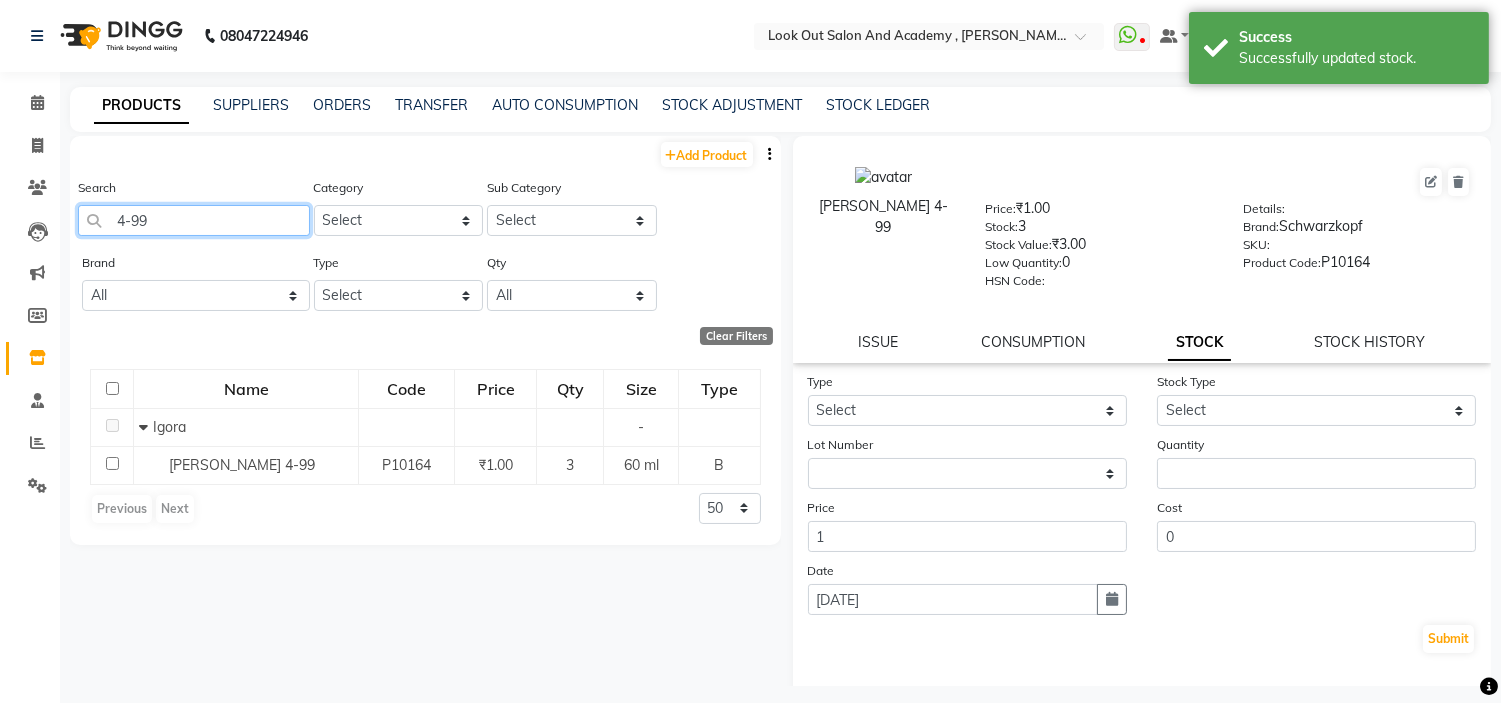 click on "4-99" 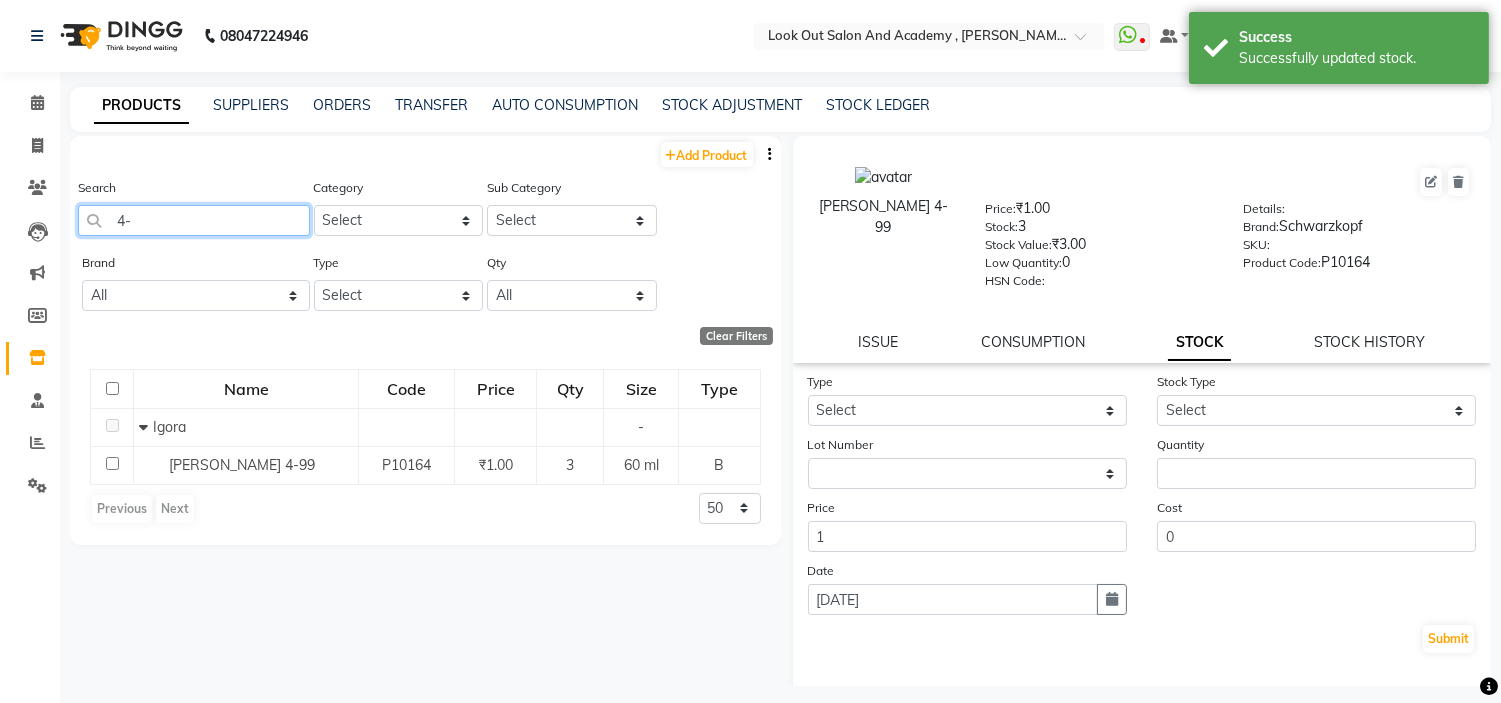 type on "4" 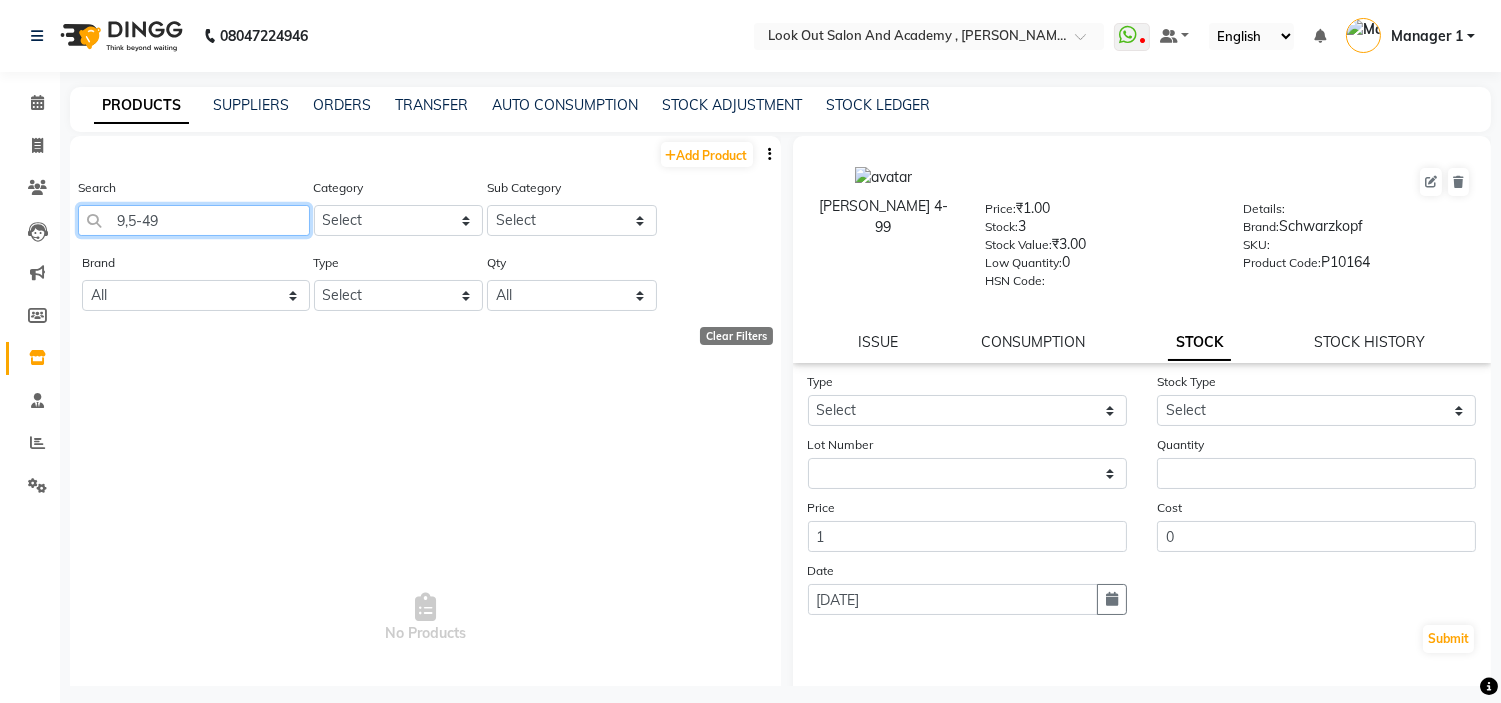 click on "9,5-49" 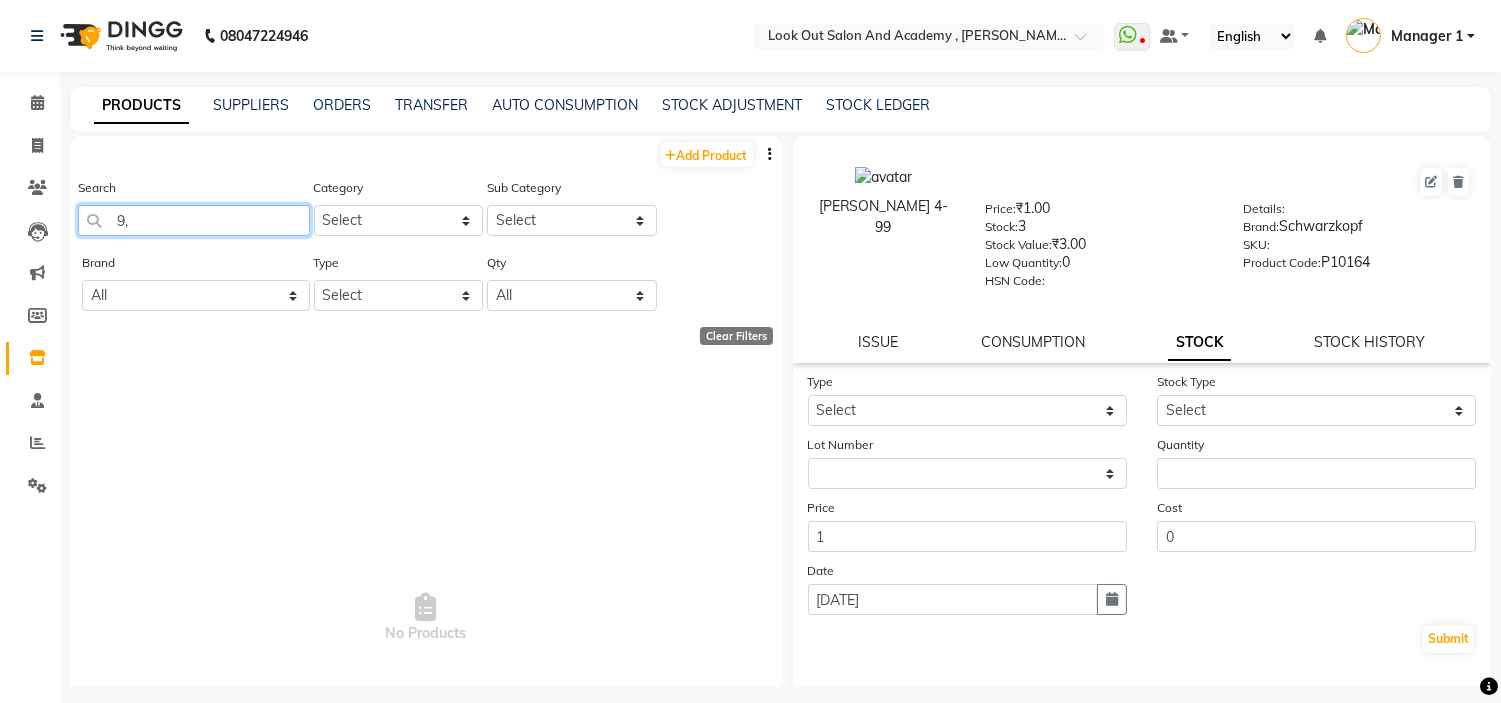 type on "9" 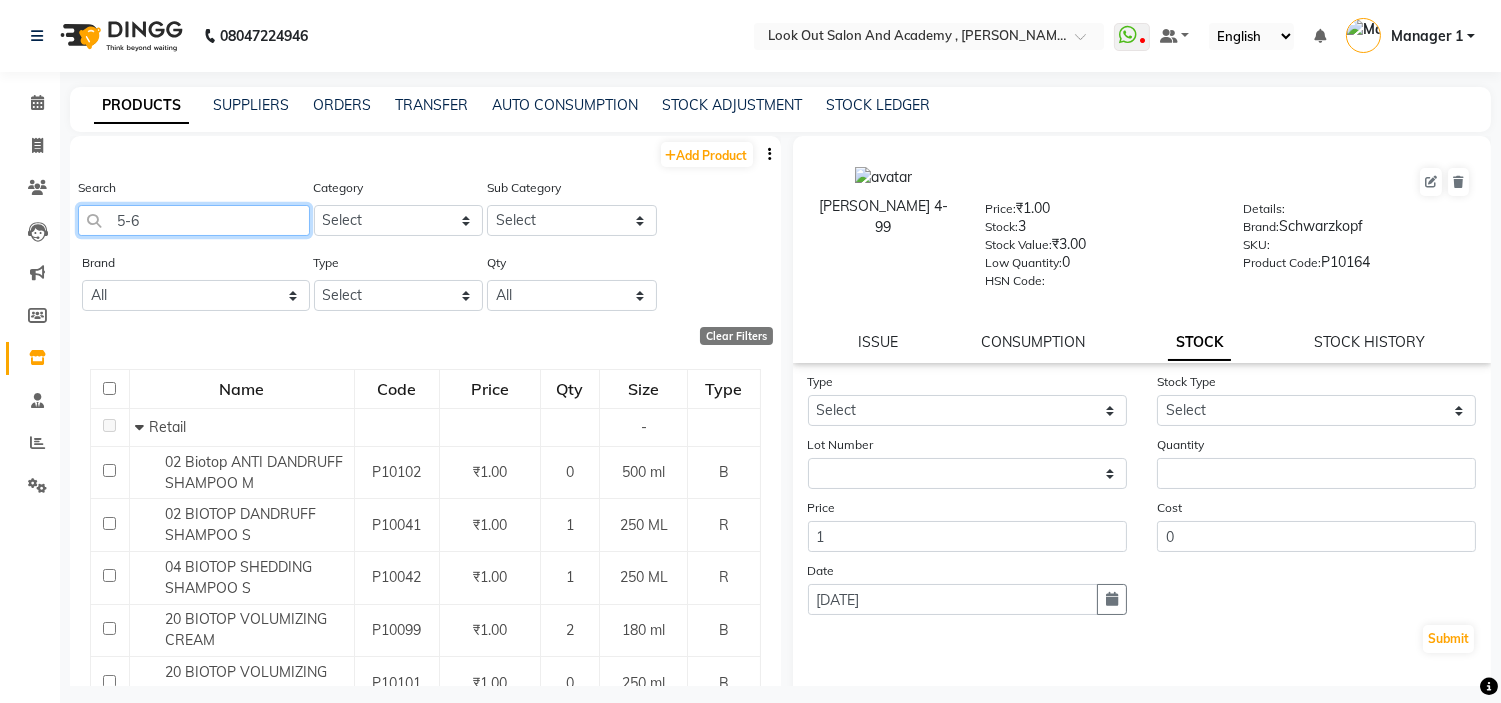 type on "5-60" 